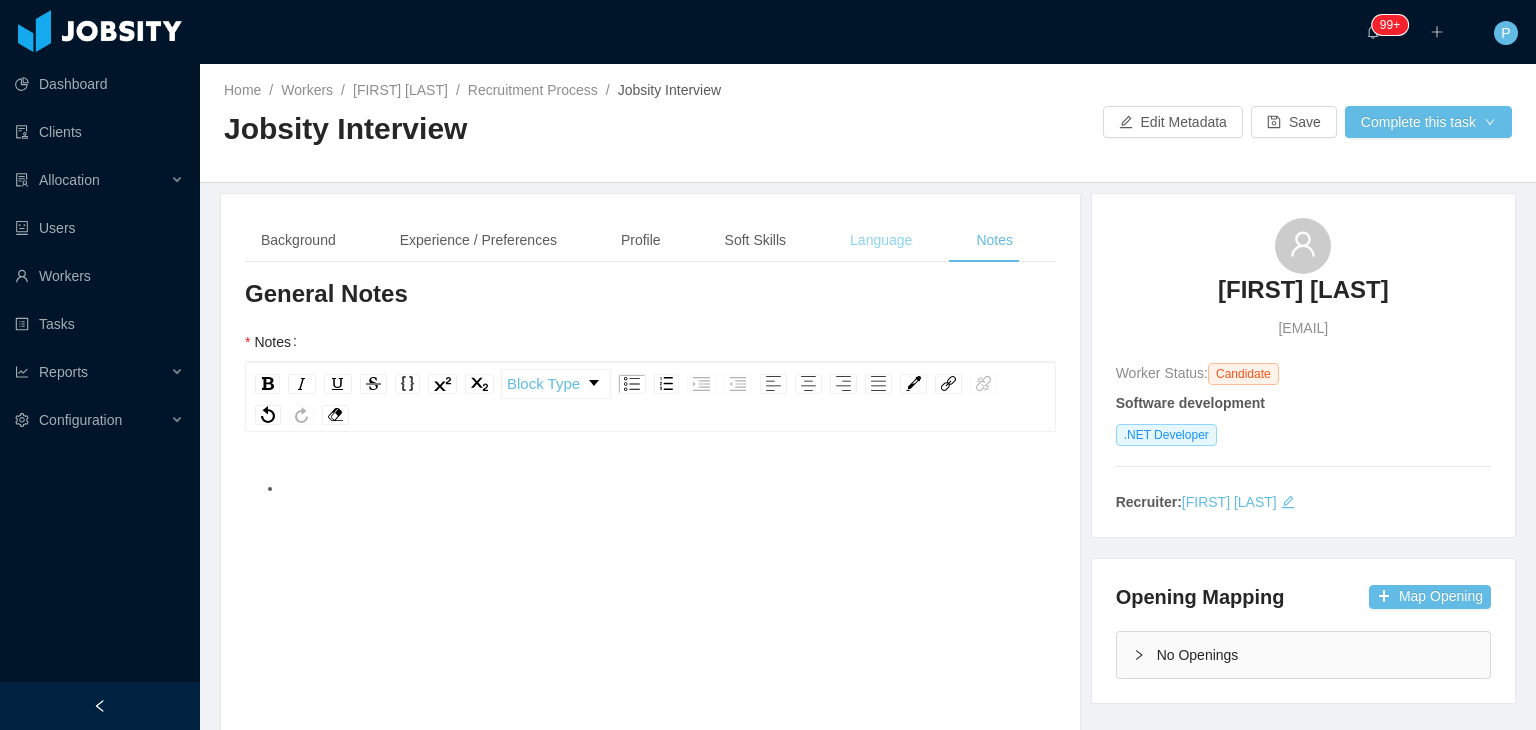 scroll, scrollTop: 0, scrollLeft: 0, axis: both 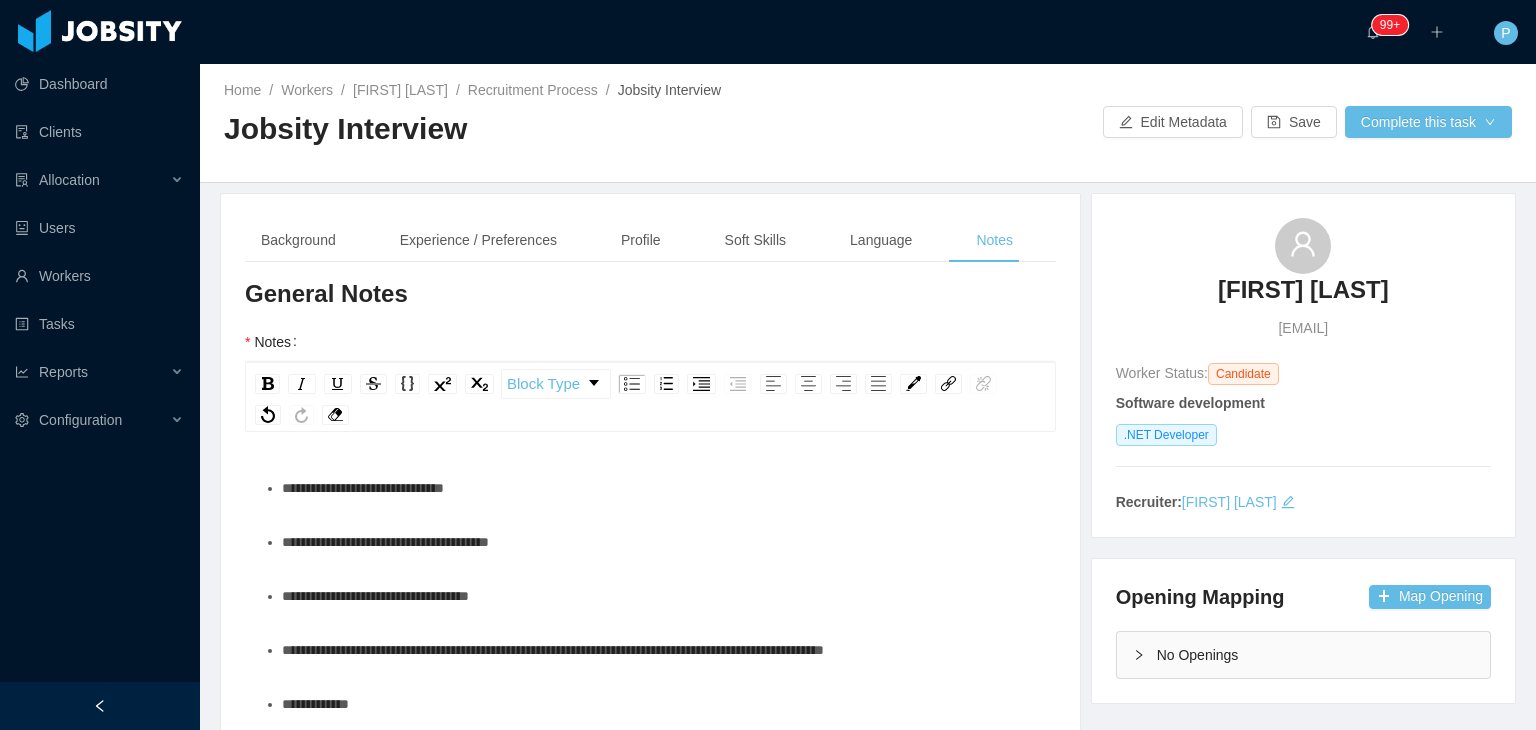 click on "**********" at bounding box center [661, 542] 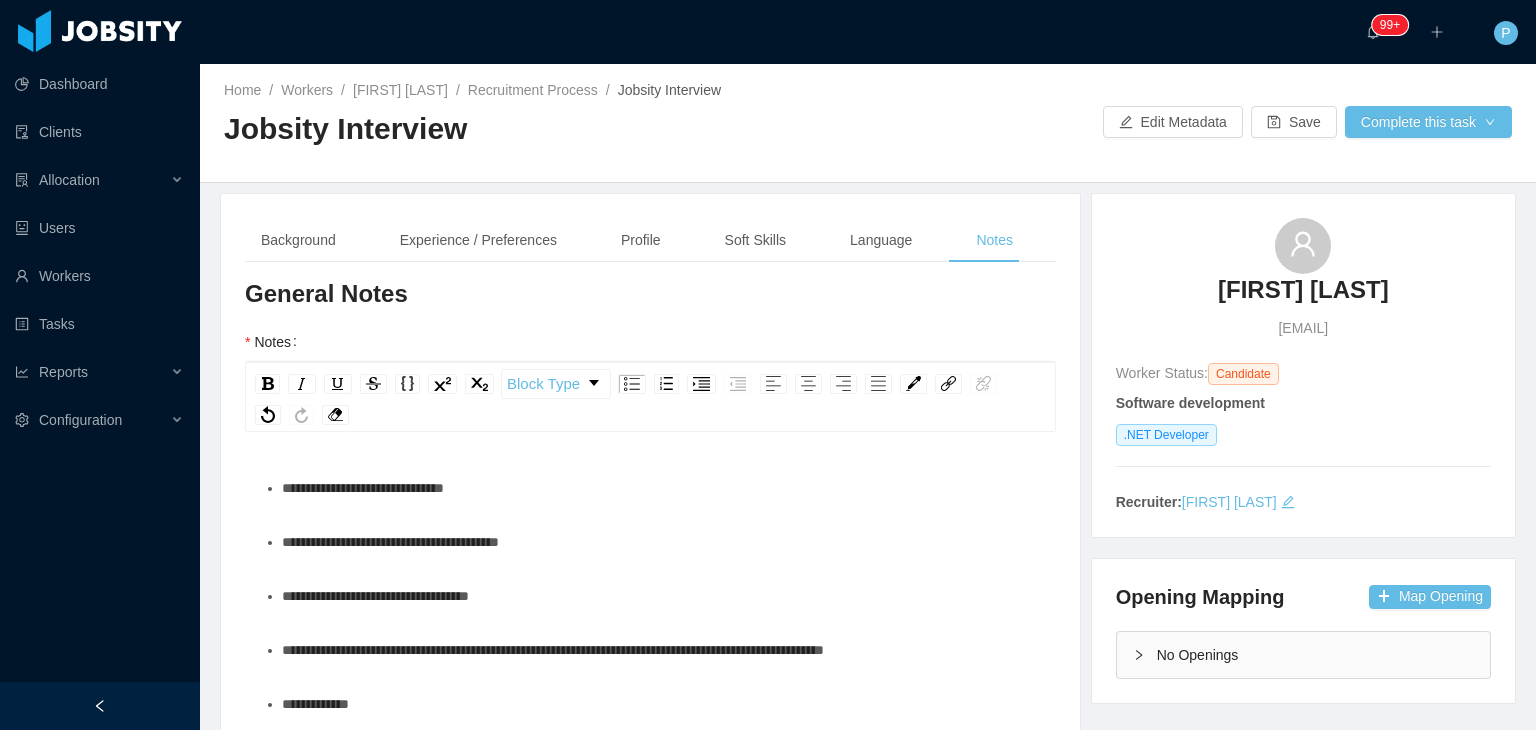 type 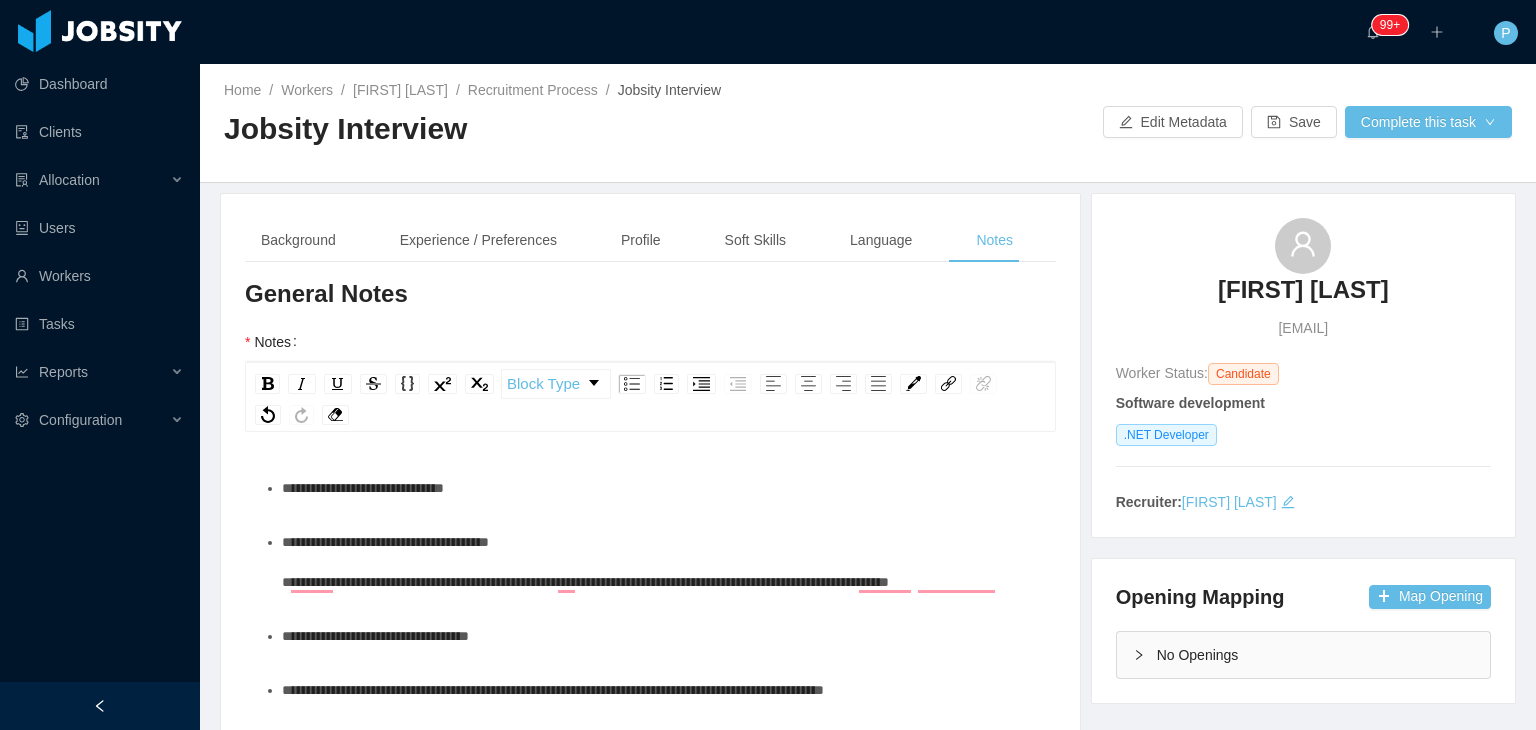 click on "**********" at bounding box center (651, 724) 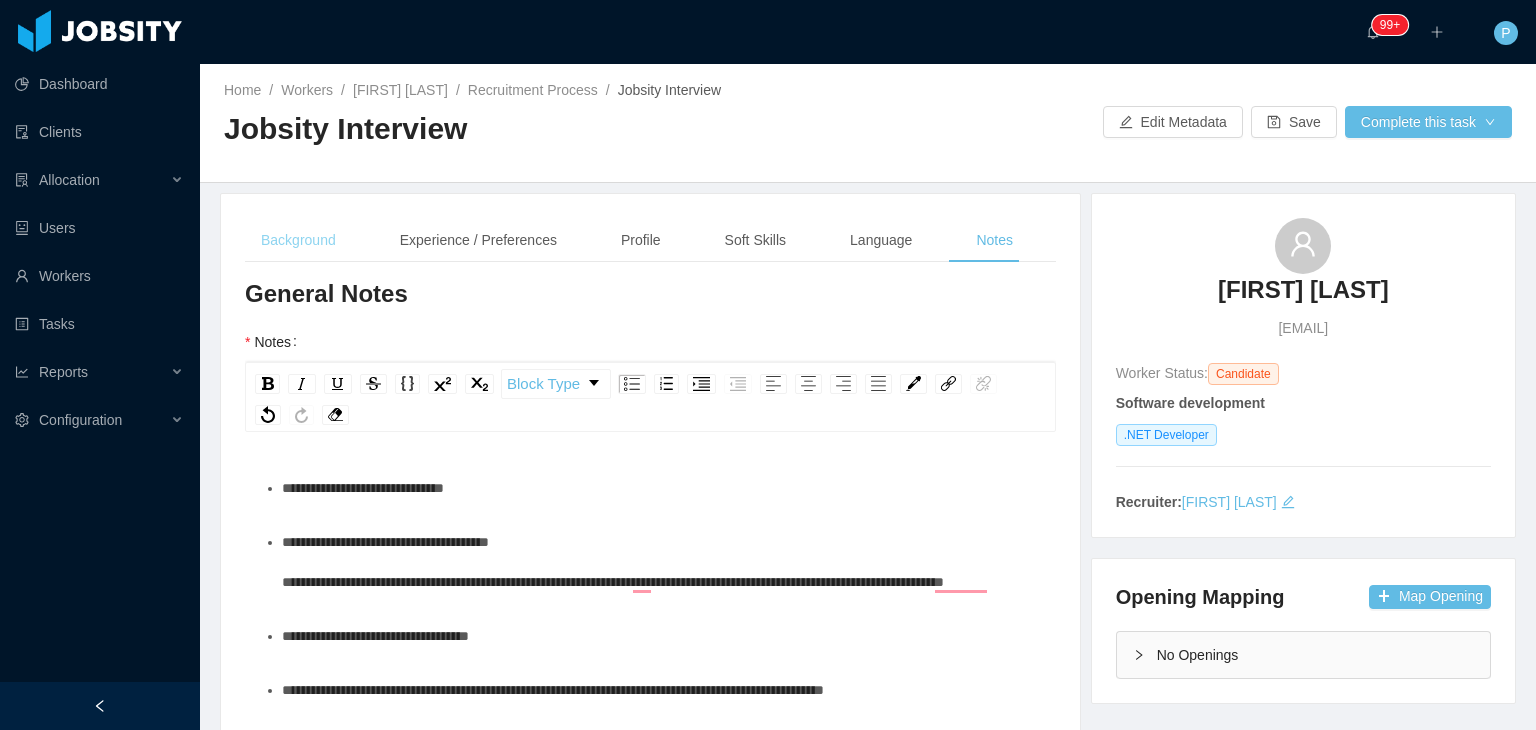 click on "Background" at bounding box center (298, 240) 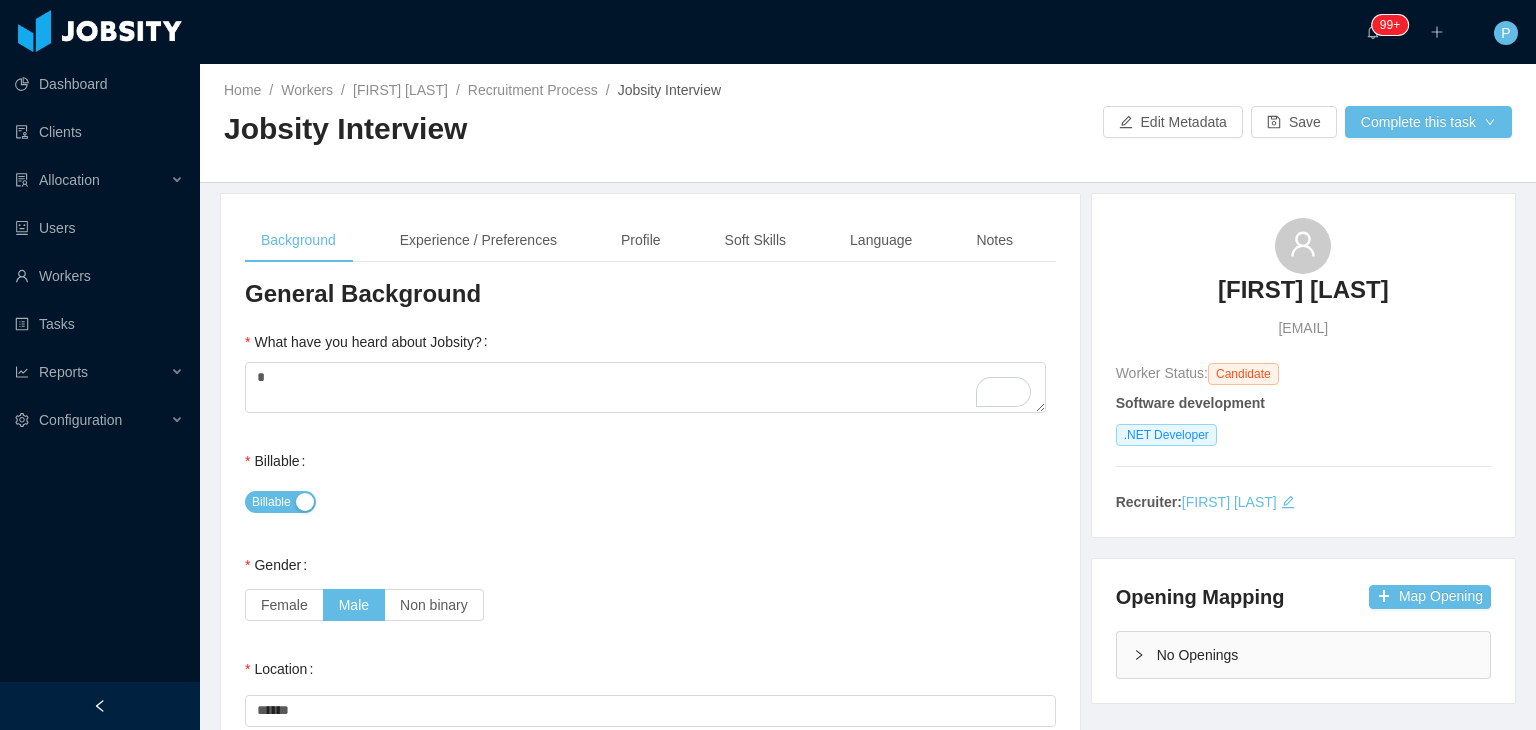 click on "Billable Billable" at bounding box center [650, 481] 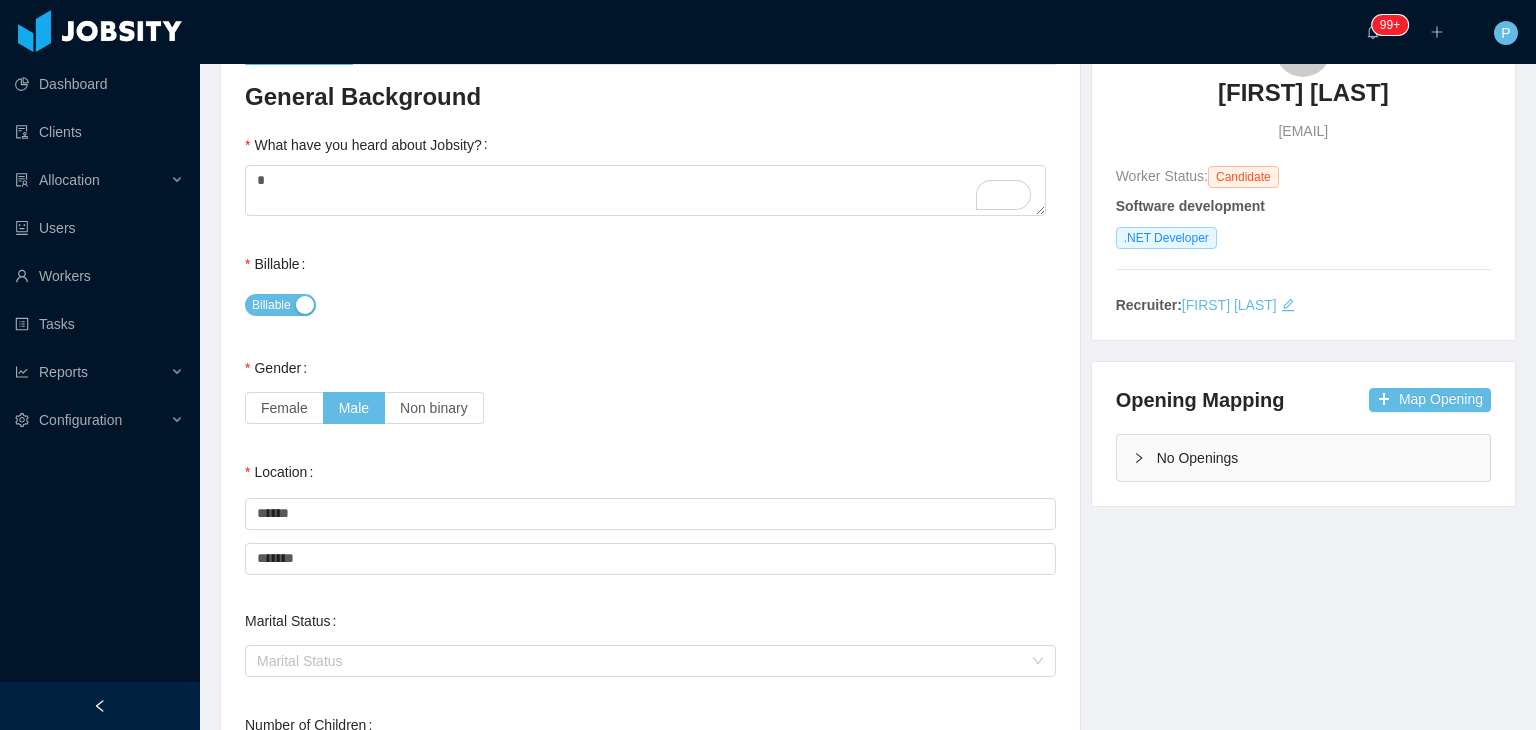 scroll, scrollTop: 200, scrollLeft: 0, axis: vertical 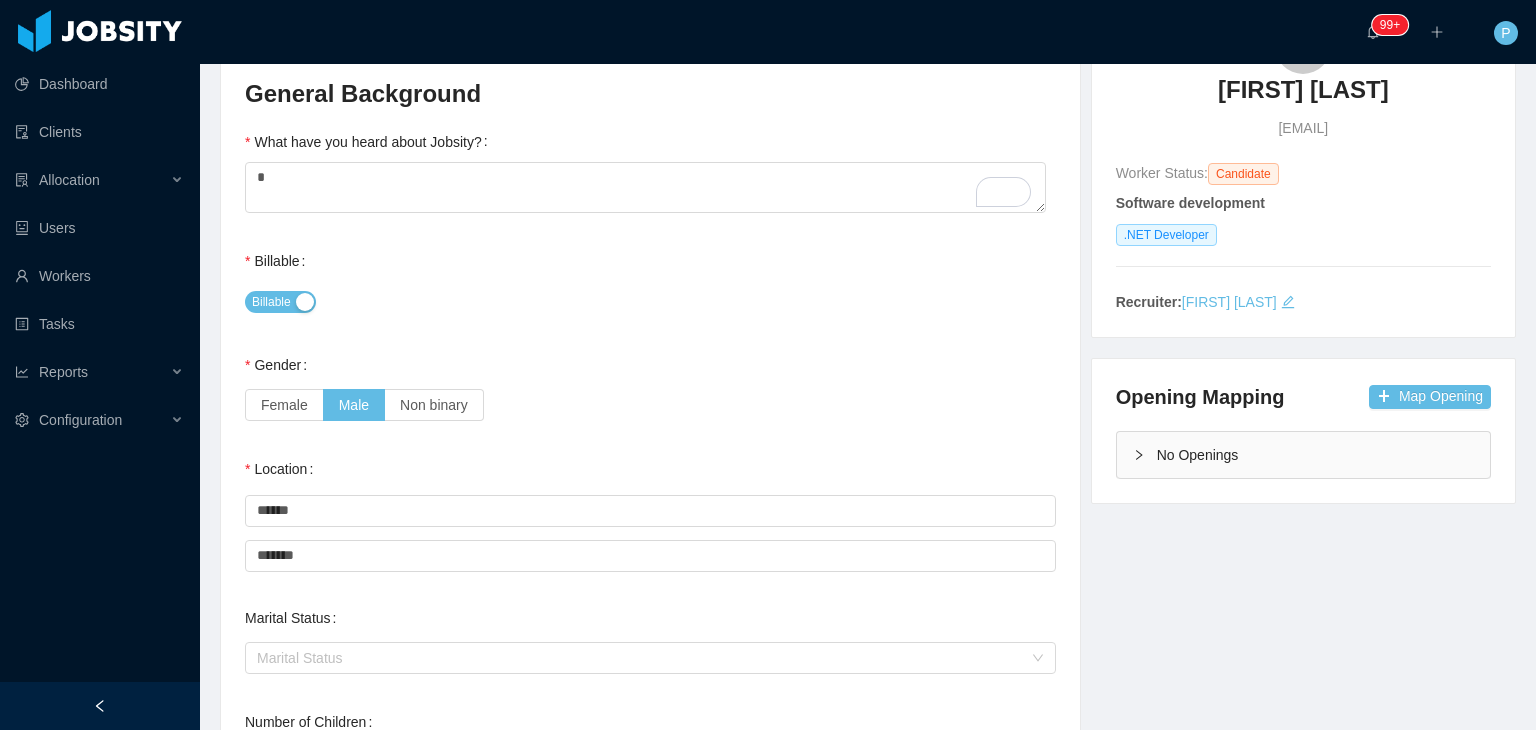 click on "Gender Female Male Non binary" at bounding box center (650, 385) 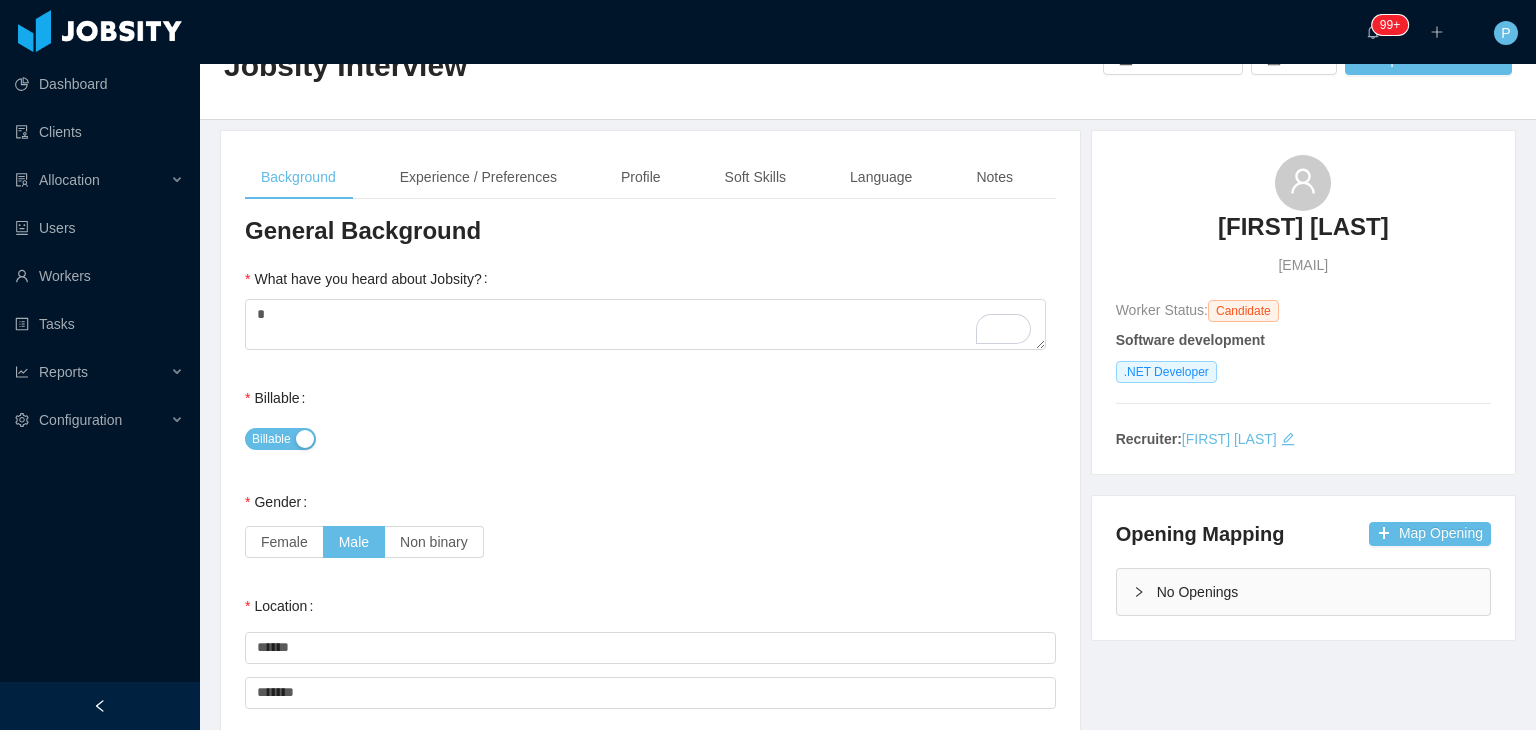 scroll, scrollTop: 0, scrollLeft: 0, axis: both 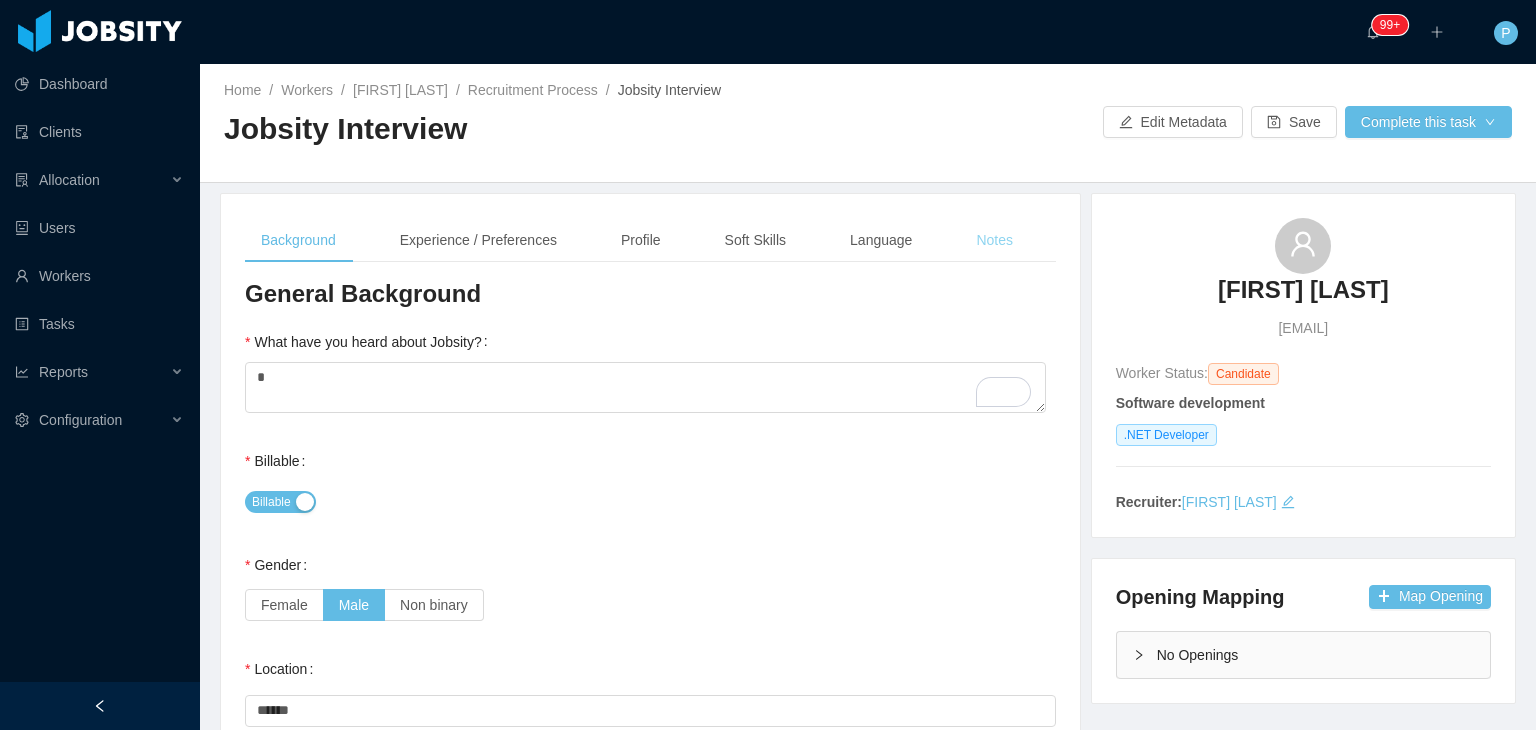 click on "Notes" at bounding box center [994, 240] 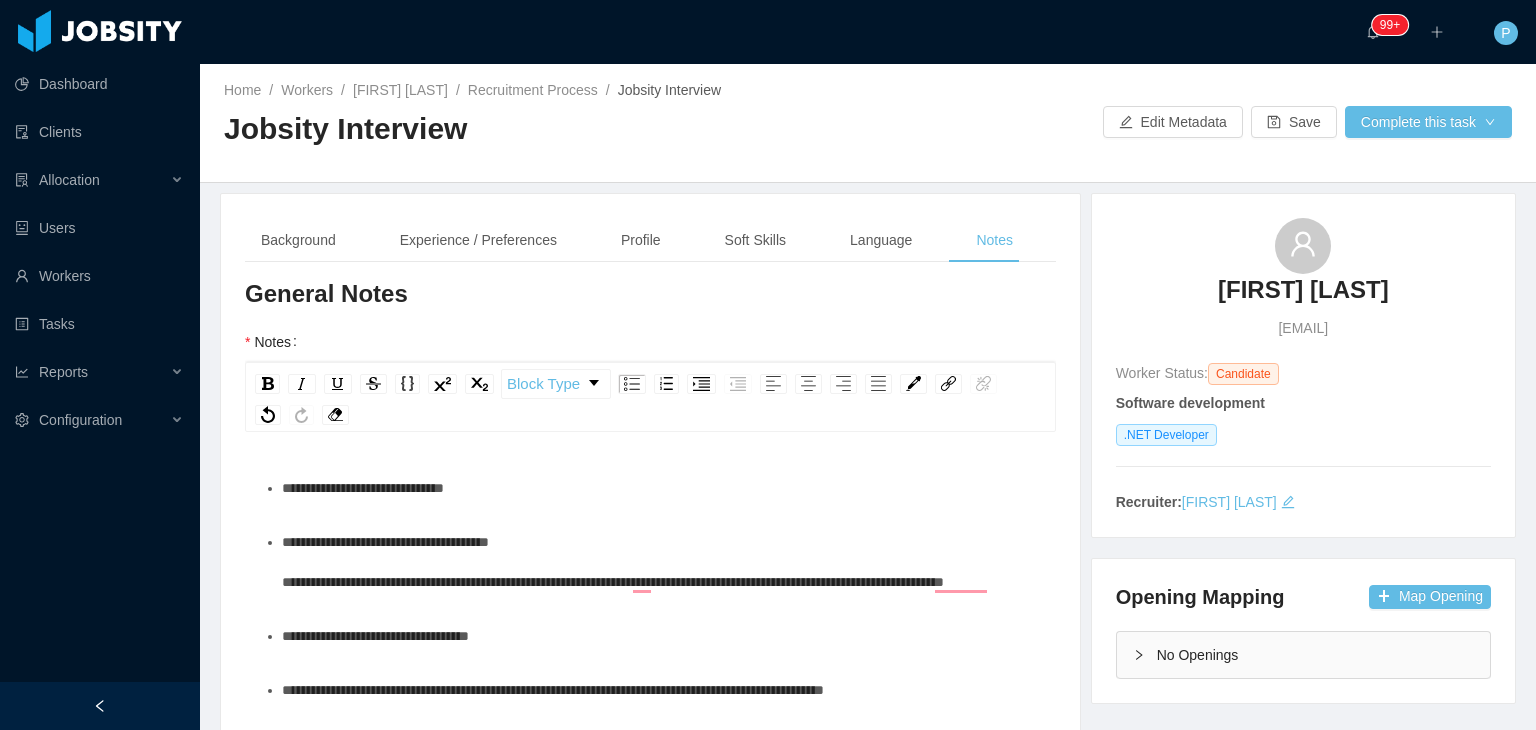 click on "**********" at bounding box center [661, 488] 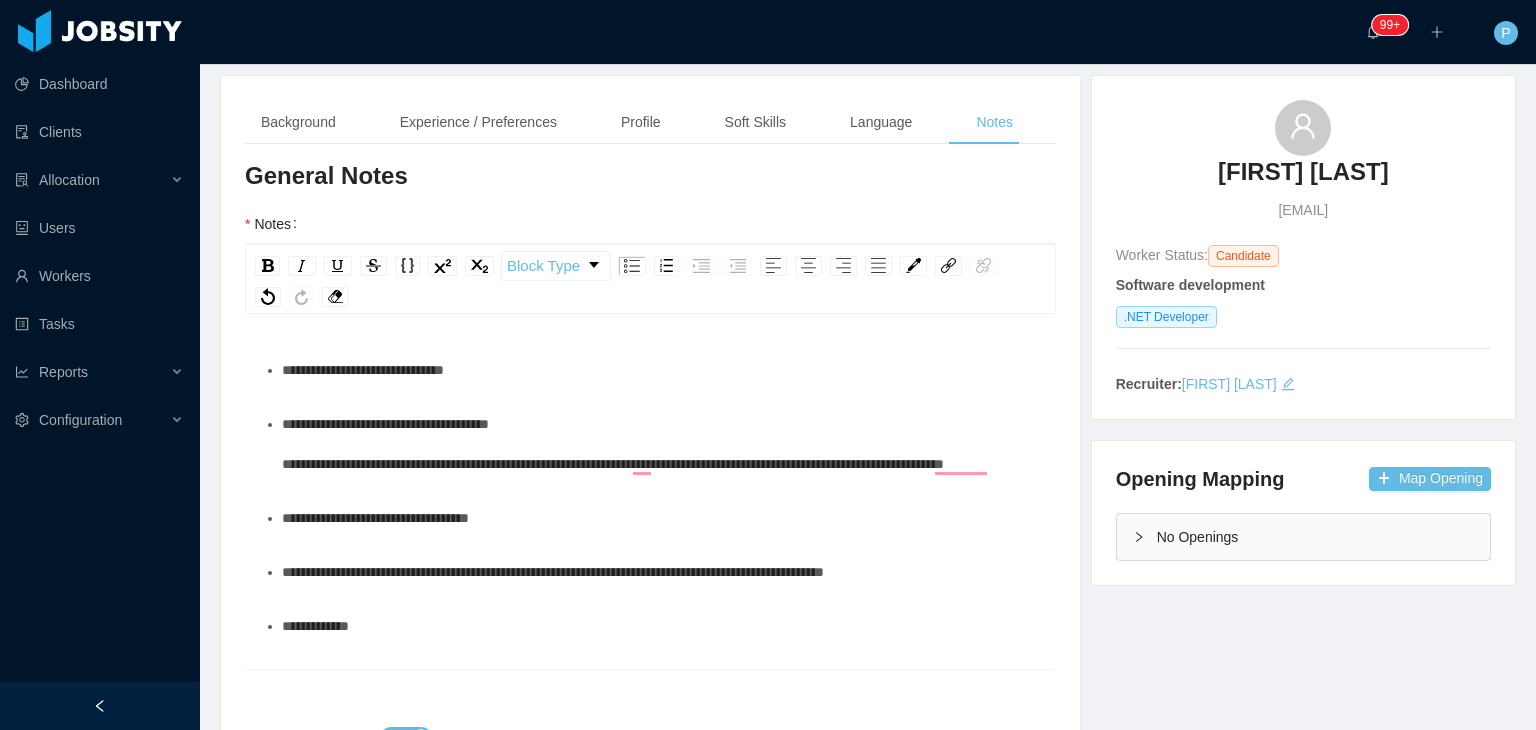 scroll, scrollTop: 160, scrollLeft: 0, axis: vertical 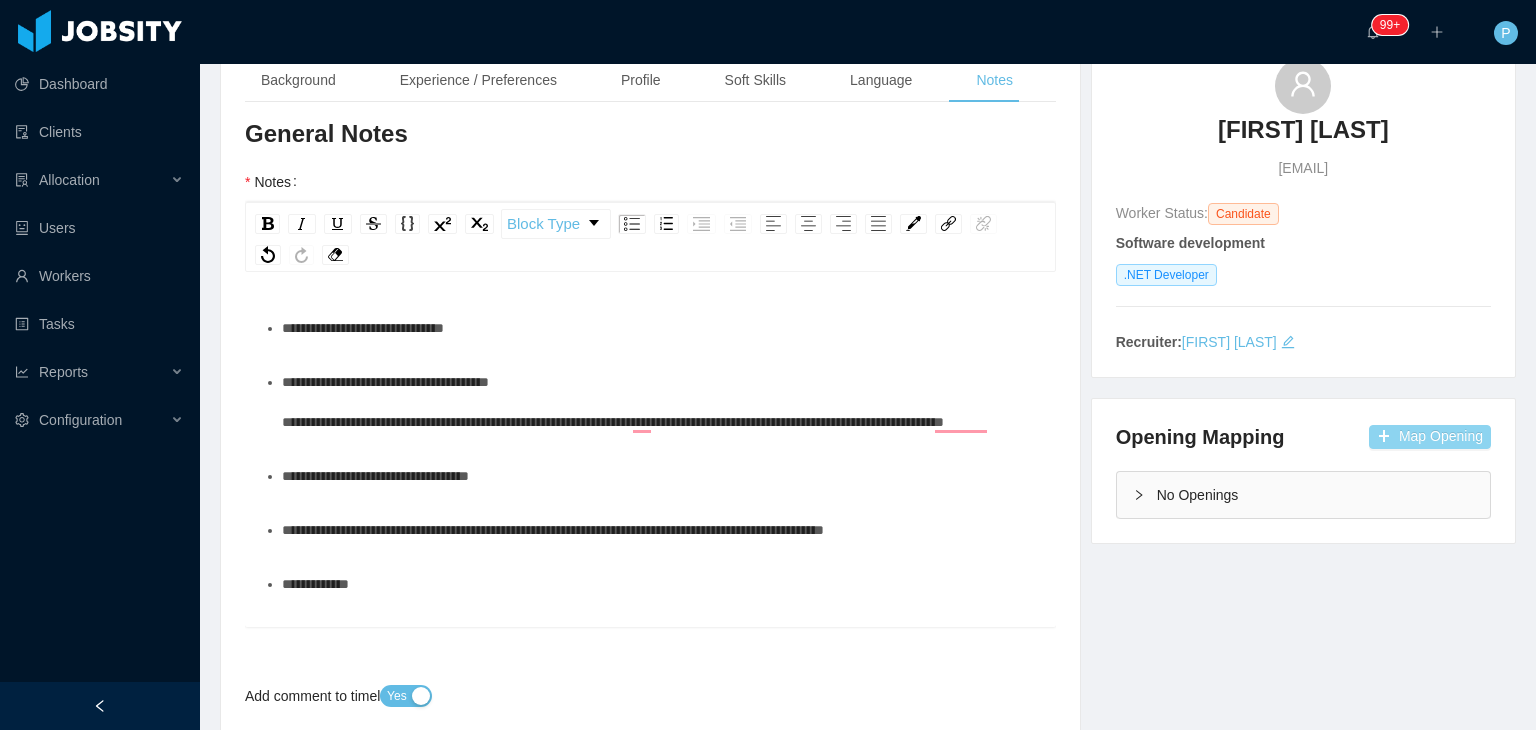 click on "Map Opening" at bounding box center (1430, 437) 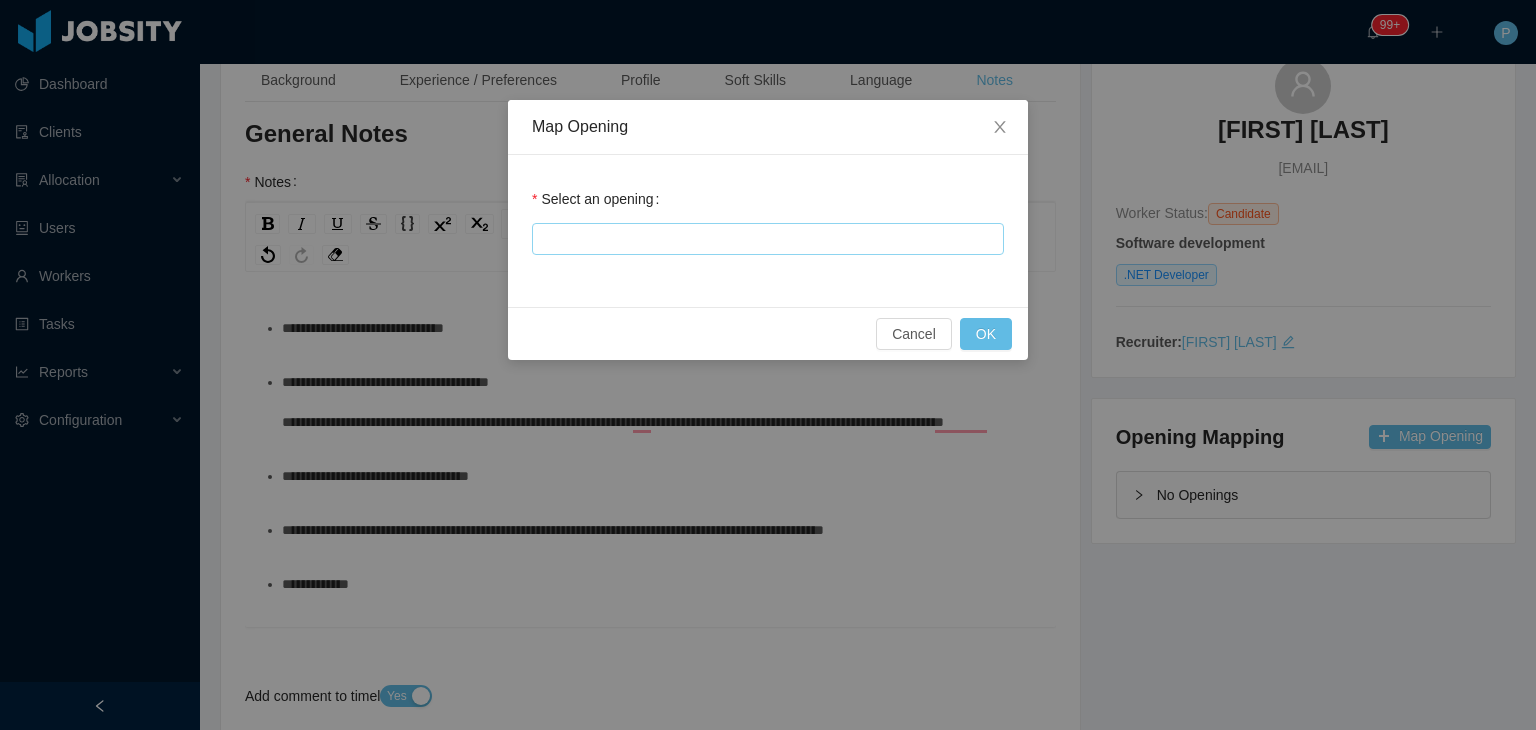 click at bounding box center [765, 239] 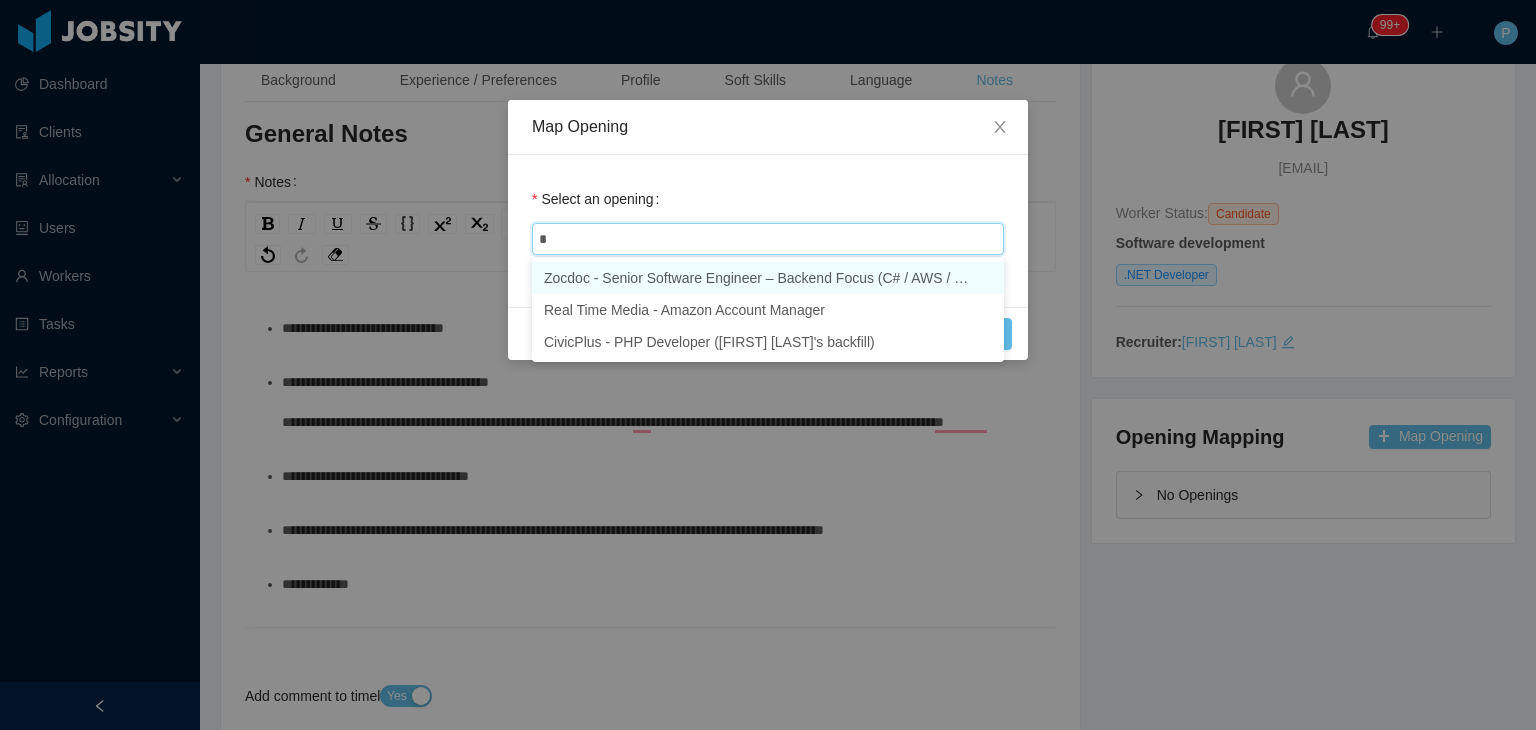type on "**" 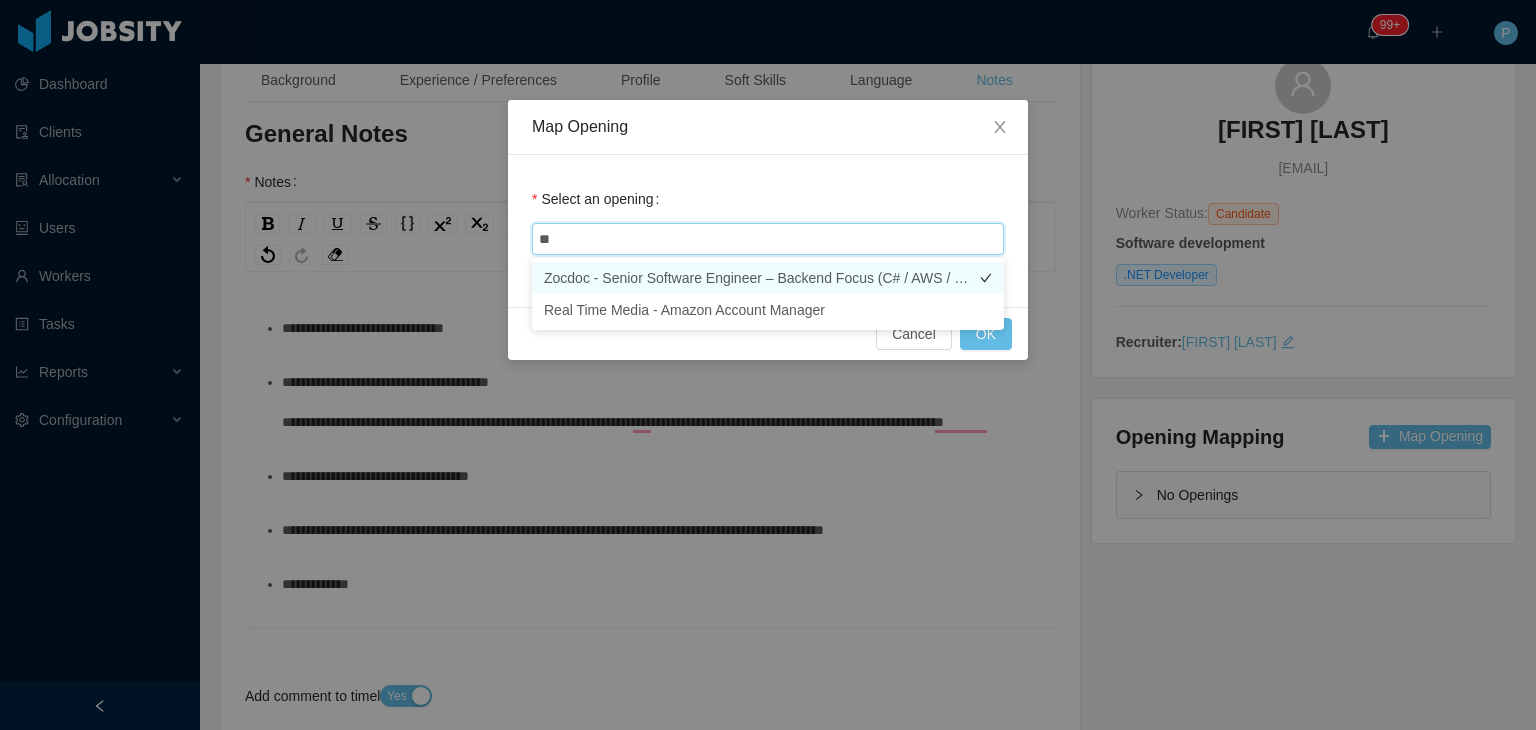 click on "Zocdoc - Senior Software Engineer – Backend Focus (C# / AWS / Security) -" at bounding box center [768, 278] 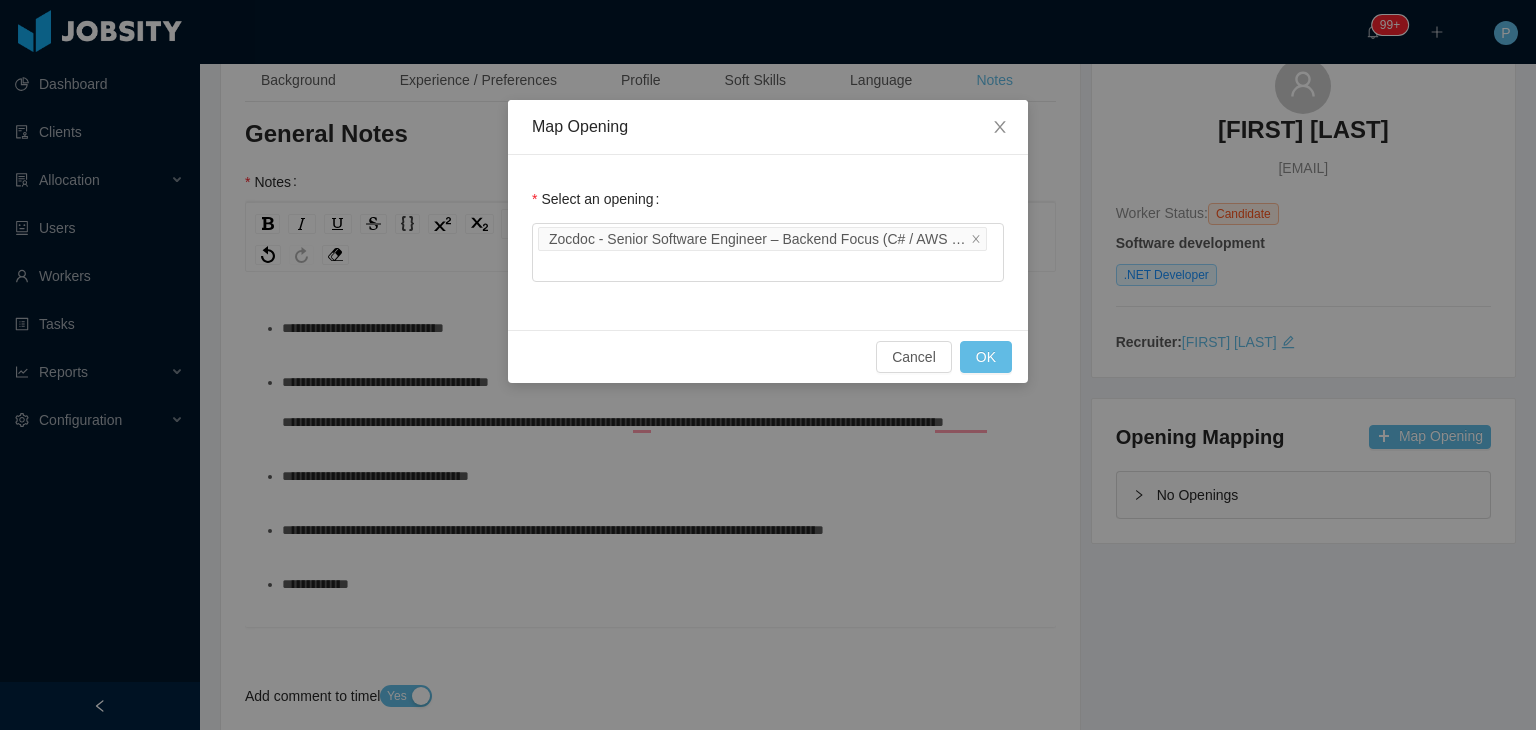 click on "Select an opening Zocdoc - Senior Software Engineer – Backend Focus (C# / AWS / Security) -" at bounding box center [768, 242] 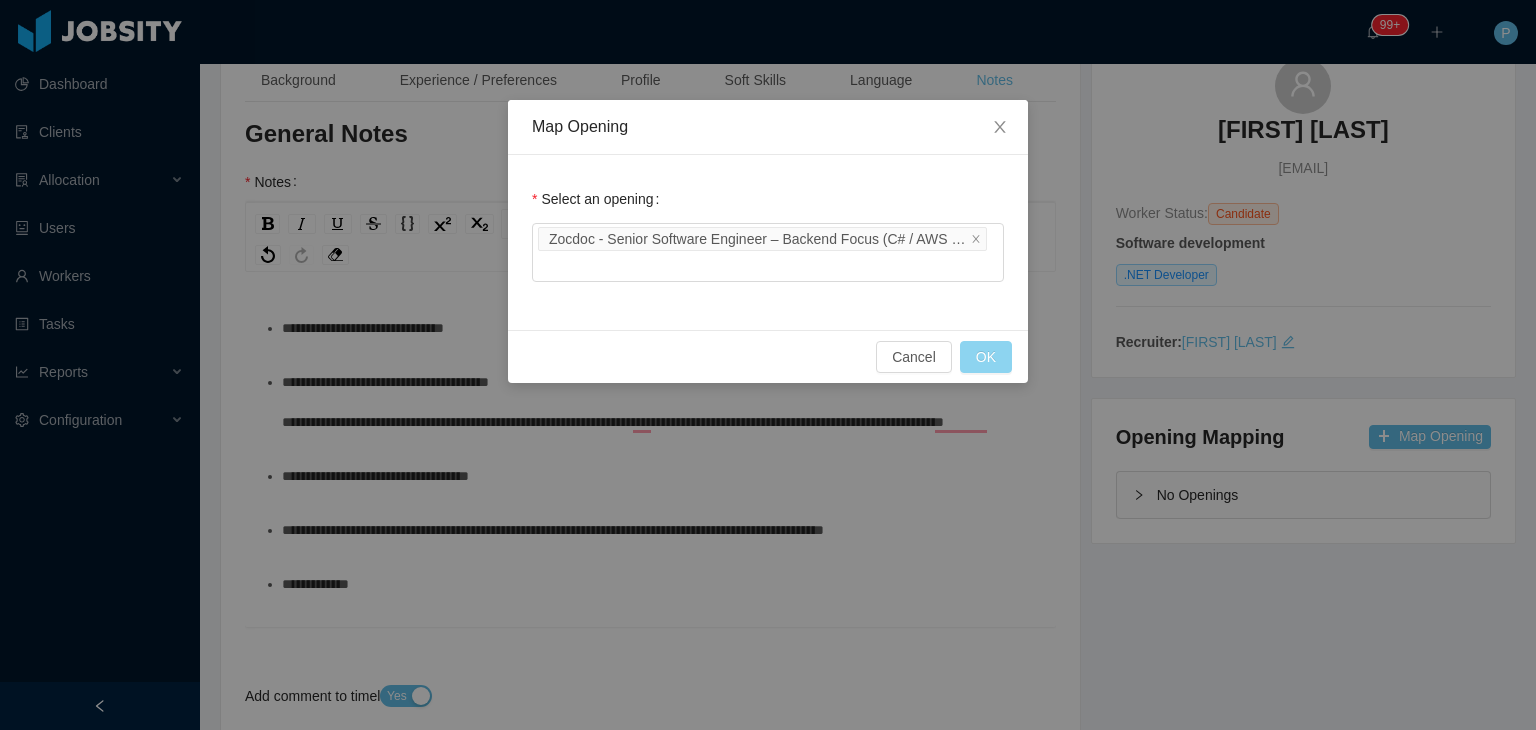 click on "OK" at bounding box center (986, 357) 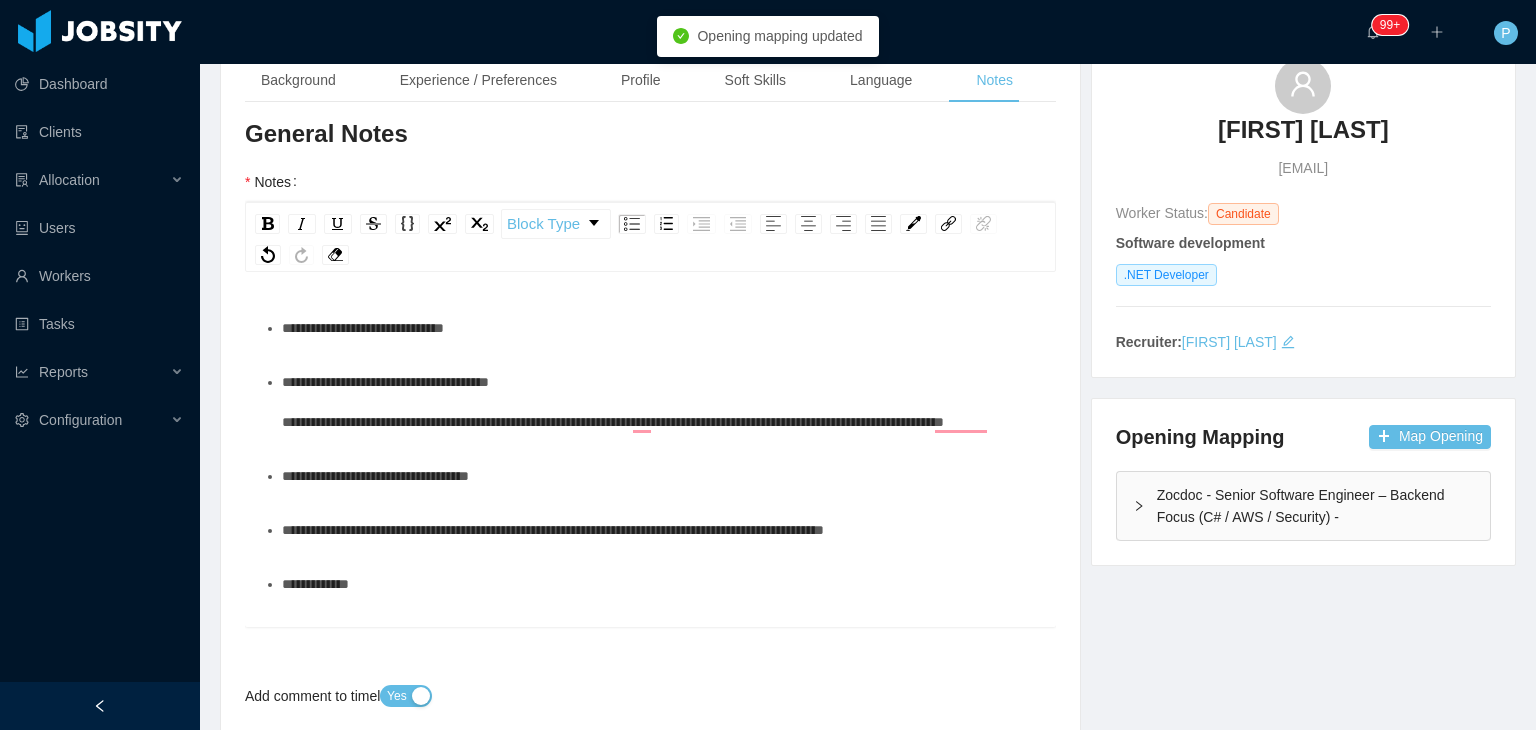 click on "**********" at bounding box center (661, 402) 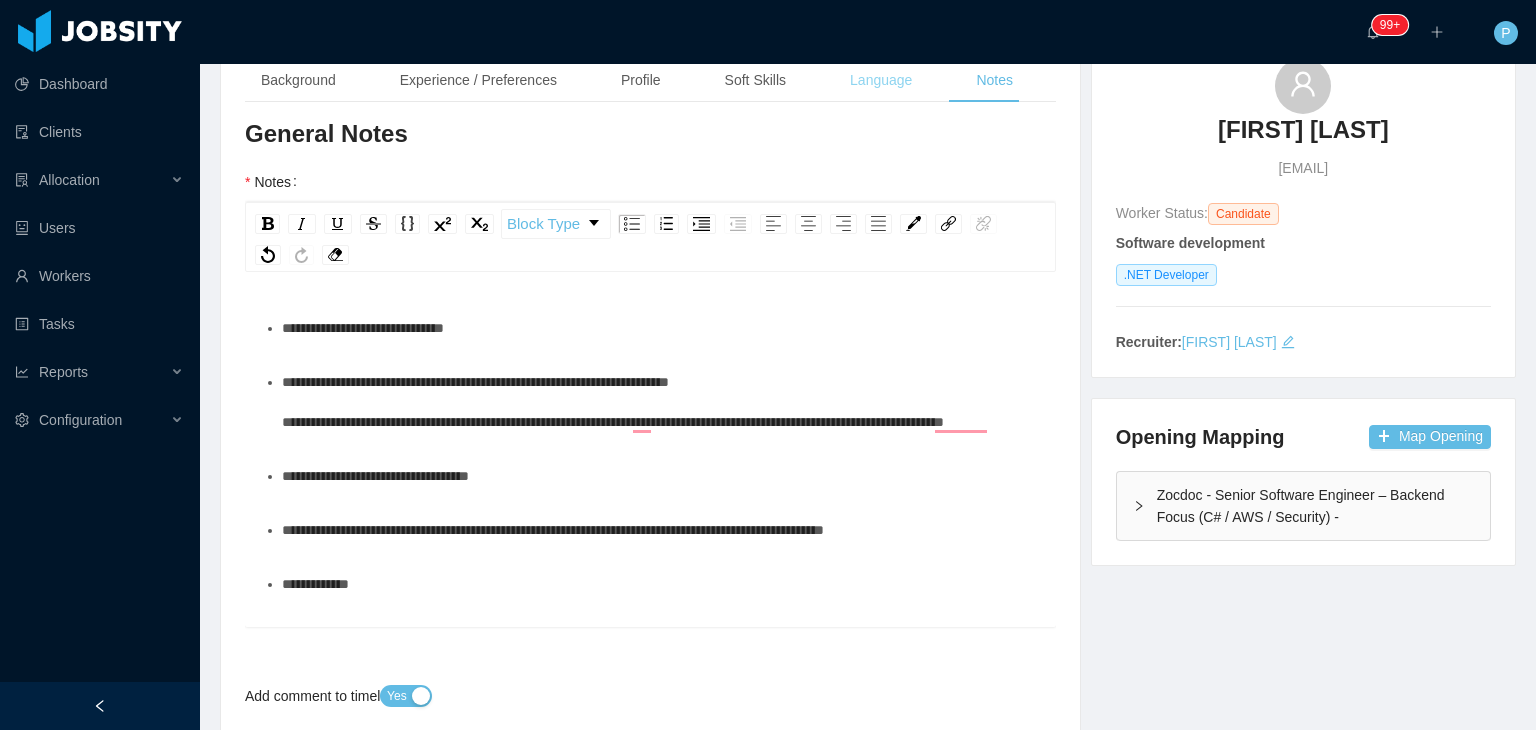 click on "Language" at bounding box center (881, 80) 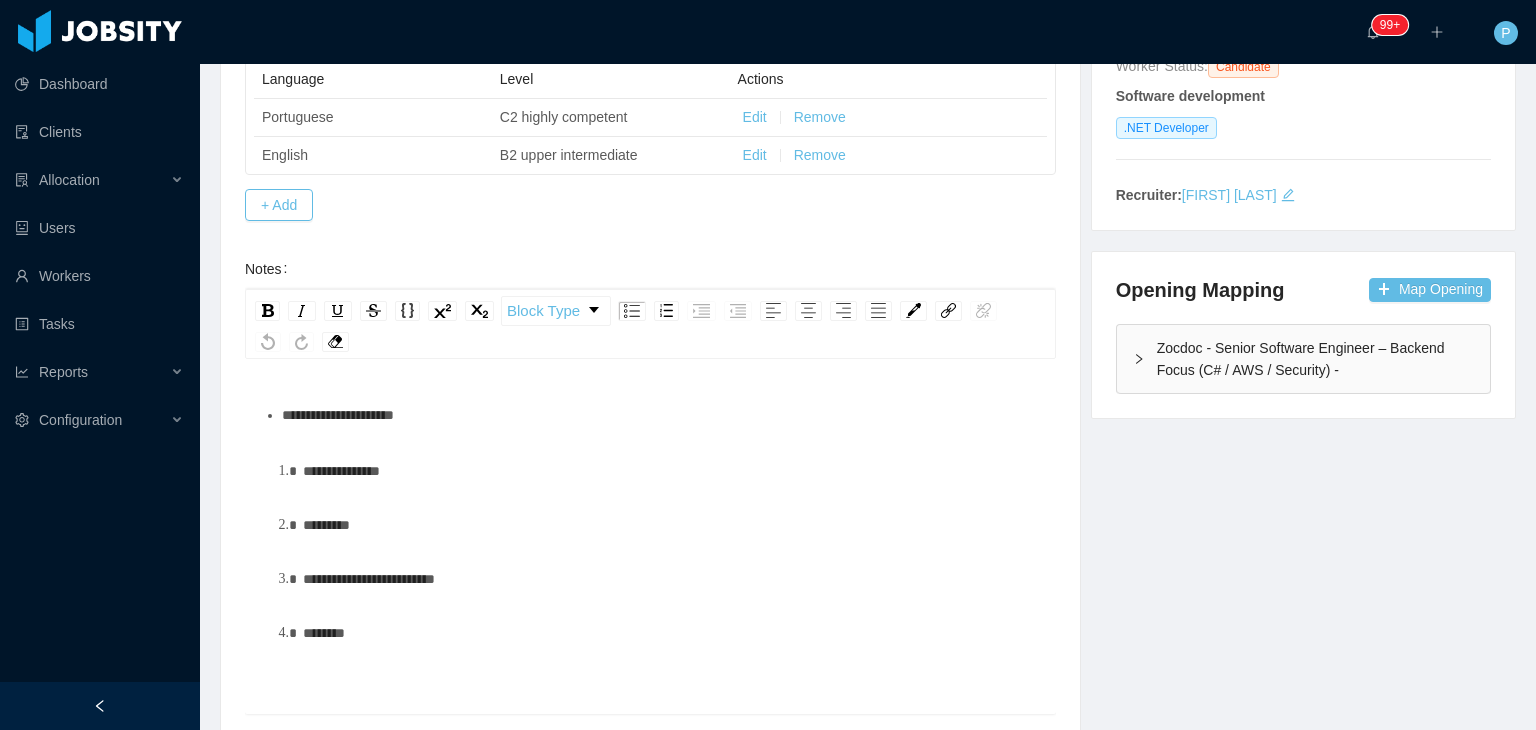 scroll, scrollTop: 316, scrollLeft: 0, axis: vertical 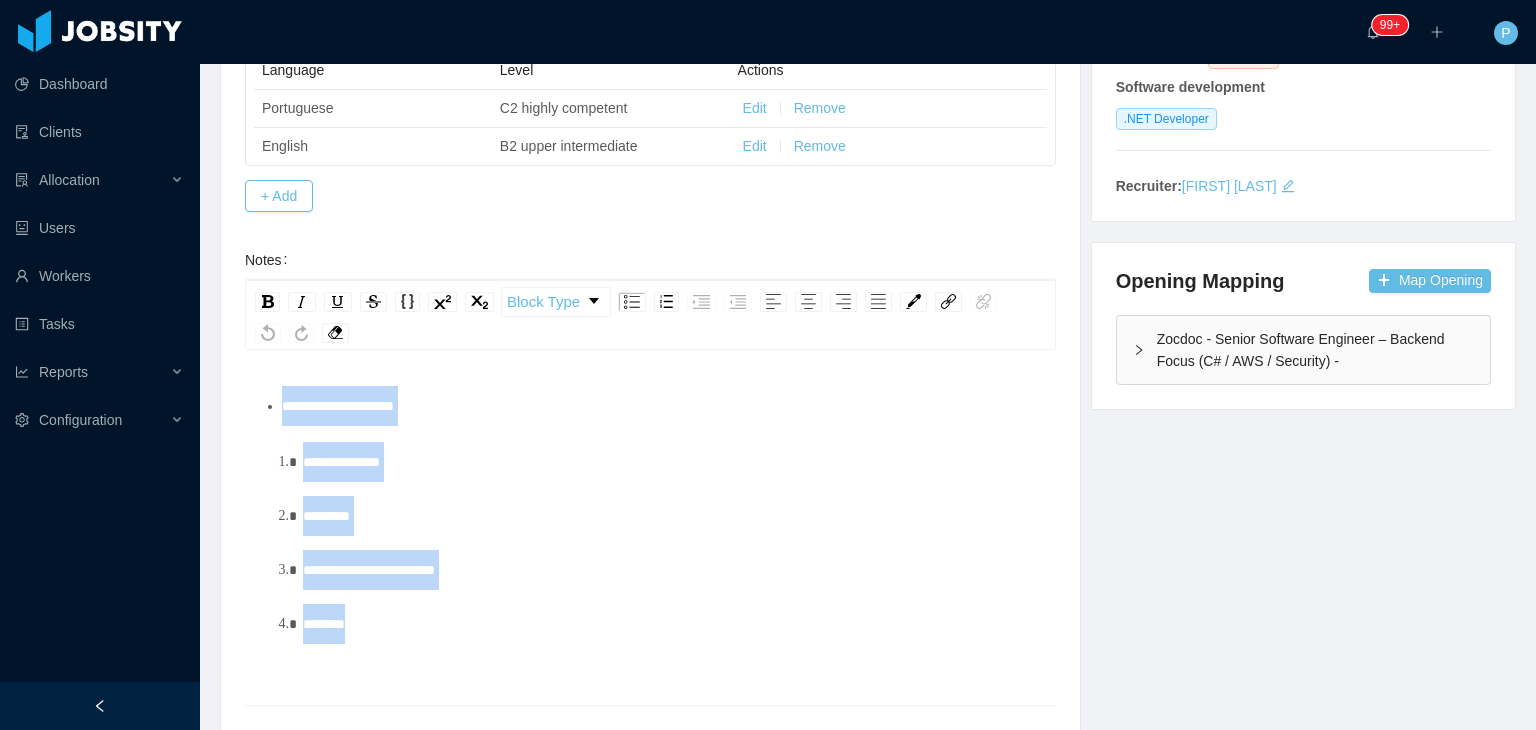 drag, startPoint x: 400, startPoint y: 633, endPoint x: 280, endPoint y: 402, distance: 260.30942 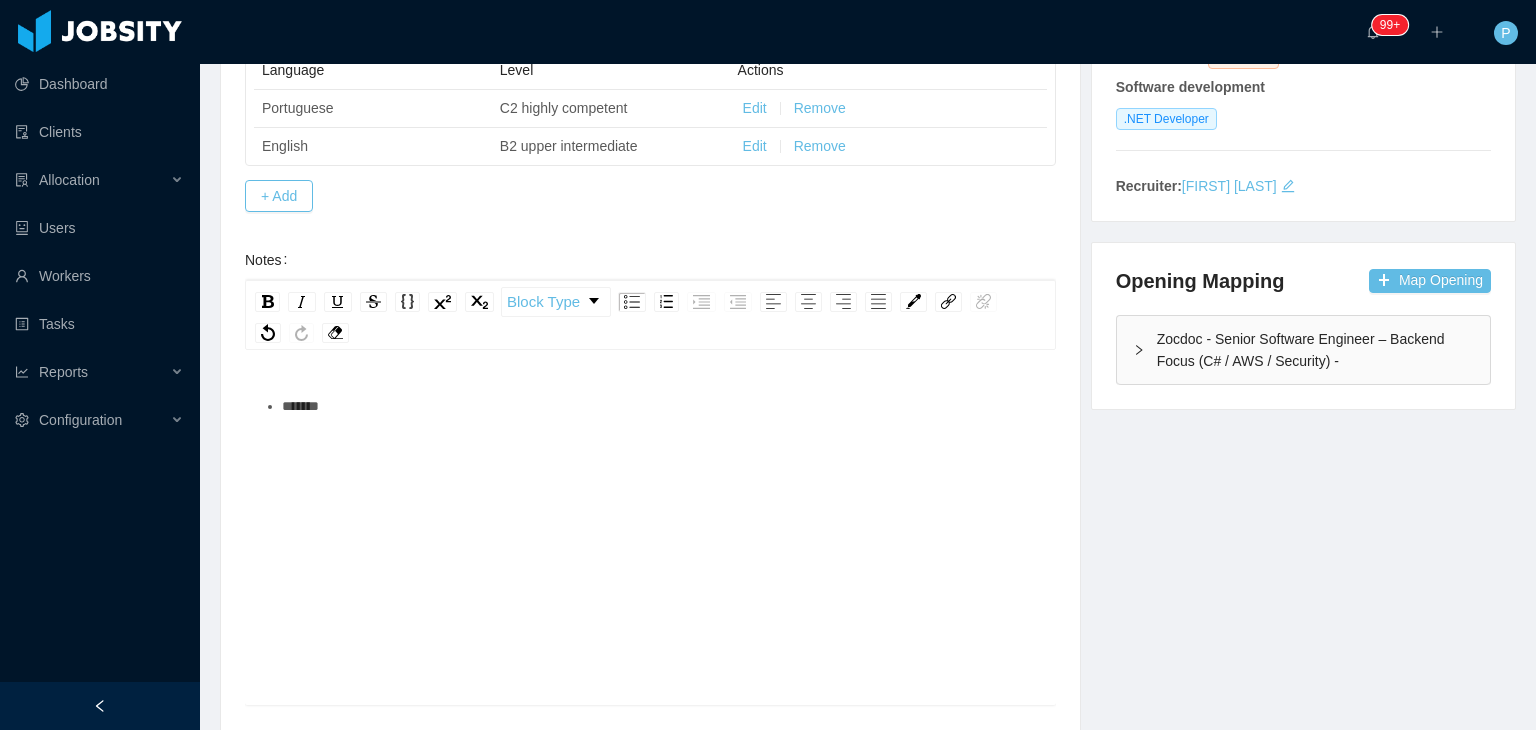 scroll, scrollTop: 12, scrollLeft: 0, axis: vertical 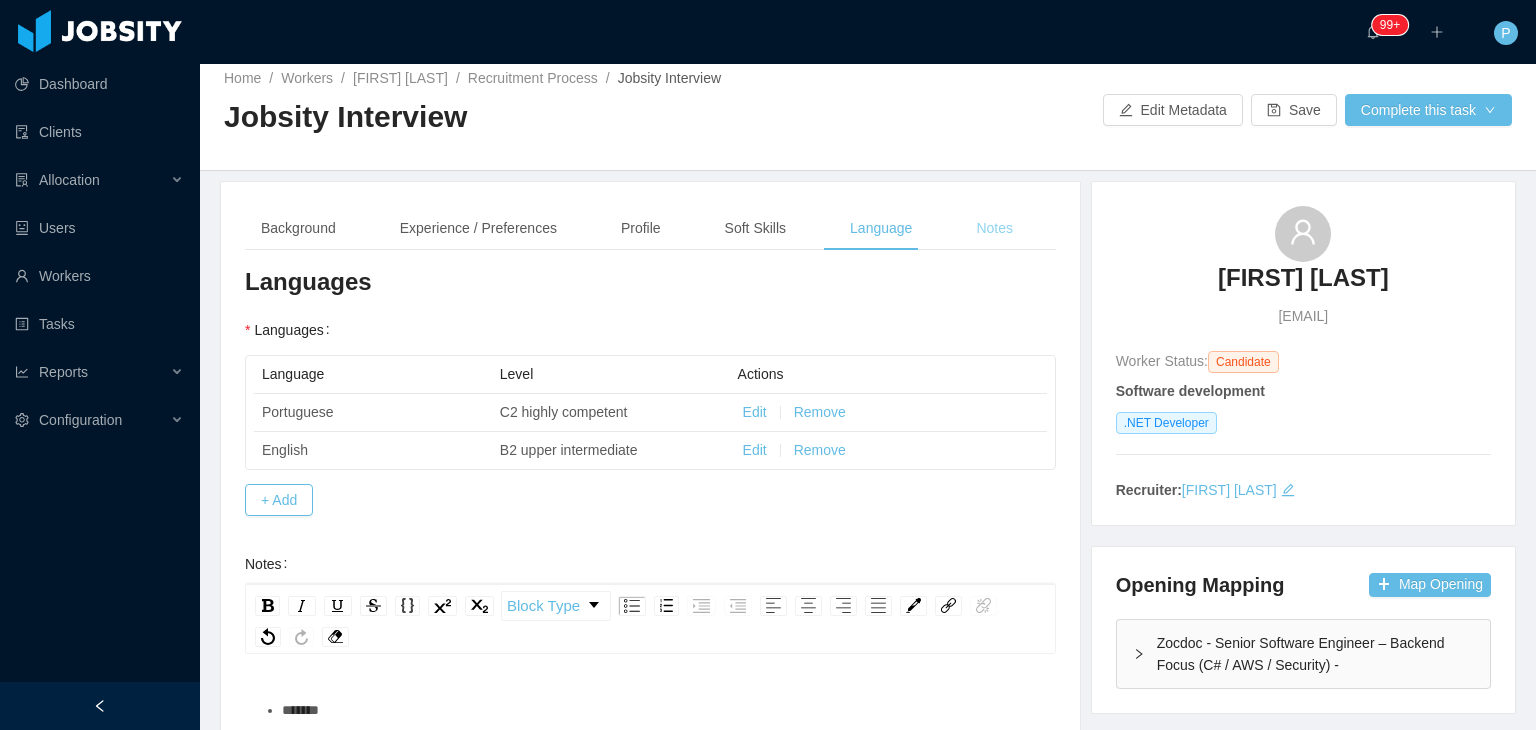 click on "Notes" at bounding box center [994, 228] 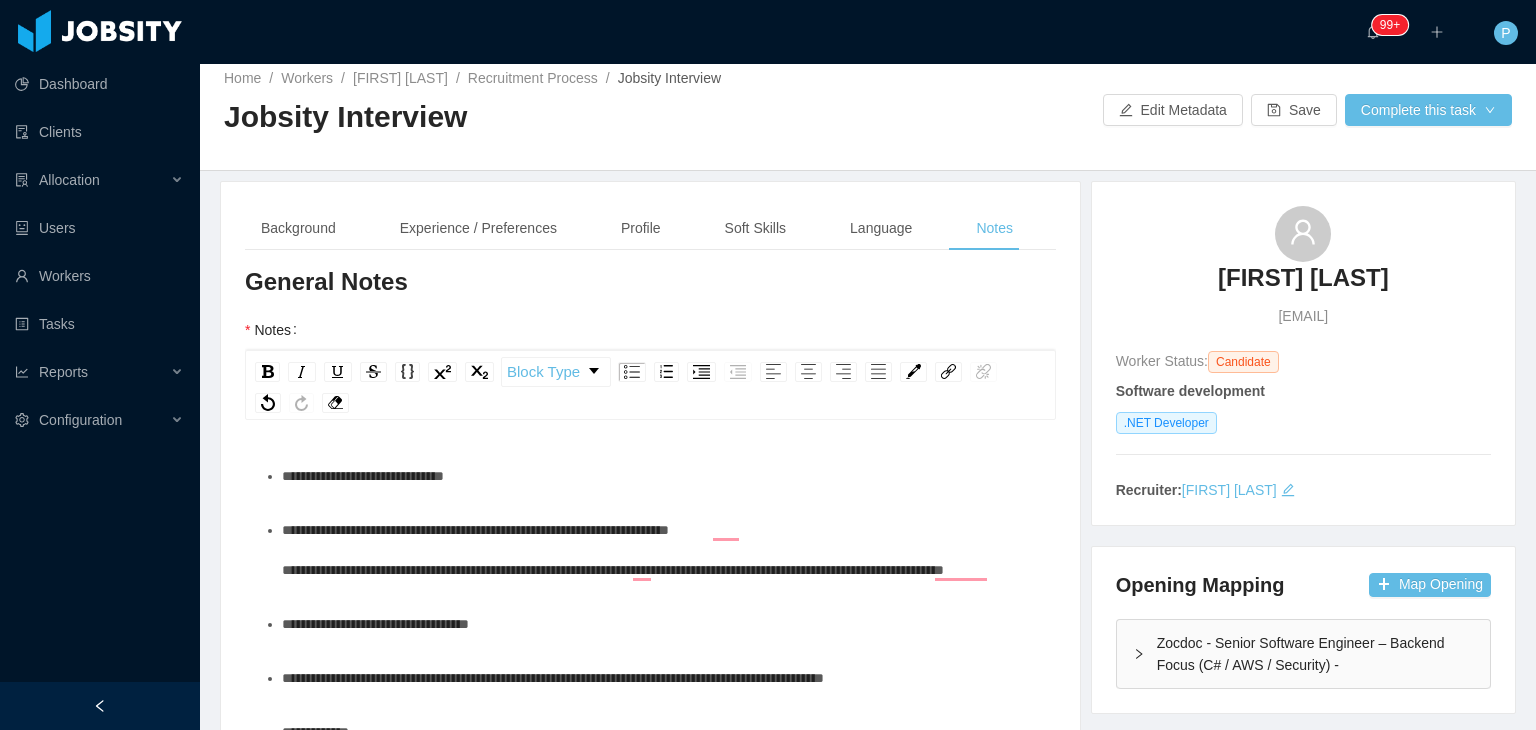 scroll, scrollTop: 236, scrollLeft: 0, axis: vertical 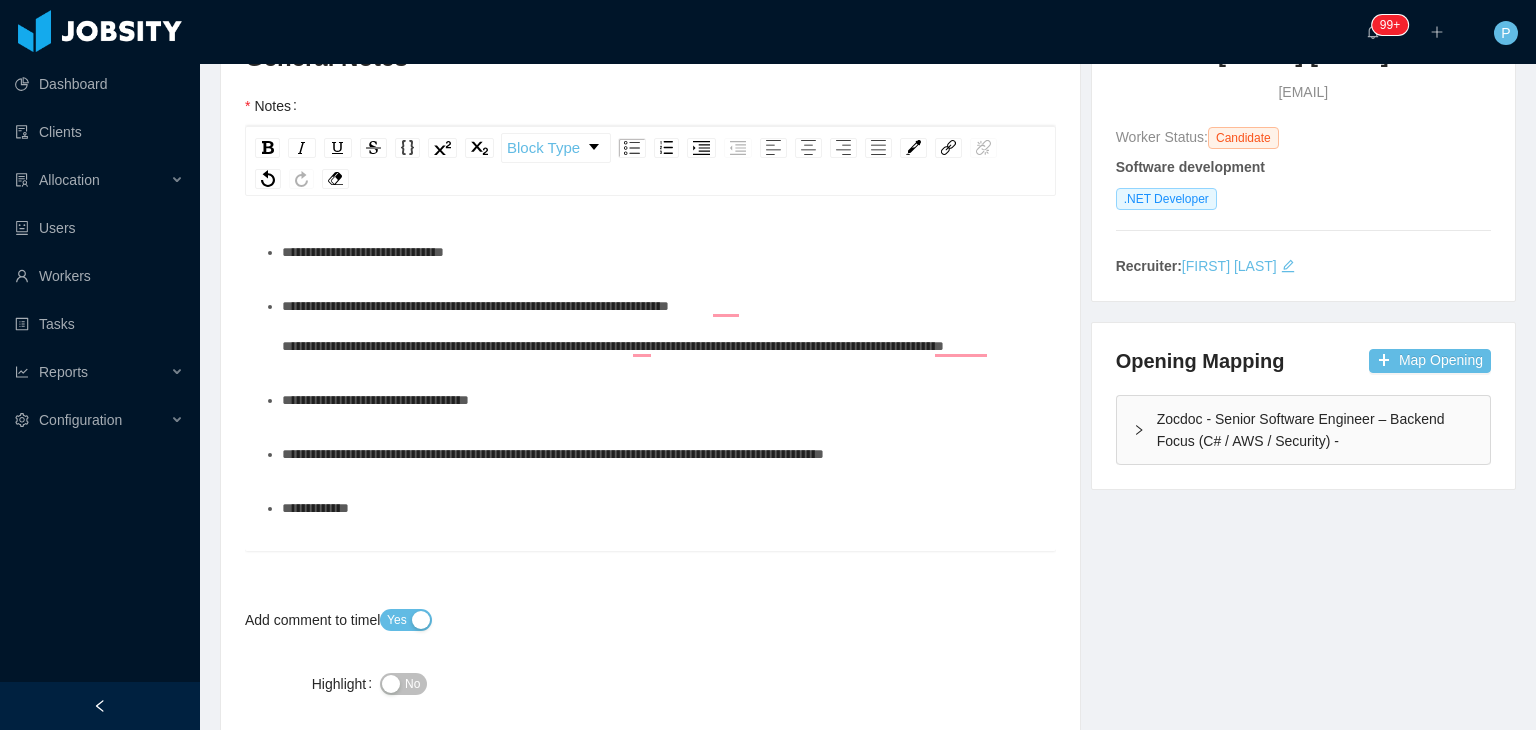 click on "**********" at bounding box center (661, 326) 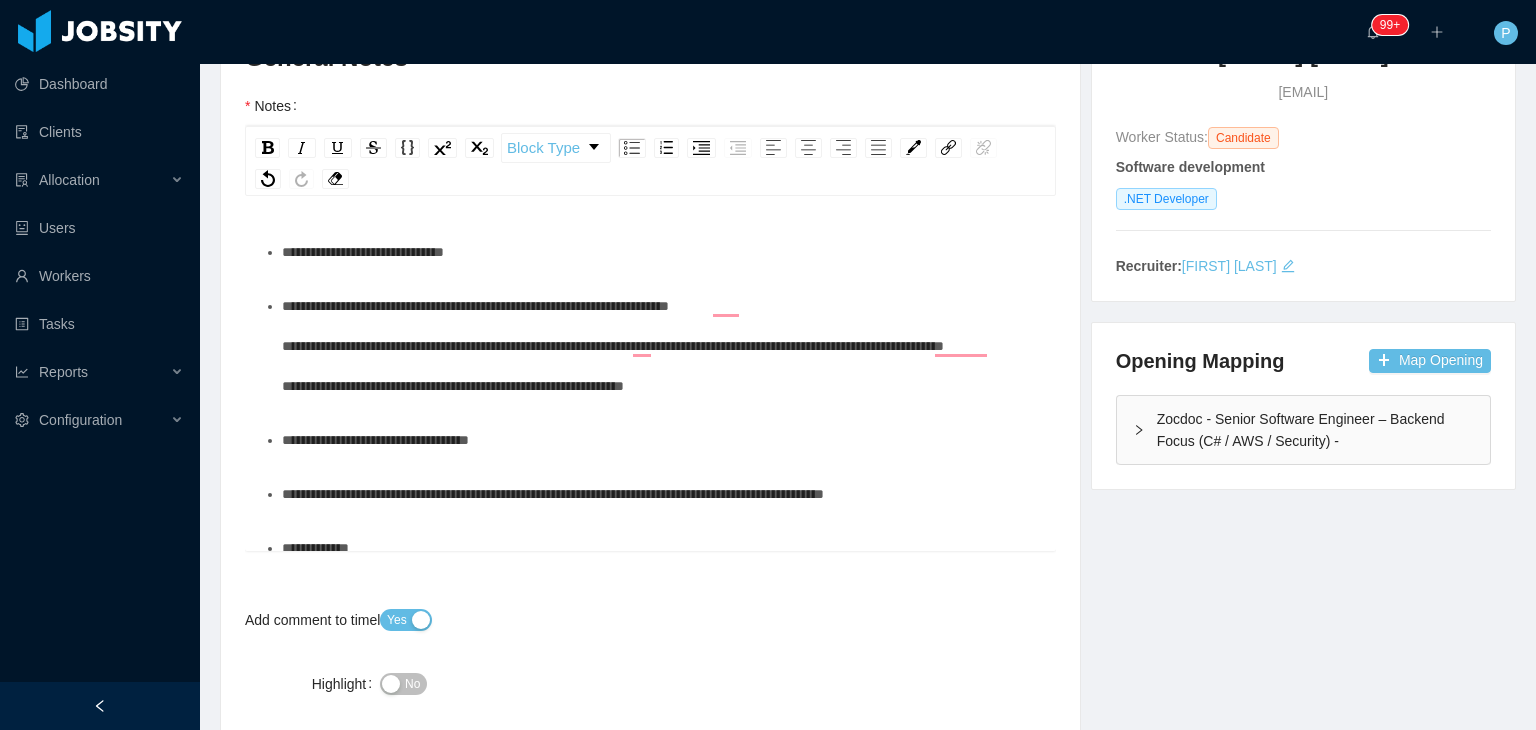 click on "**********" at bounding box center [661, 346] 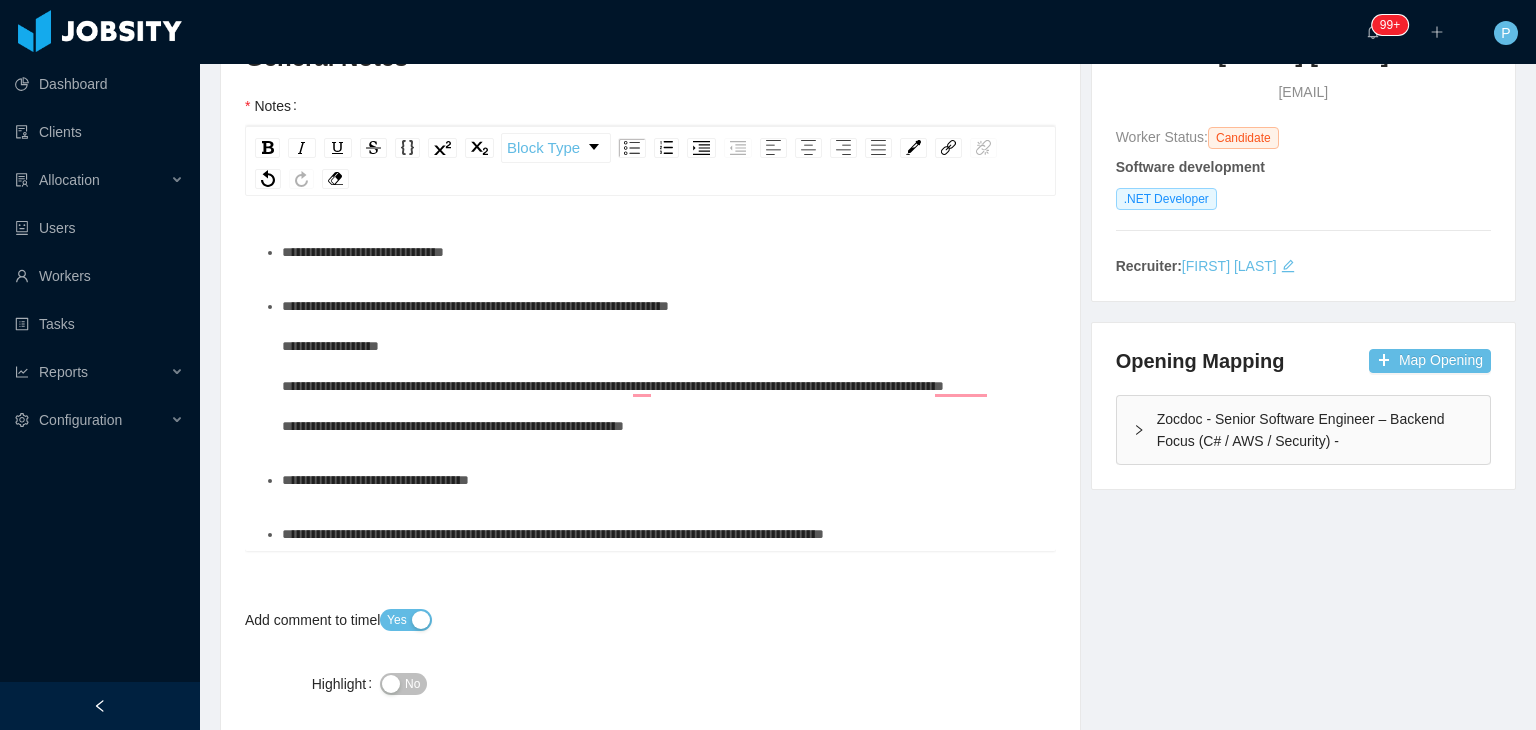 click on "**********" at bounding box center (661, 366) 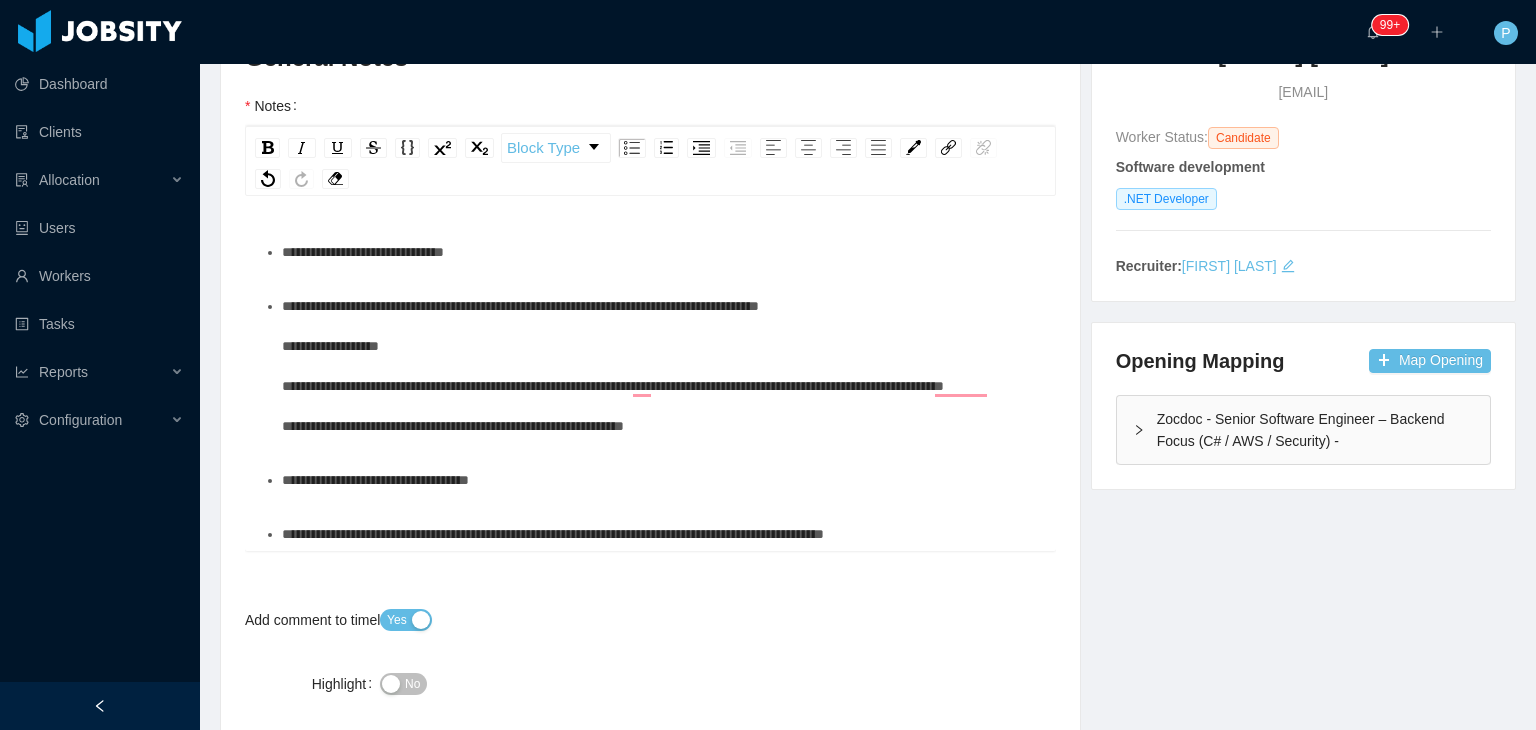 scroll, scrollTop: 83, scrollLeft: 0, axis: vertical 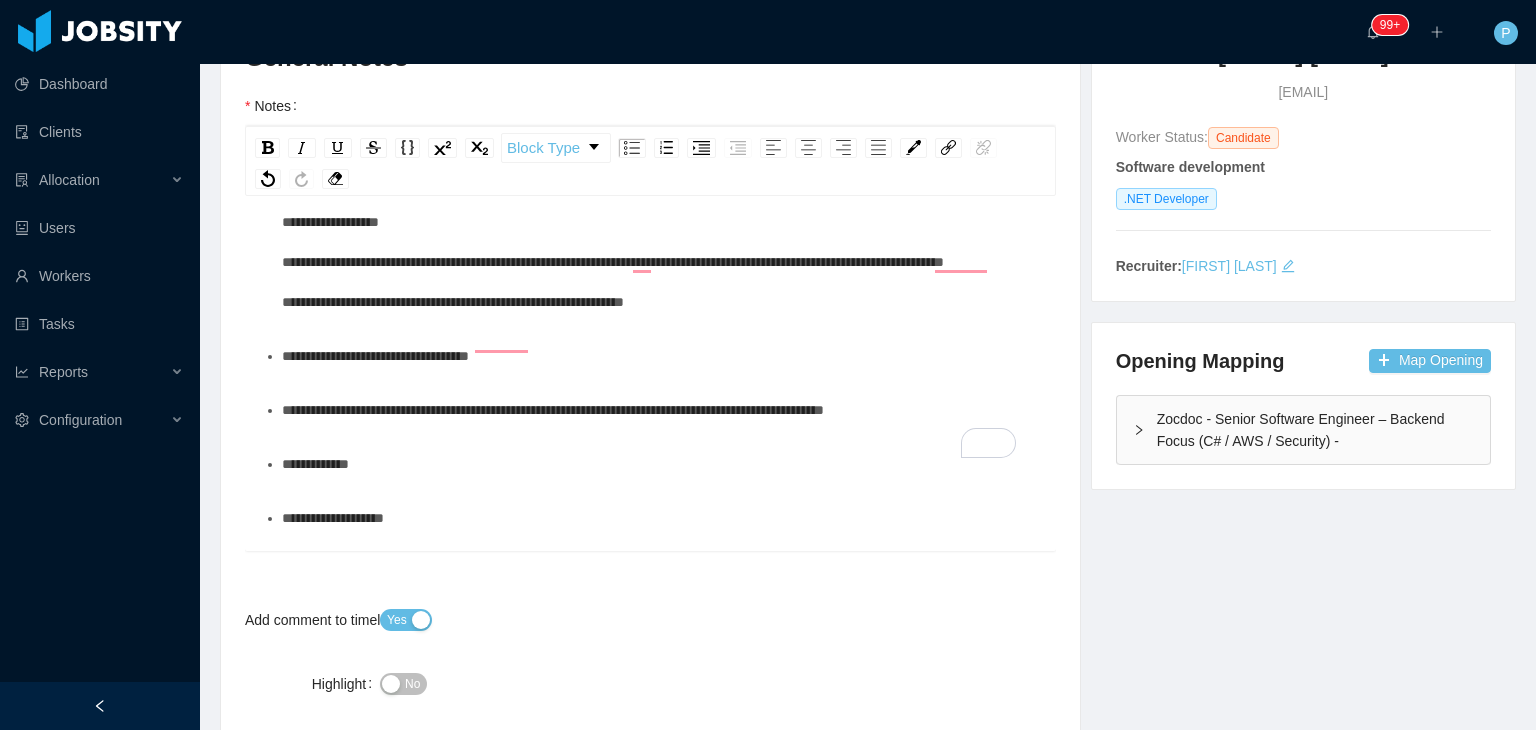 click on "**********" at bounding box center [553, 410] 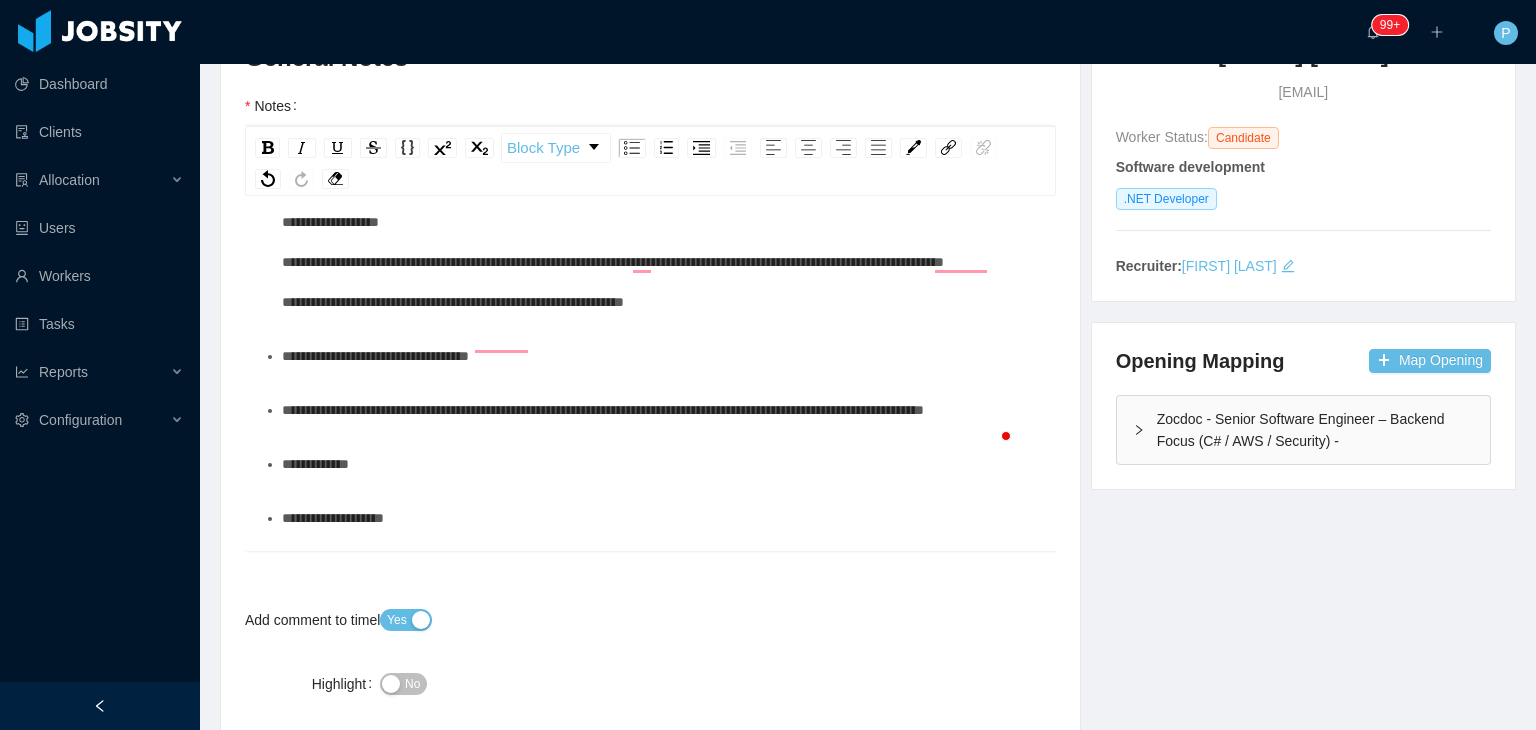 click on "**********" at bounding box center [603, 410] 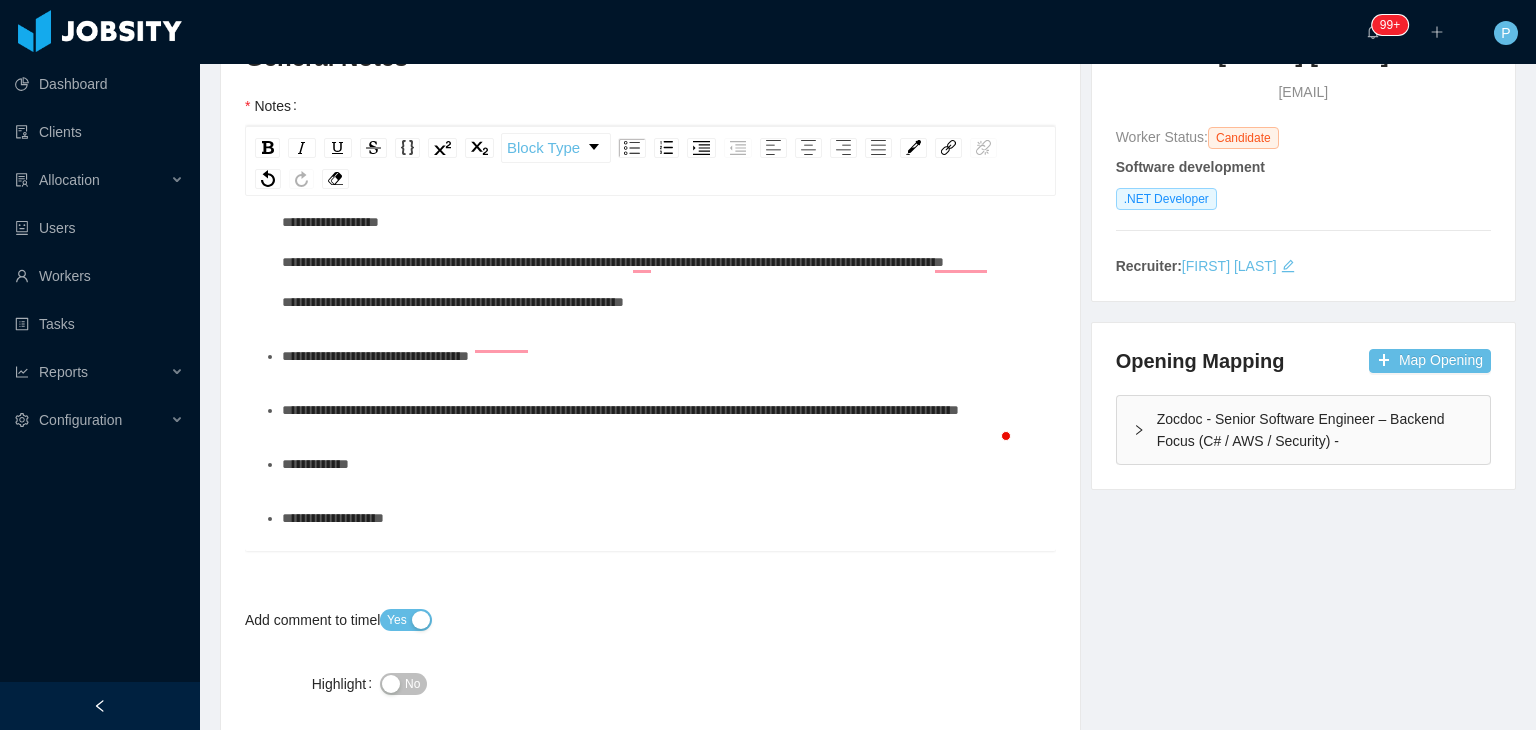 click on "**********" at bounding box center (620, 410) 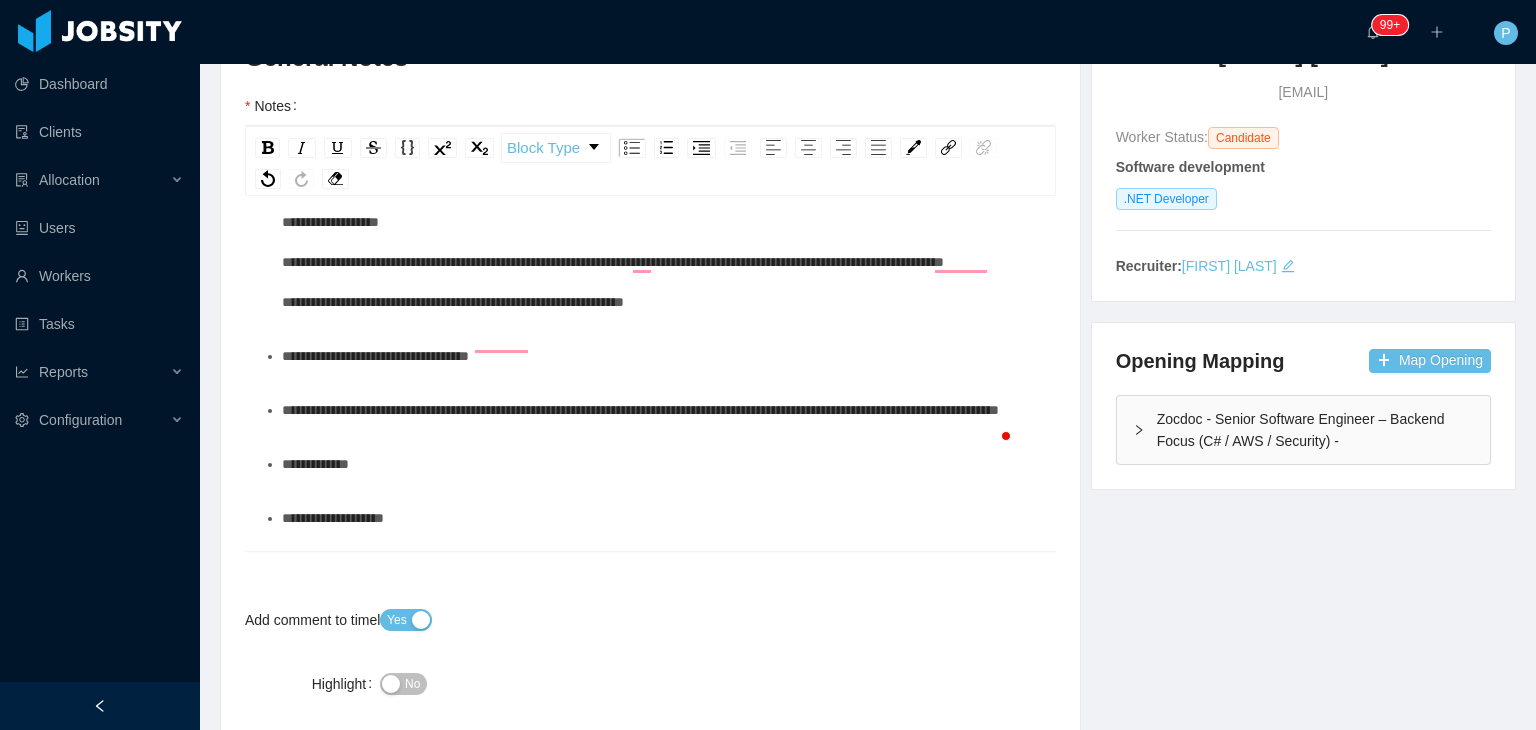click on "**********" at bounding box center [661, 242] 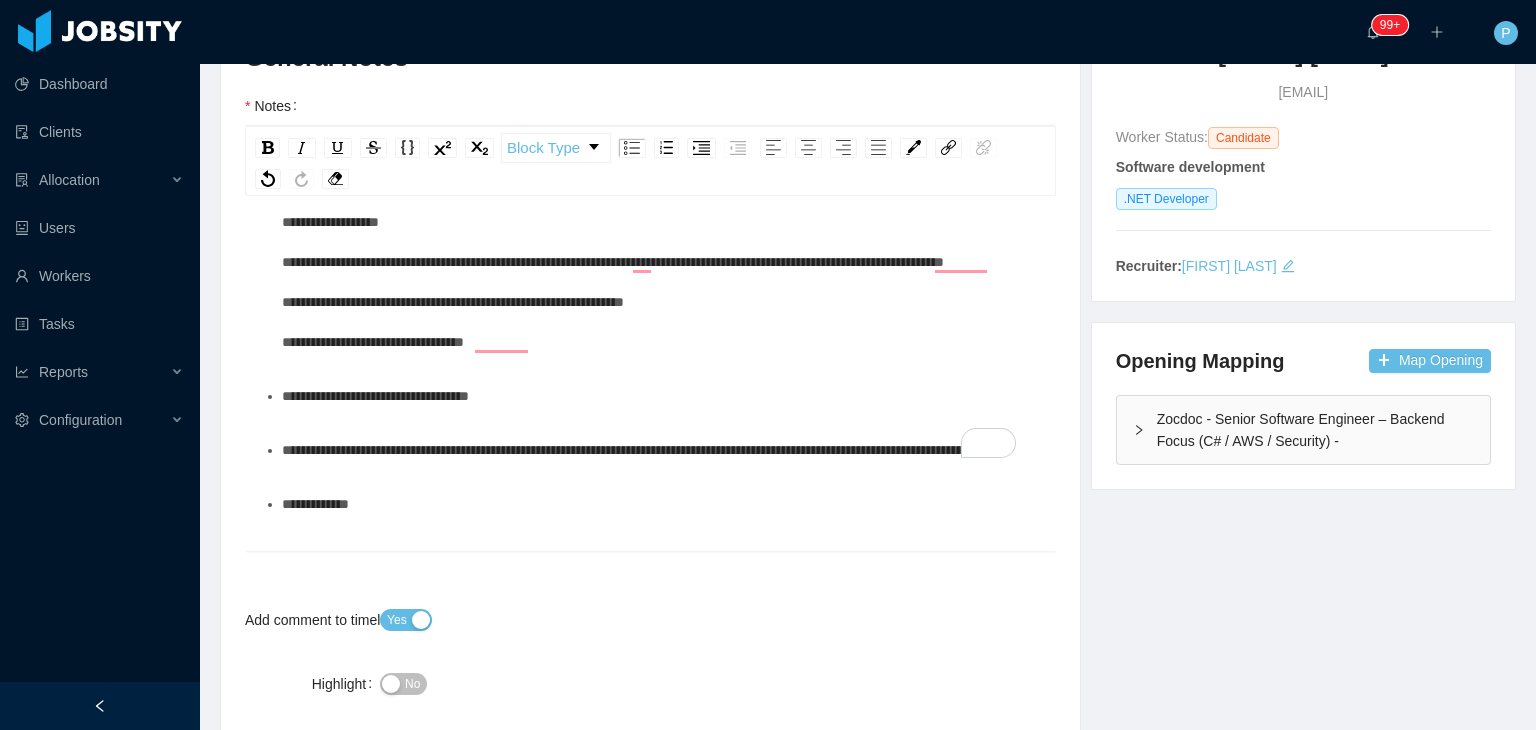 scroll, scrollTop: 70, scrollLeft: 0, axis: vertical 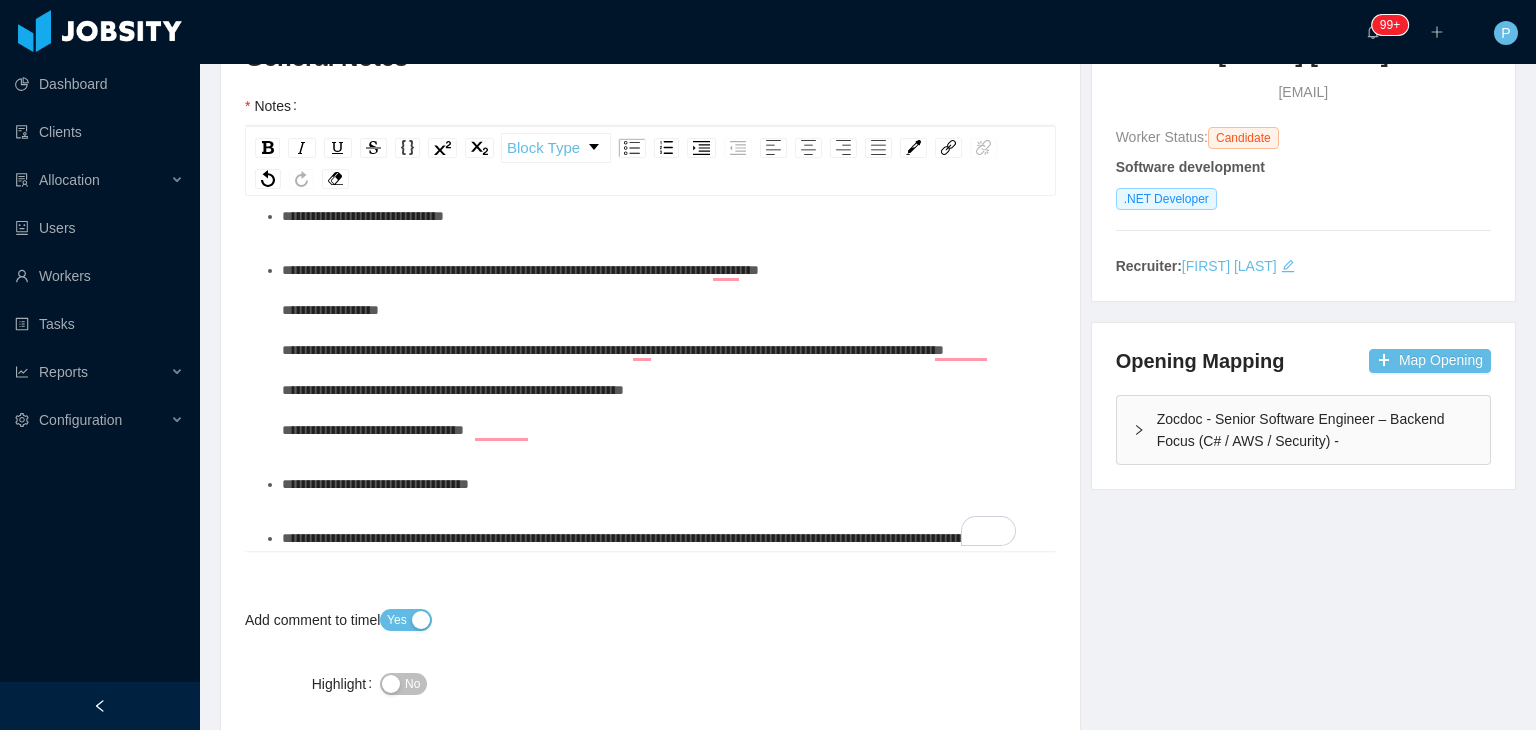 click on "**********" at bounding box center [613, 350] 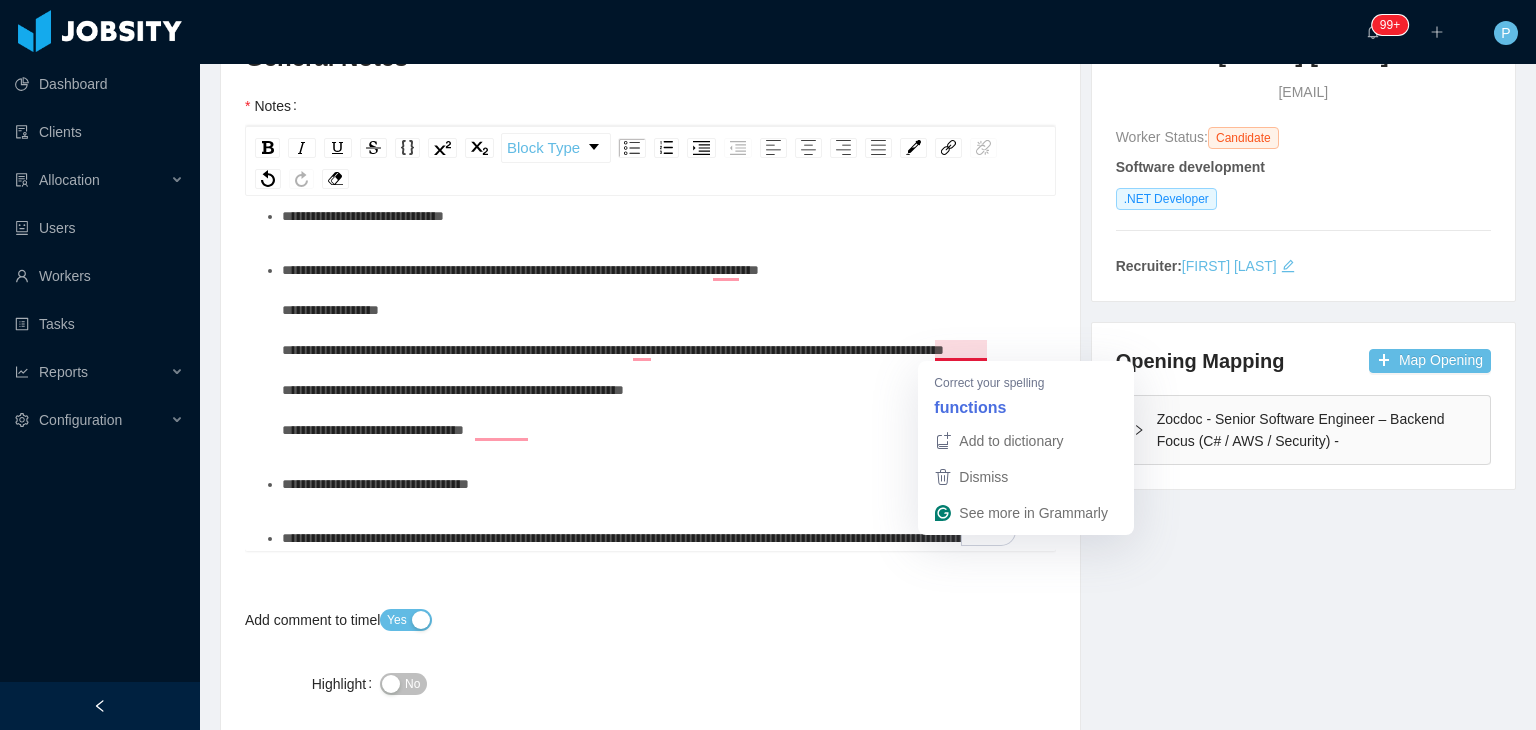 click on "**********" at bounding box center (613, 350) 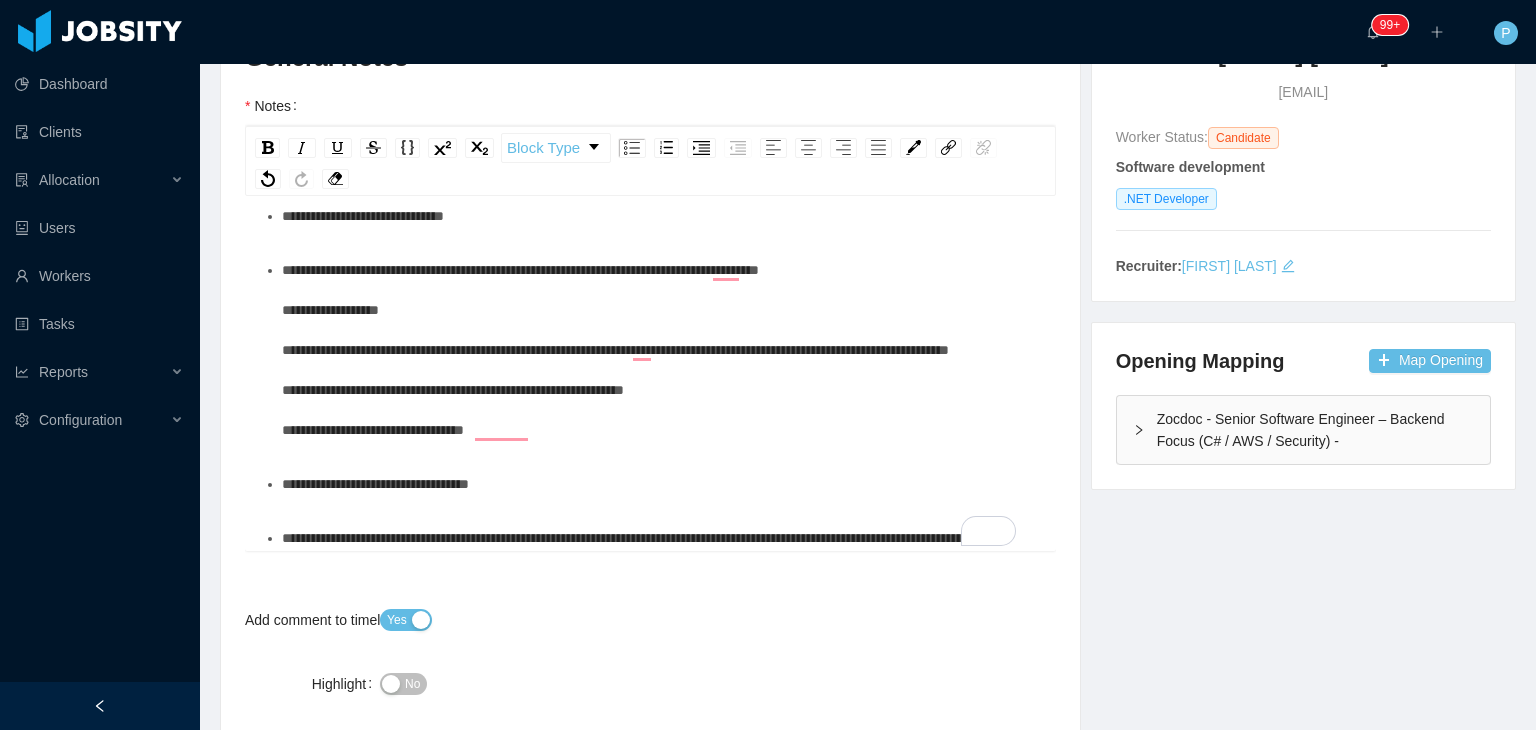 click on "**********" at bounding box center (651, 512) 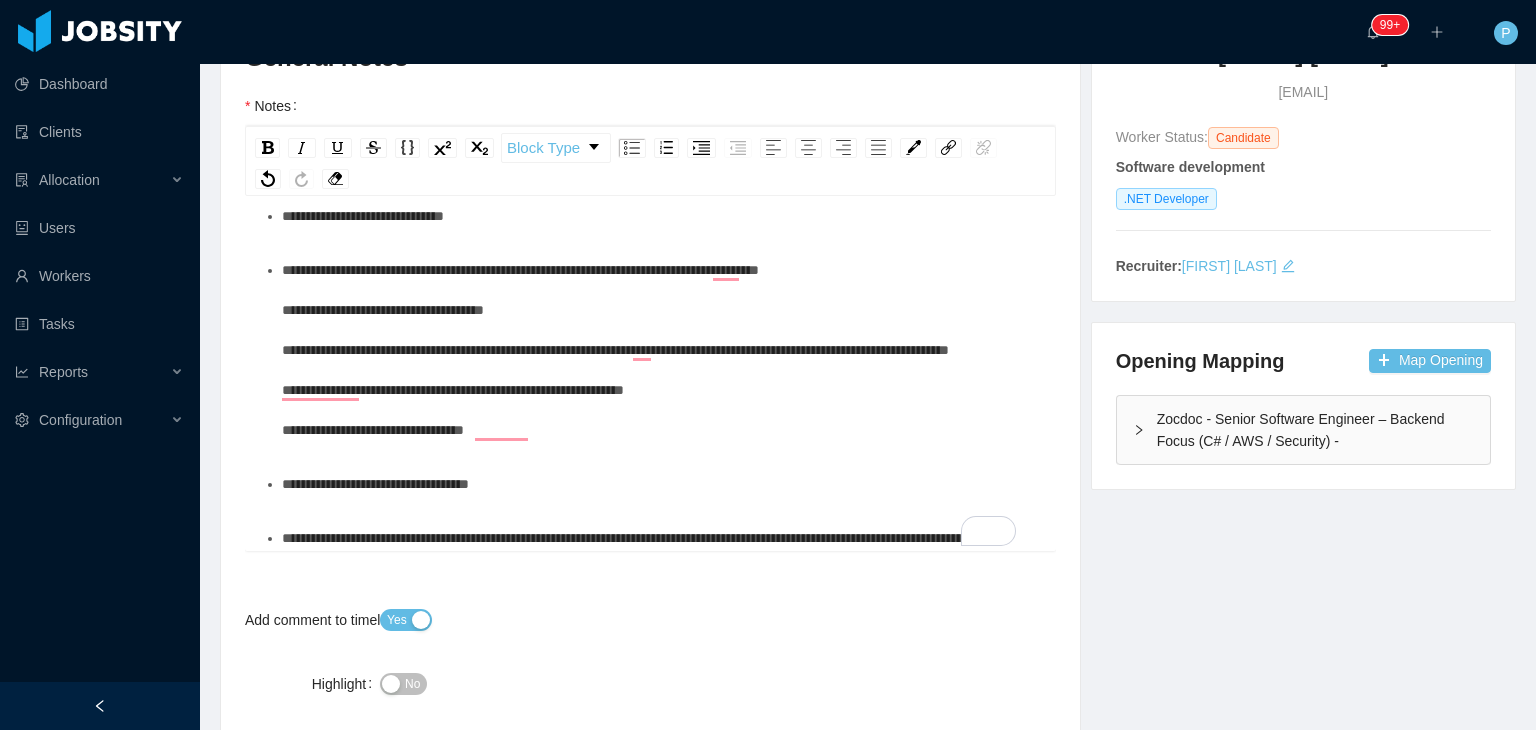 click on "**********" at bounding box center (615, 350) 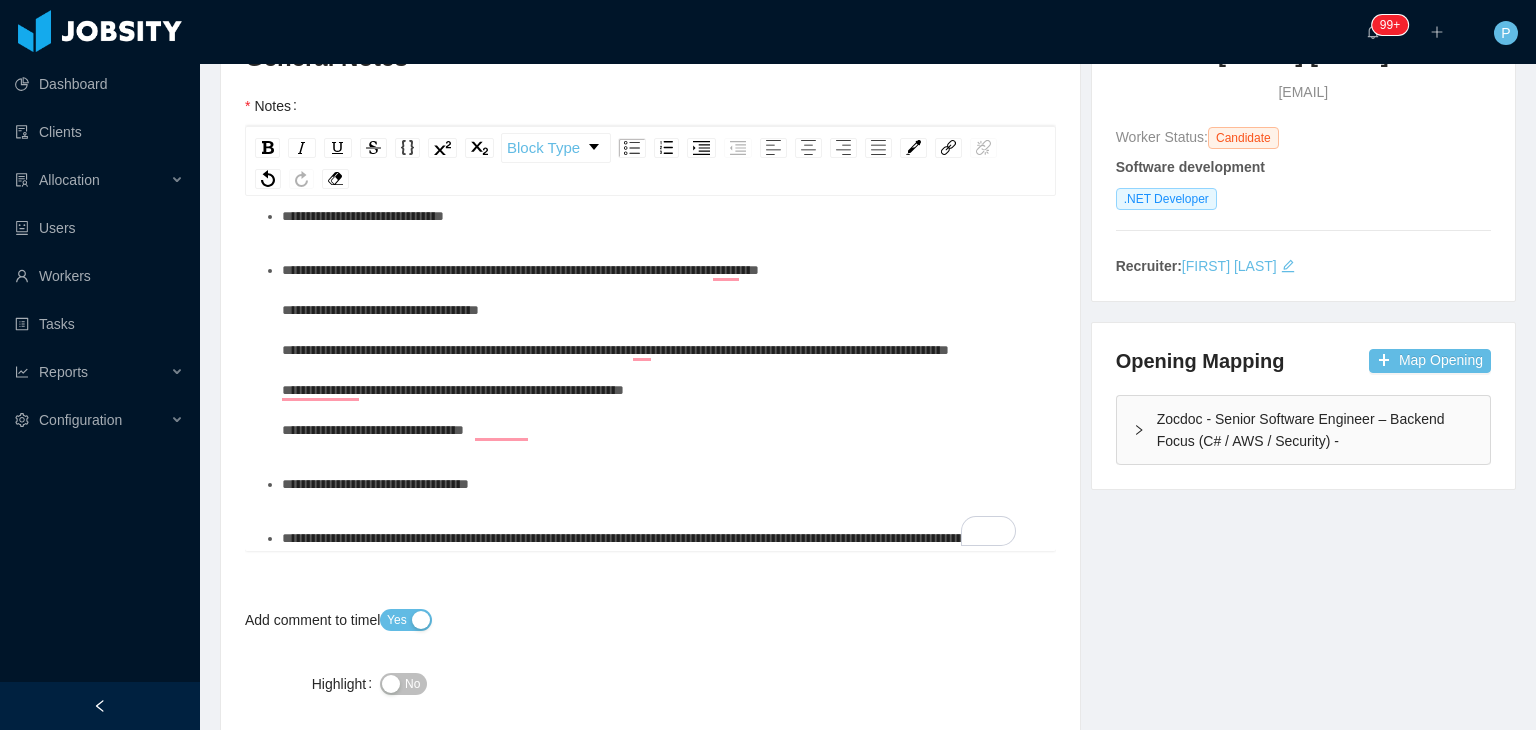 click on "**********" at bounding box center [661, 350] 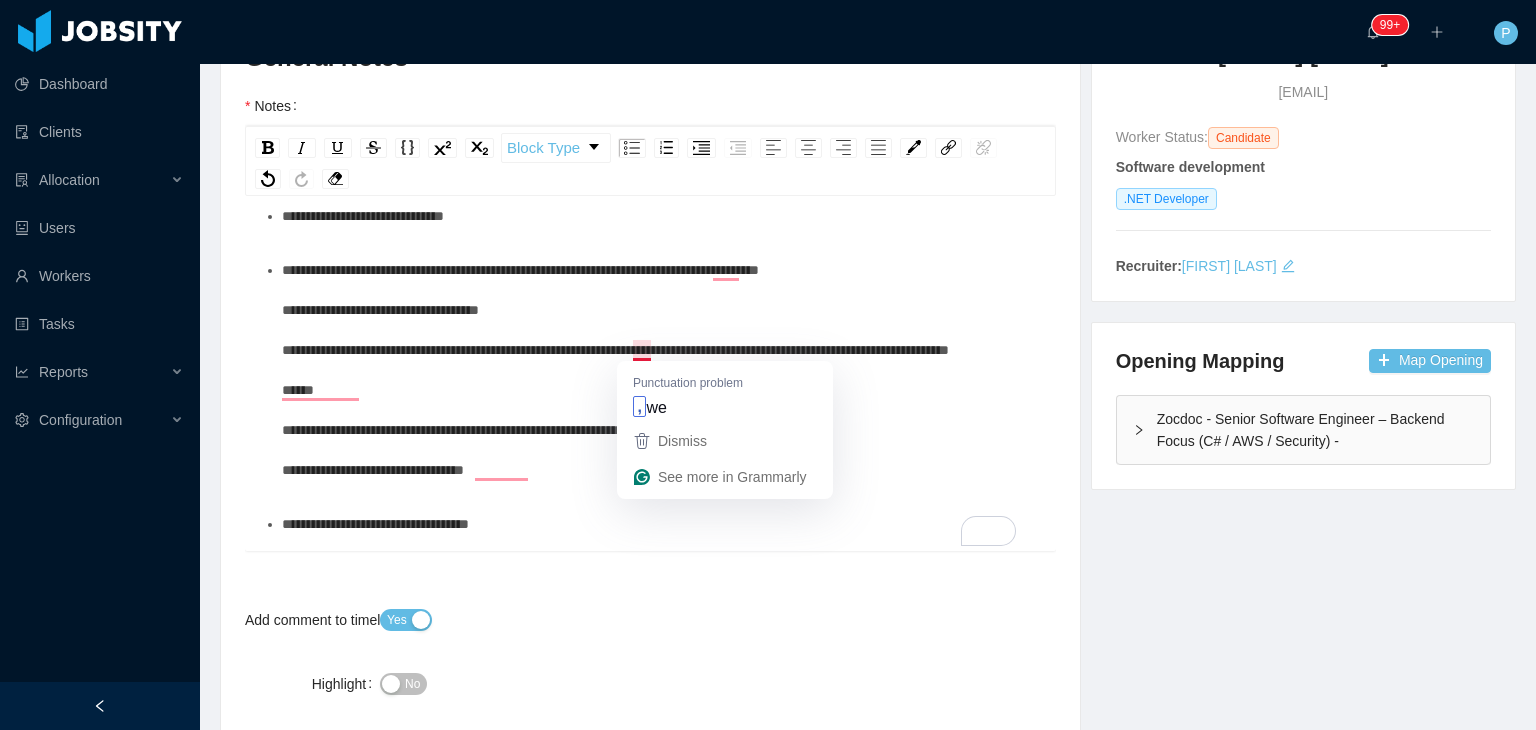 click on "**********" at bounding box center (615, 370) 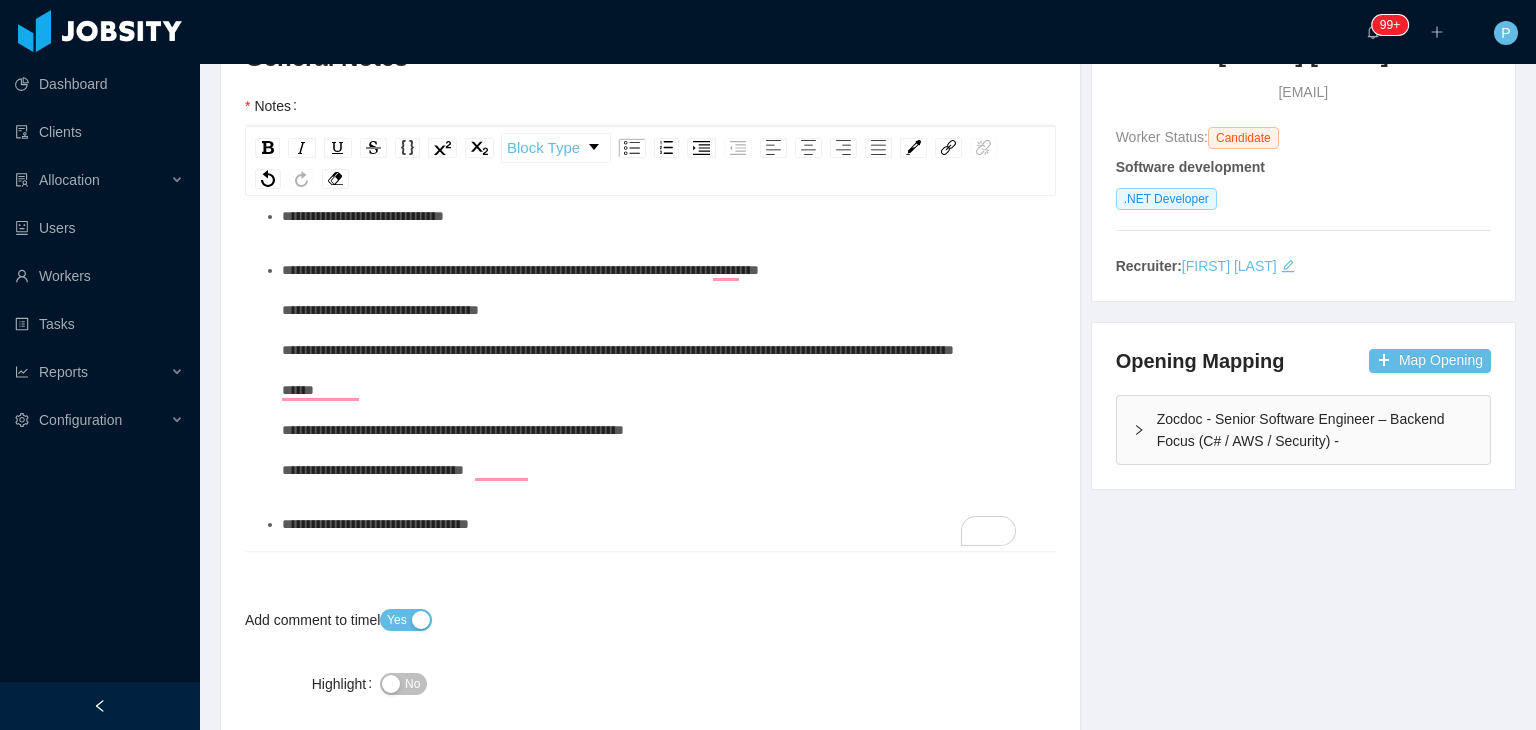 click on "**********" at bounding box center (661, 370) 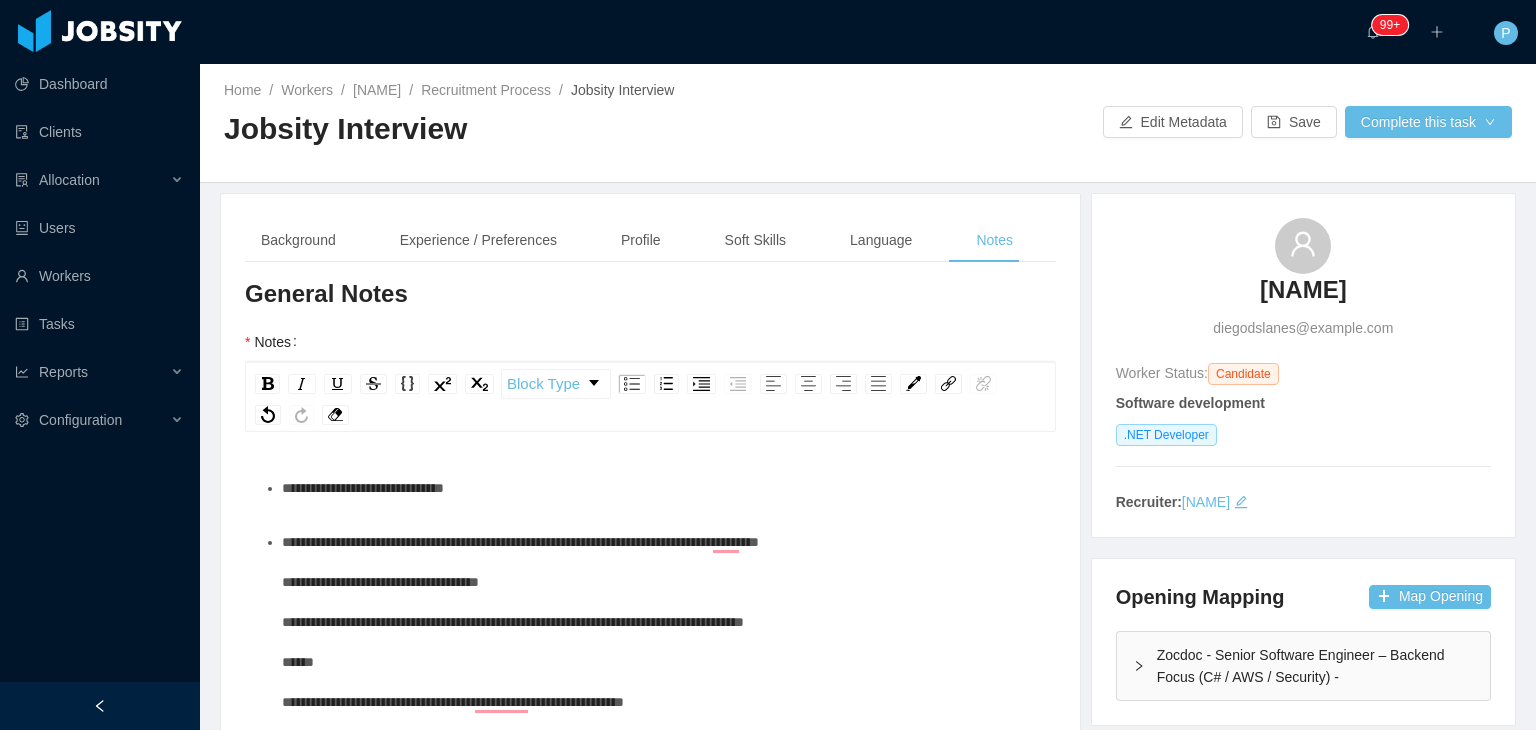 type 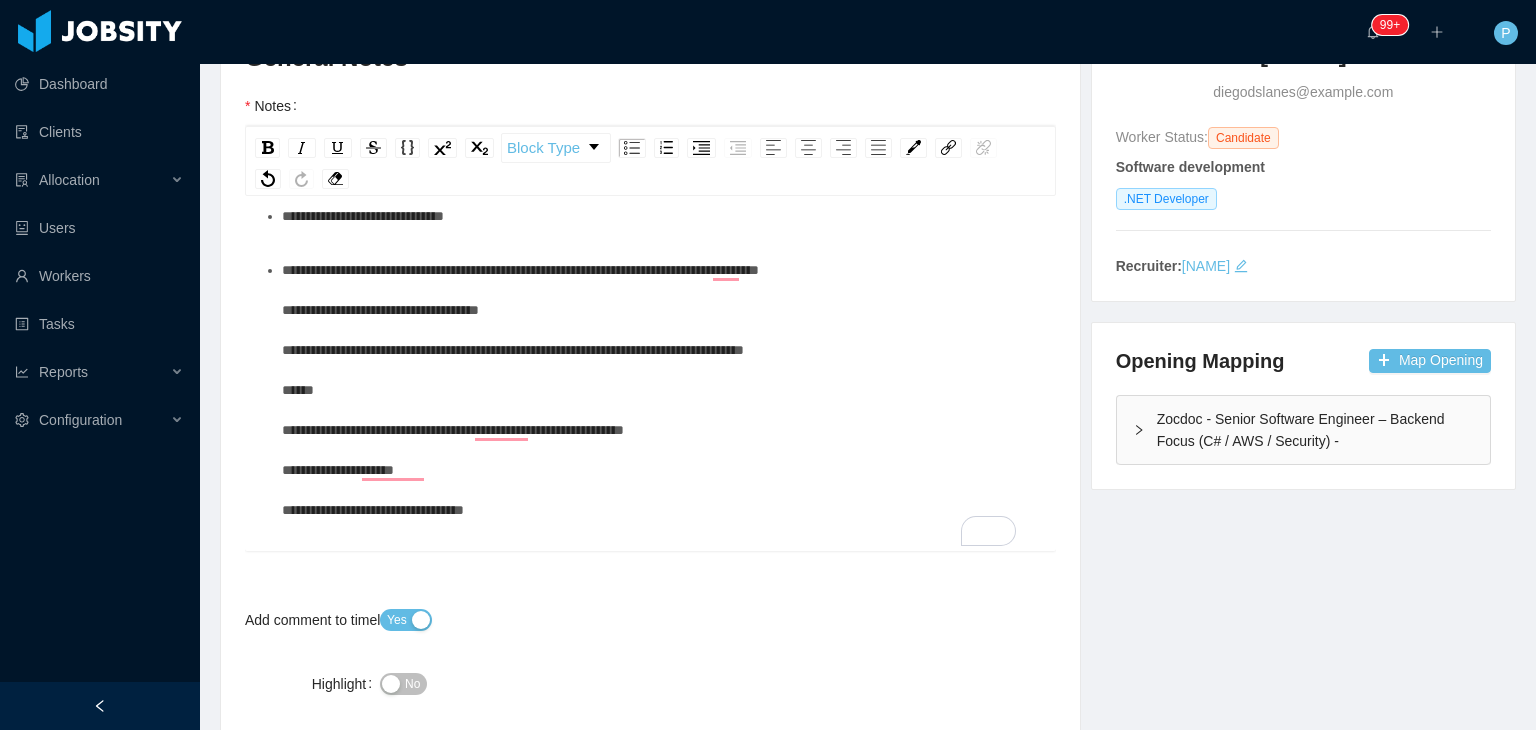click on "**********" at bounding box center [661, 390] 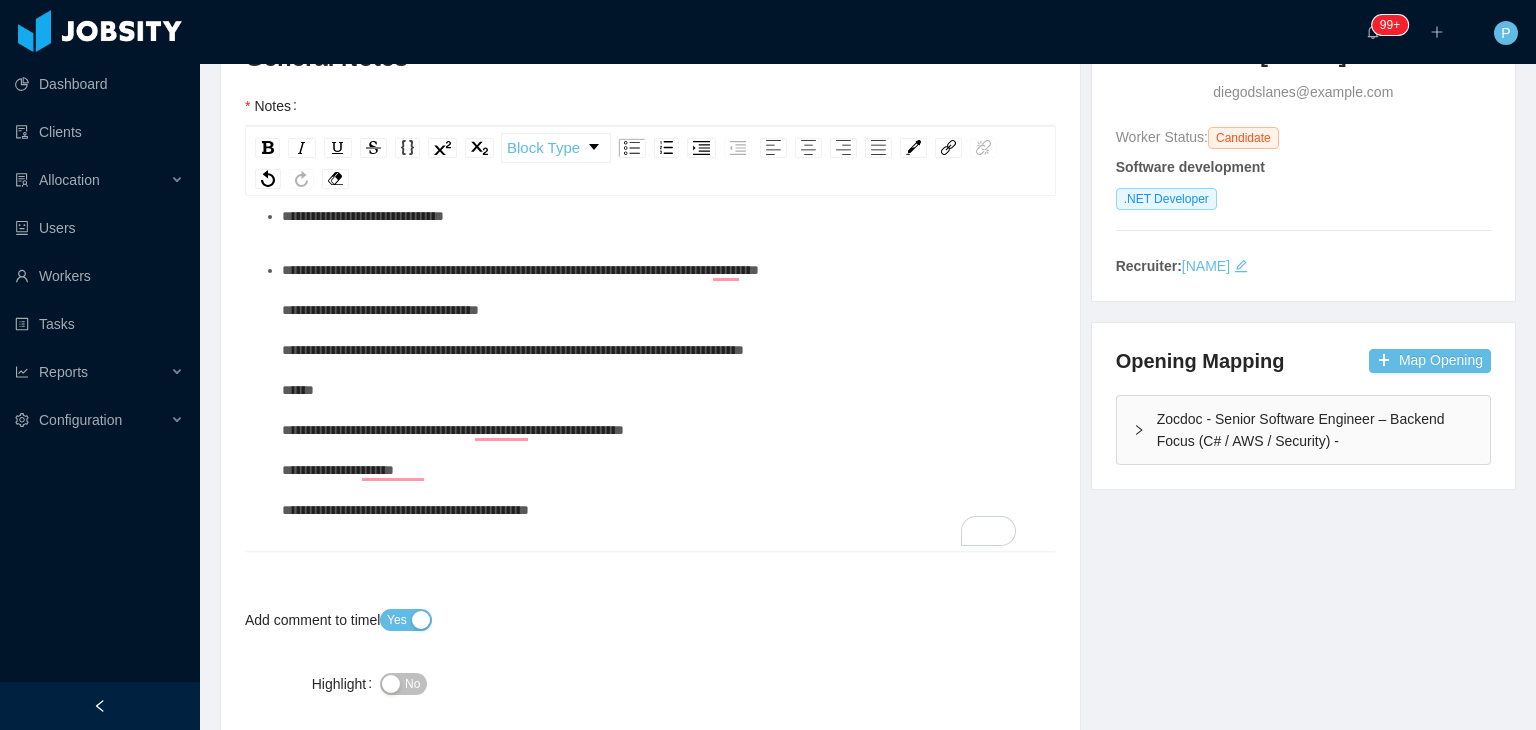 scroll, scrollTop: 160, scrollLeft: 0, axis: vertical 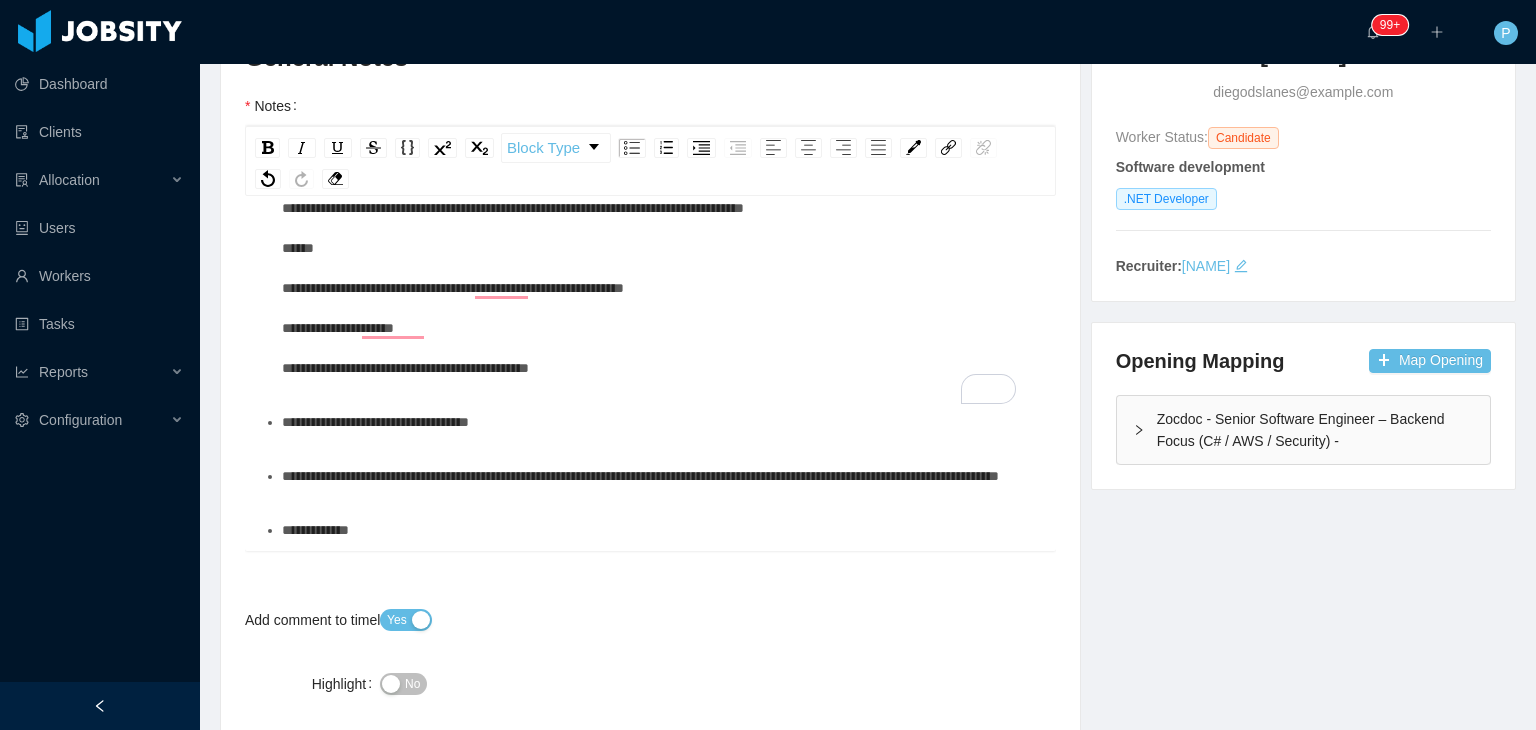 click on "**********" at bounding box center [375, 422] 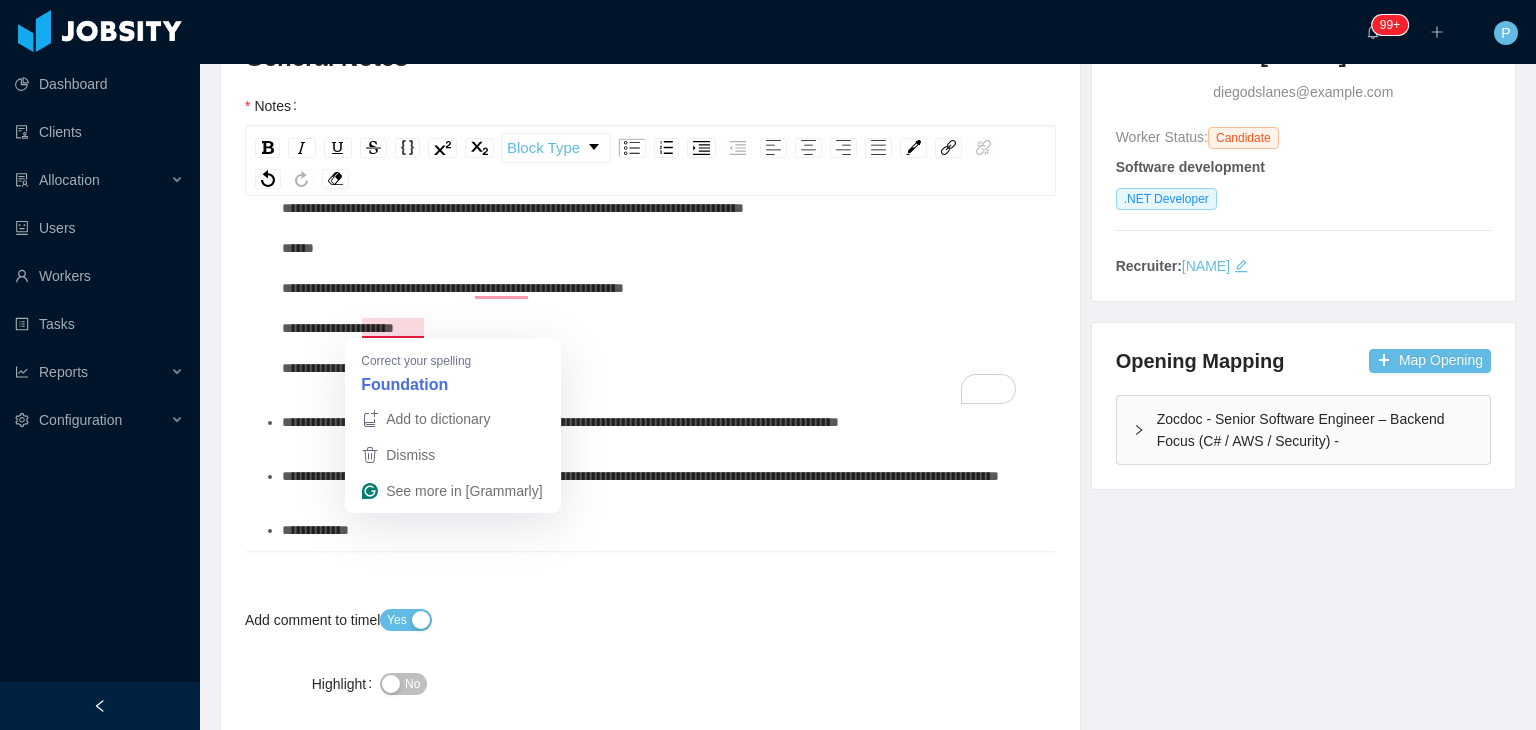 click on "**********" at bounding box center (520, 248) 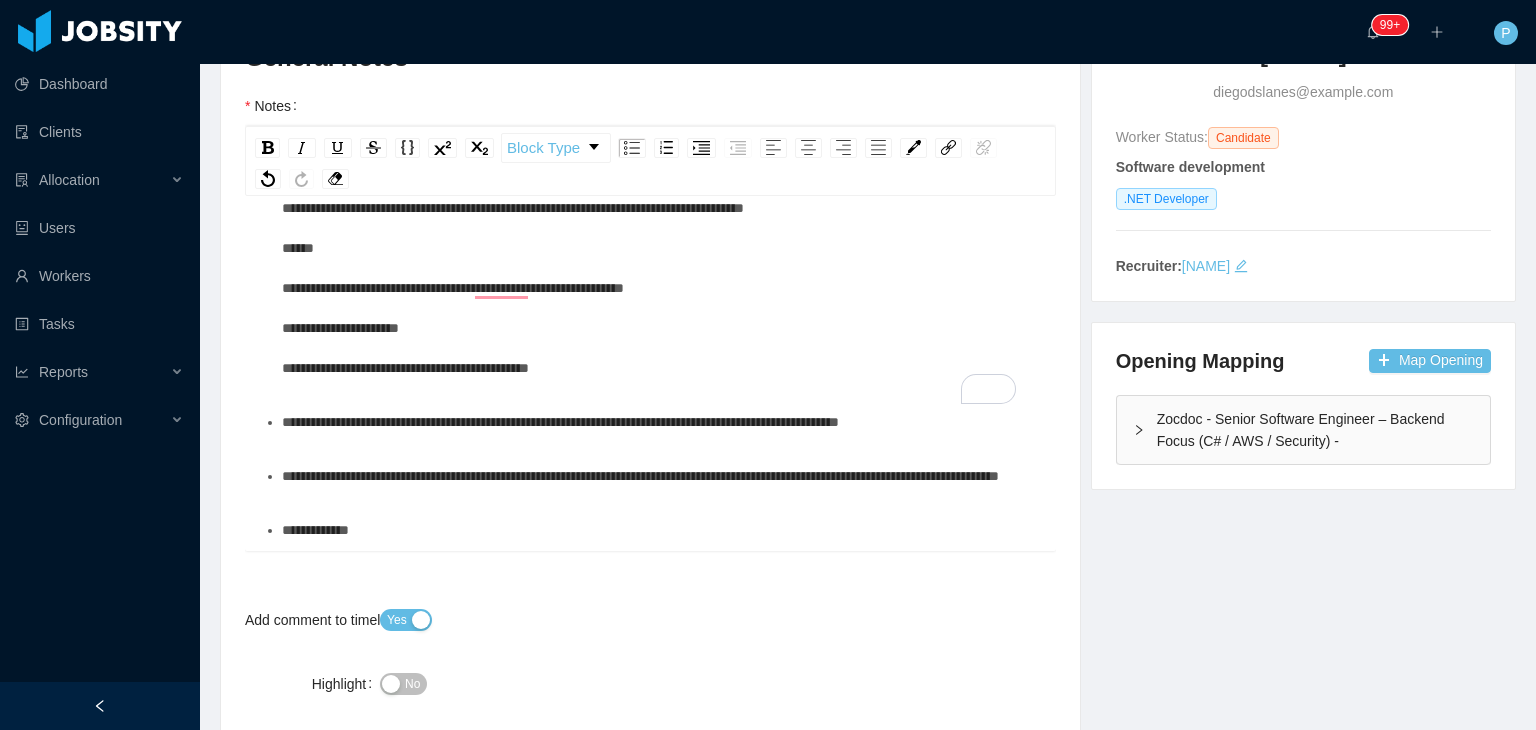 scroll, scrollTop: 0, scrollLeft: 0, axis: both 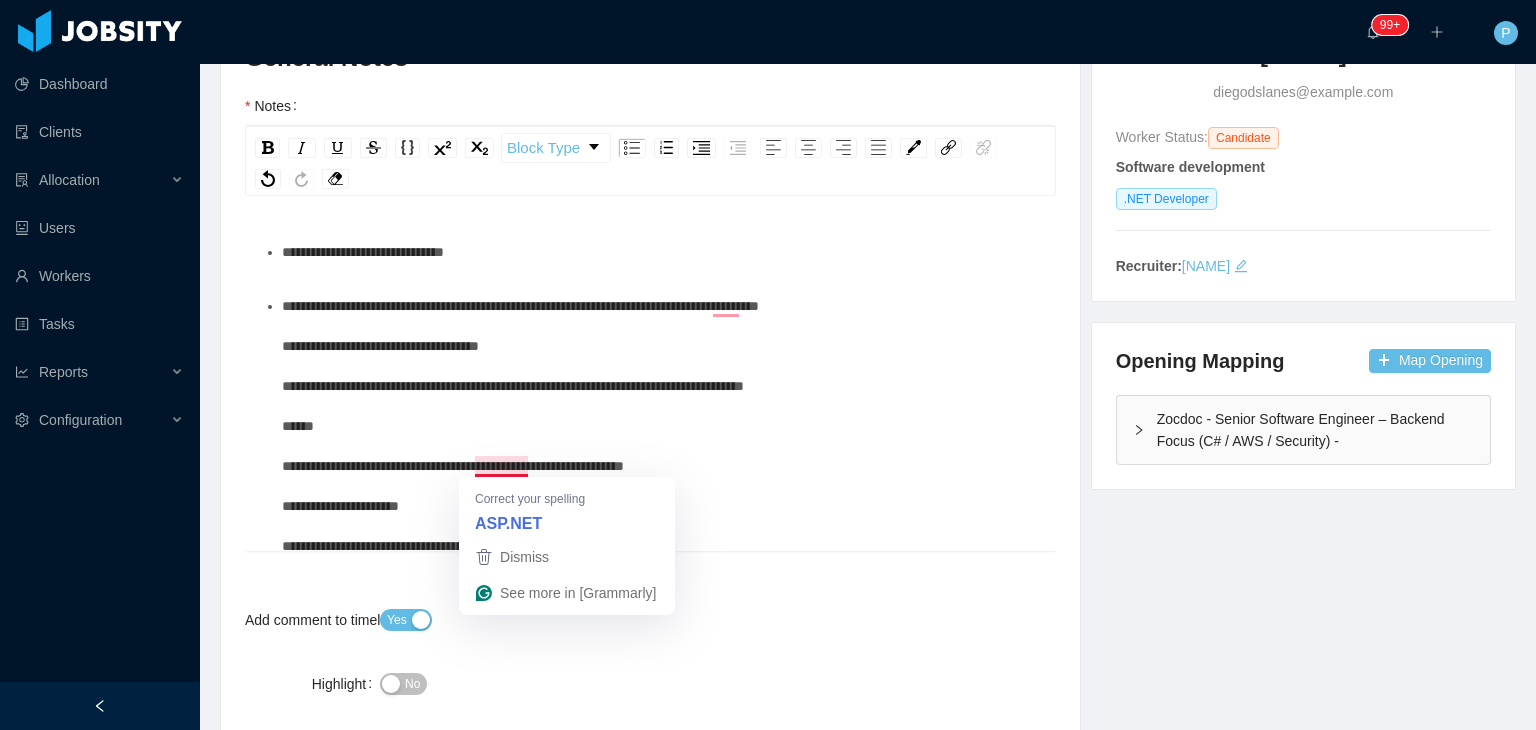 click on "**********" at bounding box center (520, 426) 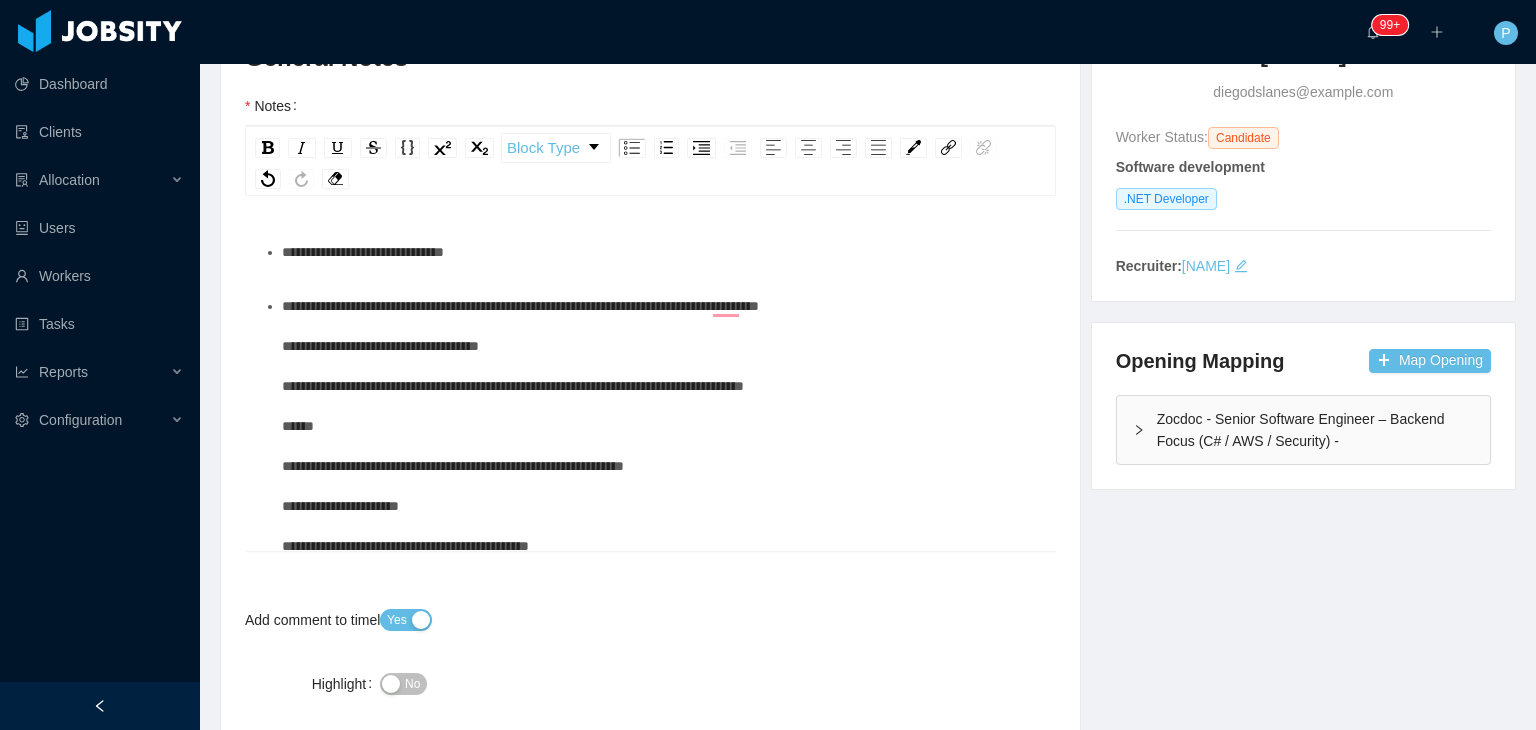 click on "**********" at bounding box center (661, 426) 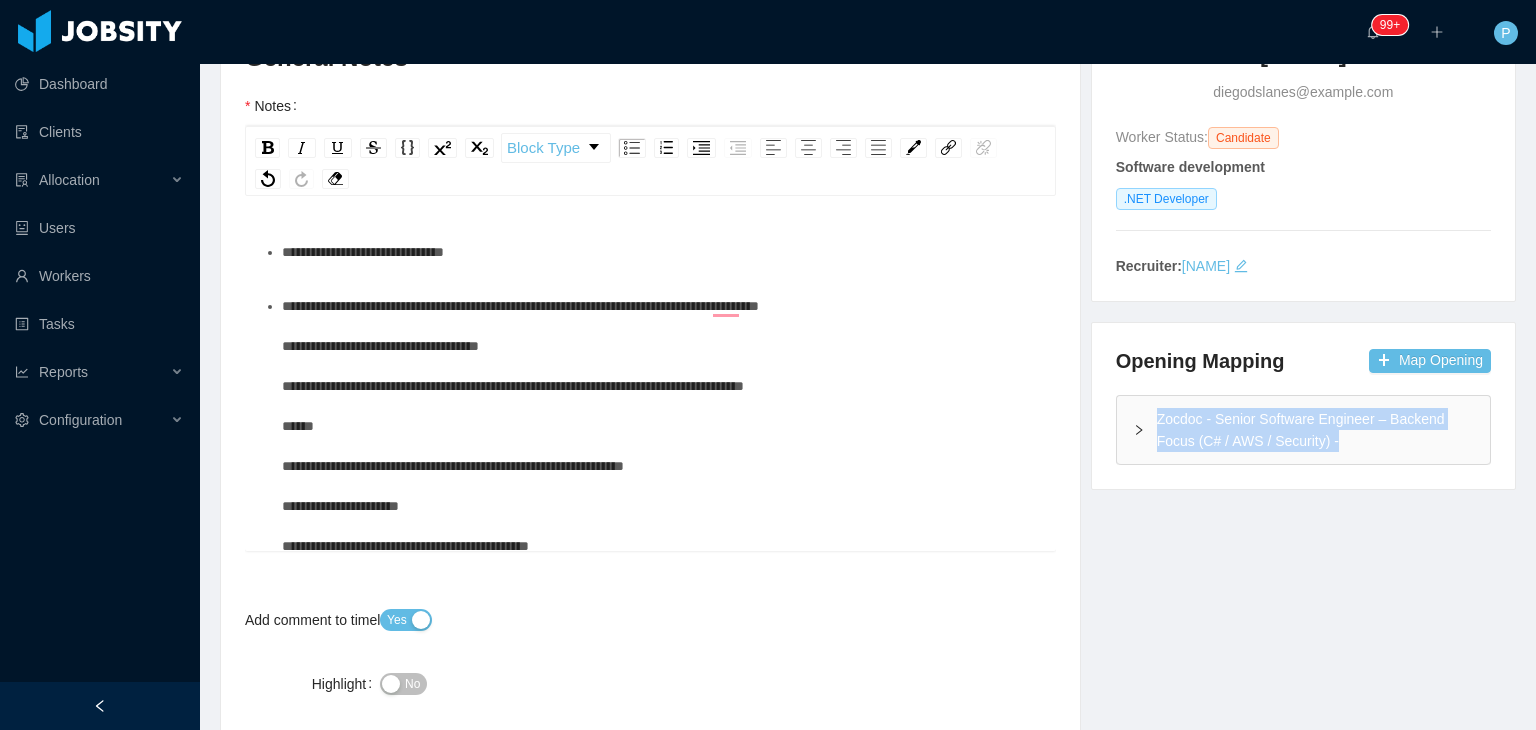 drag, startPoint x: 1336, startPoint y: 434, endPoint x: 1144, endPoint y: 420, distance: 192.50974 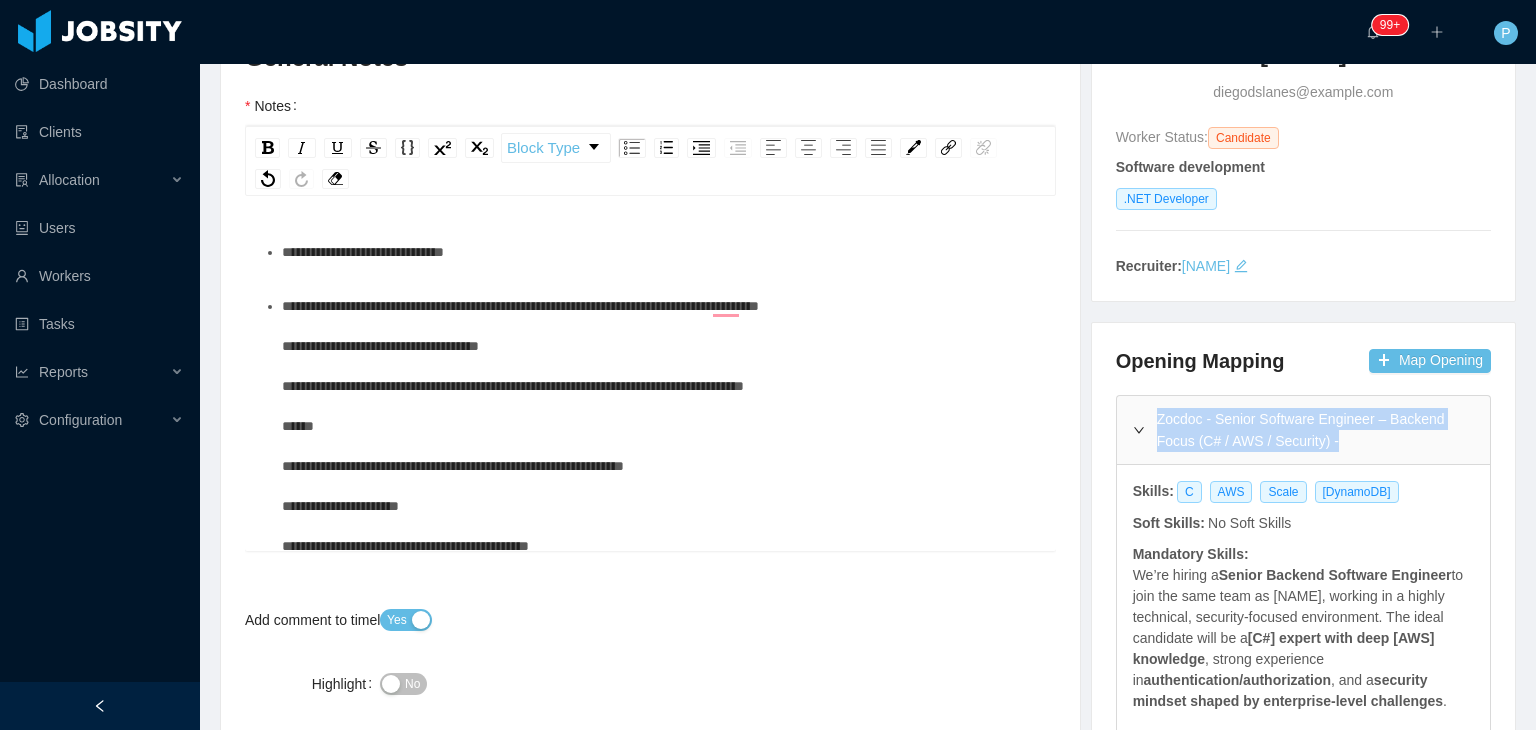 copy on "Zocdoc - Senior Software Engineer – Backend Focus (C# / AWS / Security) -" 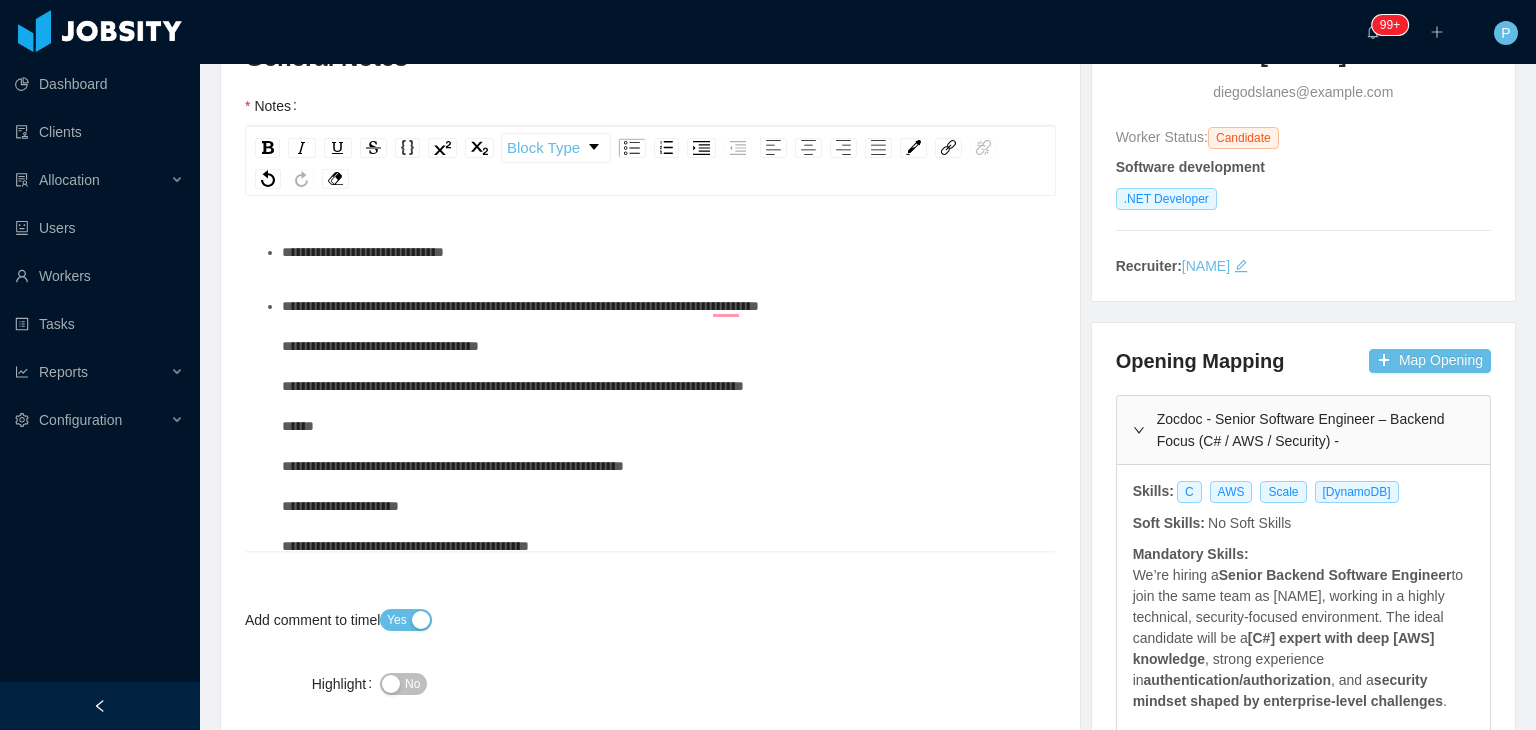click on "**********" at bounding box center [363, 252] 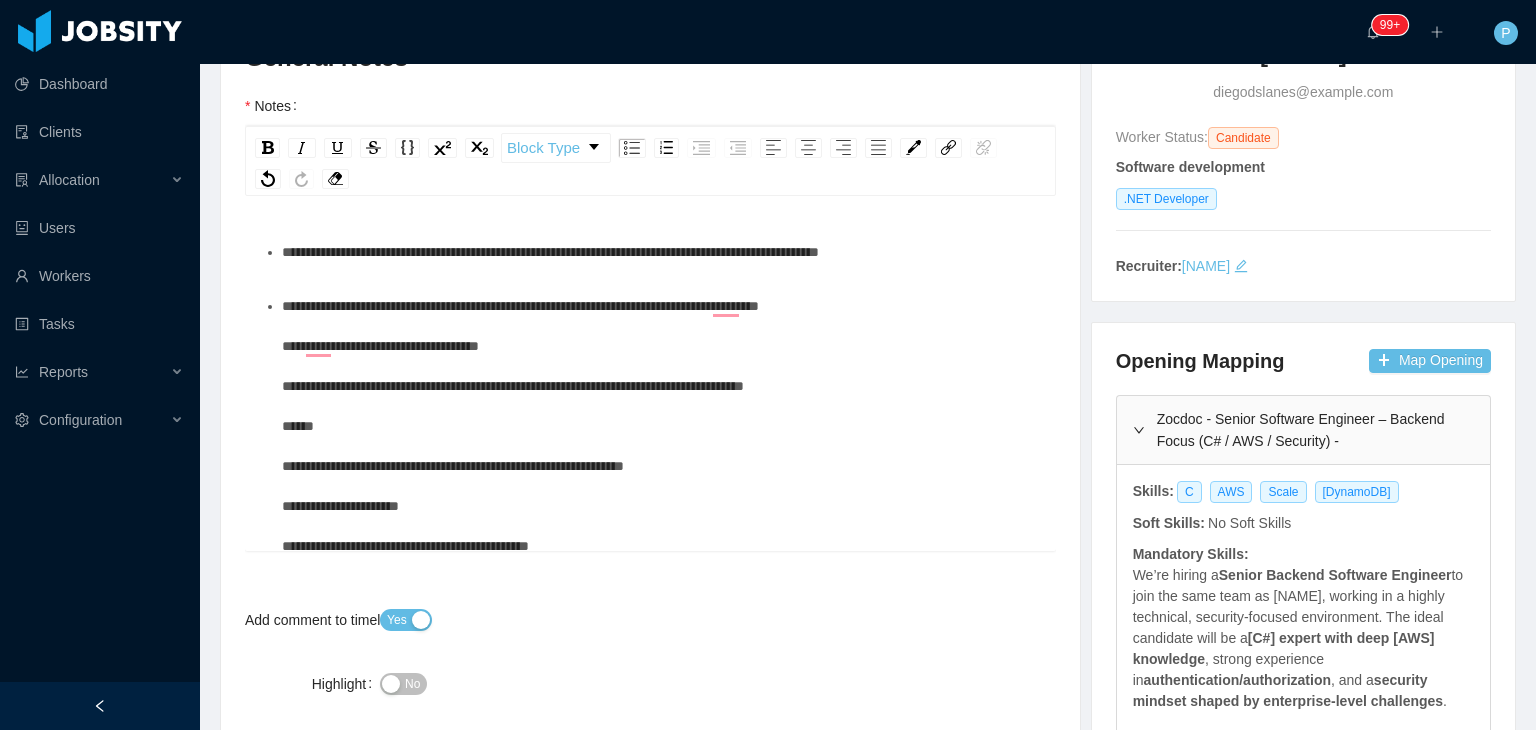 scroll, scrollTop: 63, scrollLeft: 0, axis: vertical 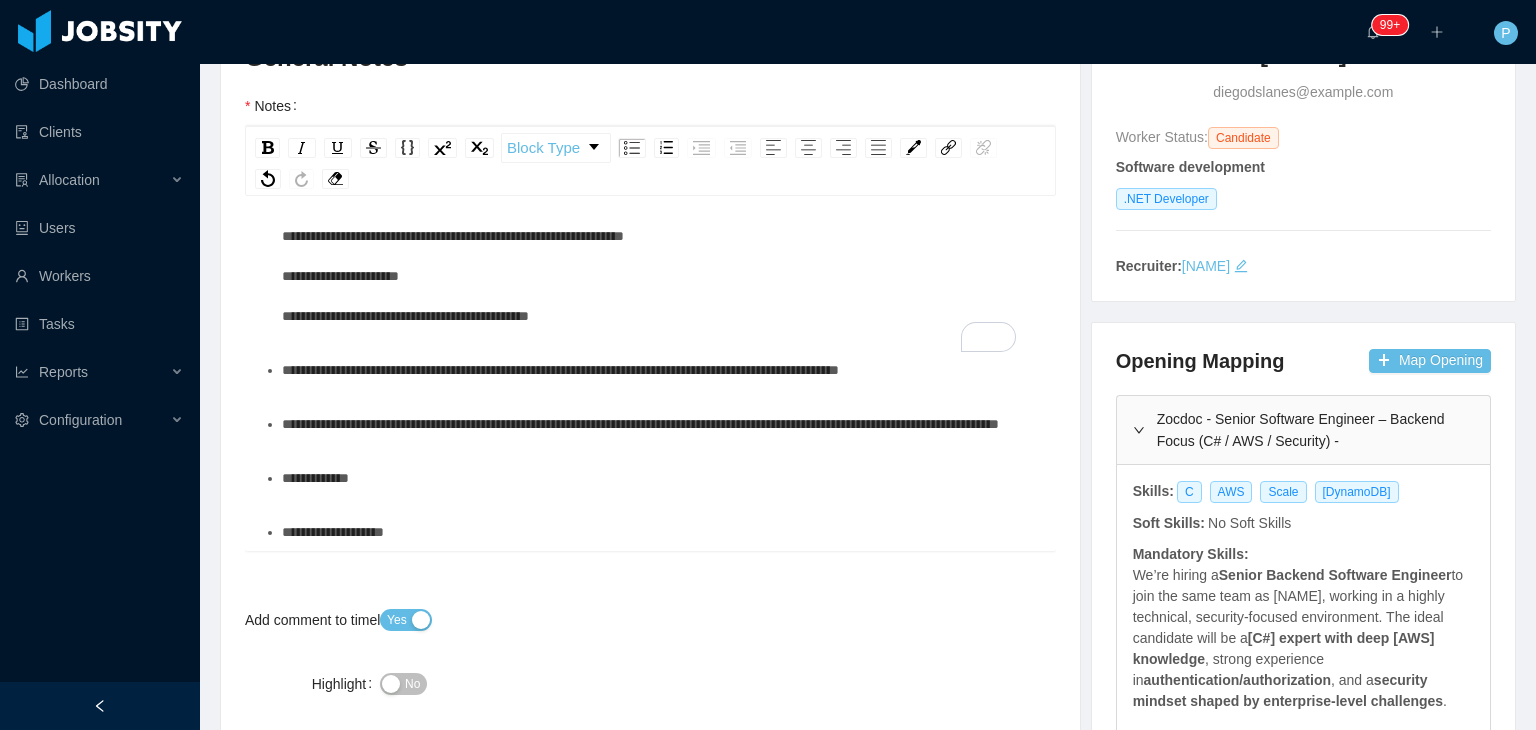 click on "**********" at bounding box center (640, 424) 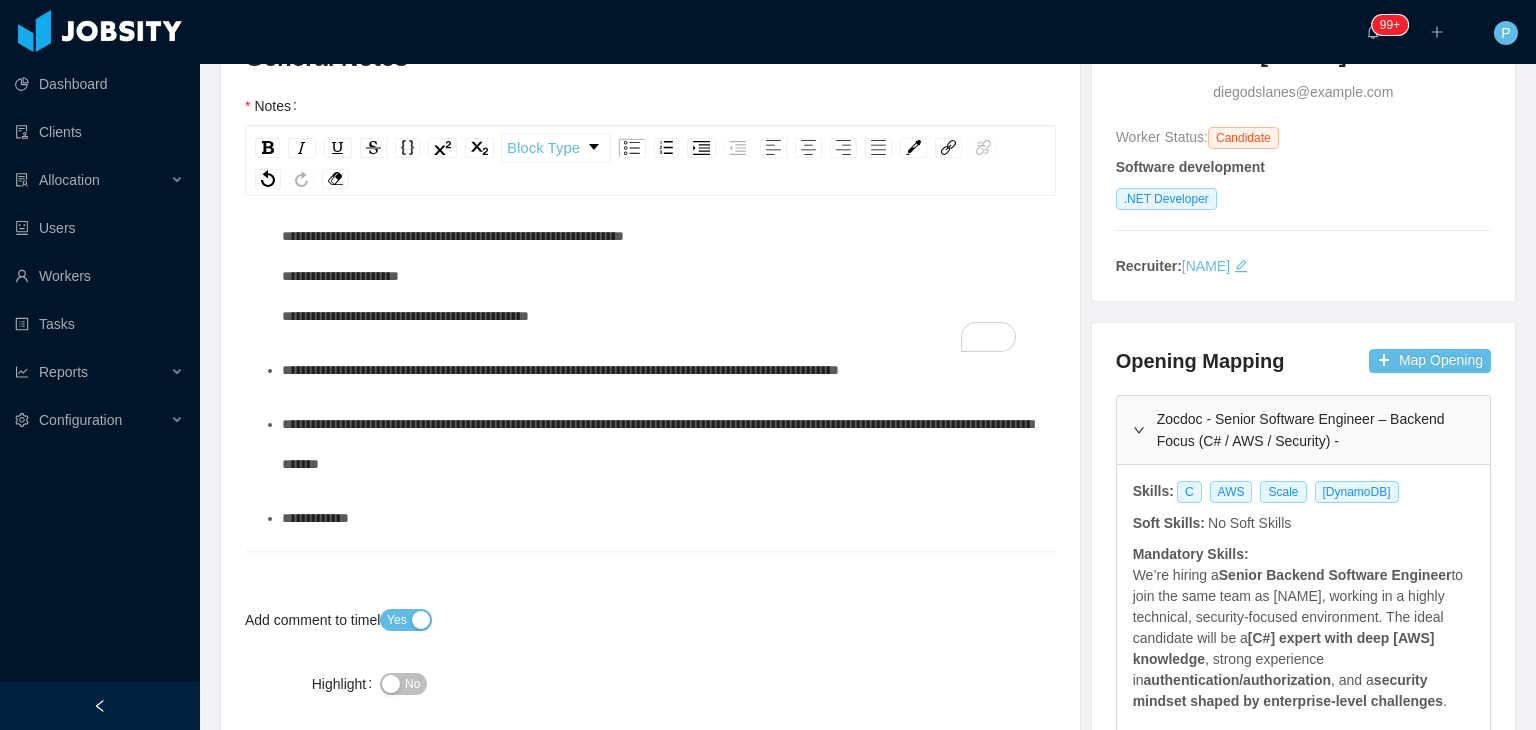 click on "**********" at bounding box center (657, 444) 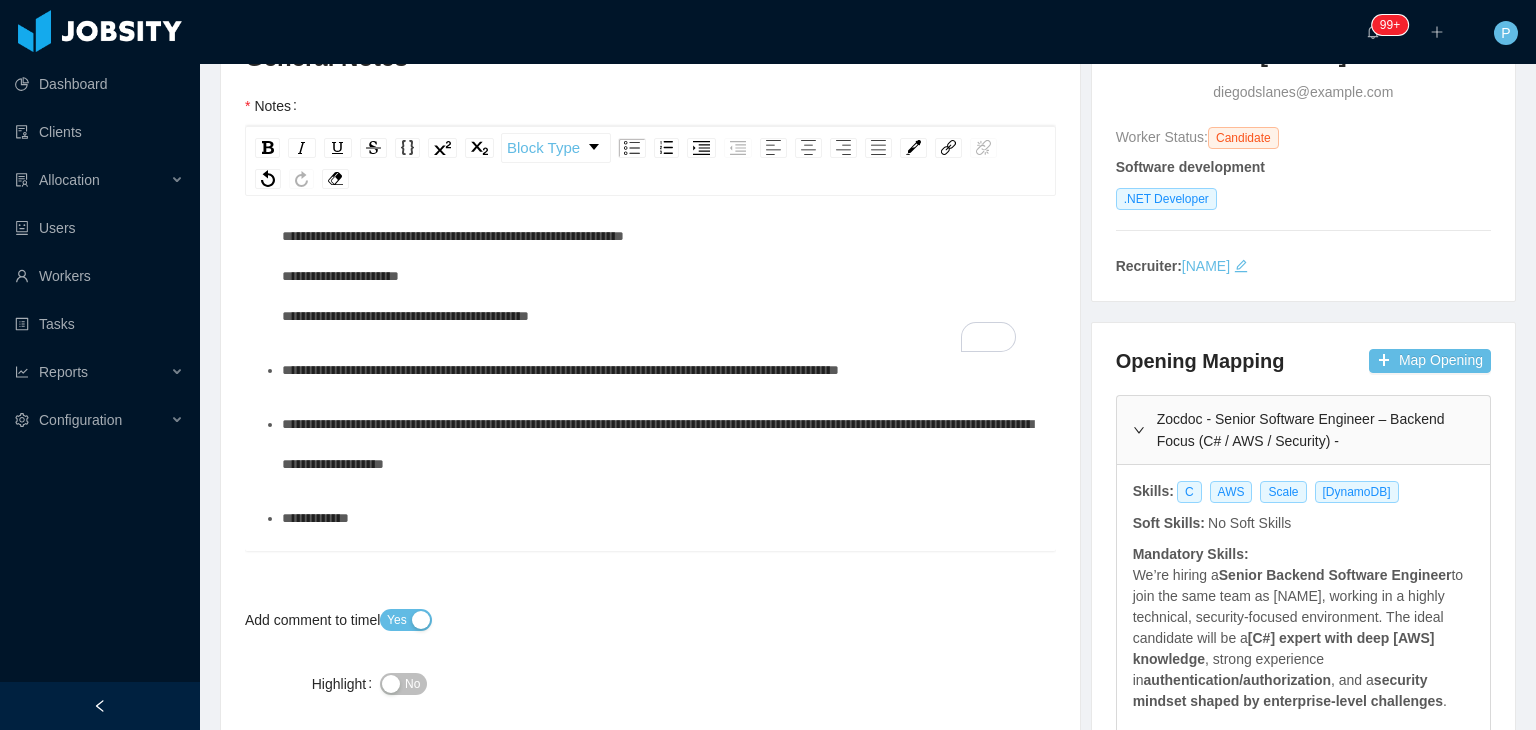 click on "**********" at bounding box center [657, 444] 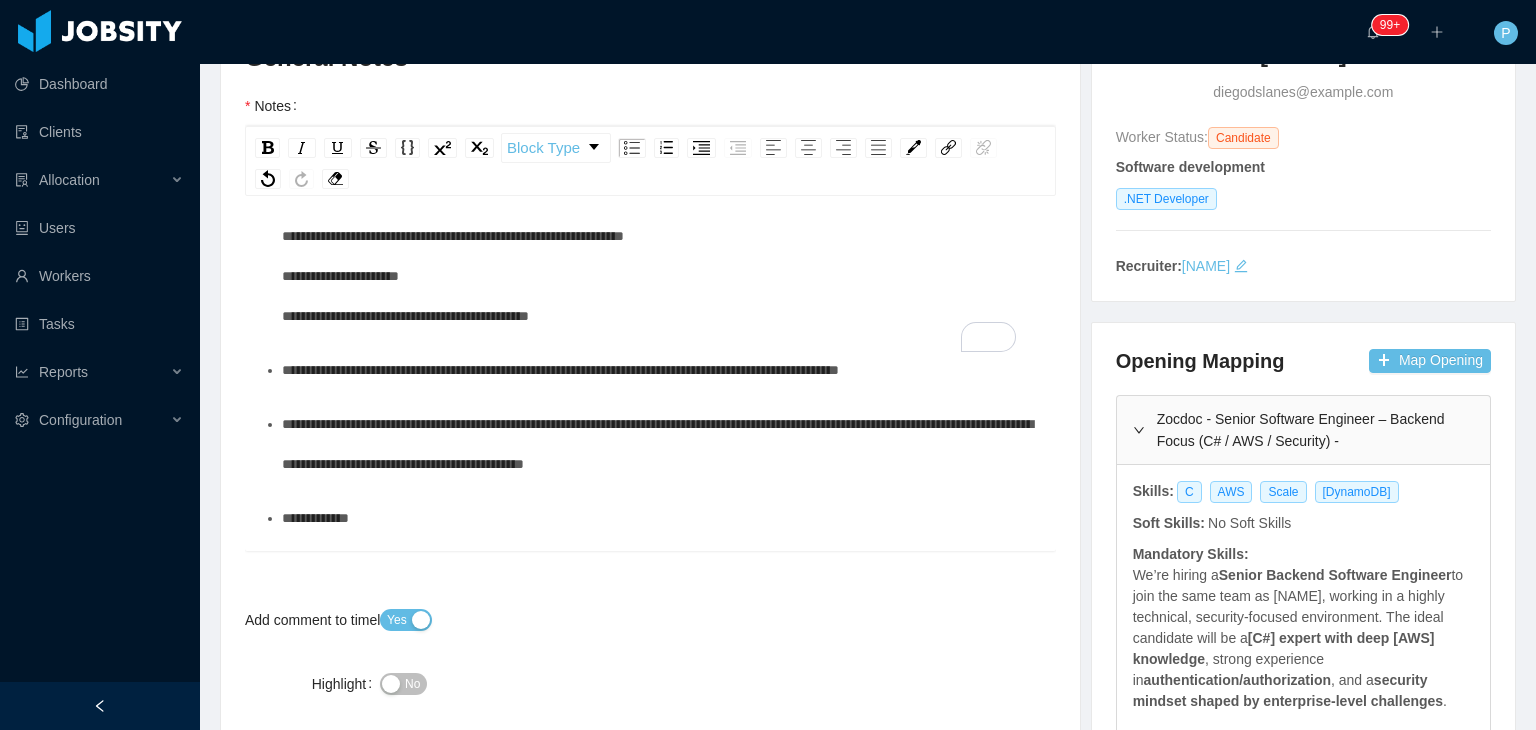 scroll, scrollTop: 225, scrollLeft: 0, axis: vertical 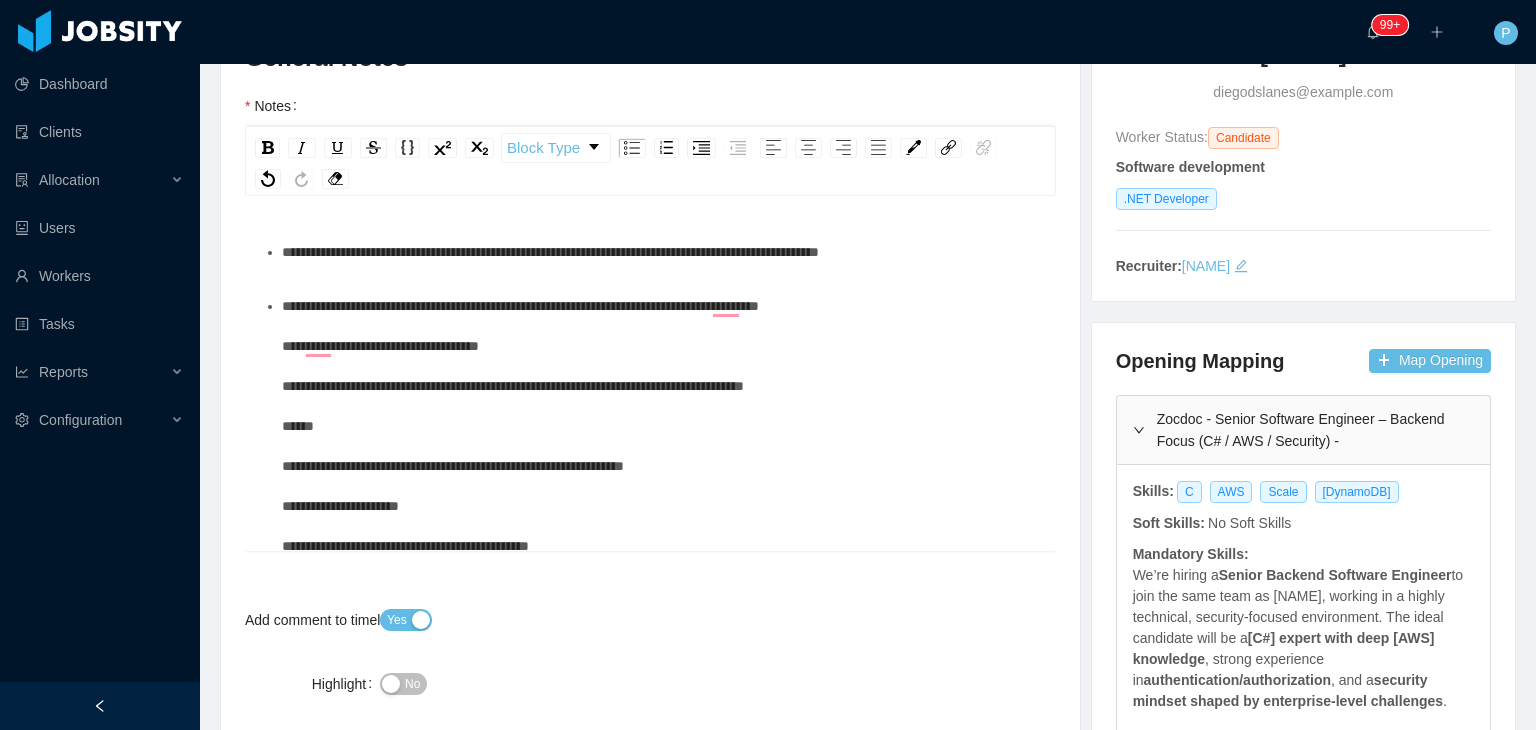 click on "**********" at bounding box center (661, 252) 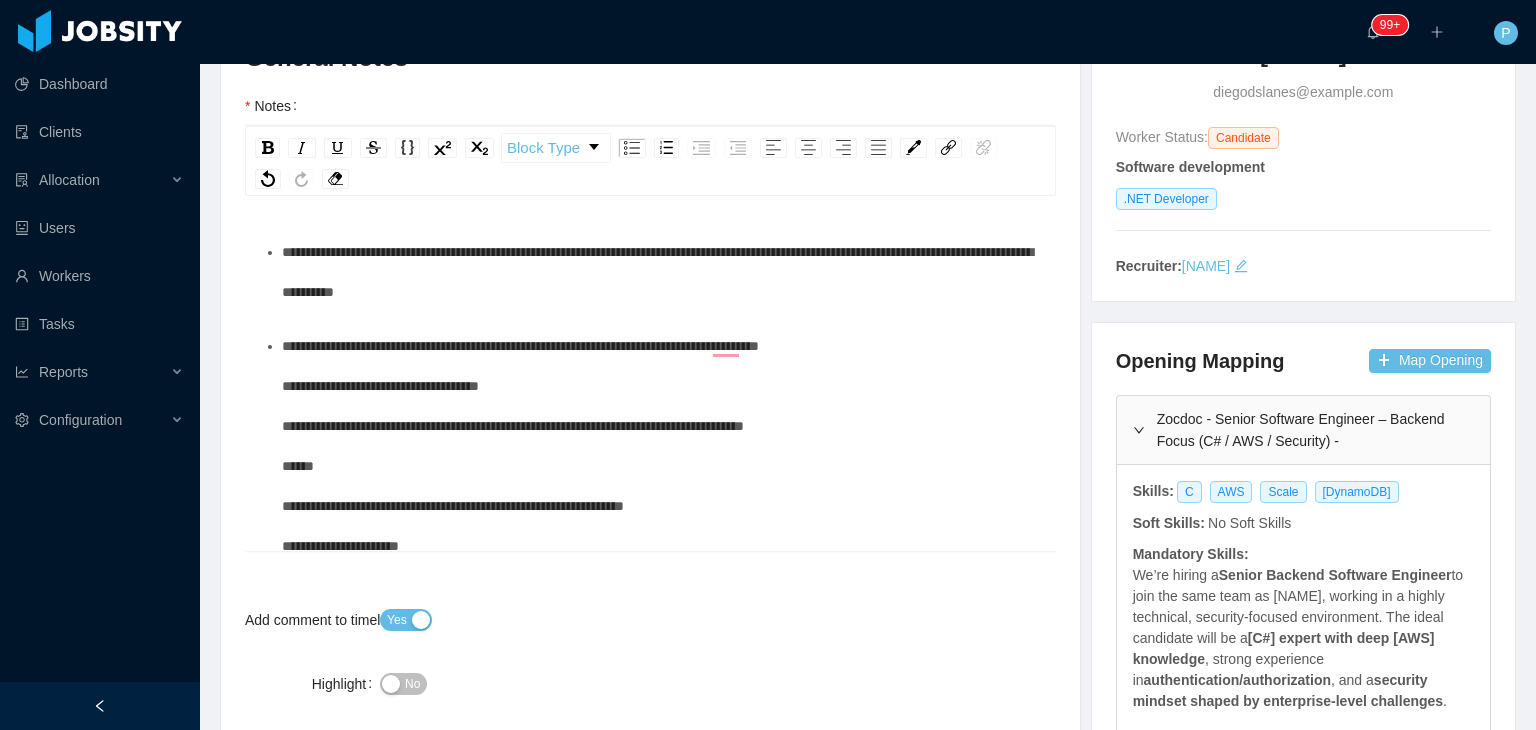 scroll, scrollTop: 32, scrollLeft: 0, axis: vertical 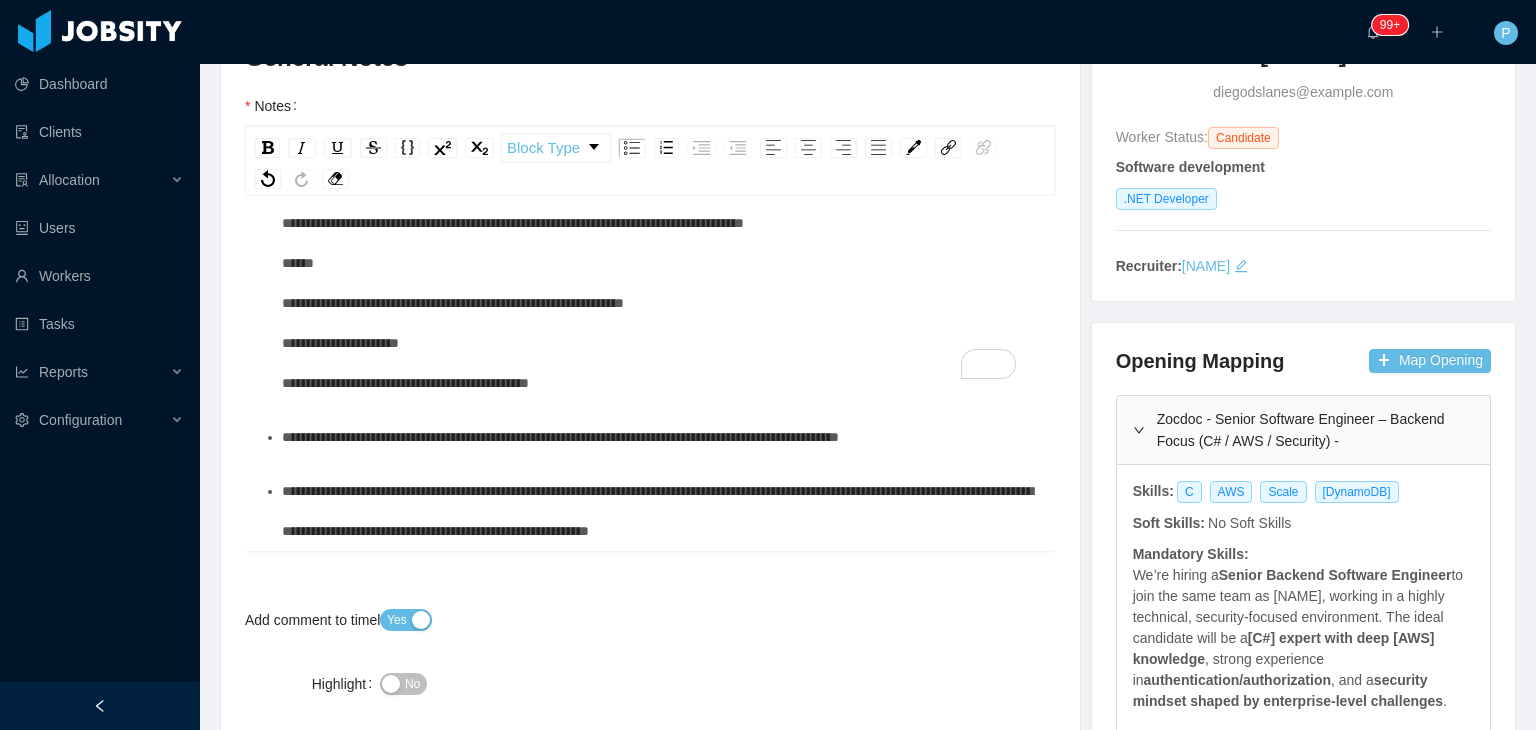 click on "**********" at bounding box center (661, 437) 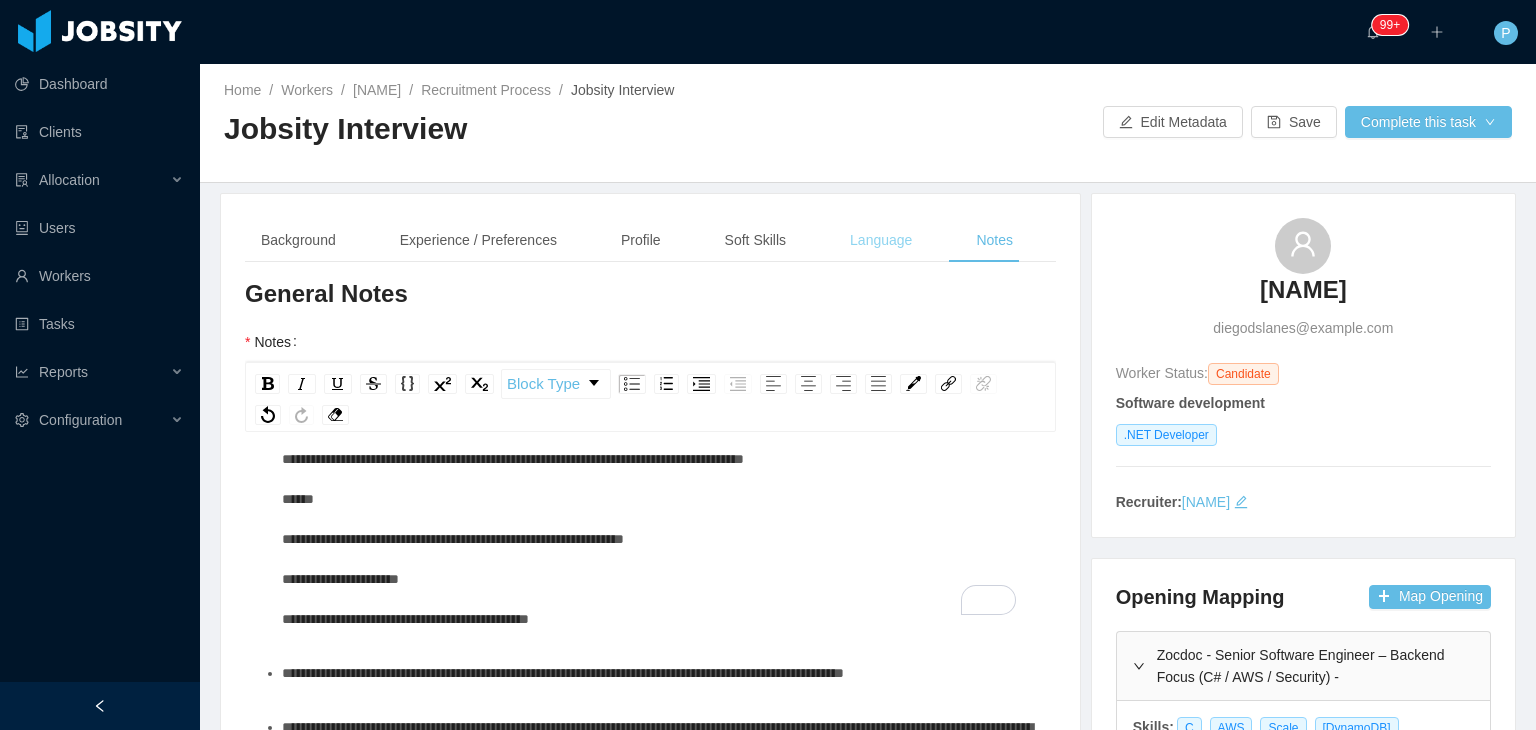 click on "Language" at bounding box center (881, 240) 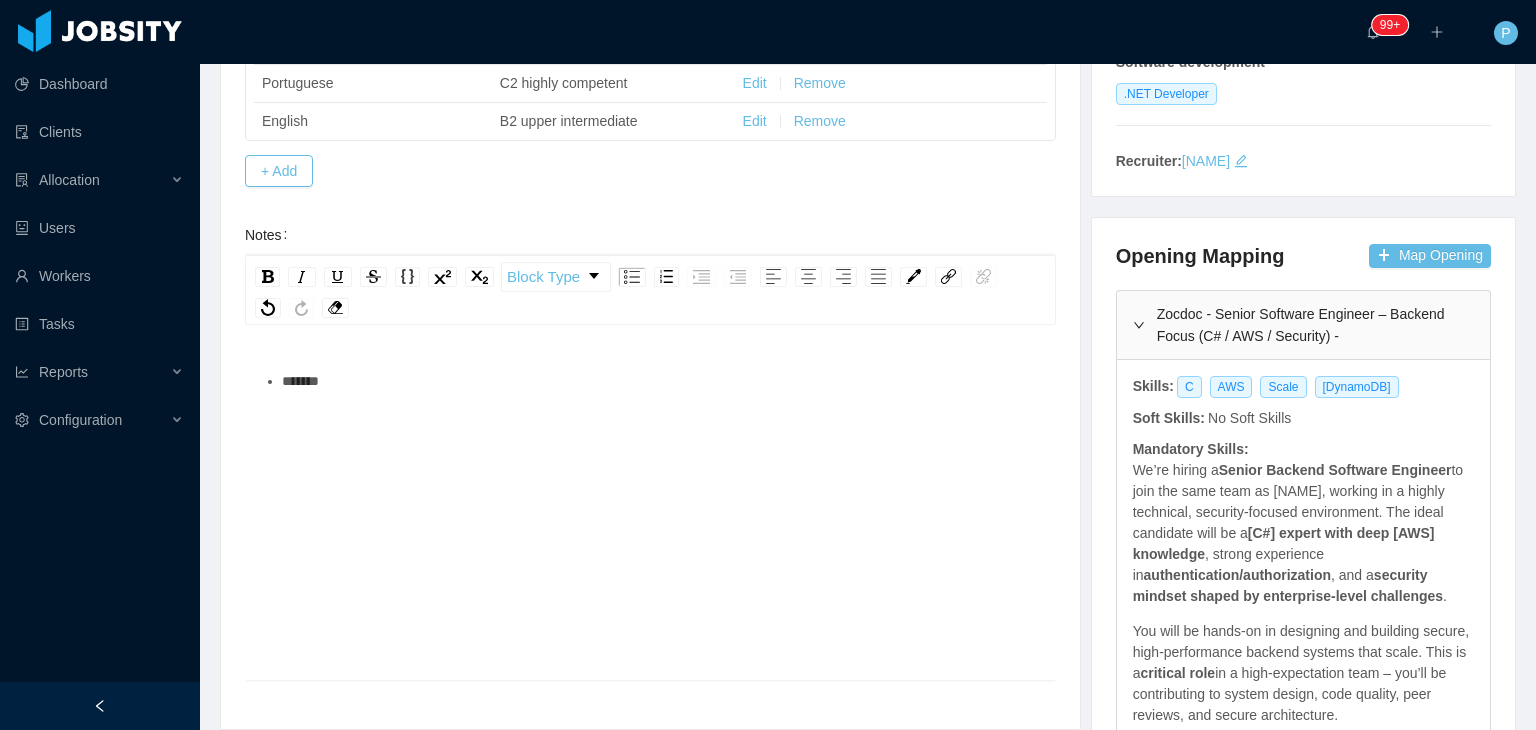 click on "*******" at bounding box center (661, 381) 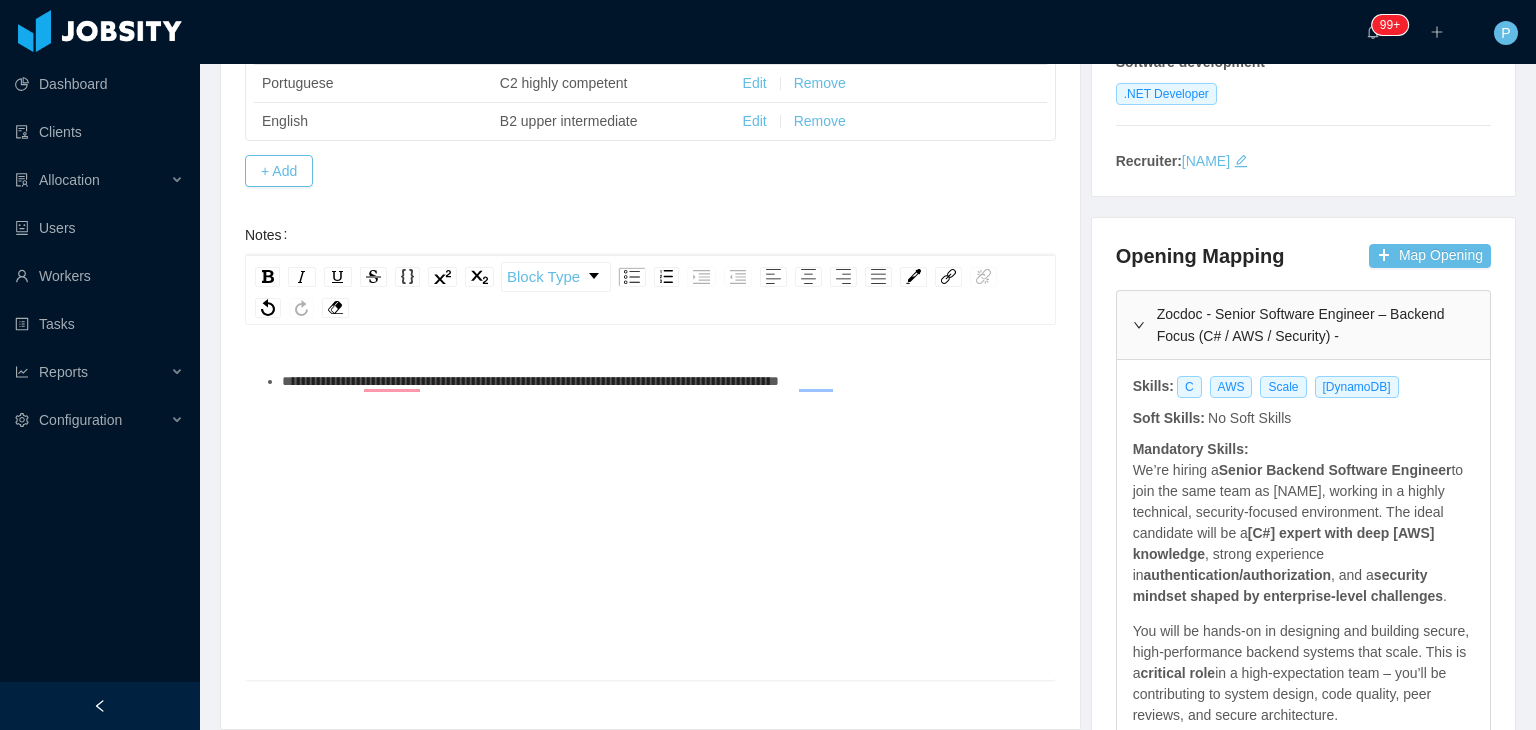 scroll, scrollTop: 0, scrollLeft: 0, axis: both 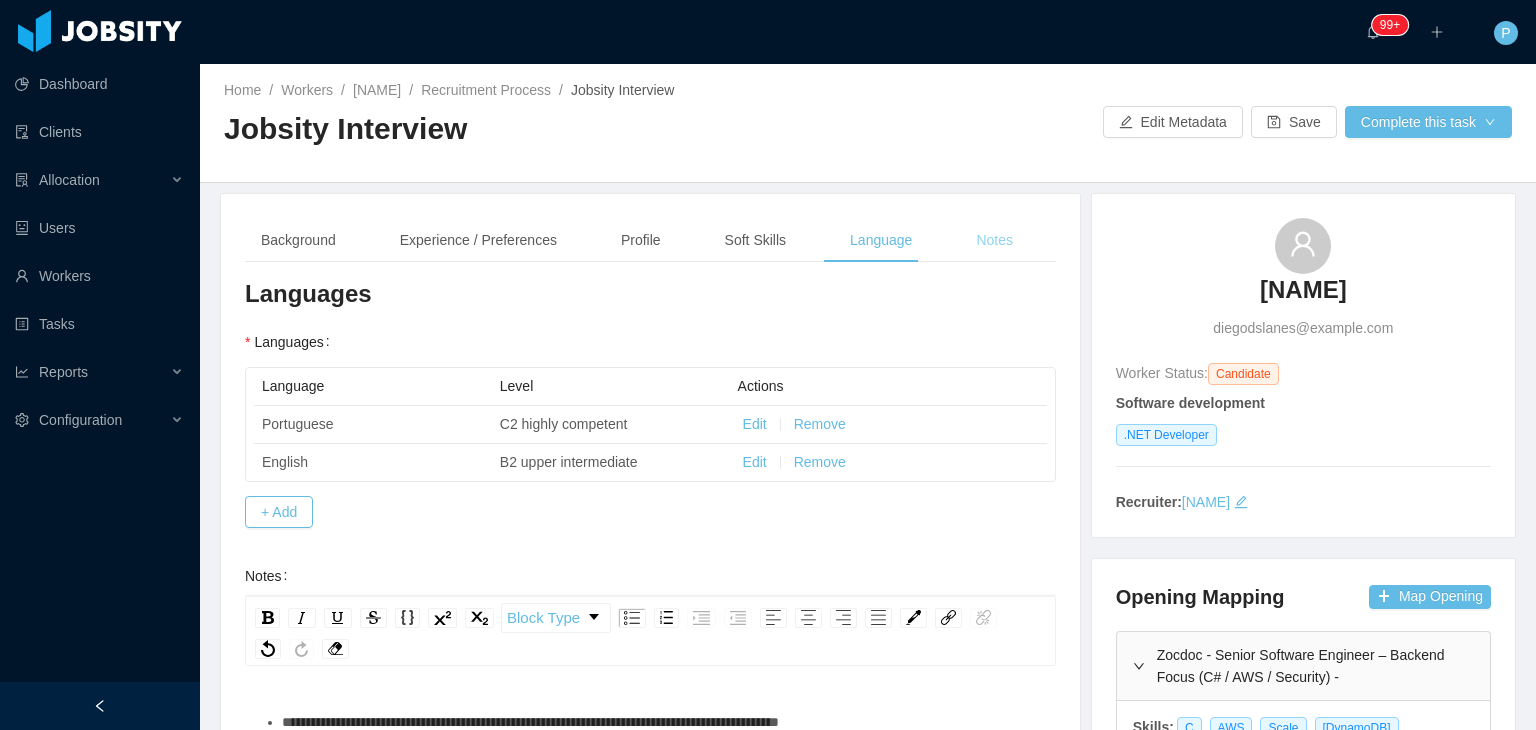 click on "Notes" at bounding box center (994, 240) 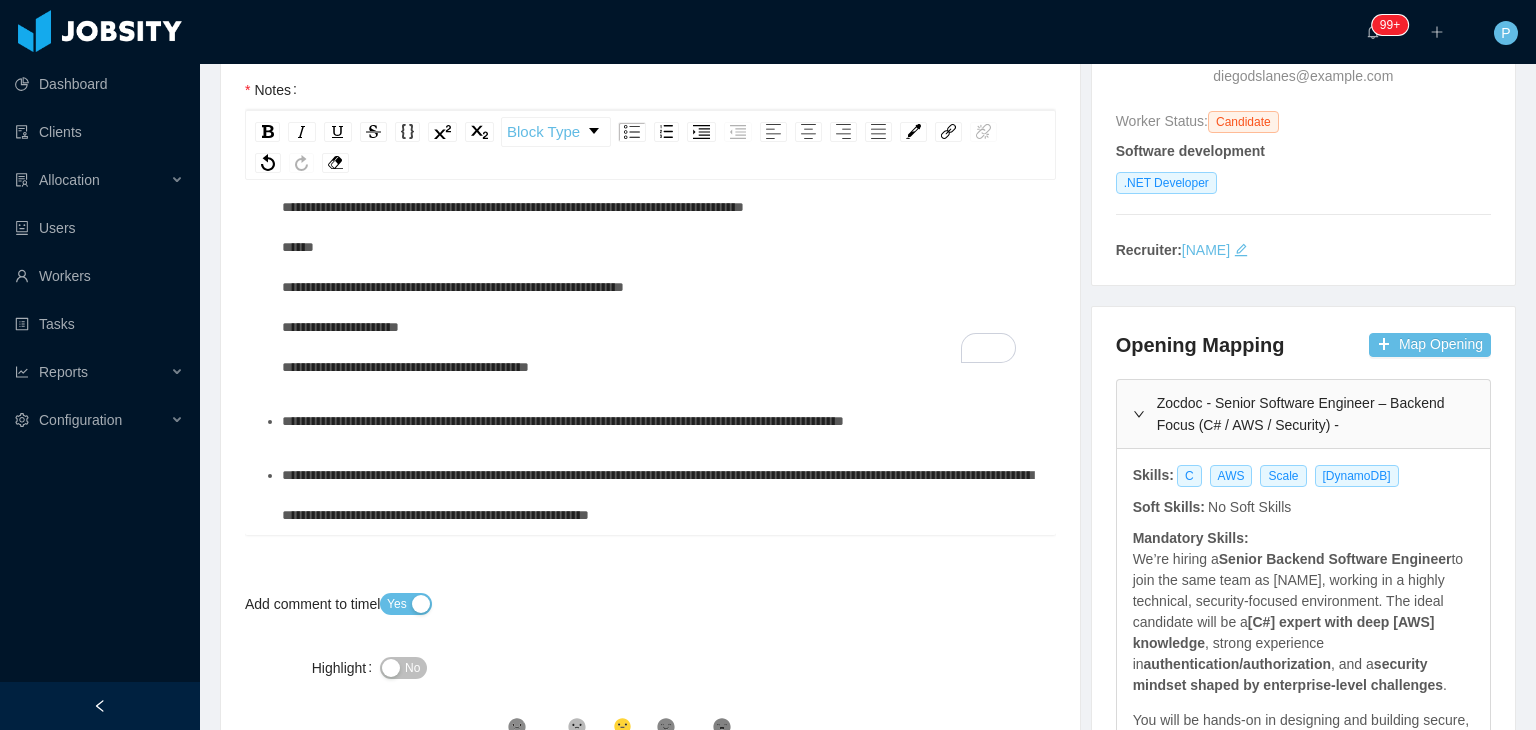 scroll, scrollTop: 329, scrollLeft: 0, axis: vertical 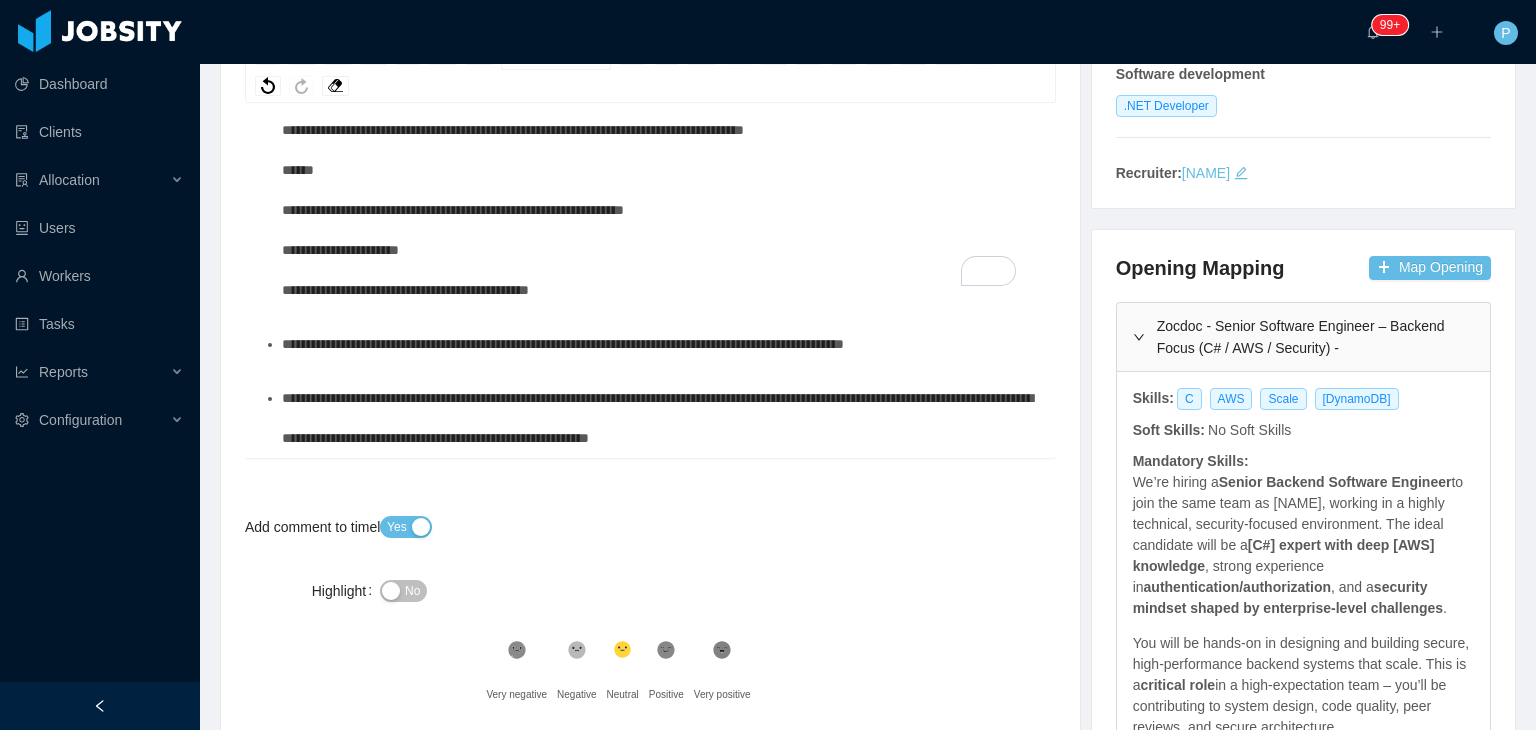 click on "**********" at bounding box center [661, 344] 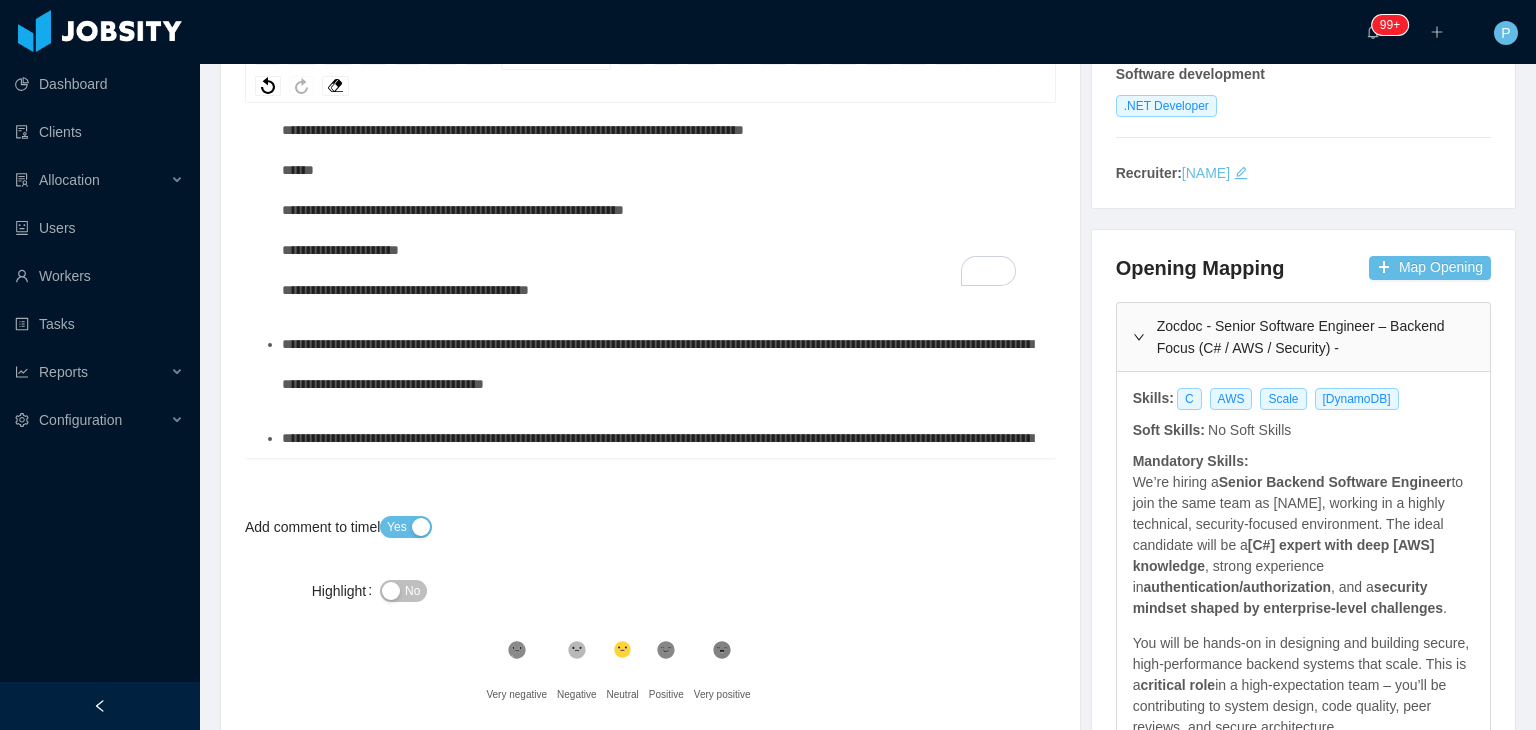 click on "**********" at bounding box center (657, 364) 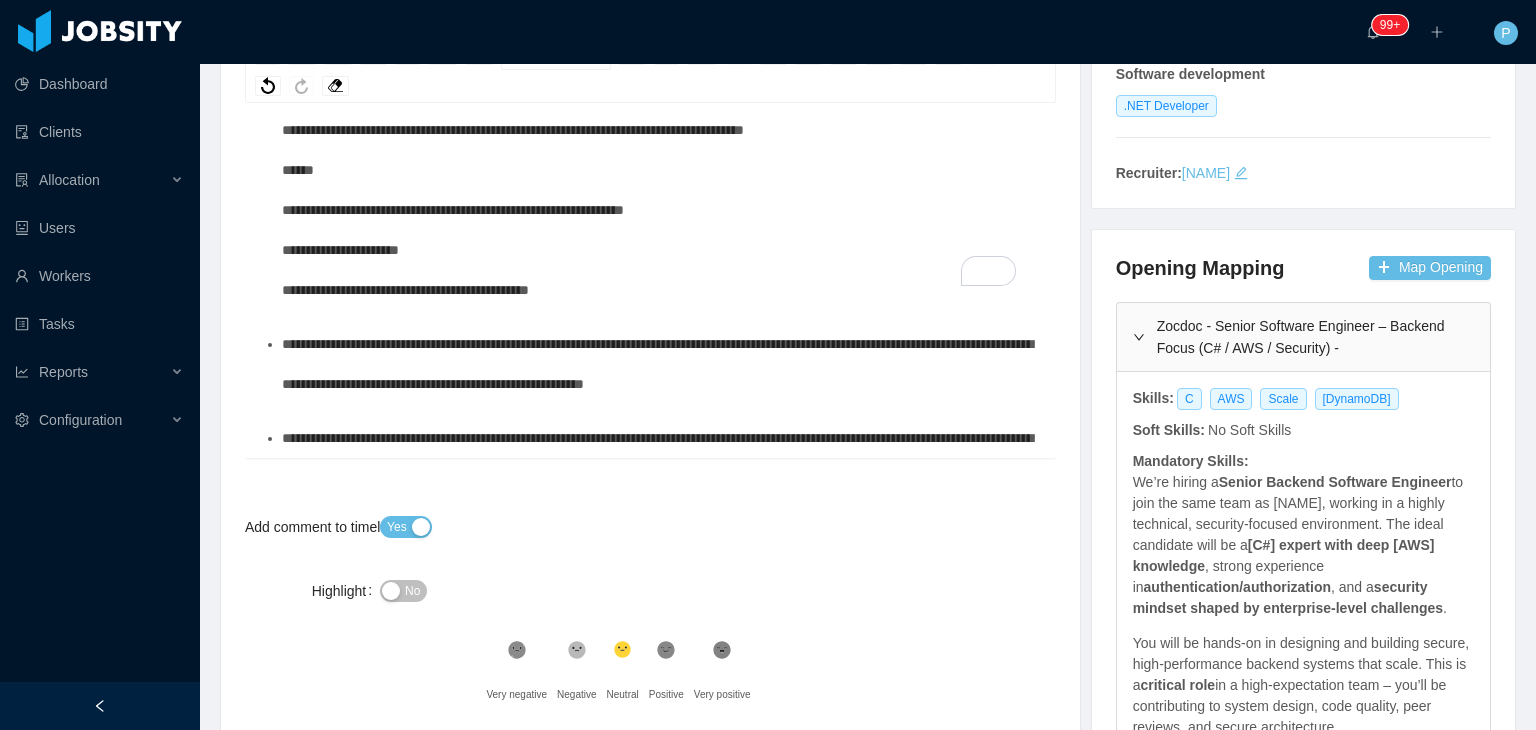 click on "**********" at bounding box center [661, 364] 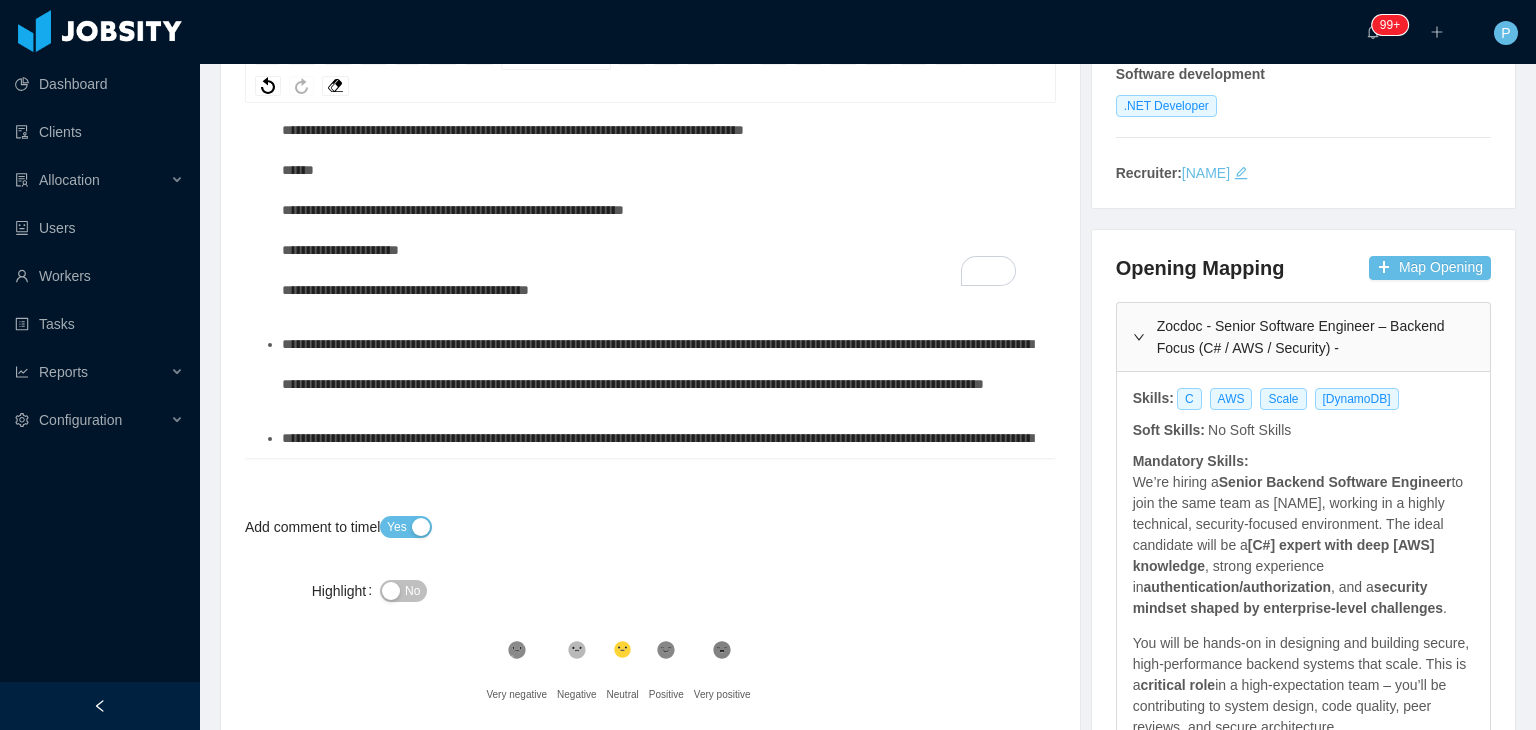 scroll, scrollTop: 295, scrollLeft: 0, axis: vertical 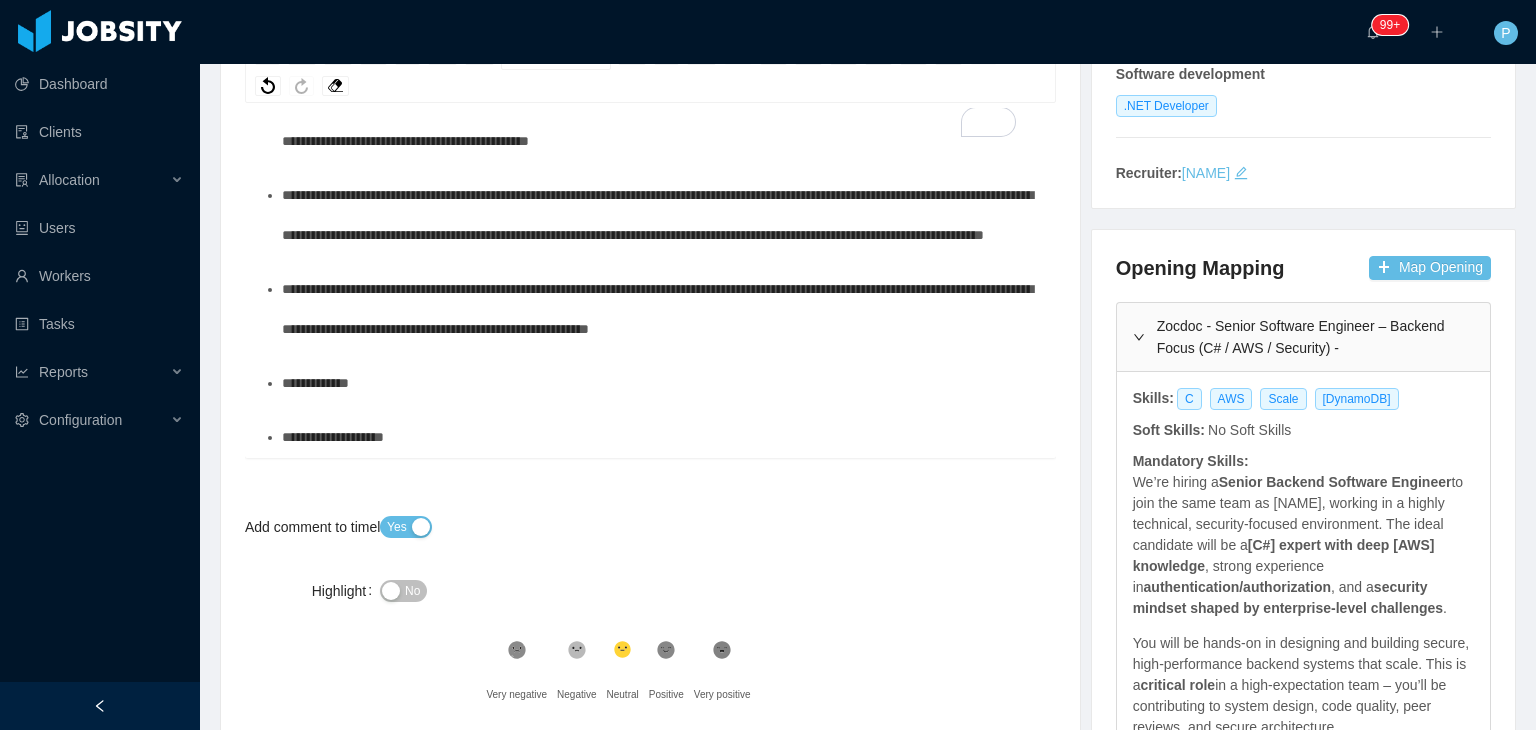 click on "**********" at bounding box center [657, 309] 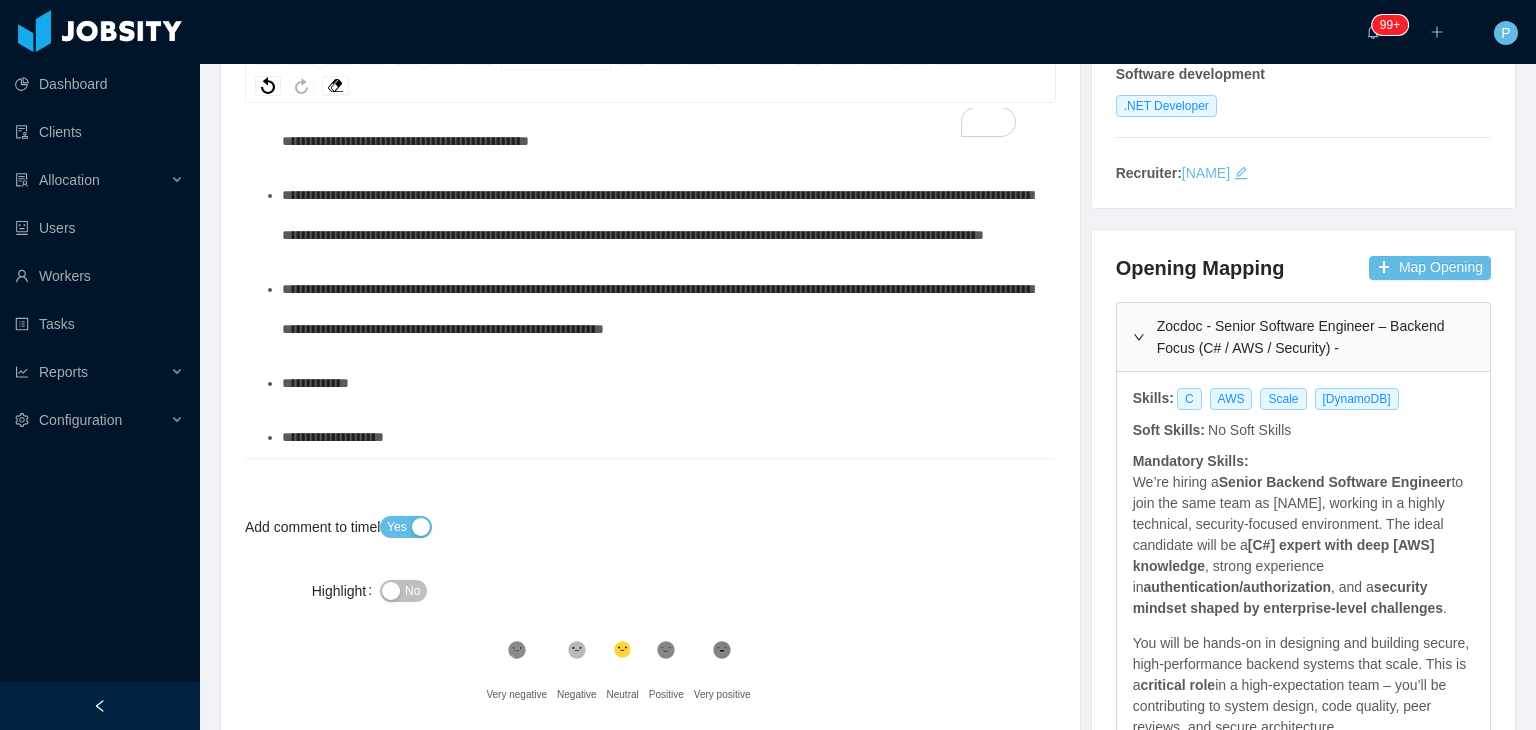 click on "**********" at bounding box center [661, 309] 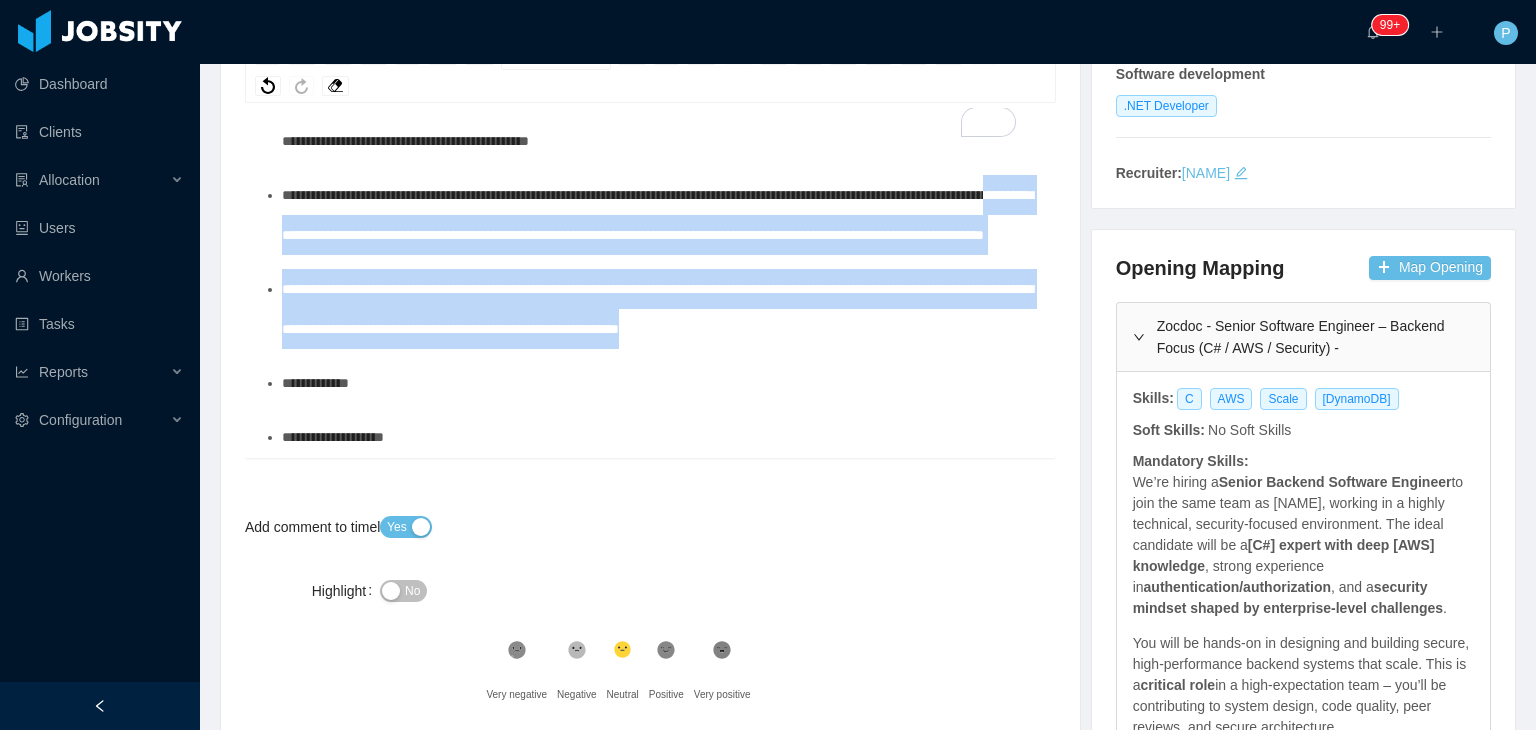 drag, startPoint x: 898, startPoint y: 373, endPoint x: 400, endPoint y: 245, distance: 514.1867 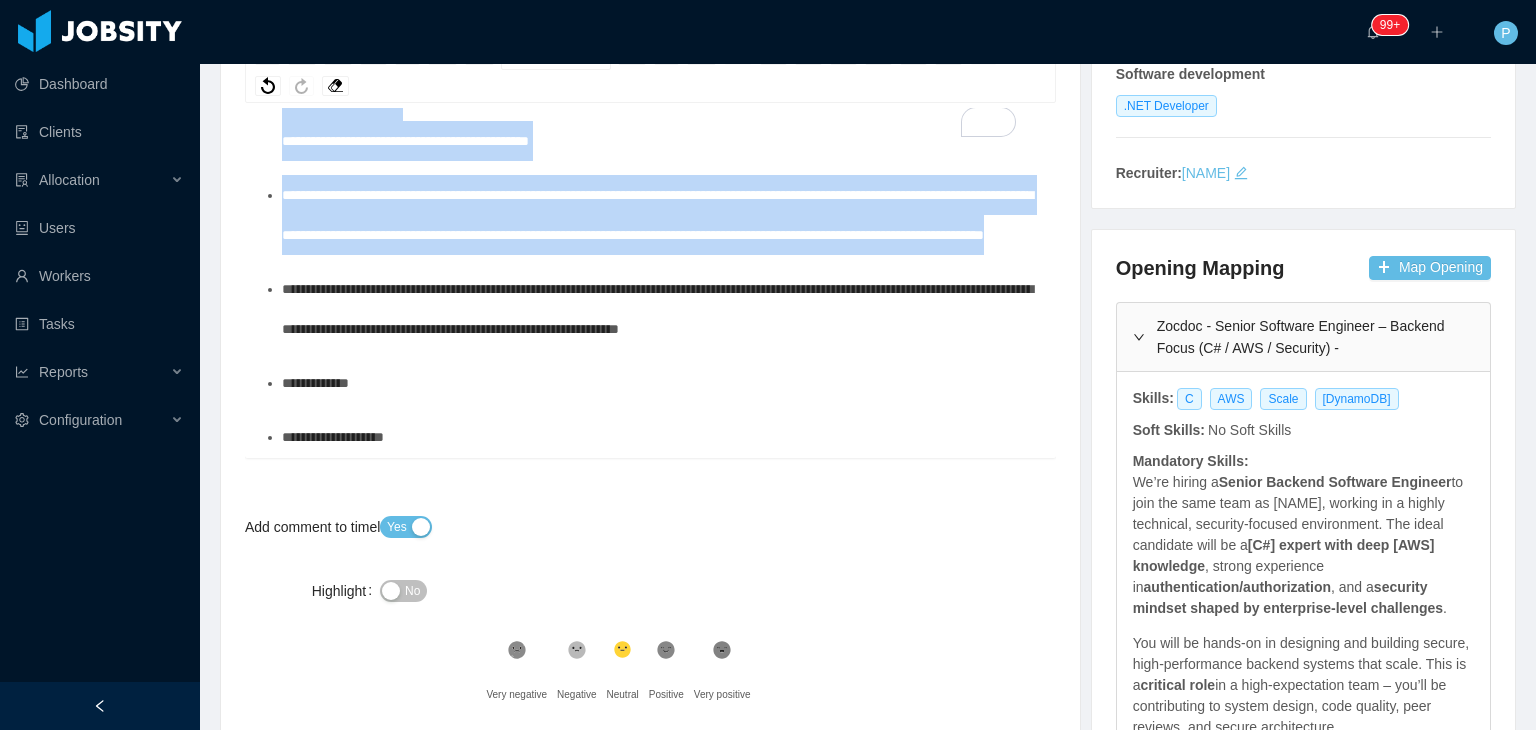 scroll, scrollTop: 218, scrollLeft: 0, axis: vertical 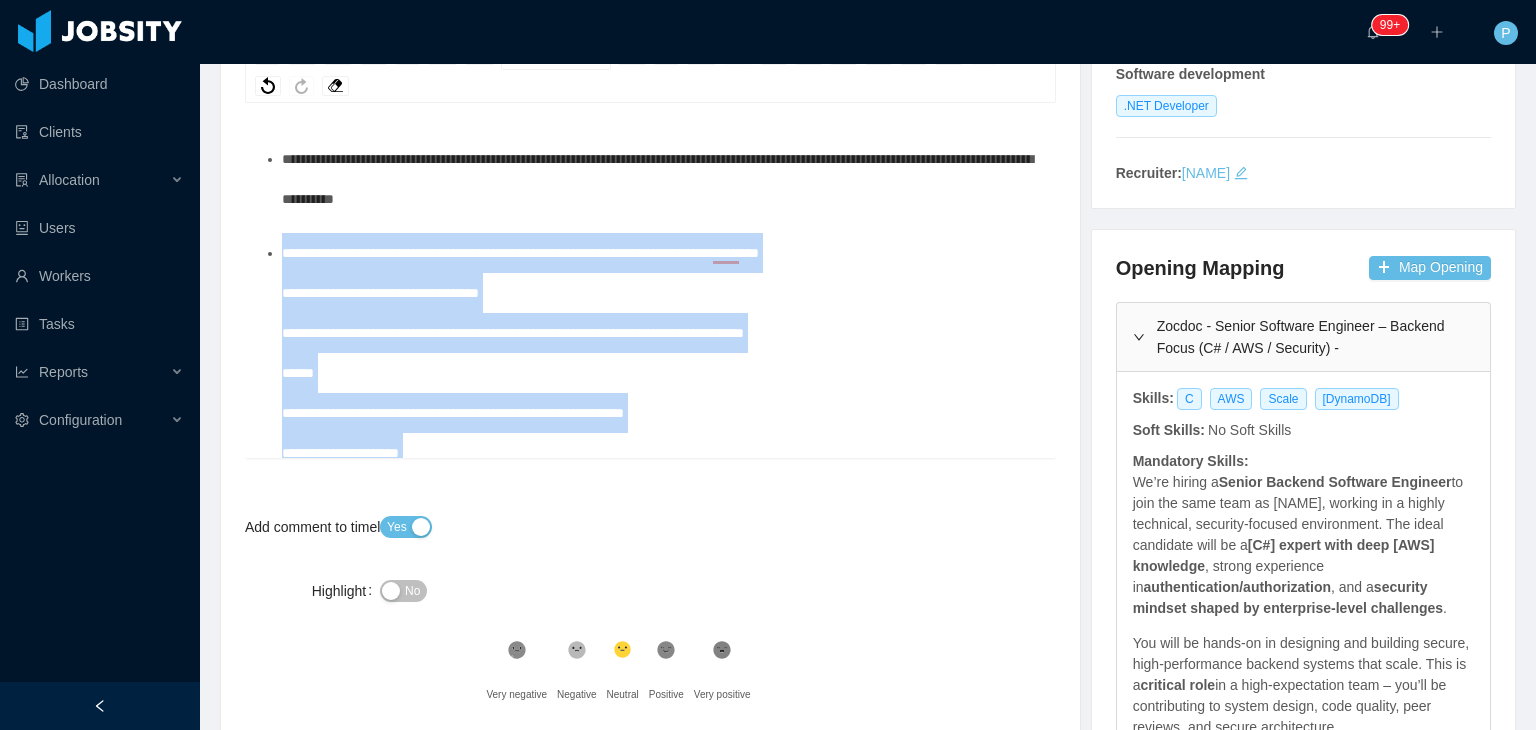 drag, startPoint x: 626, startPoint y: 269, endPoint x: 278, endPoint y: 251, distance: 348.4652 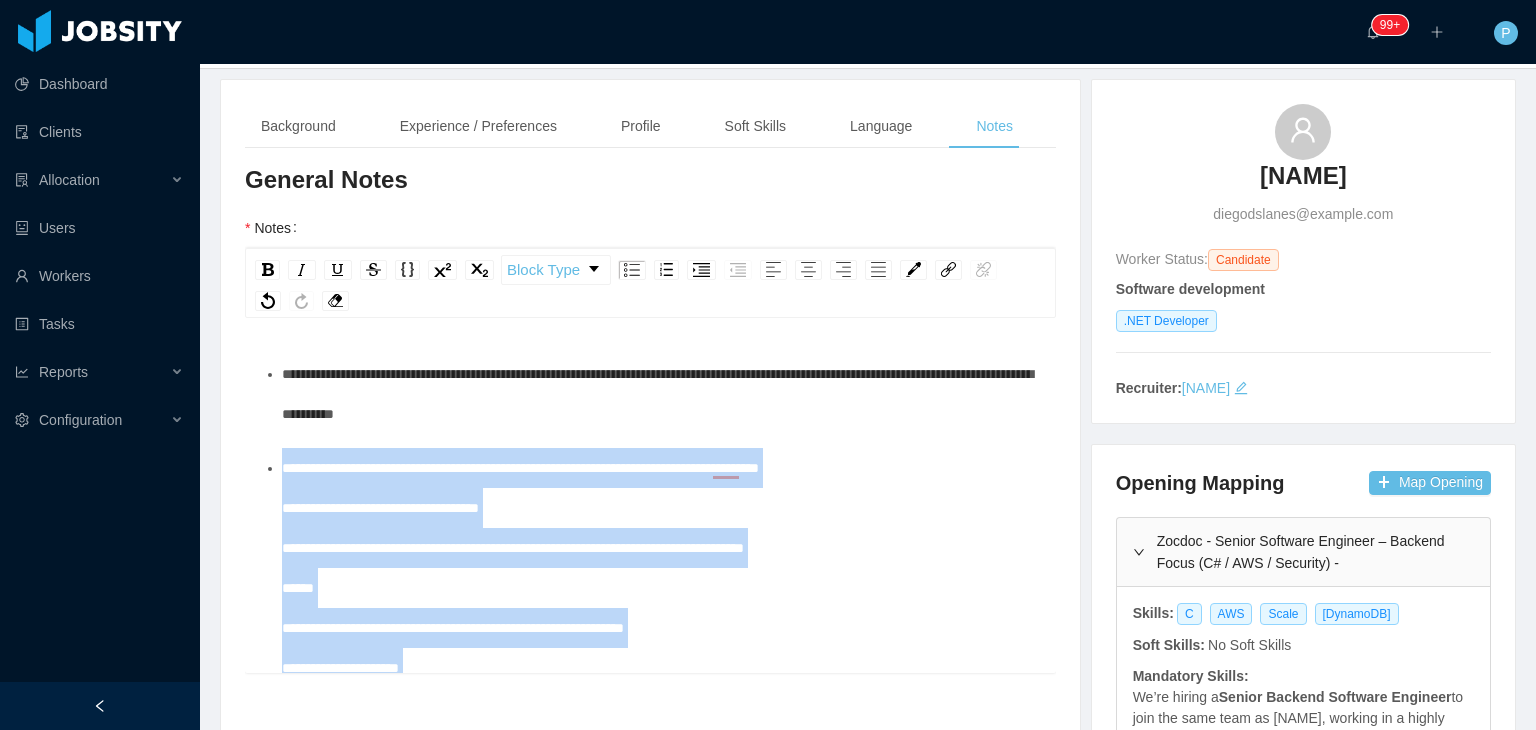 scroll, scrollTop: 0, scrollLeft: 0, axis: both 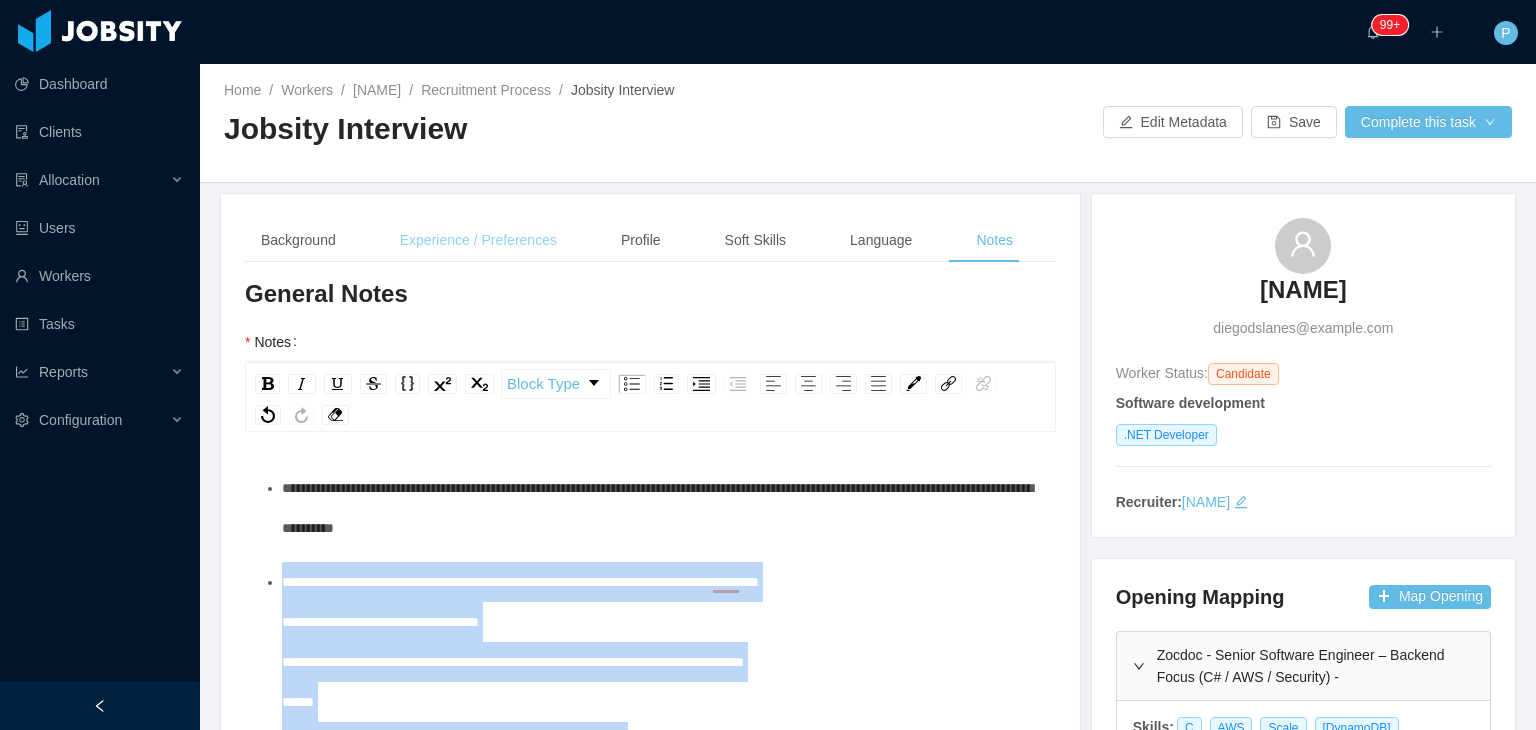 click on "Experience / Preferences" at bounding box center (478, 240) 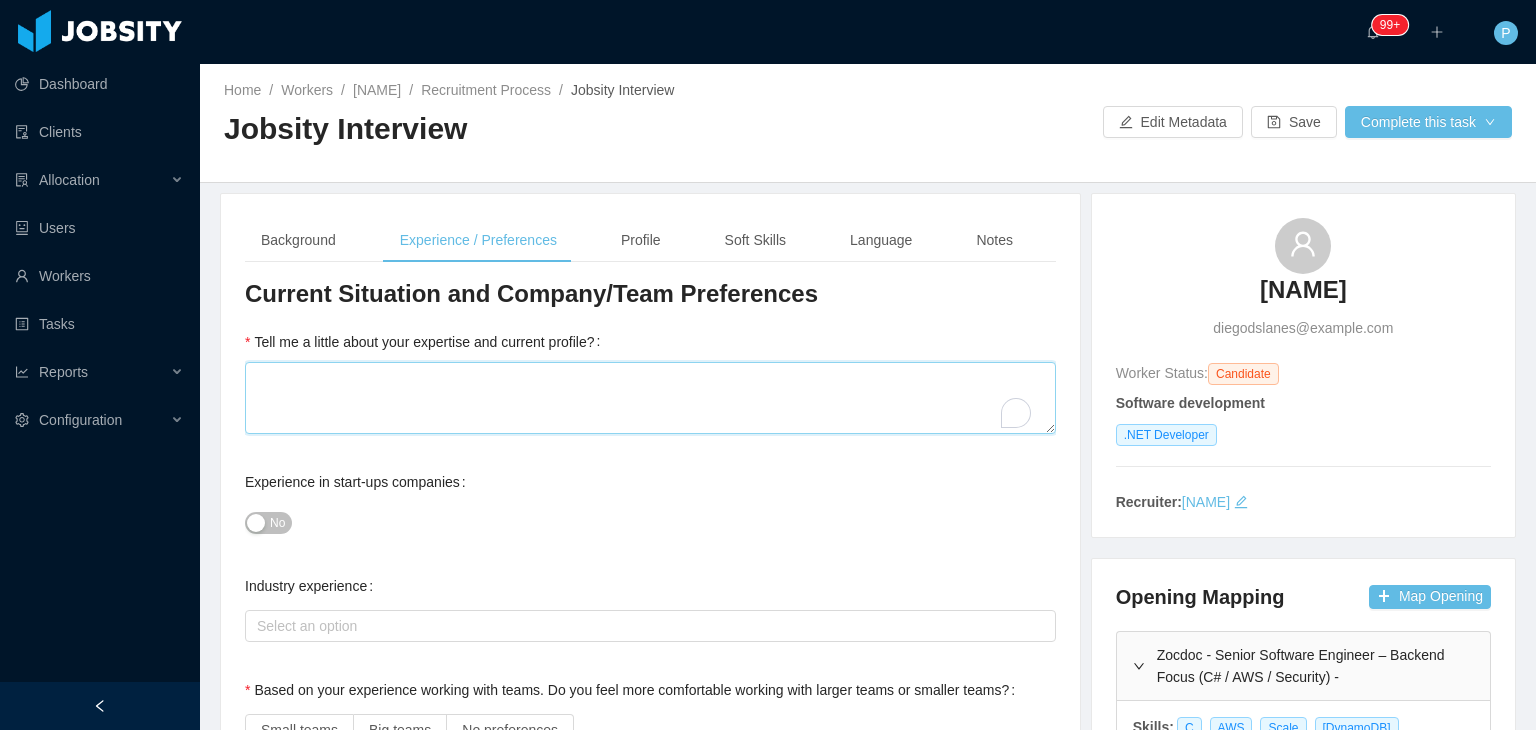 click on "Tell me a little about your expertise and current profile?" at bounding box center [650, 398] 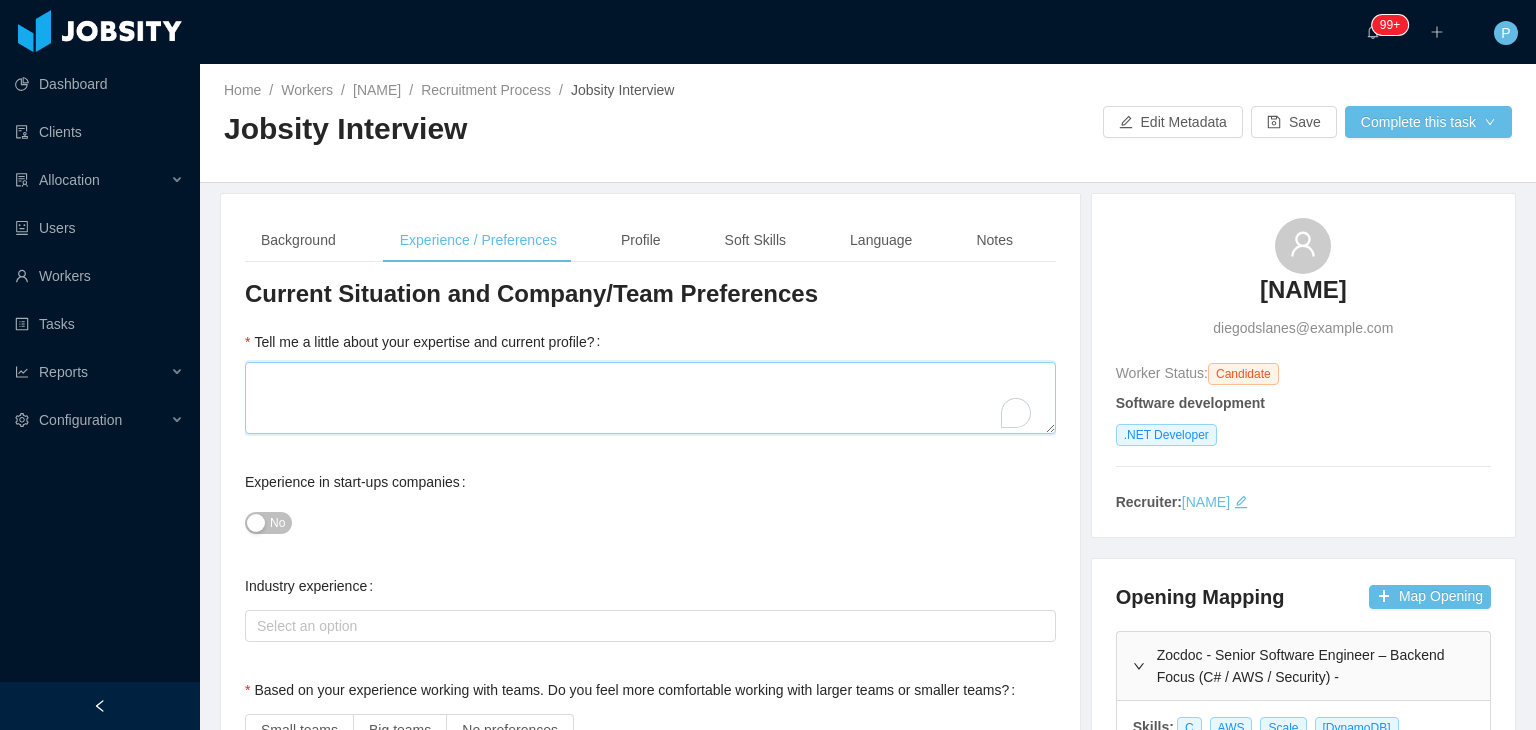 paste on "**********" 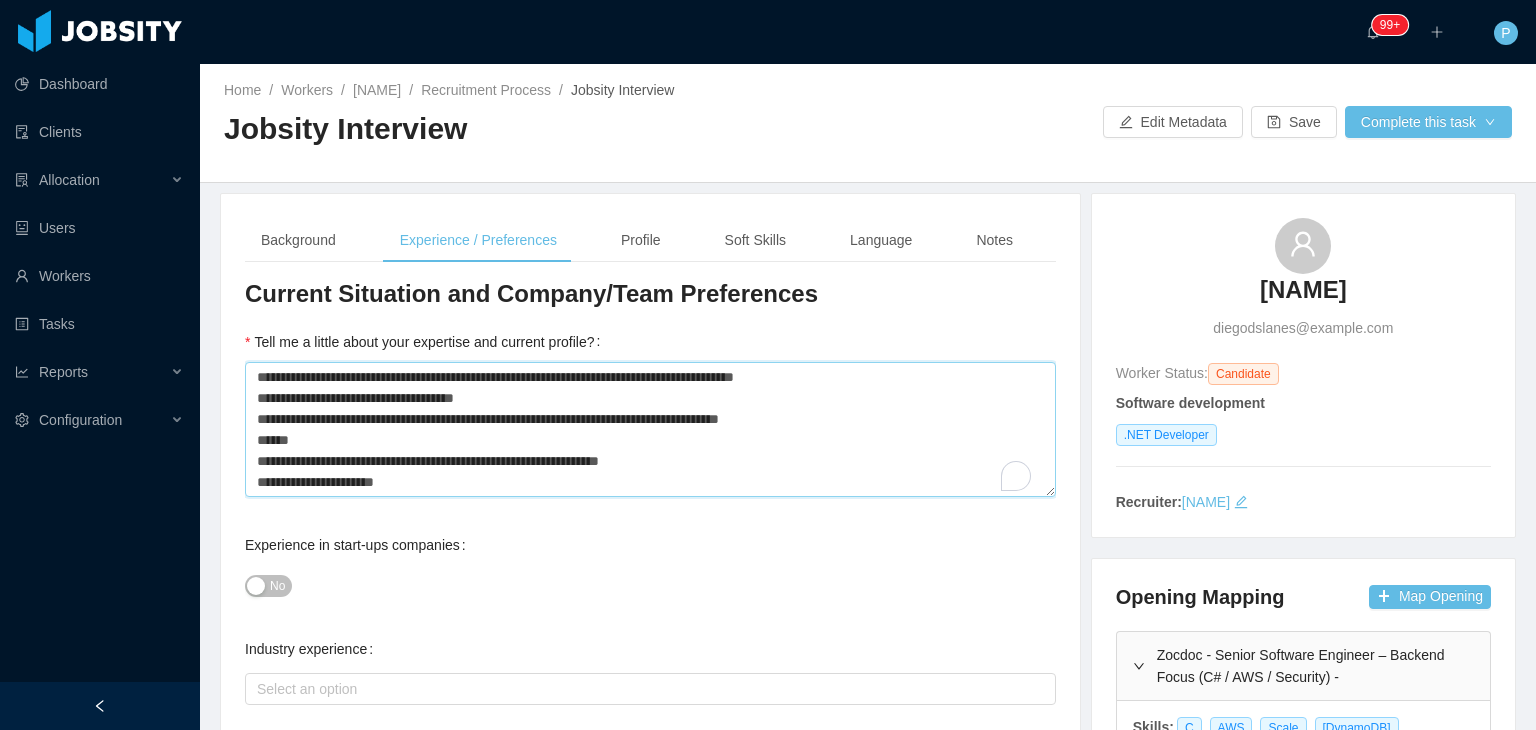 type 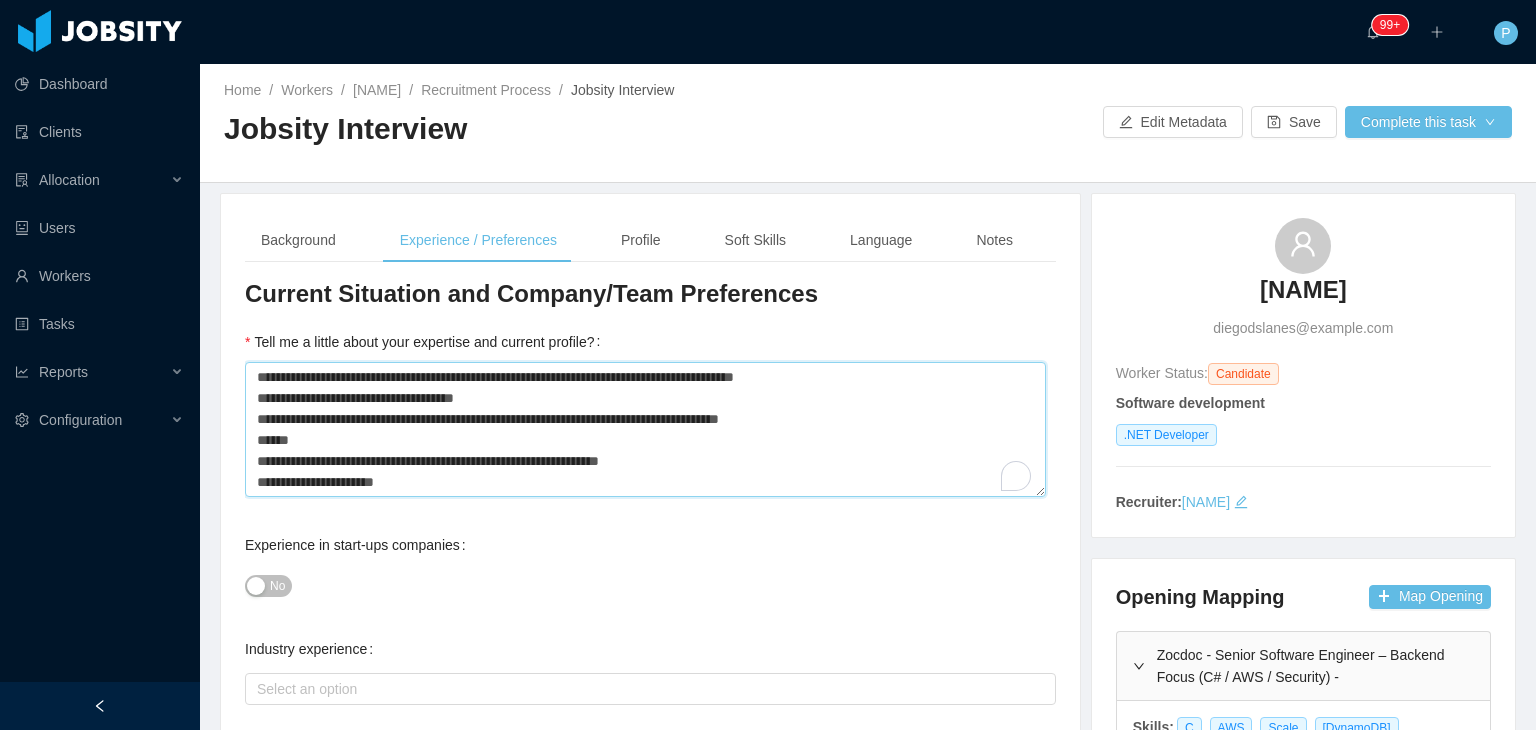 scroll, scrollTop: 78, scrollLeft: 0, axis: vertical 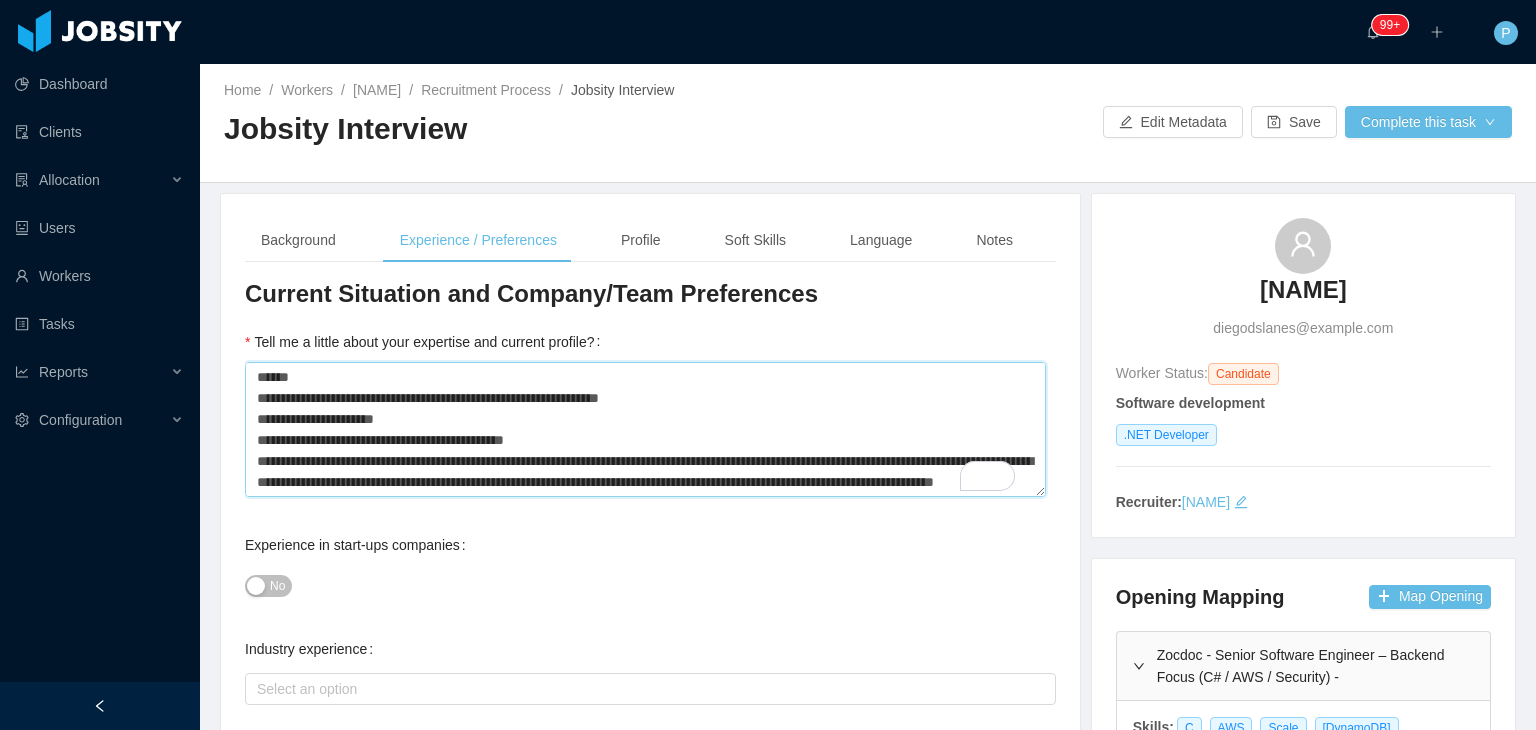 type on "**********" 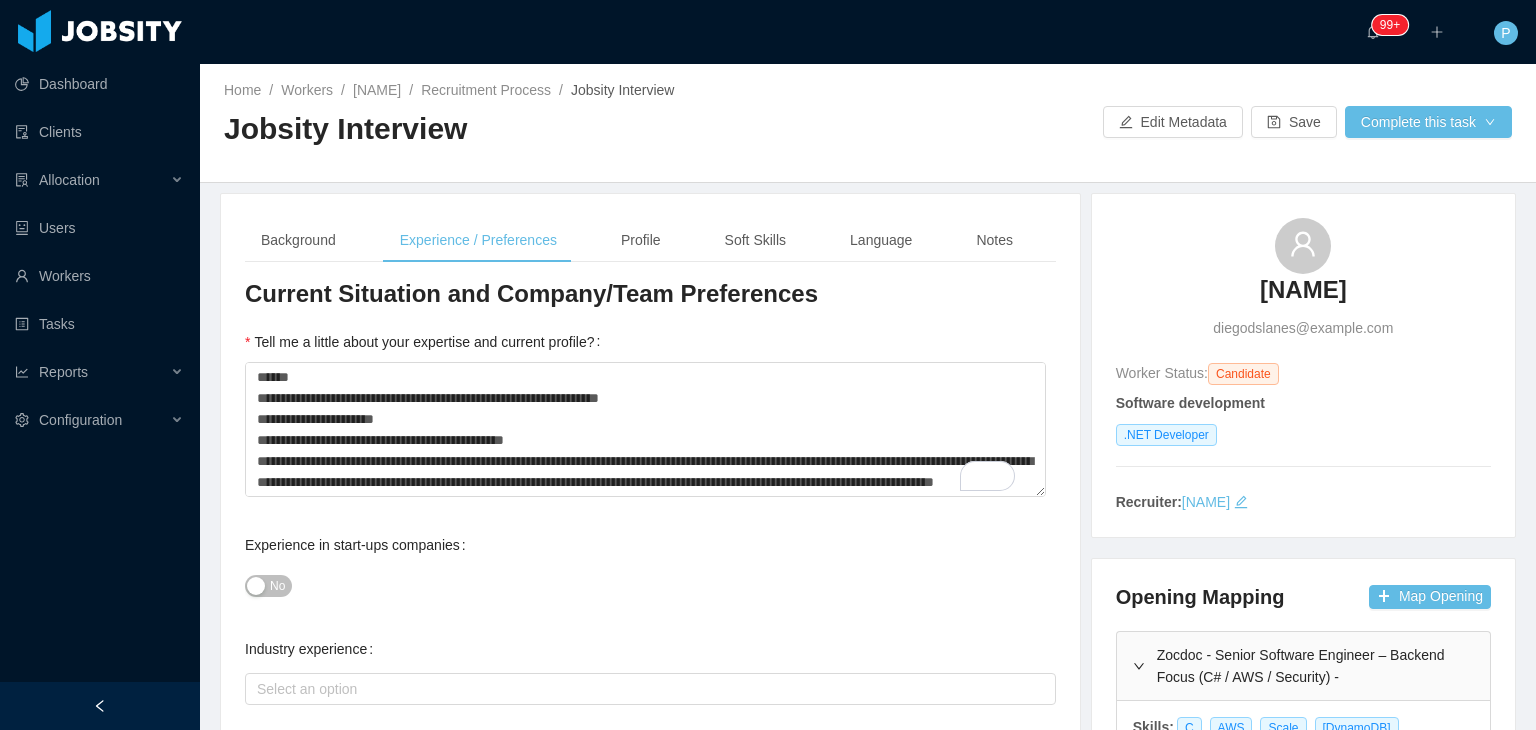 click on "No" at bounding box center (277, 586) 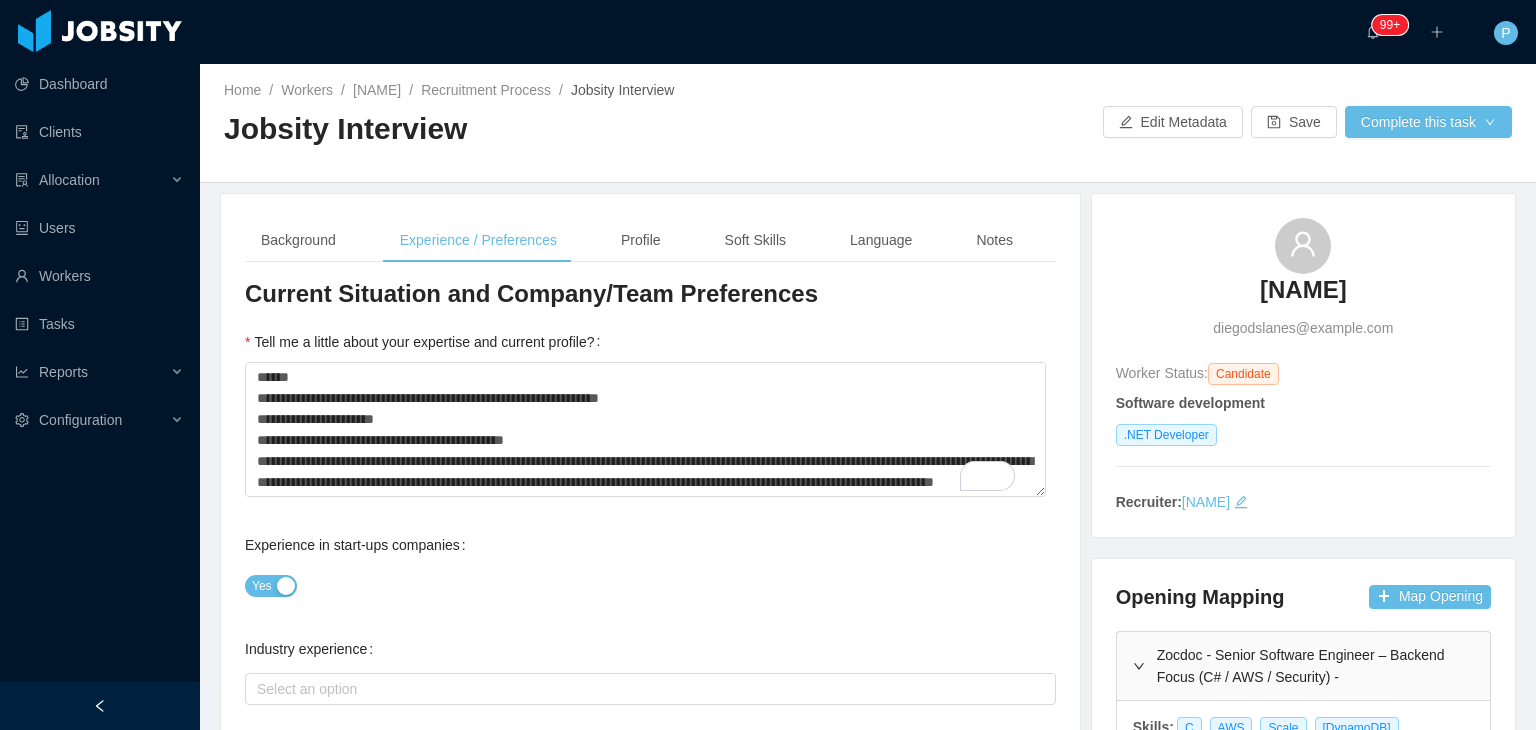 click on "Yes" at bounding box center [650, 585] 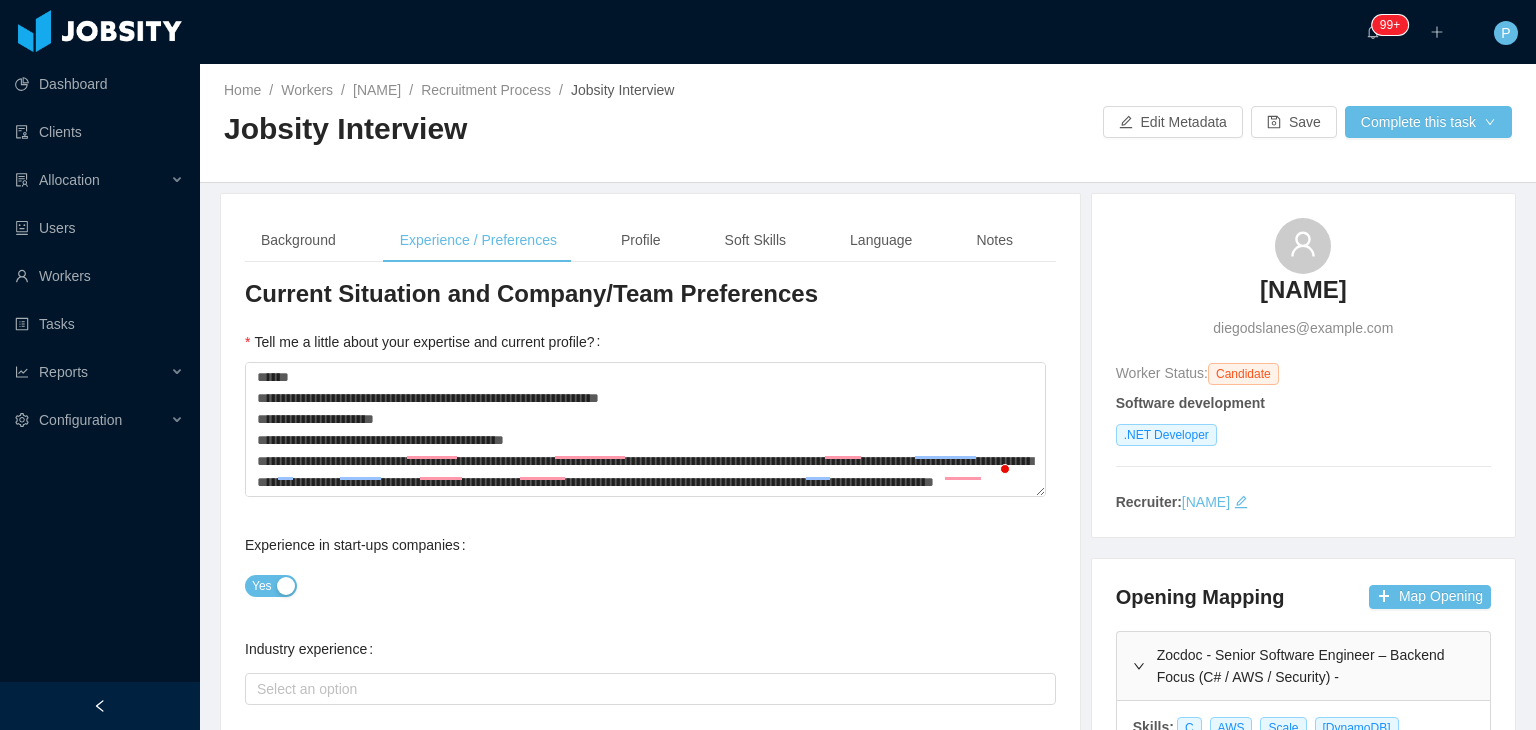 scroll, scrollTop: 78, scrollLeft: 0, axis: vertical 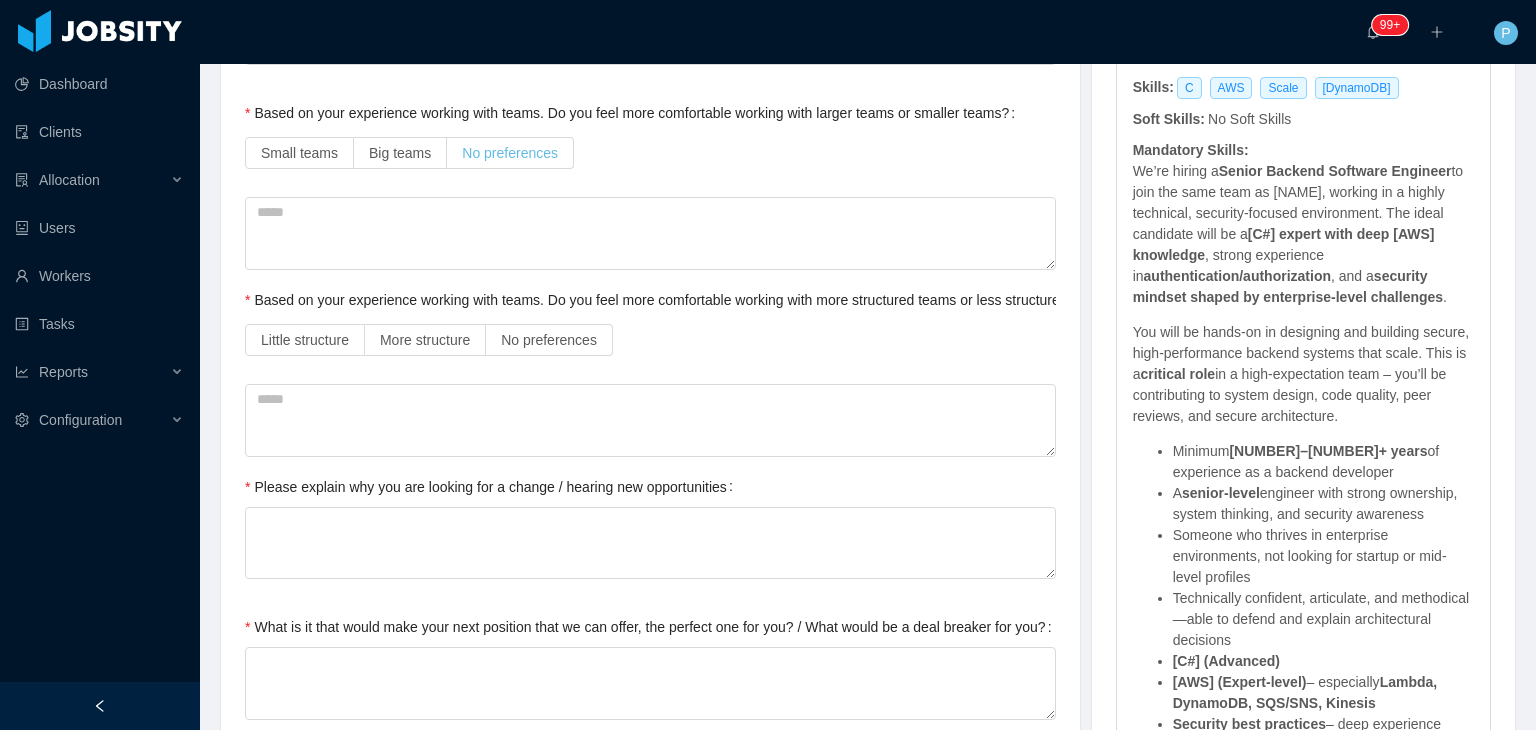click on "No preferences" at bounding box center [510, 153] 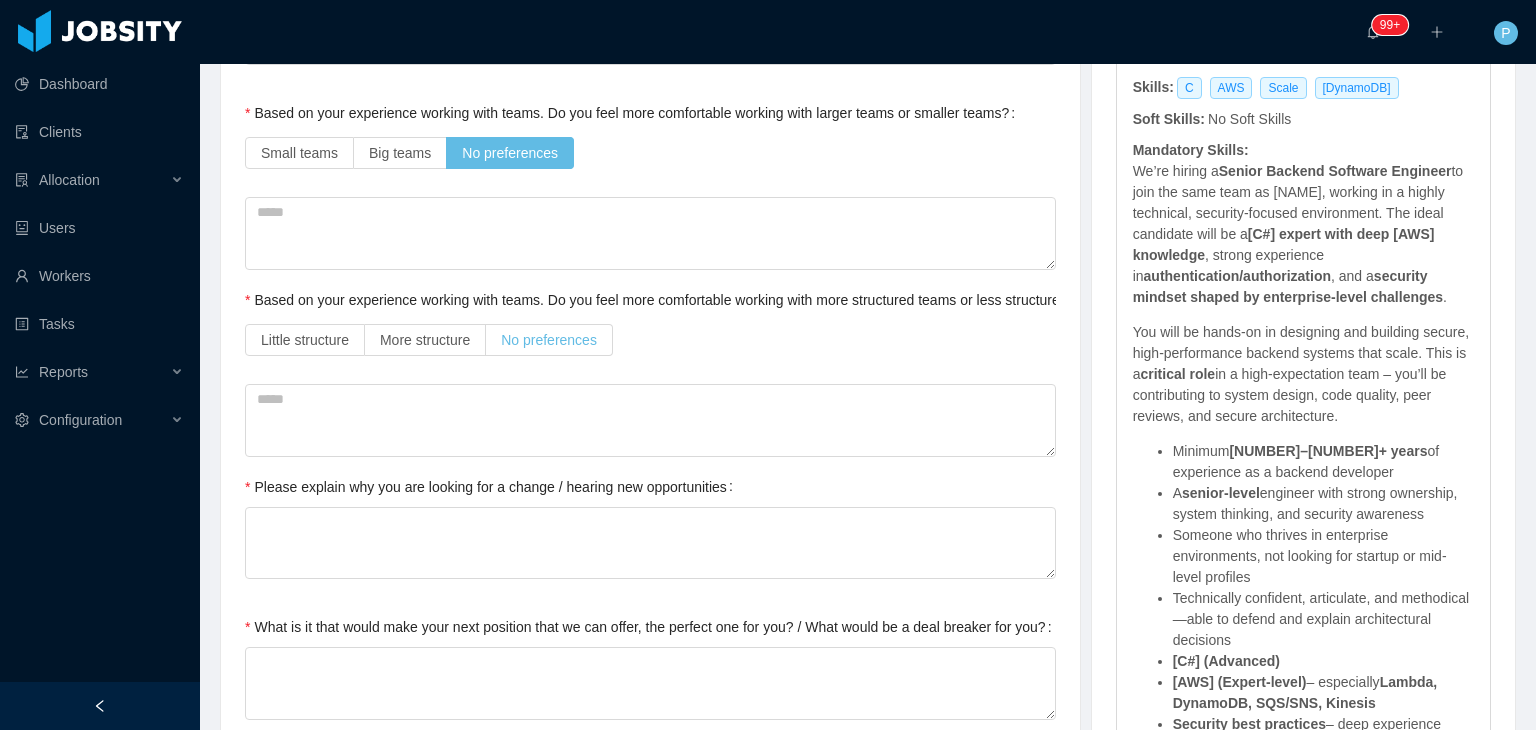 click on "No preferences" at bounding box center [549, 340] 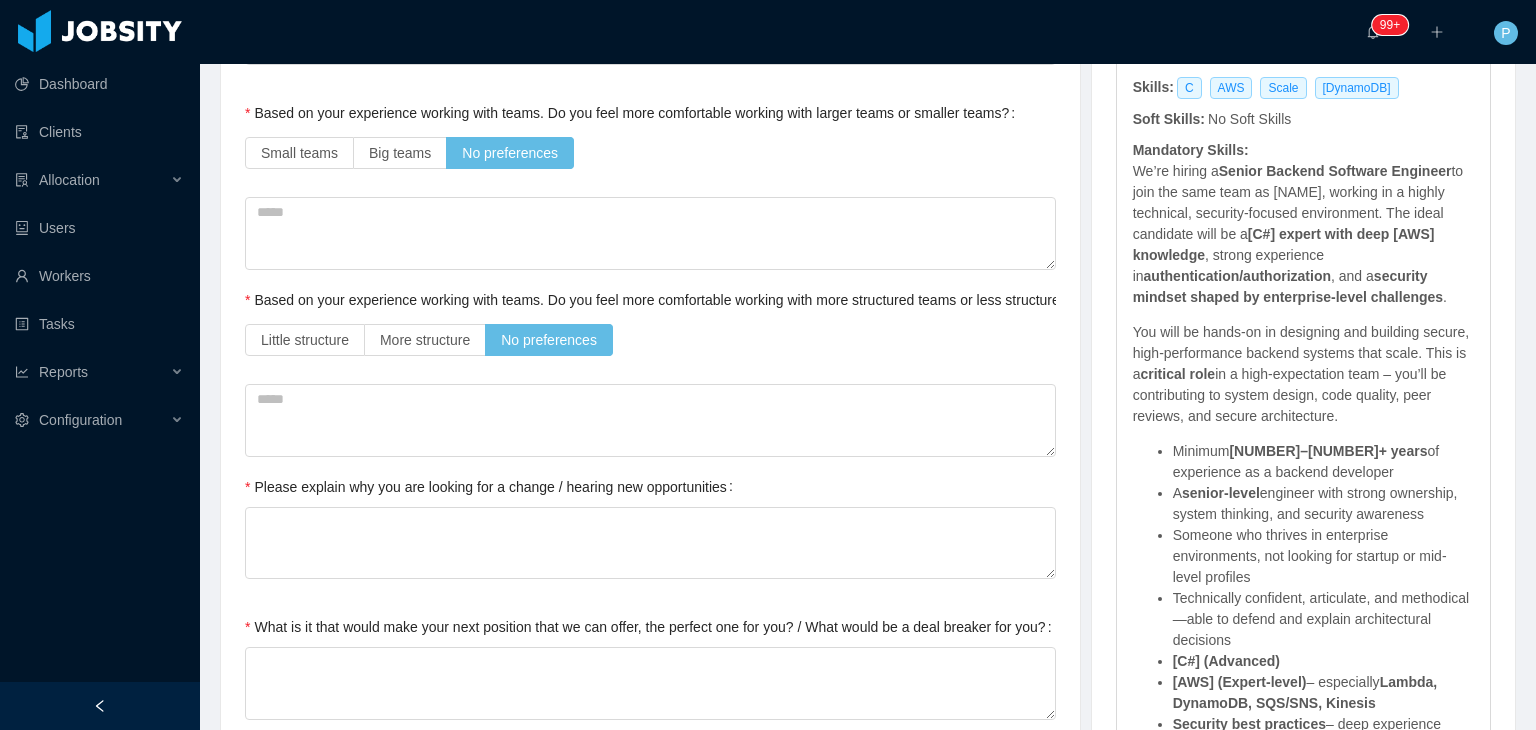 click on "Little structure More structure No preferences" at bounding box center [650, 340] 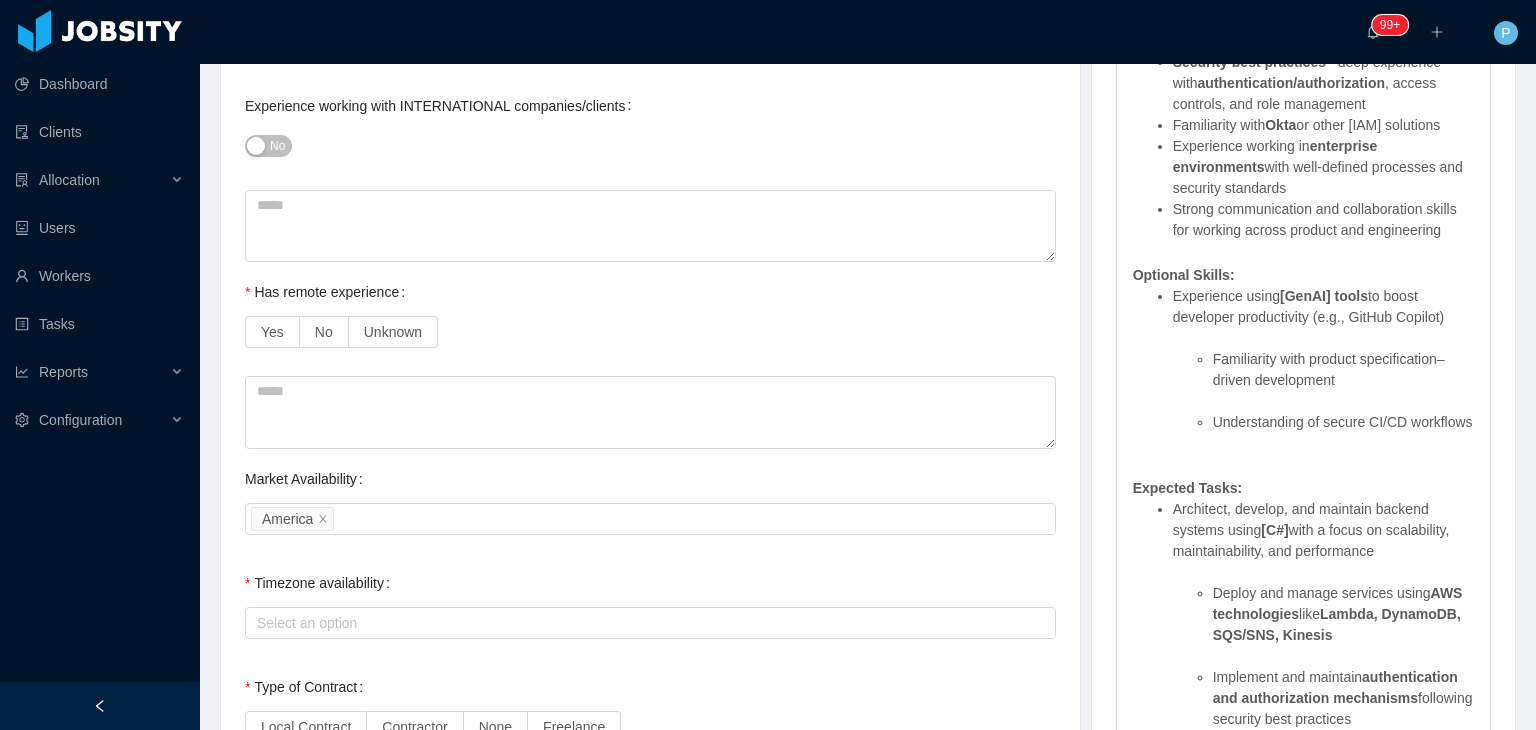scroll, scrollTop: 1320, scrollLeft: 0, axis: vertical 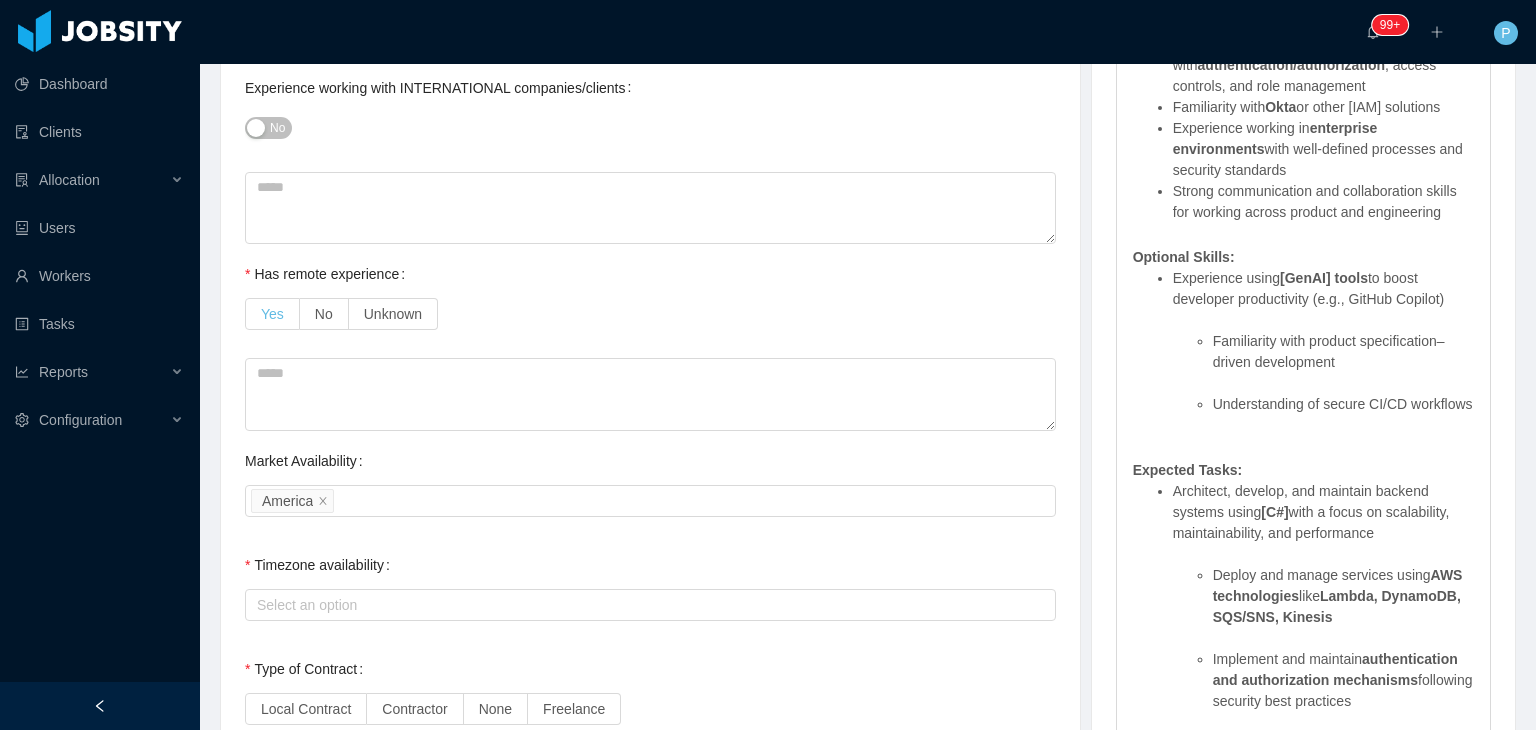 click on "Yes" at bounding box center [272, 314] 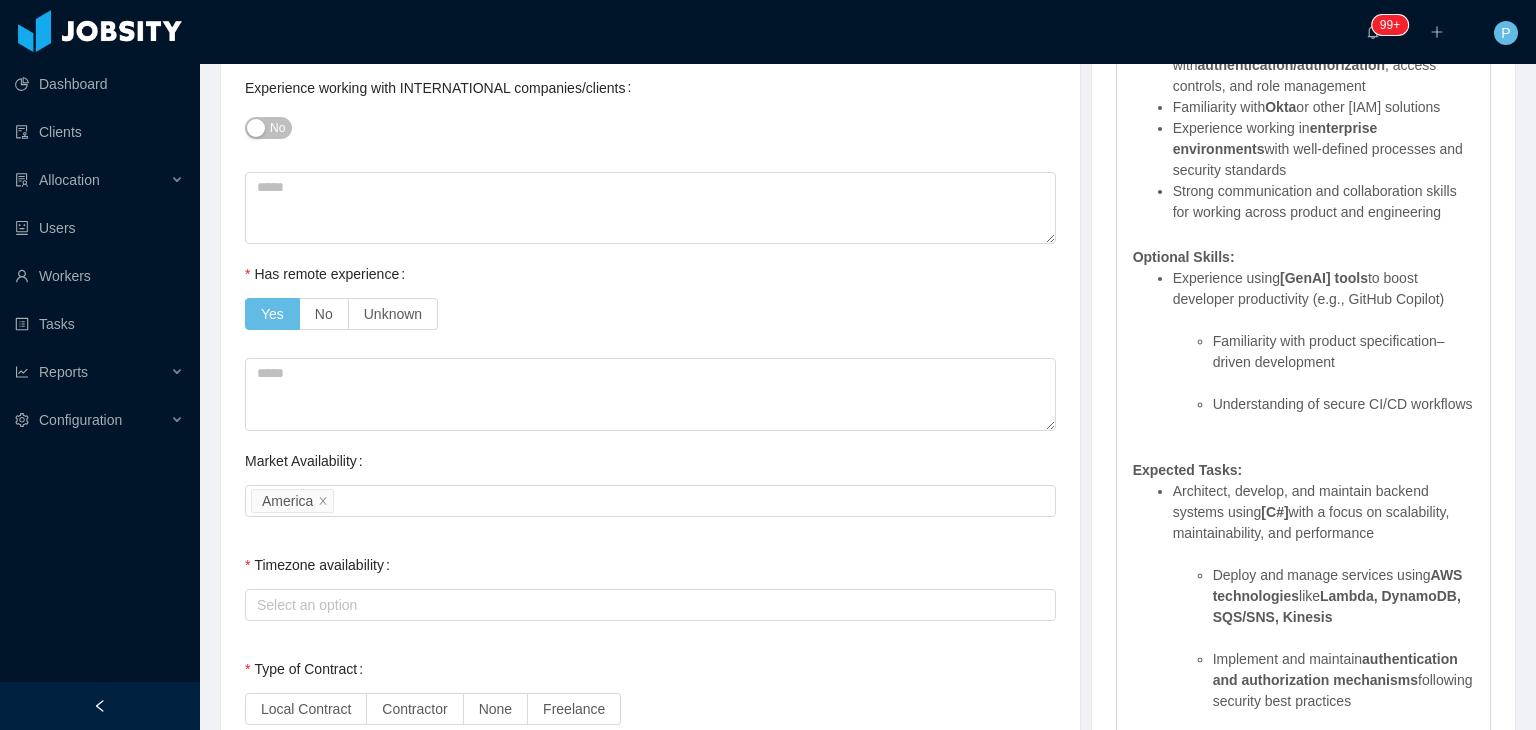 click on "Yes No Unknown" at bounding box center [650, 314] 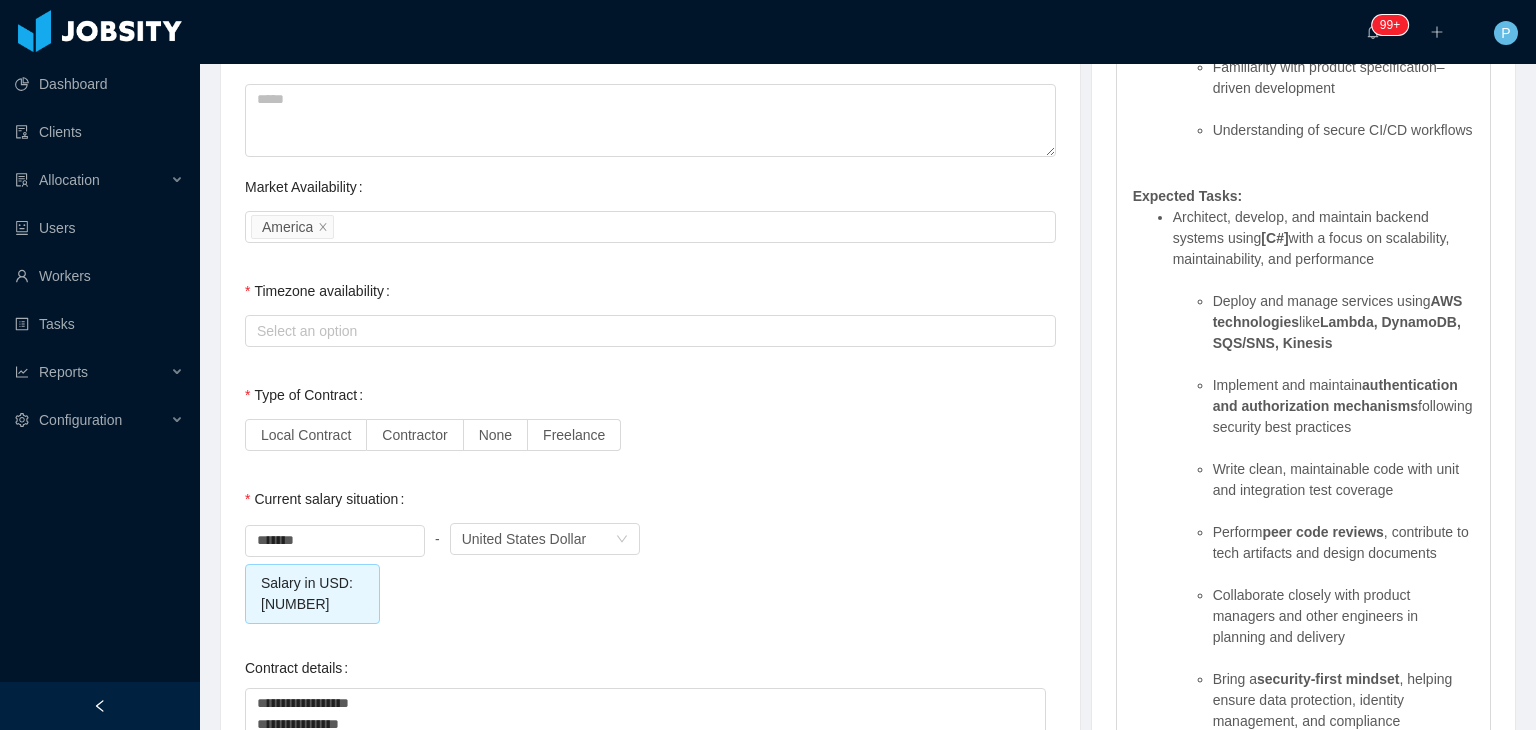 scroll, scrollTop: 1640, scrollLeft: 0, axis: vertical 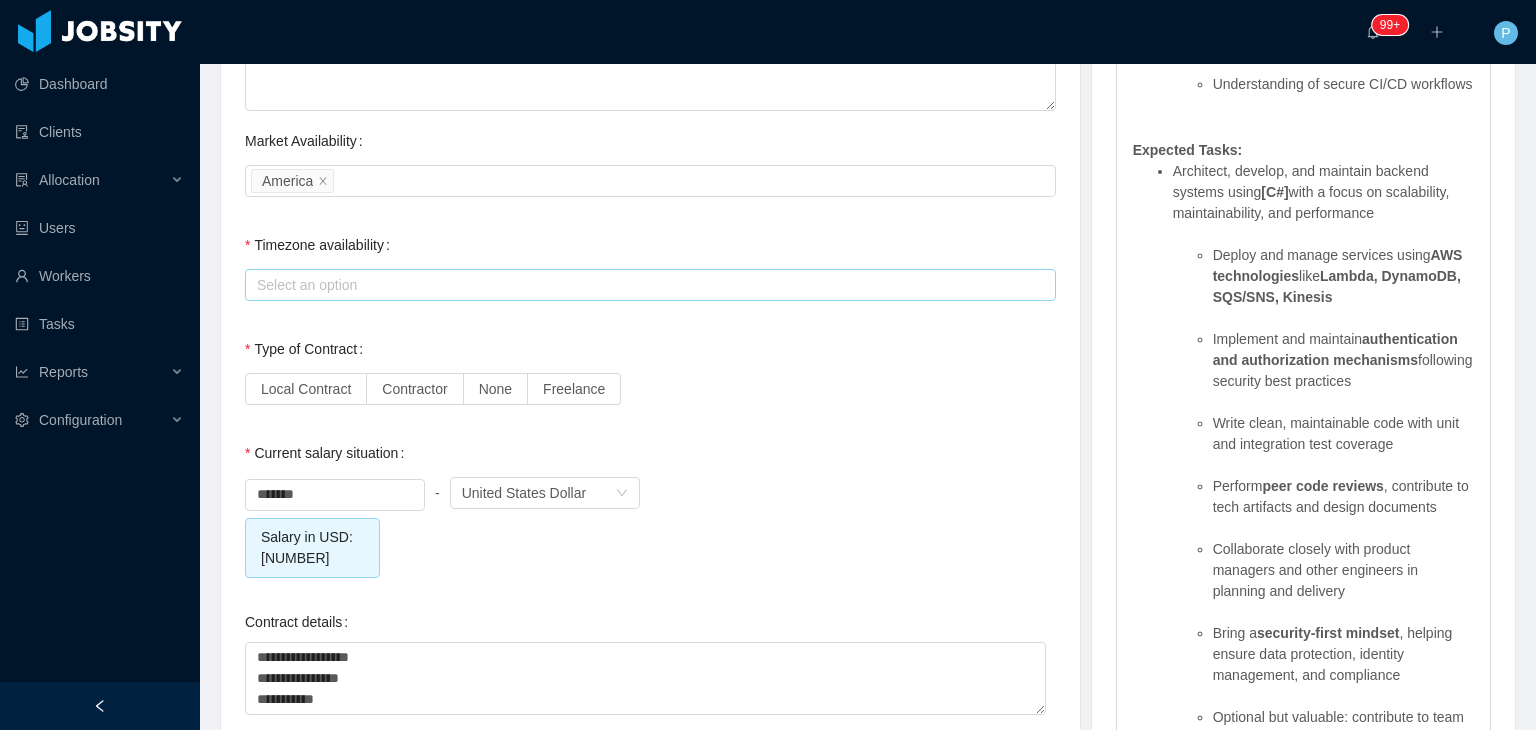 click on "Select an option" at bounding box center [647, 285] 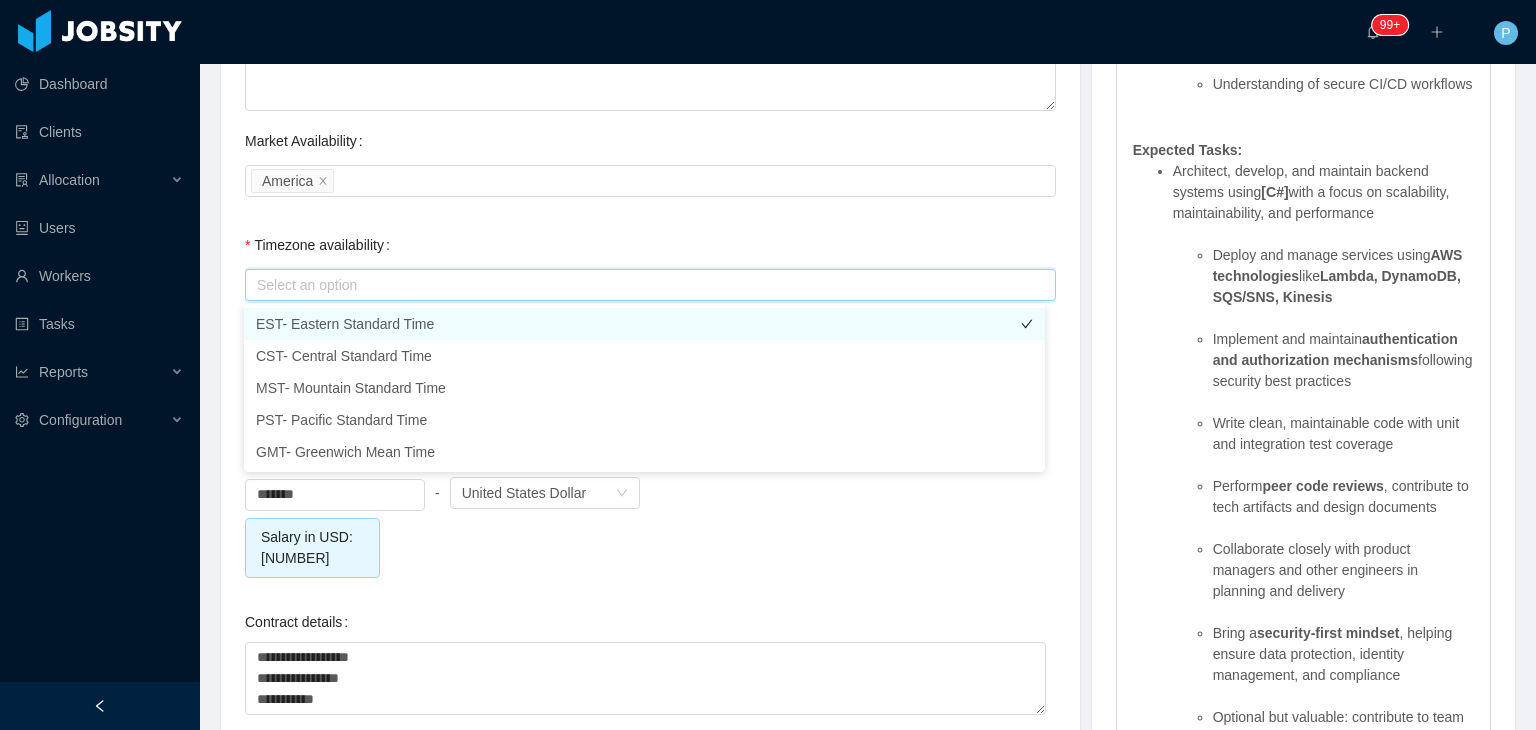 click on "EST- Eastern Standard Time" at bounding box center [644, 324] 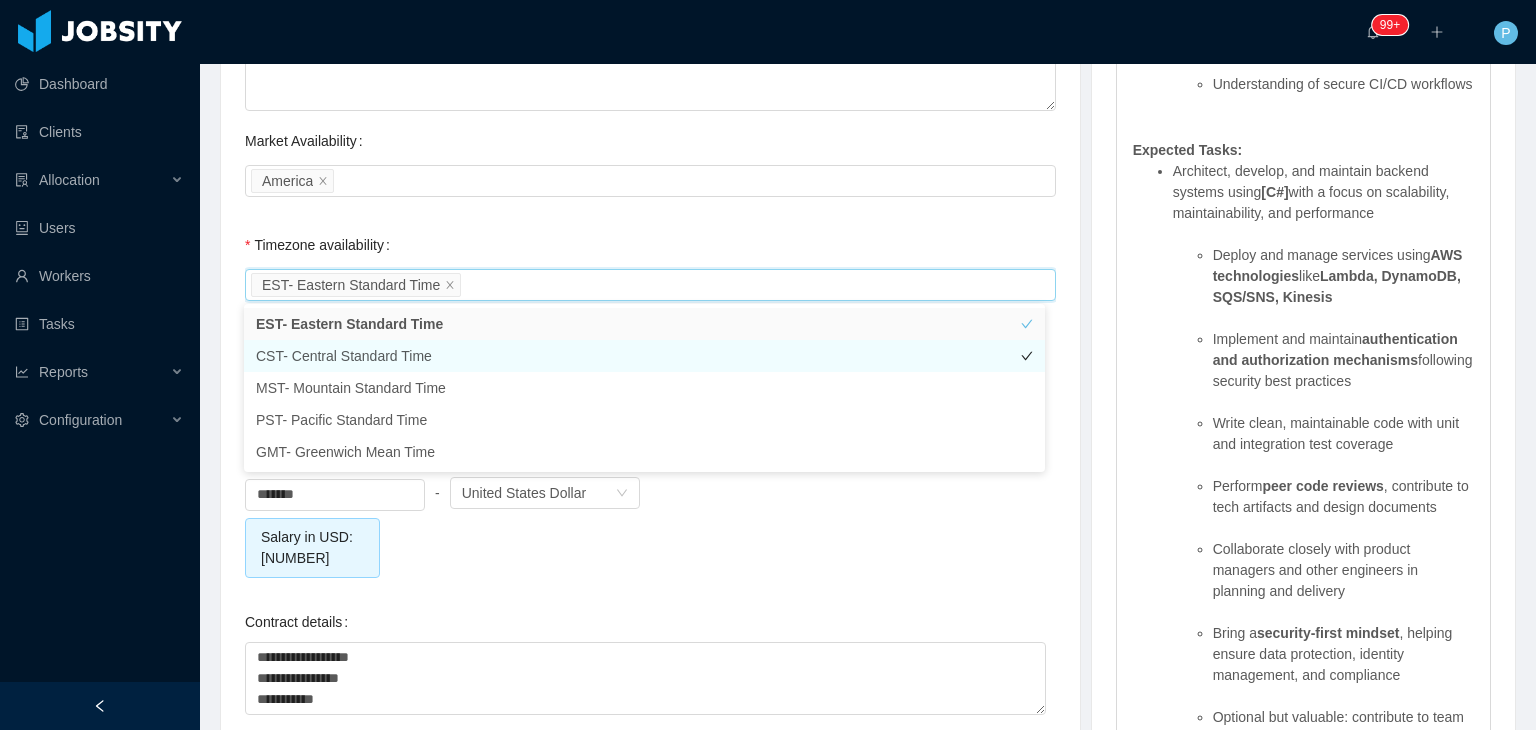 click on "CST- Central Standard Time" at bounding box center [644, 356] 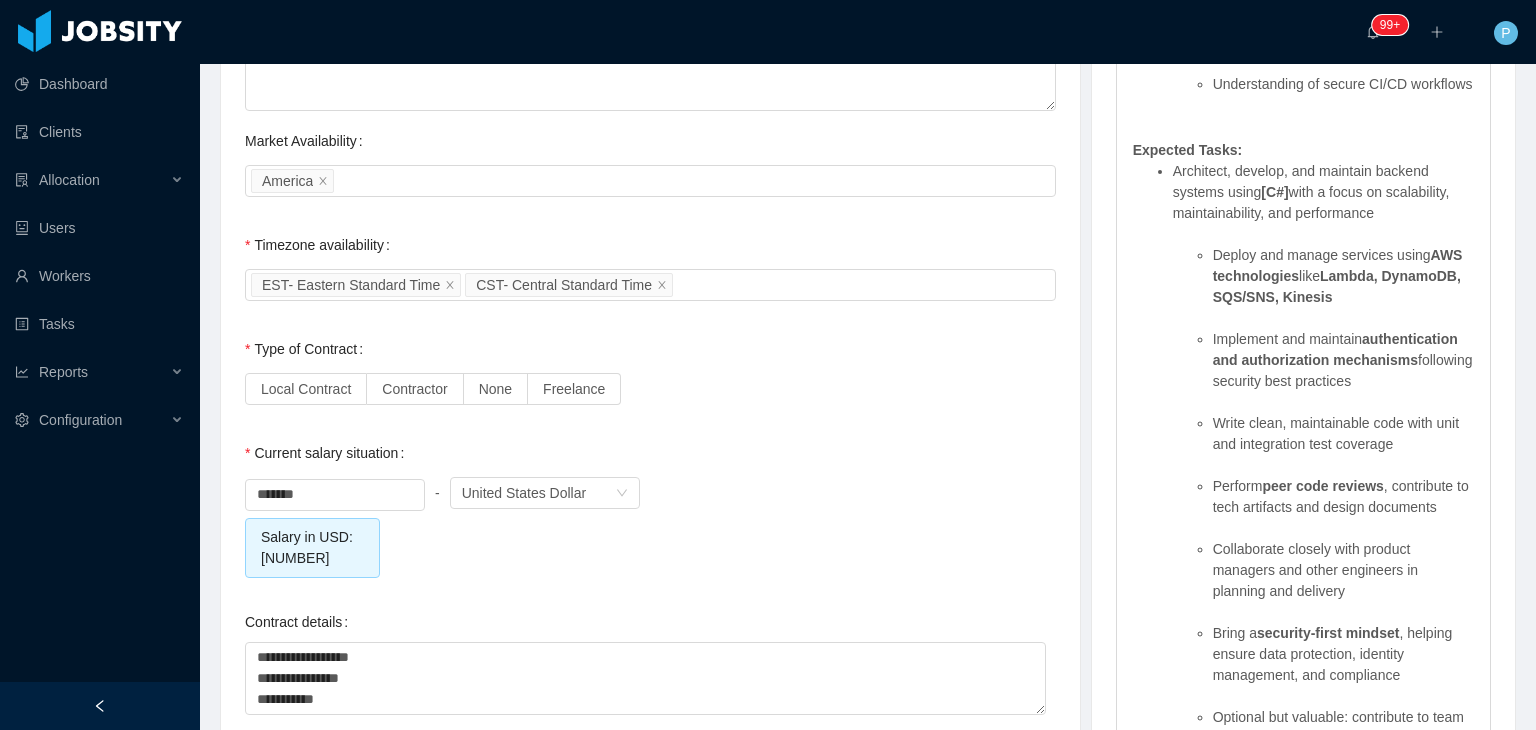 click on "**********" at bounding box center [650, -70] 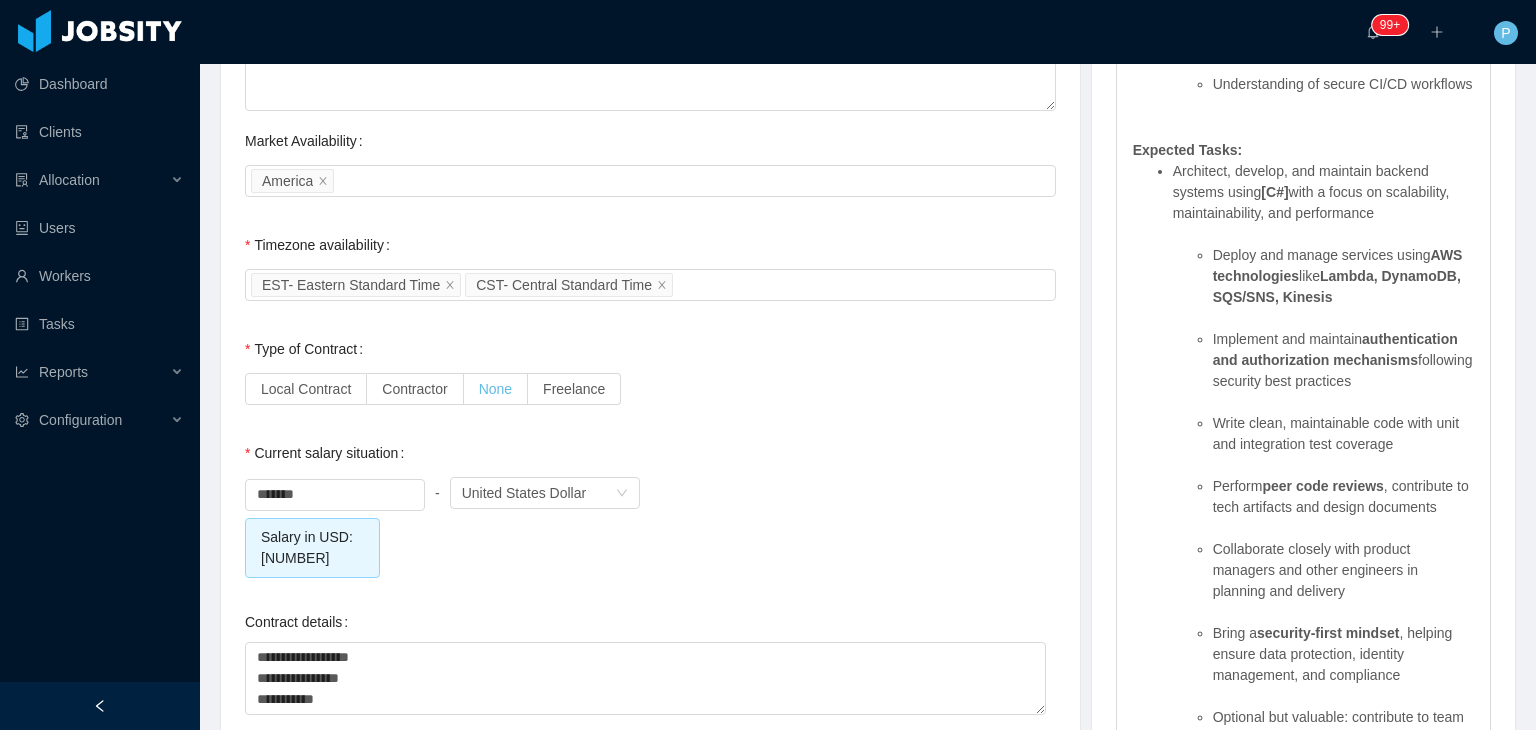 click on "None" at bounding box center (495, 389) 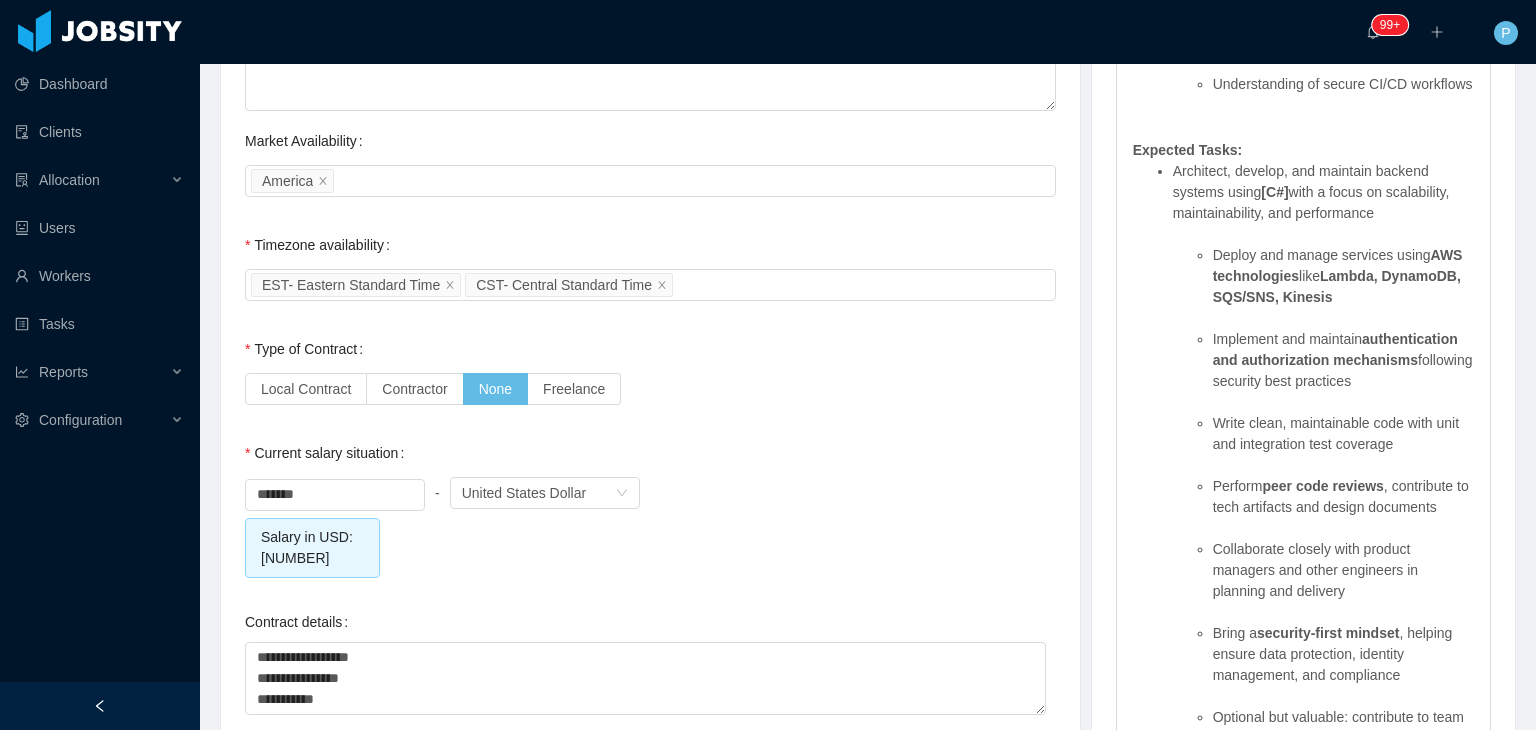 click on "Current salary situation ******* - Currency United States Dollar   Salary in USD: 2409.64" at bounding box center (650, 505) 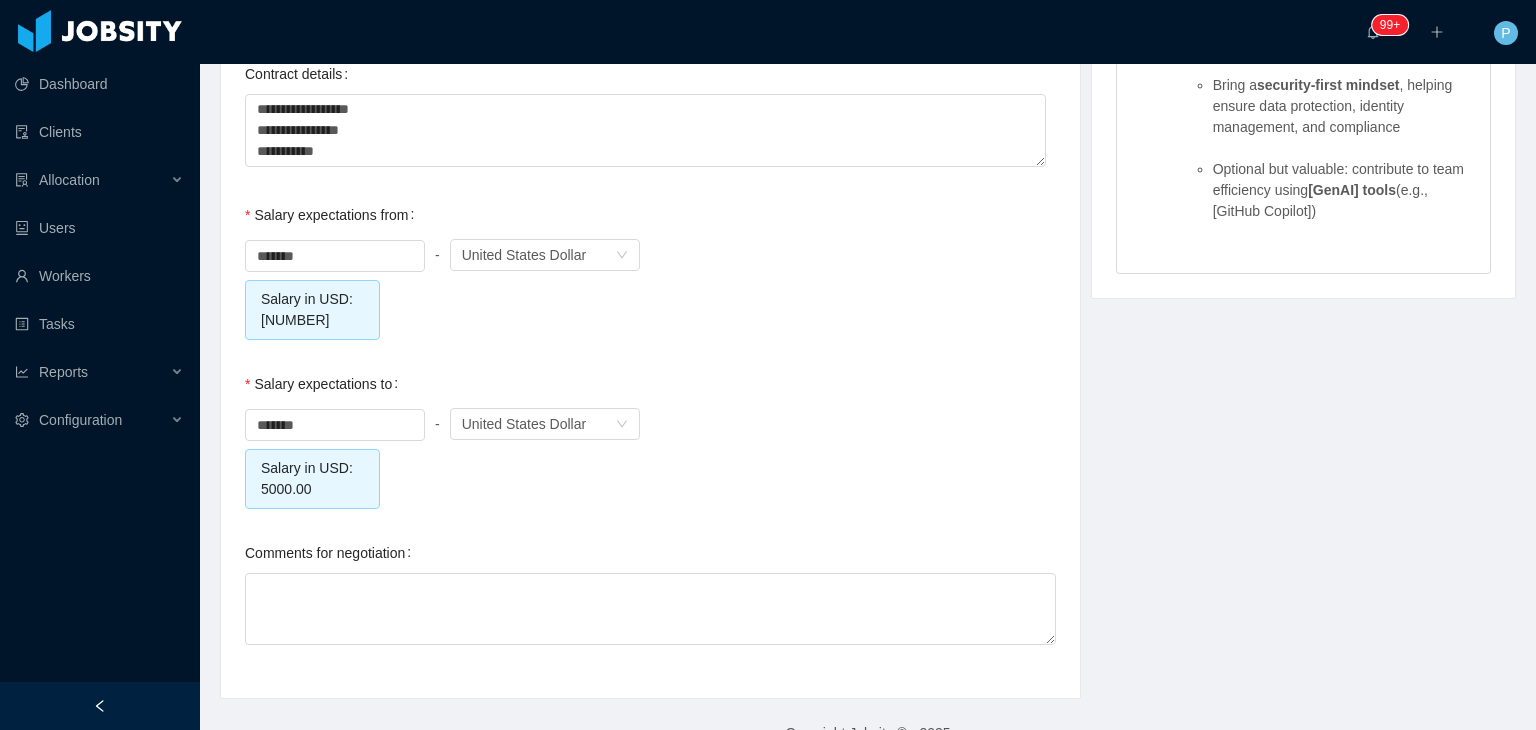 scroll, scrollTop: 2184, scrollLeft: 0, axis: vertical 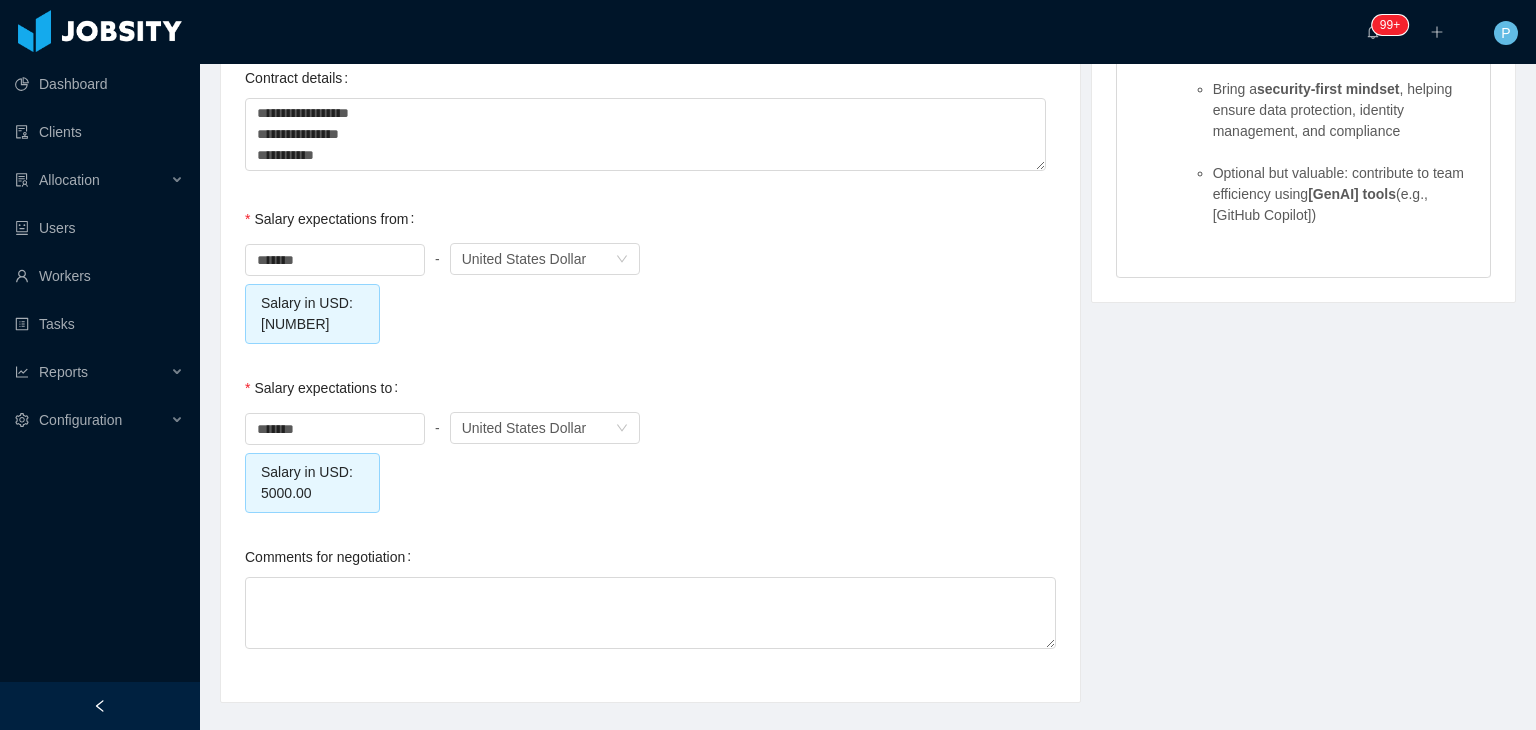 click on "Comments for negotiation" at bounding box center (650, 595) 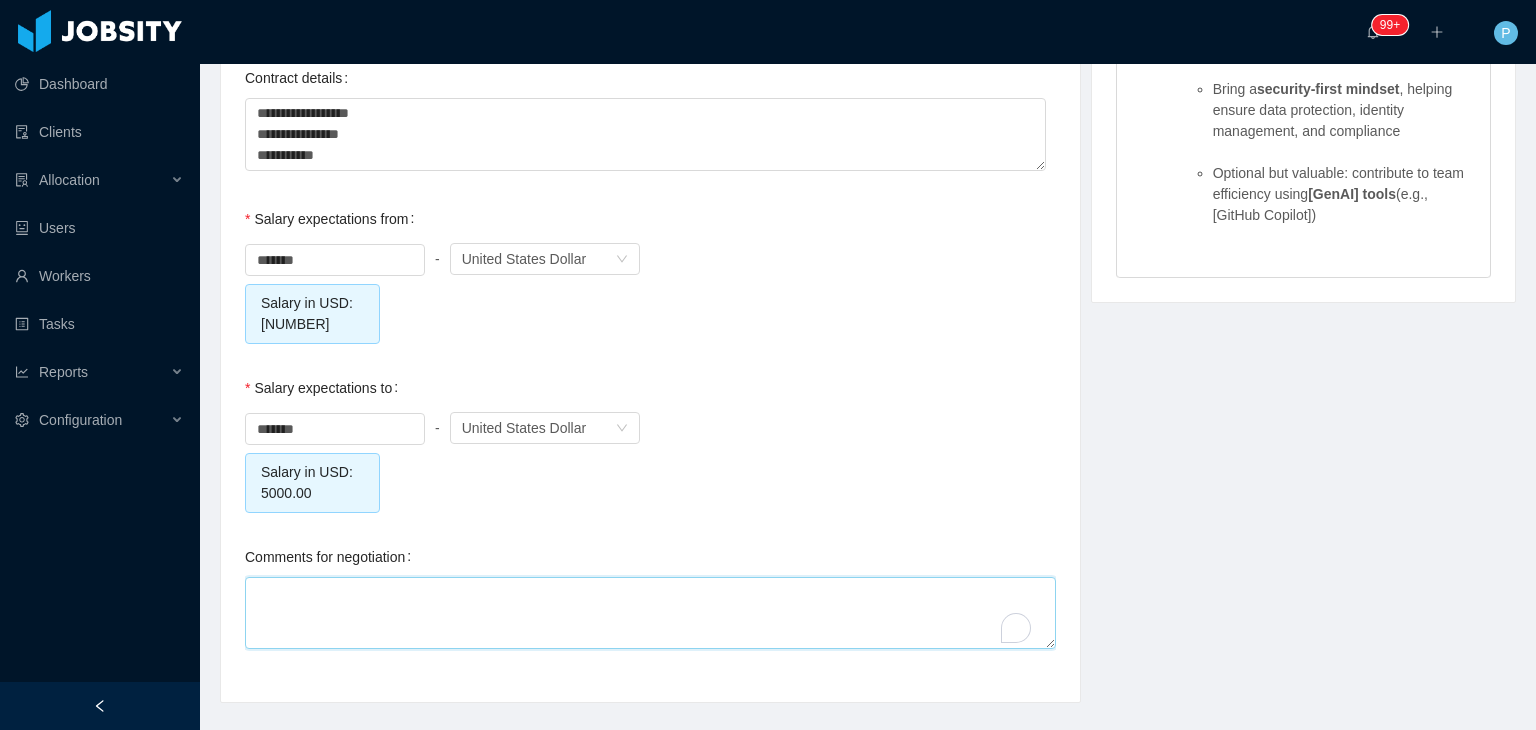 click on "Comments for negotiation" at bounding box center [650, 613] 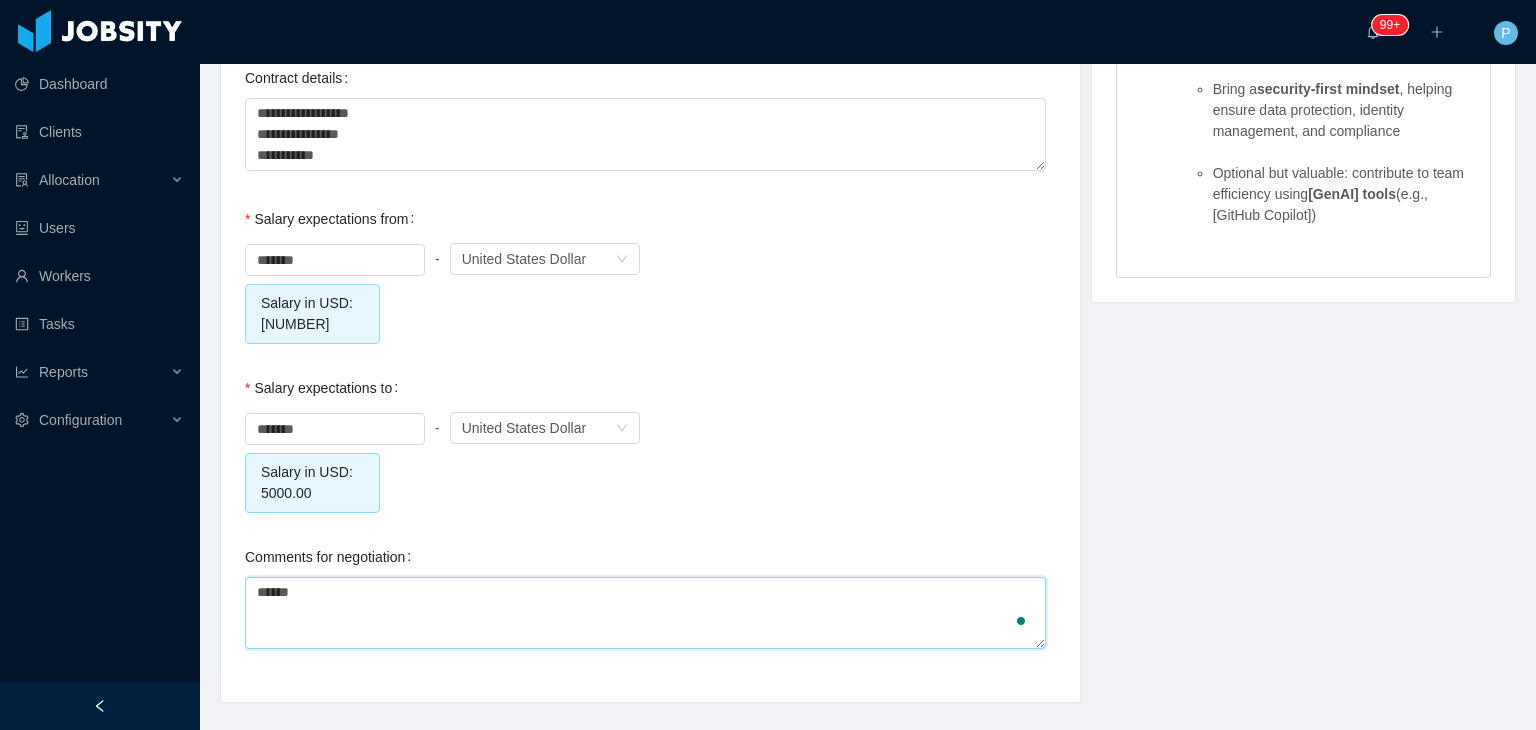 type on "*******" 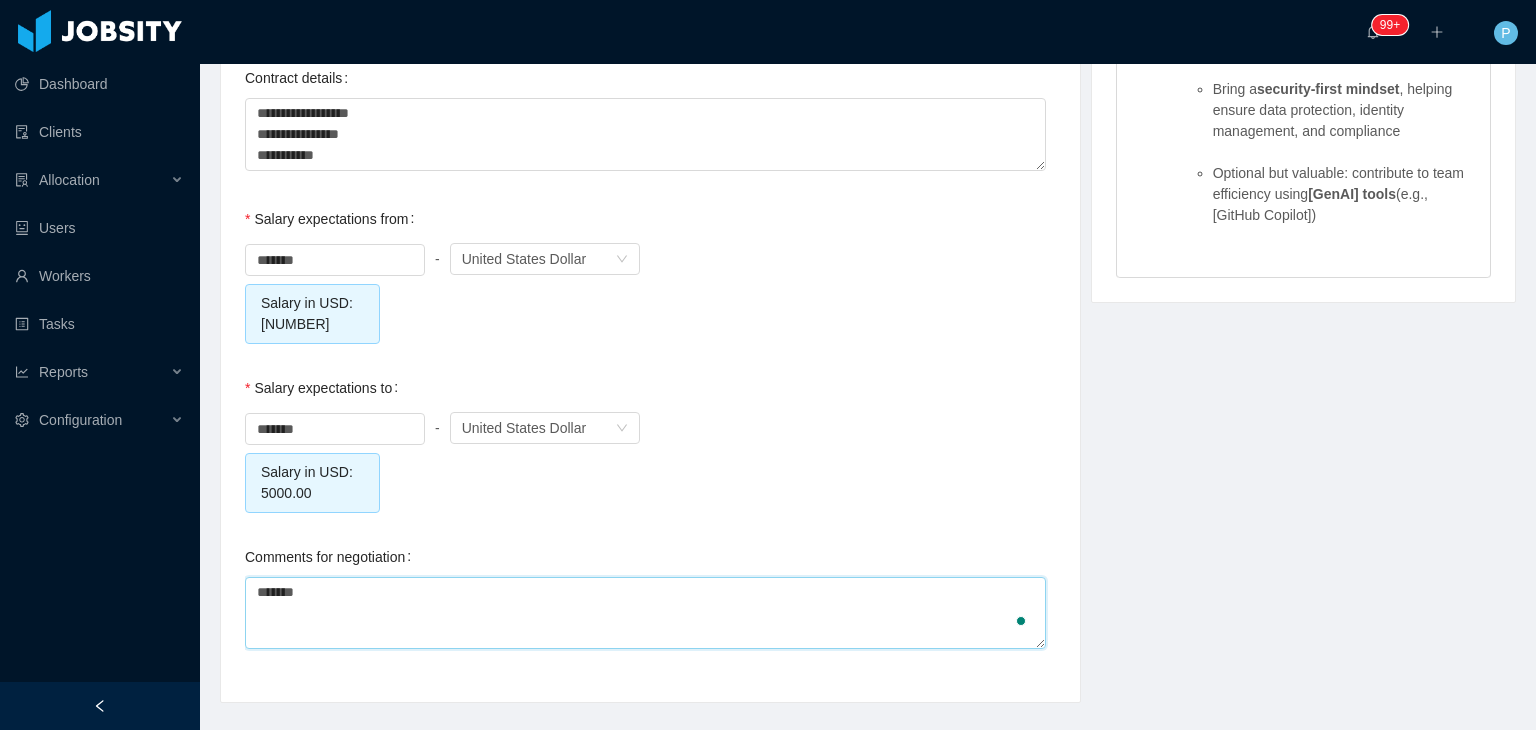 type 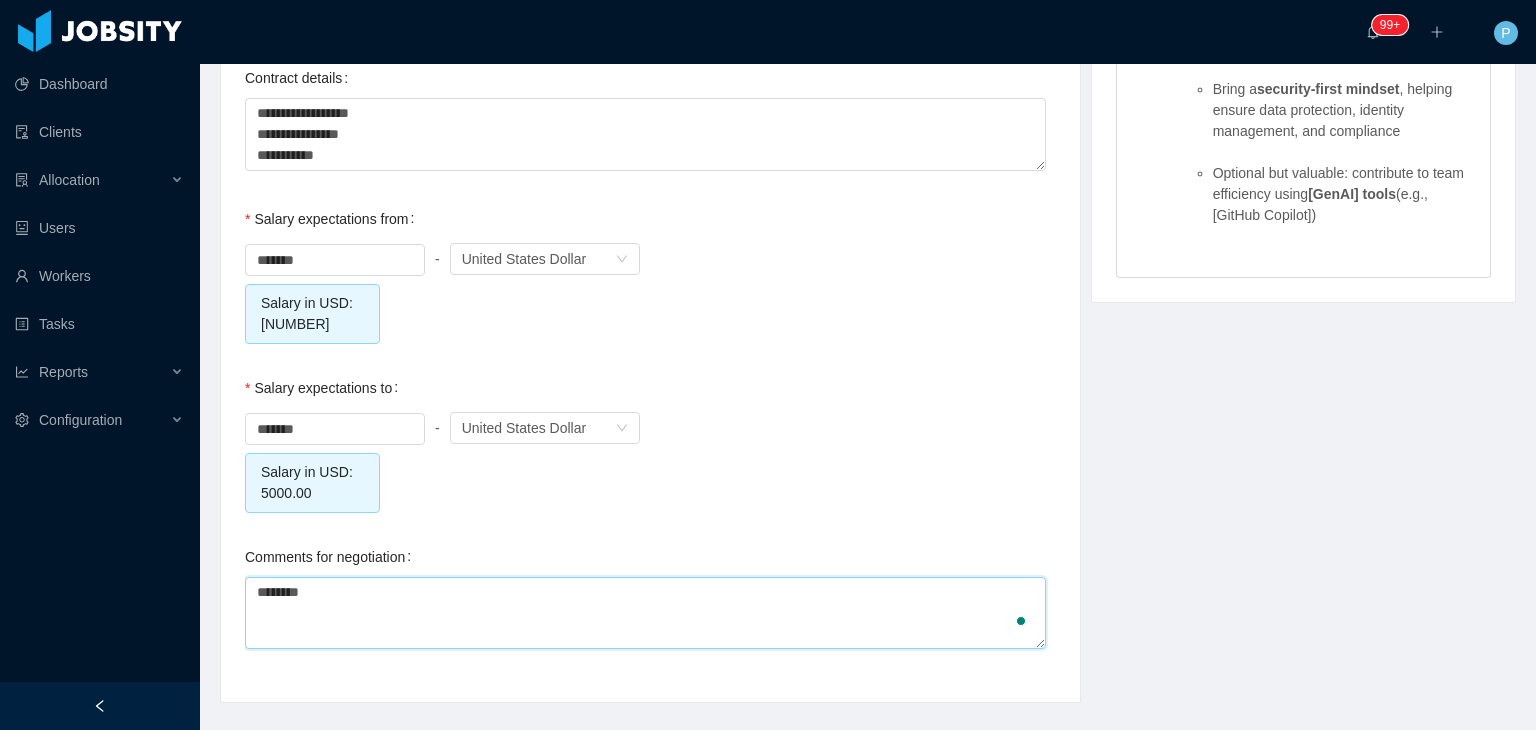 type 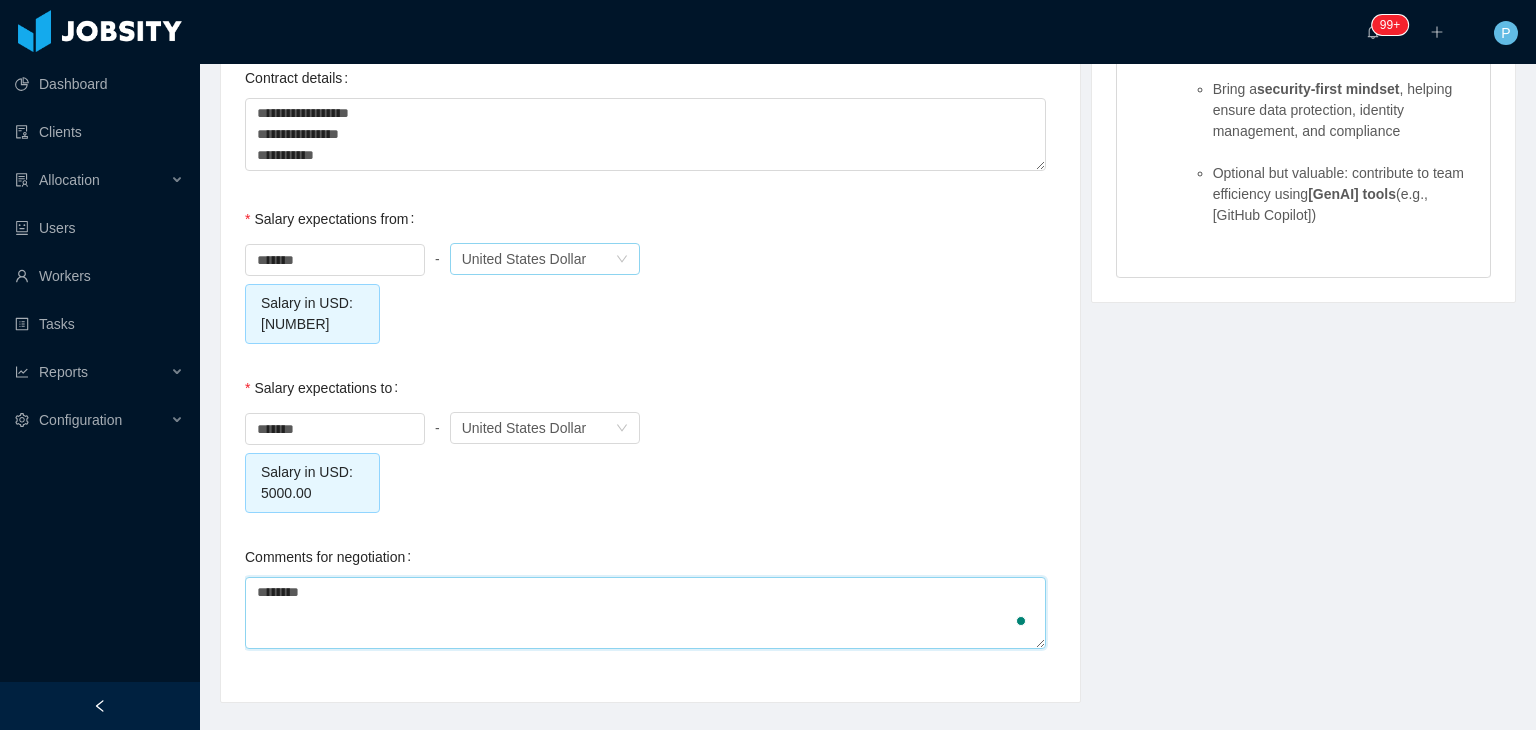 scroll, scrollTop: 78, scrollLeft: 0, axis: vertical 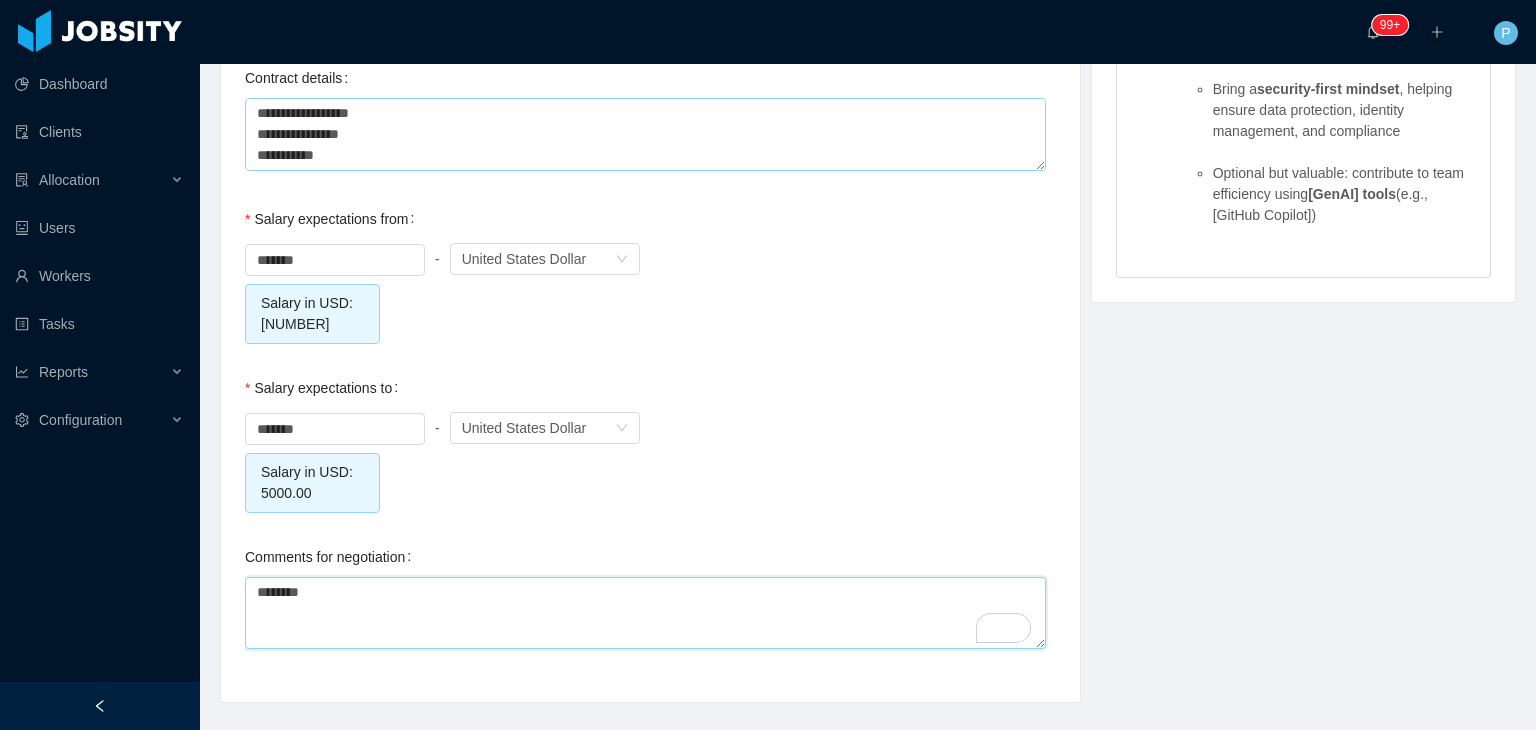 type on "********" 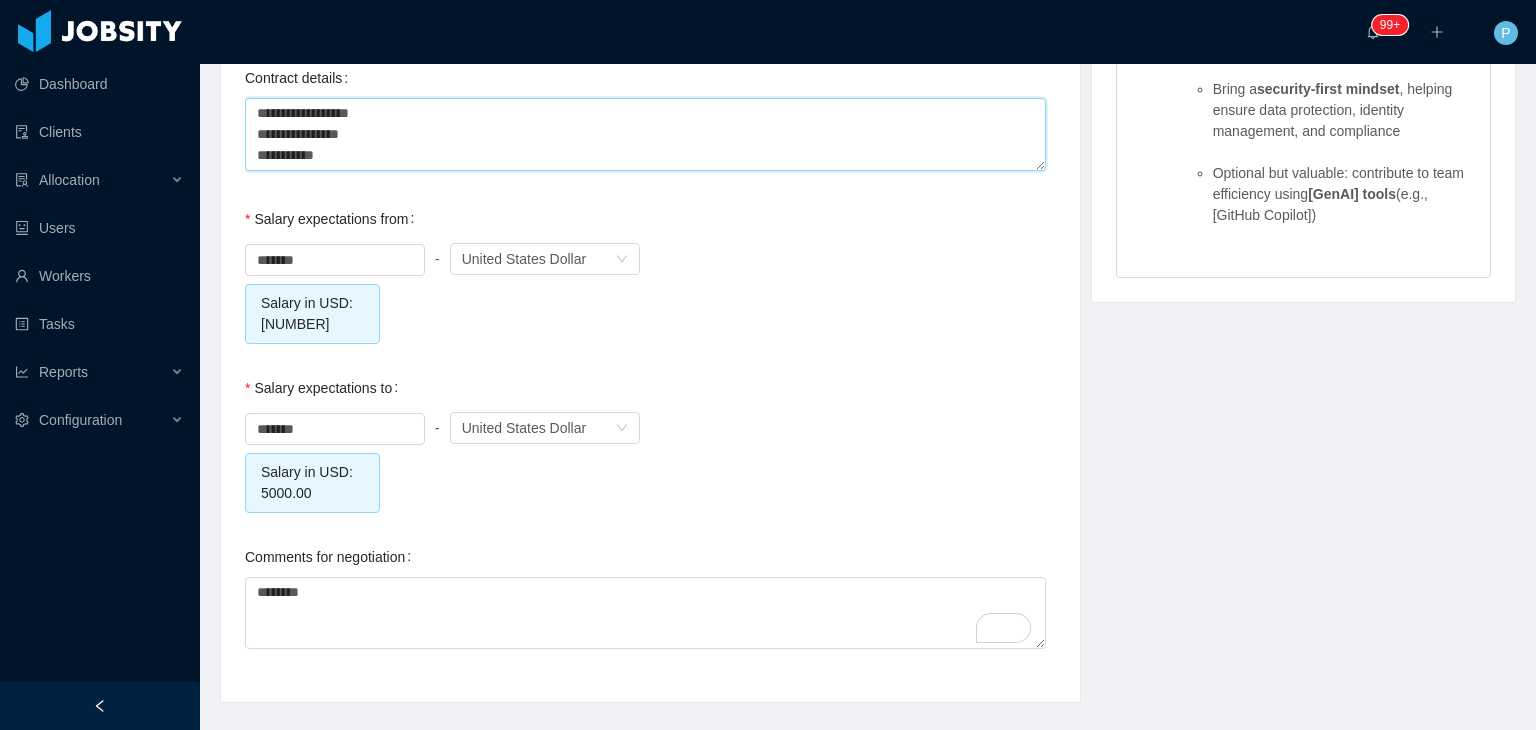 click on "**********" at bounding box center [645, 134] 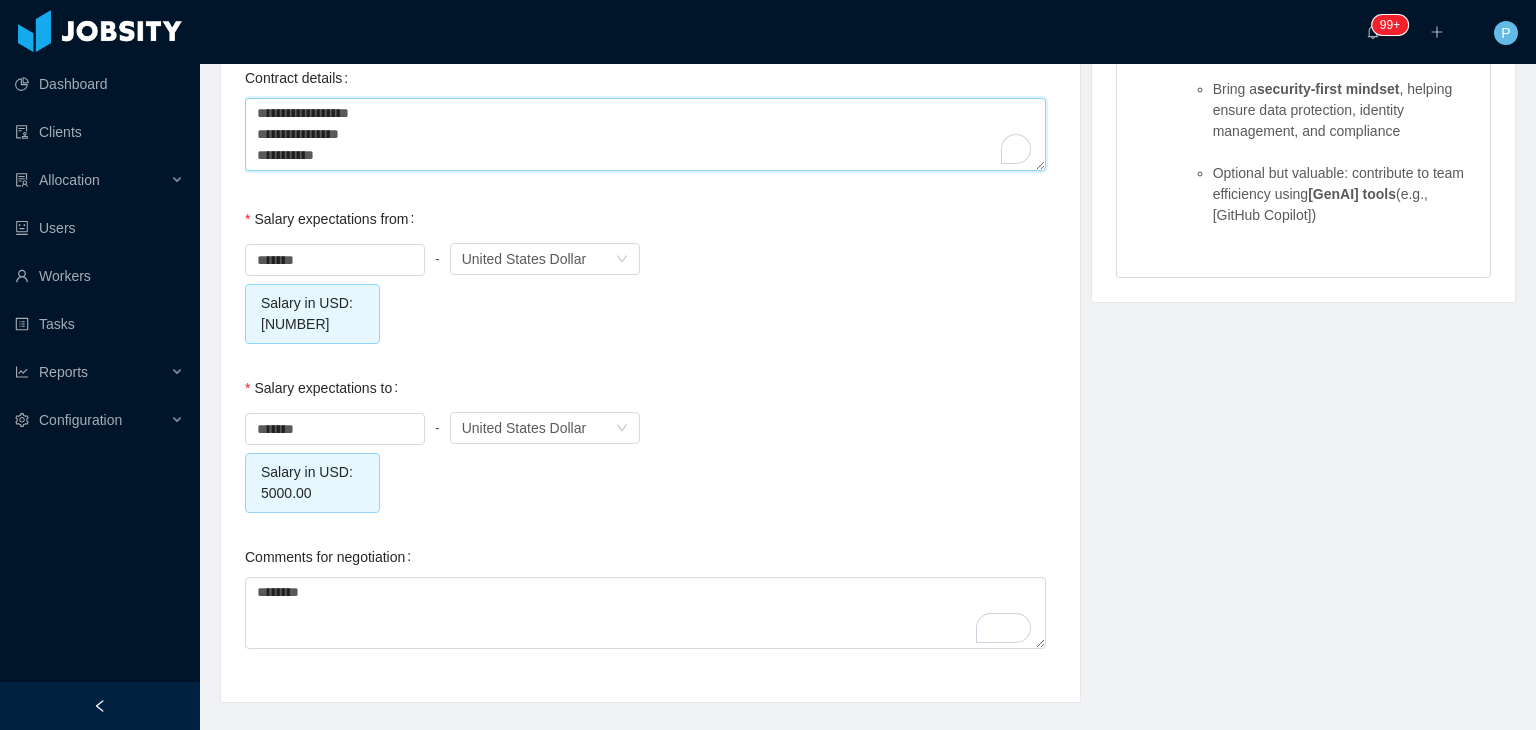 type 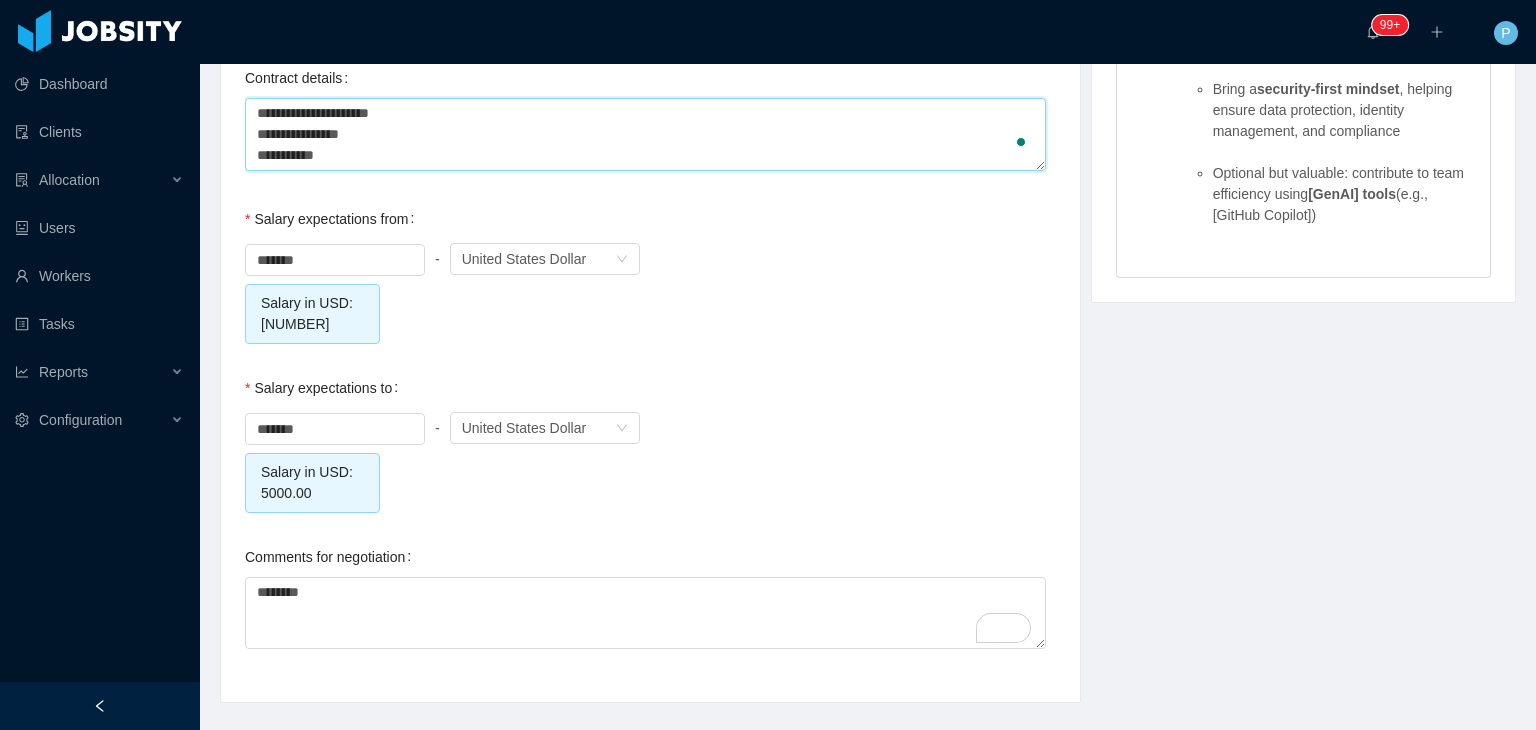 type on "**********" 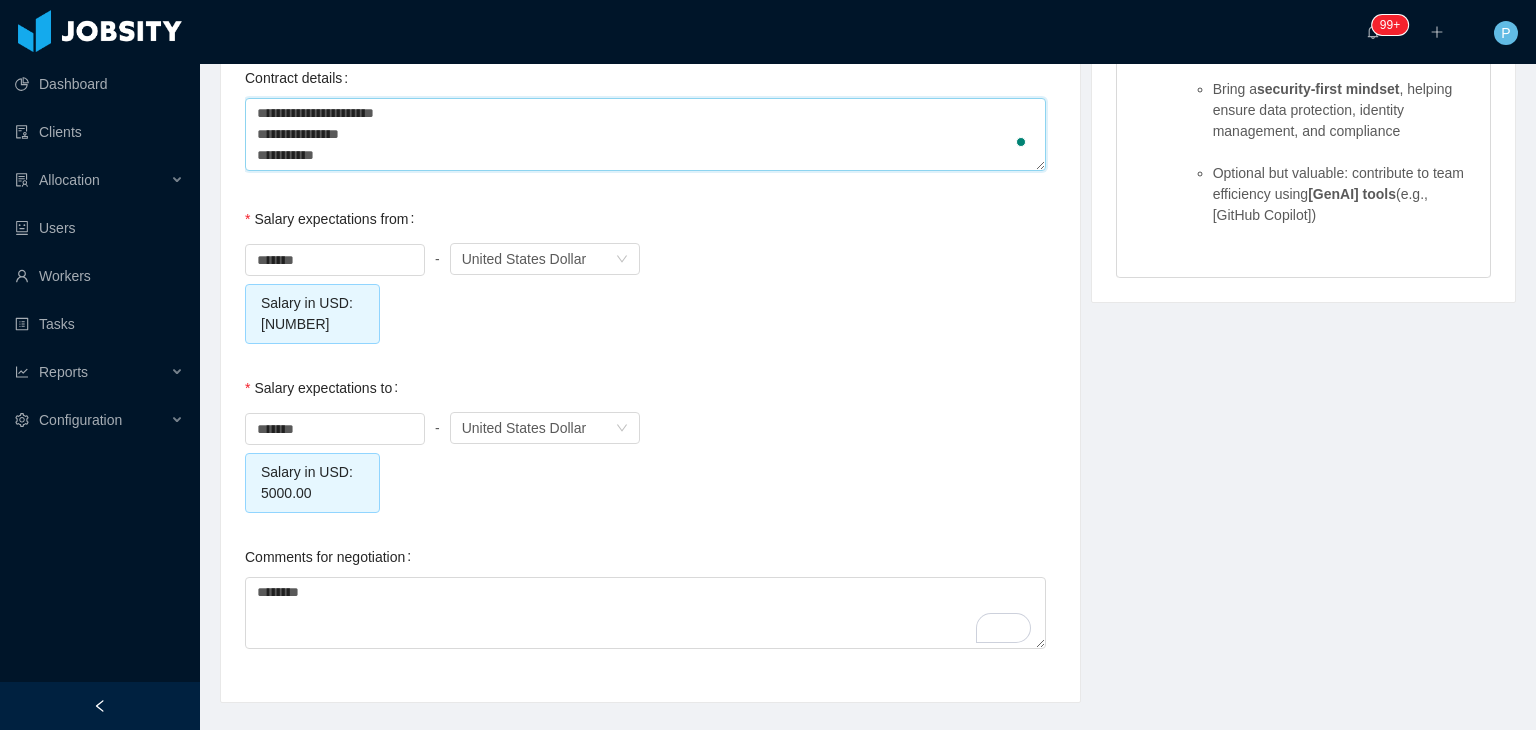 type 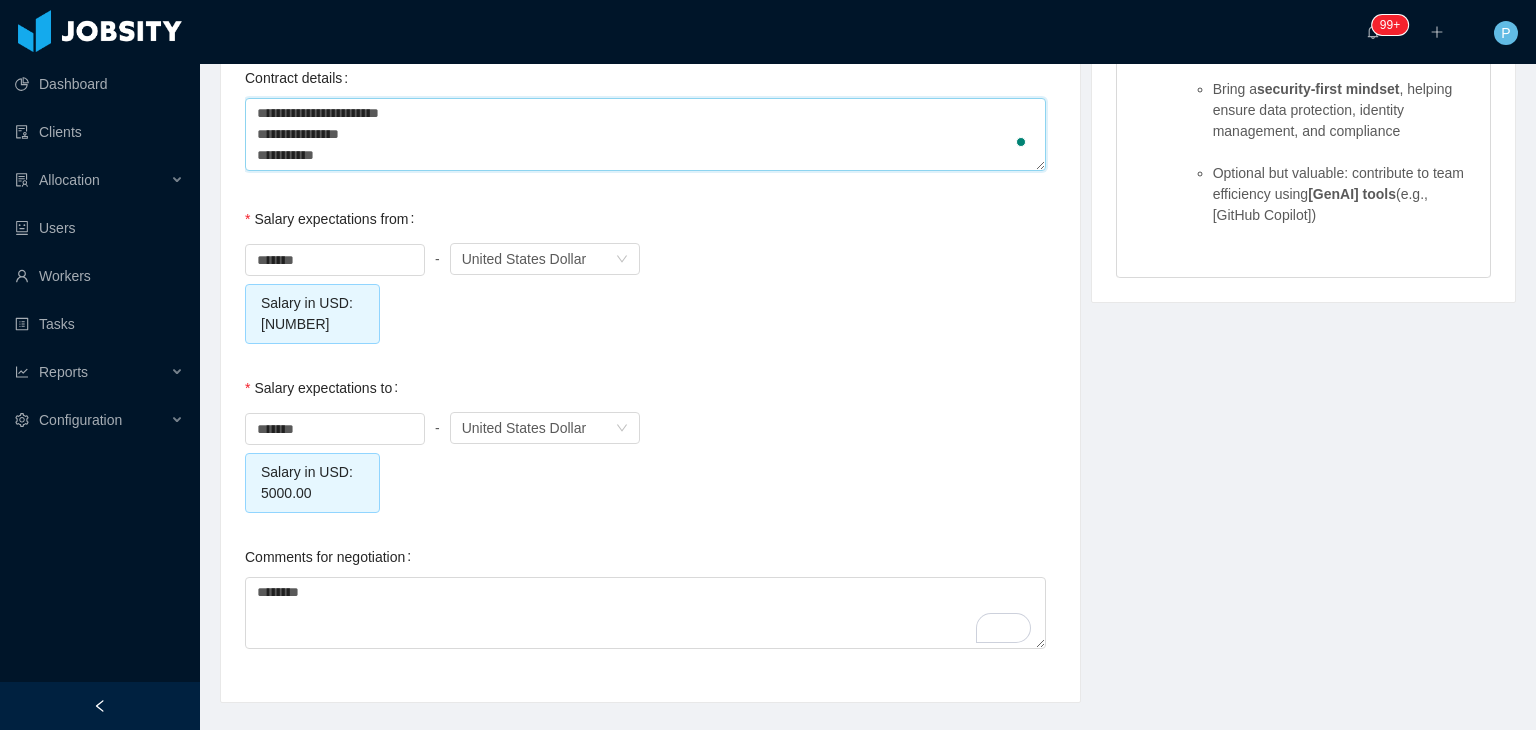 type on "**********" 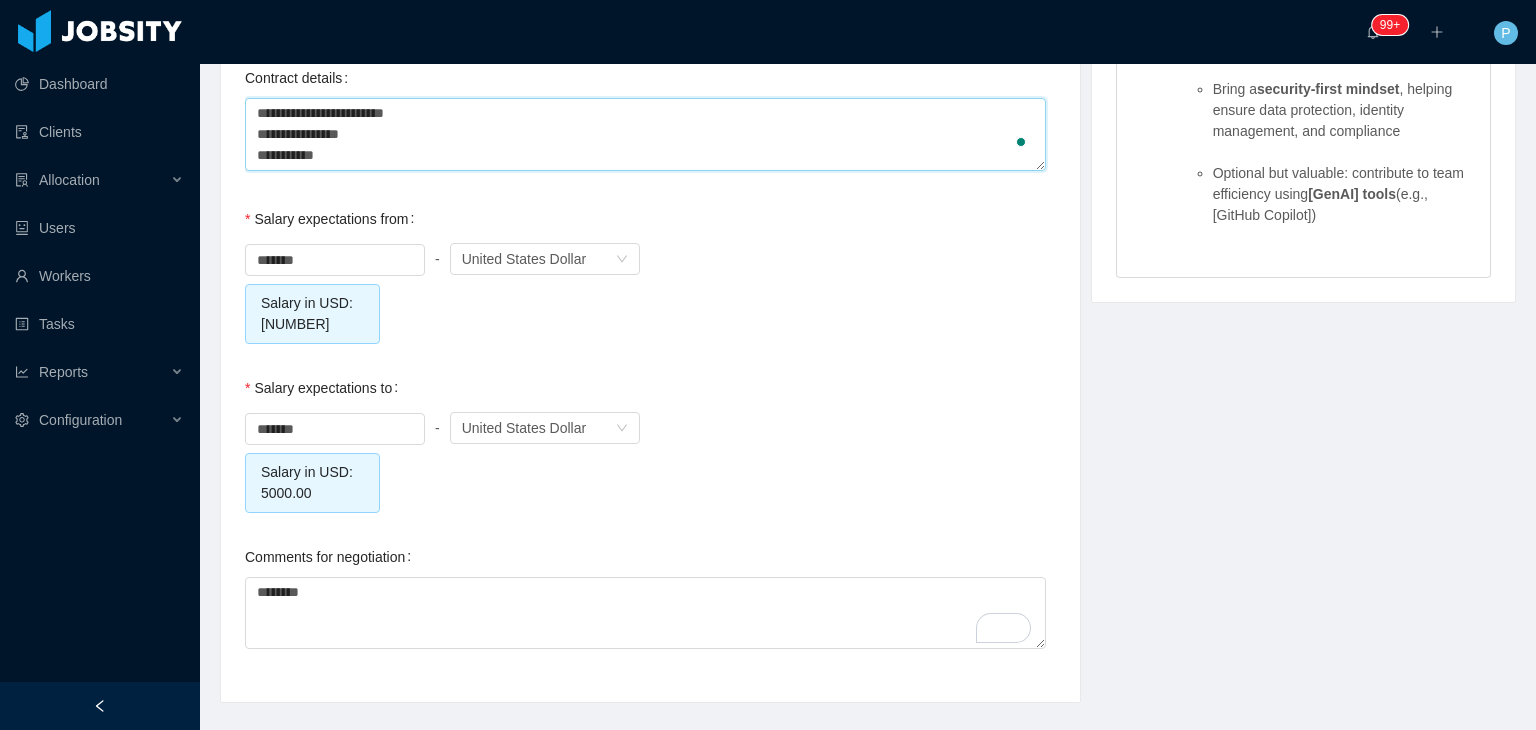 scroll, scrollTop: 78, scrollLeft: 0, axis: vertical 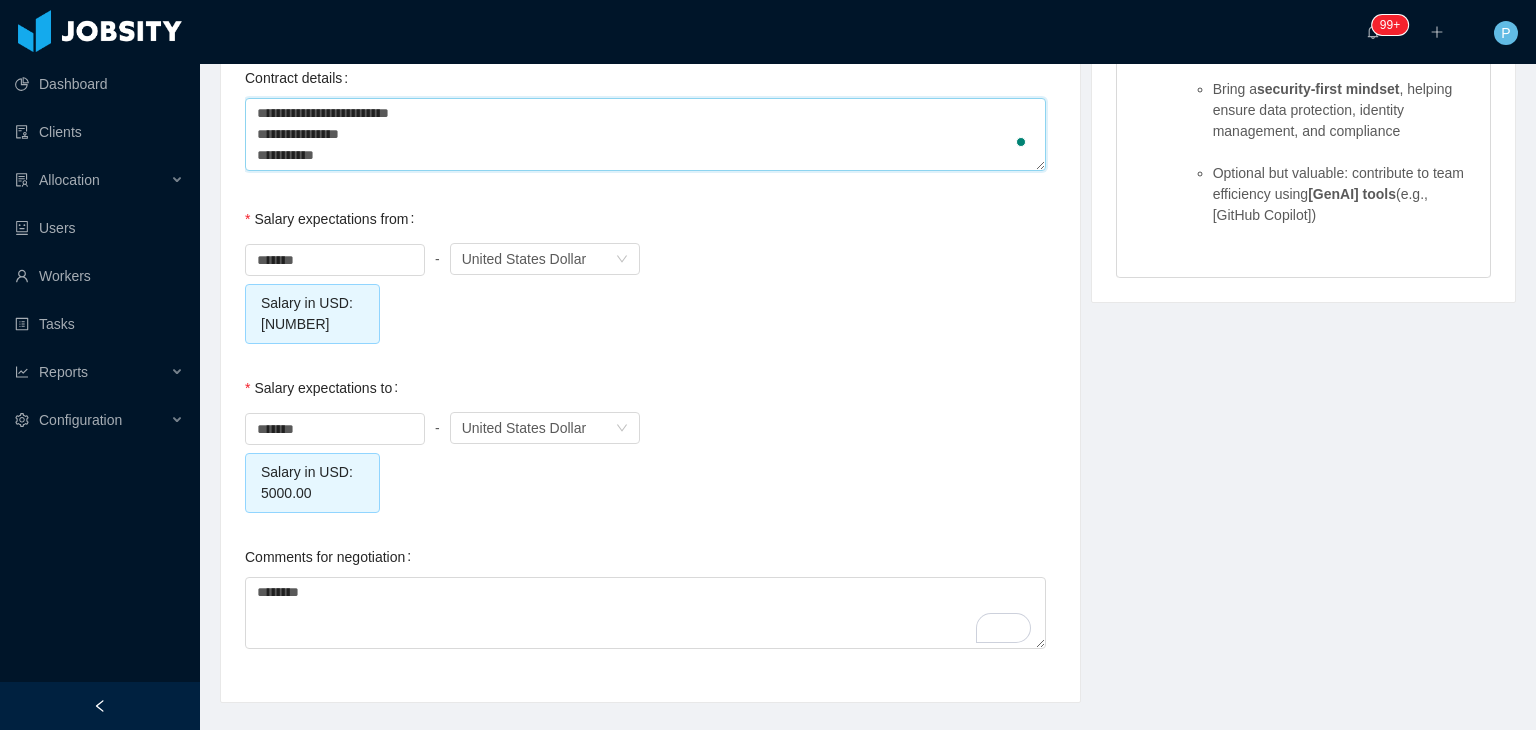 type 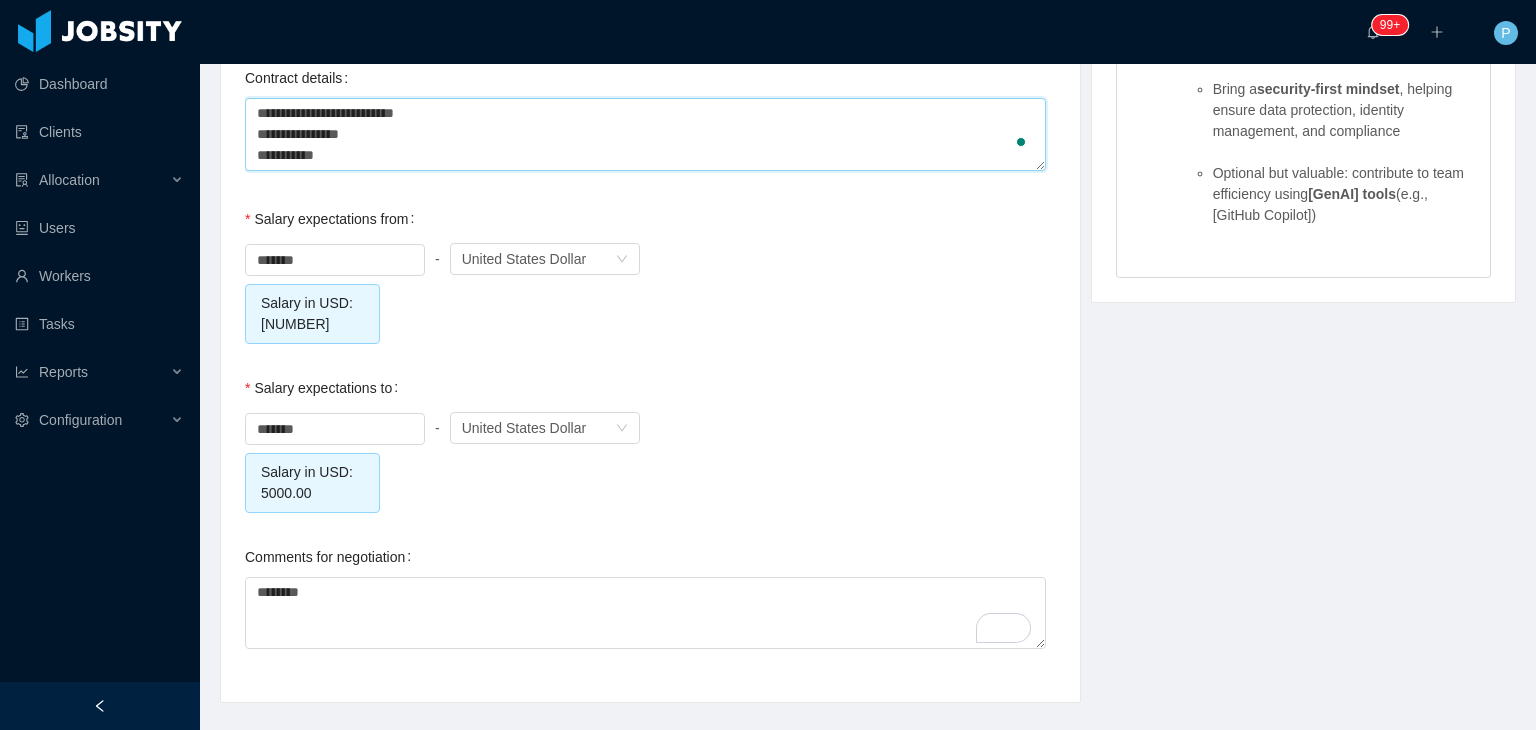 type 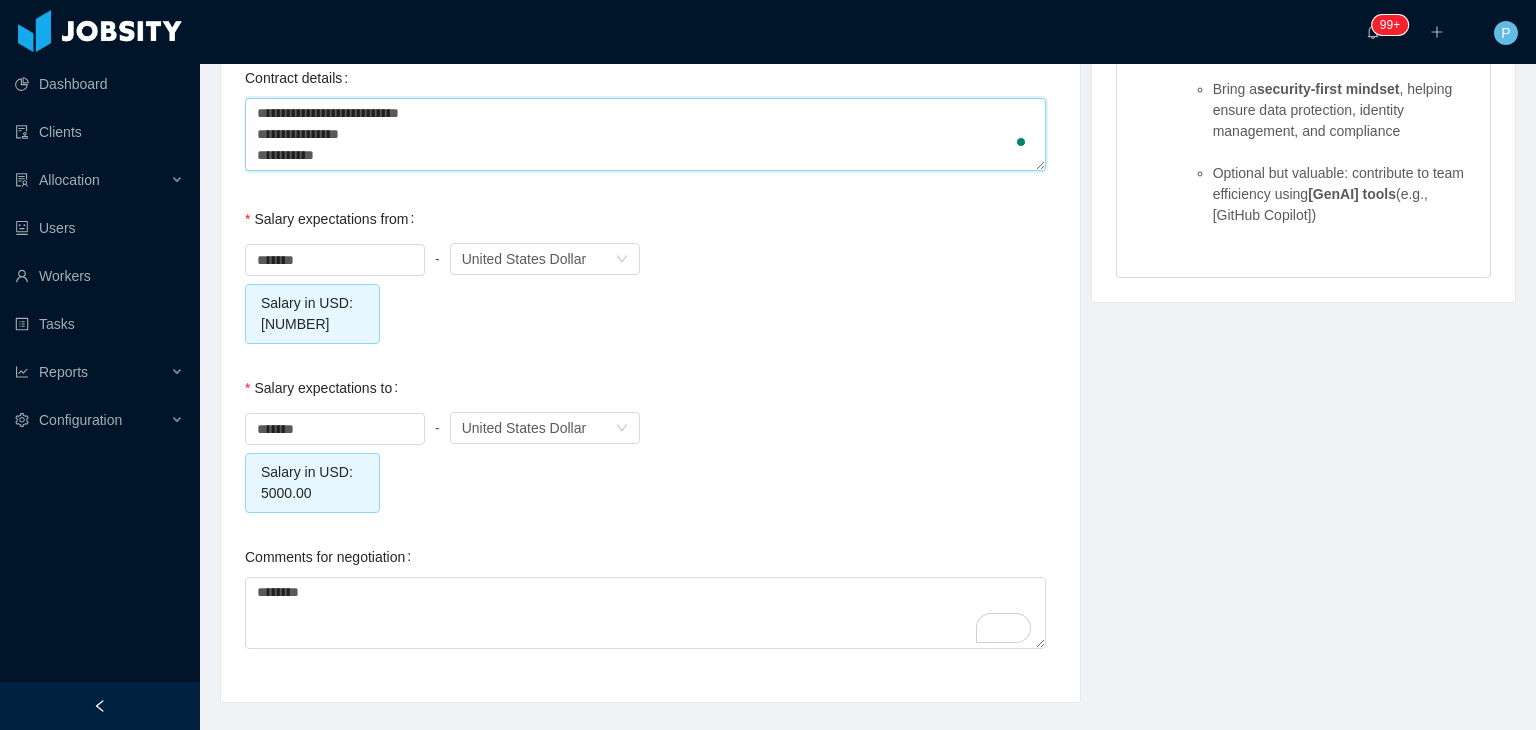 type 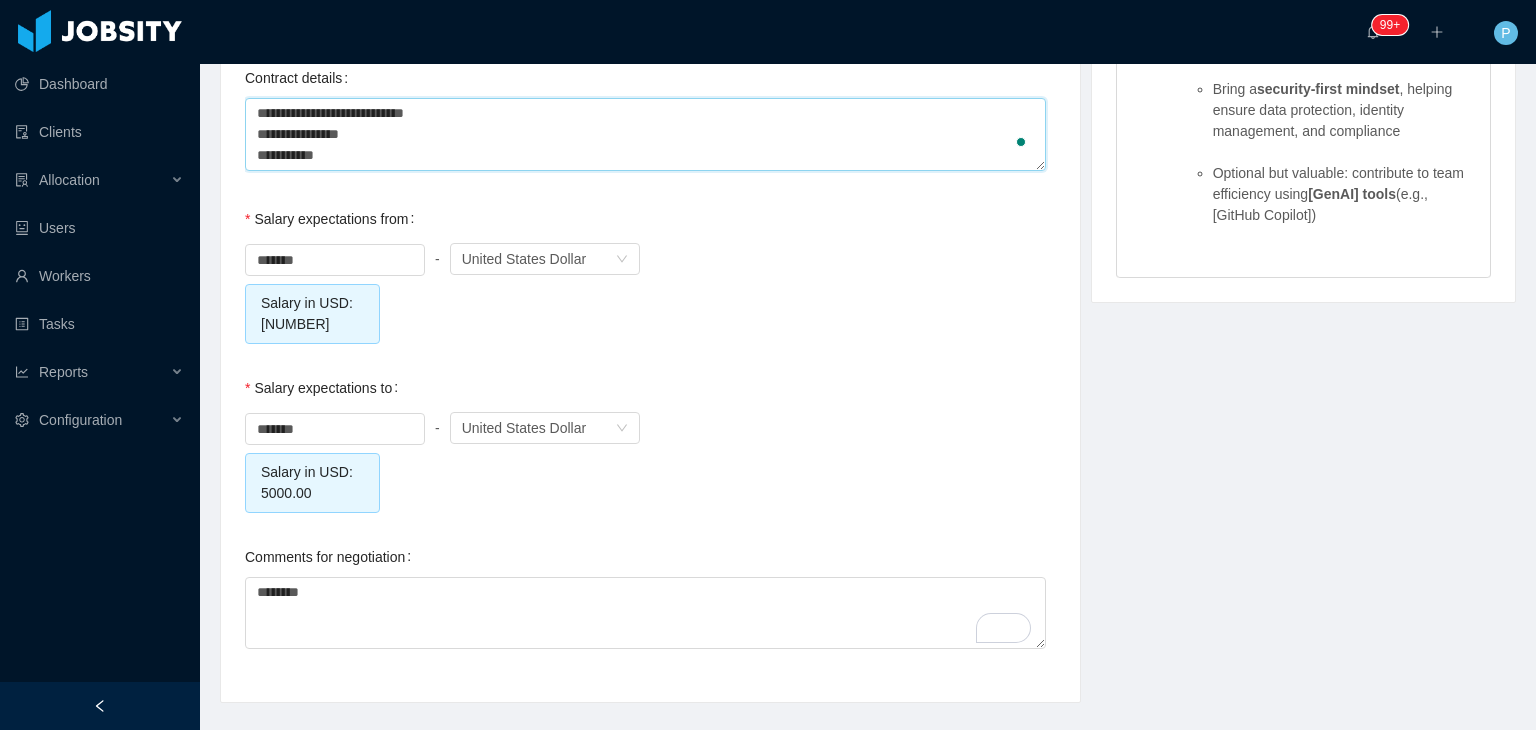 type on "**********" 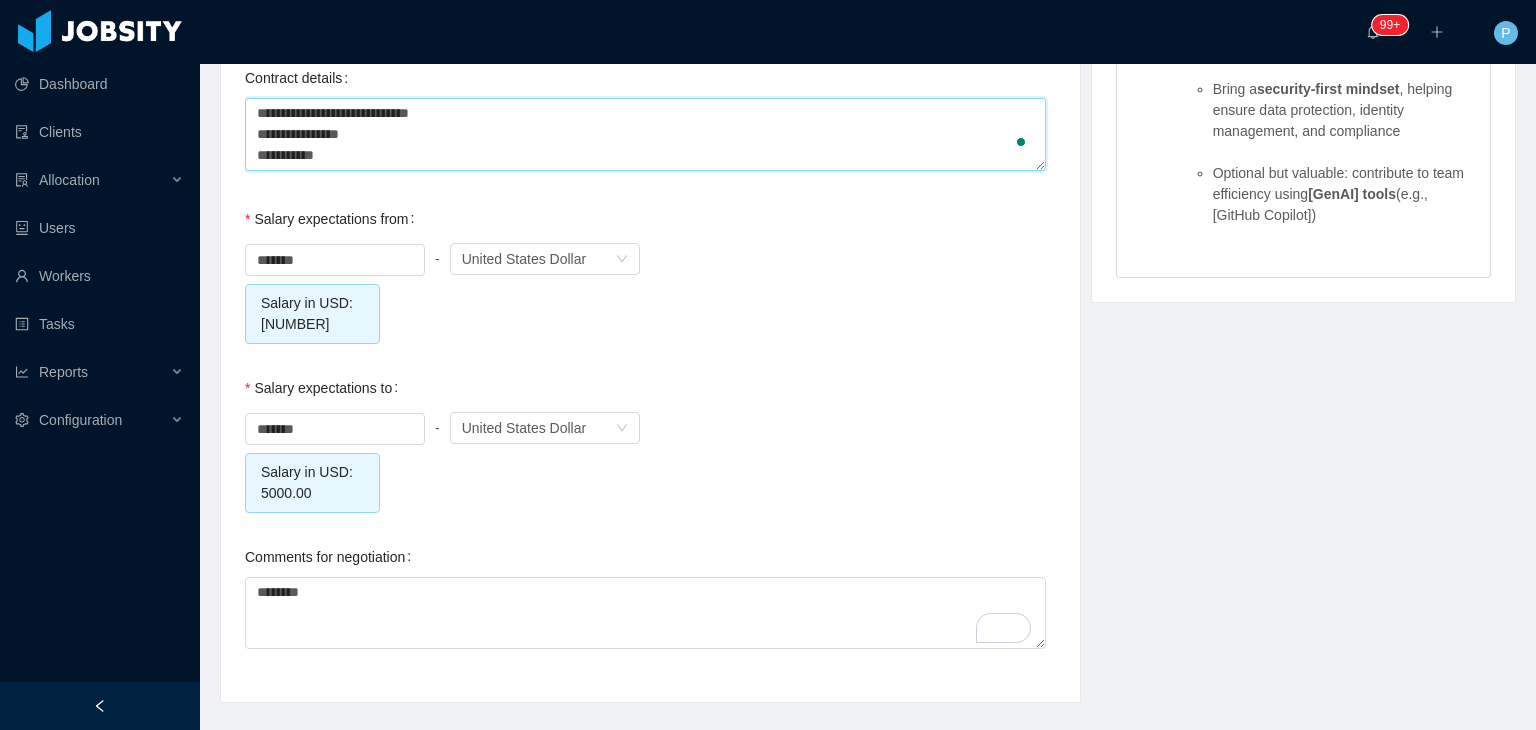type 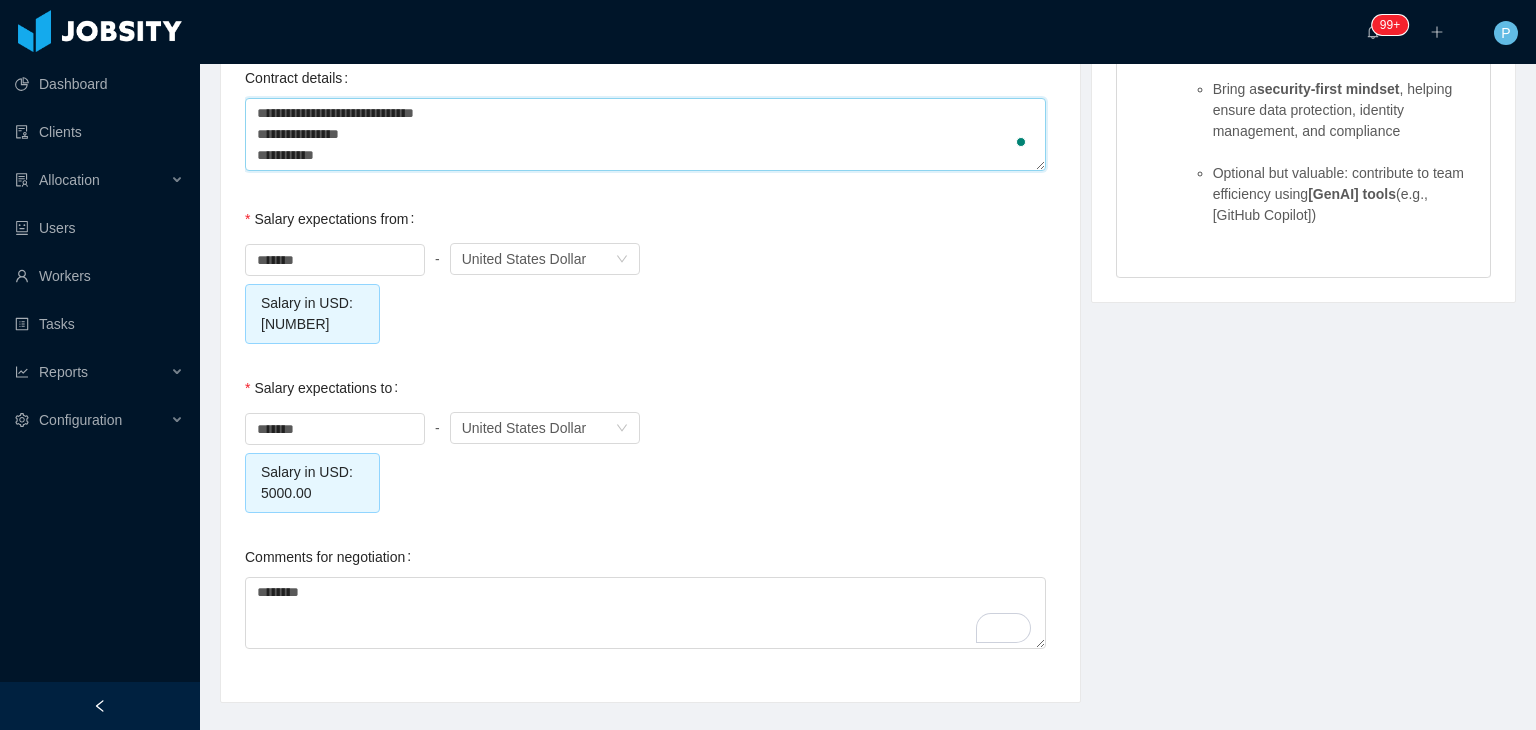 type 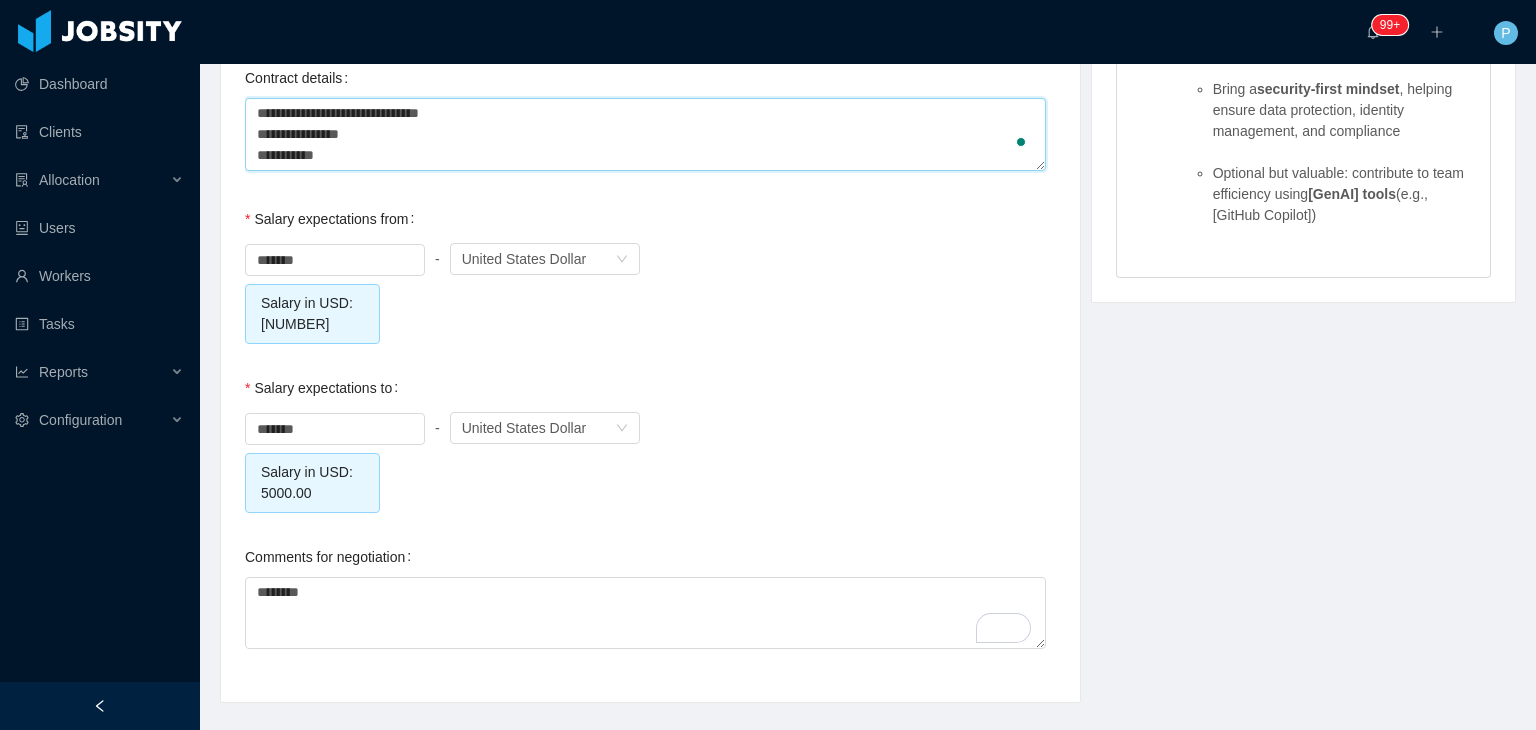 type 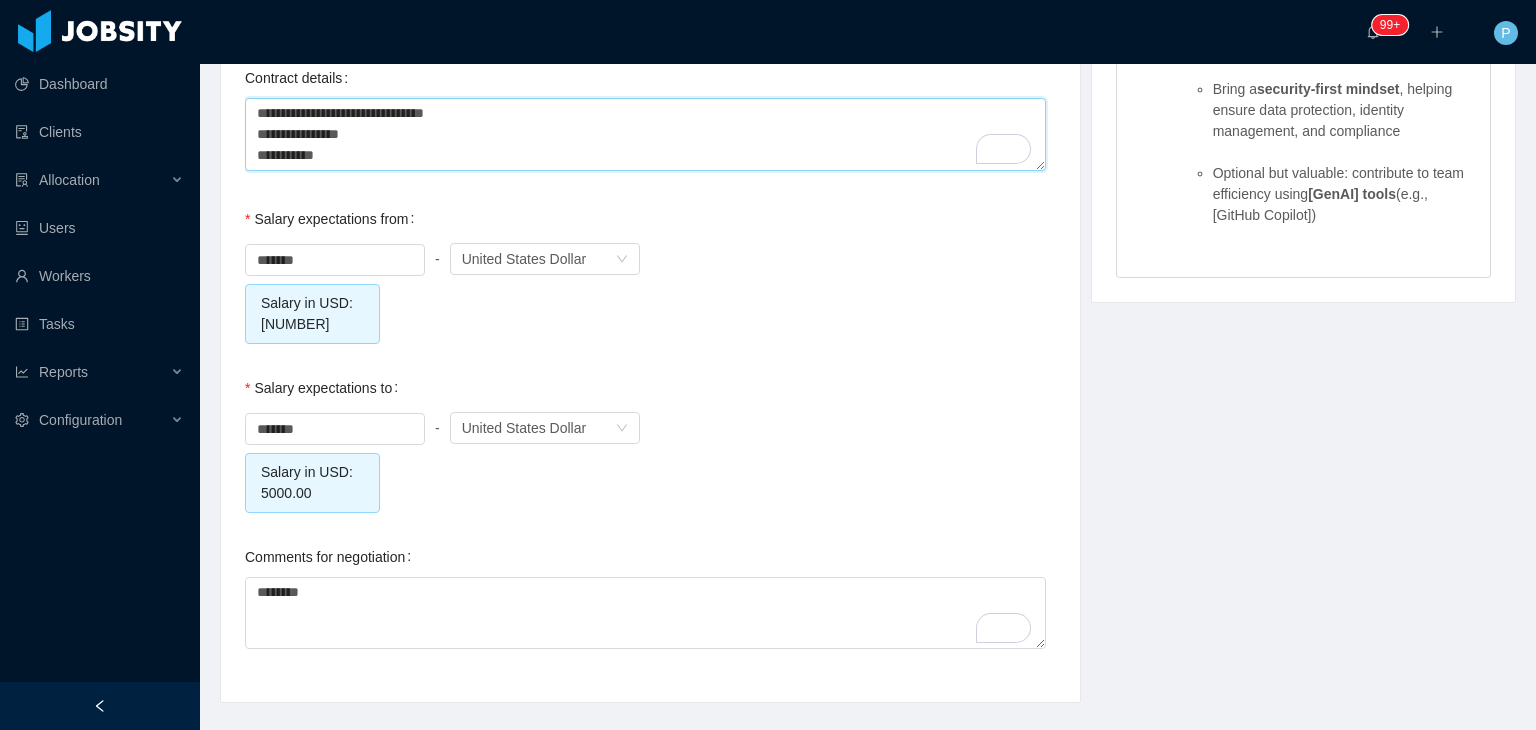type 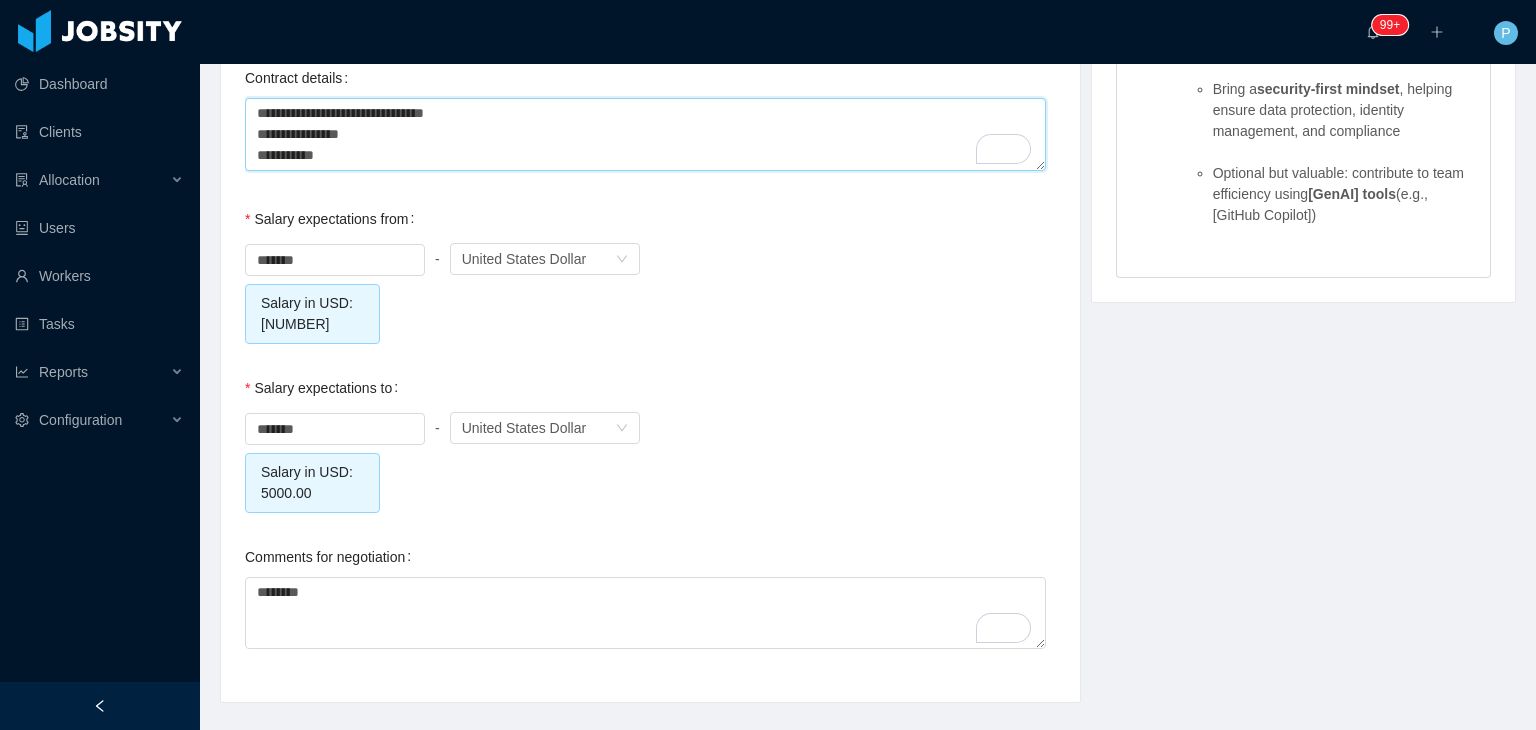 type on "**********" 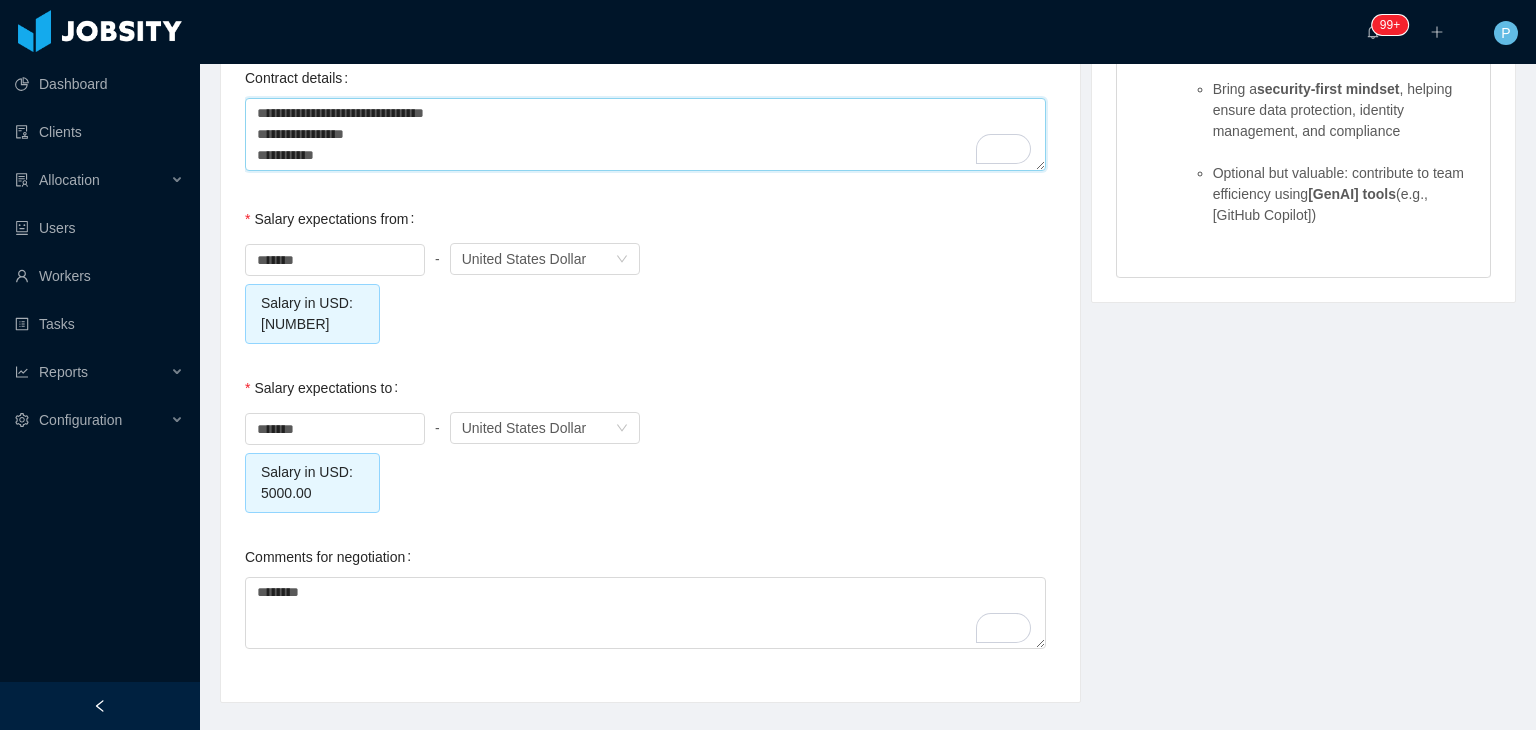 type 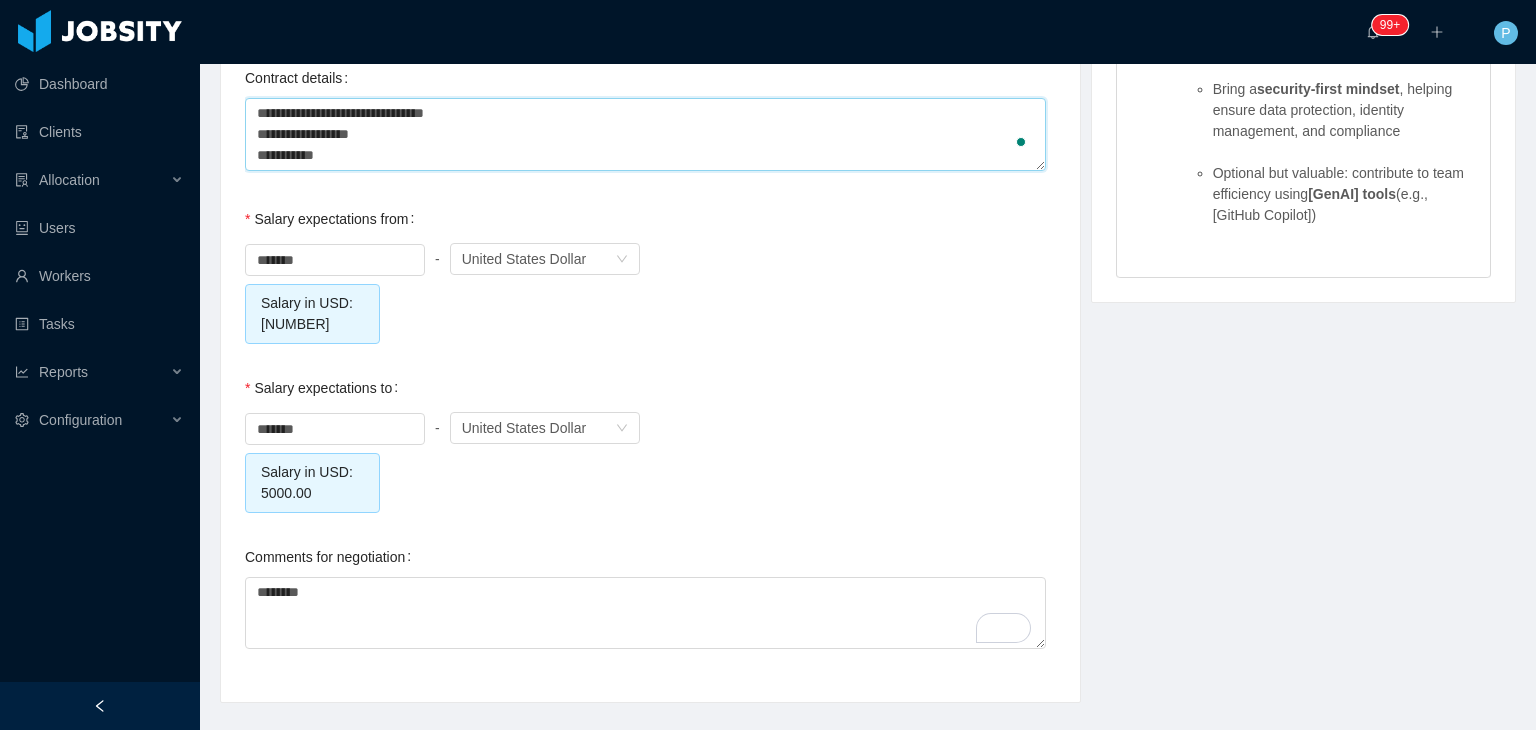 type 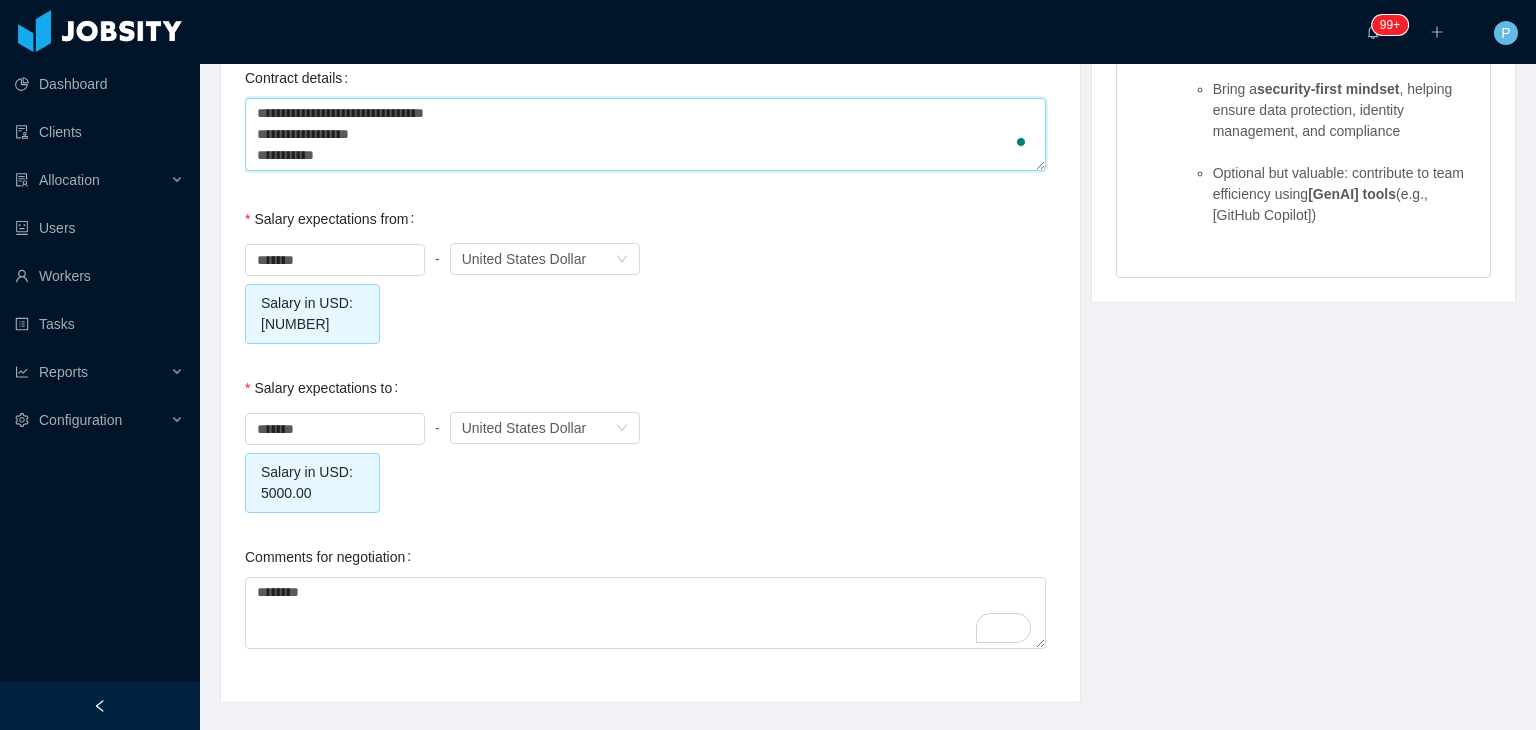 type on "**********" 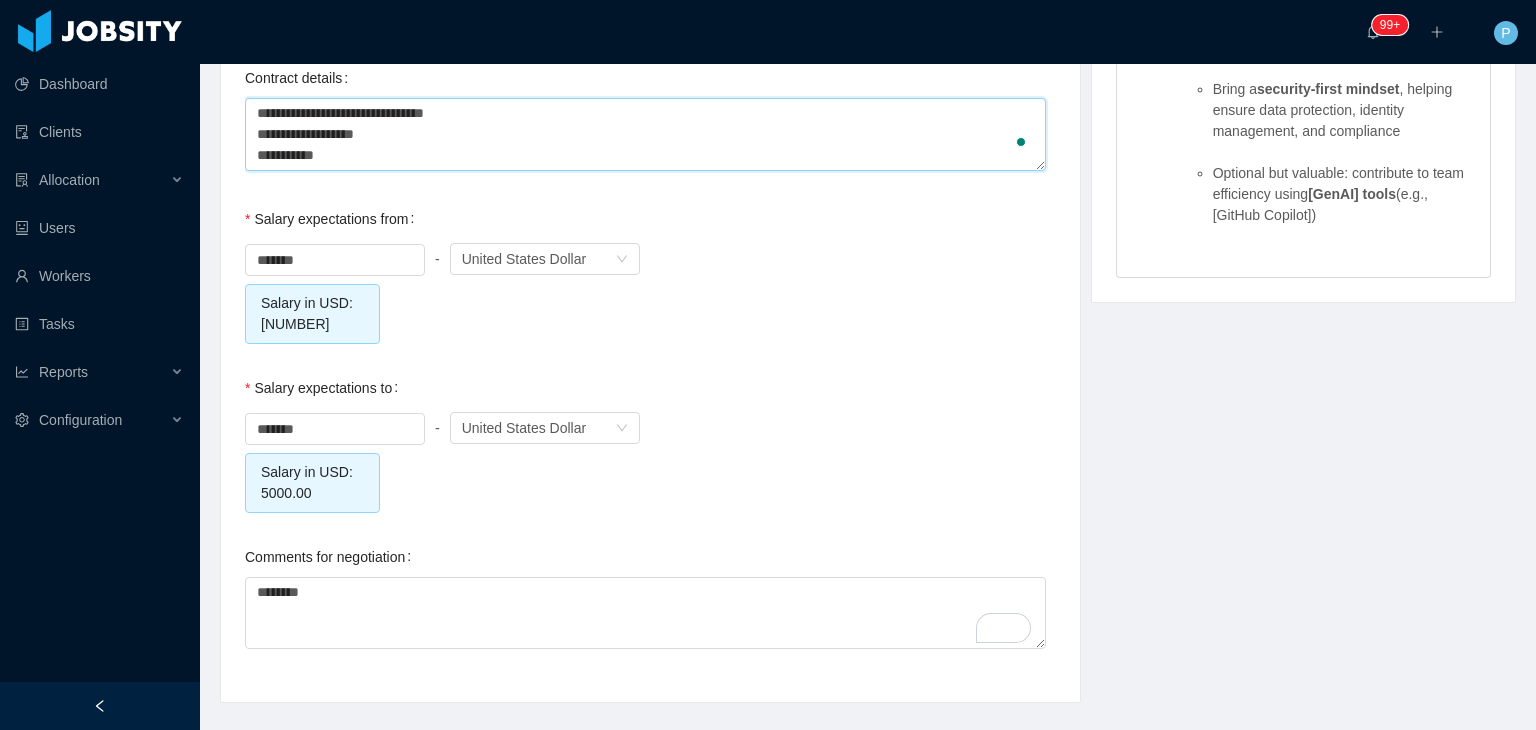 type 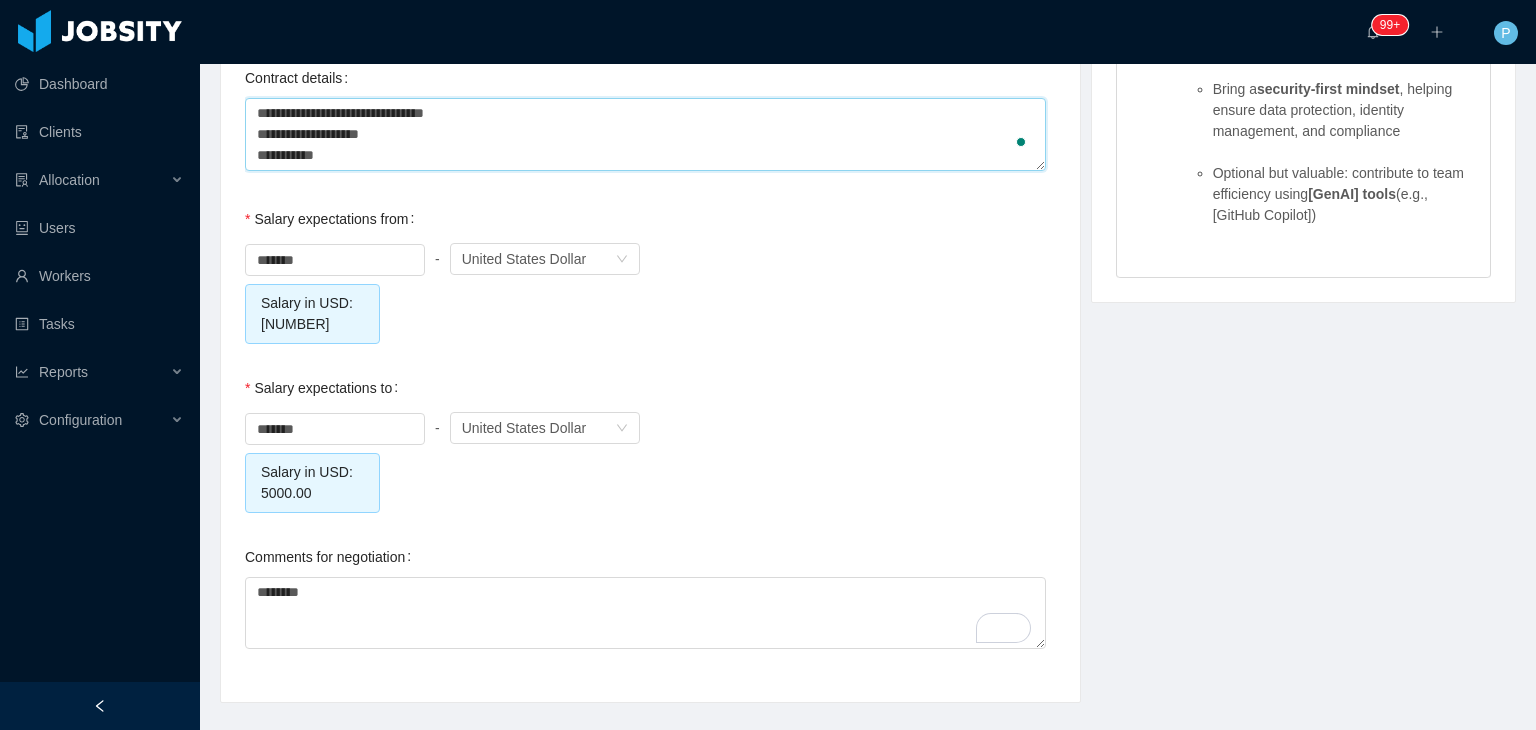 type 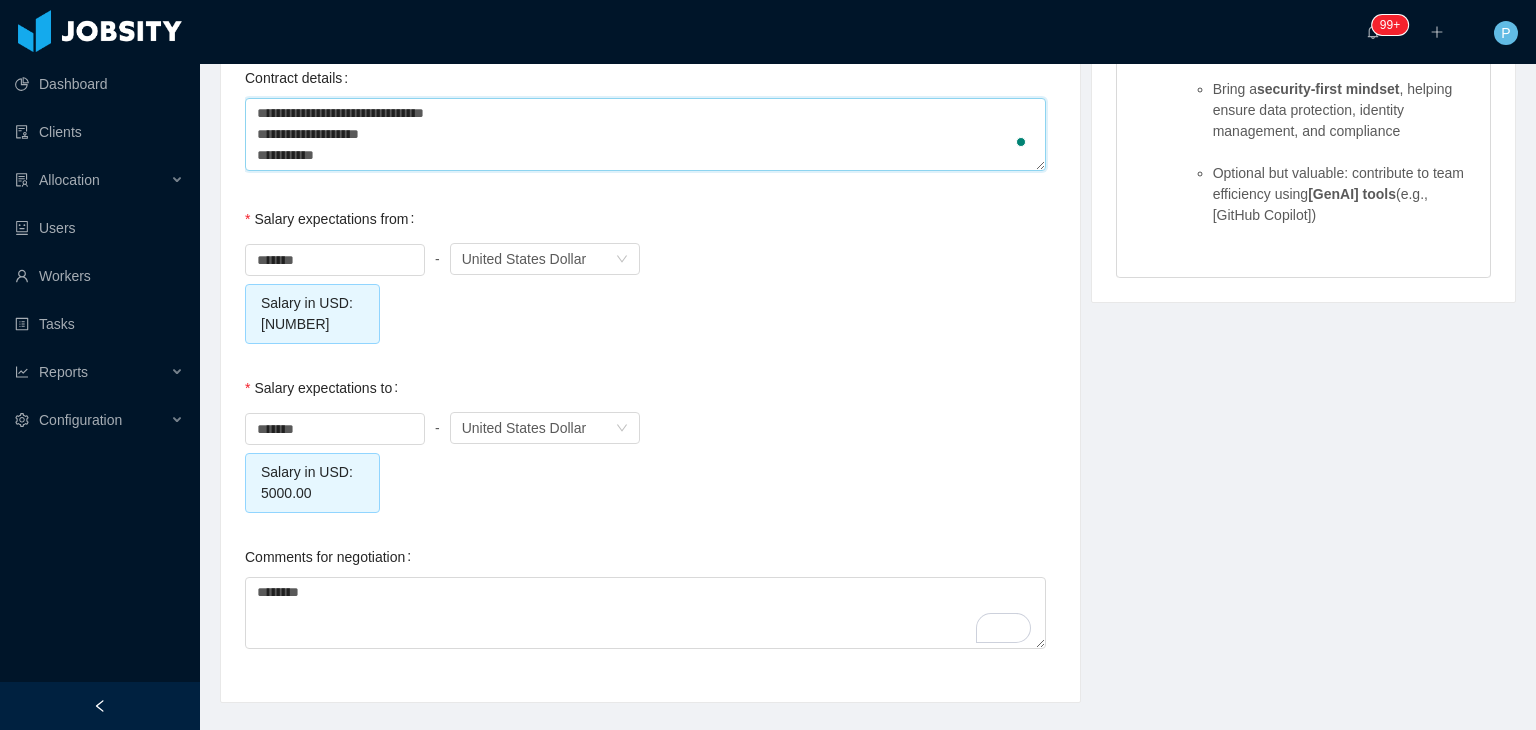 type on "**********" 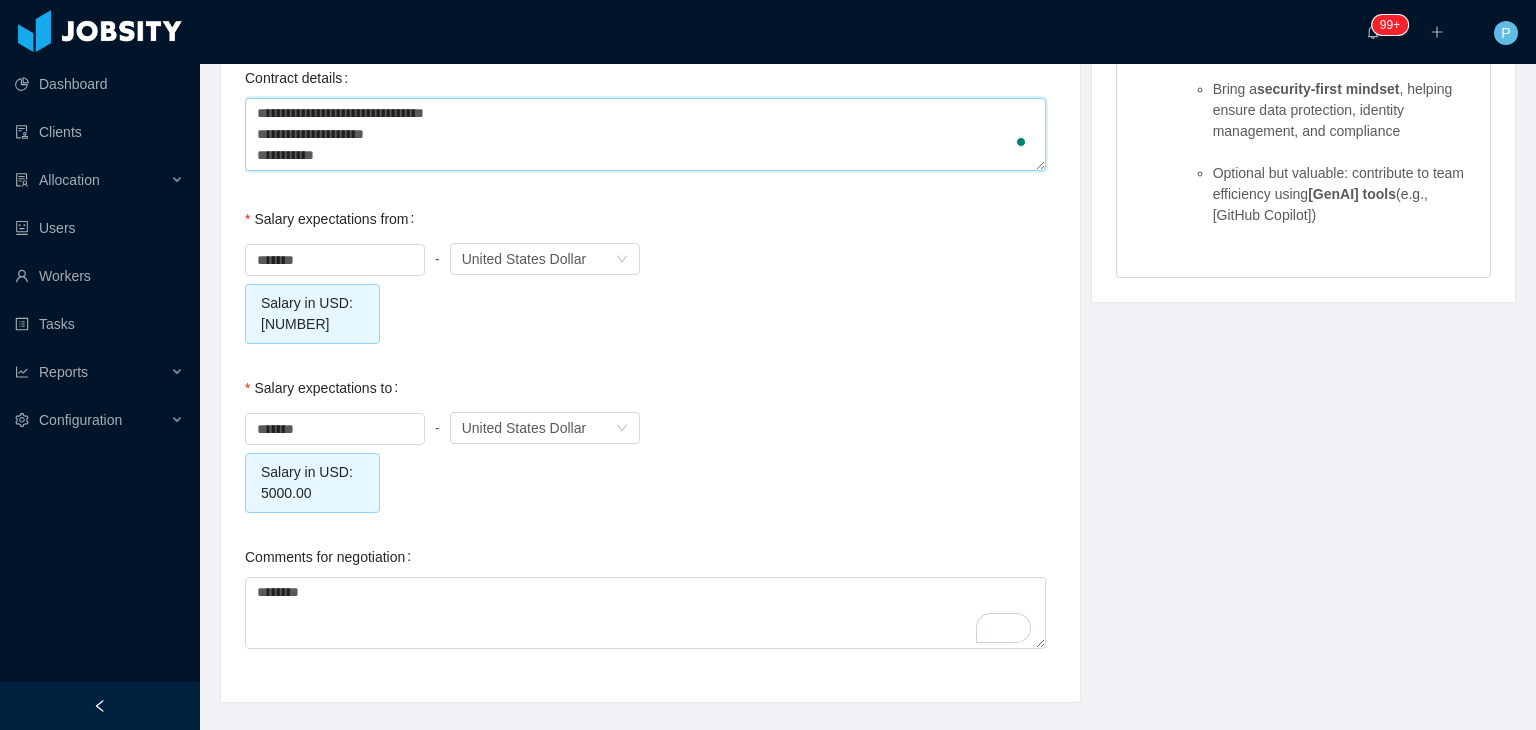 type 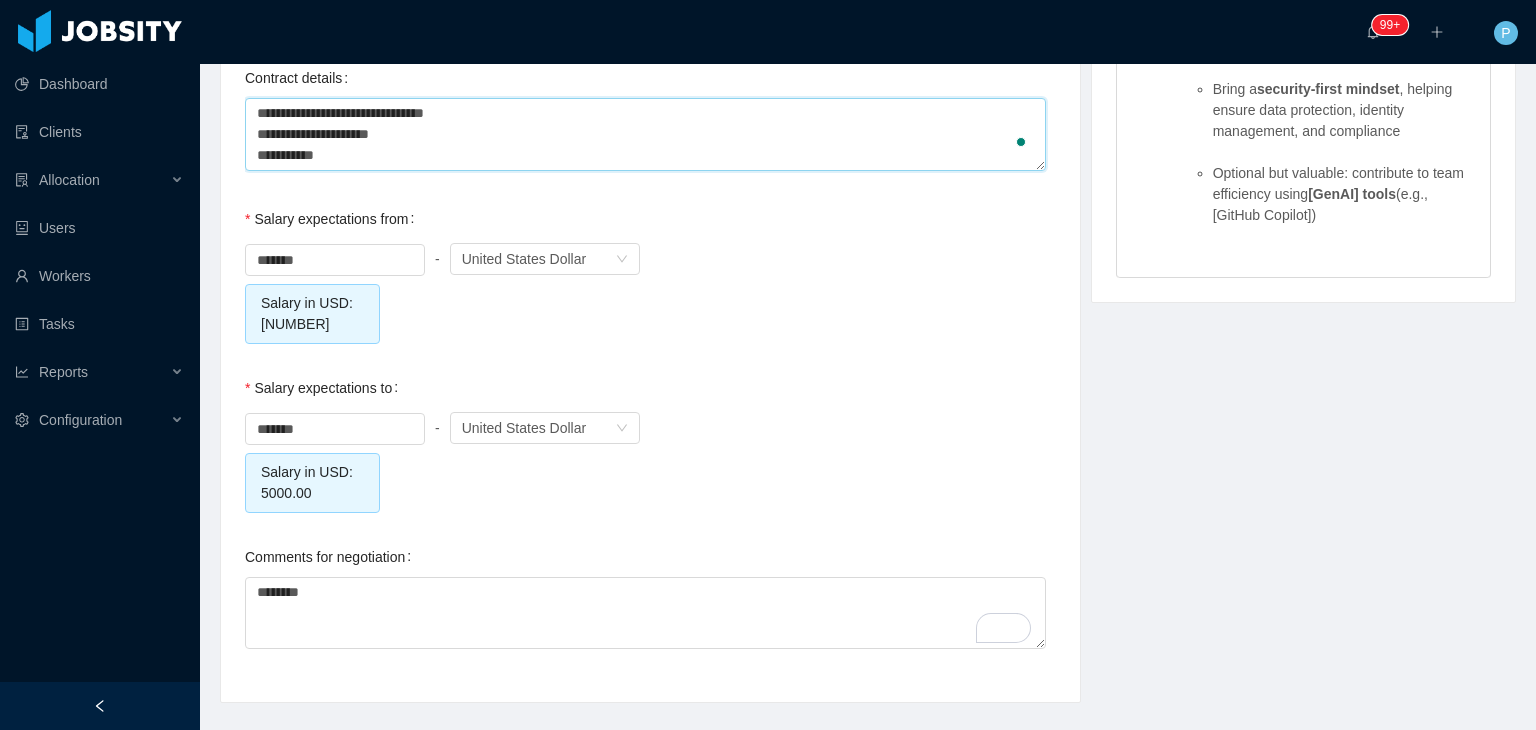 type 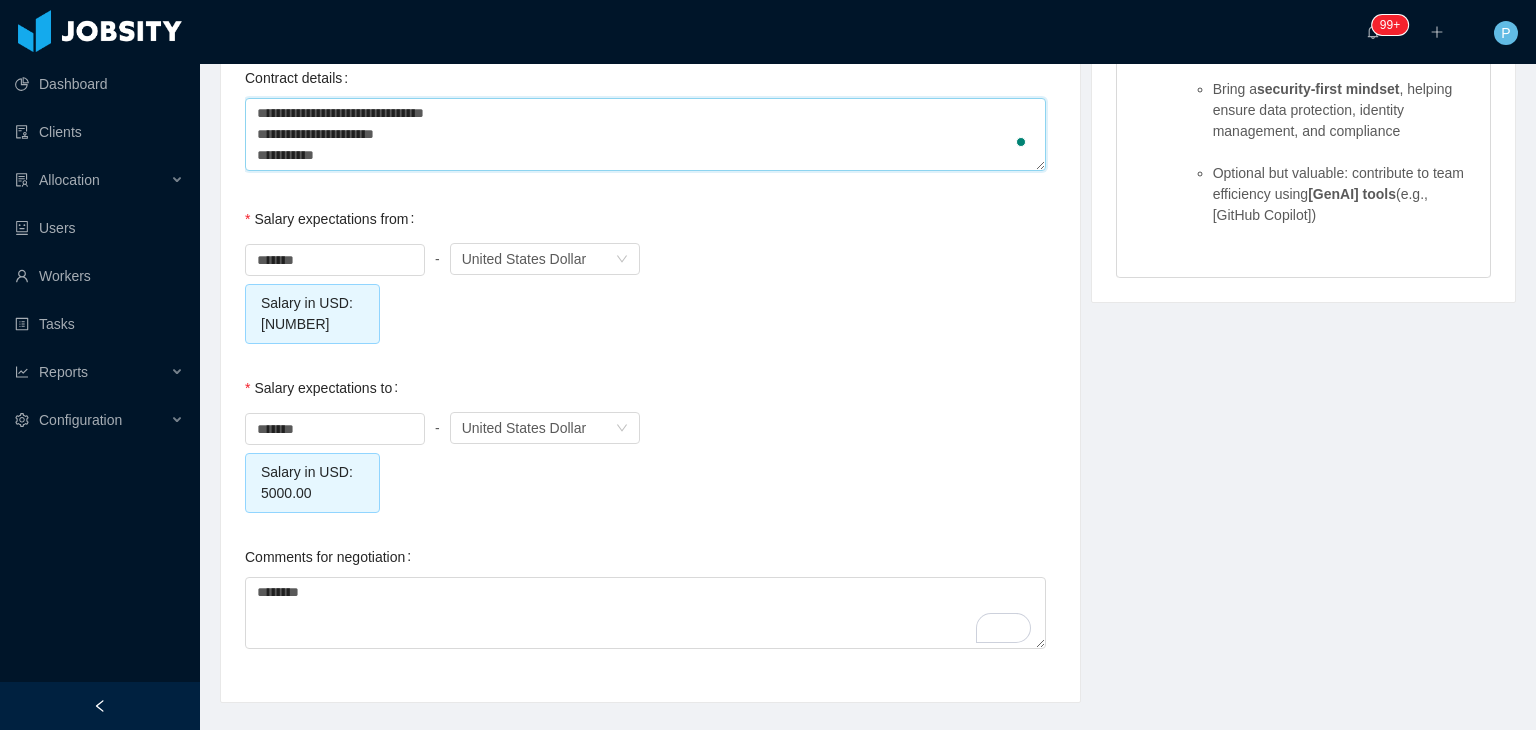 type 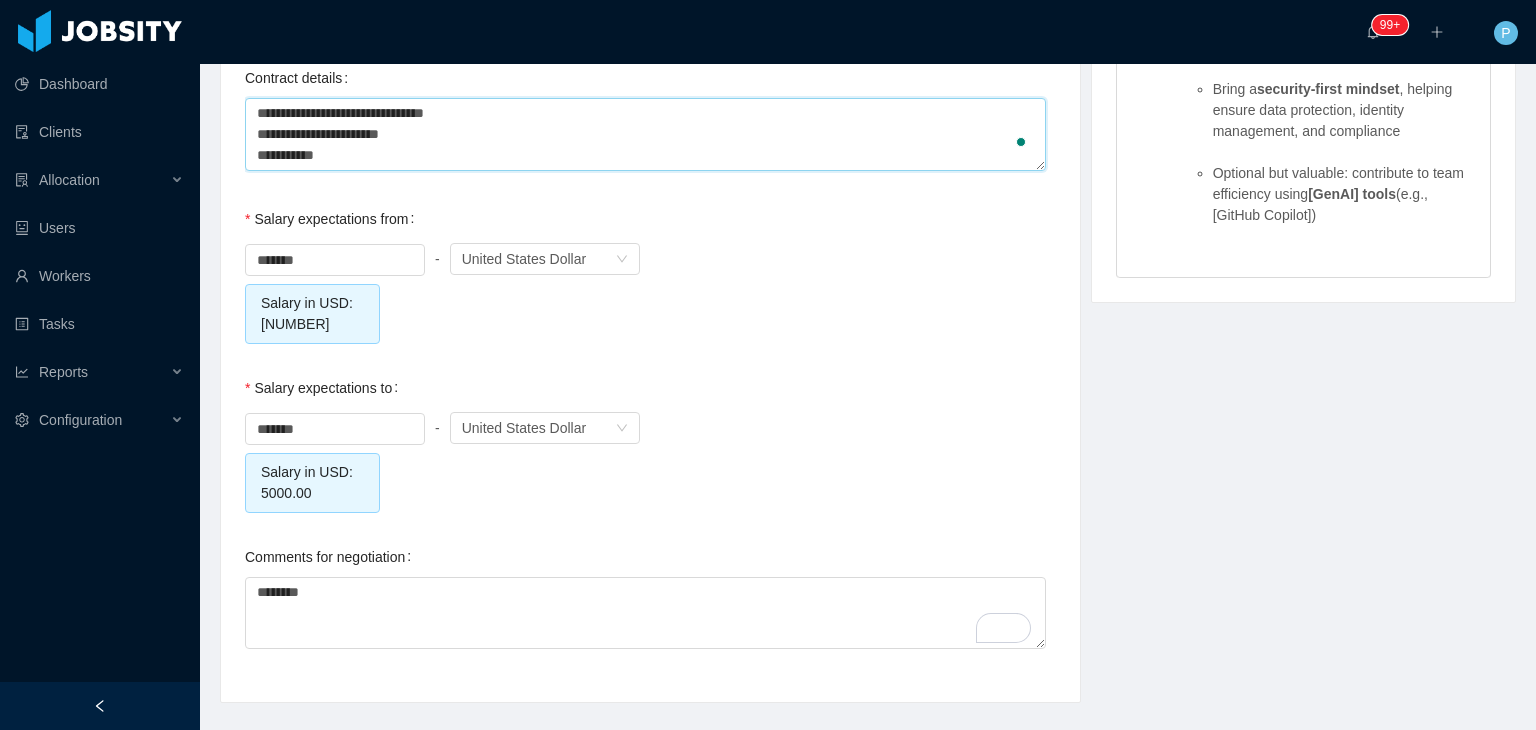 type 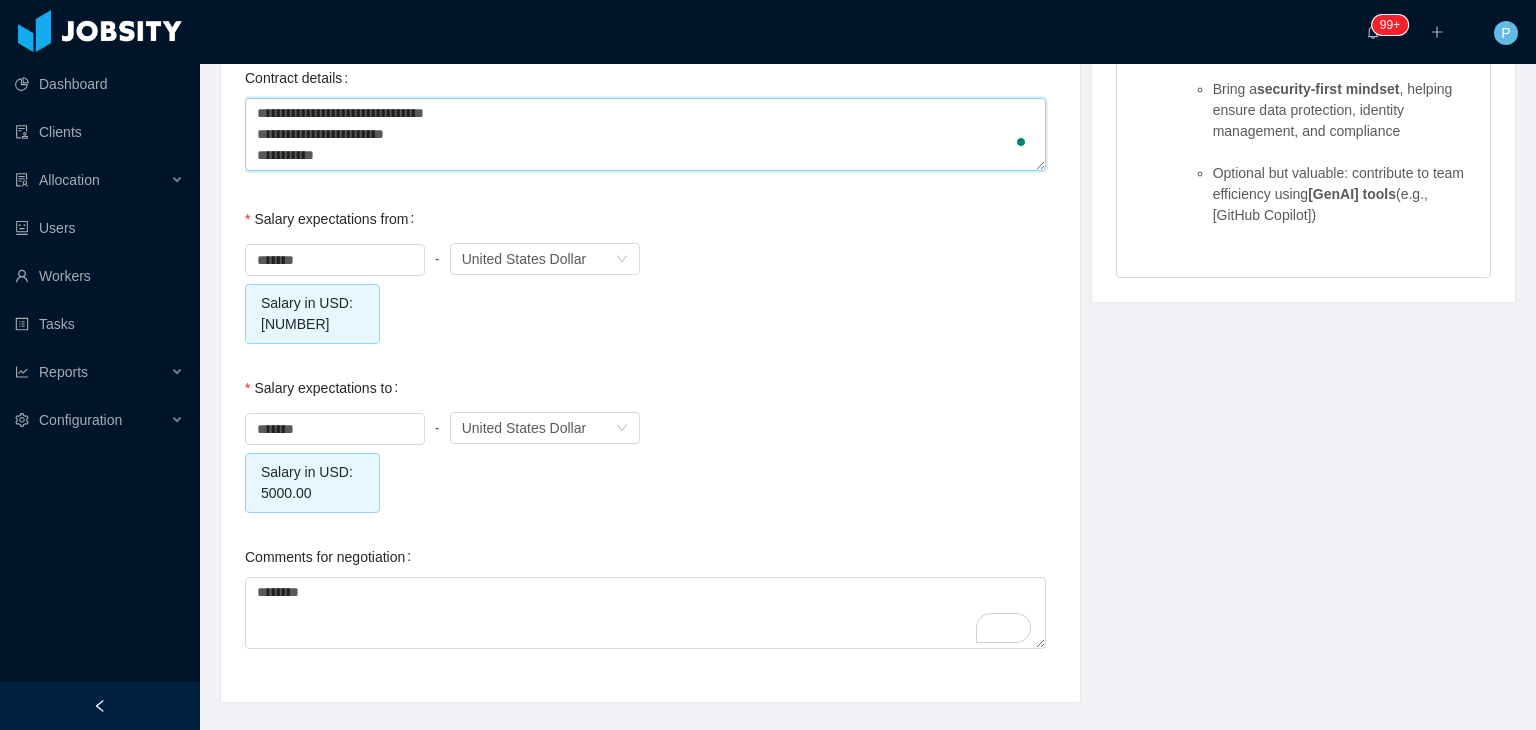 type 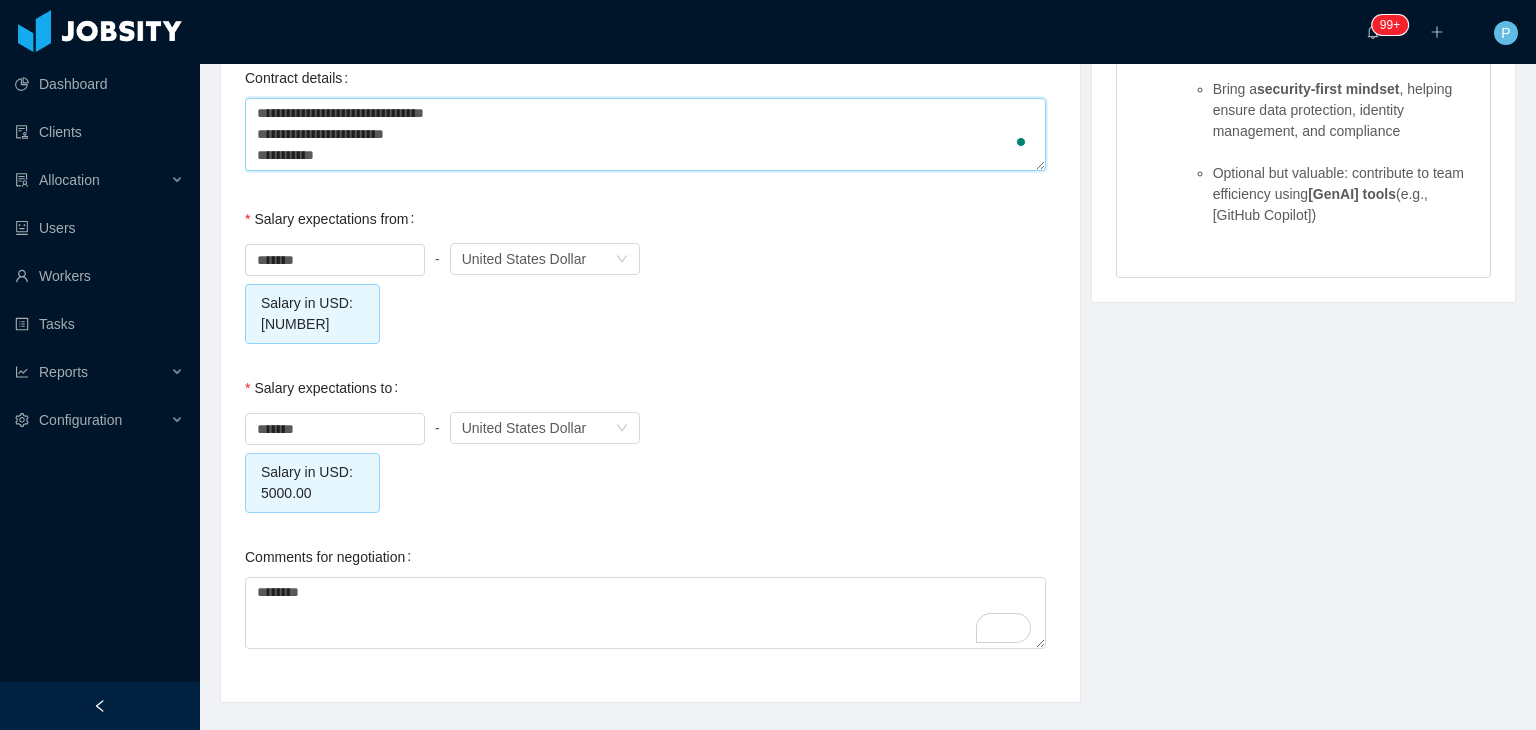 type on "**********" 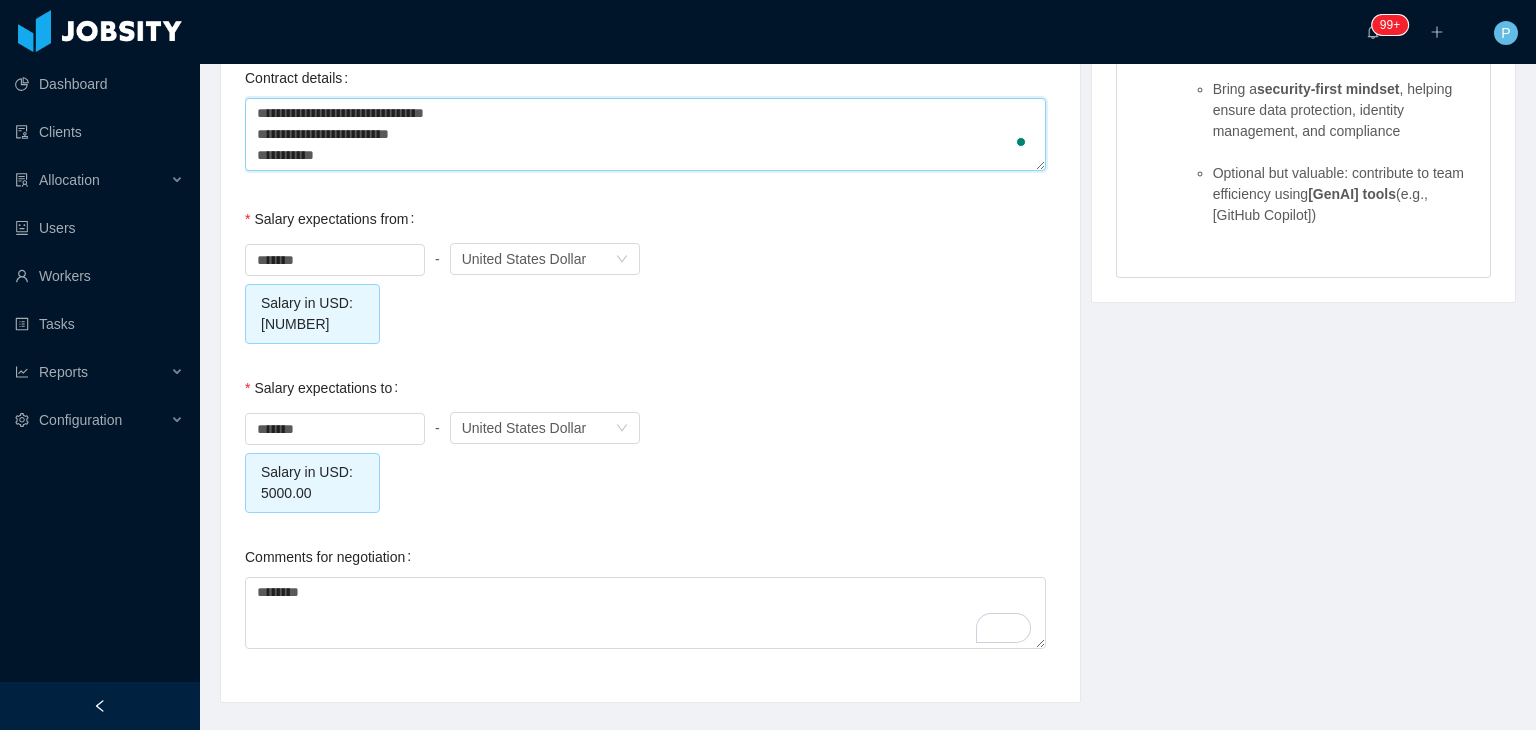 type 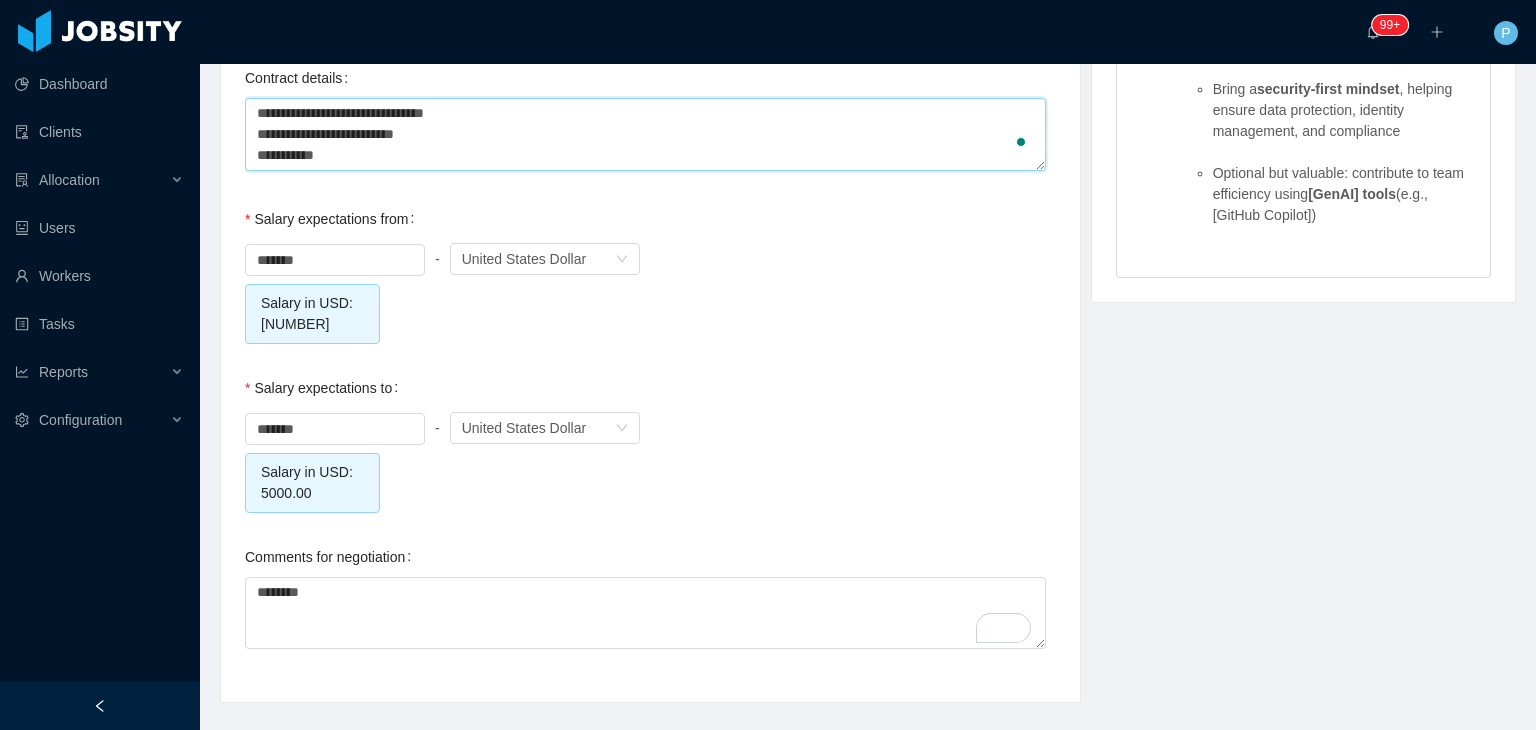 type 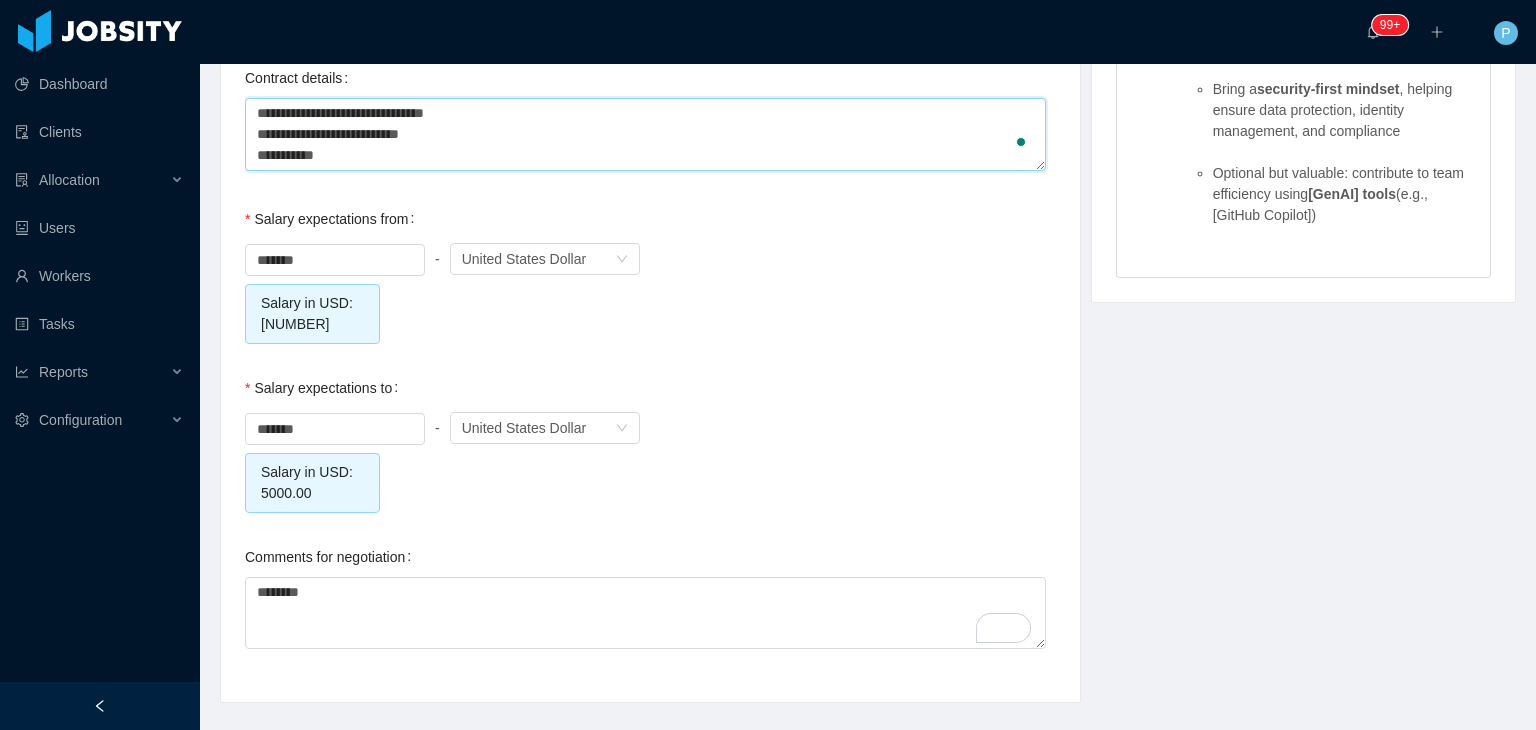 type 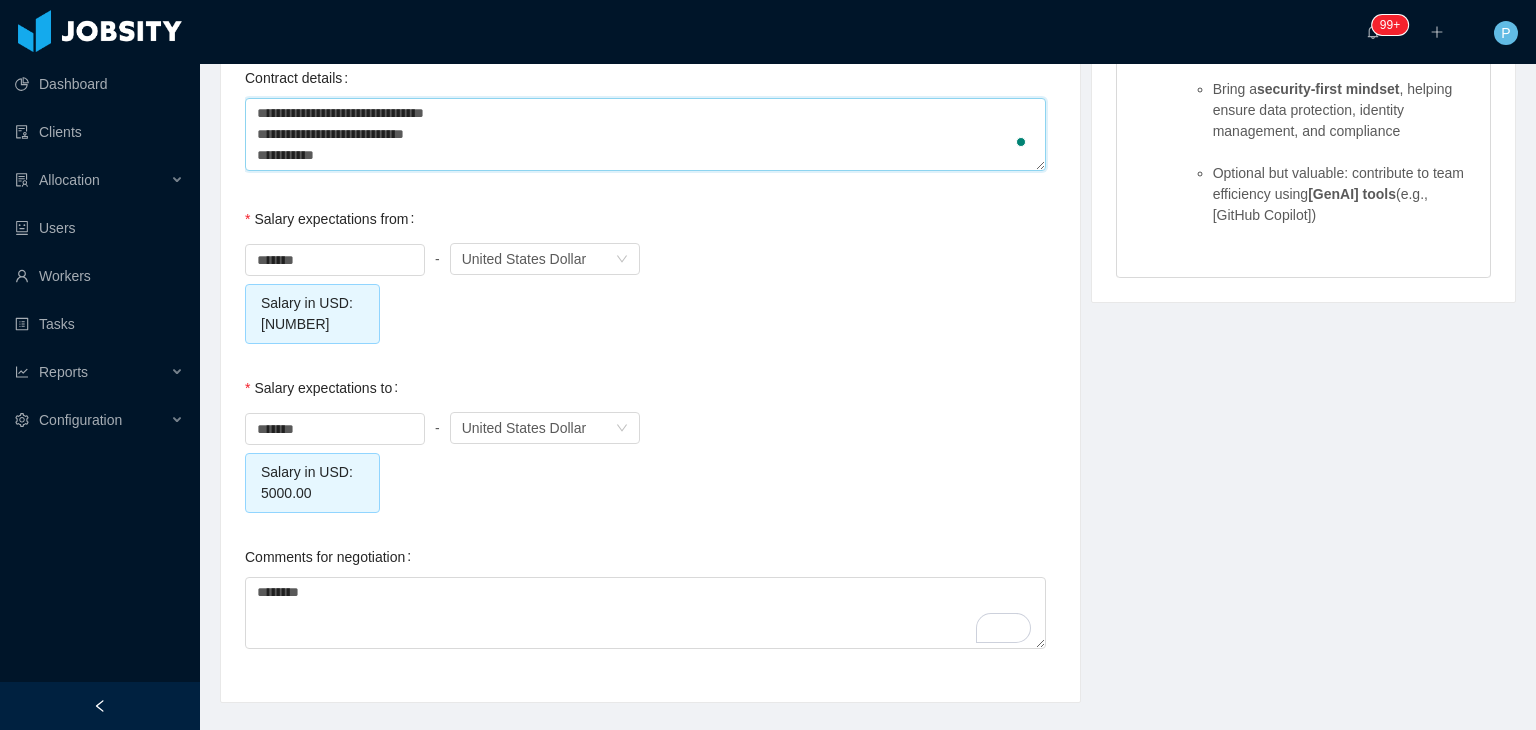 type 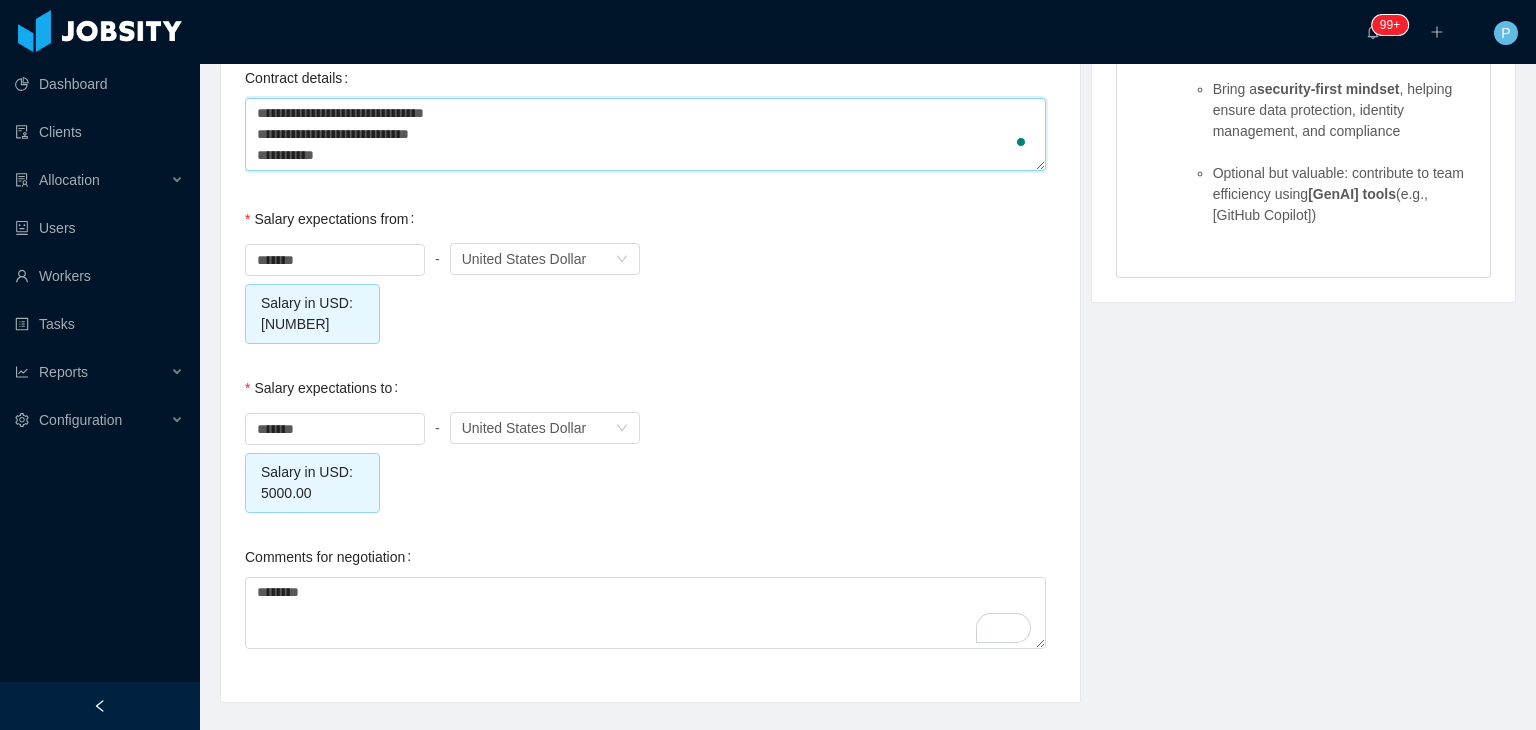 type 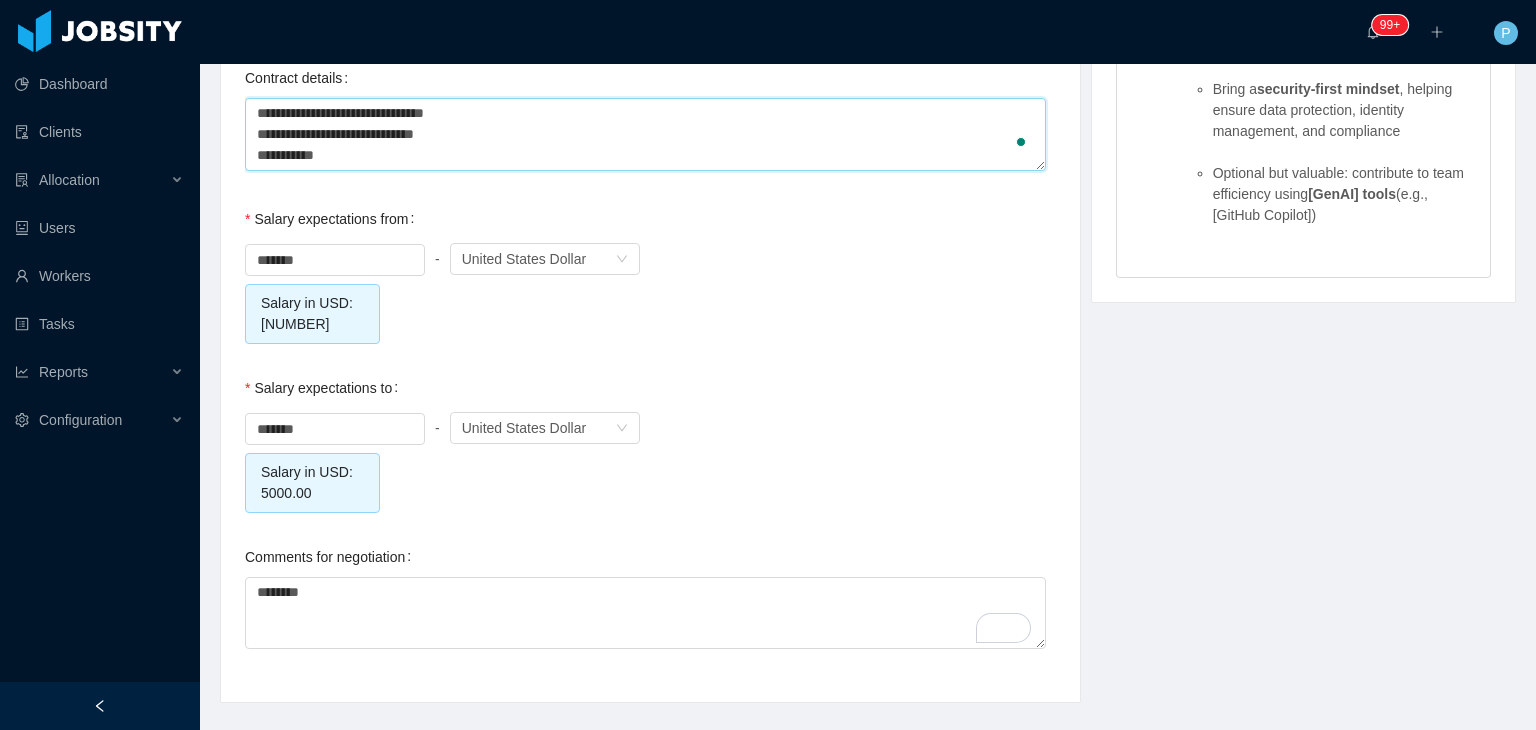 type on "**********" 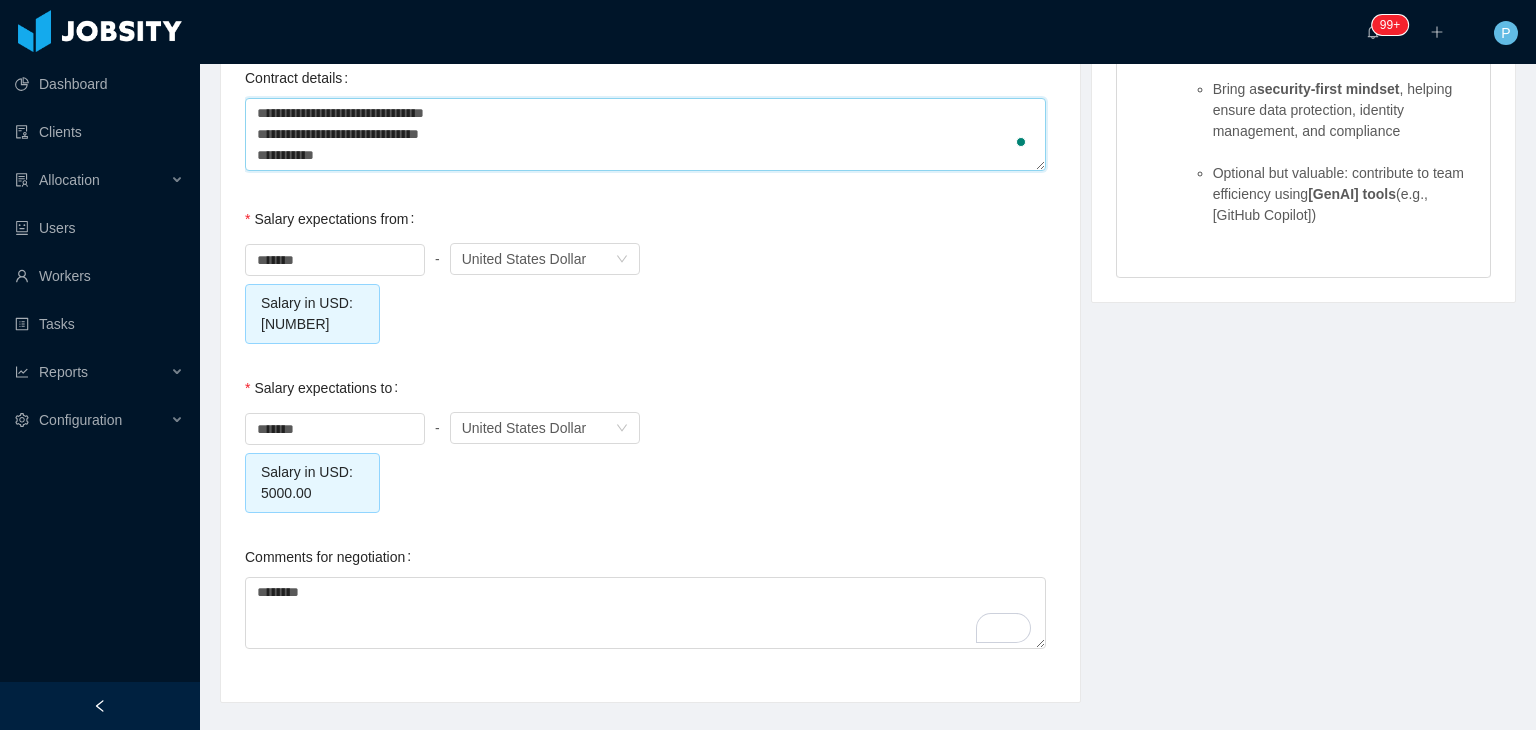 type 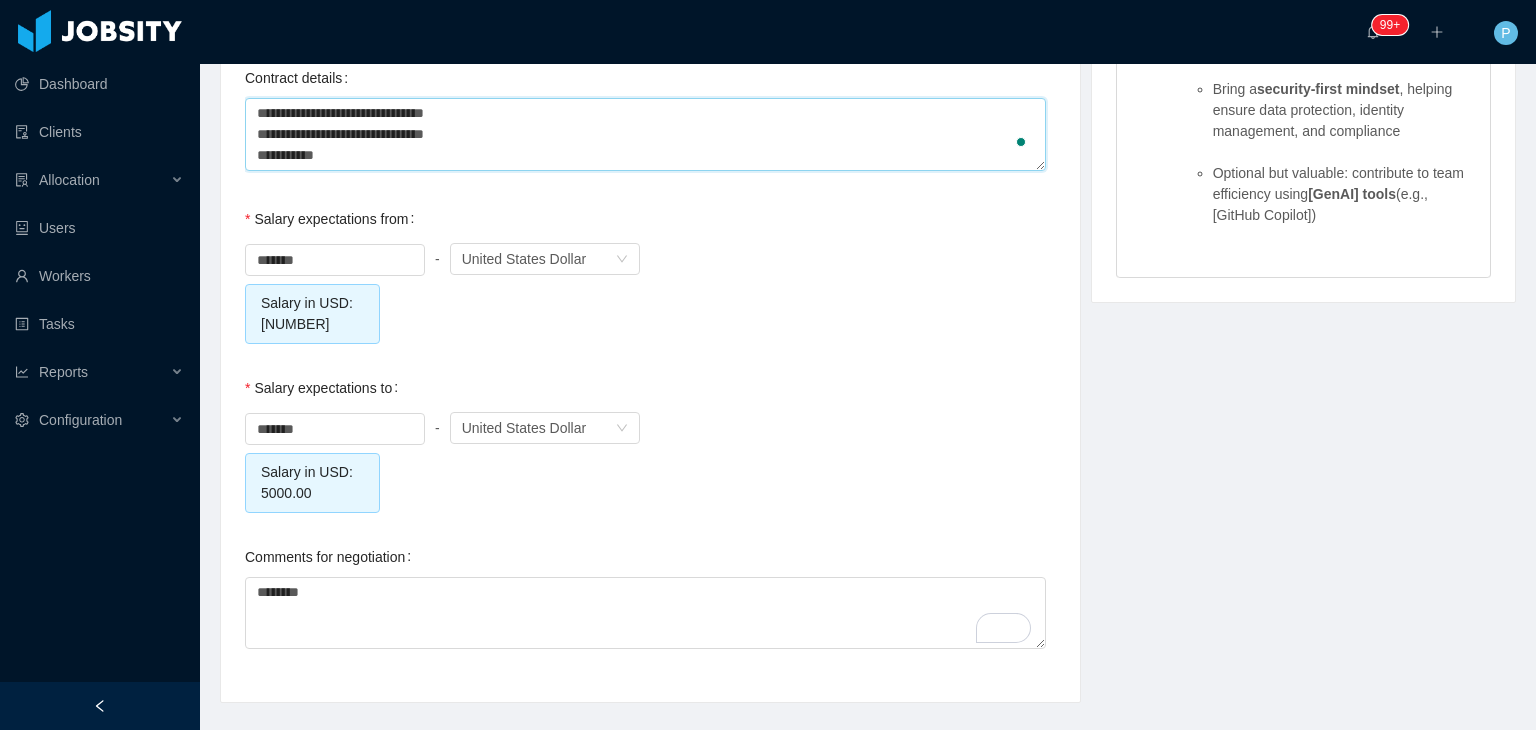 type 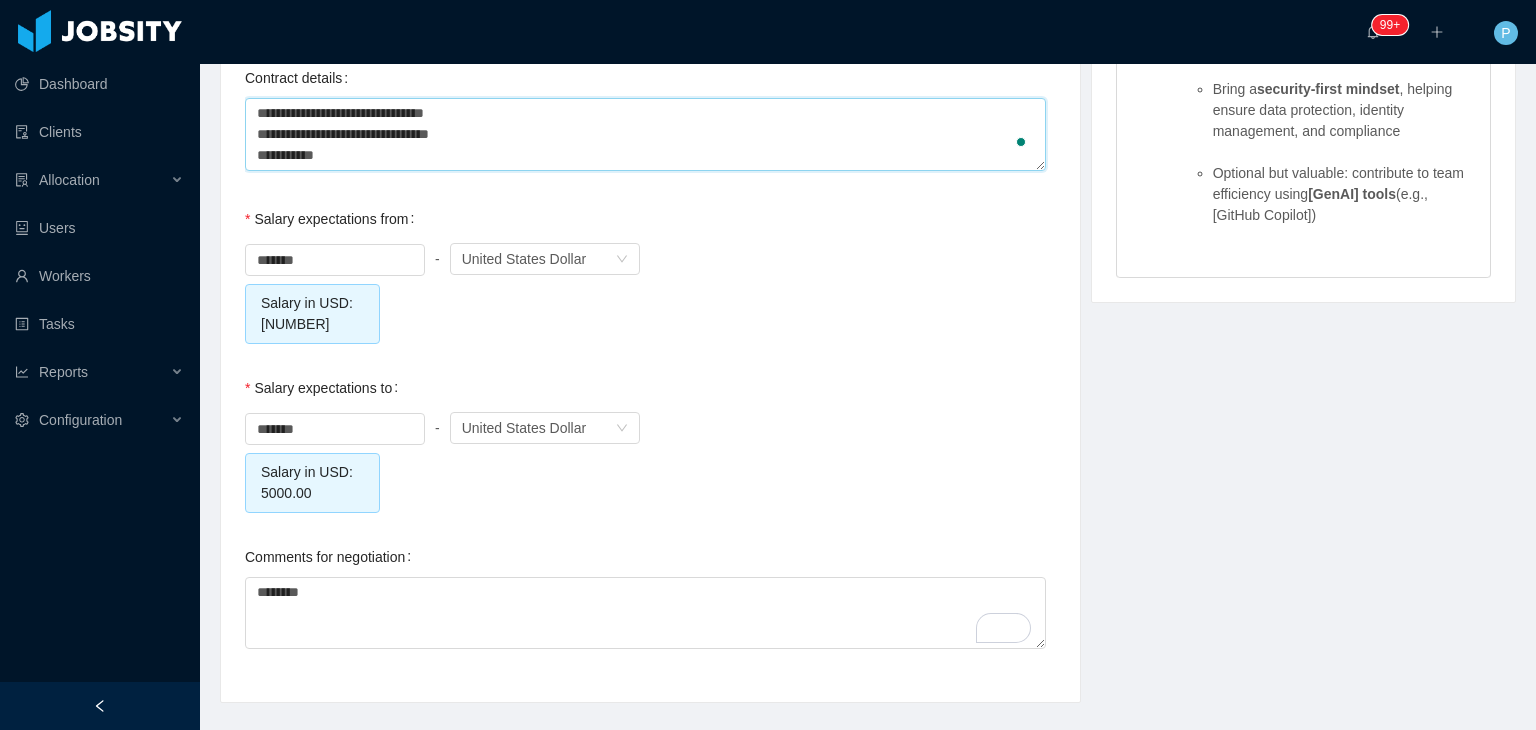 type on "**********" 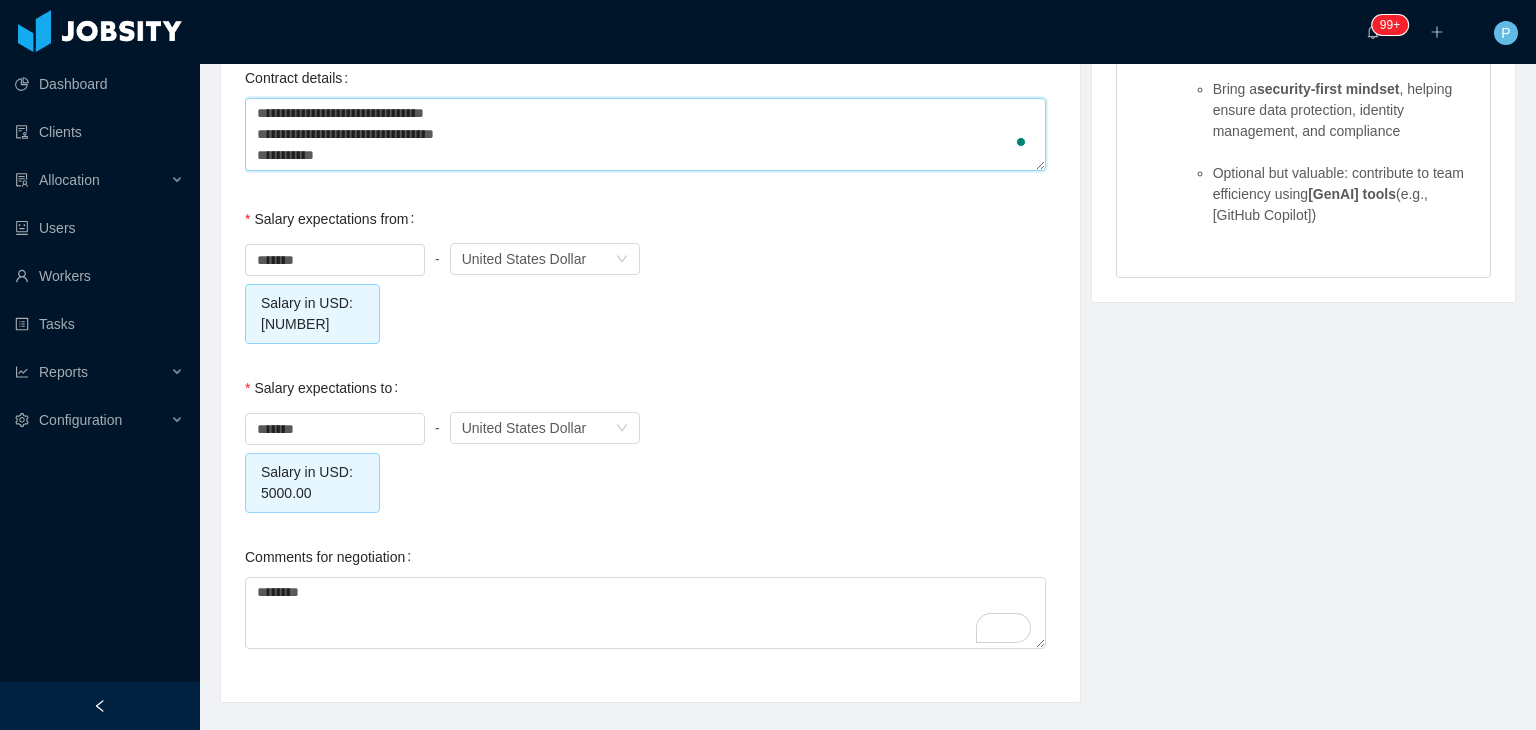 type 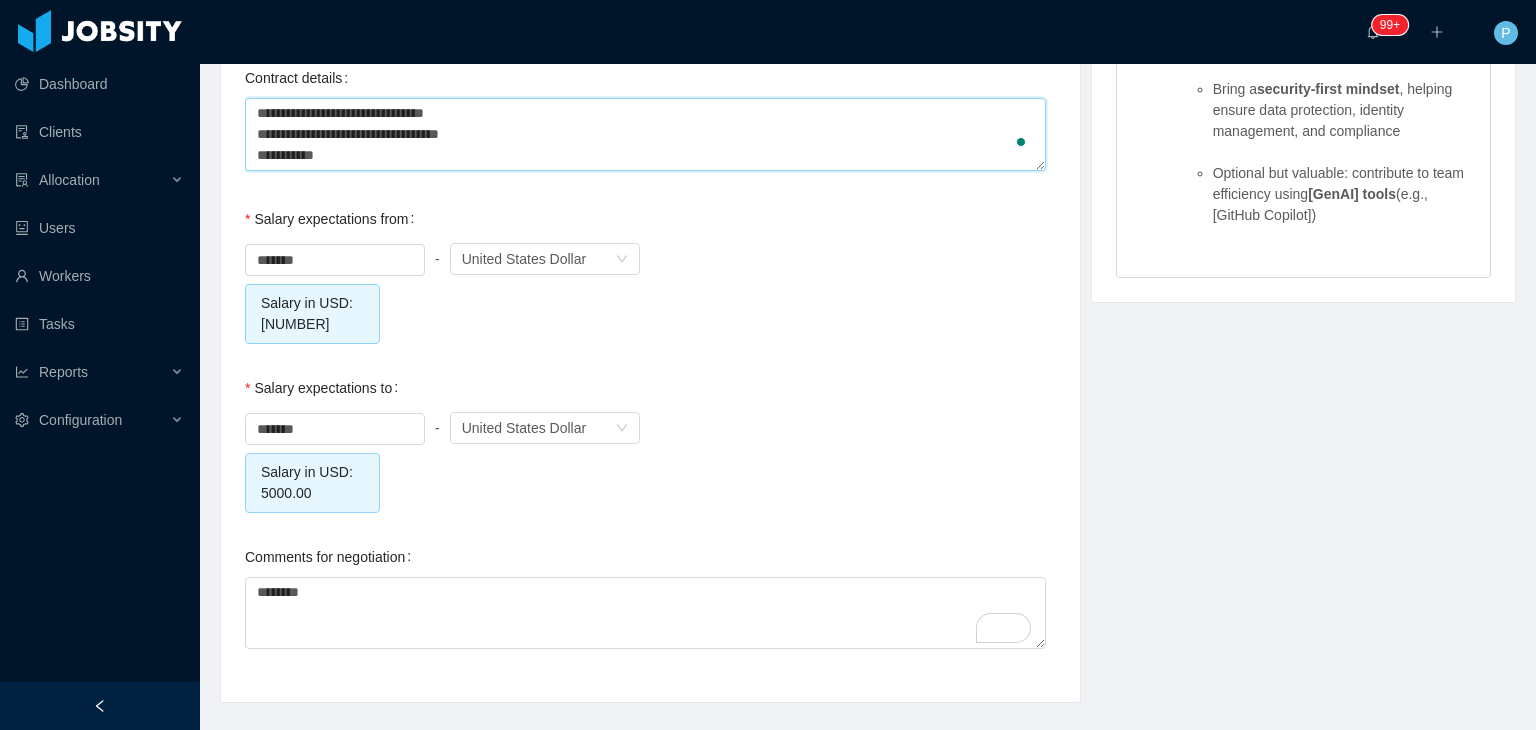 type 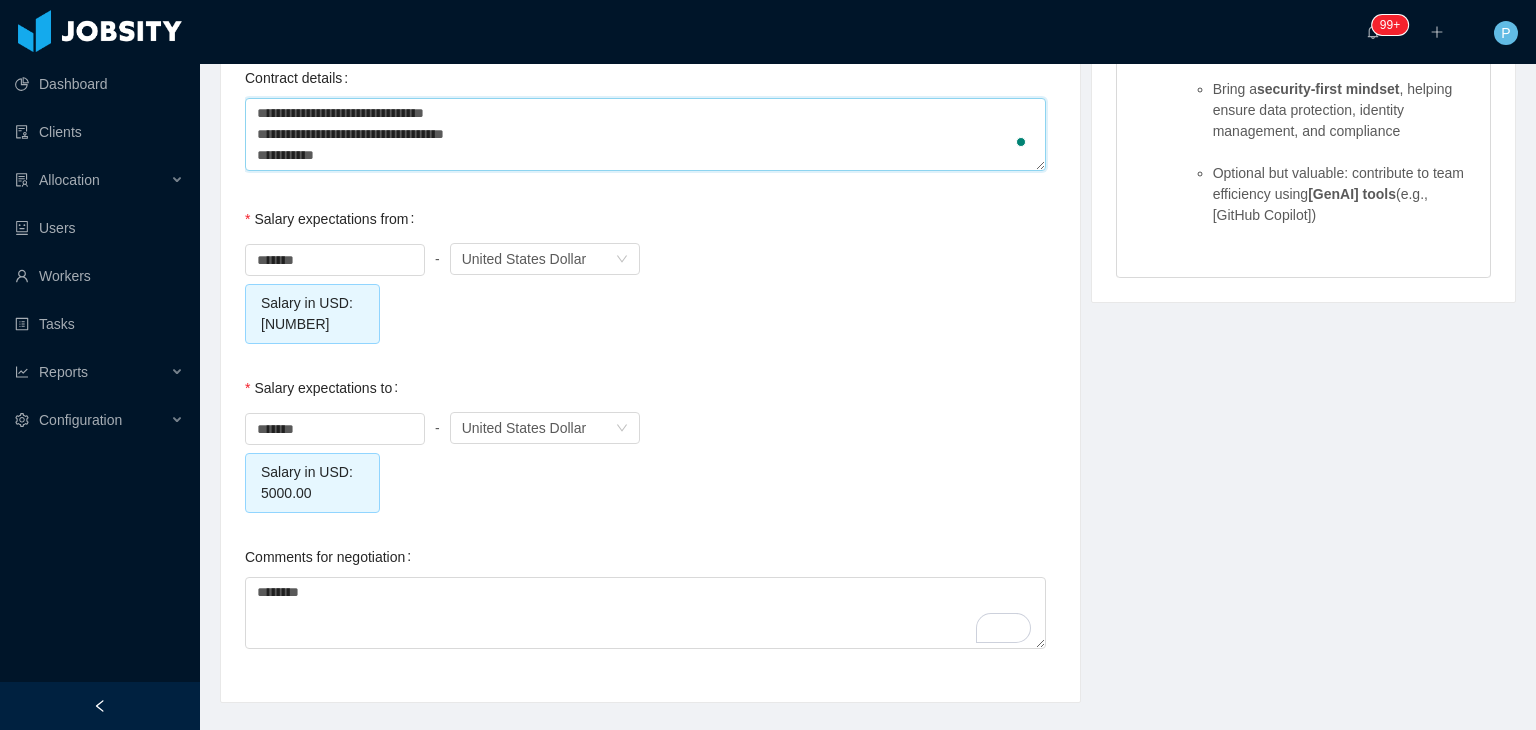 type 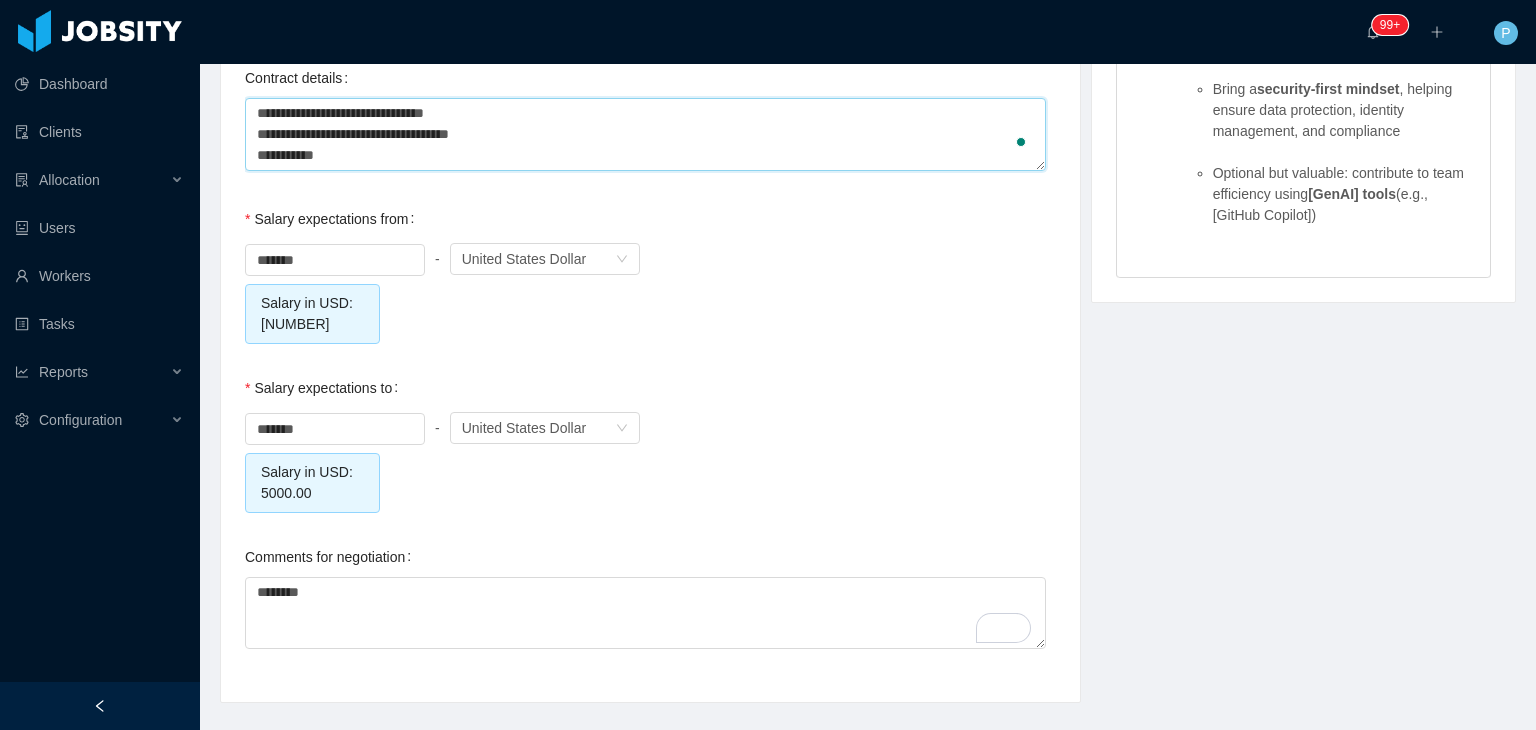 type 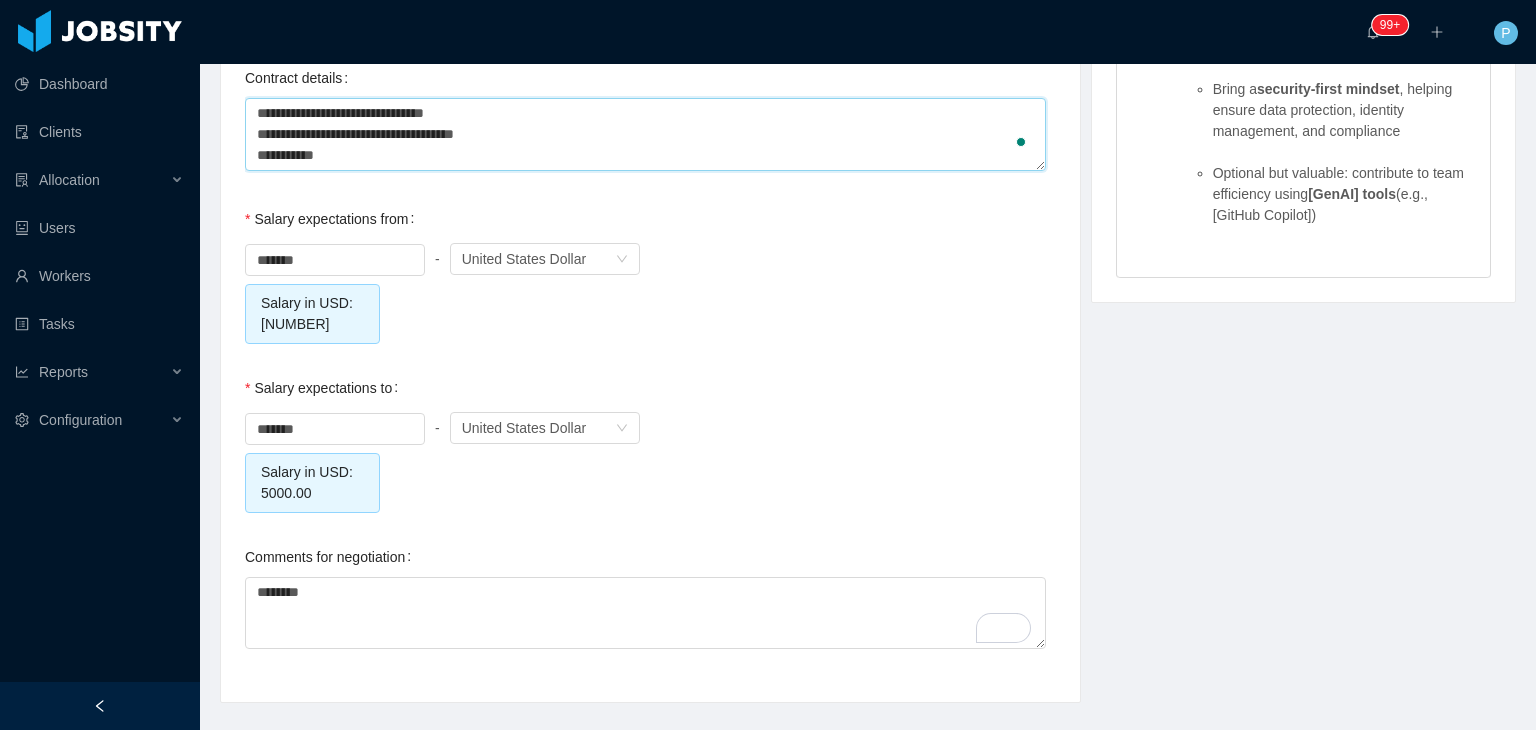 type 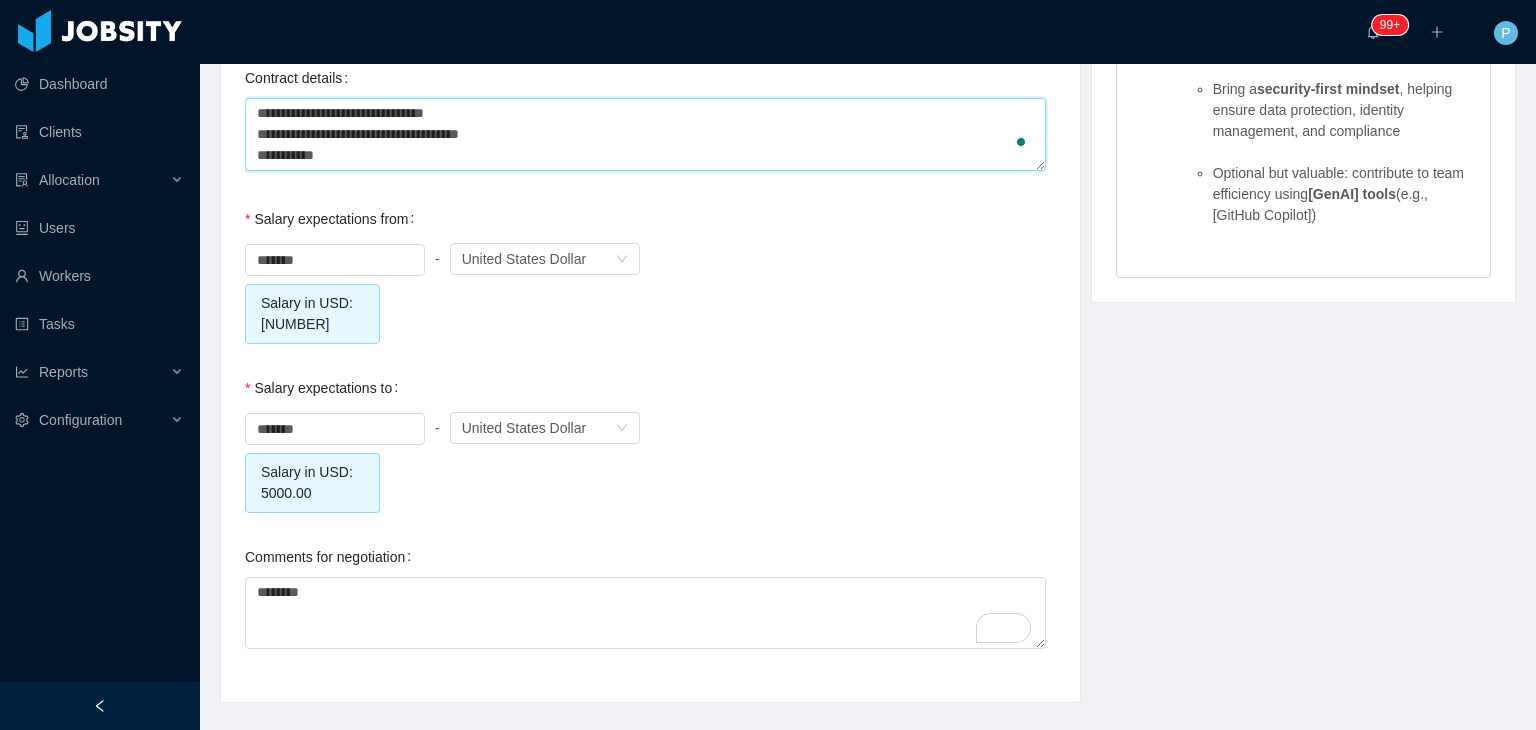 type 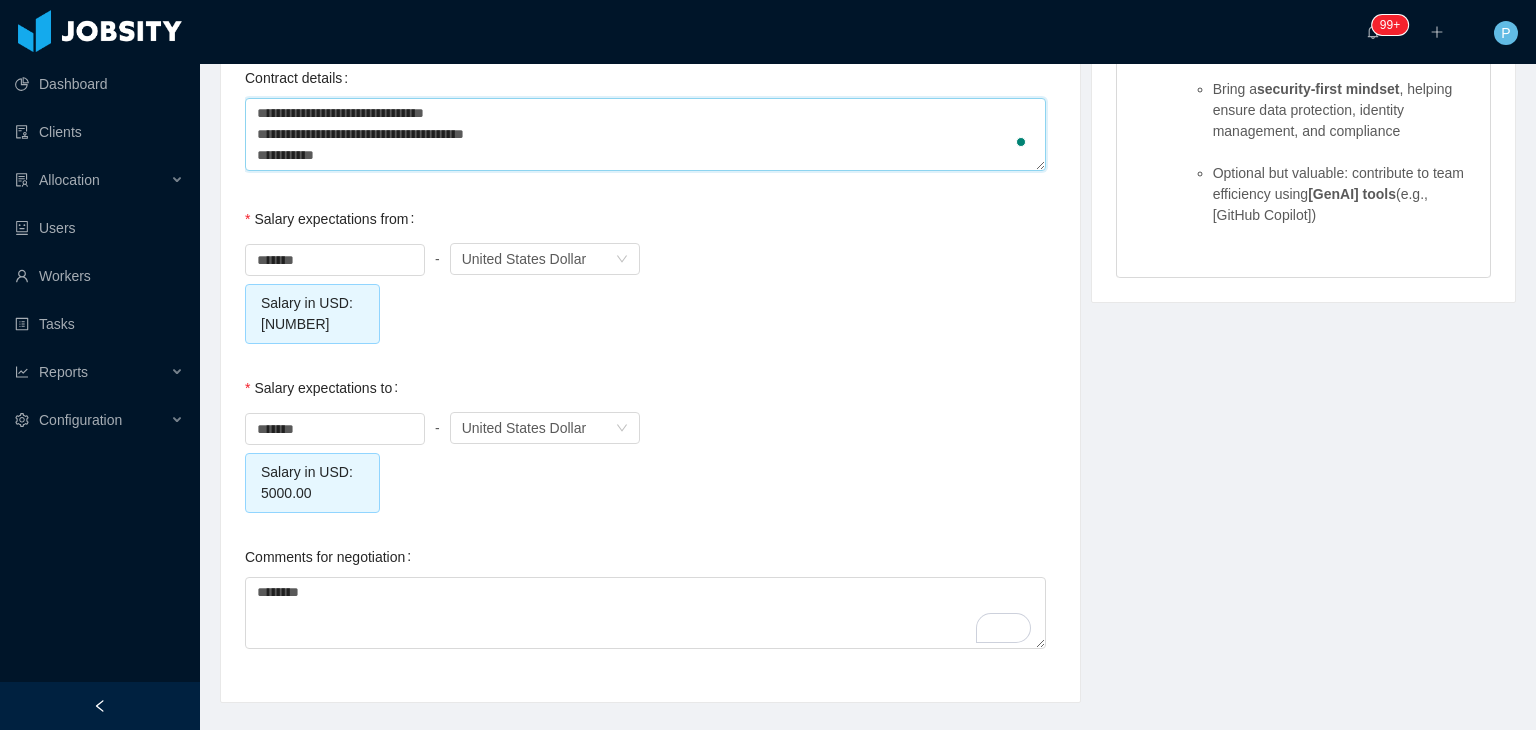 type 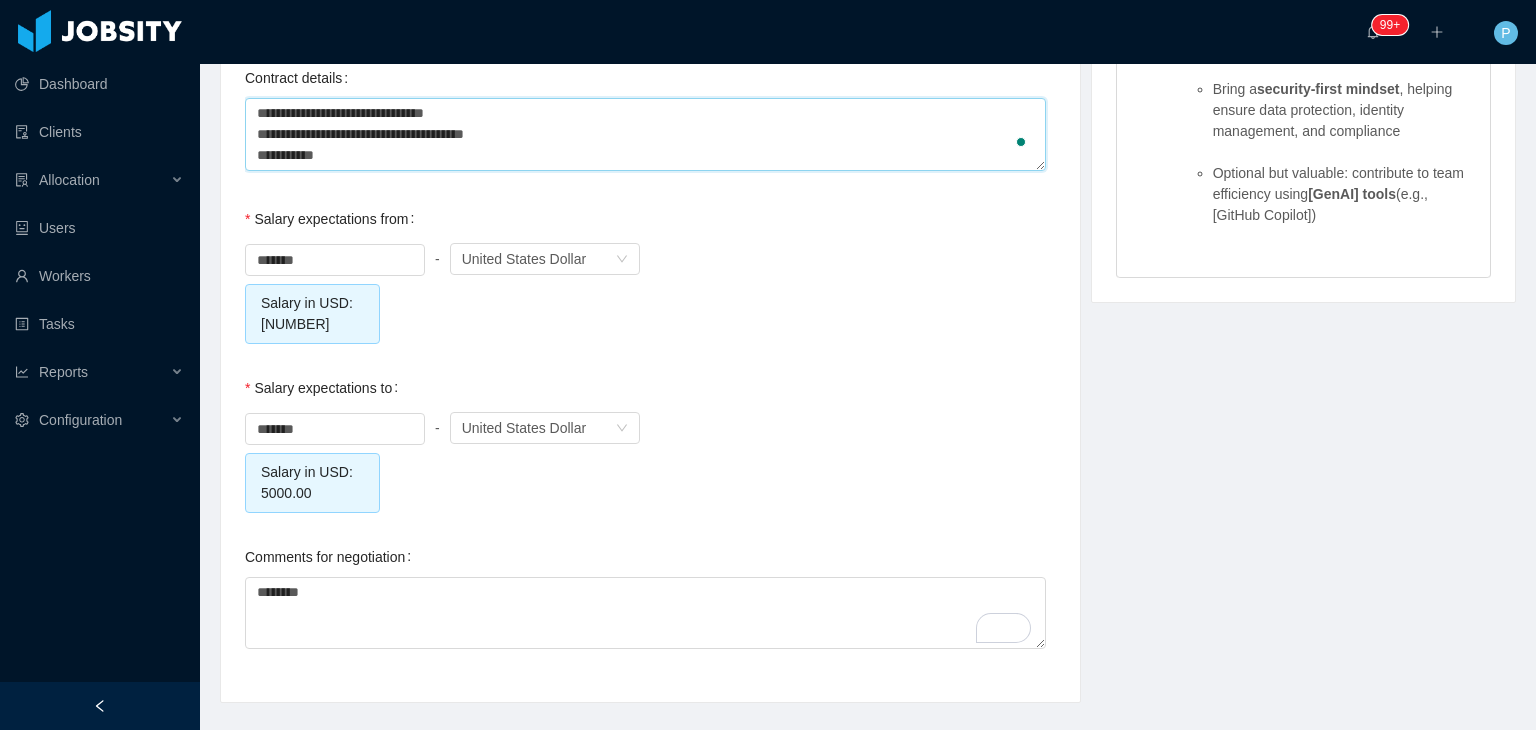 type on "**********" 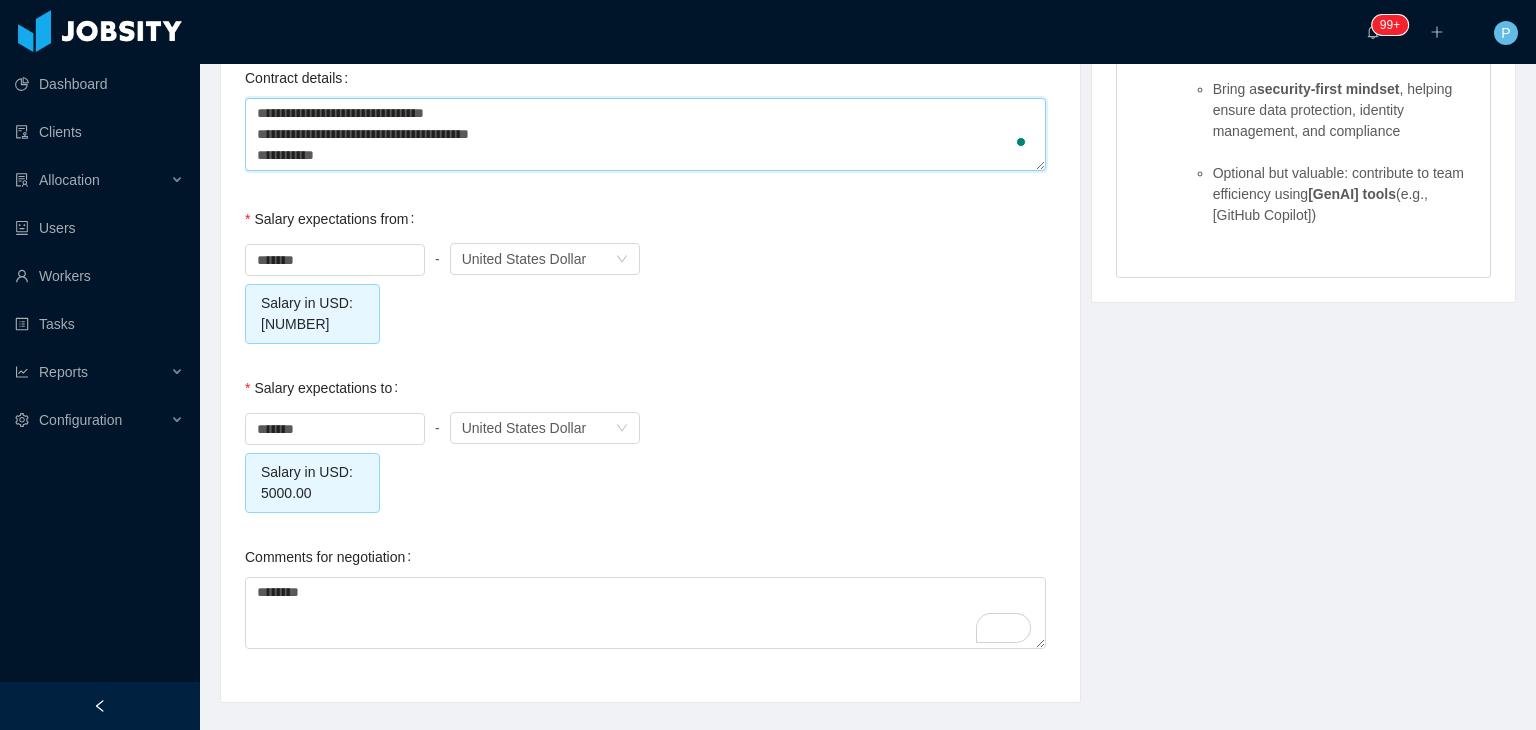 type 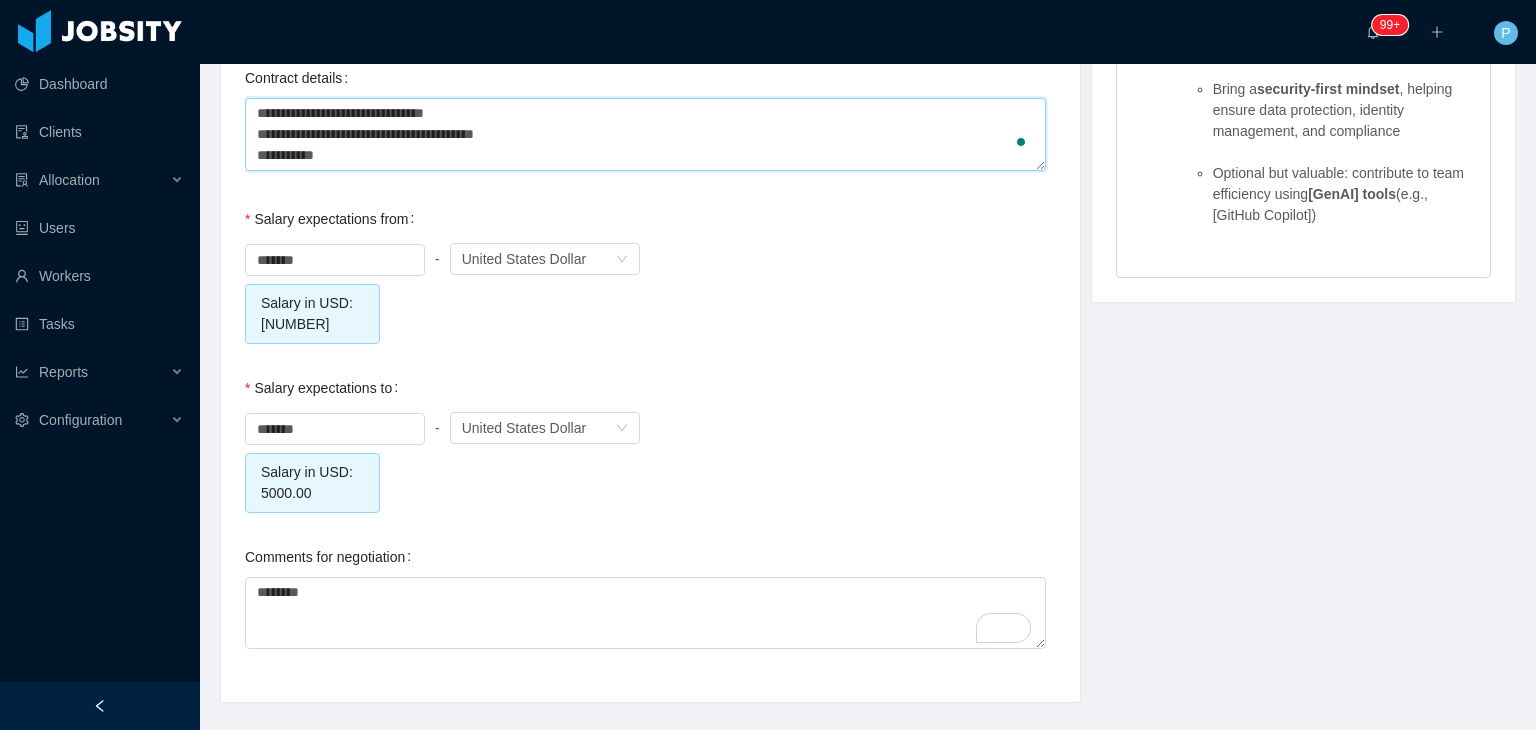 type 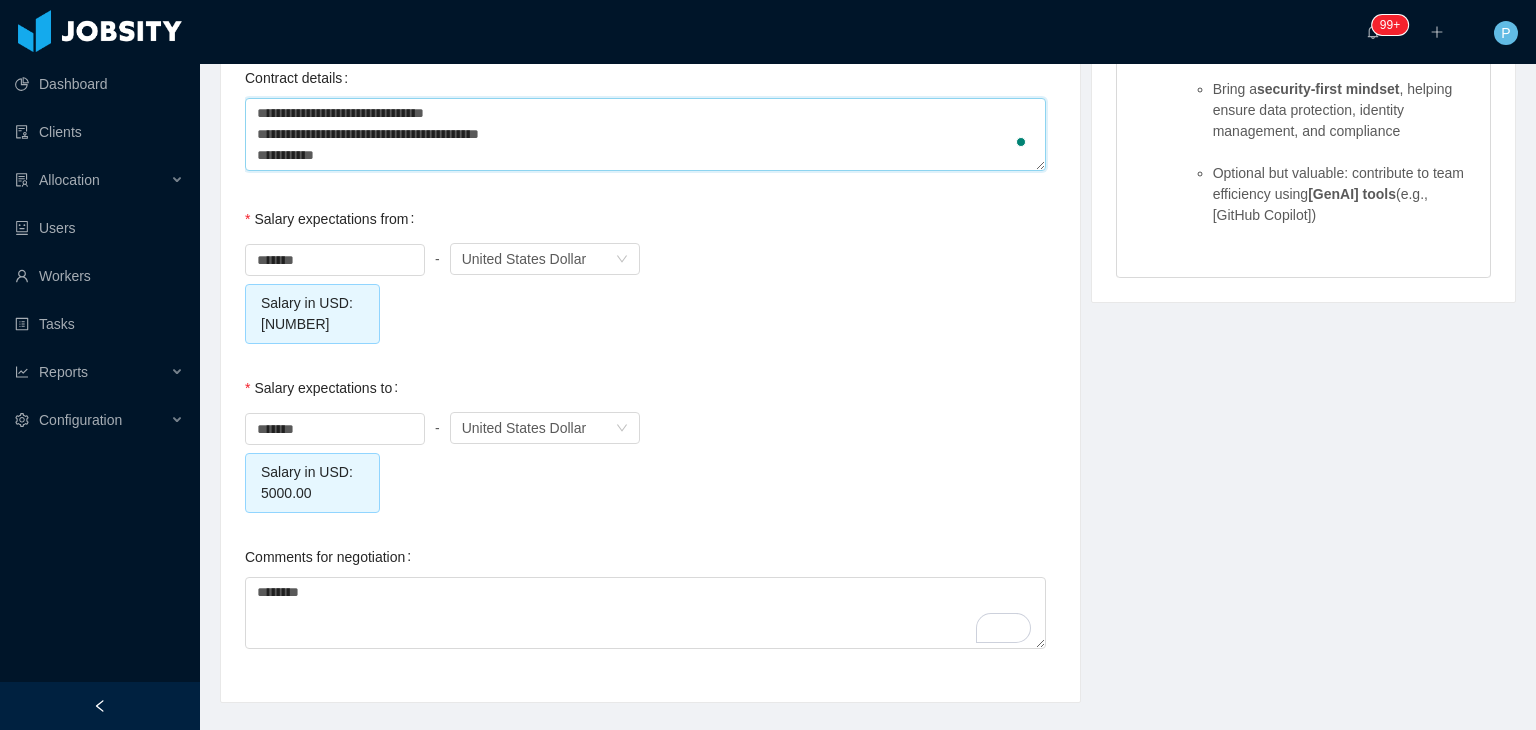 type 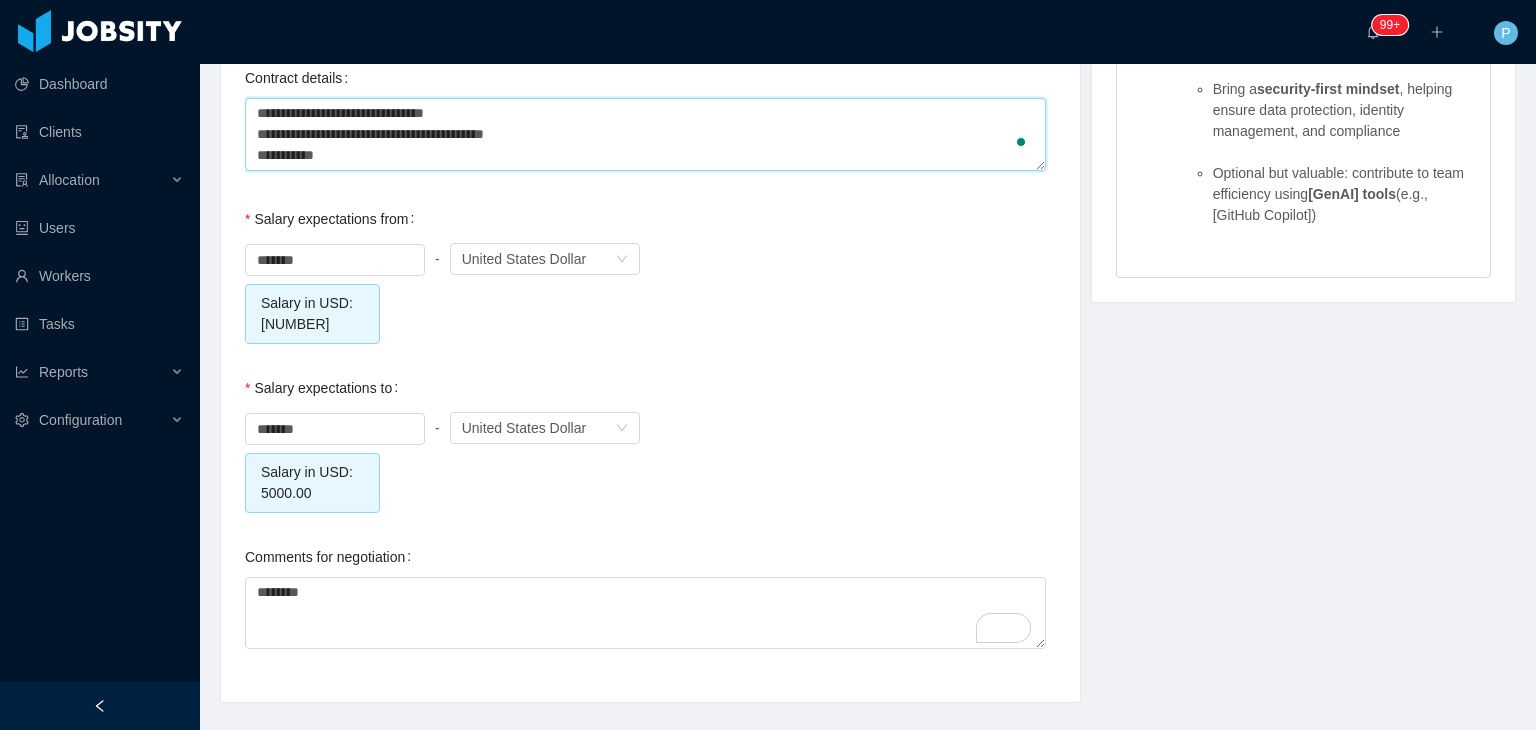 type 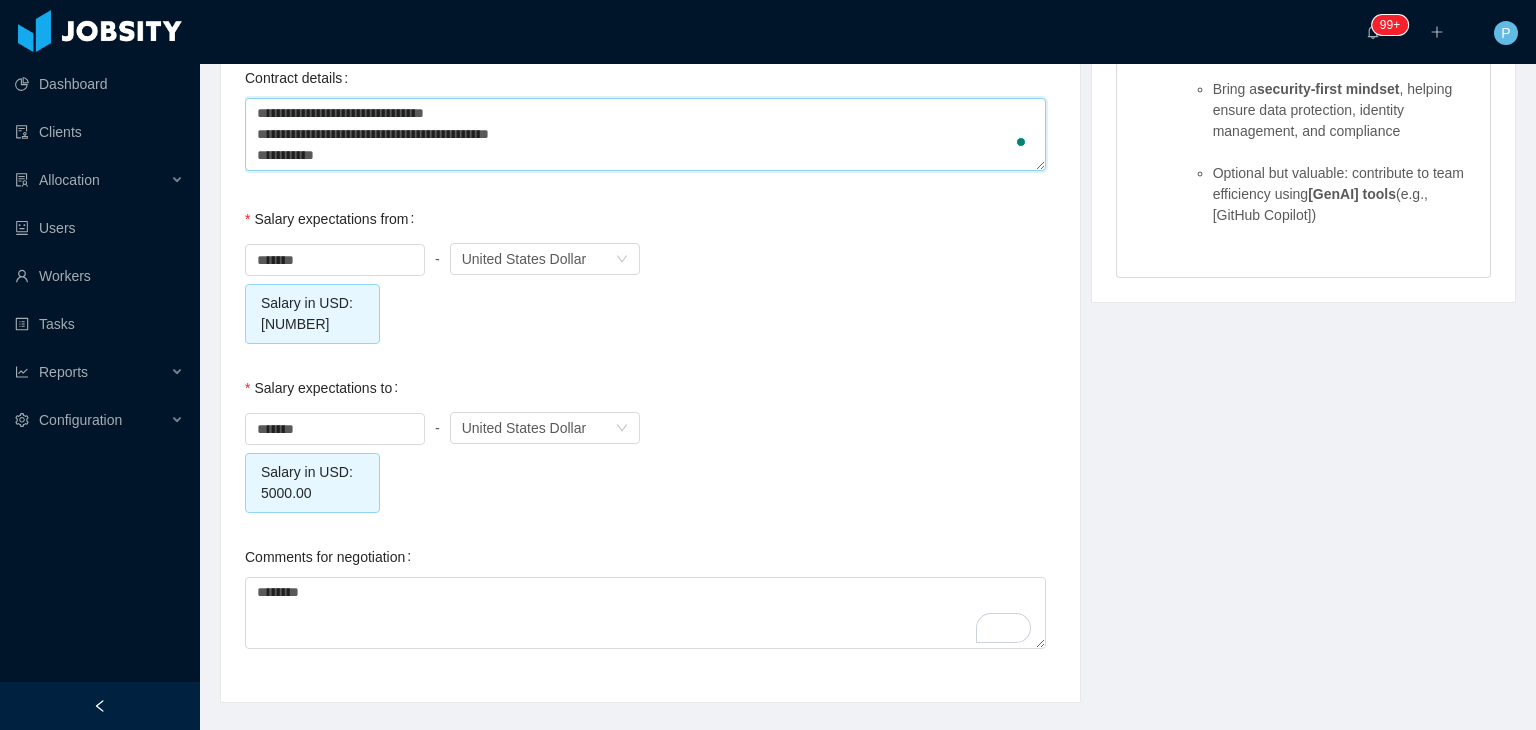 type 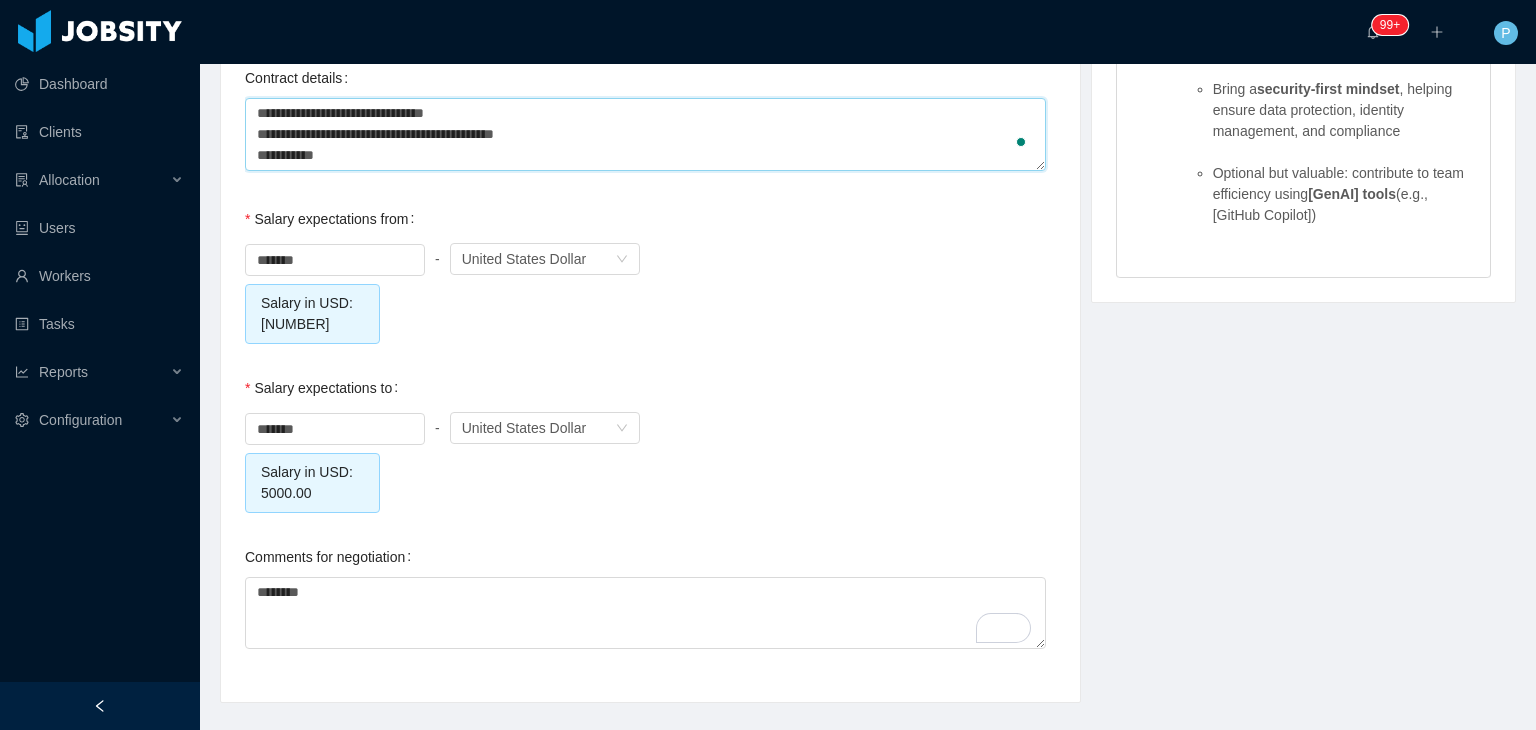 type 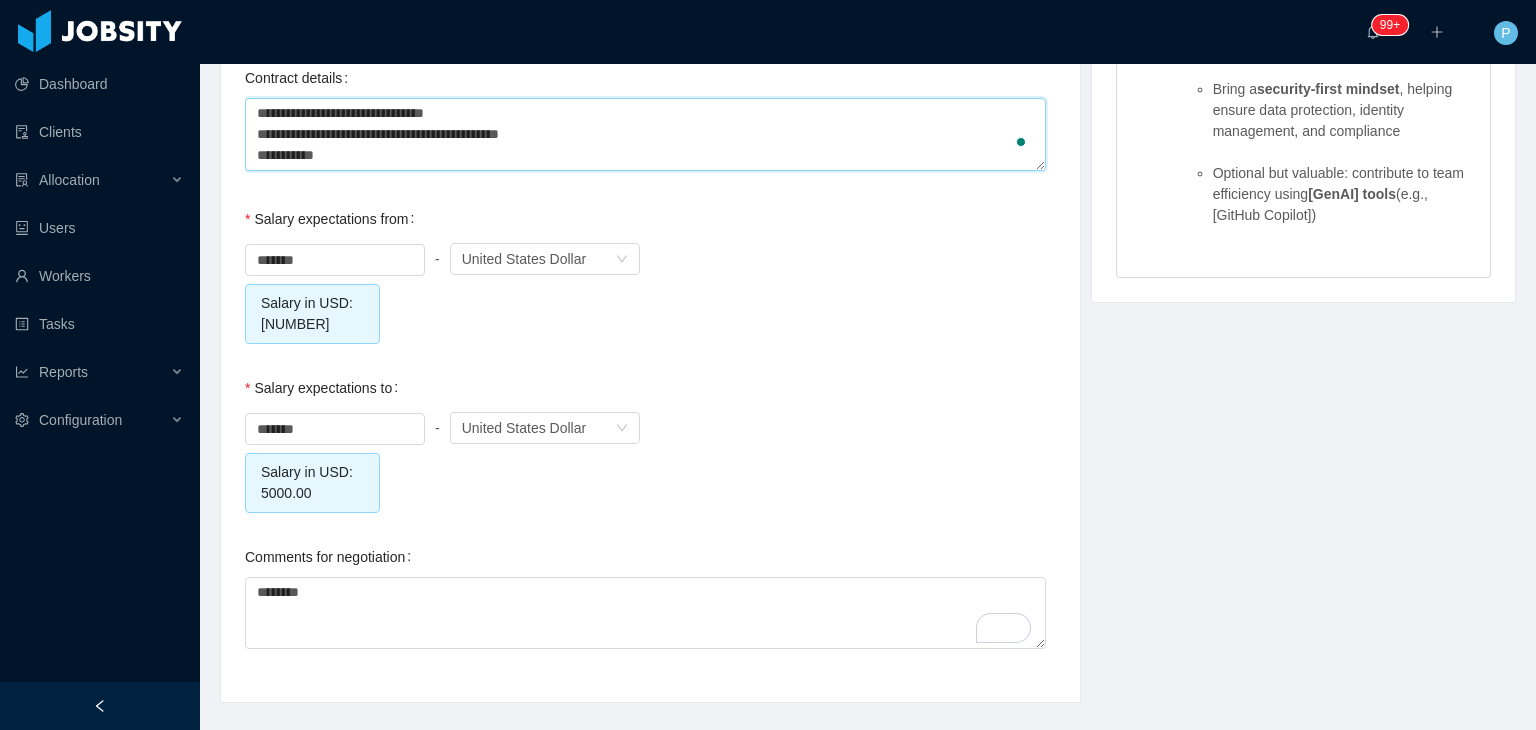 type 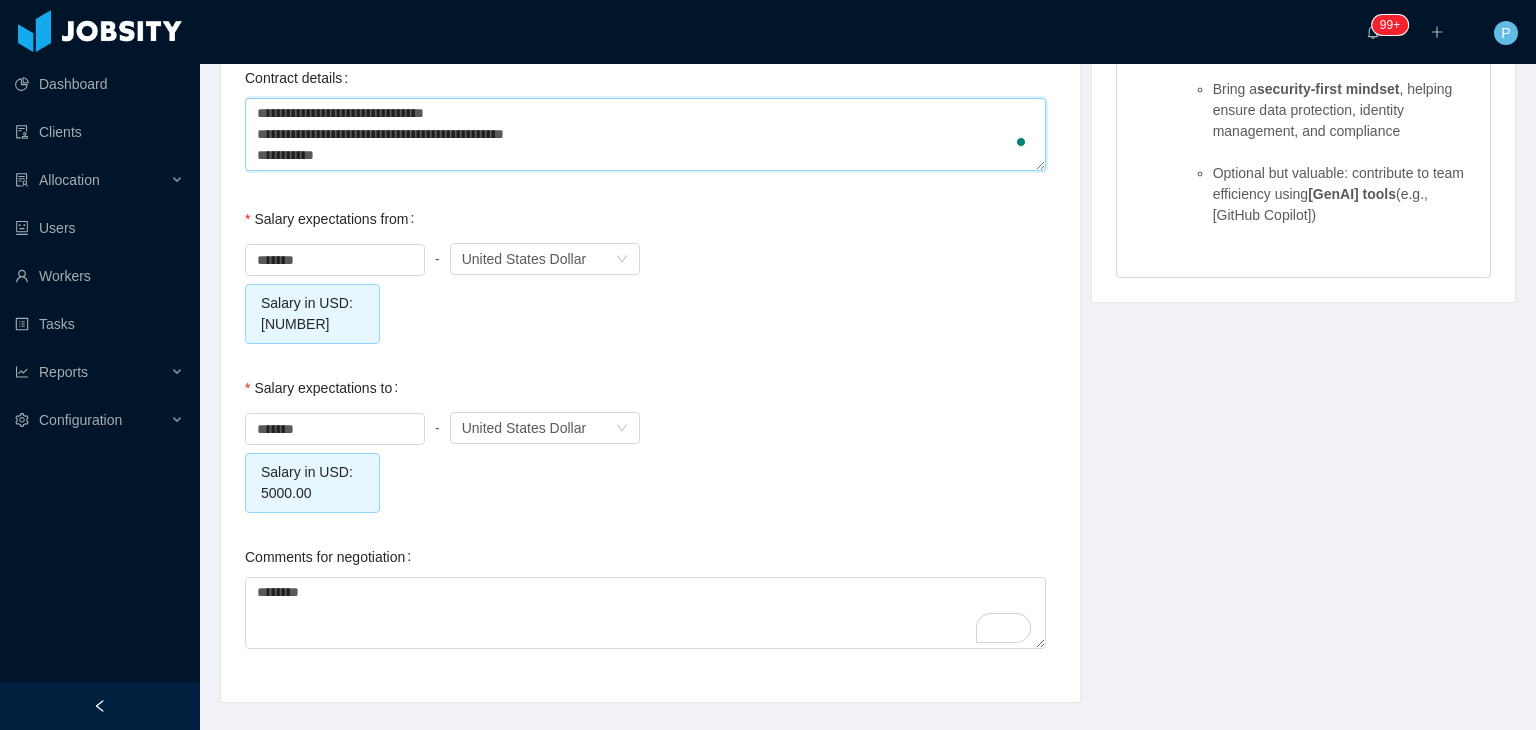 type 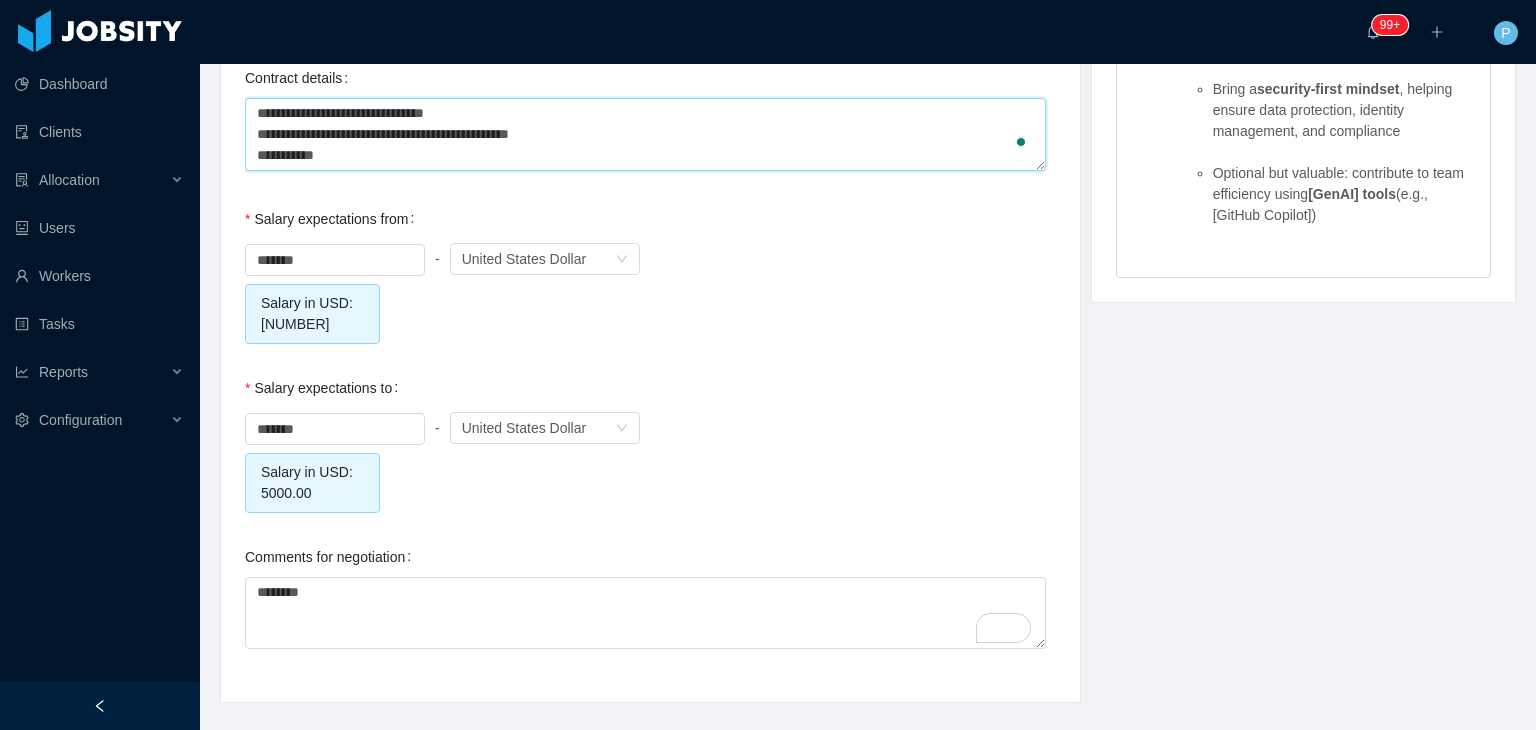 type 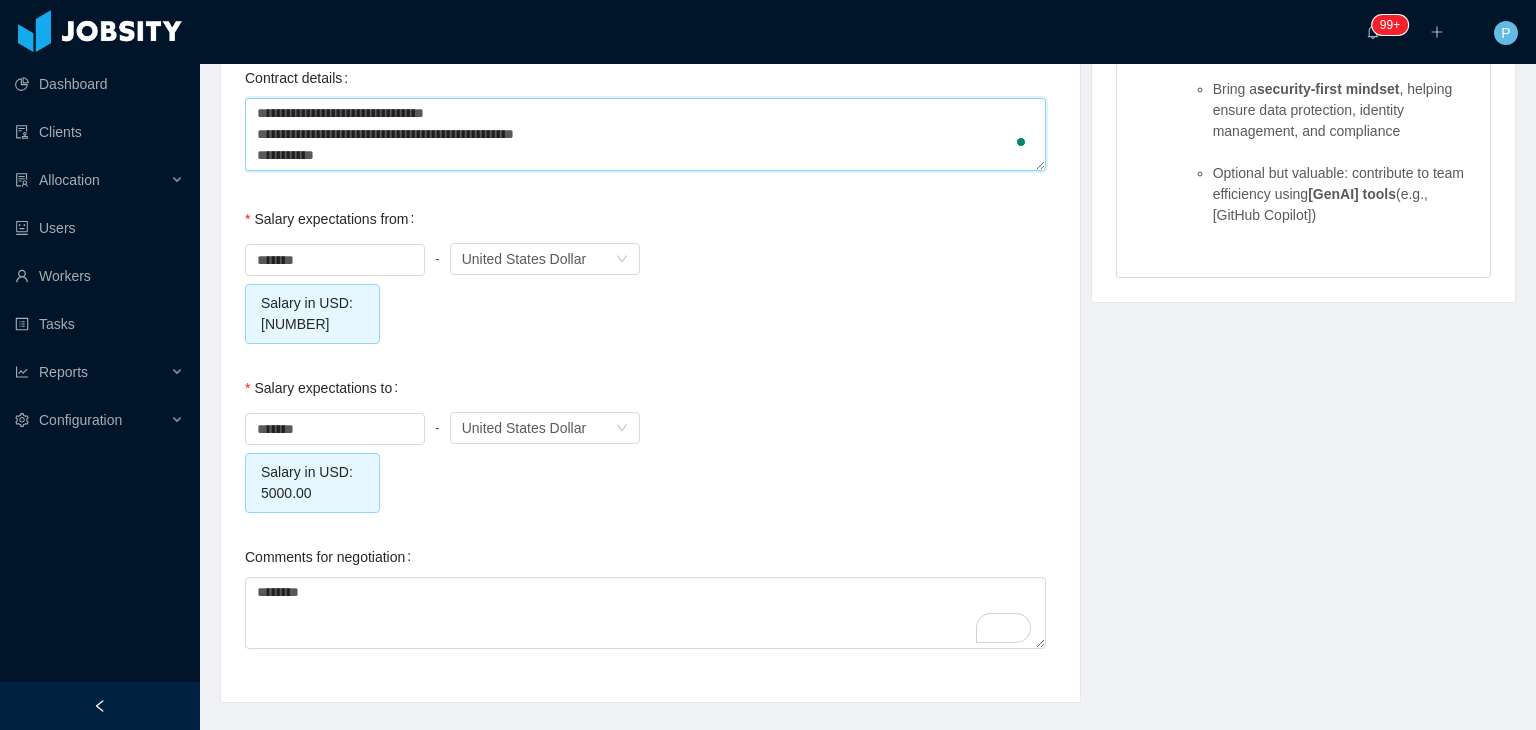 type 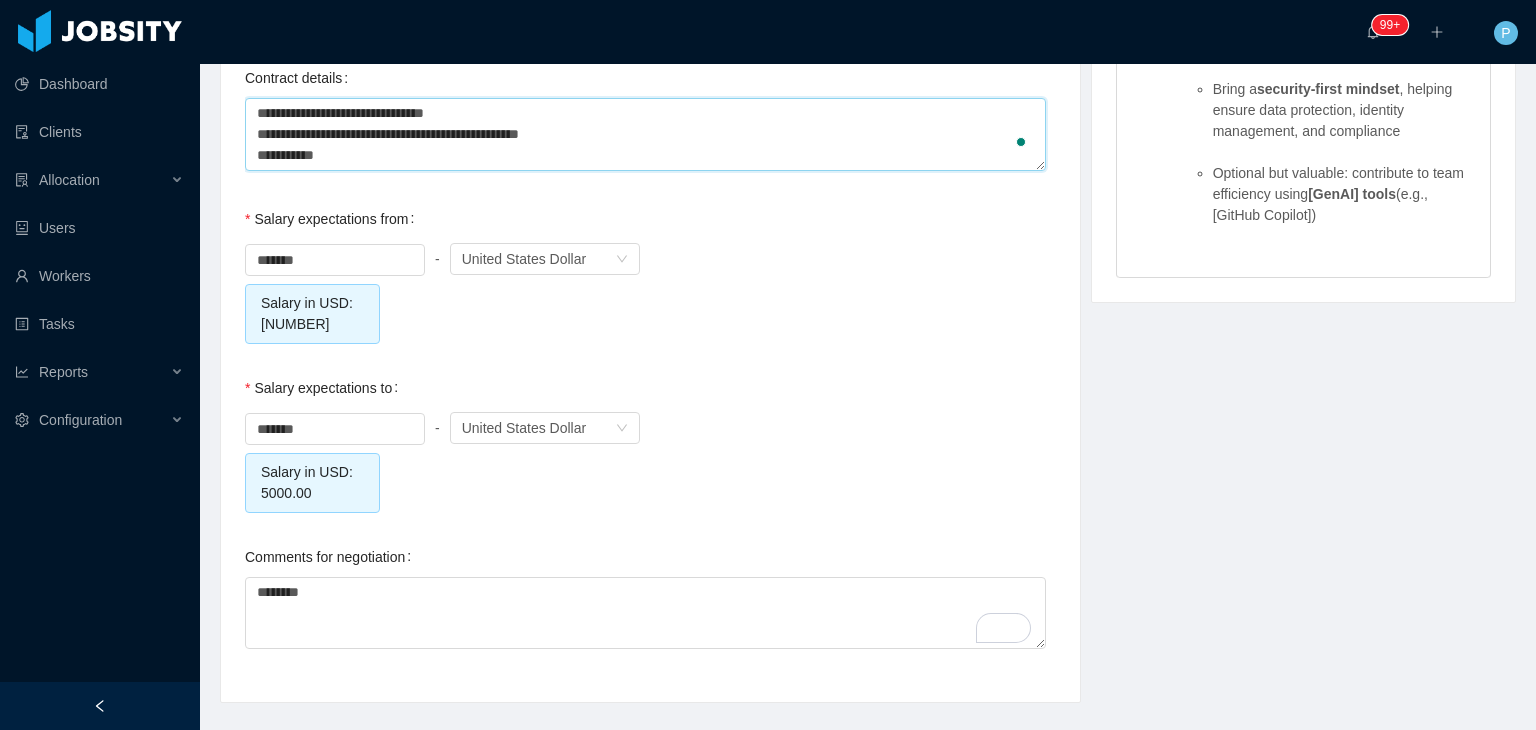 type 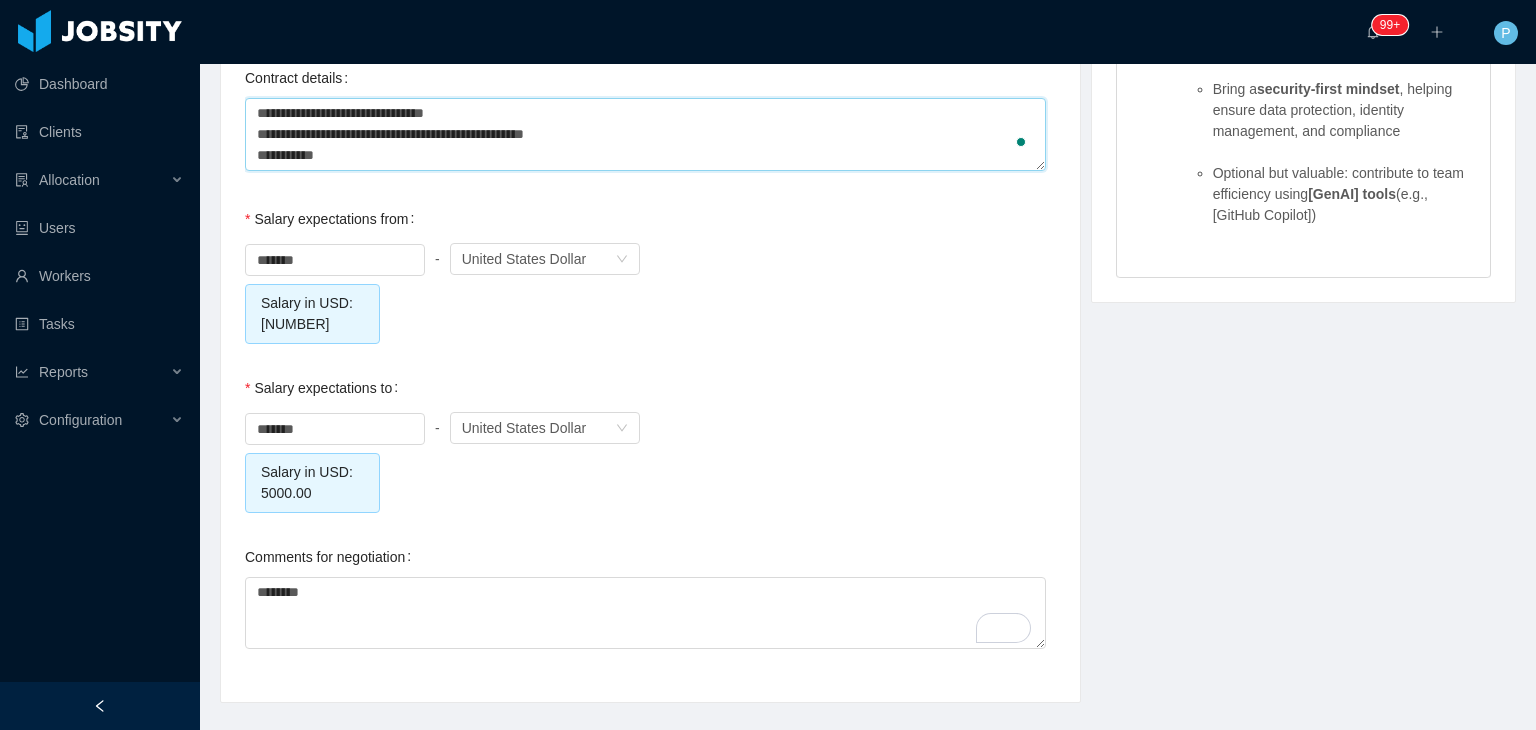 type 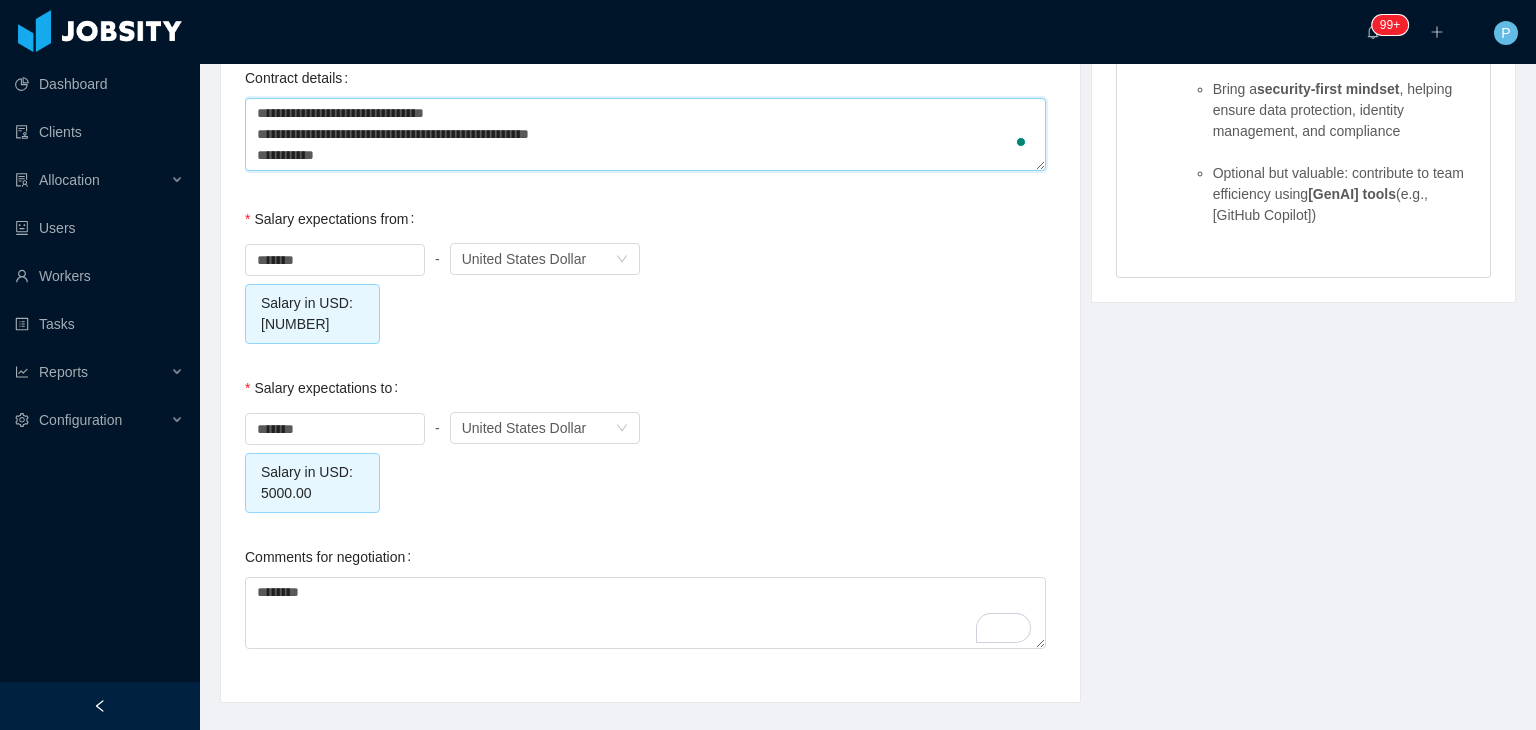 type 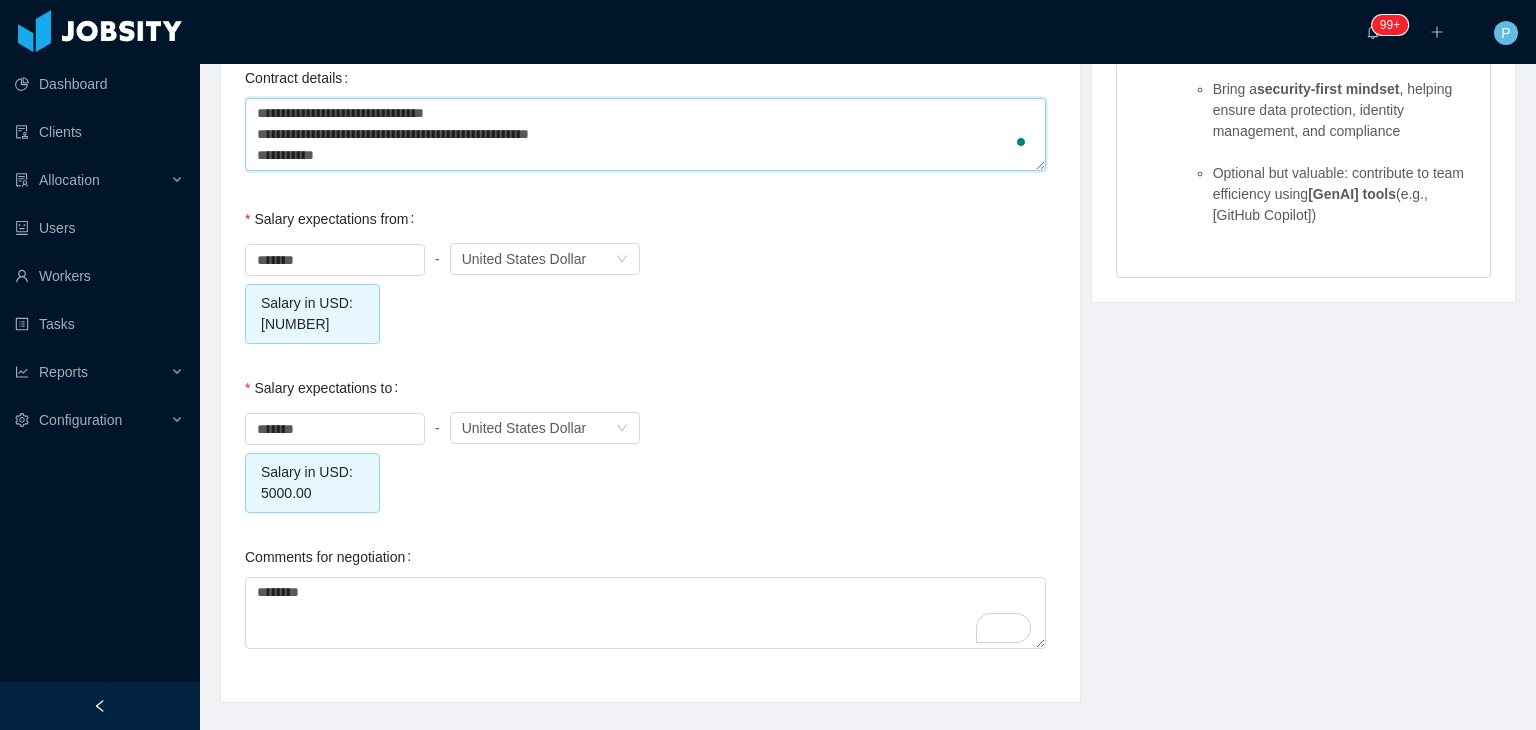 type on "**********" 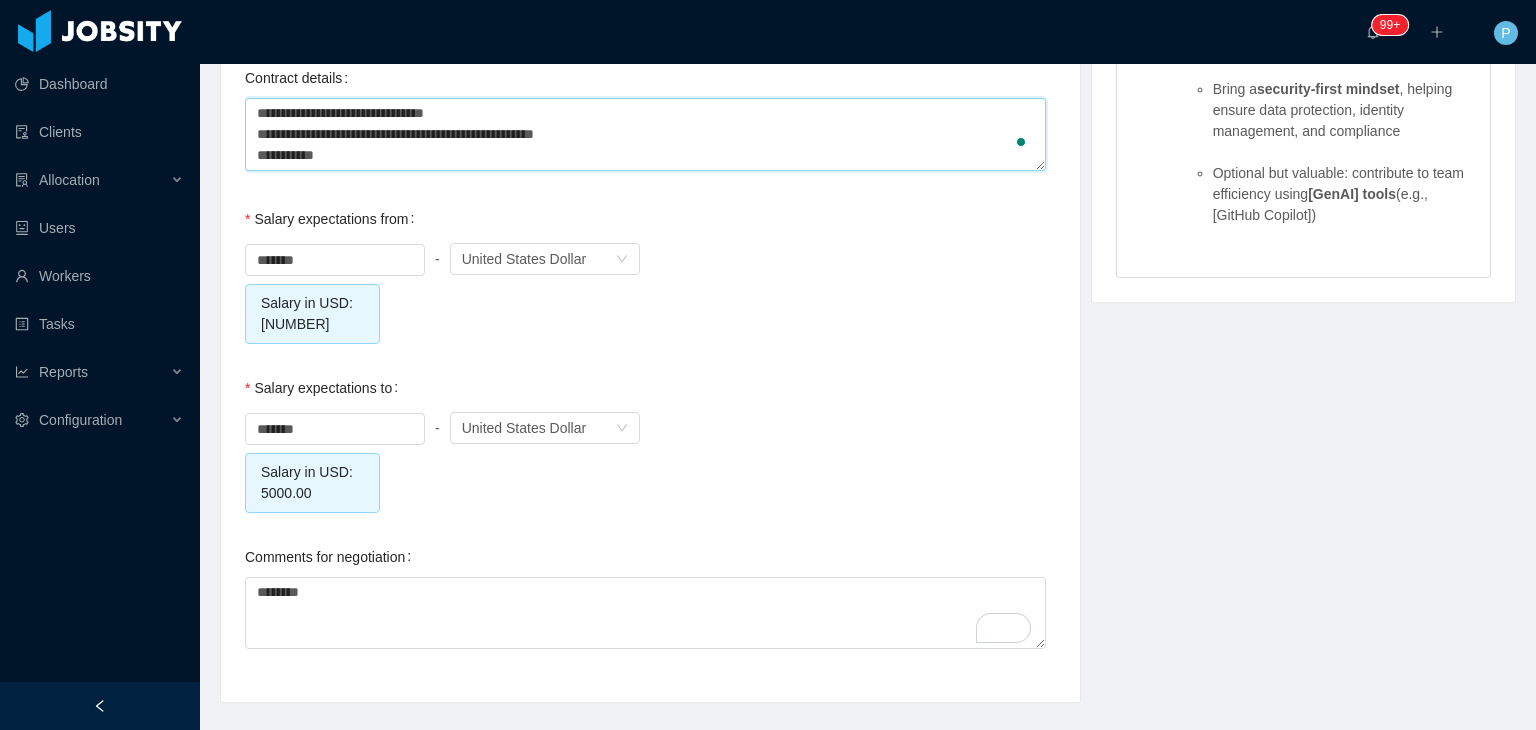type 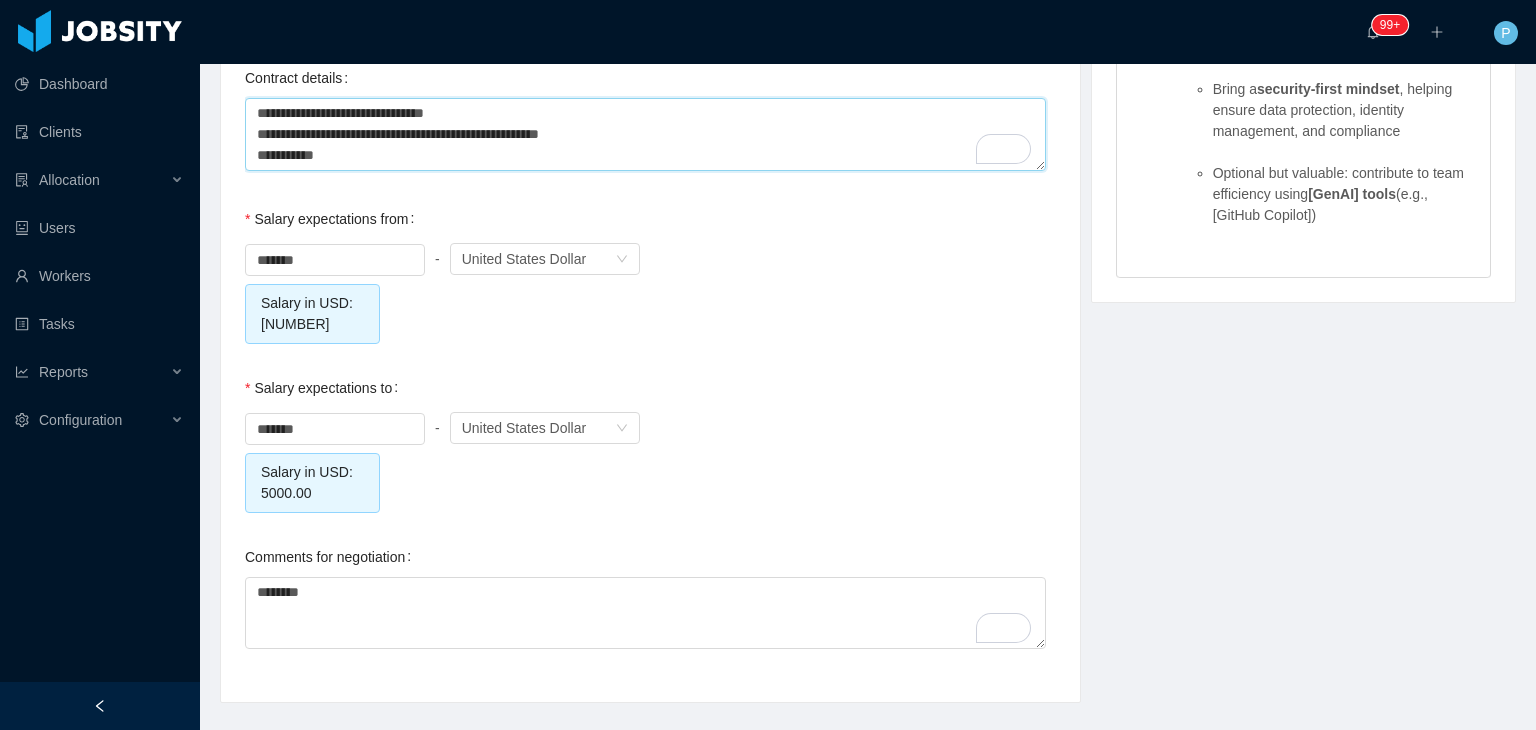 click on "**********" at bounding box center (645, 134) 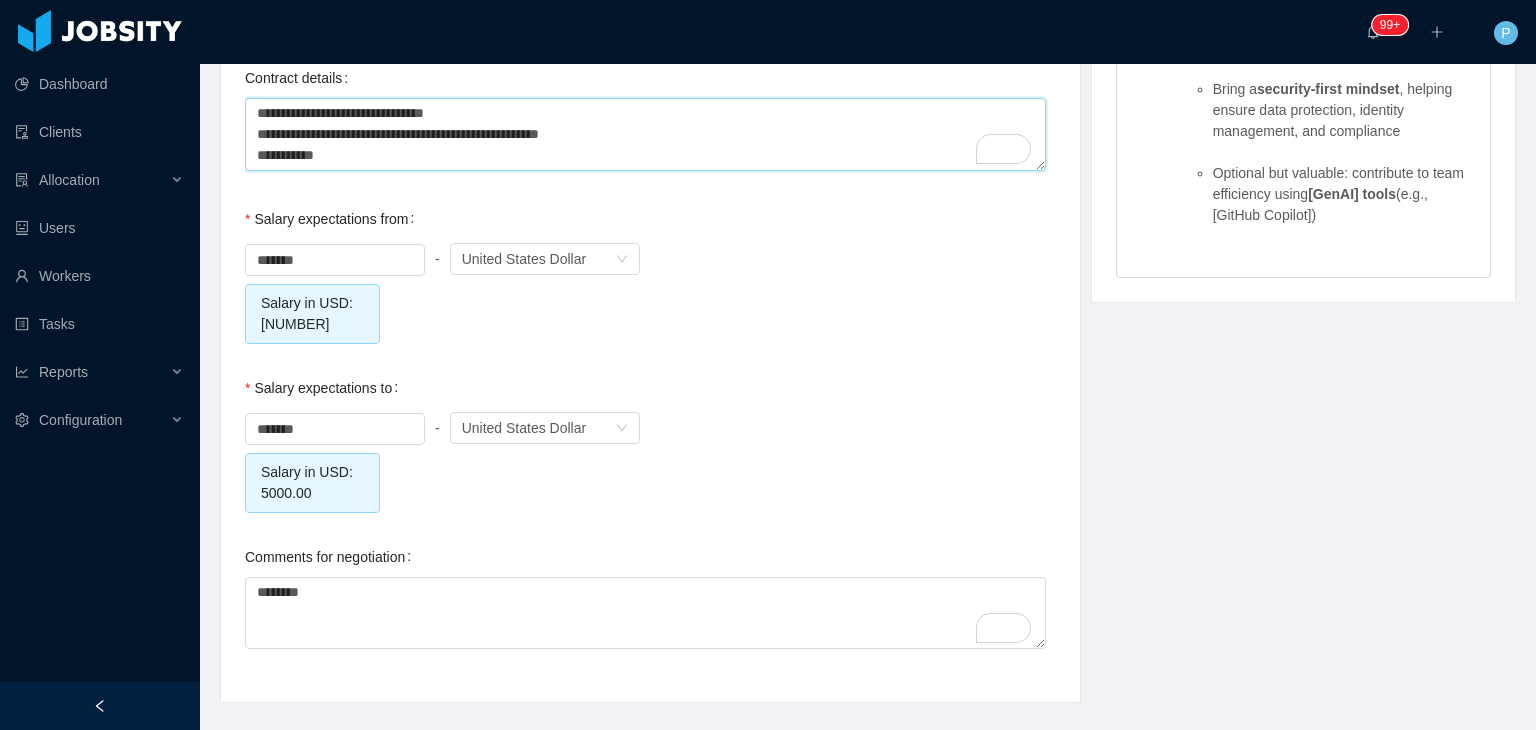 type 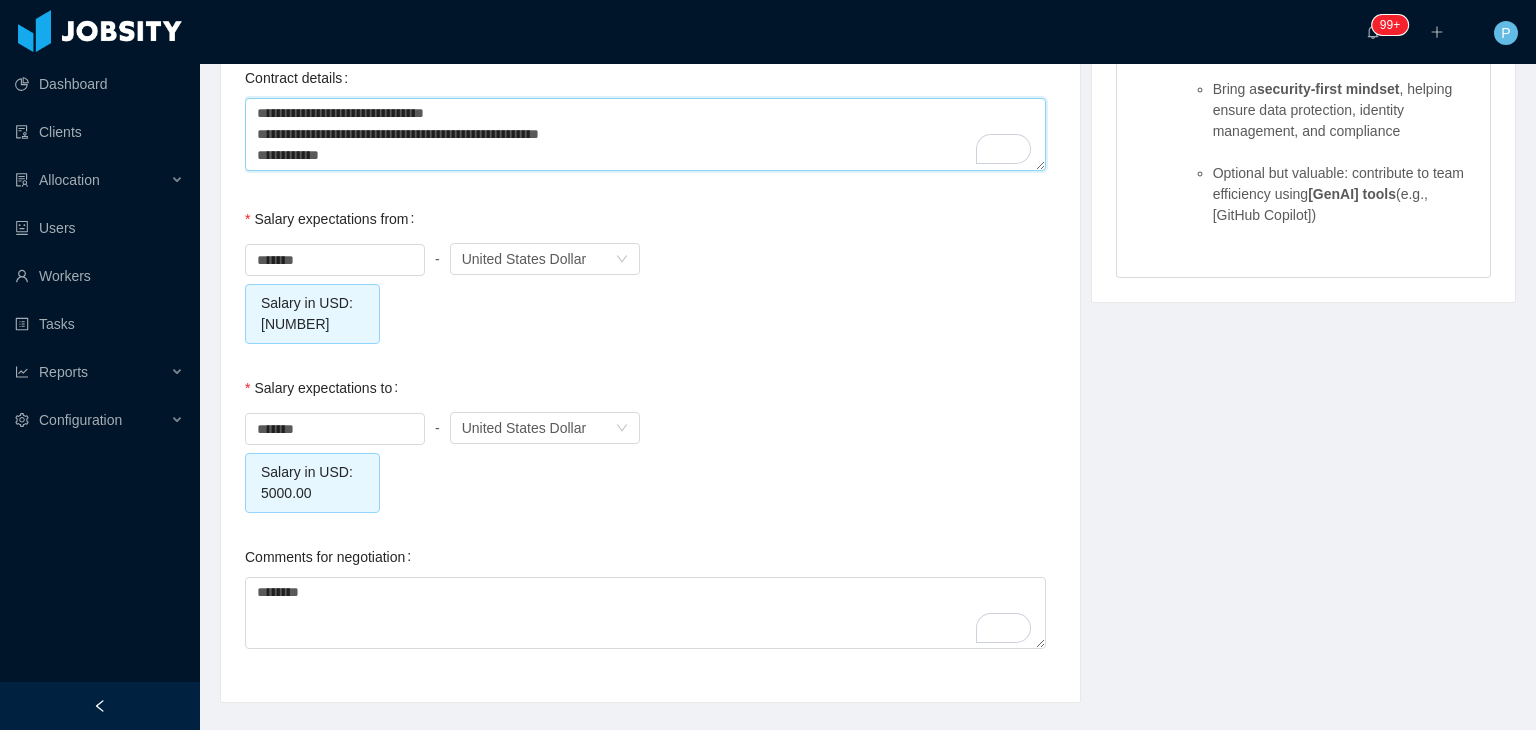 type 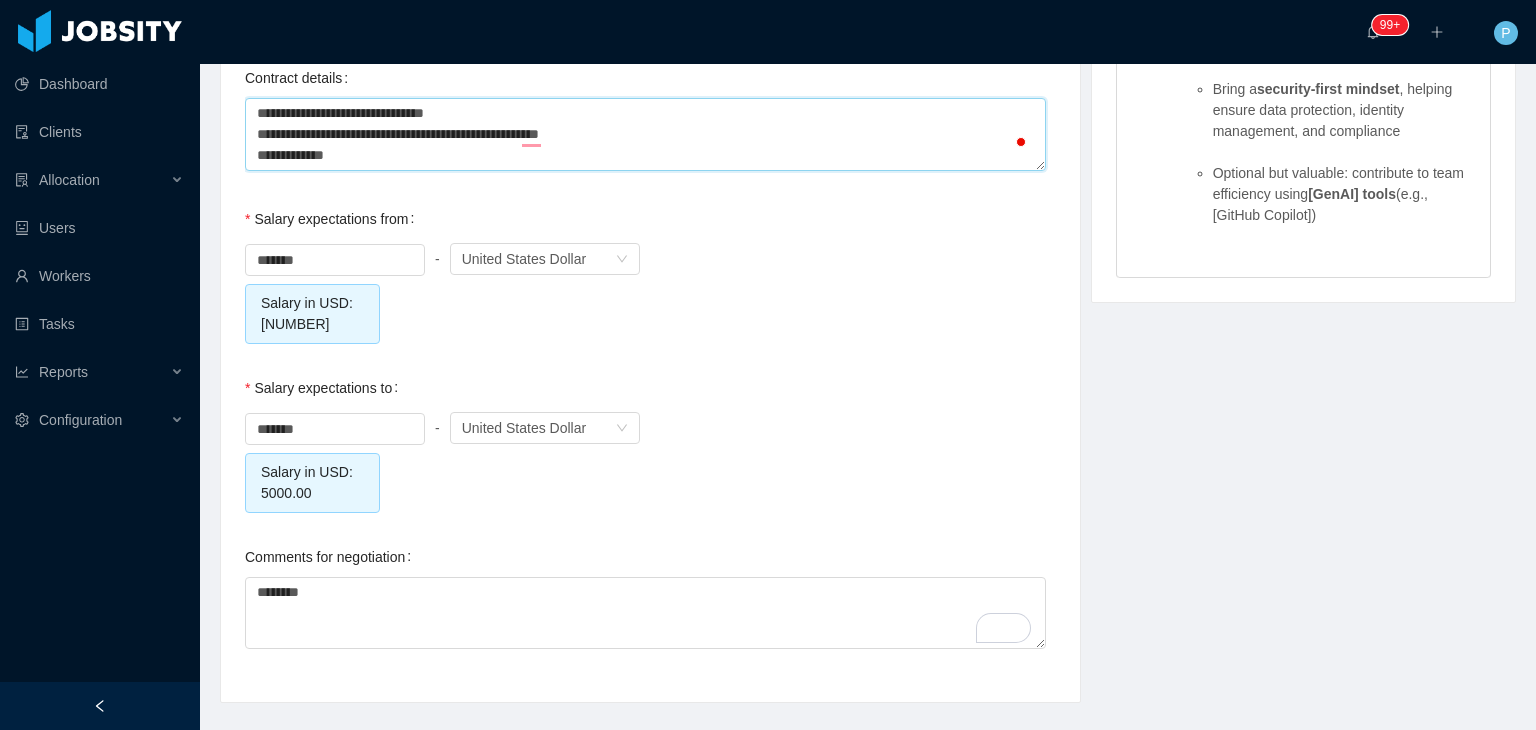 type 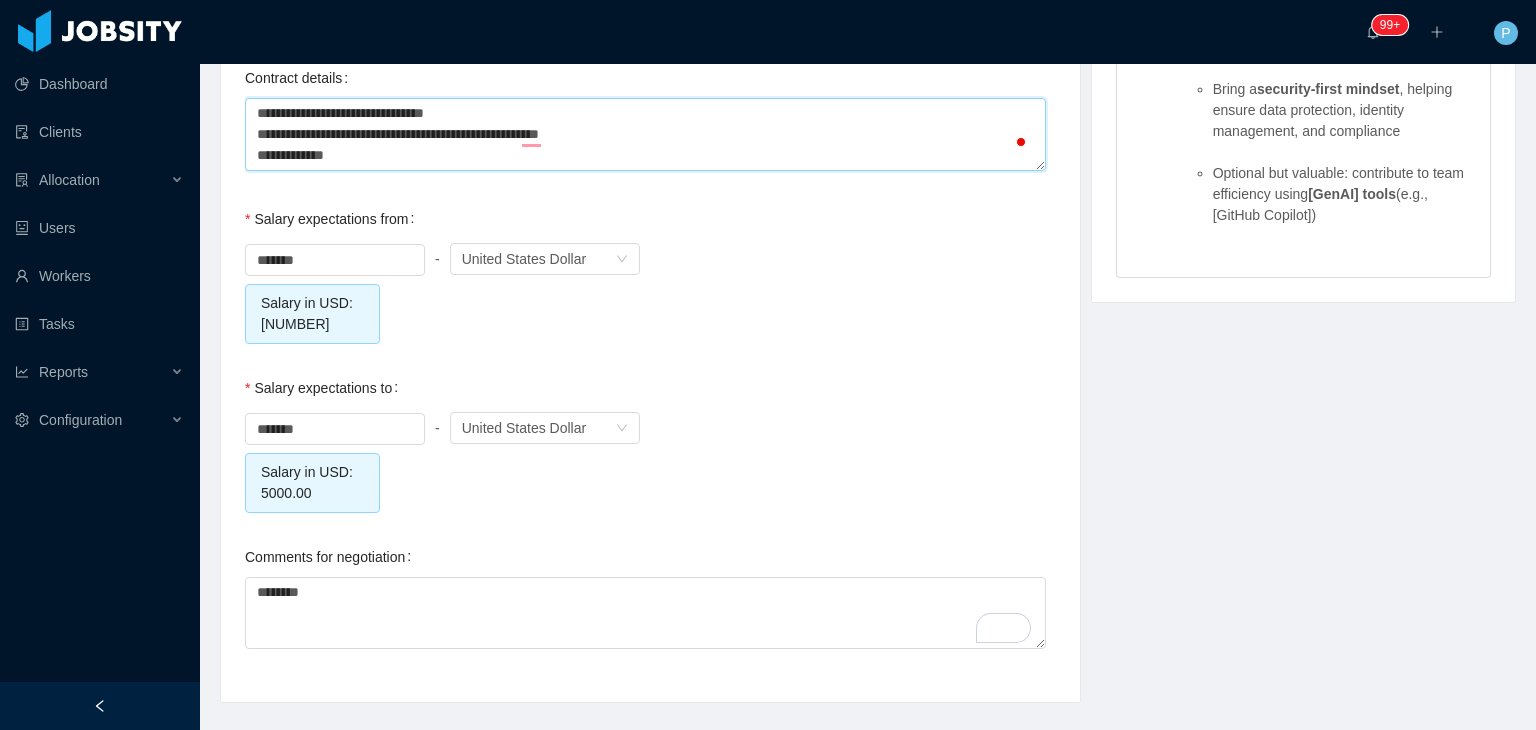 type on "**********" 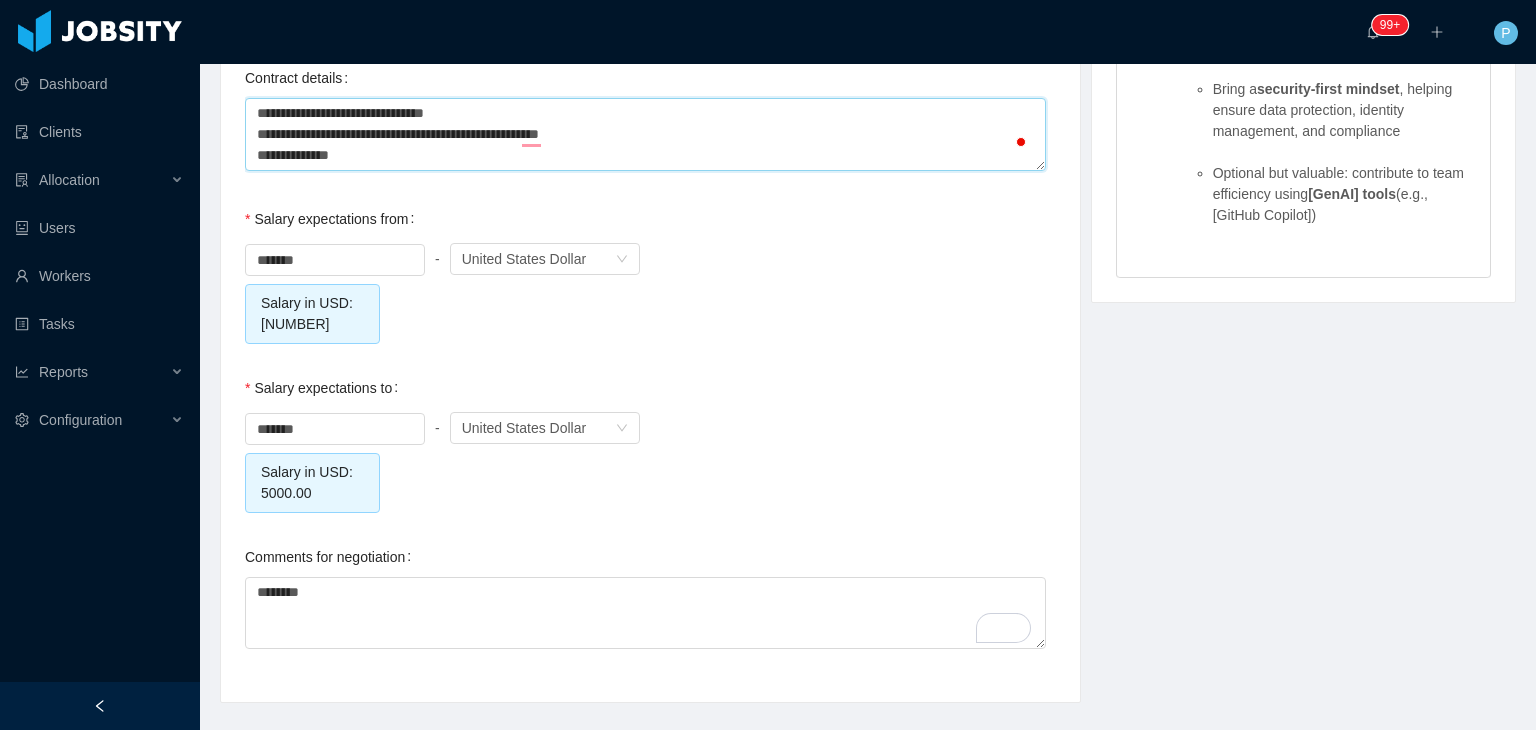type 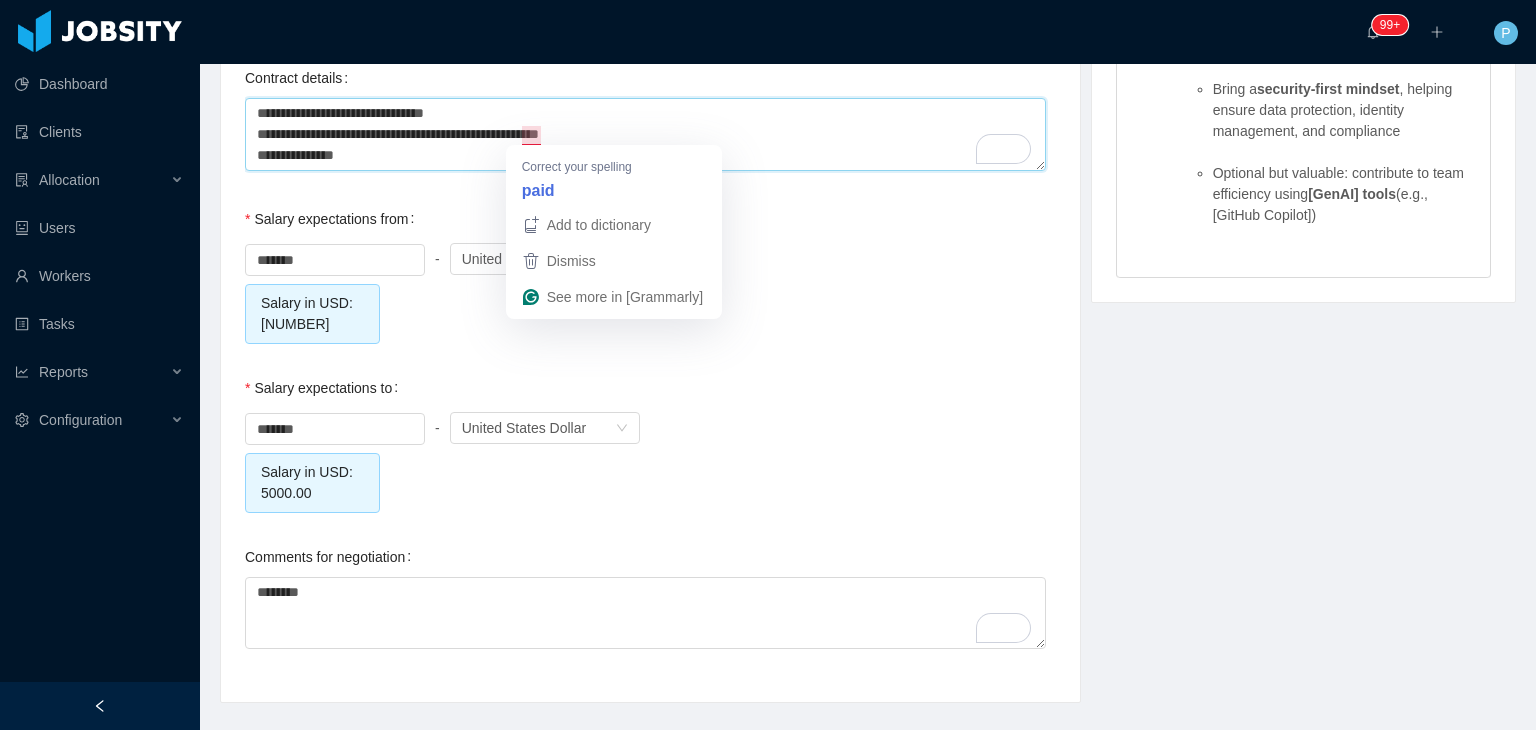 click on "**********" at bounding box center [645, 134] 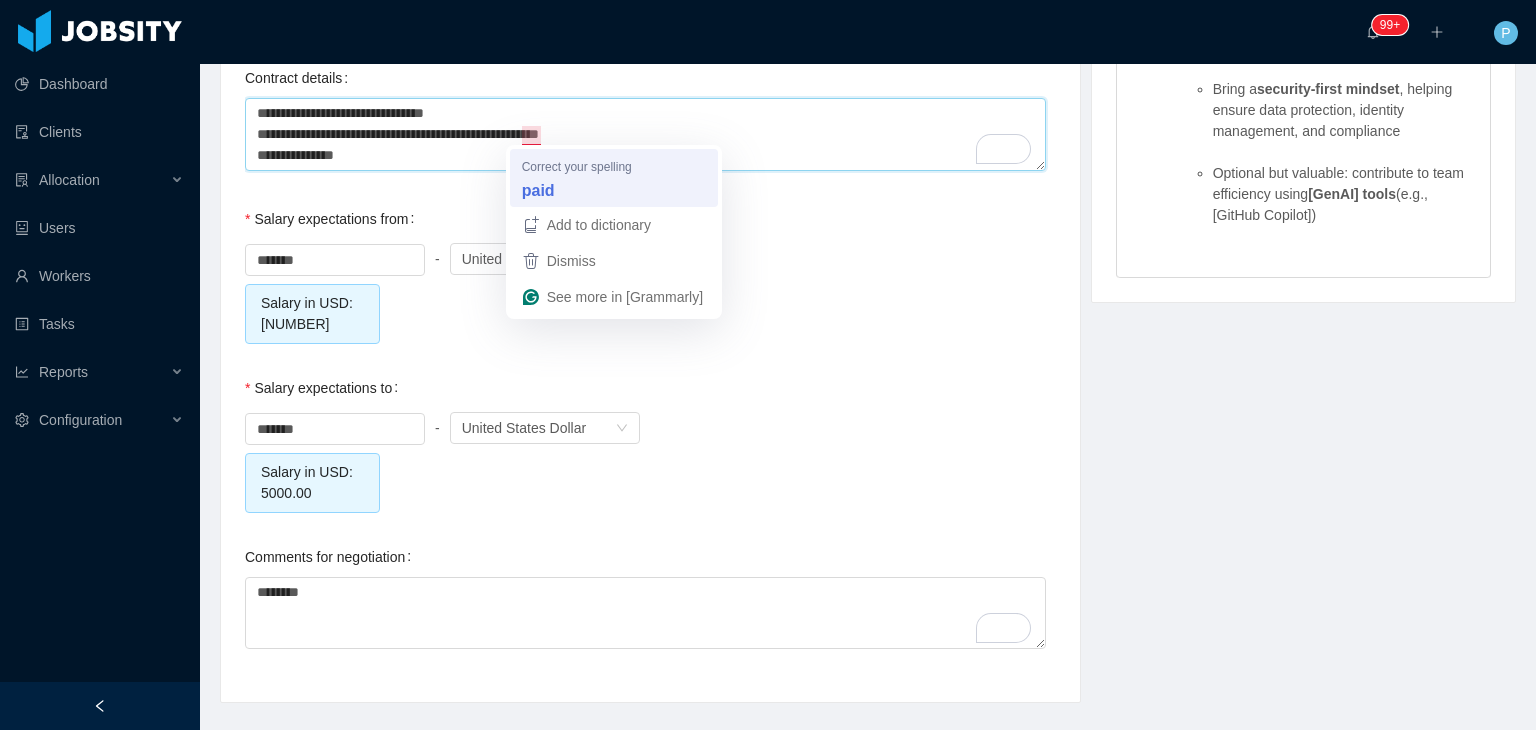type on "**********" 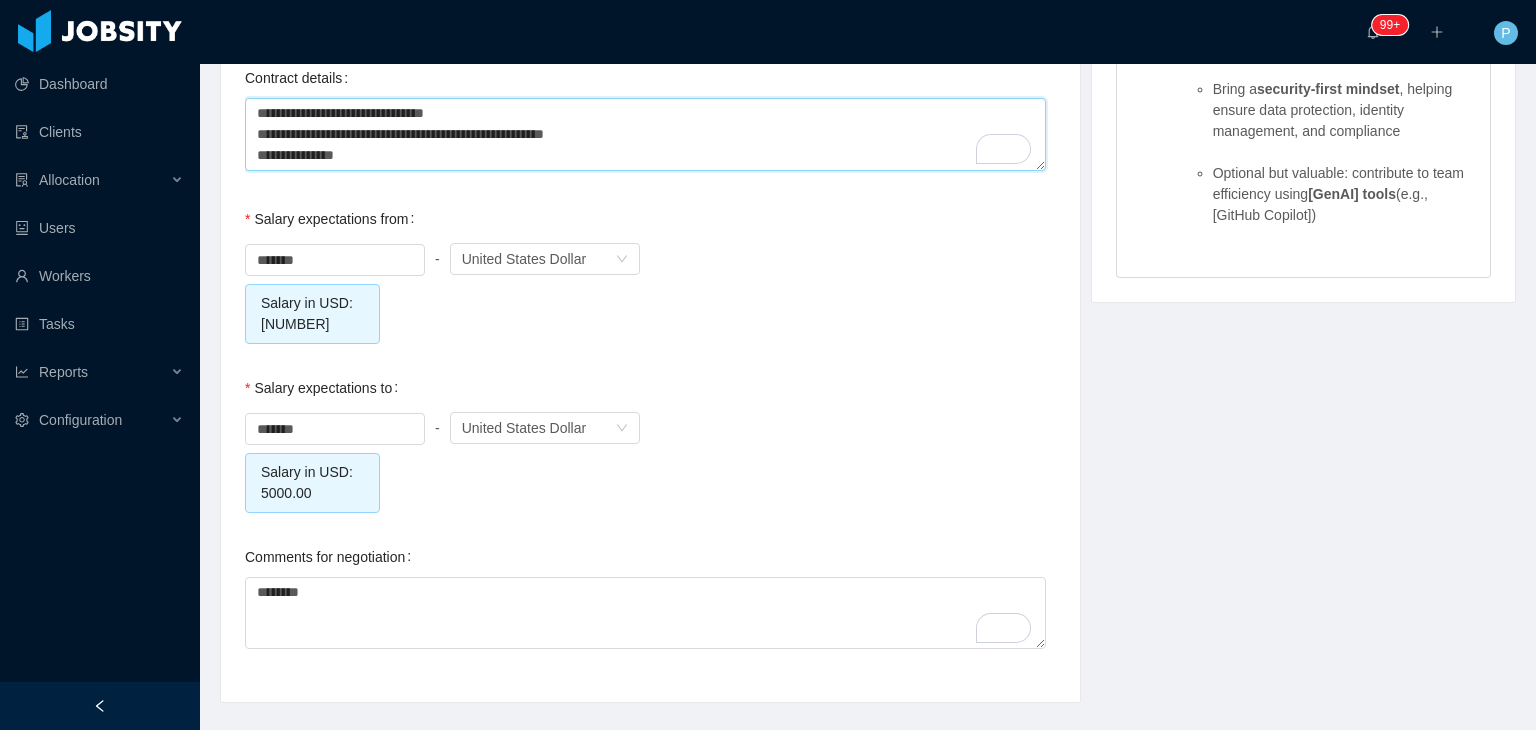 click on "**********" at bounding box center (645, 134) 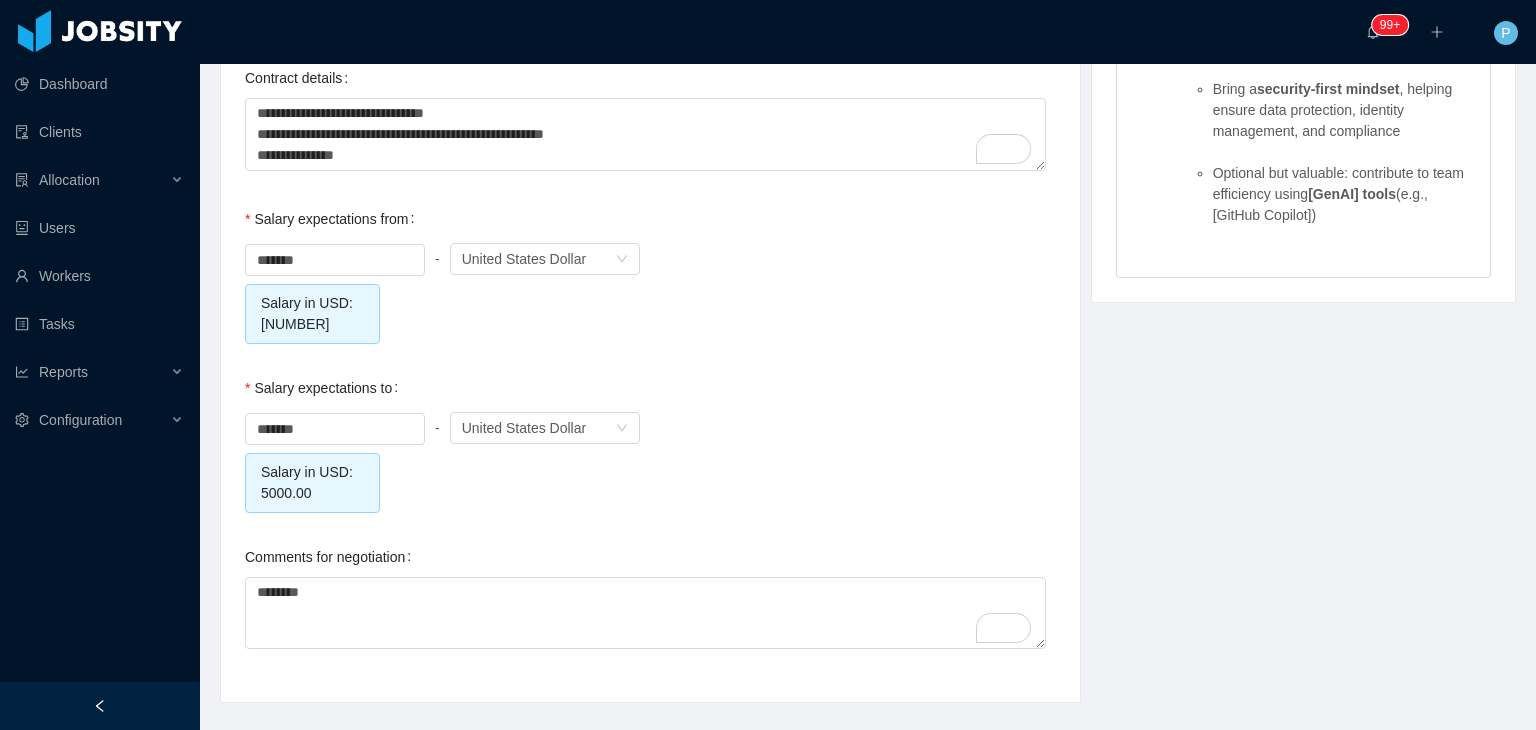 click on "******* - Currency United States Dollar   Salary in USD: 4000.00" at bounding box center [650, 291] 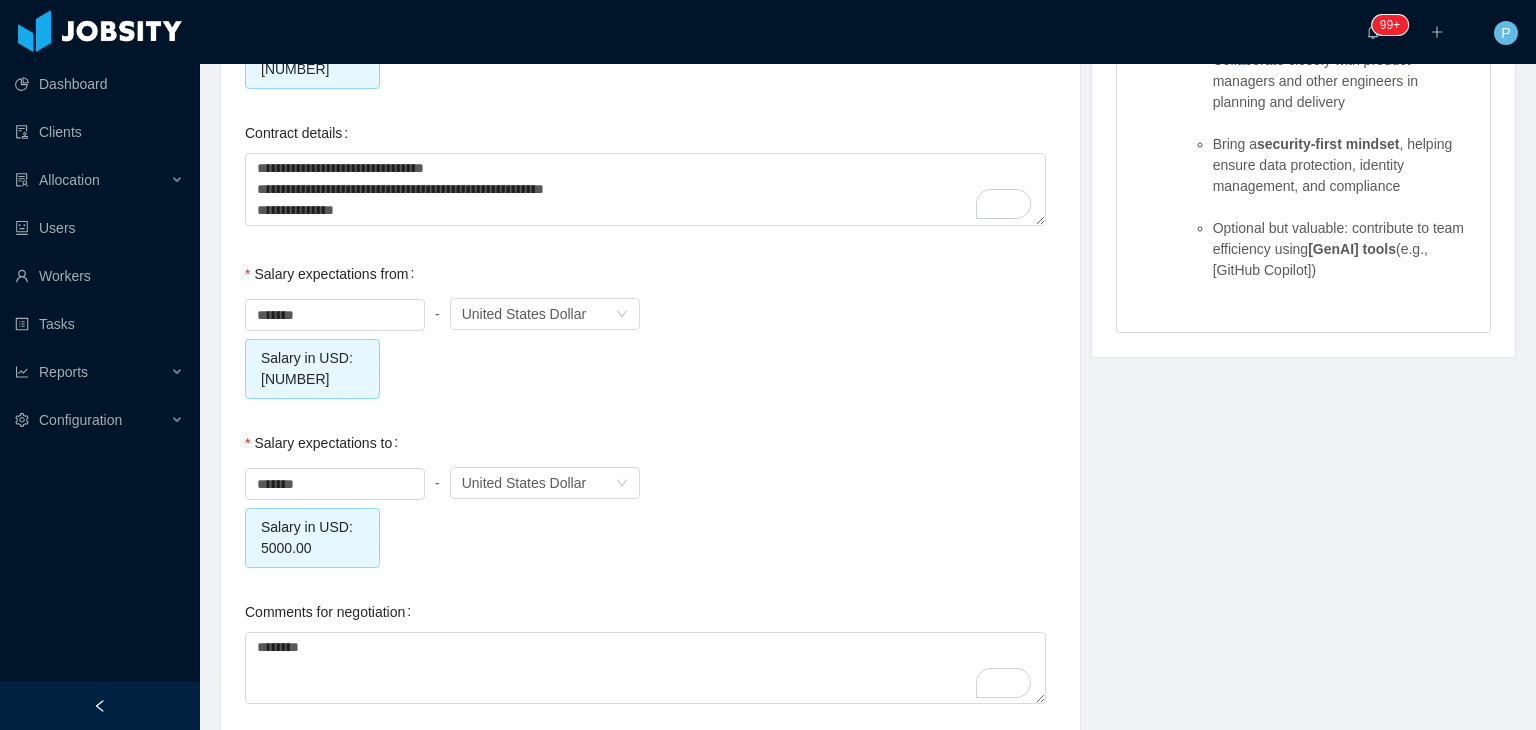 scroll, scrollTop: 2105, scrollLeft: 0, axis: vertical 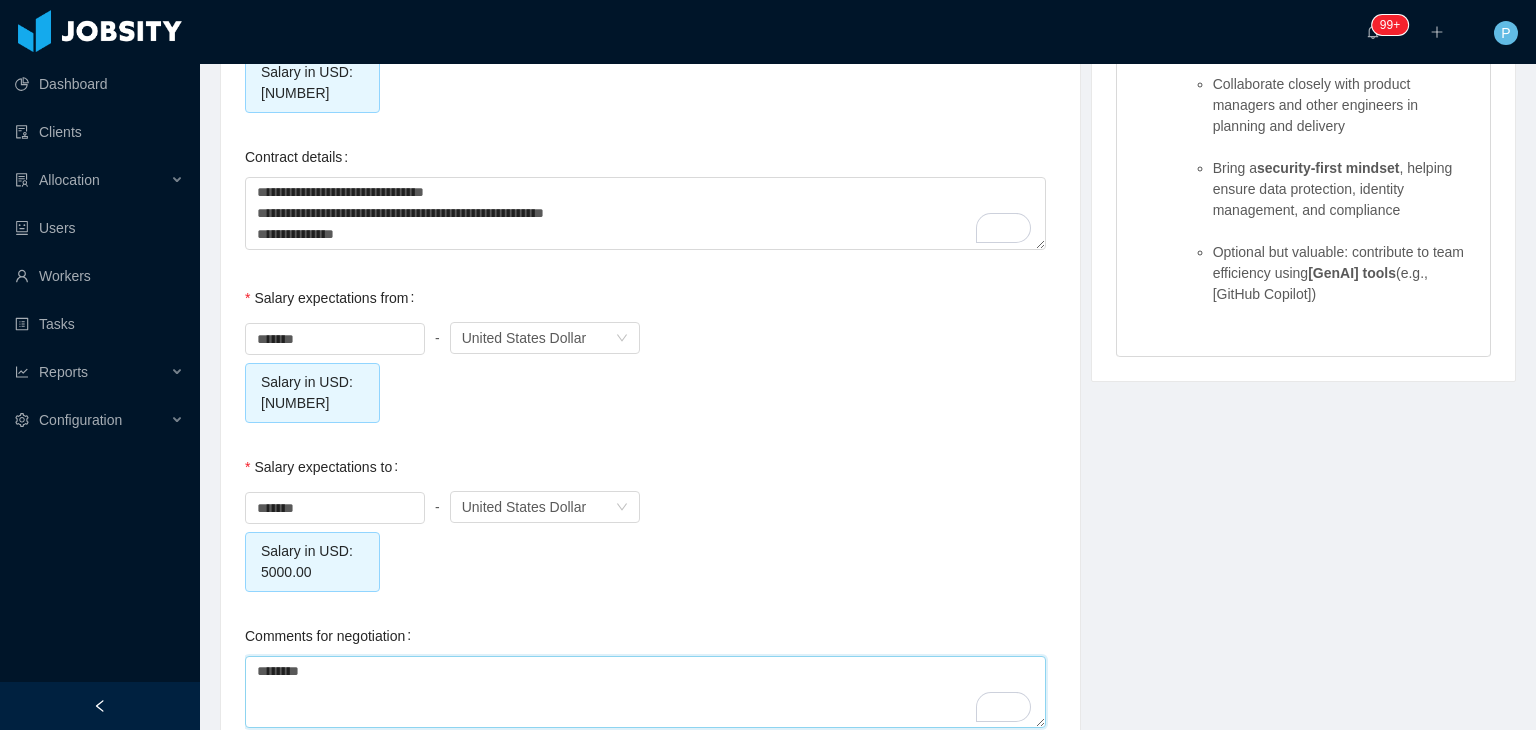 click on "********" at bounding box center [645, 692] 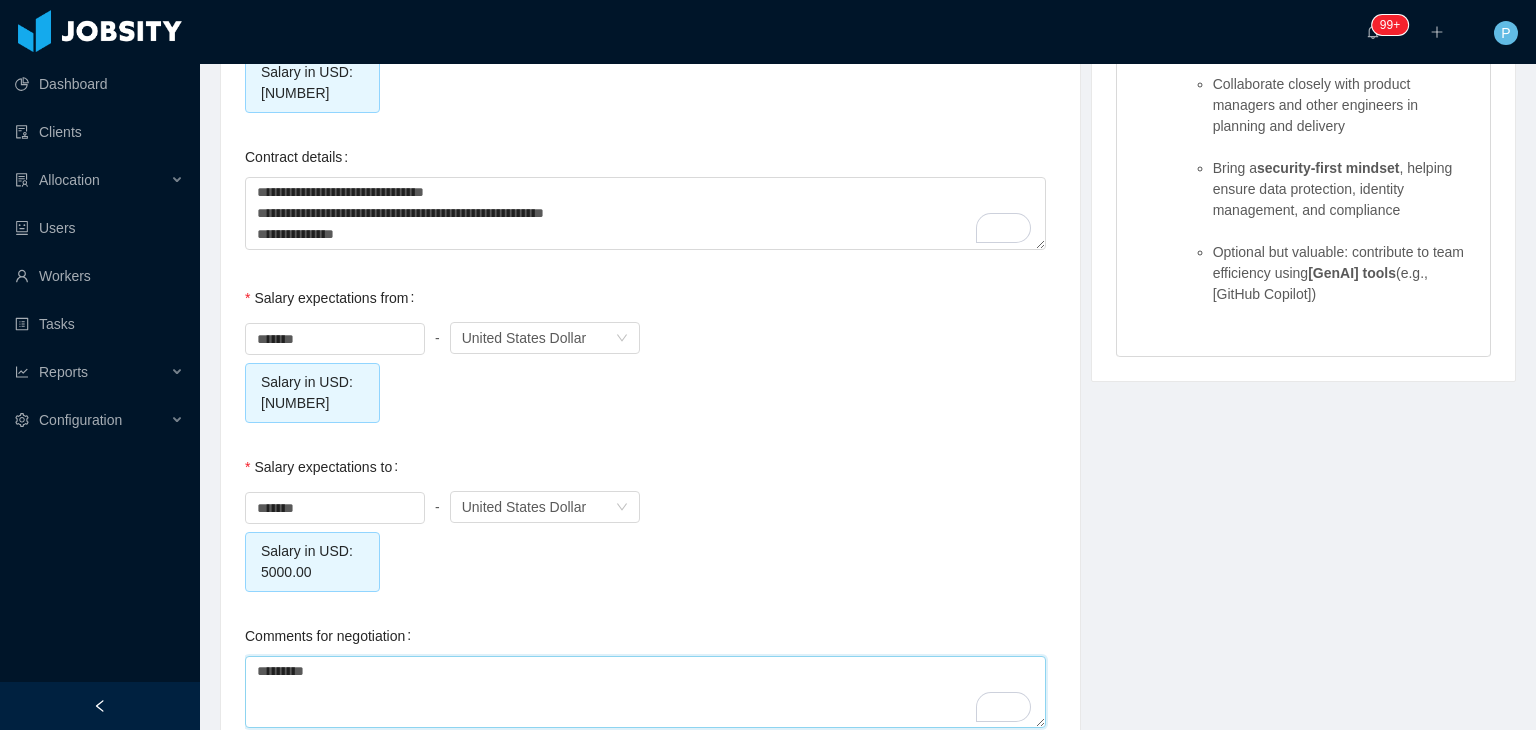 type 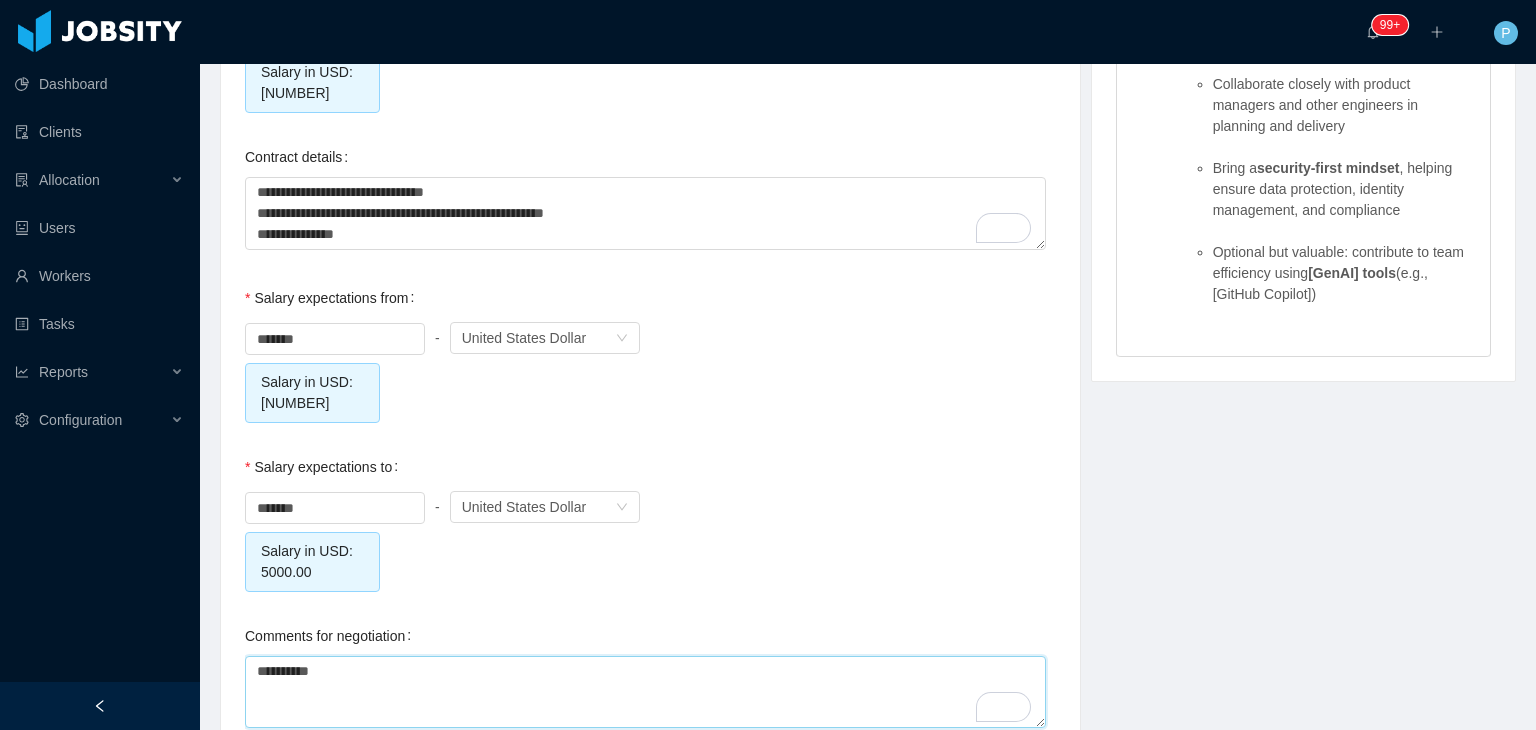 type on "**********" 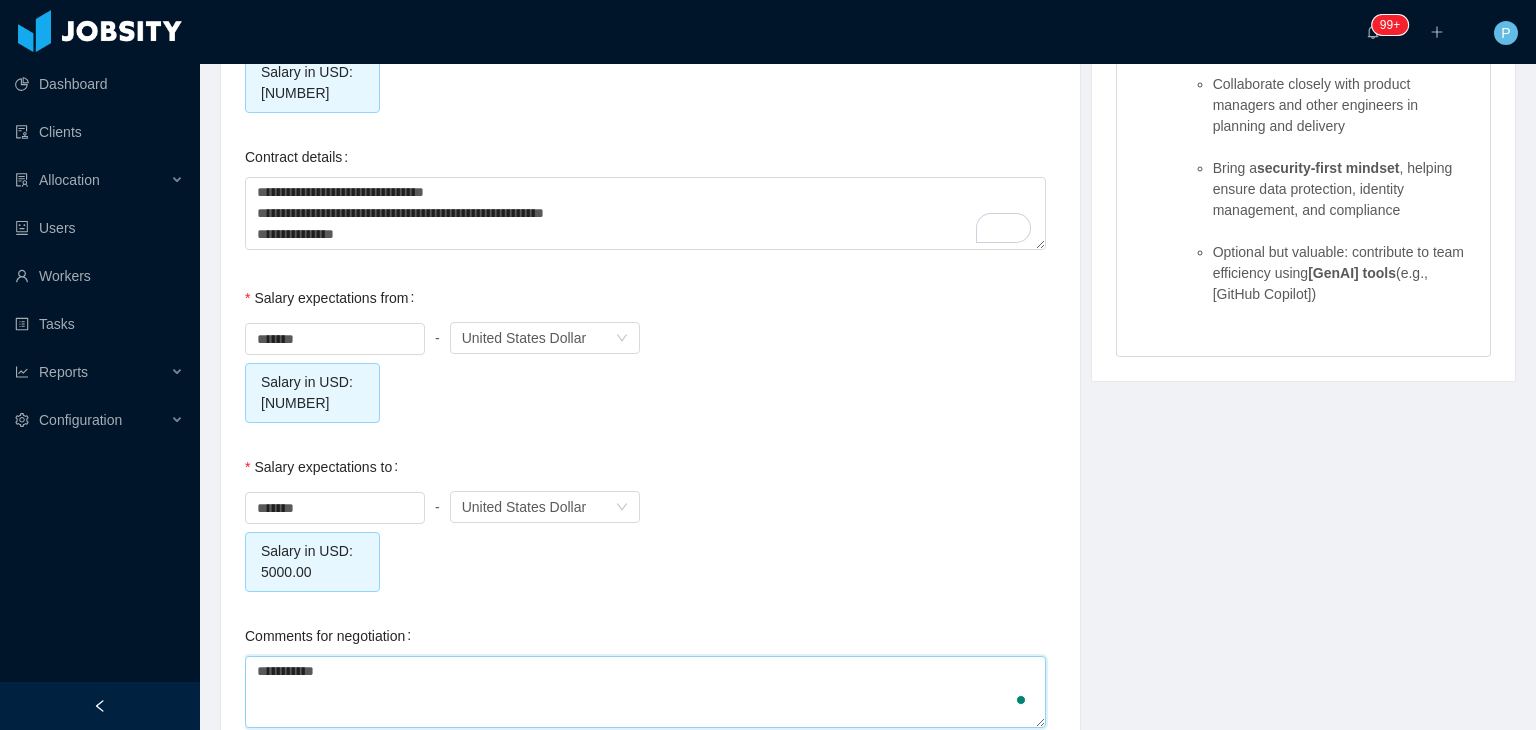 type 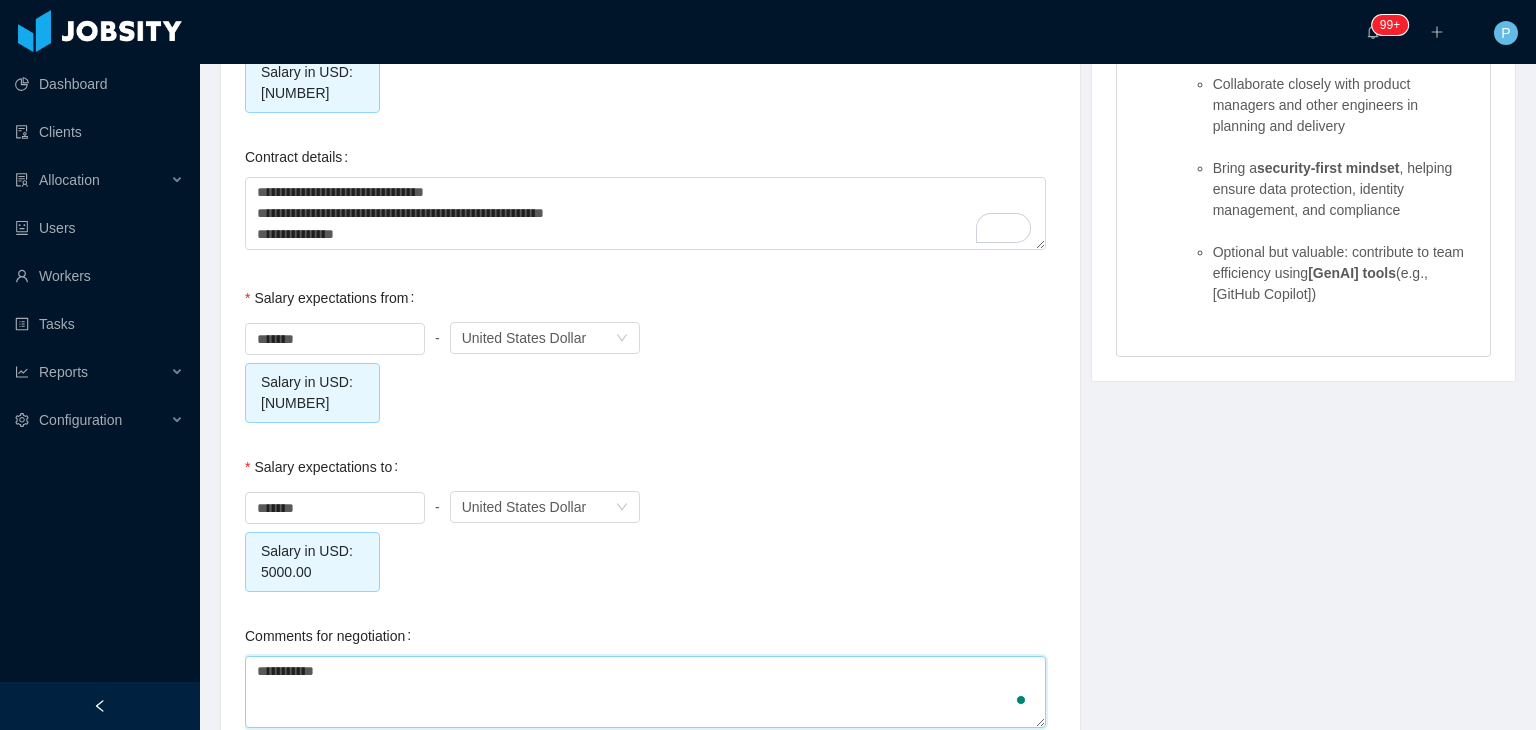 type on "**********" 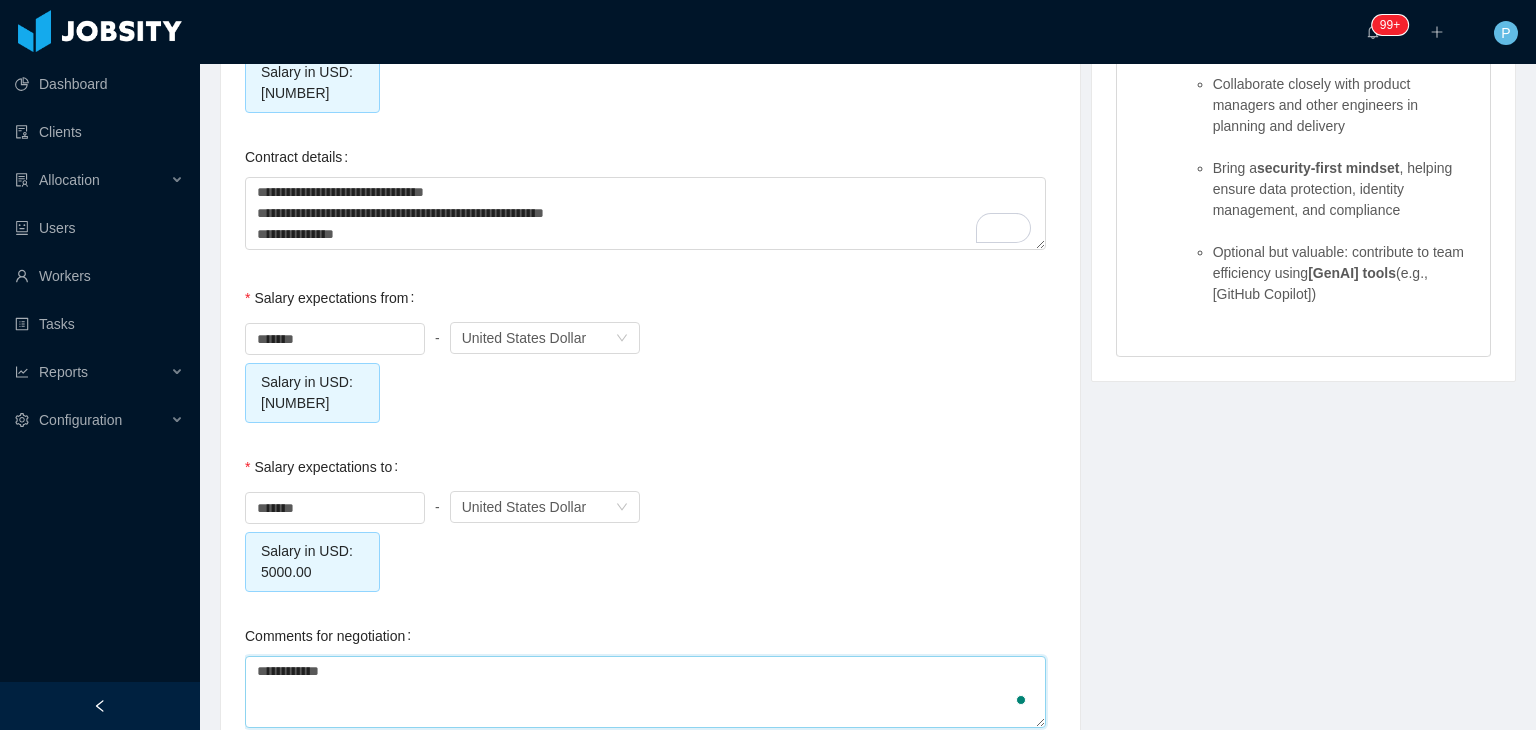 type 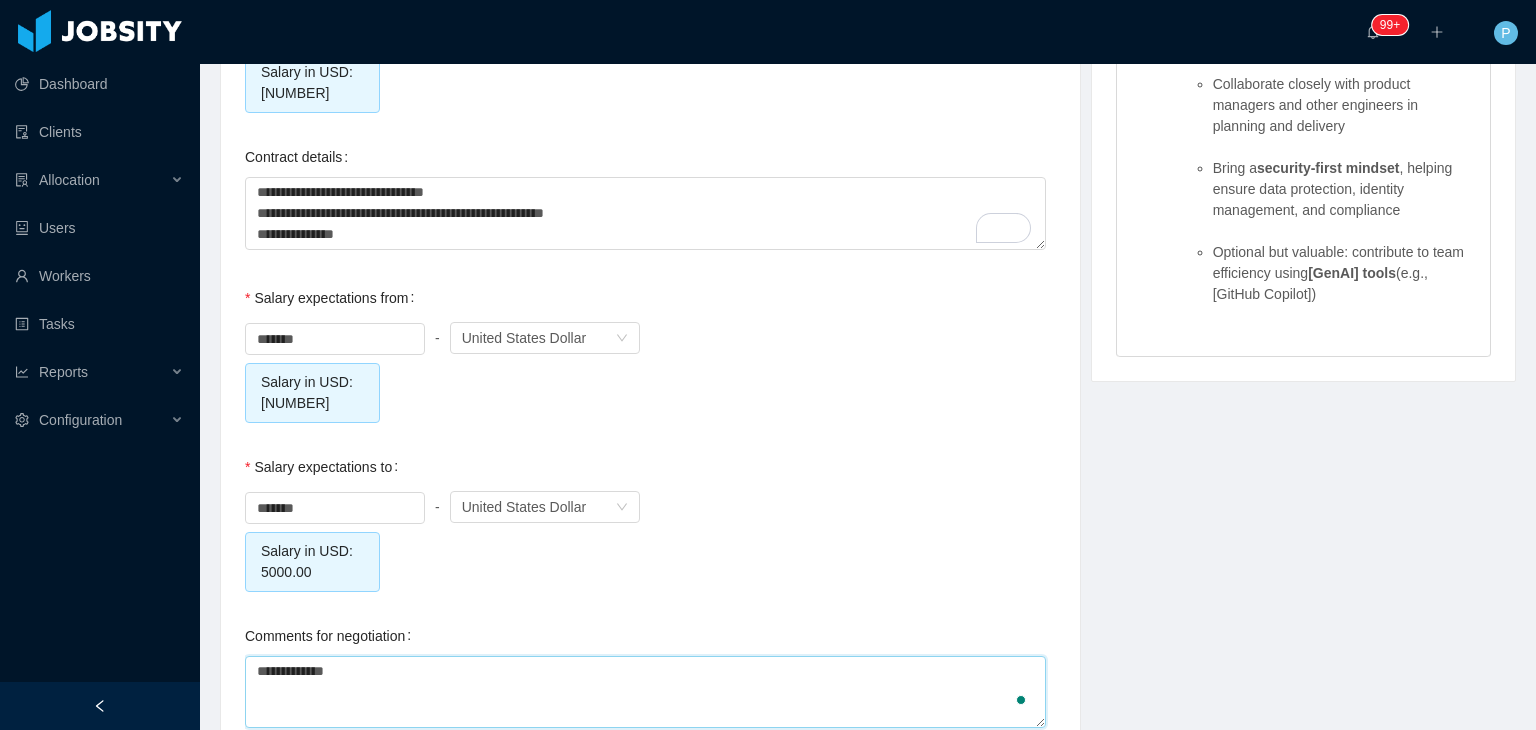 type 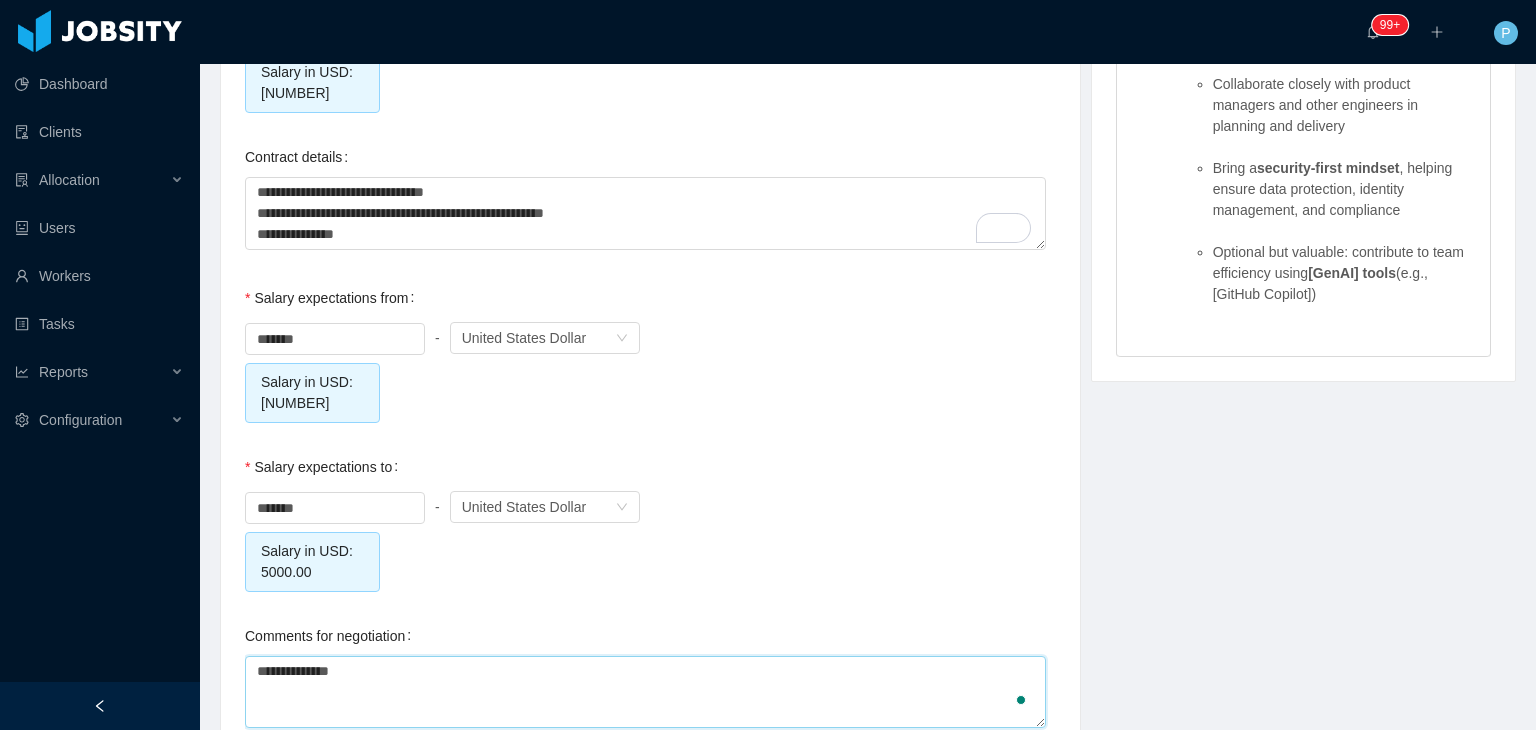 type 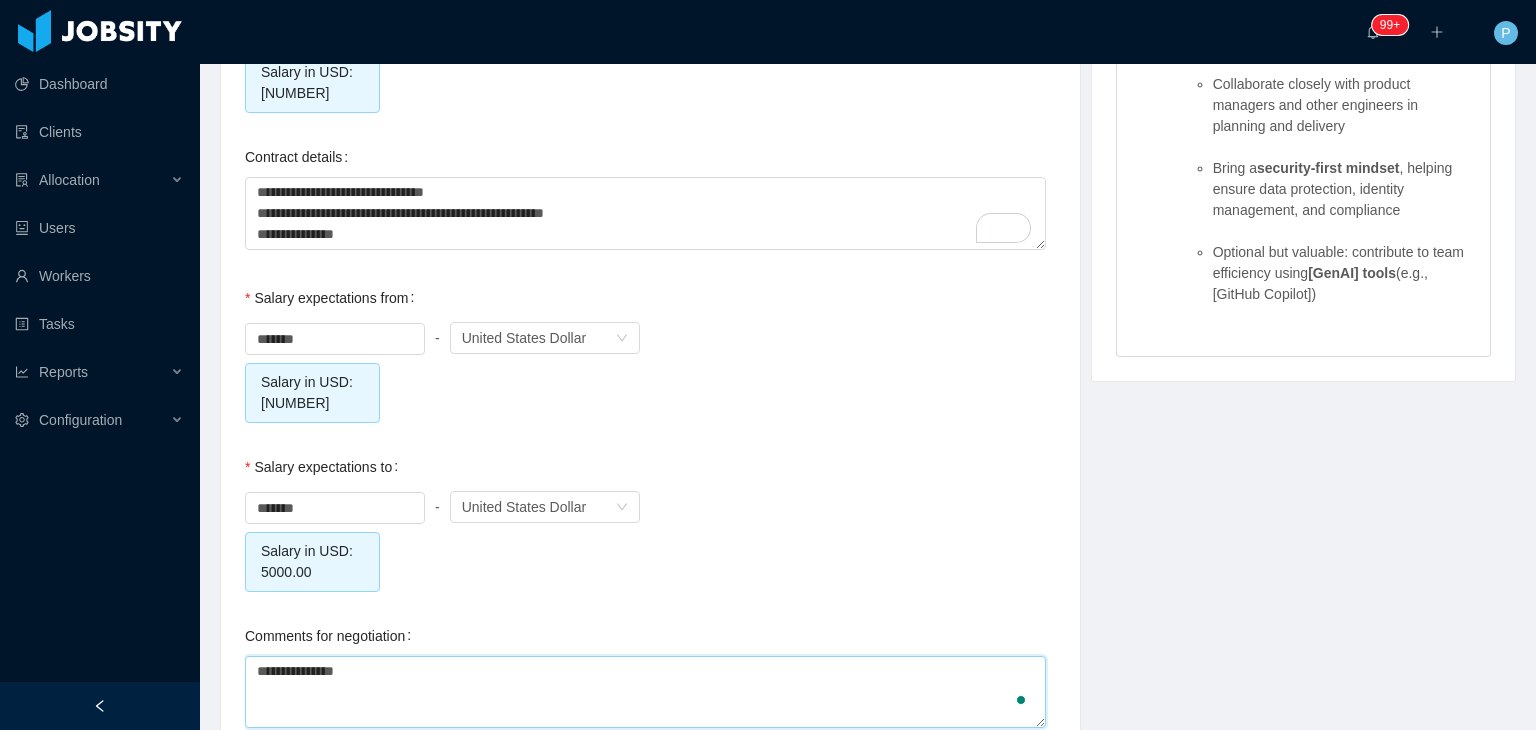 type 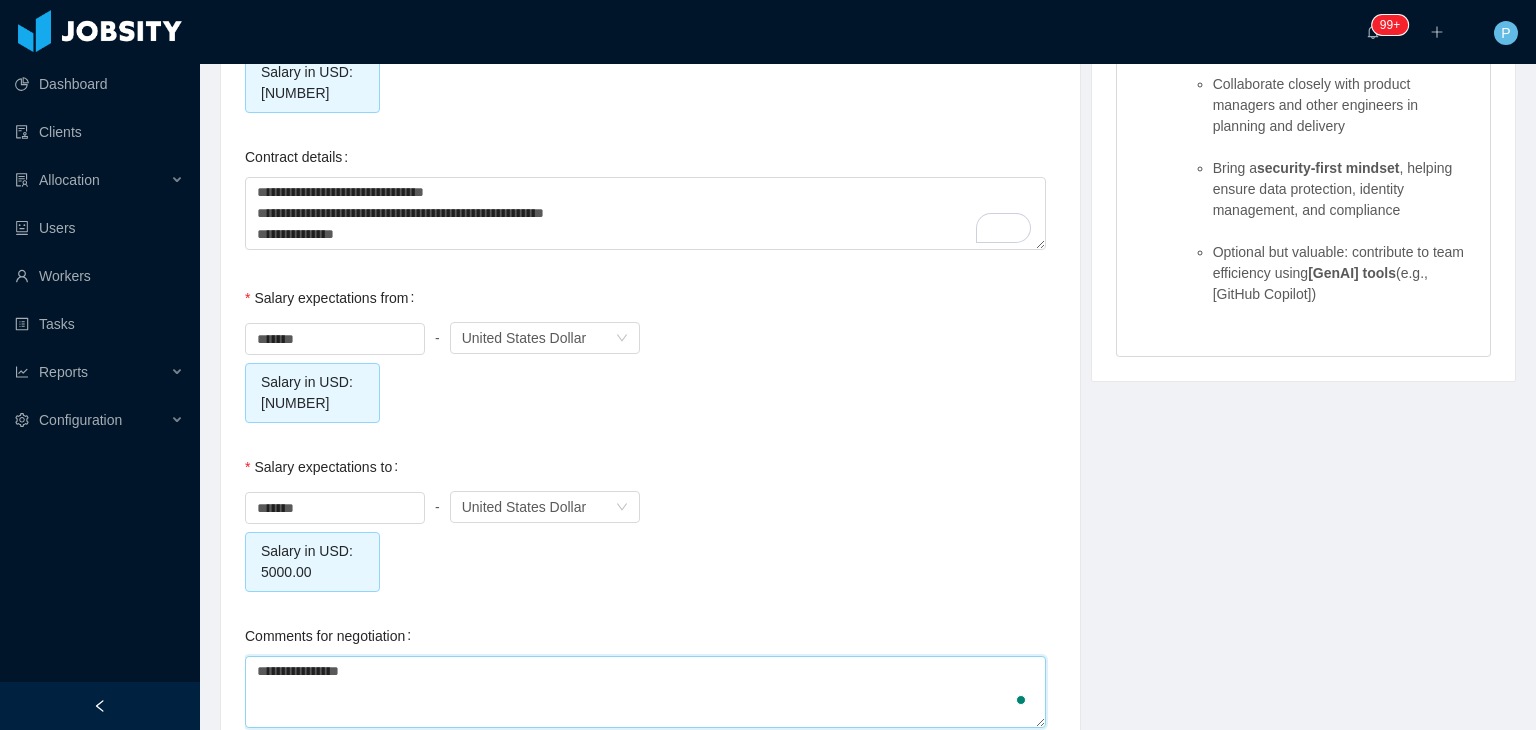 type 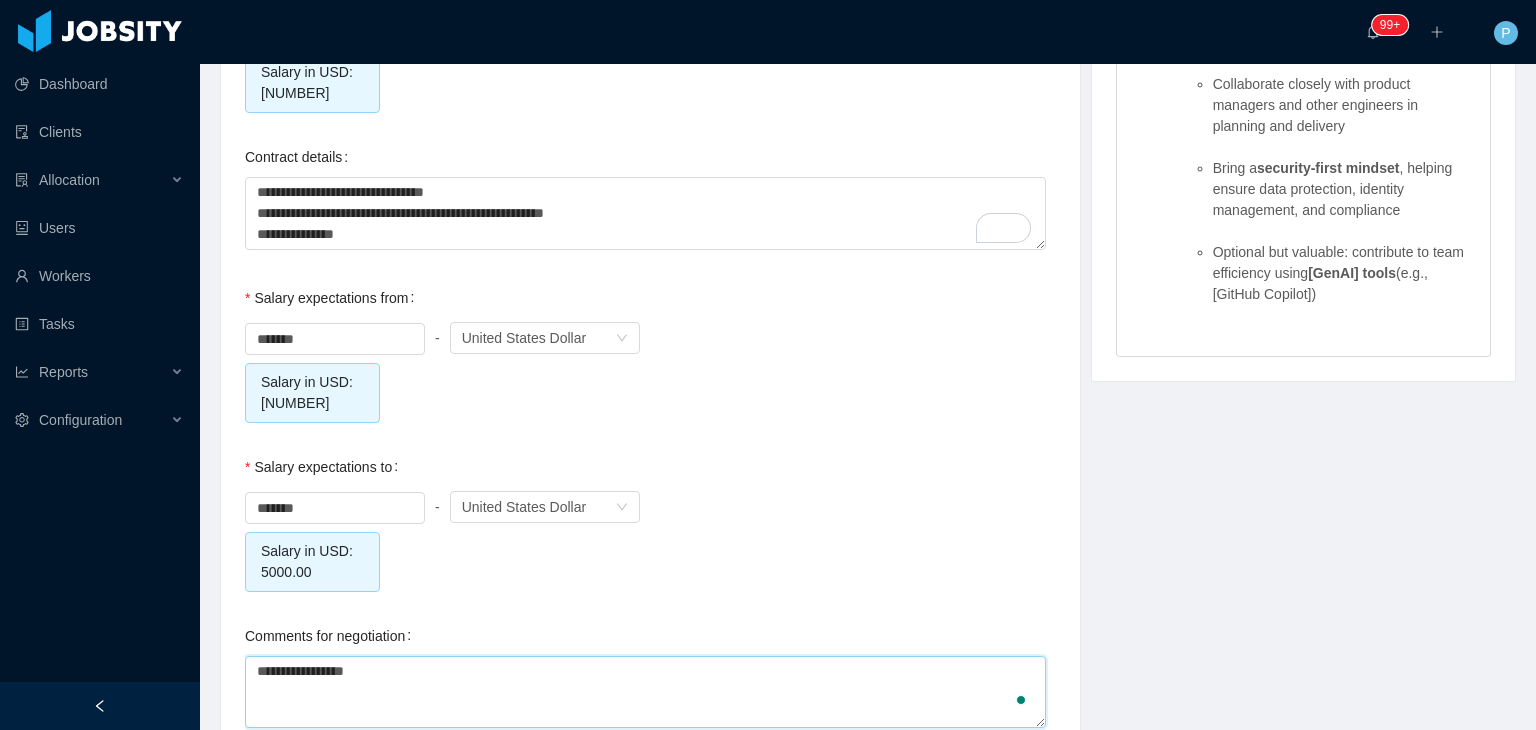 type 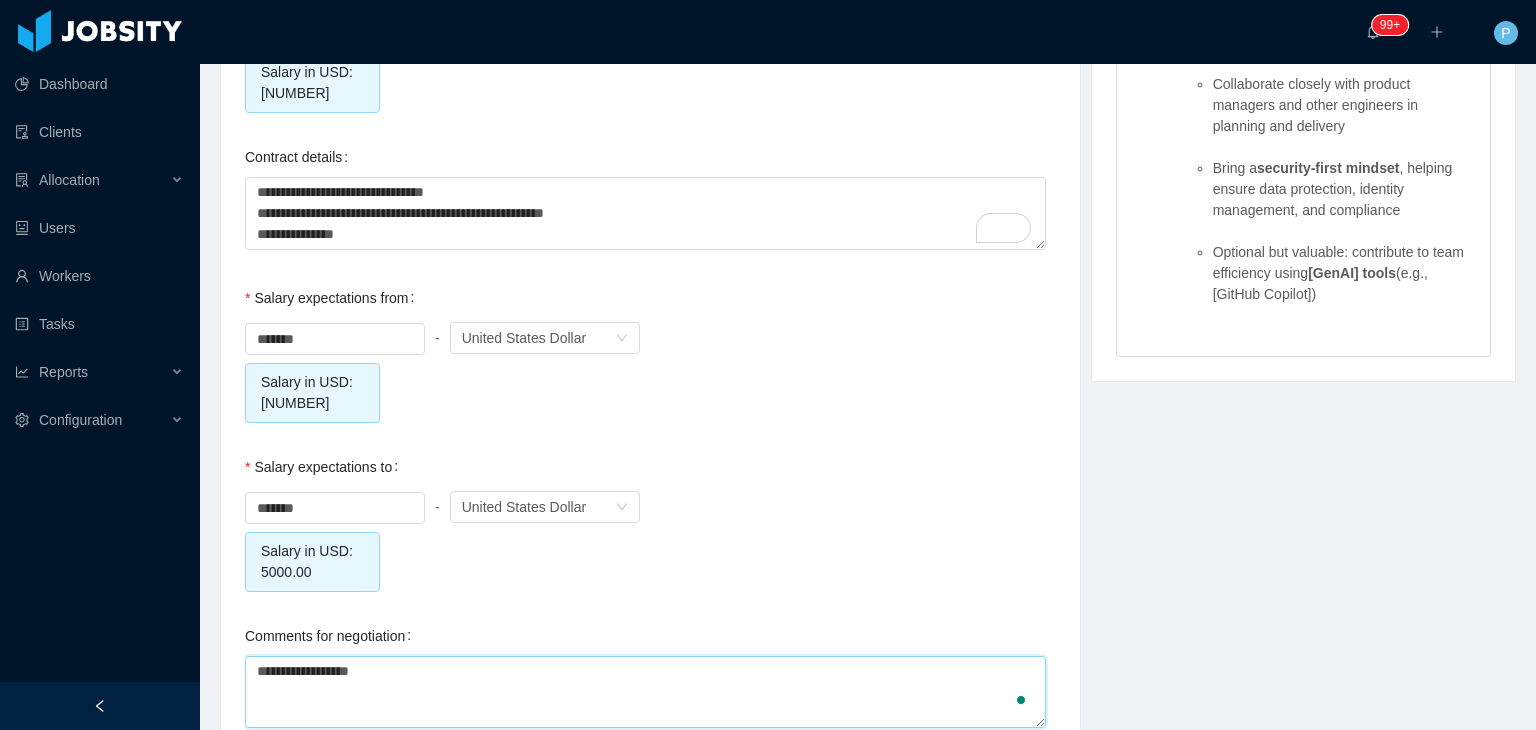 type 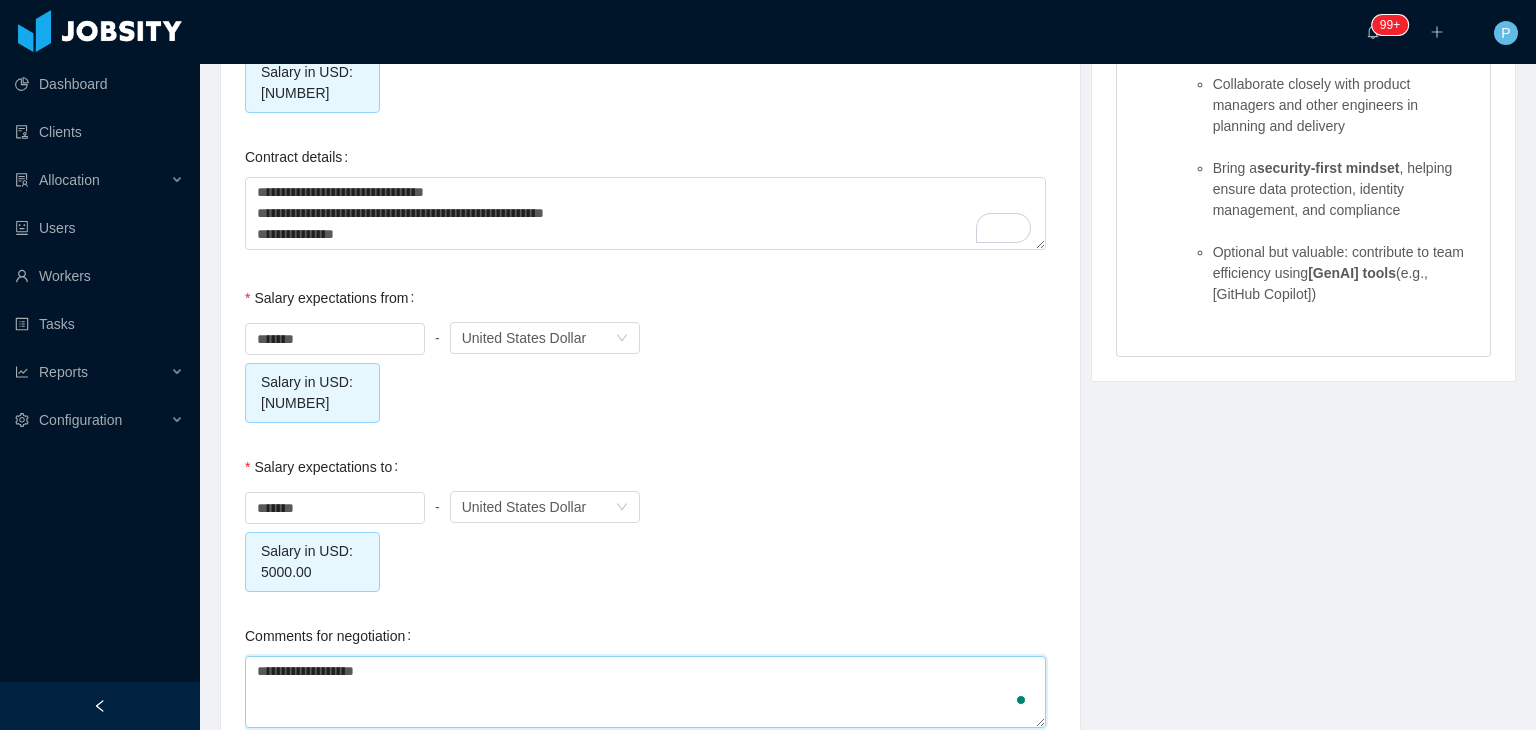 type 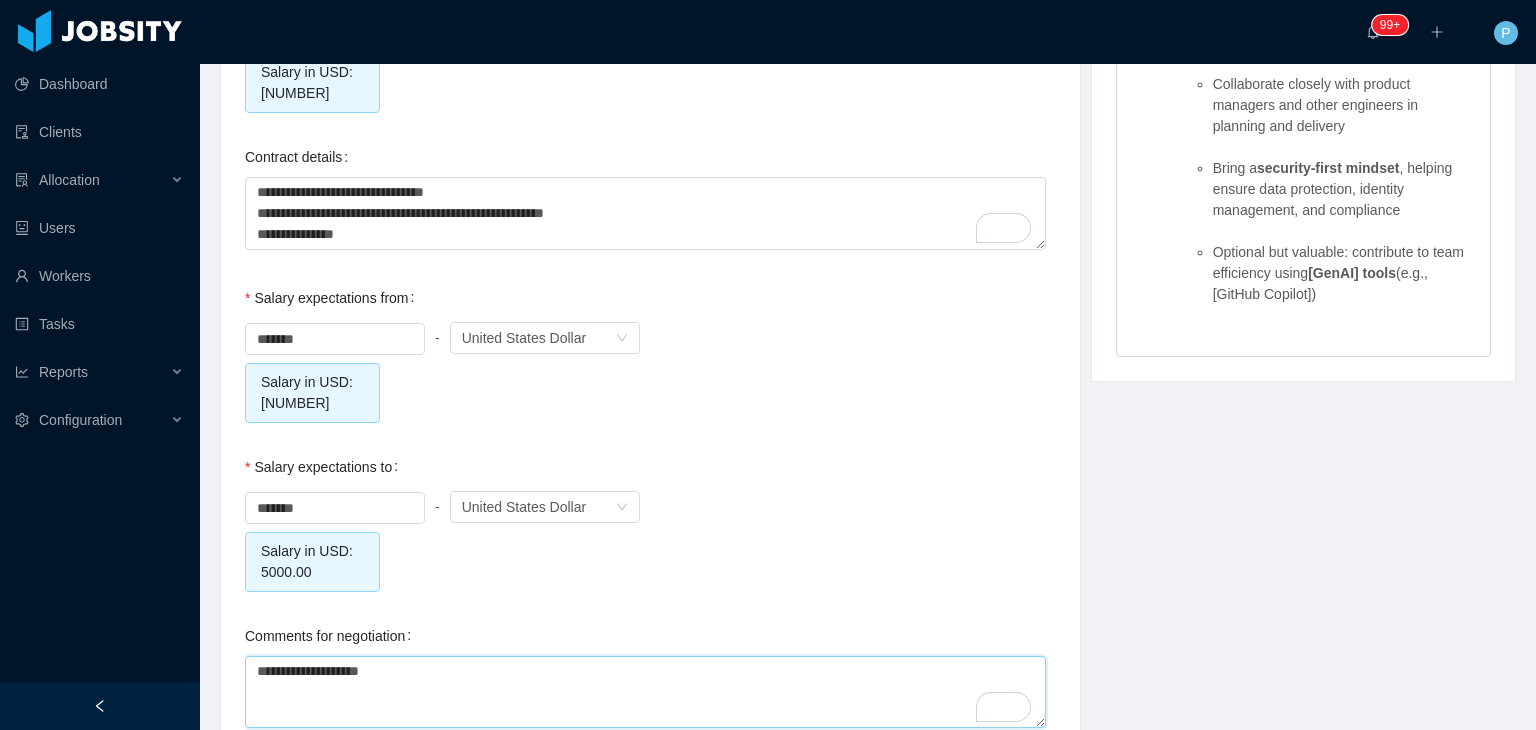 type 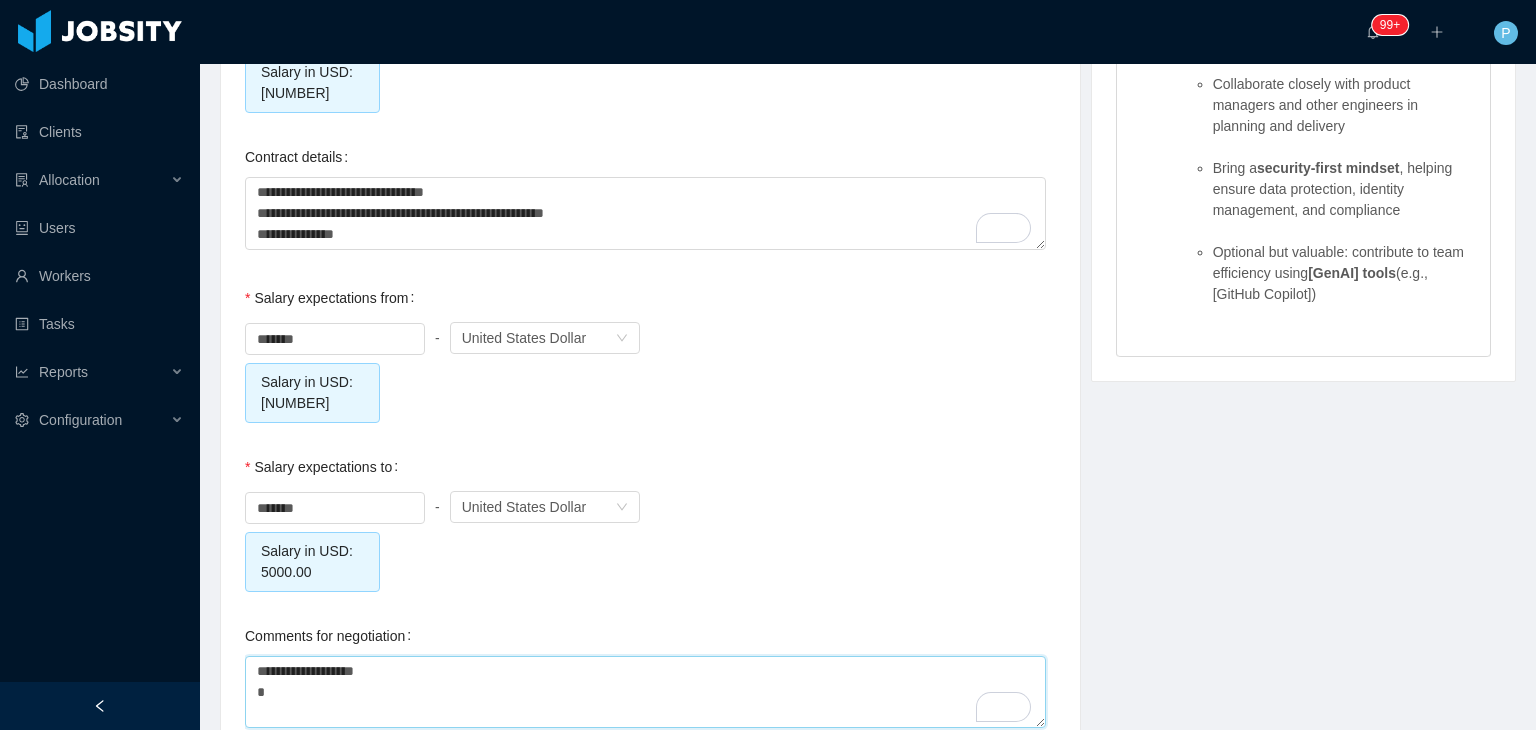 type on "**********" 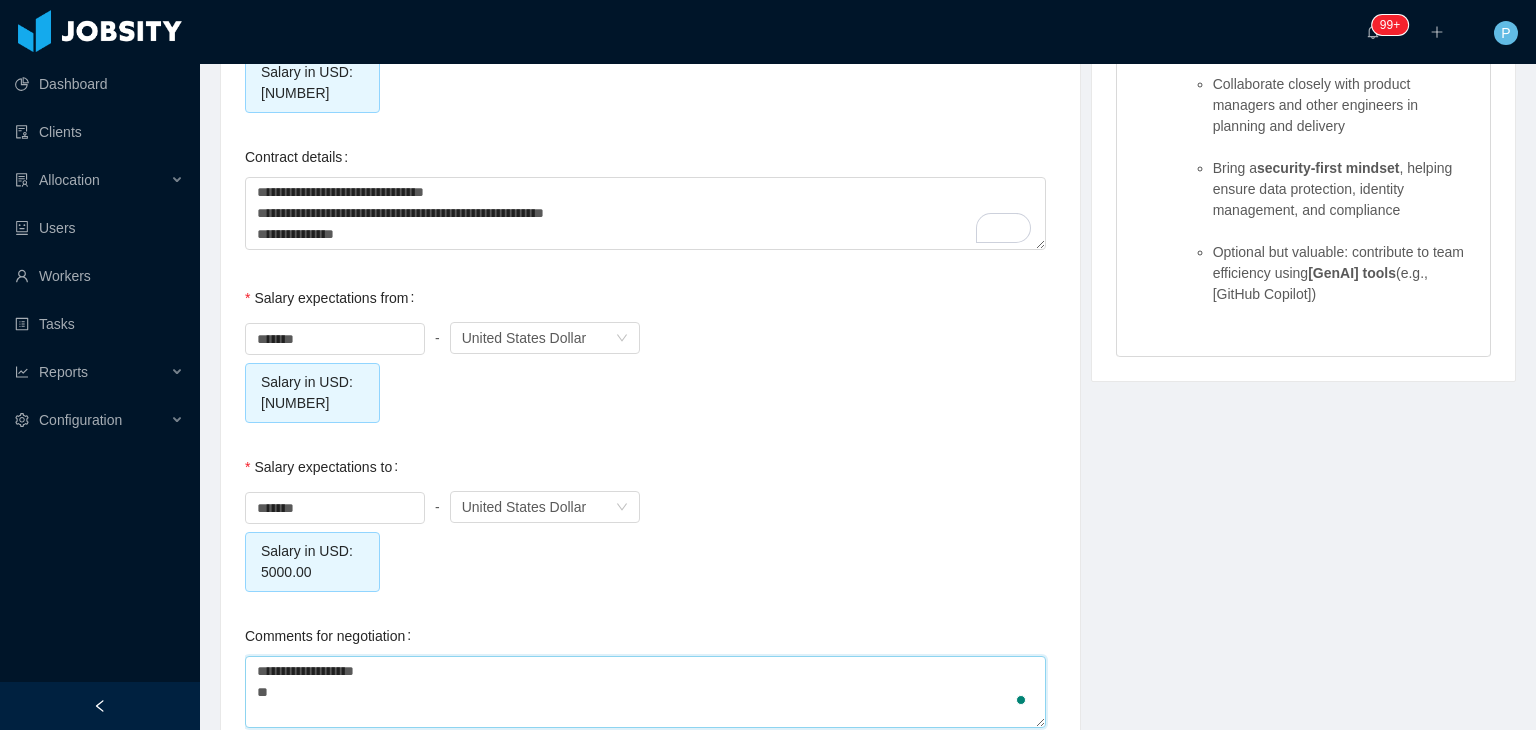 type 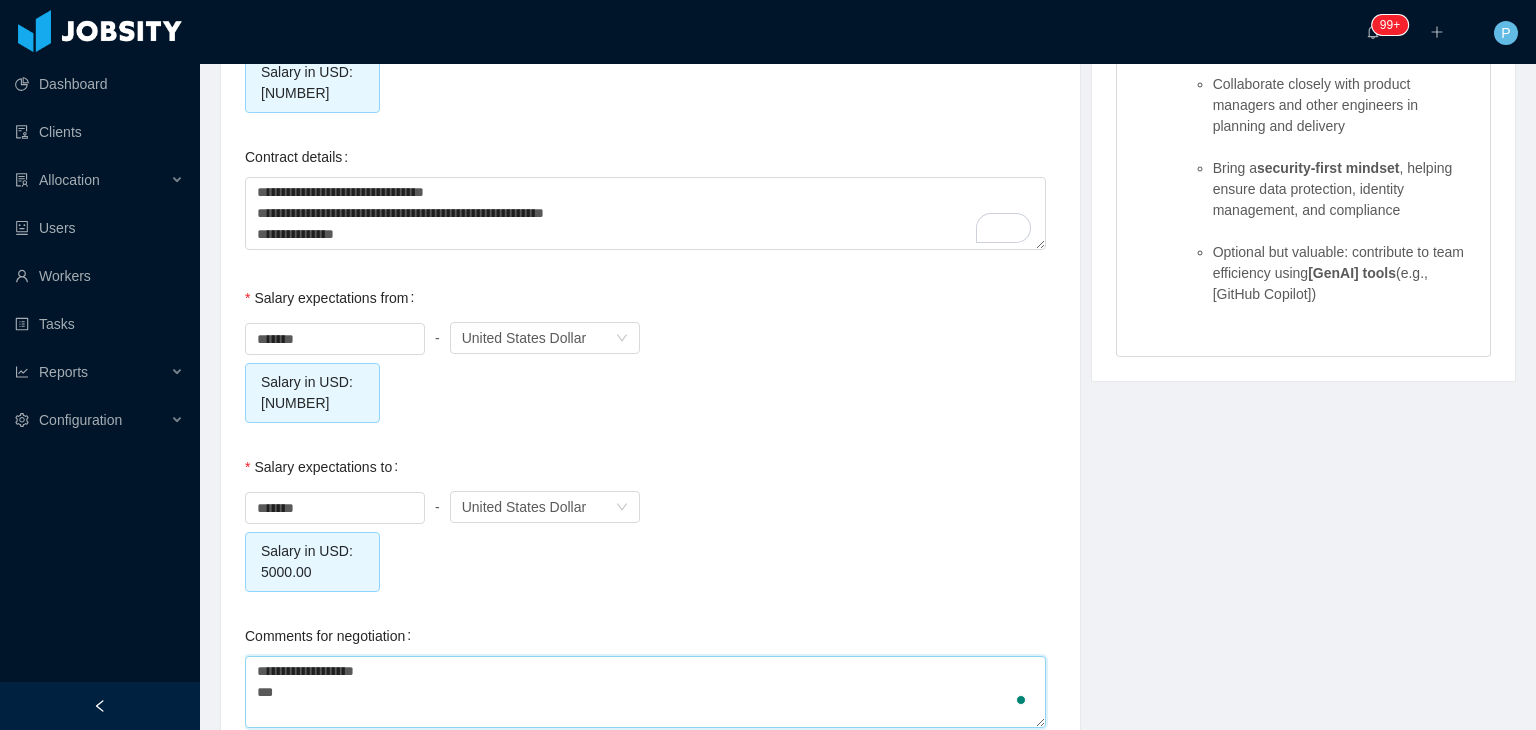 type 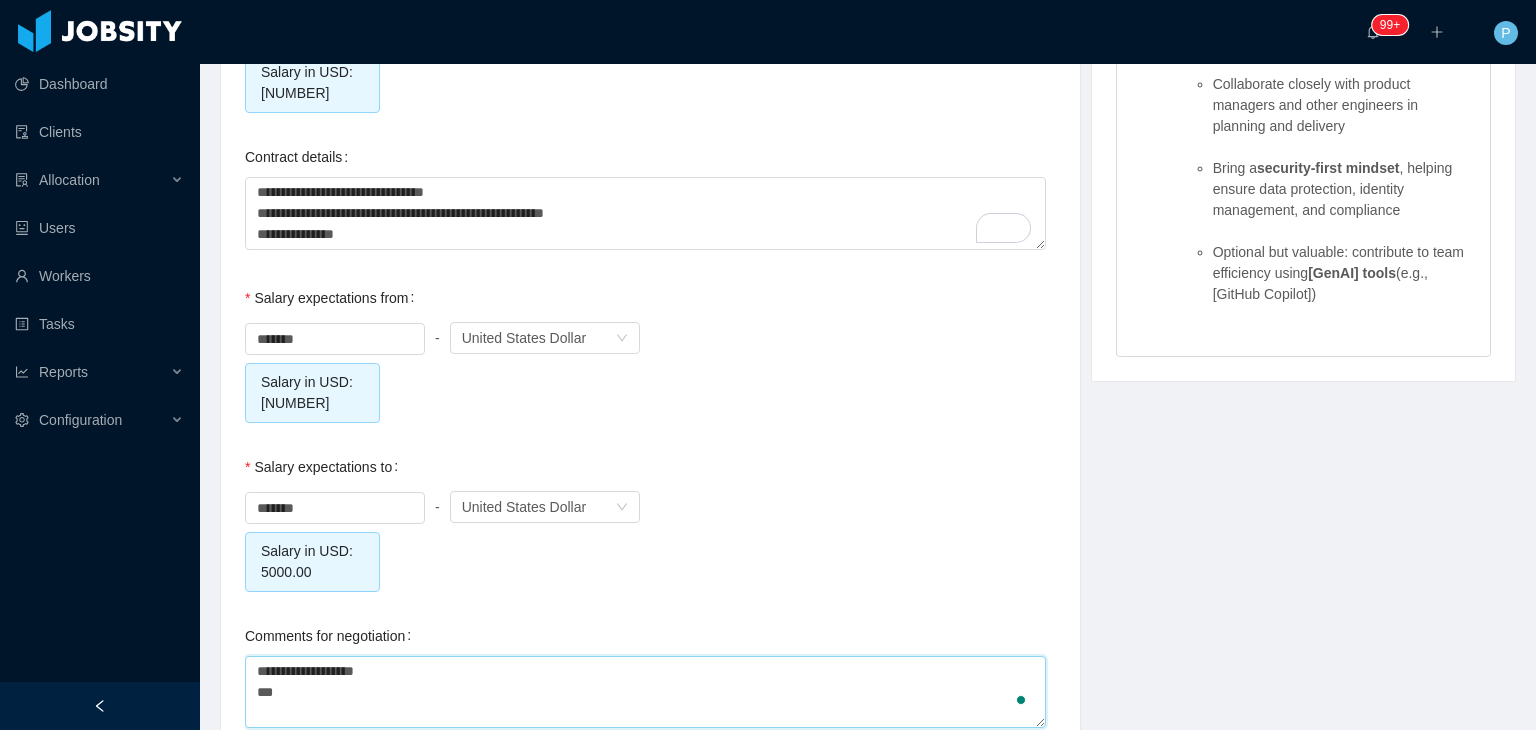 type on "**********" 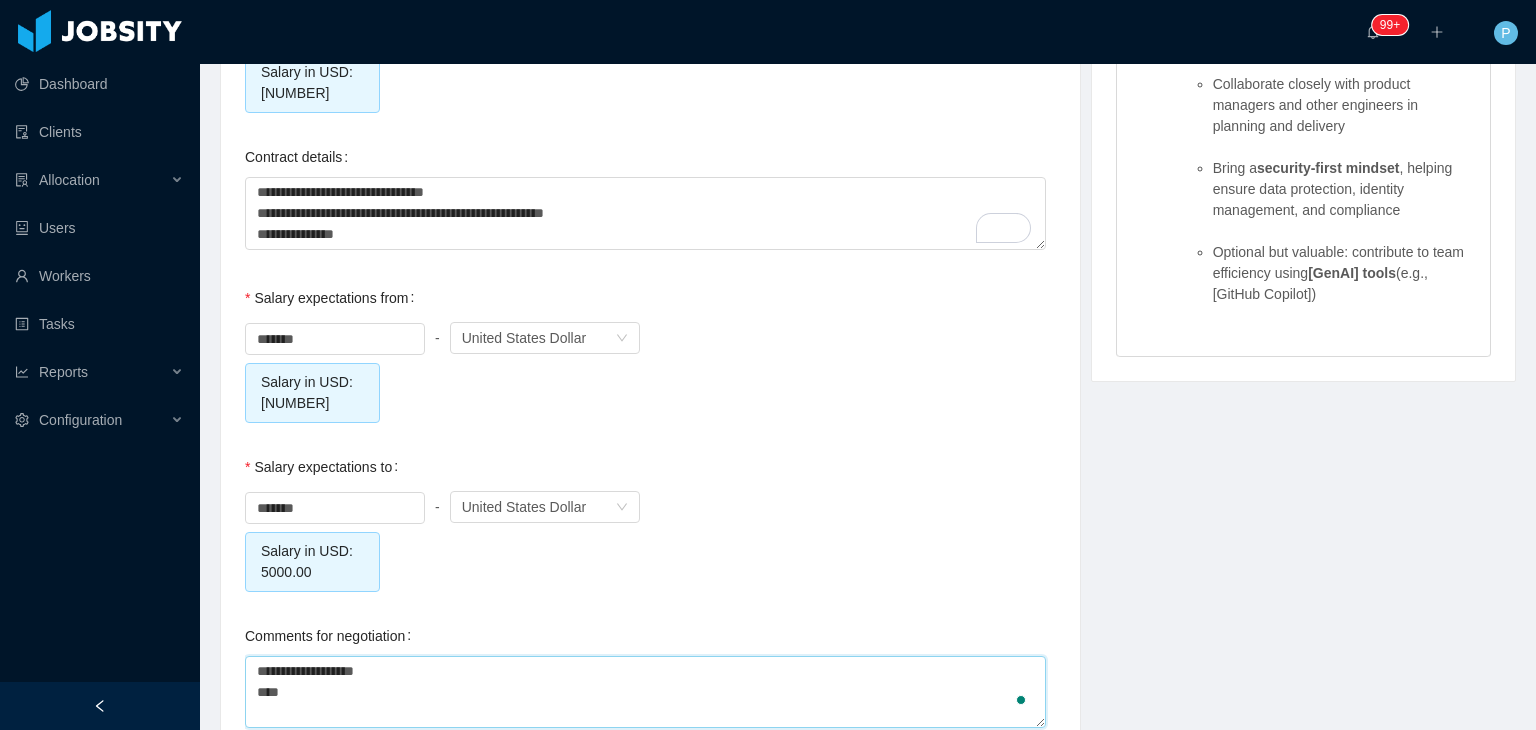 type 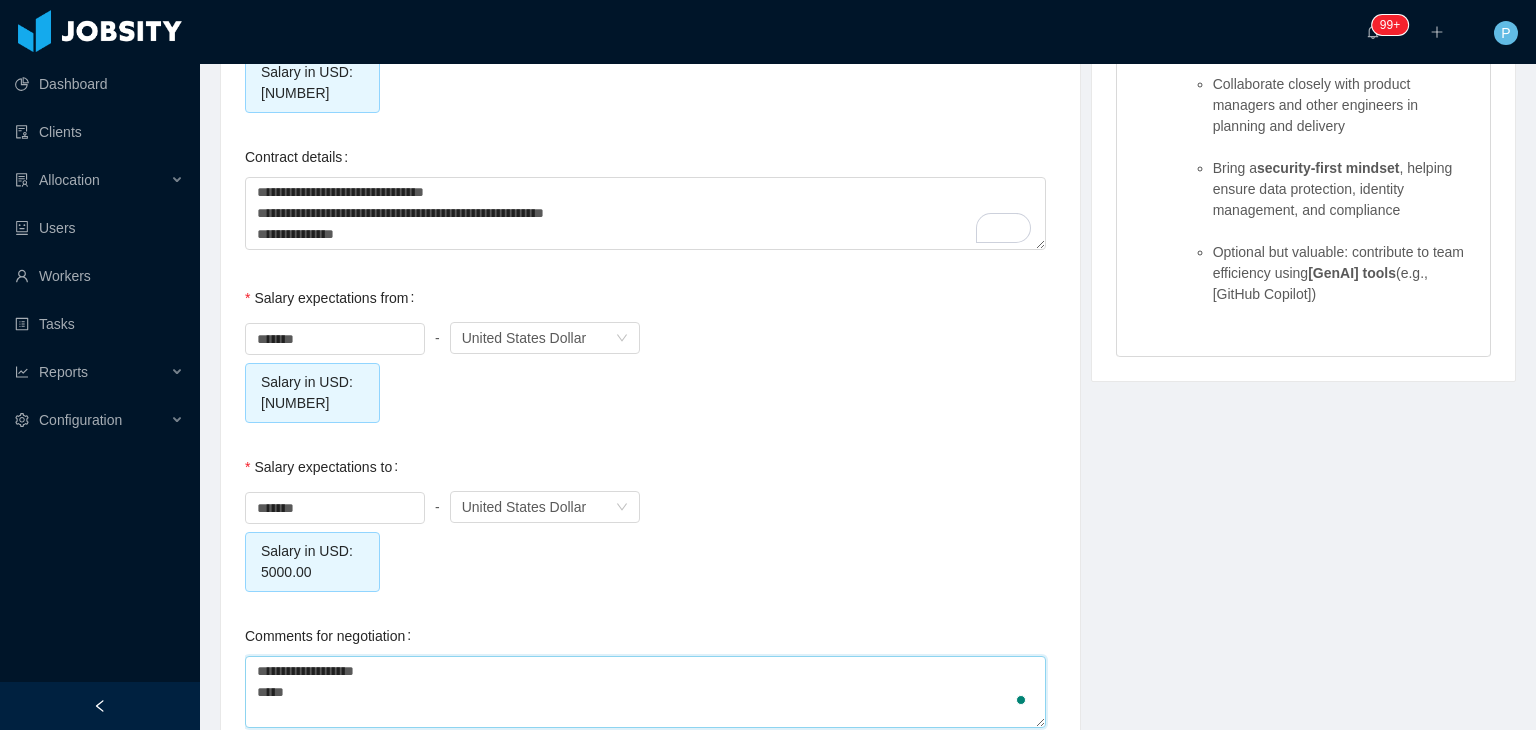 type 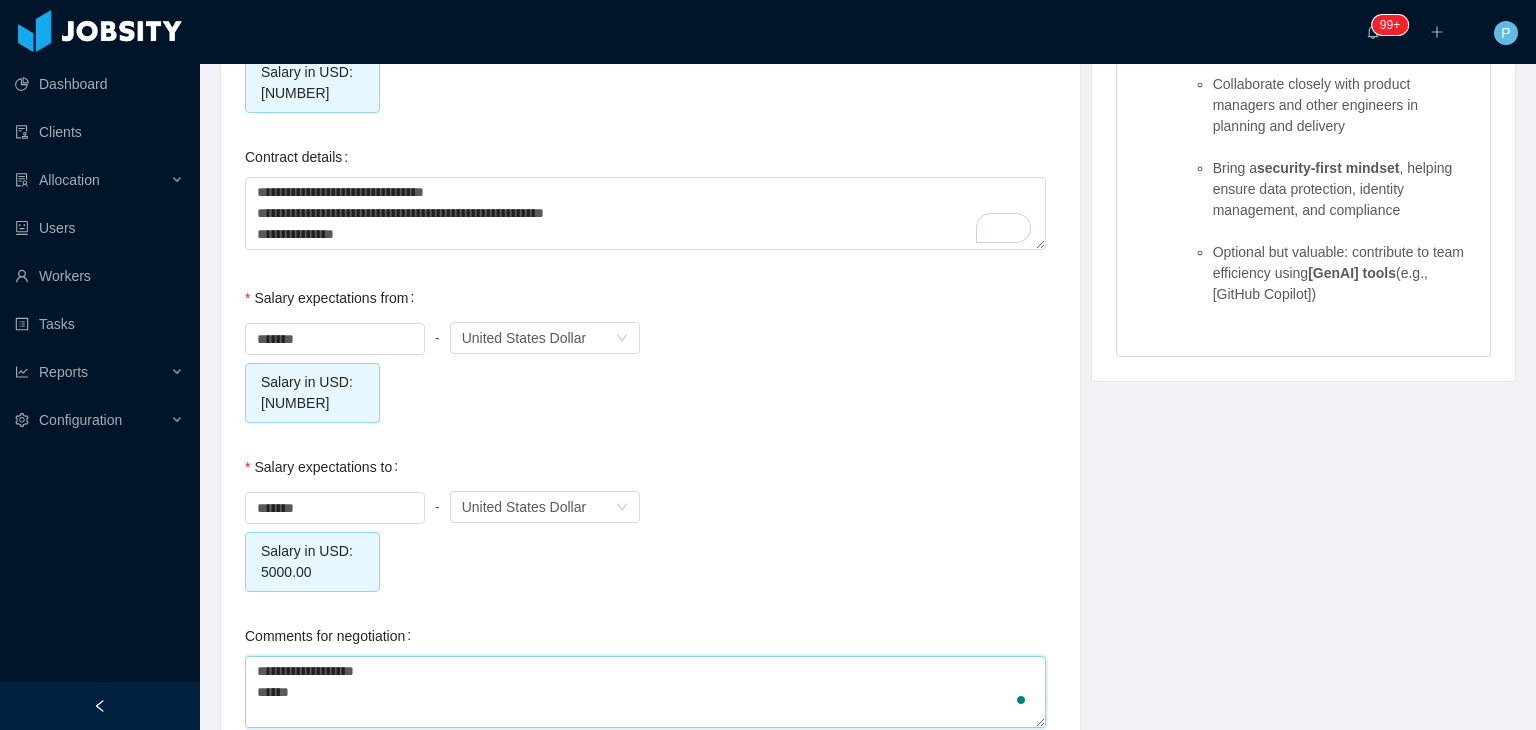 type 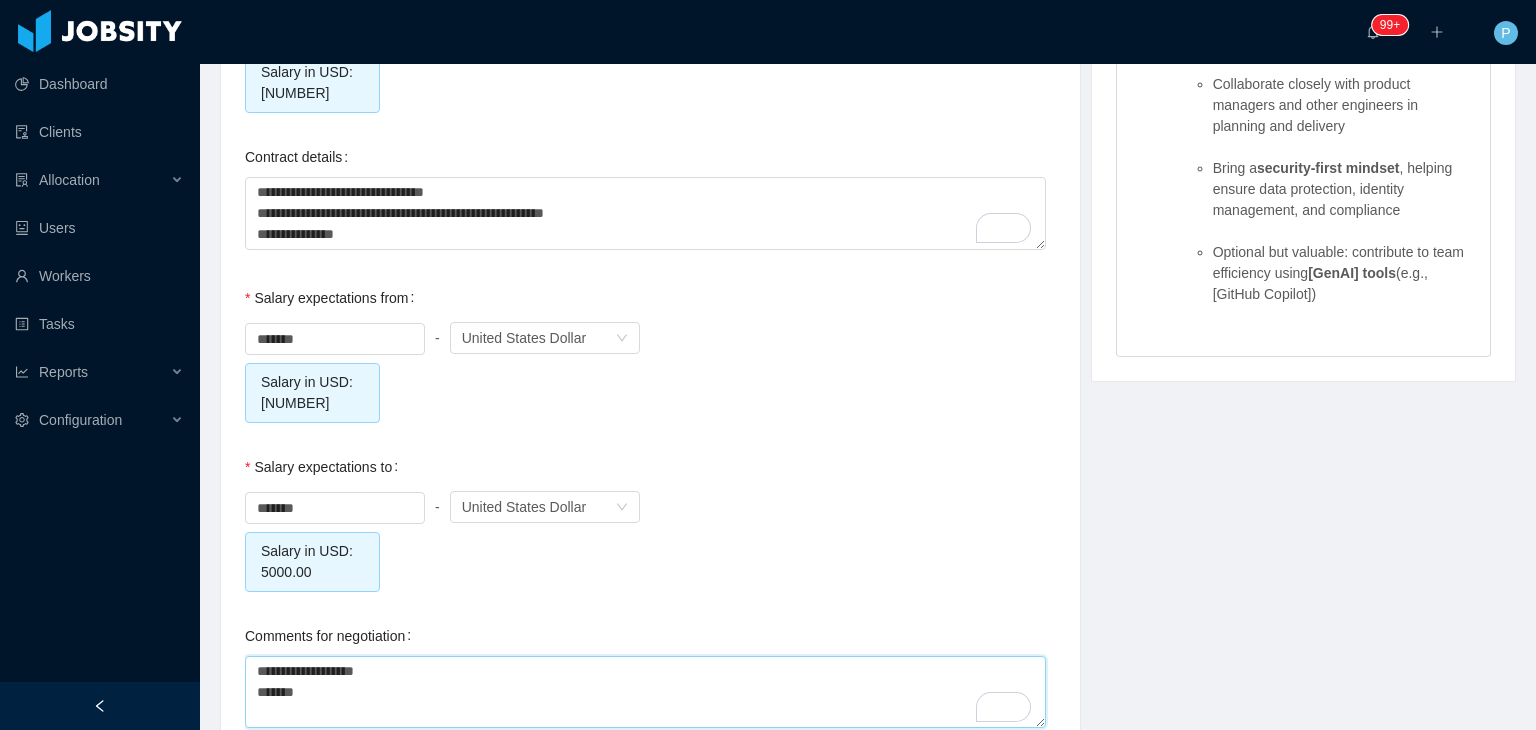 type on "**********" 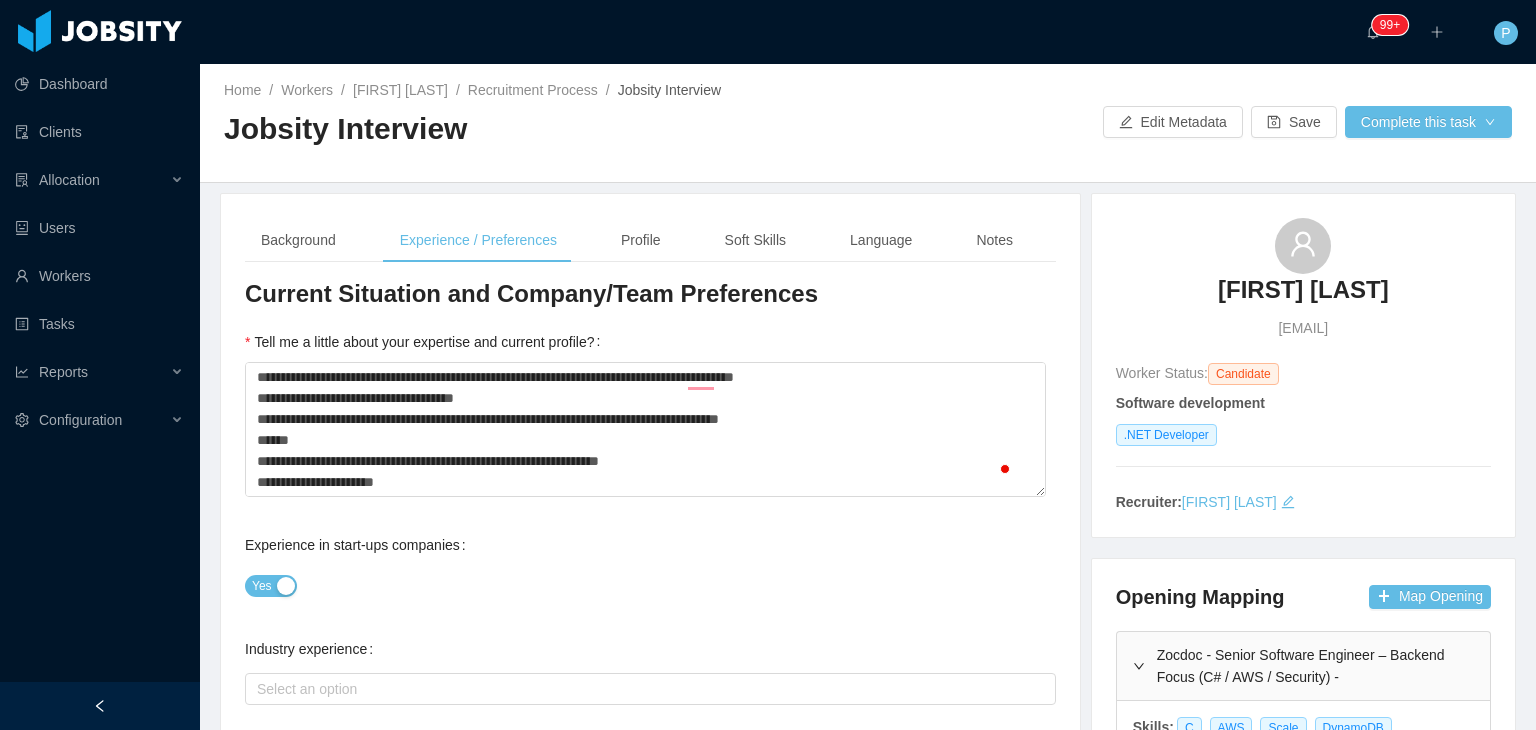 scroll, scrollTop: 0, scrollLeft: 0, axis: both 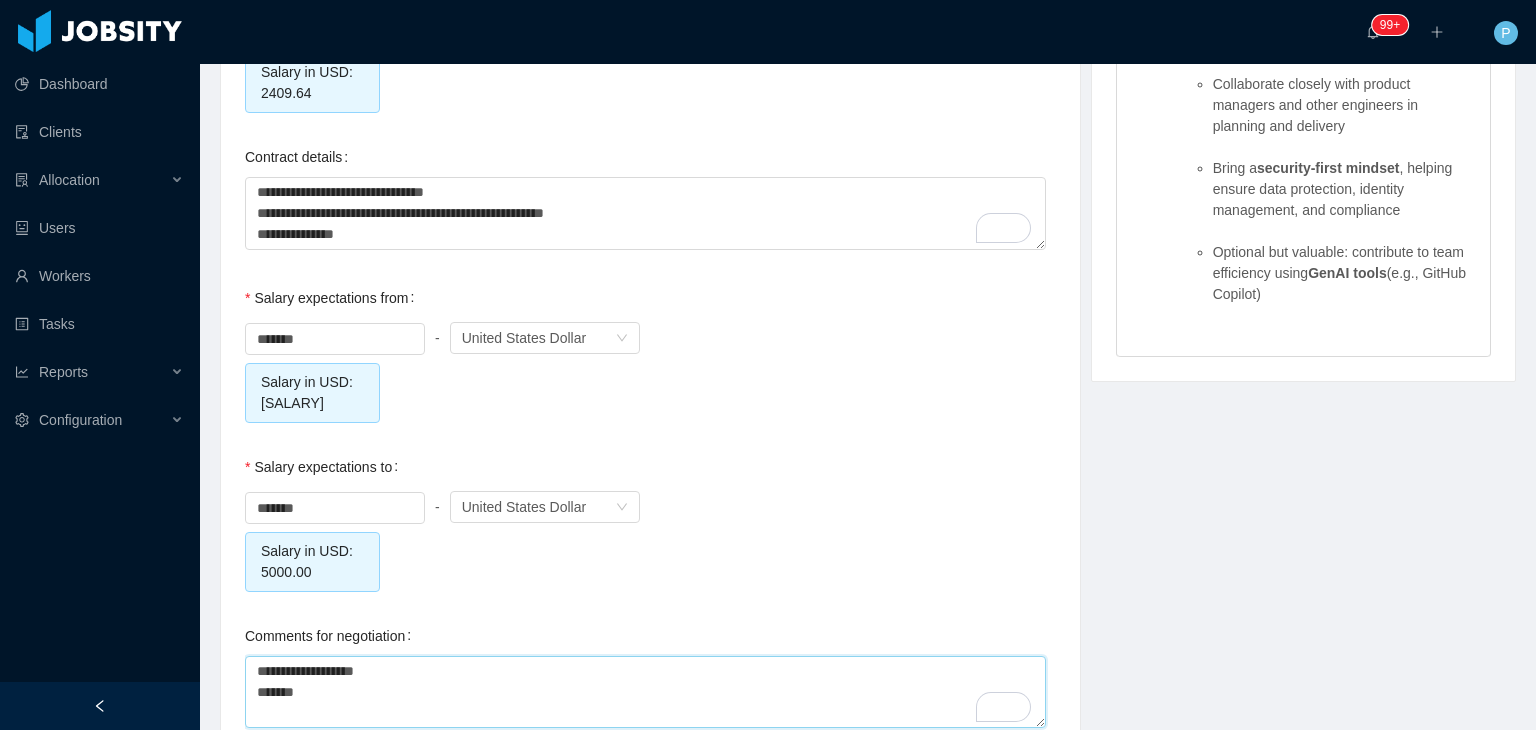 type on "**********" 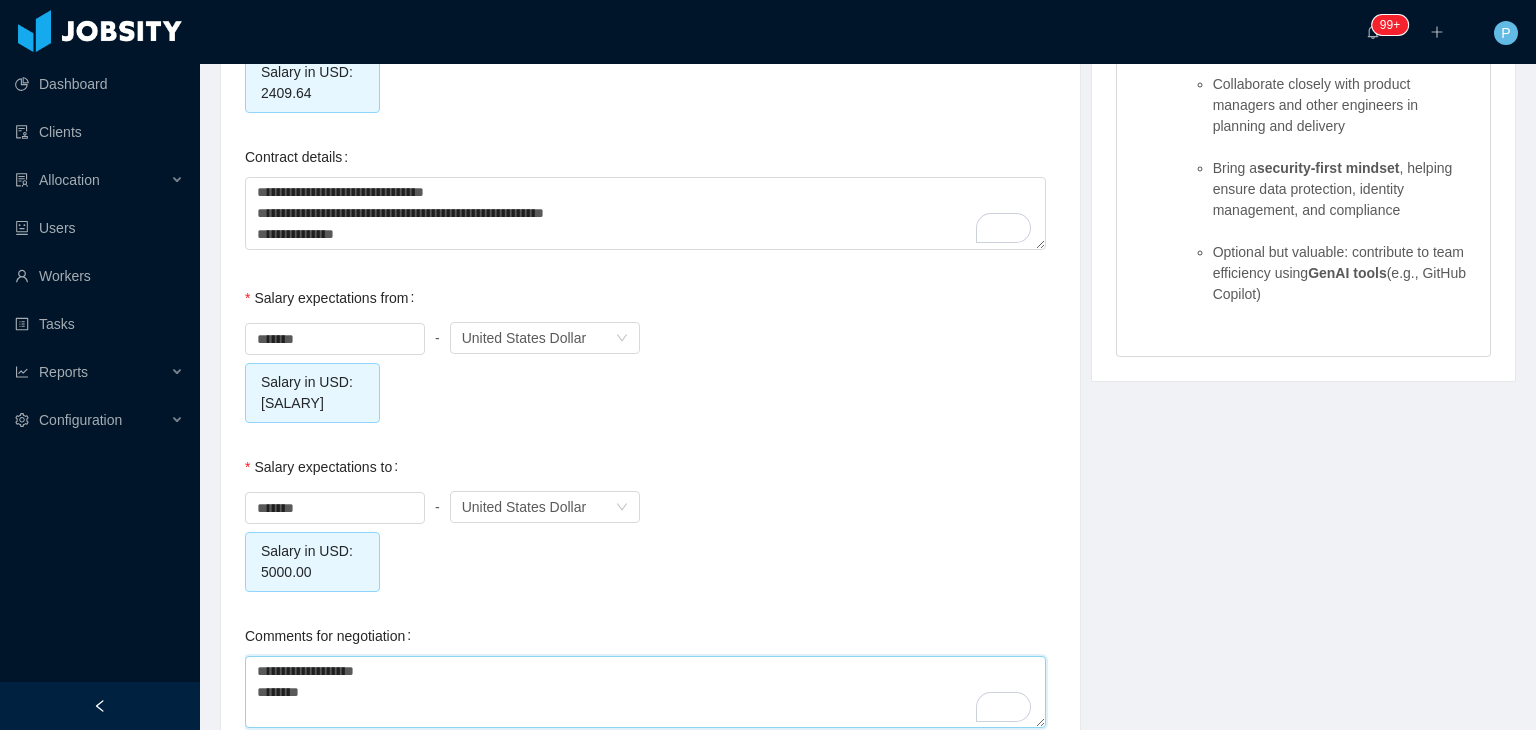 type 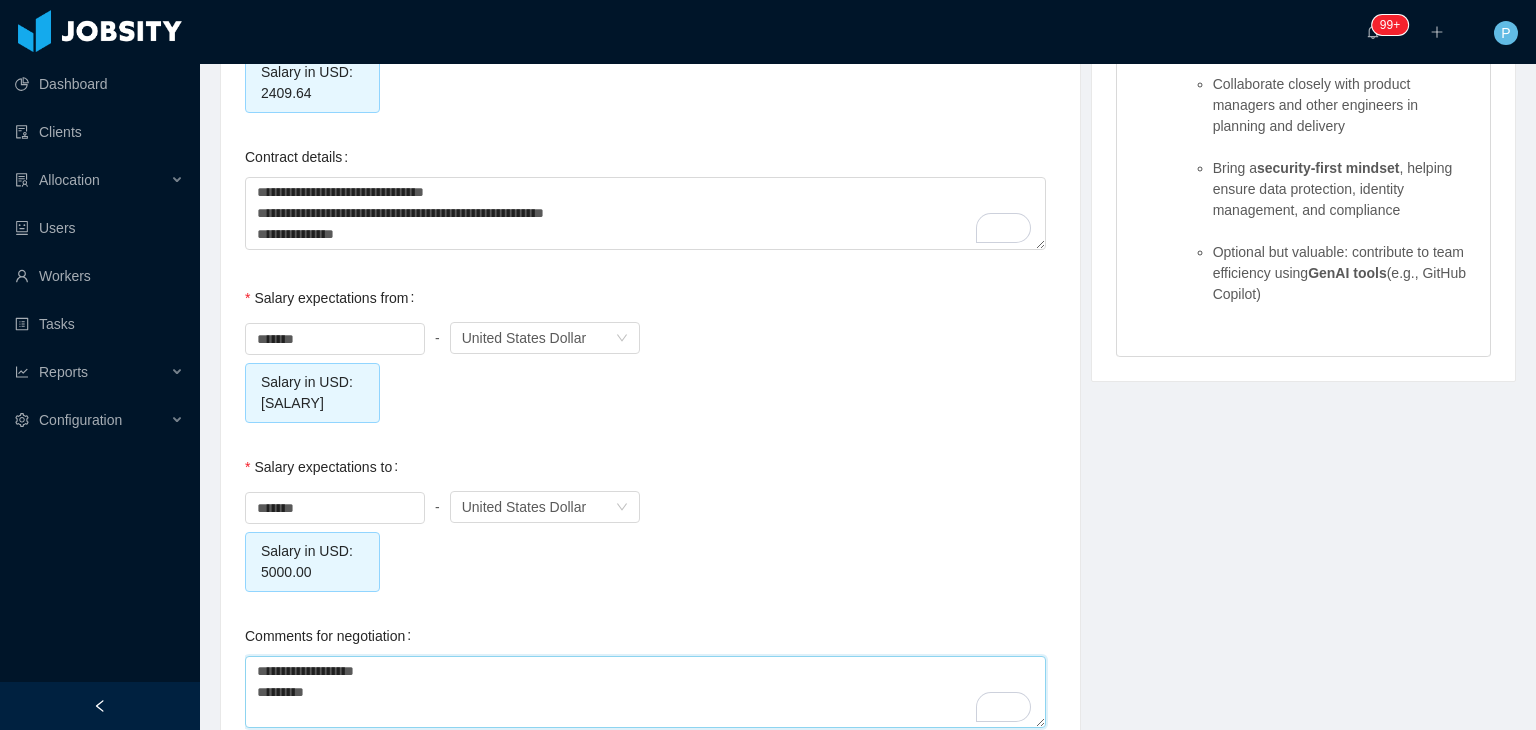 type on "**********" 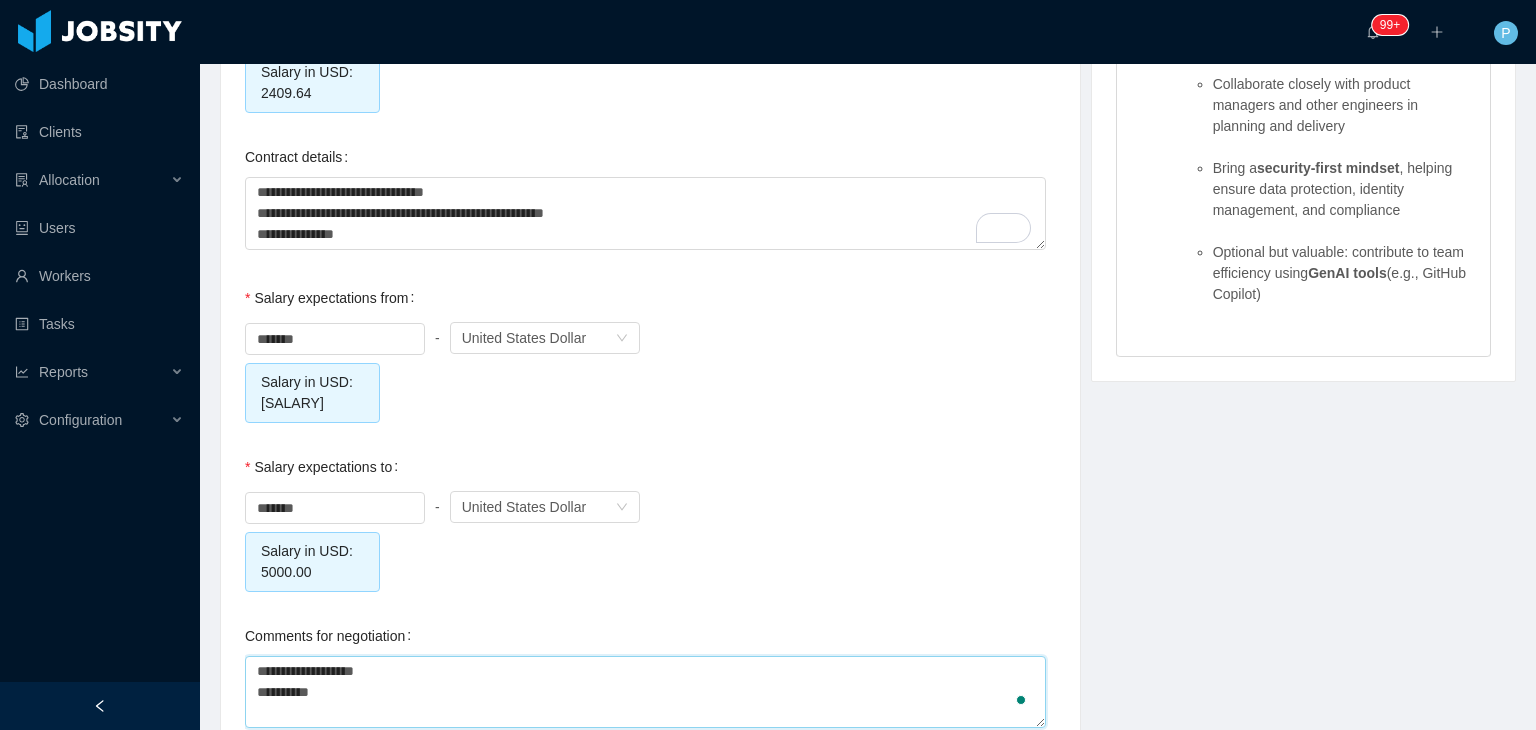 type on "**********" 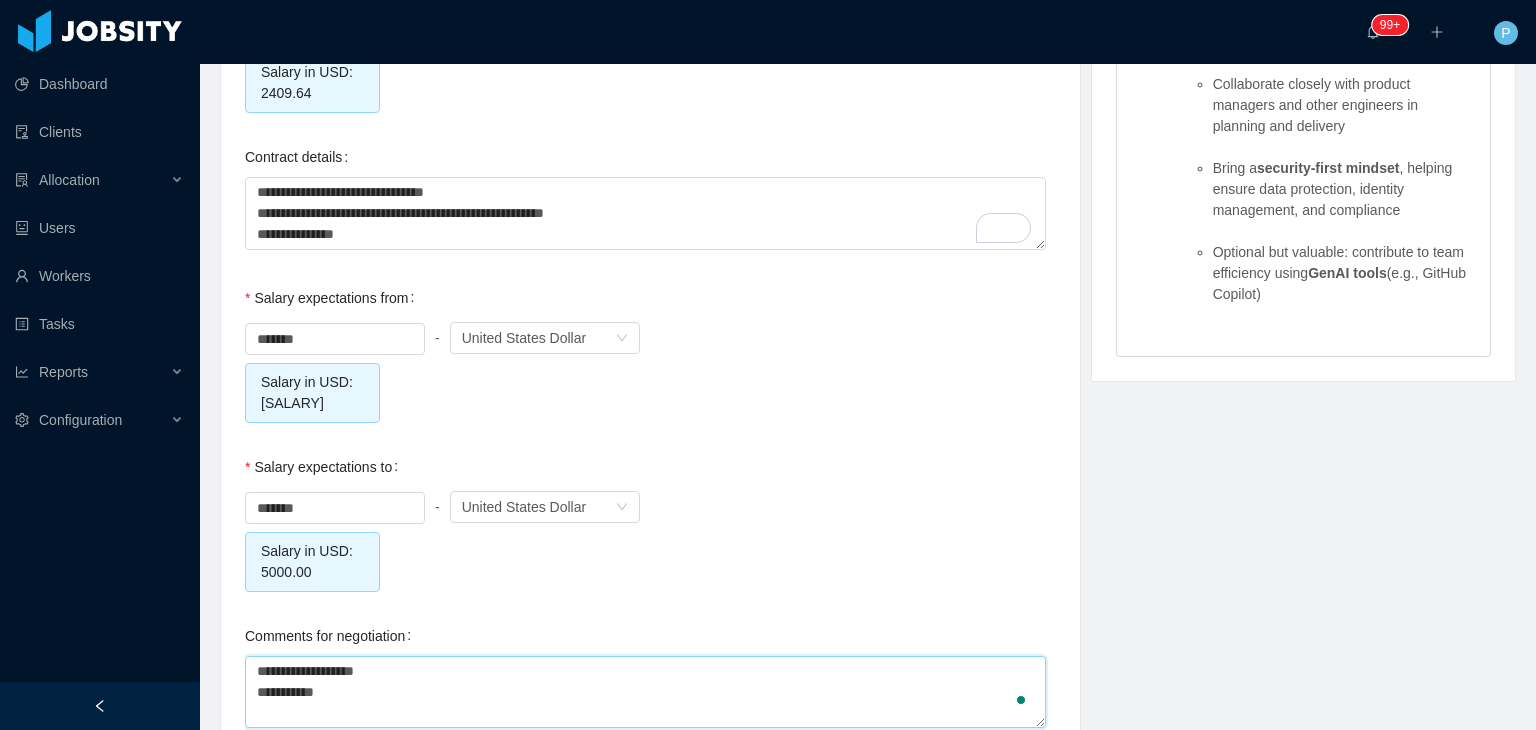 type on "**********" 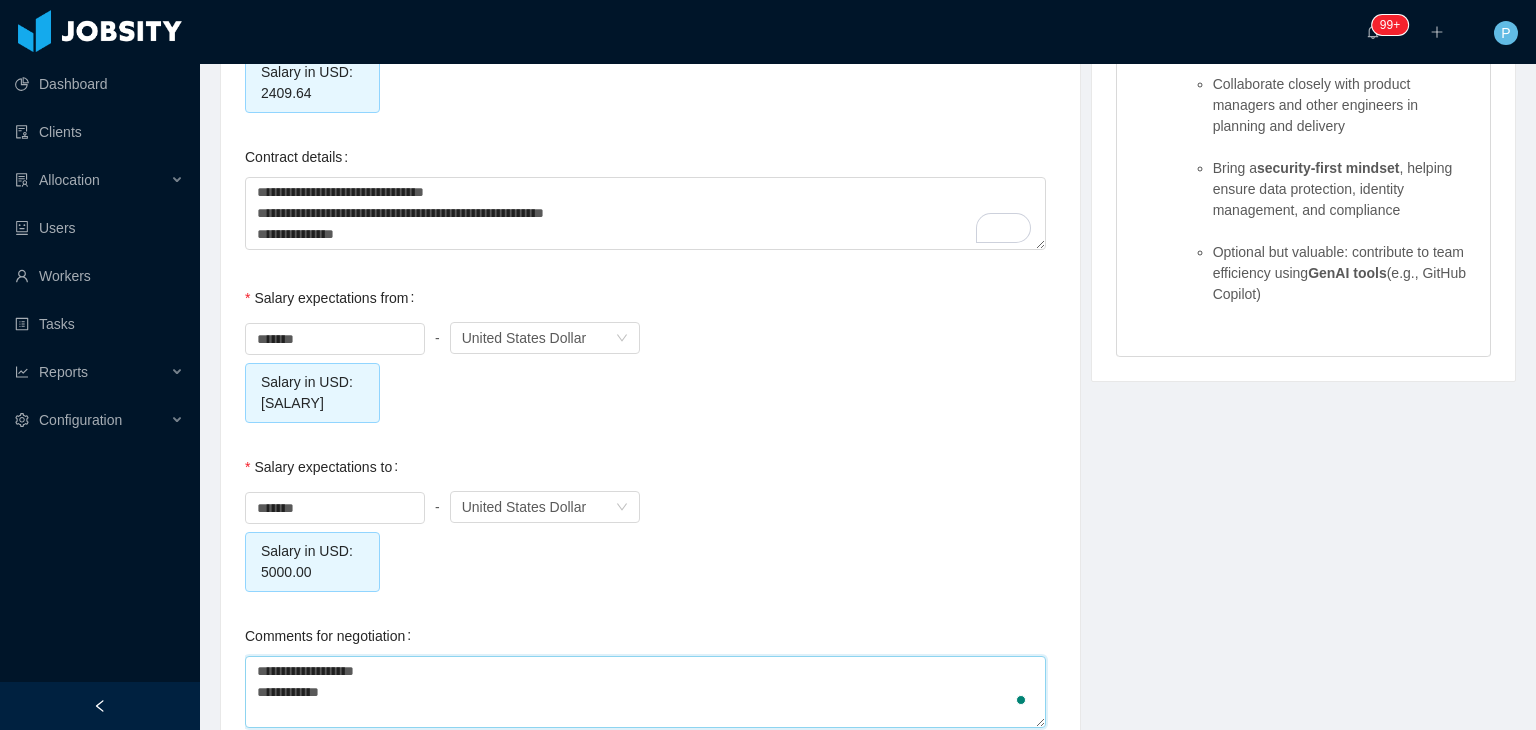 type on "**********" 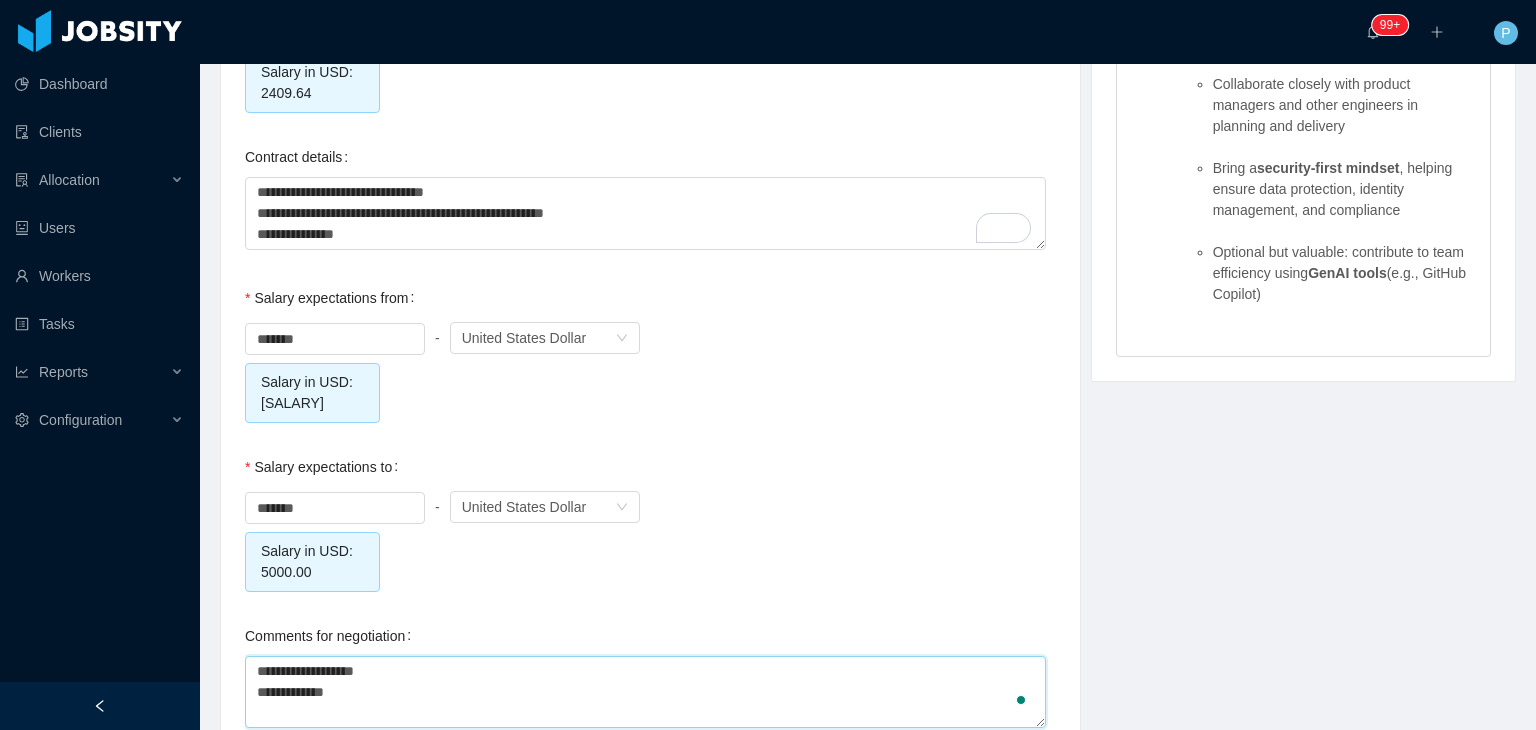 type on "**********" 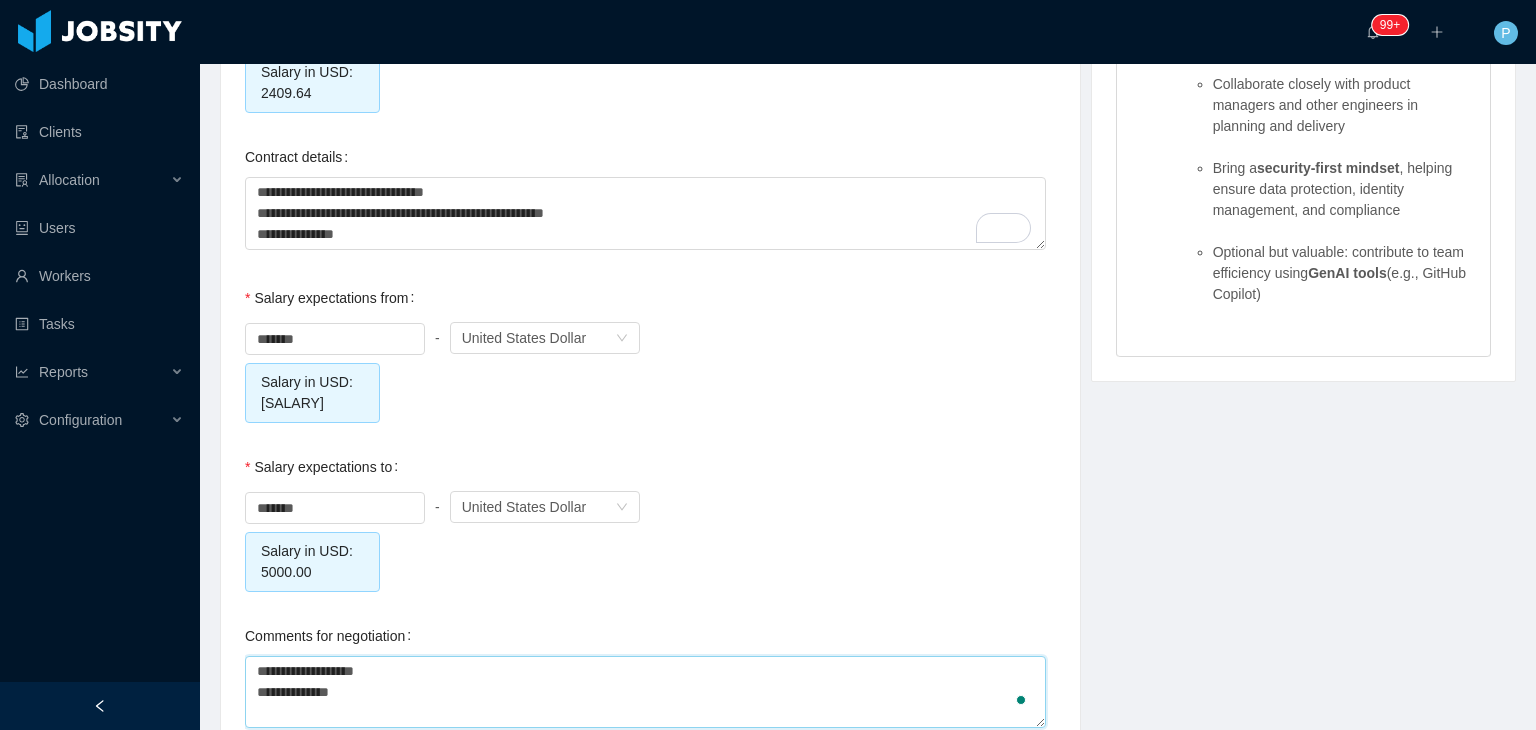 type on "**********" 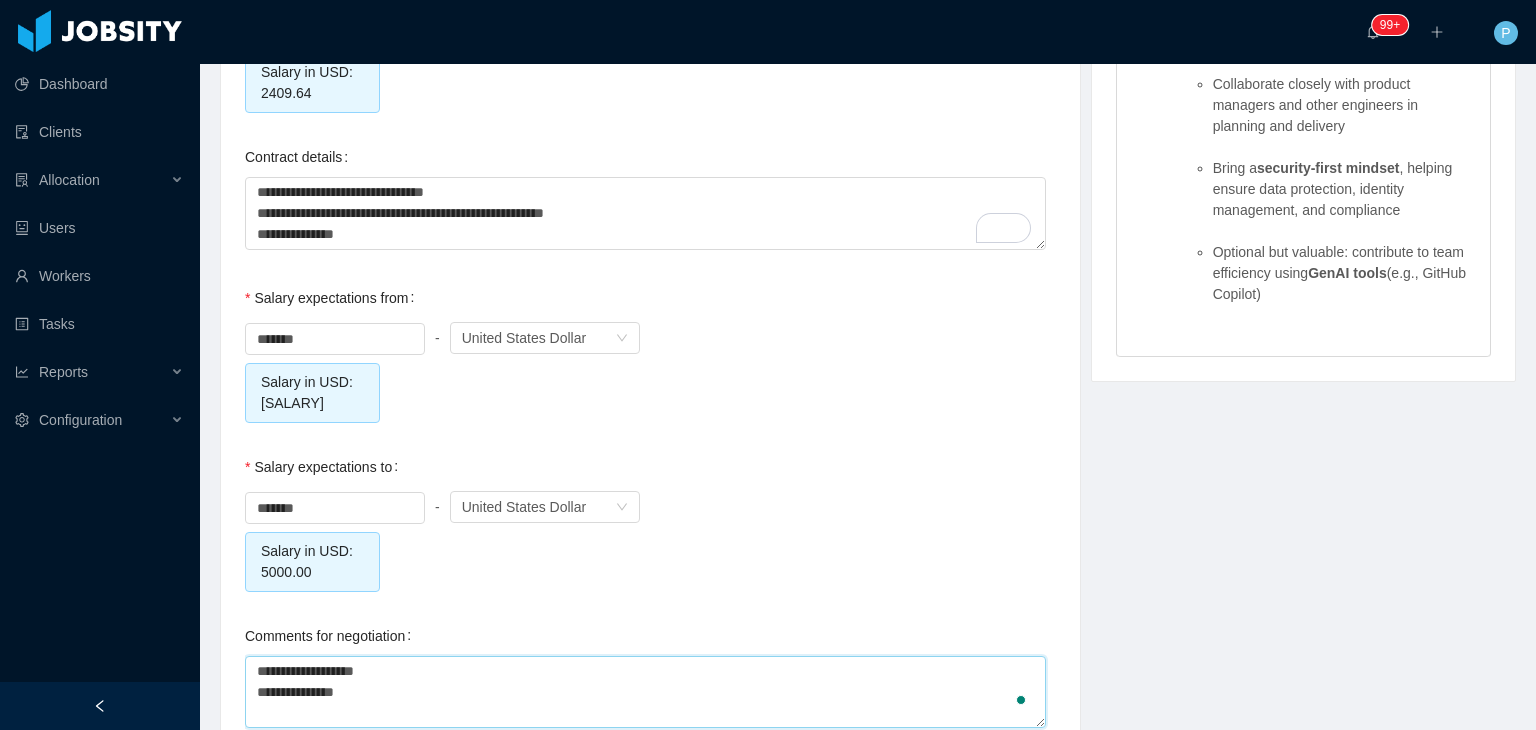 type on "**********" 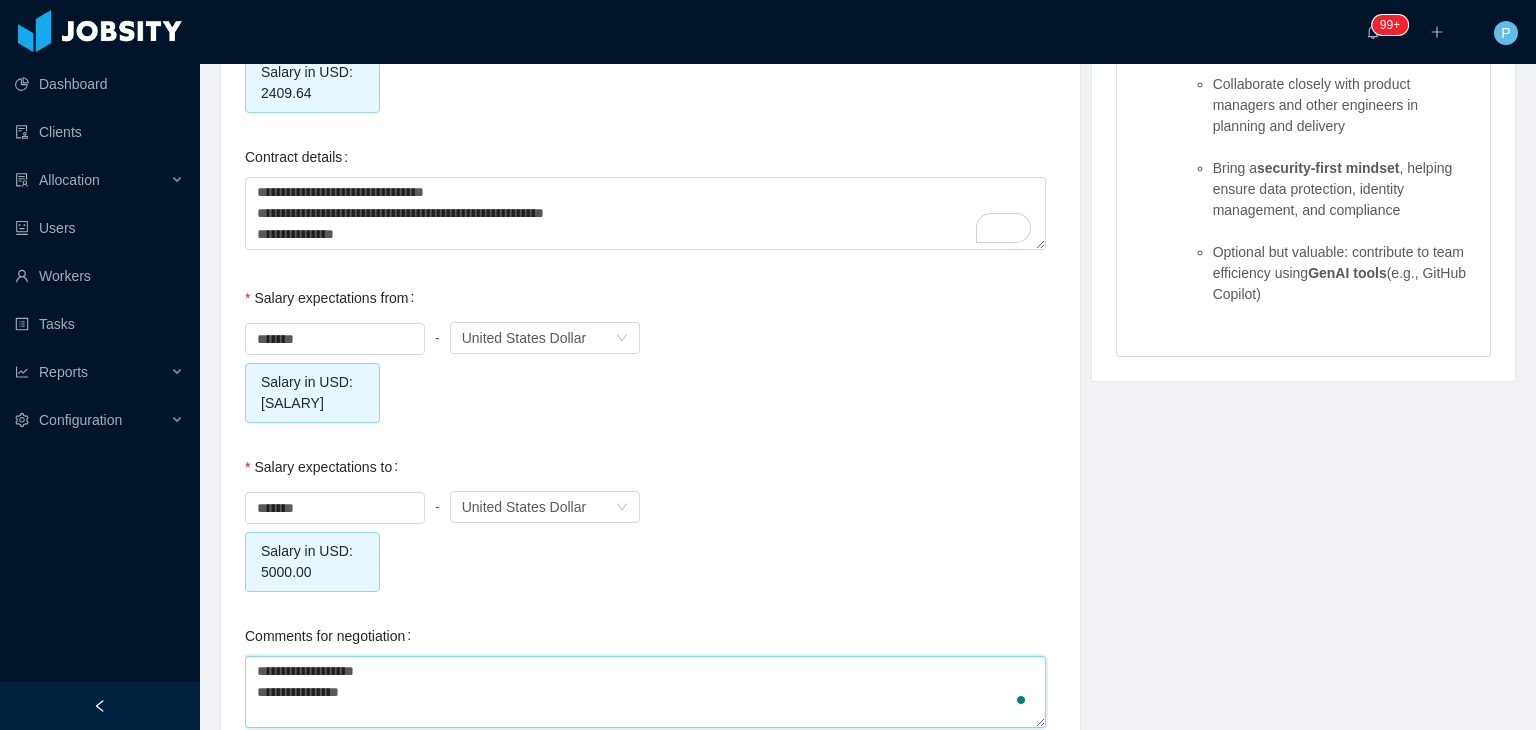 type on "**********" 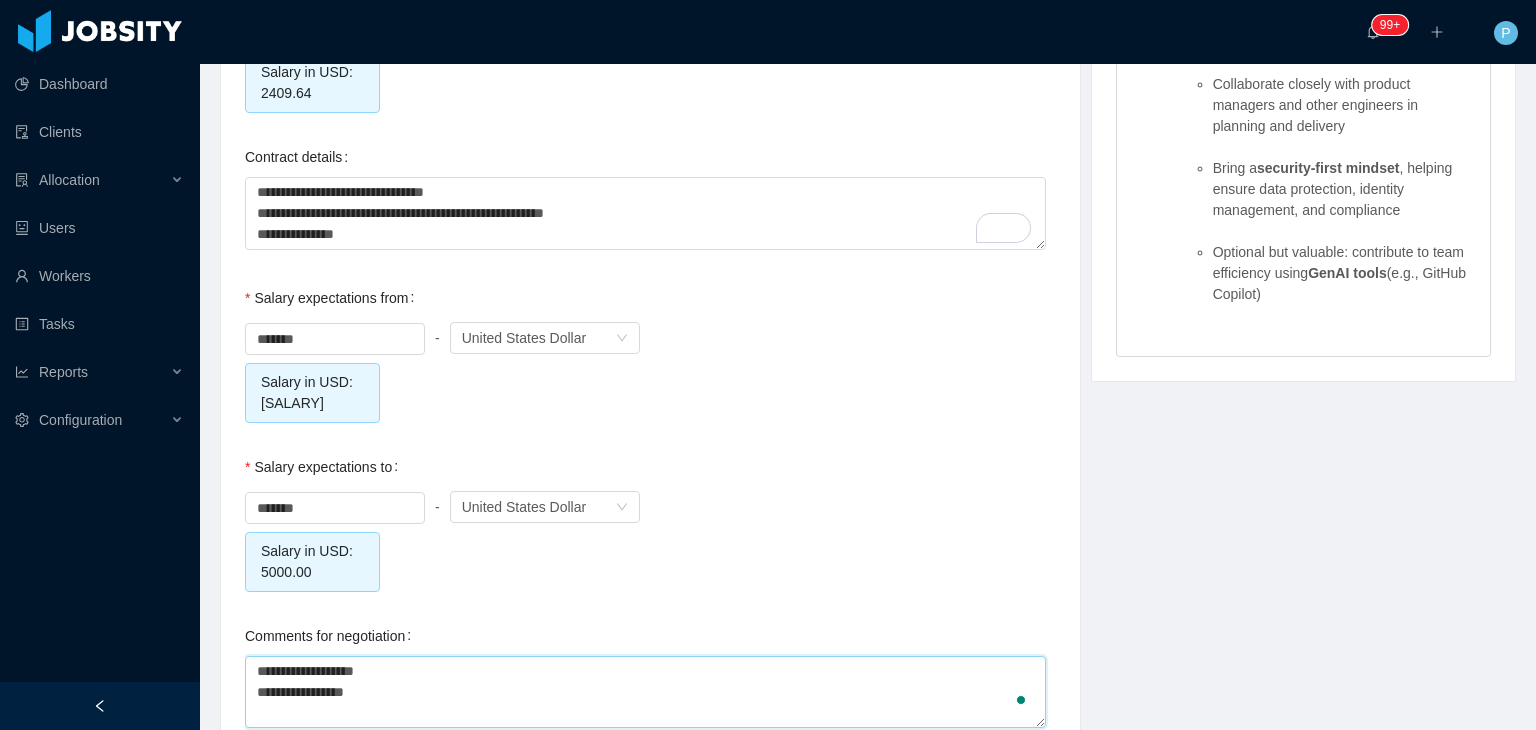 type on "**********" 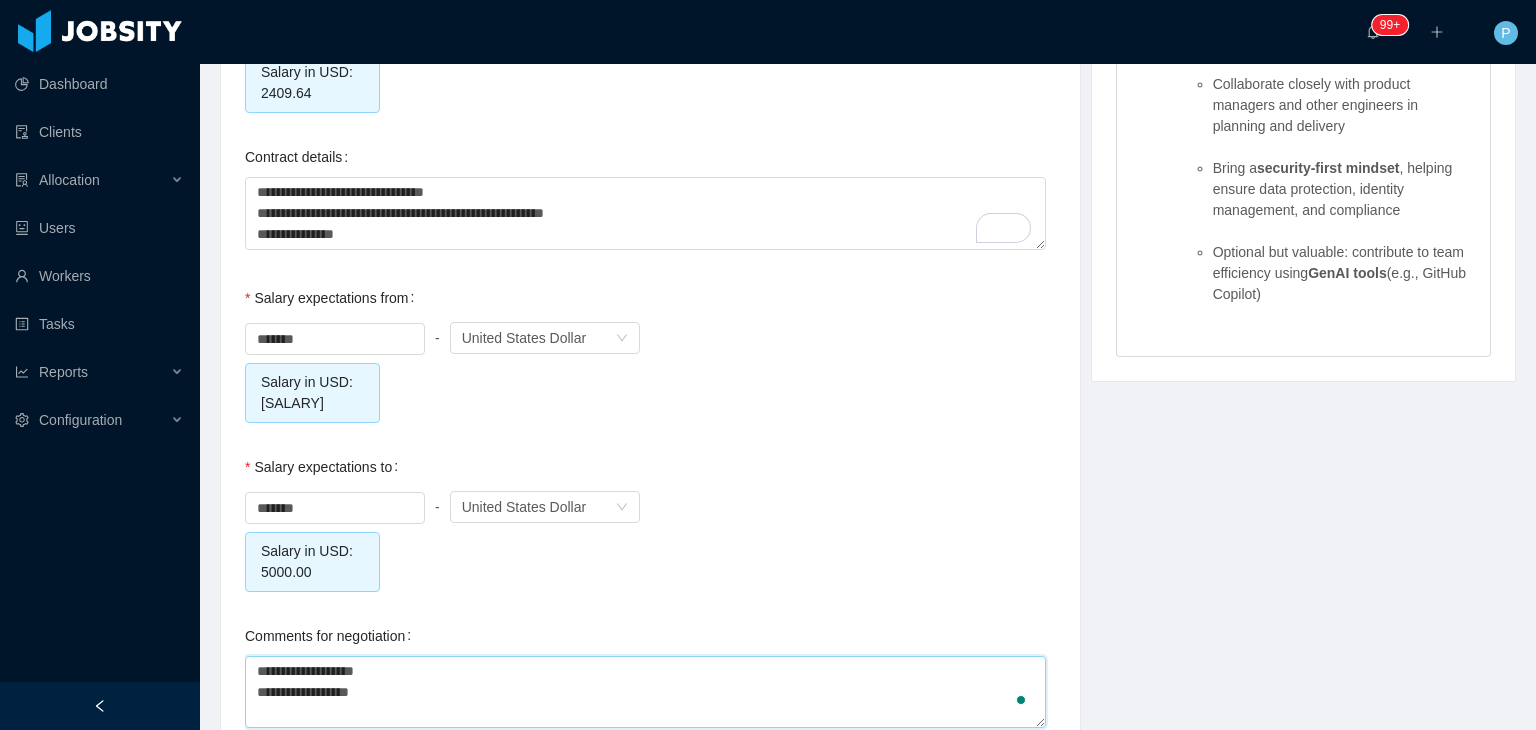 type on "**********" 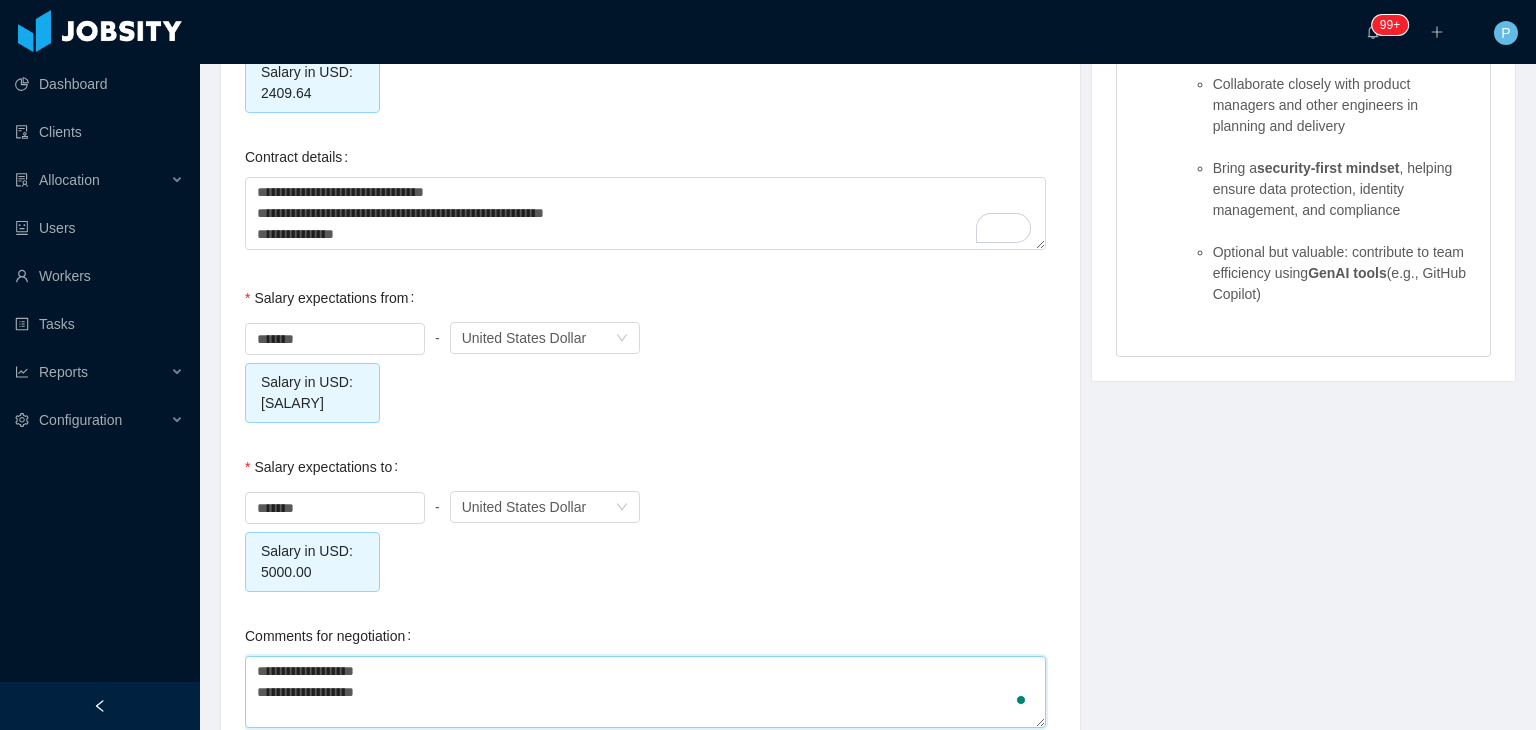 type on "**********" 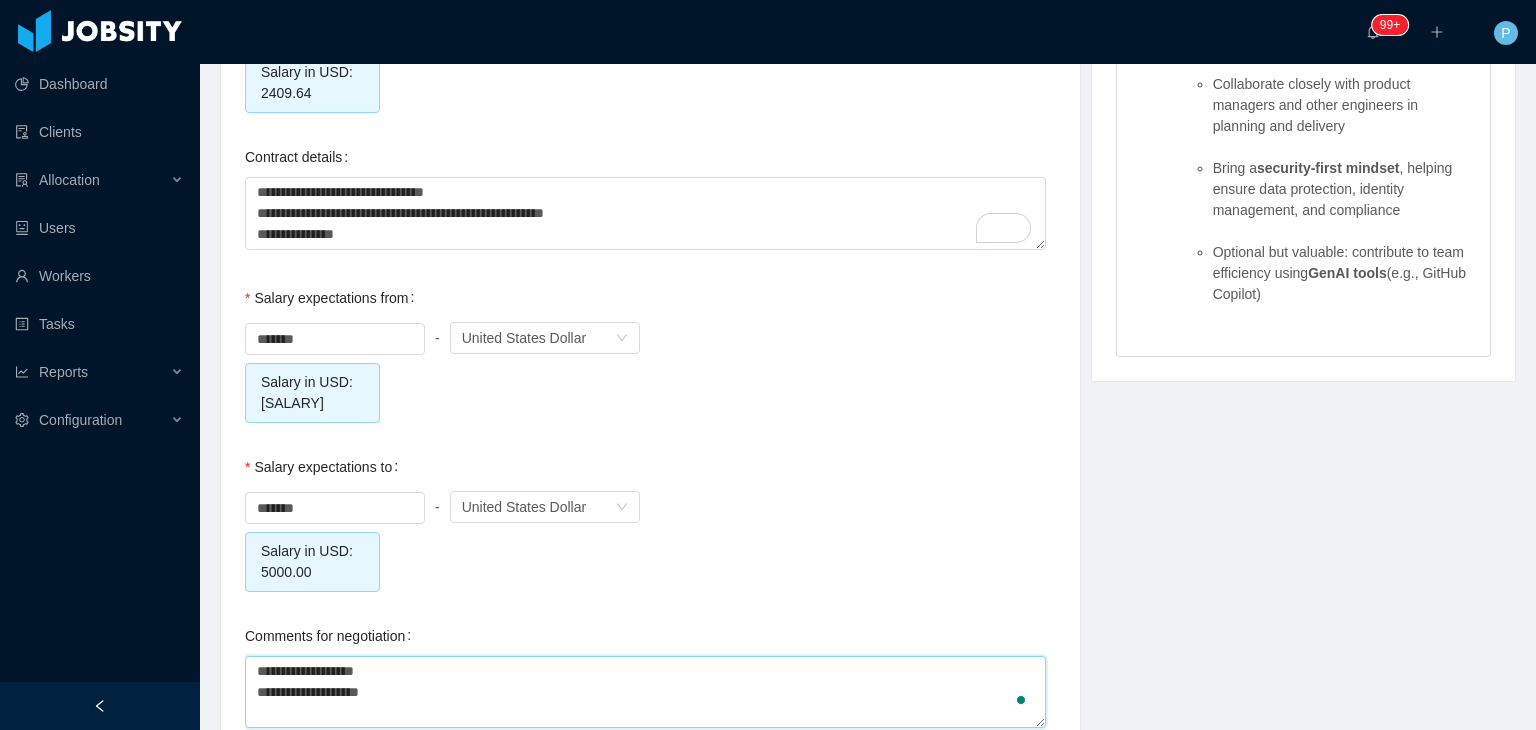 type on "**********" 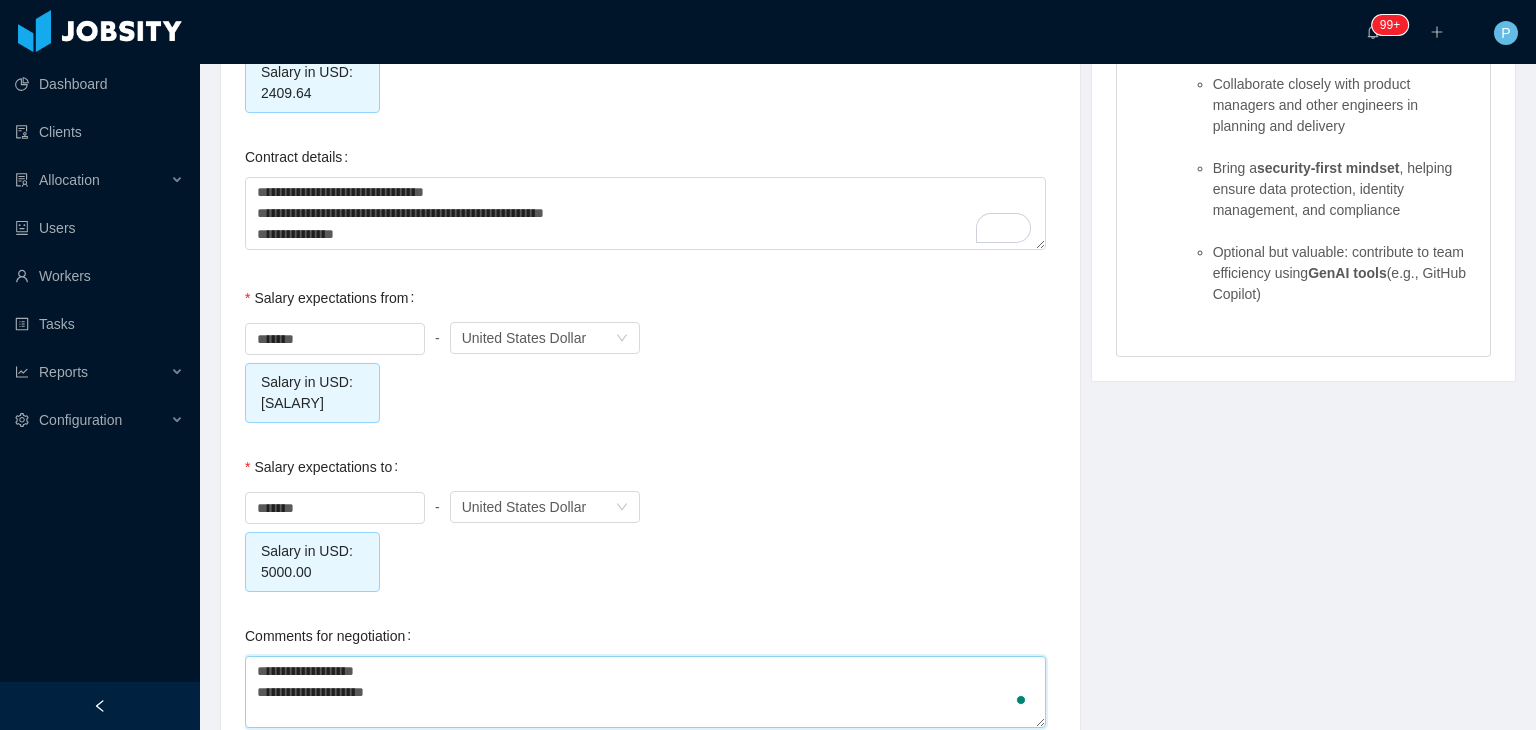 type on "**********" 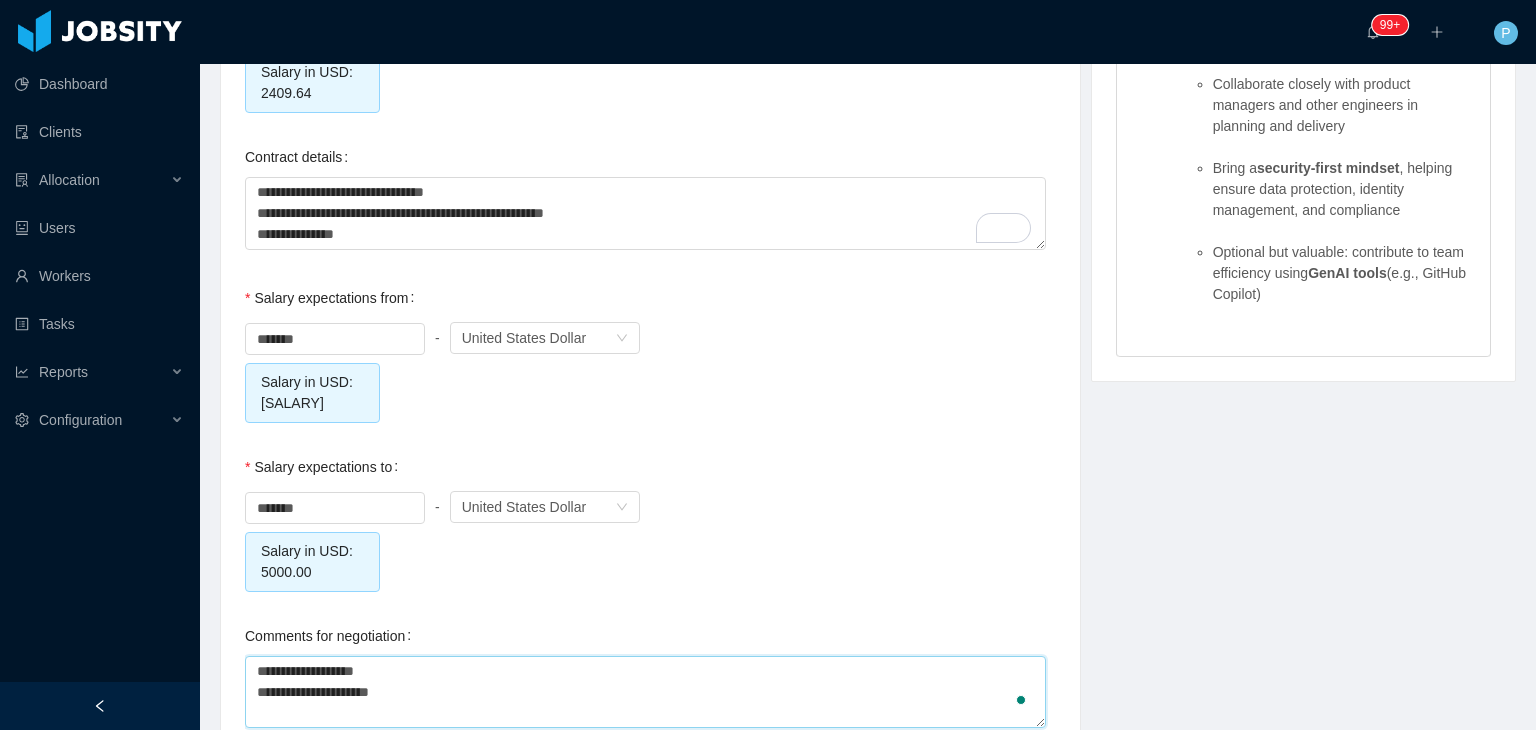 type on "**********" 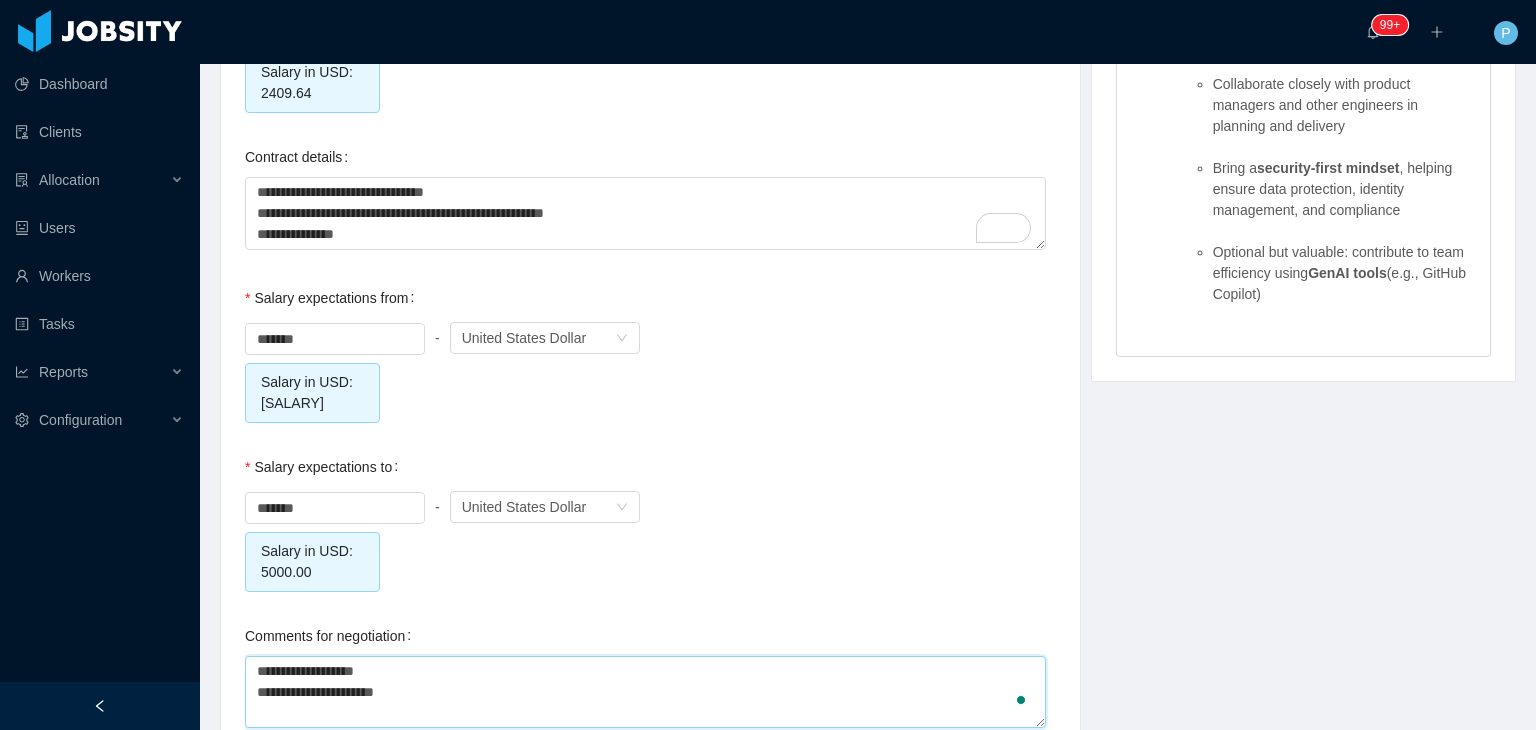 type on "**********" 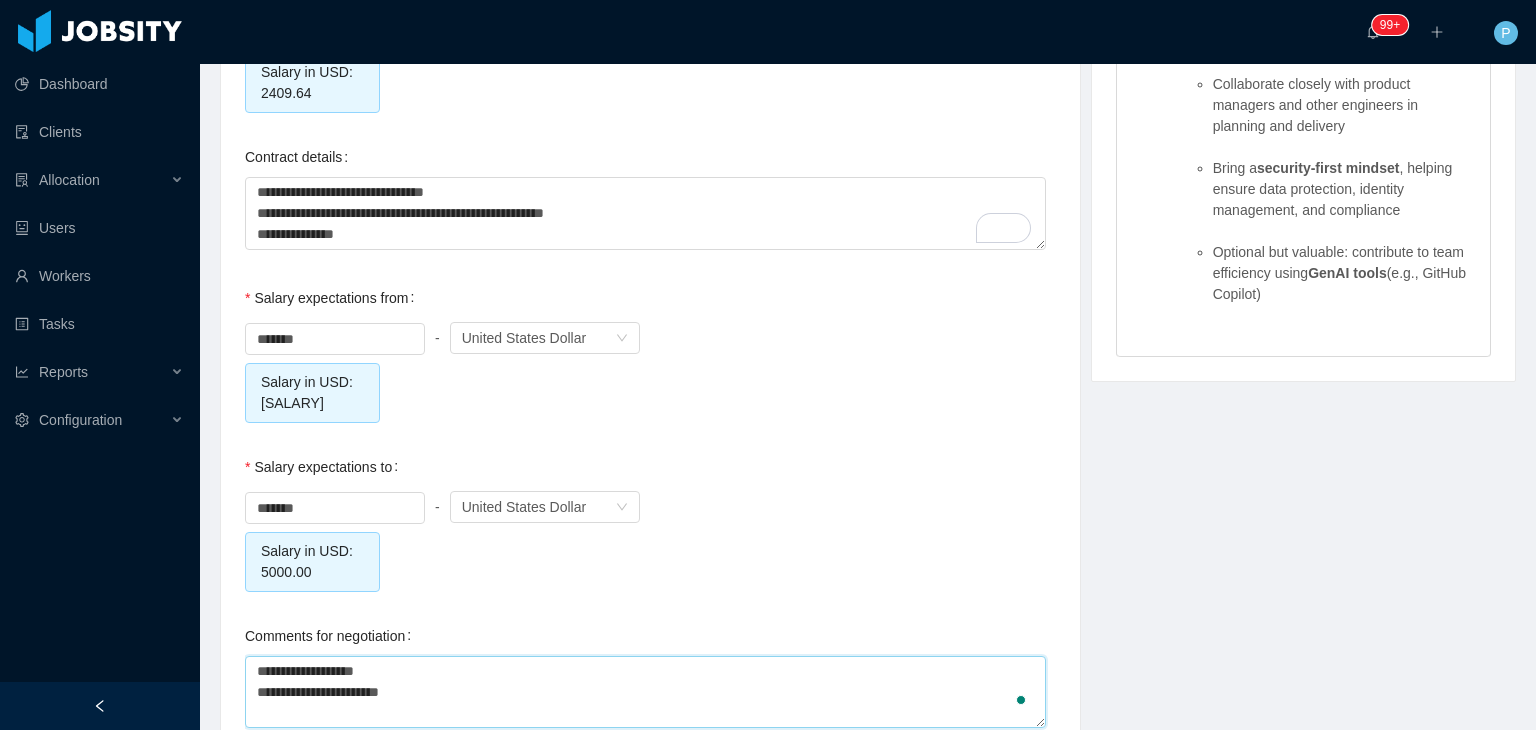 type on "**********" 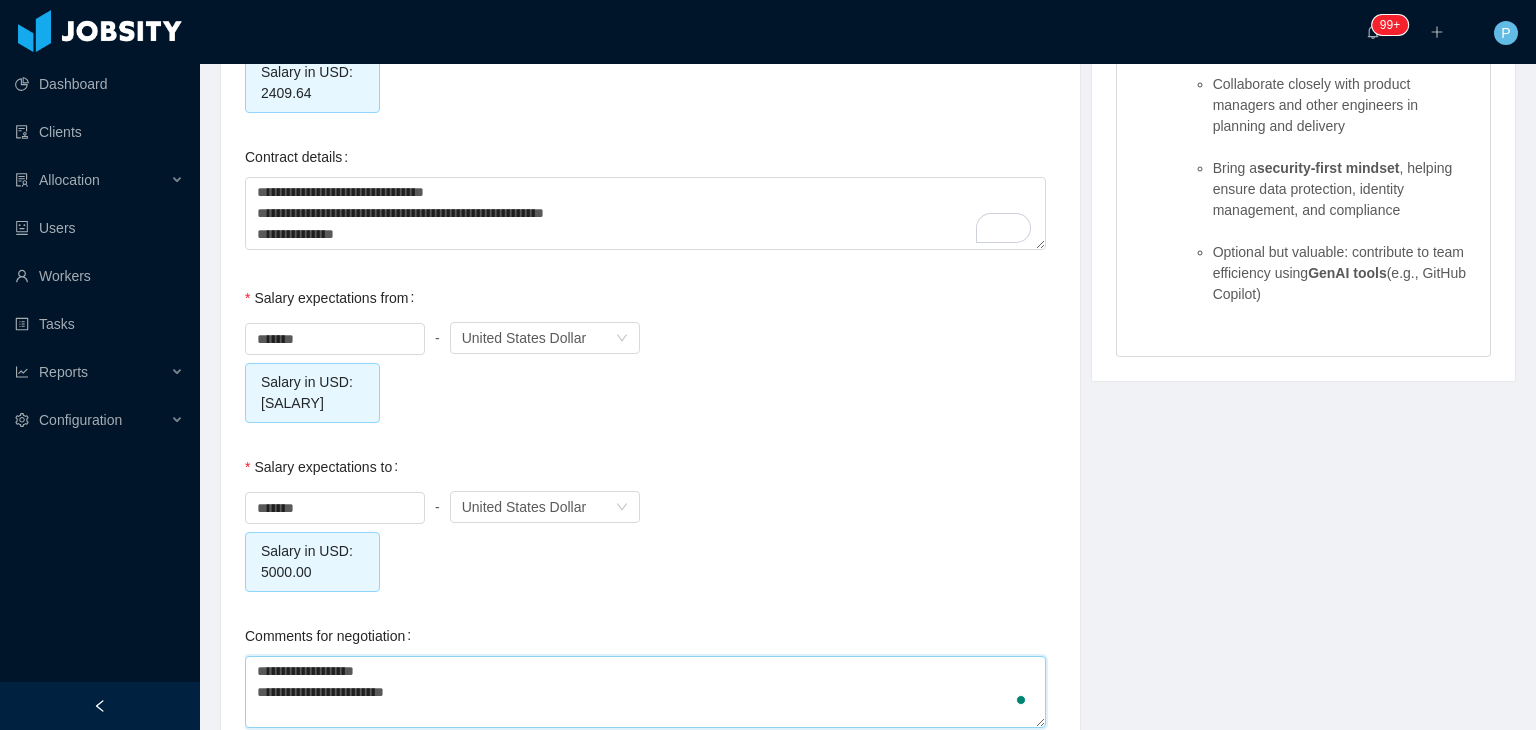 type on "**********" 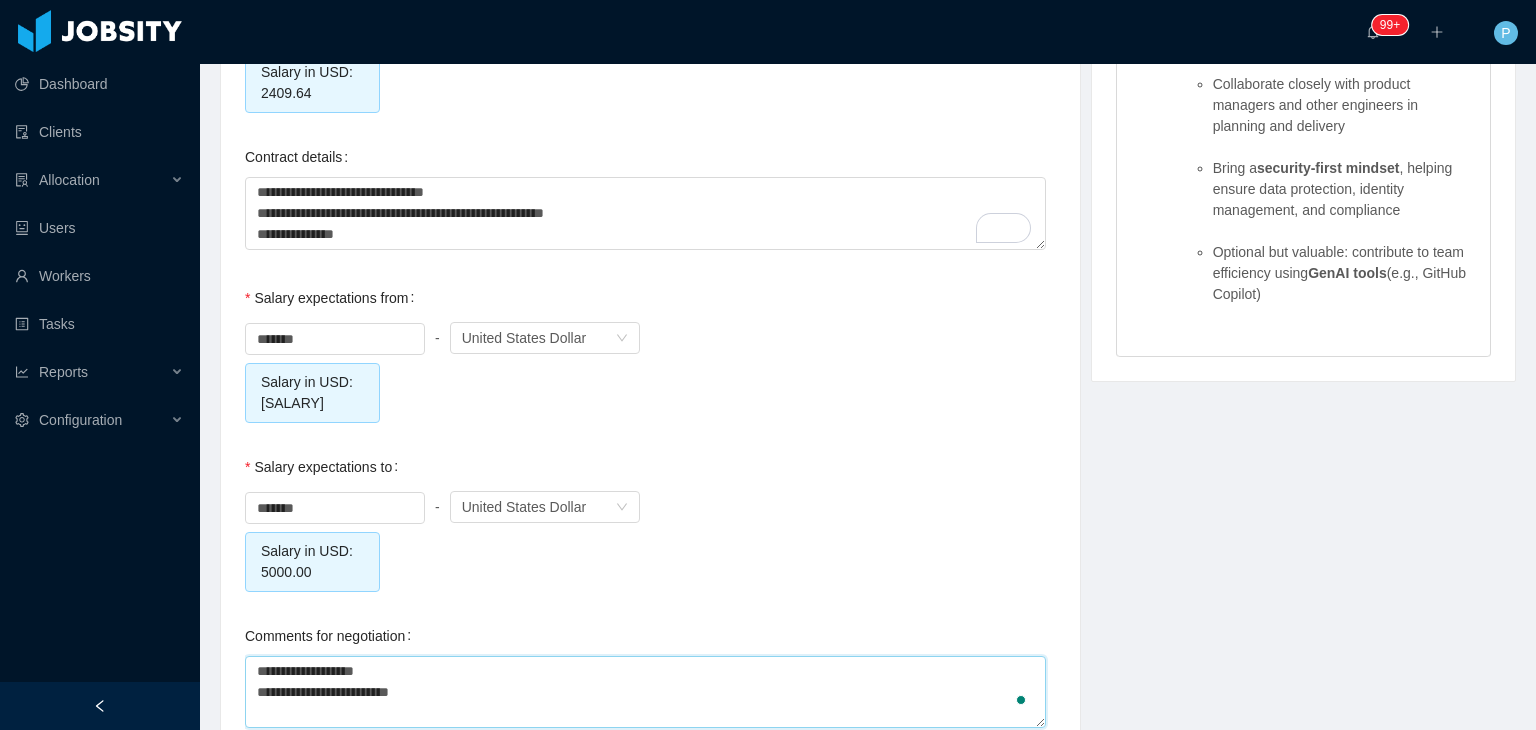type 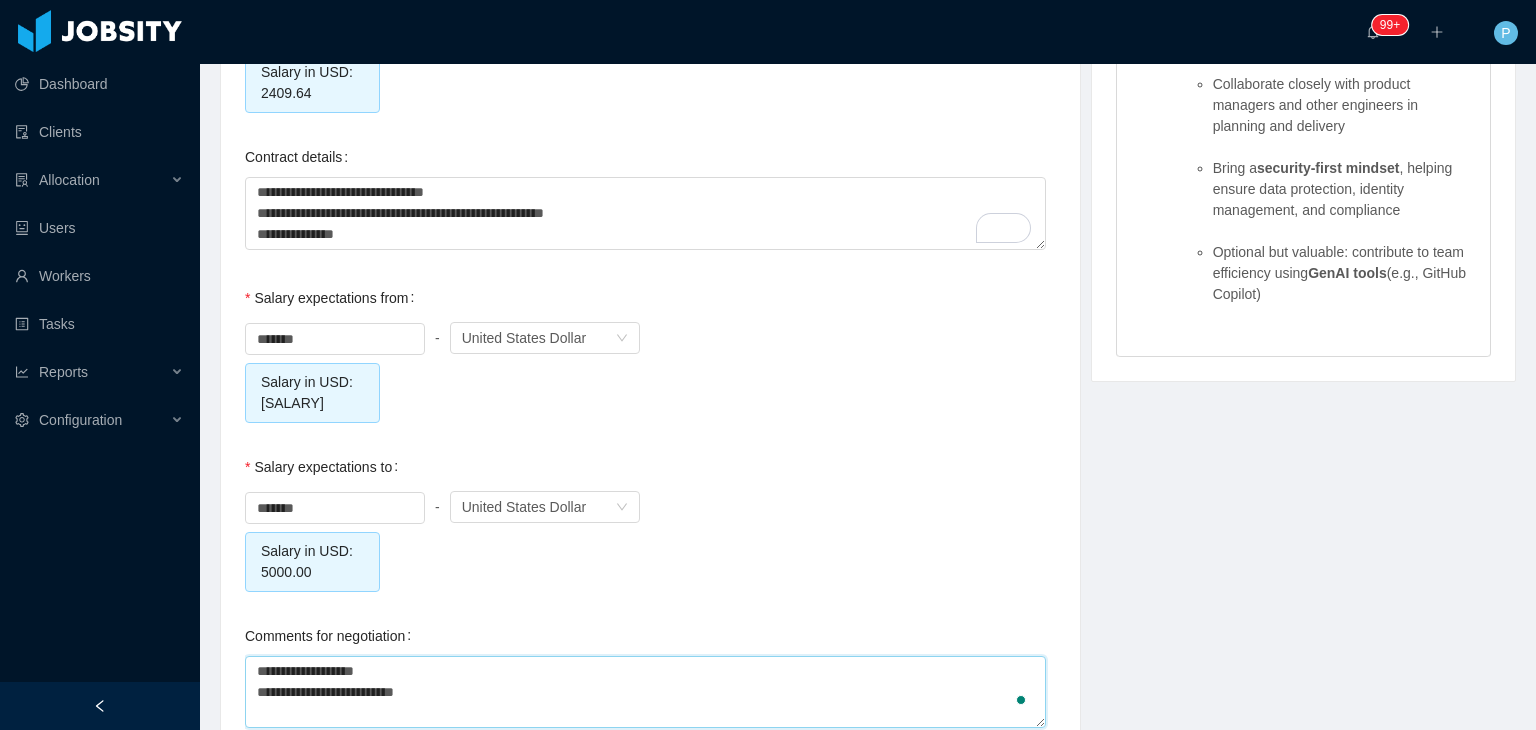 type on "**********" 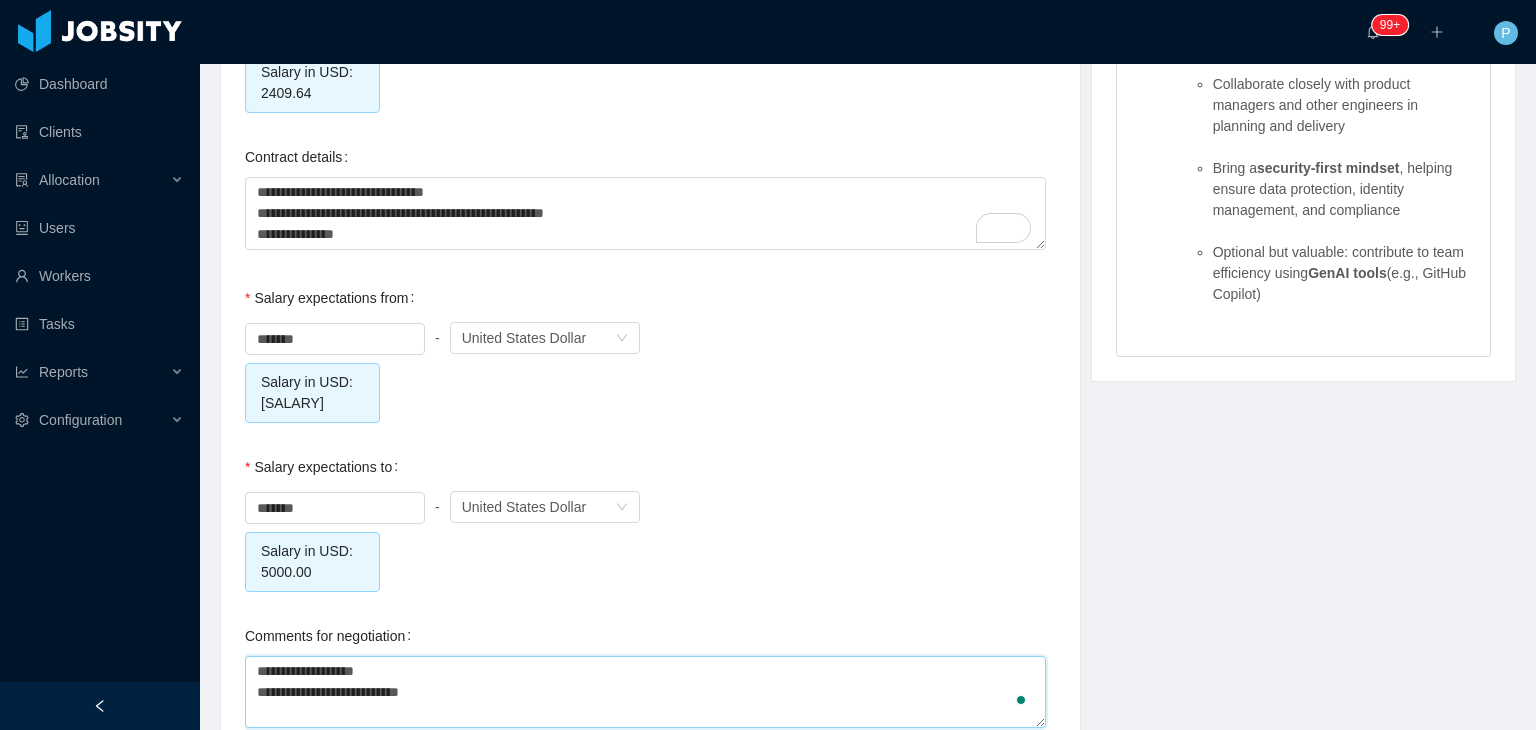type on "**********" 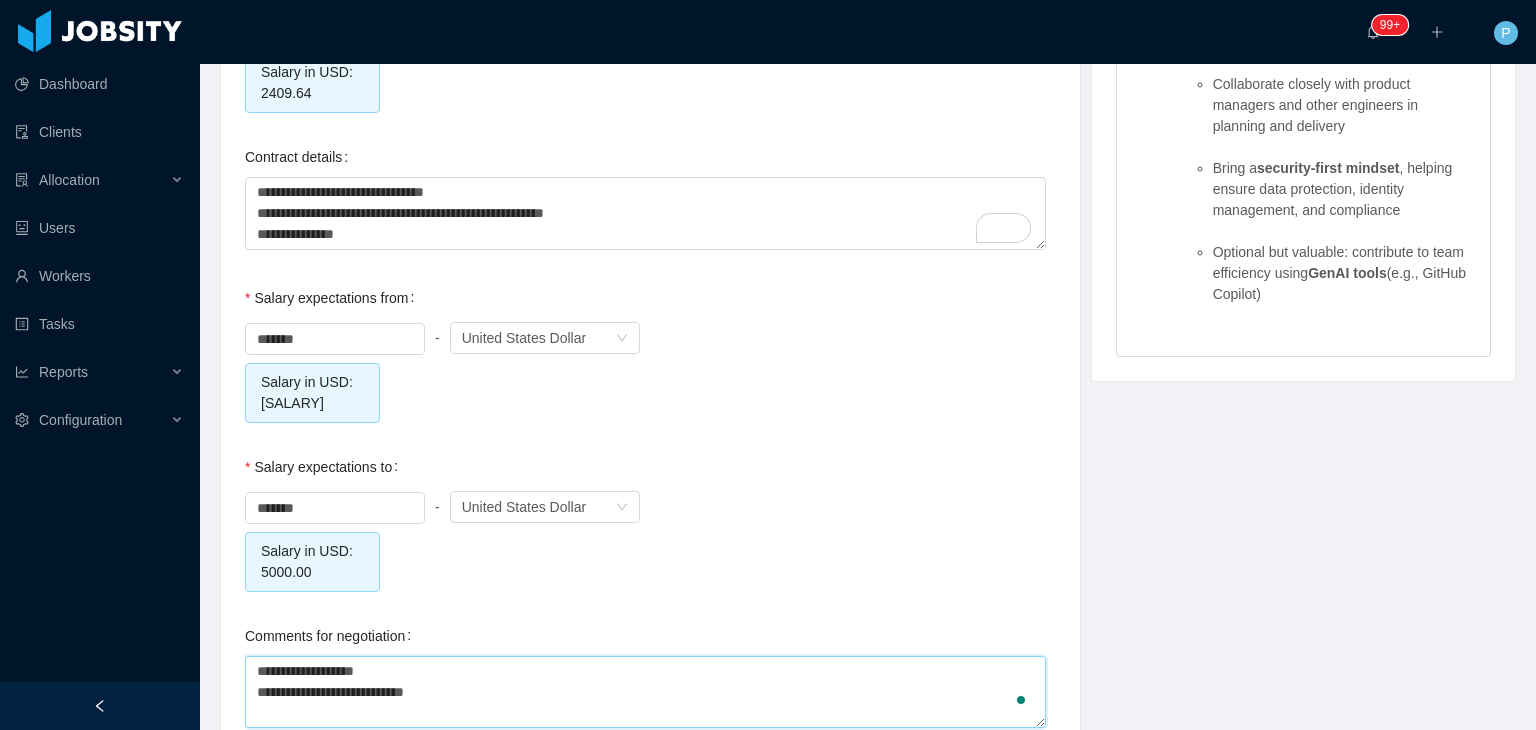 type on "**********" 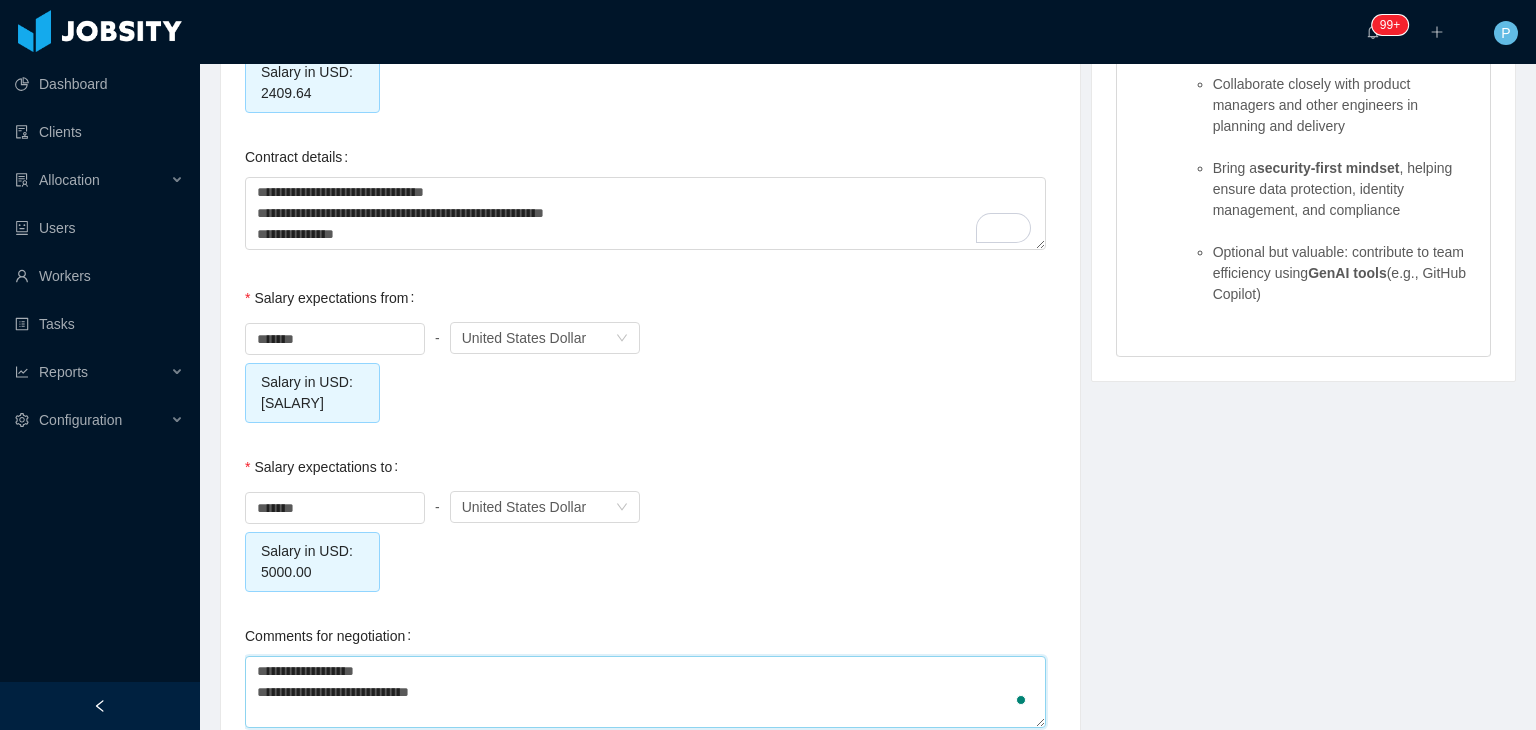 type on "**********" 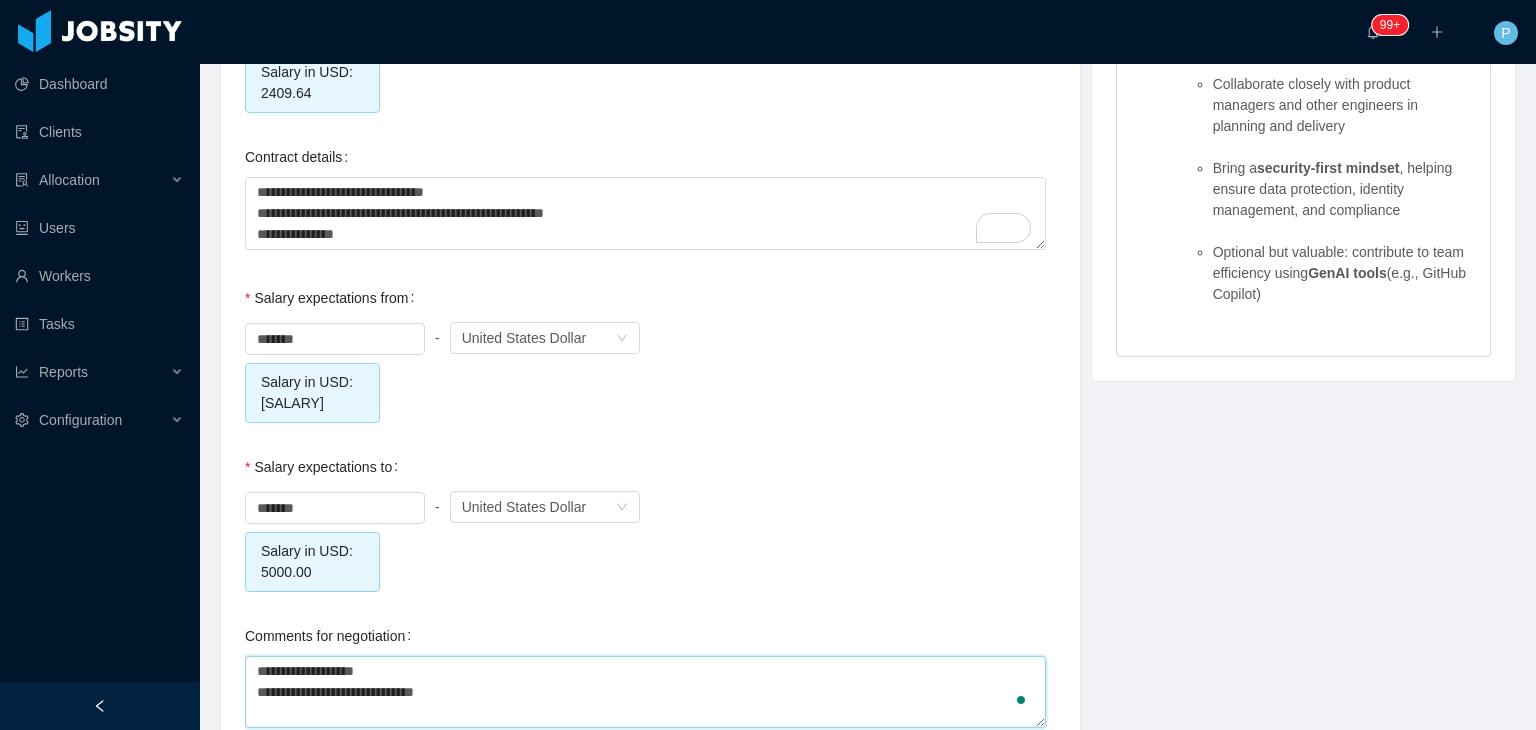 type on "**********" 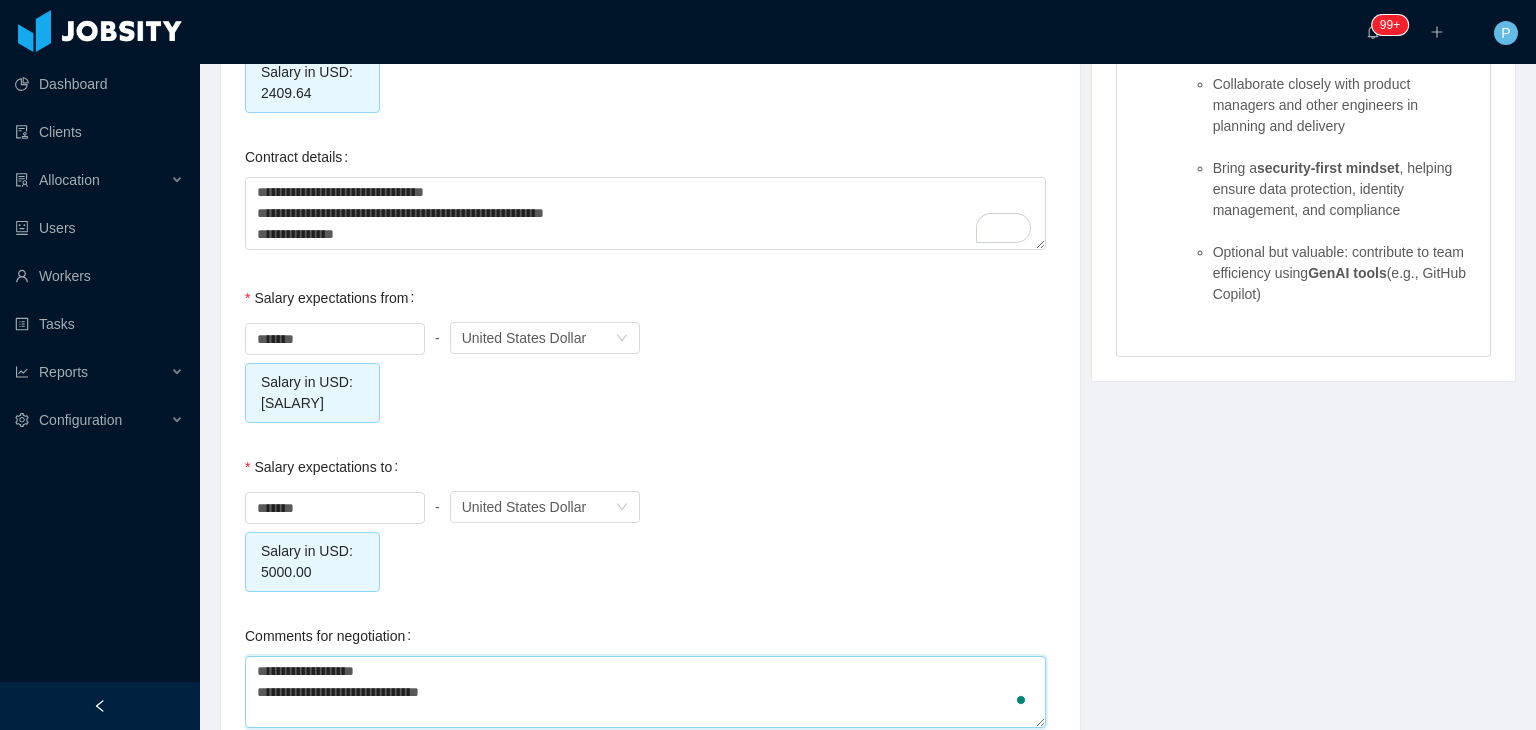type on "**********" 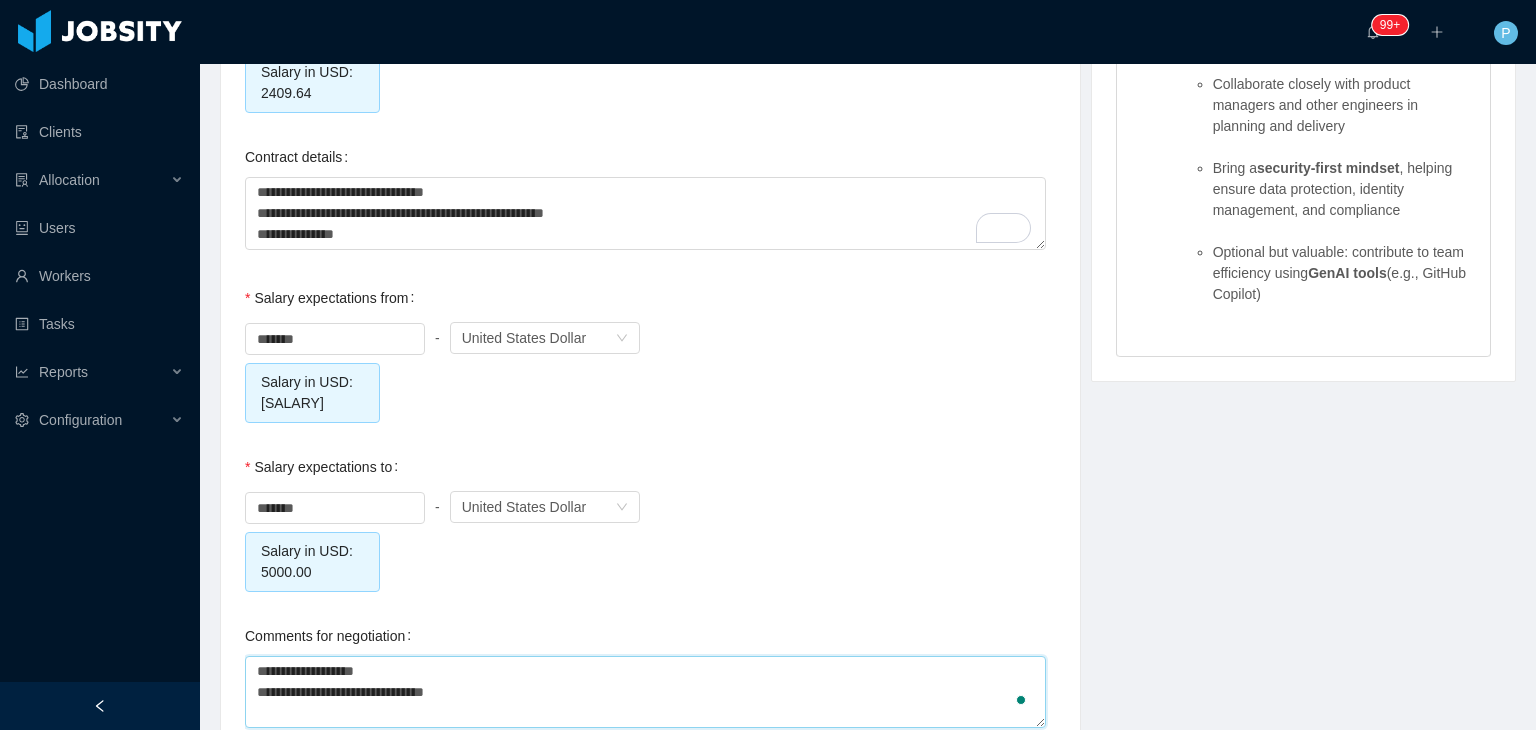 type on "**********" 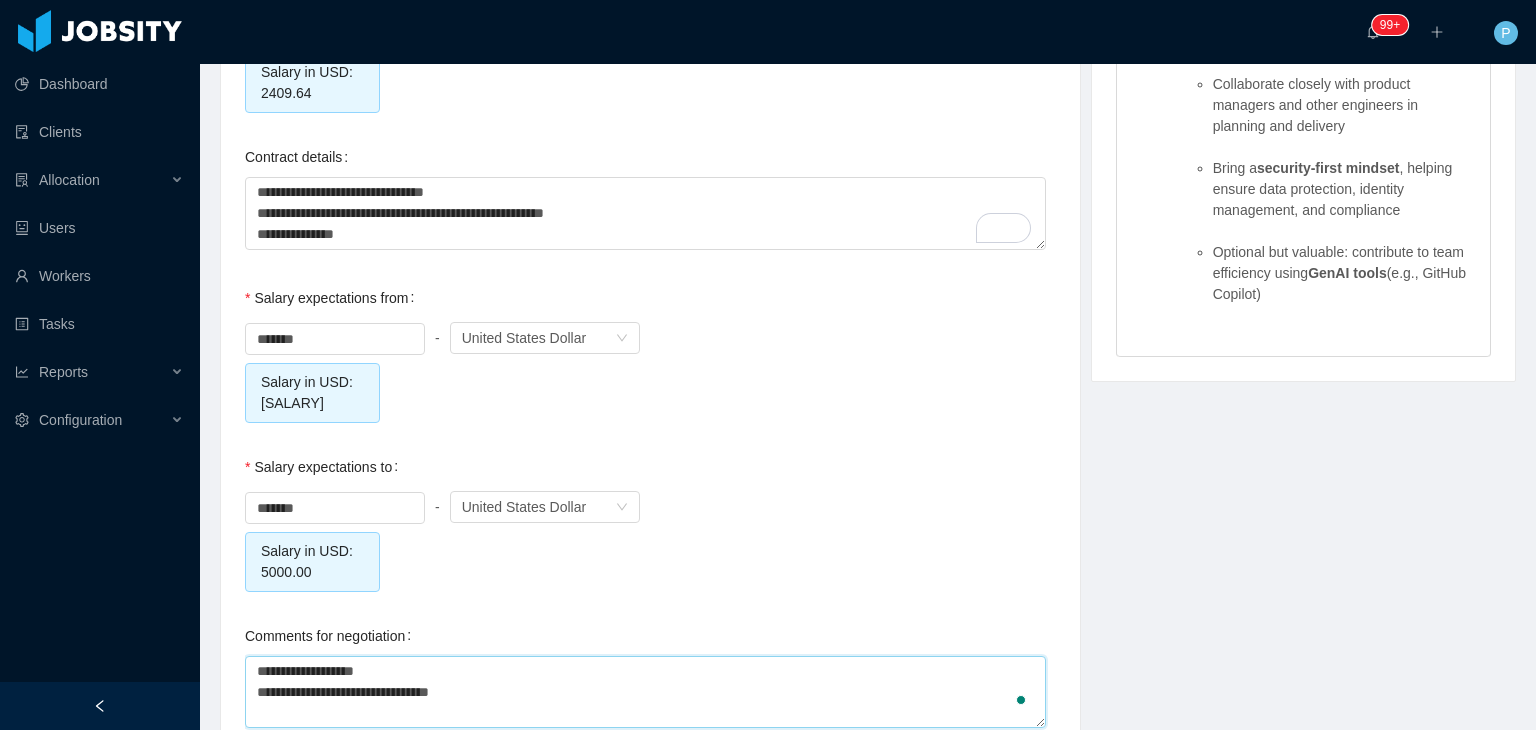 type on "**********" 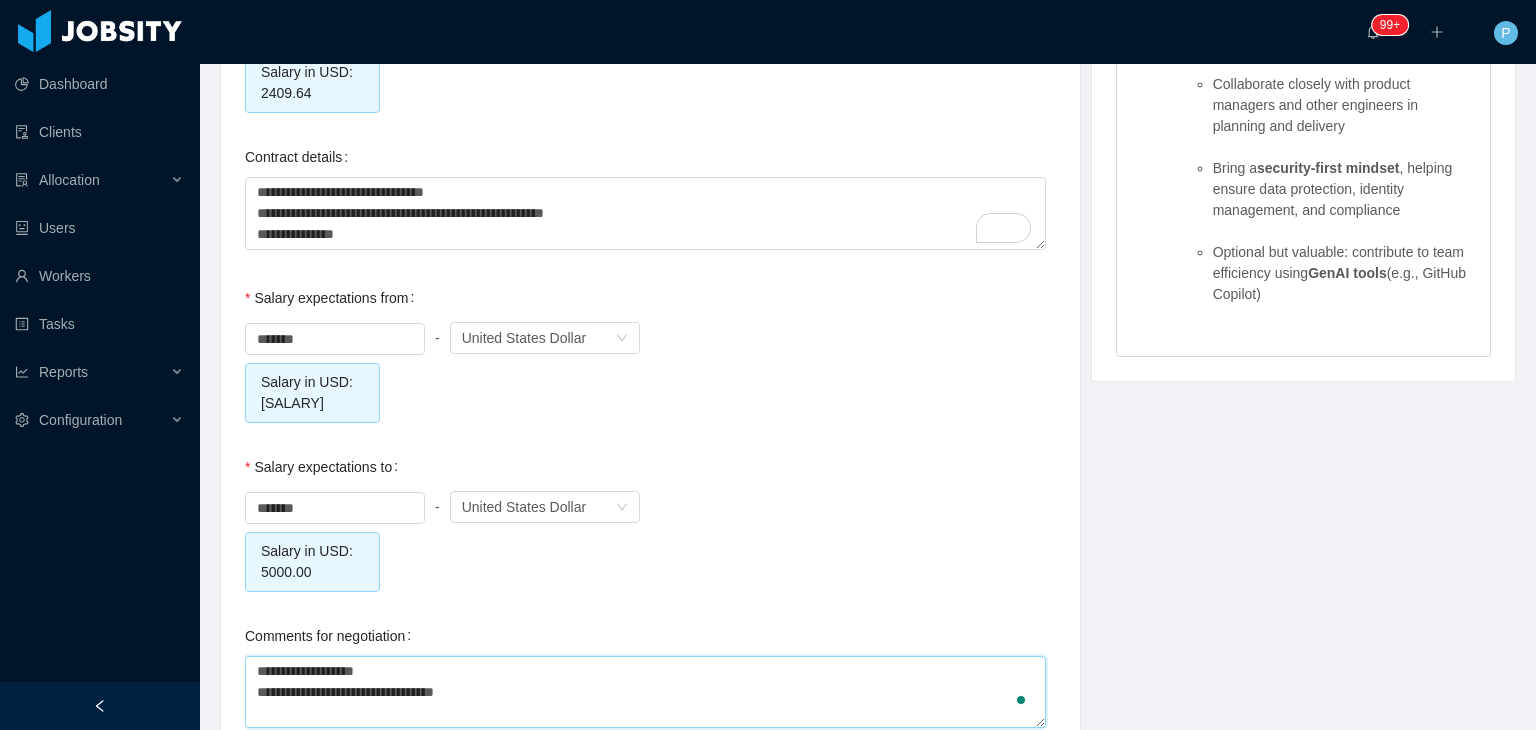 type on "**********" 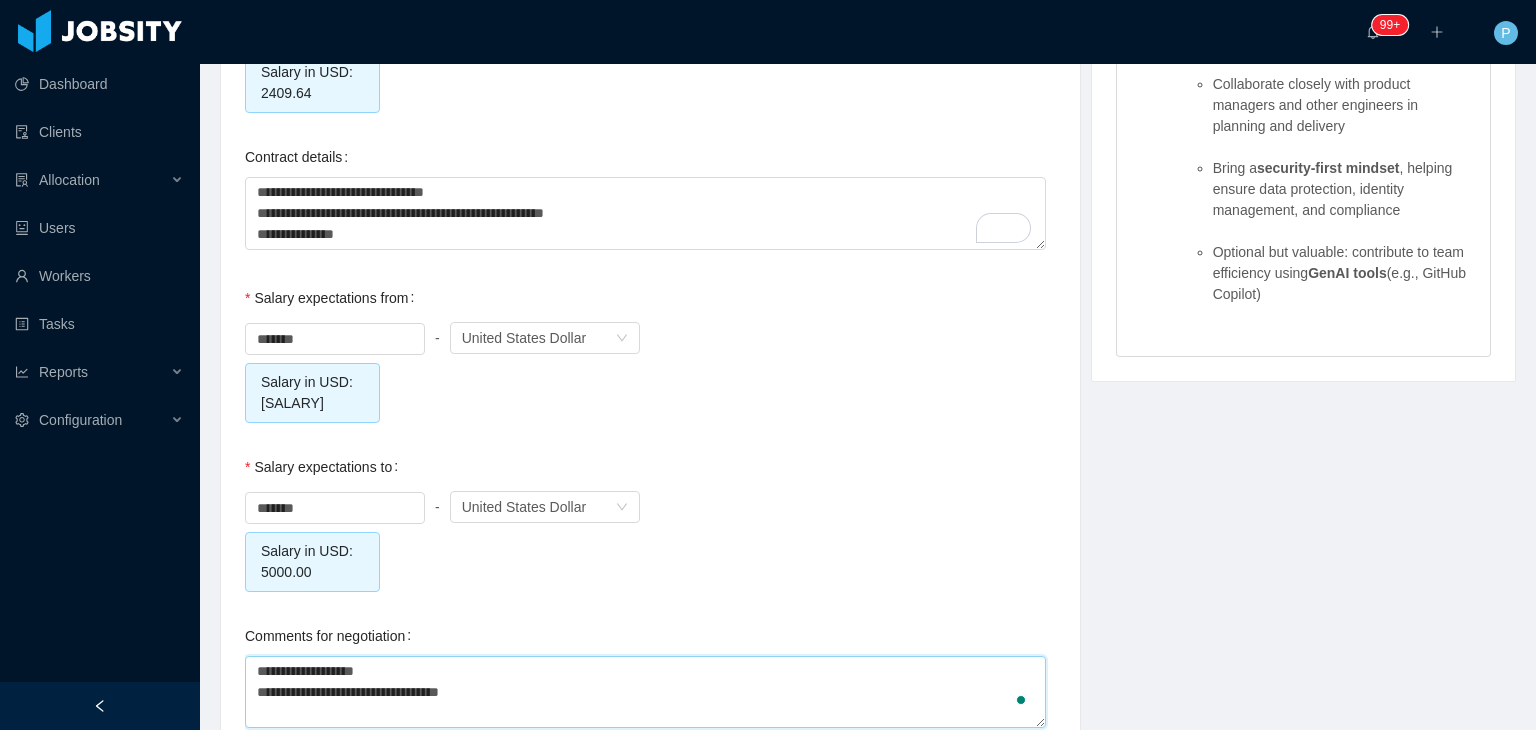 type on "**********" 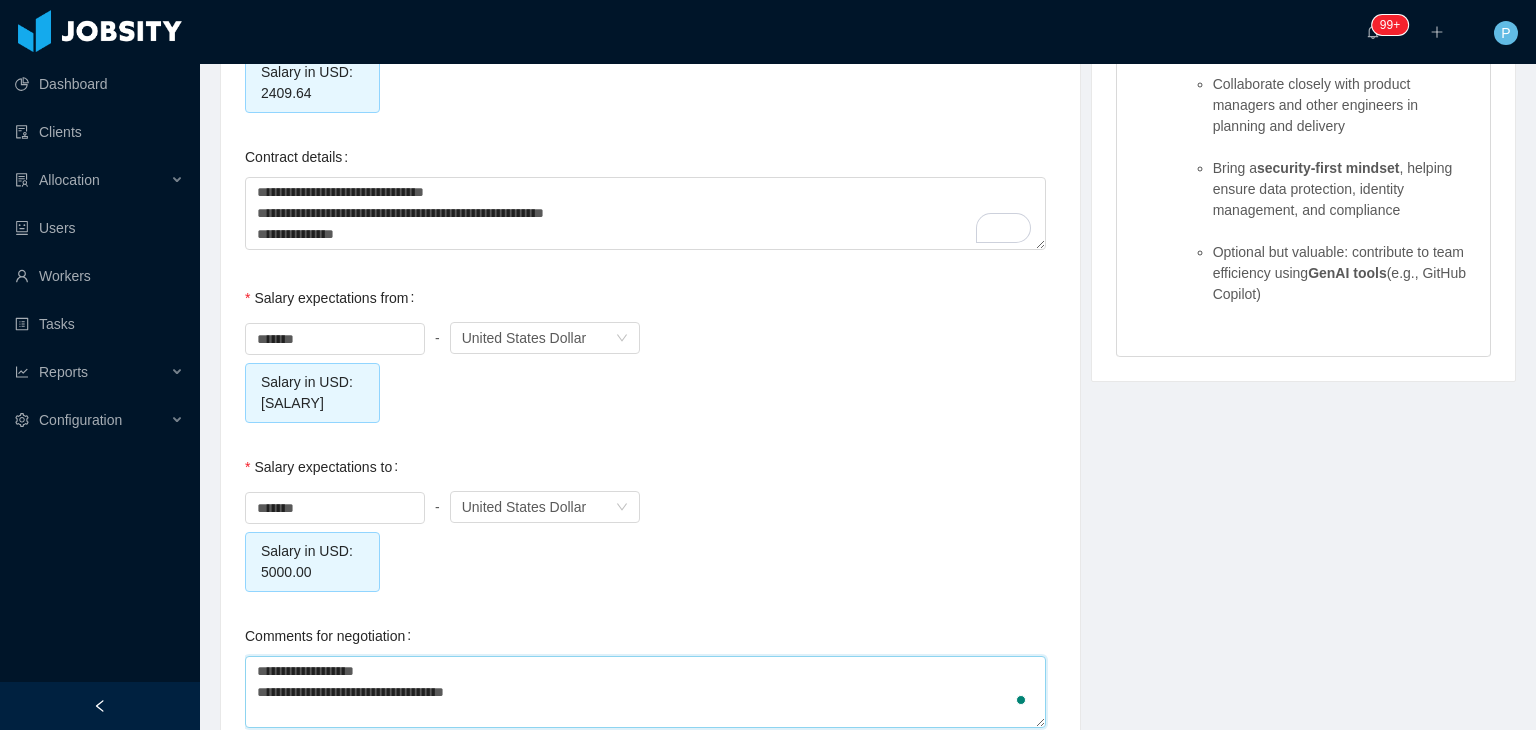 type on "**********" 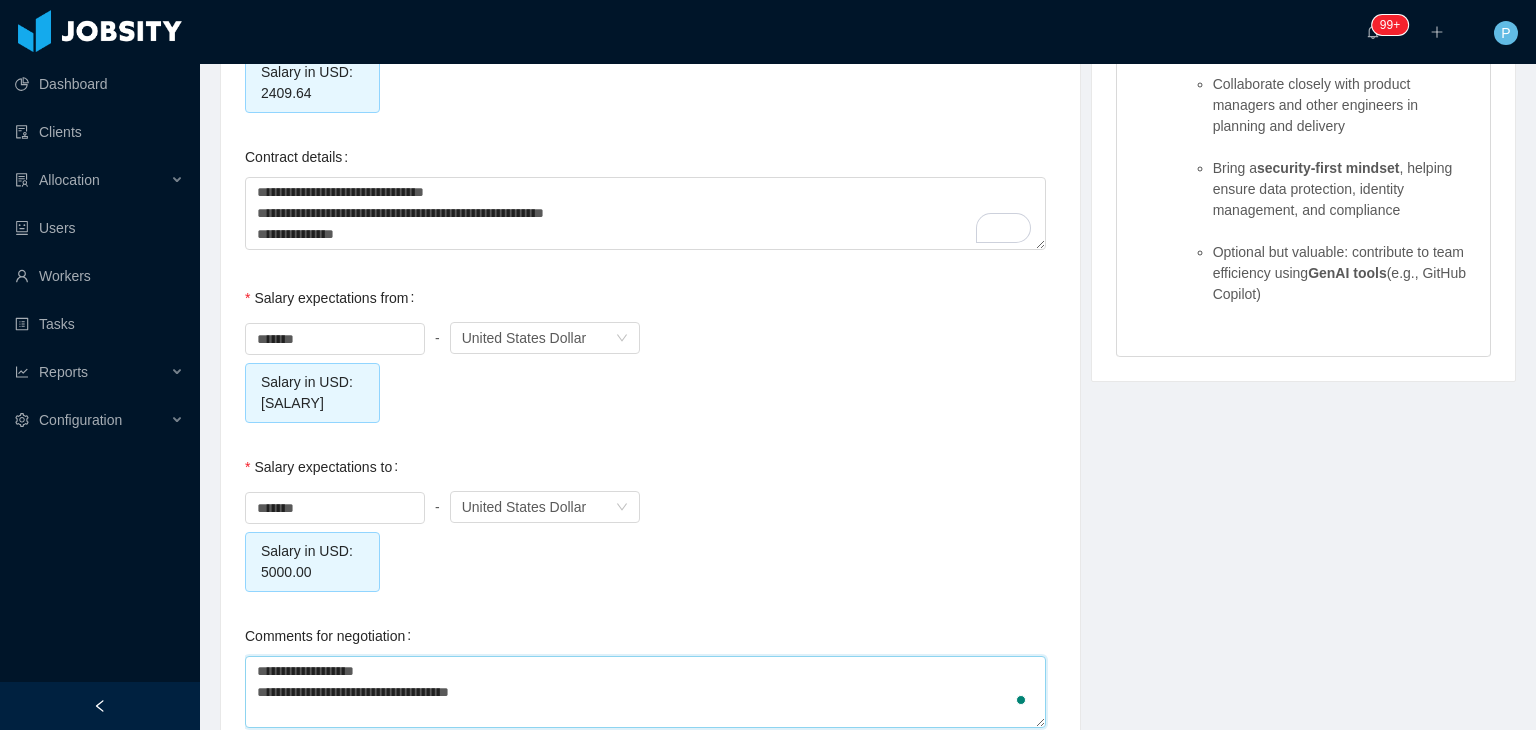 type on "**********" 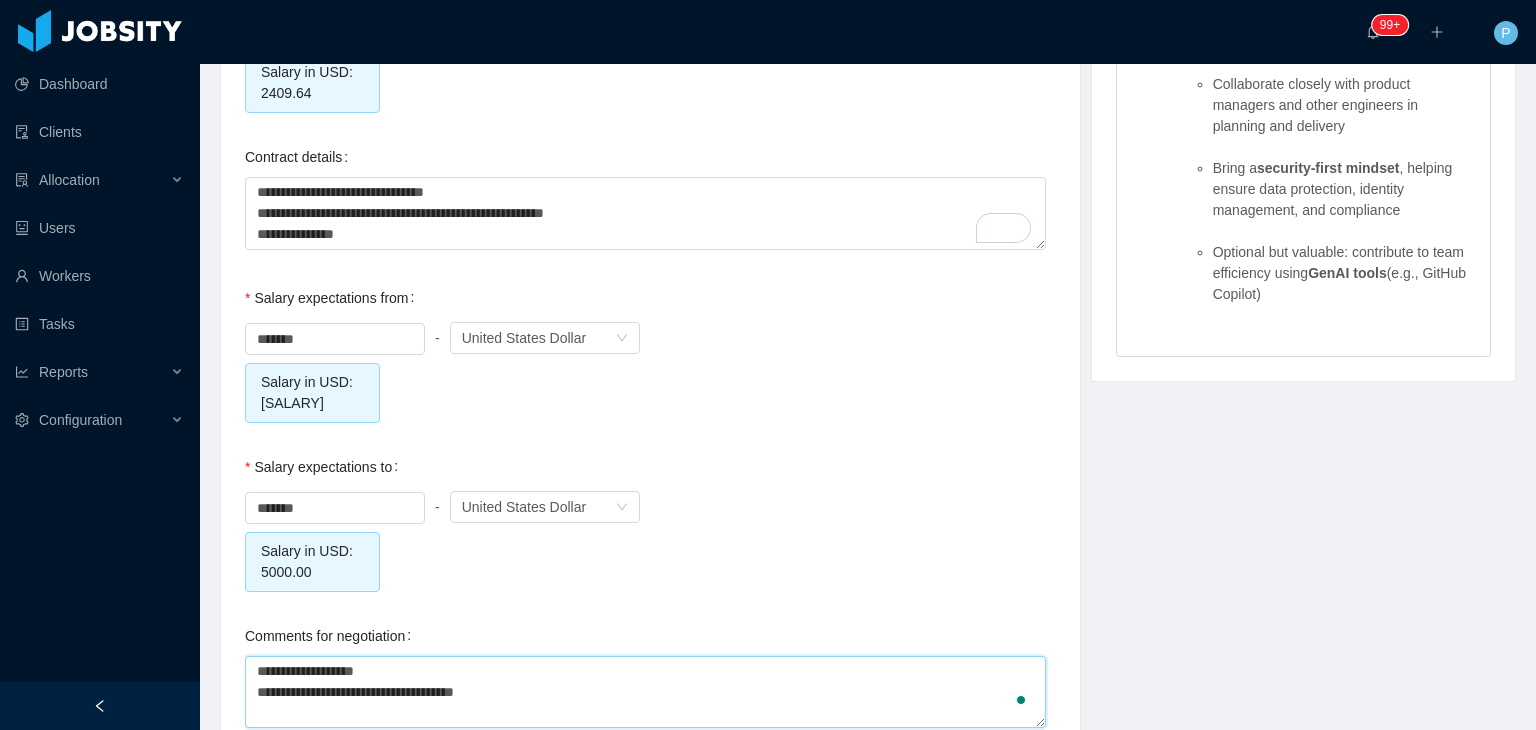 type 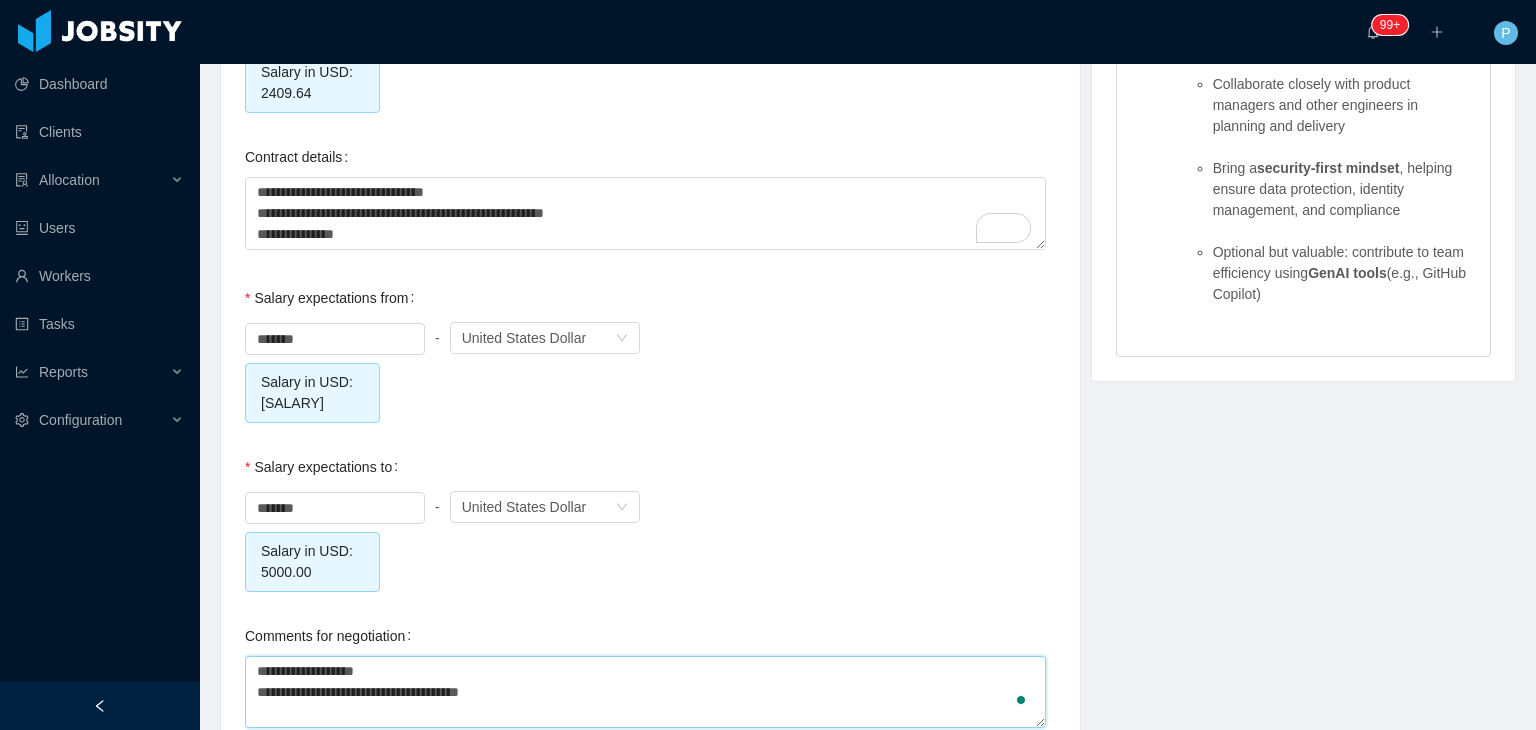 type 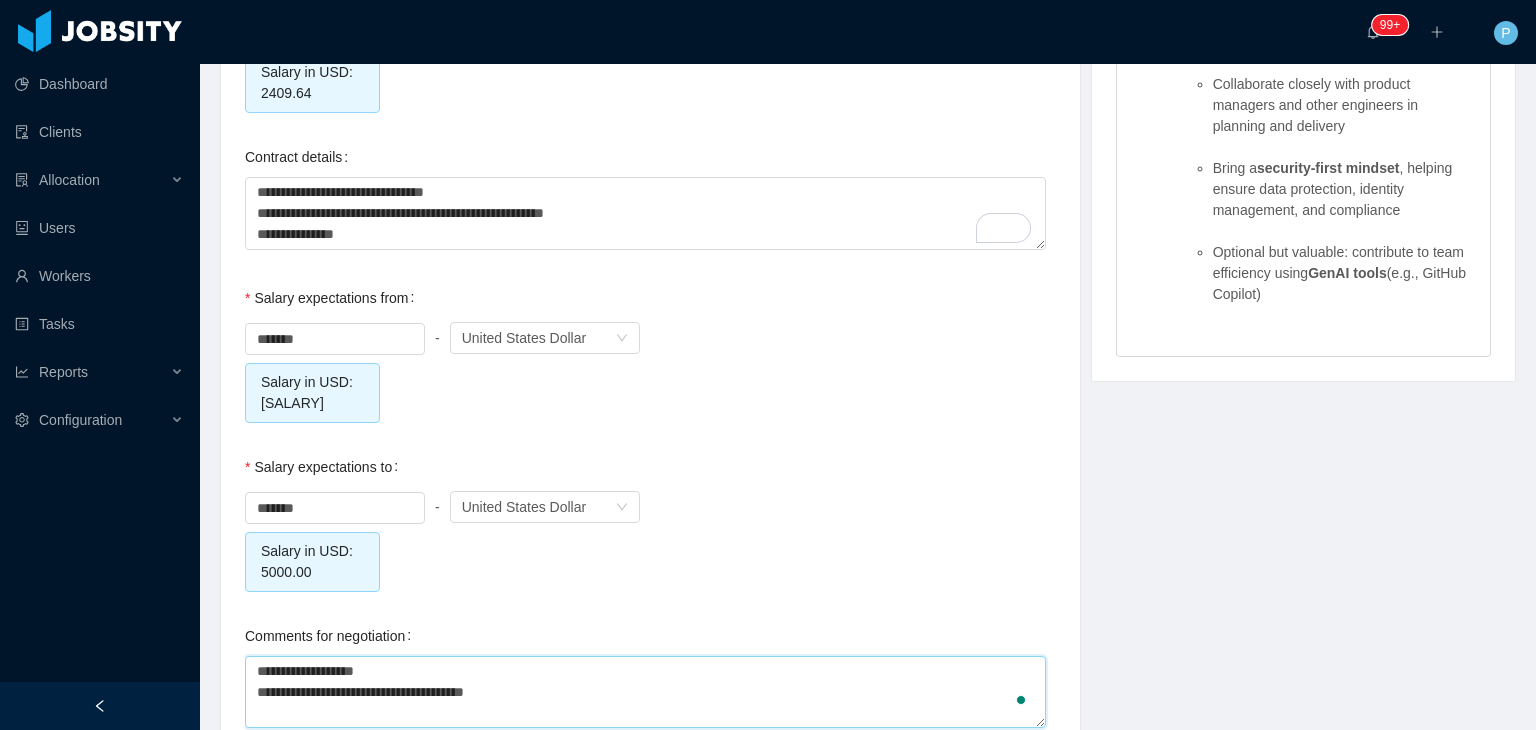 type 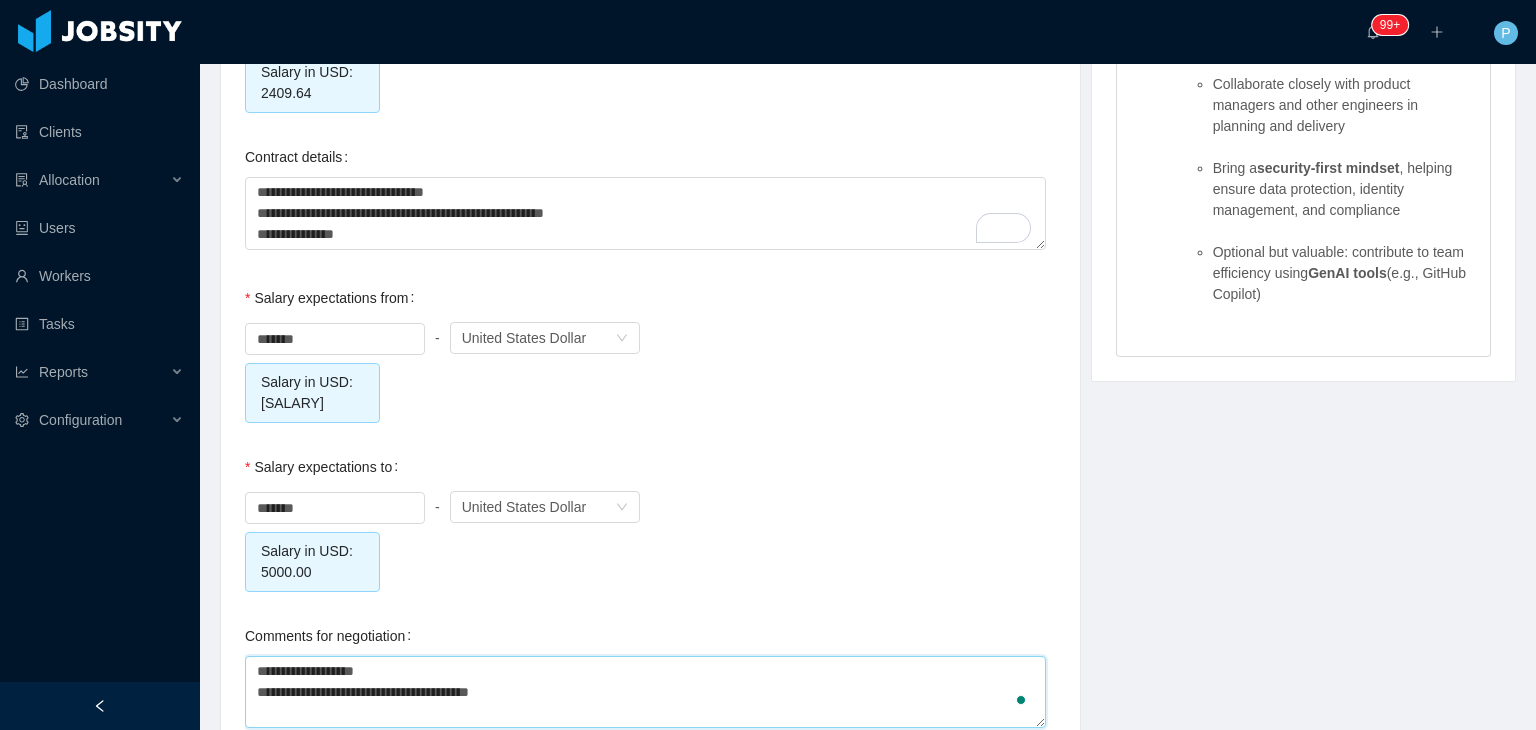 type on "**********" 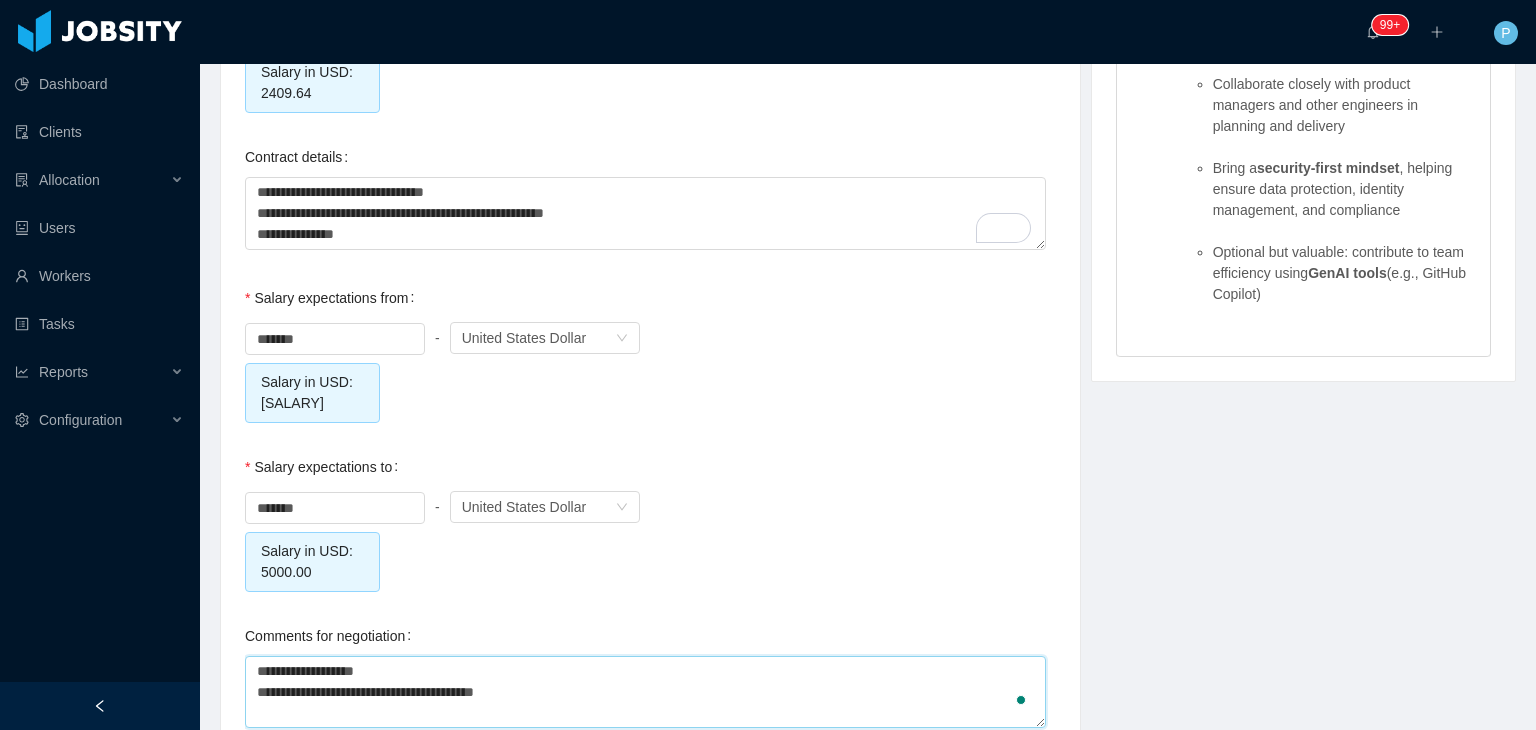 type on "**********" 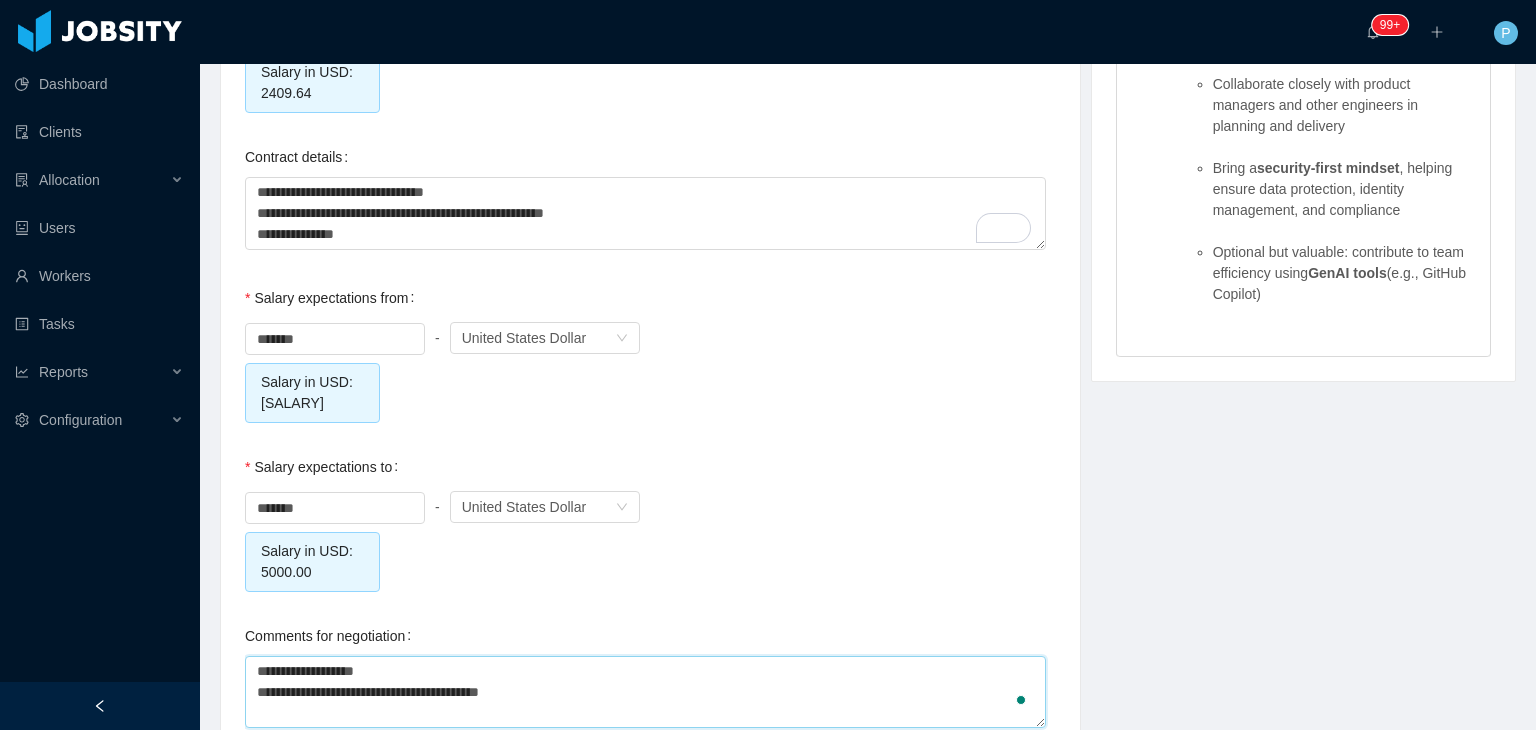 type on "**********" 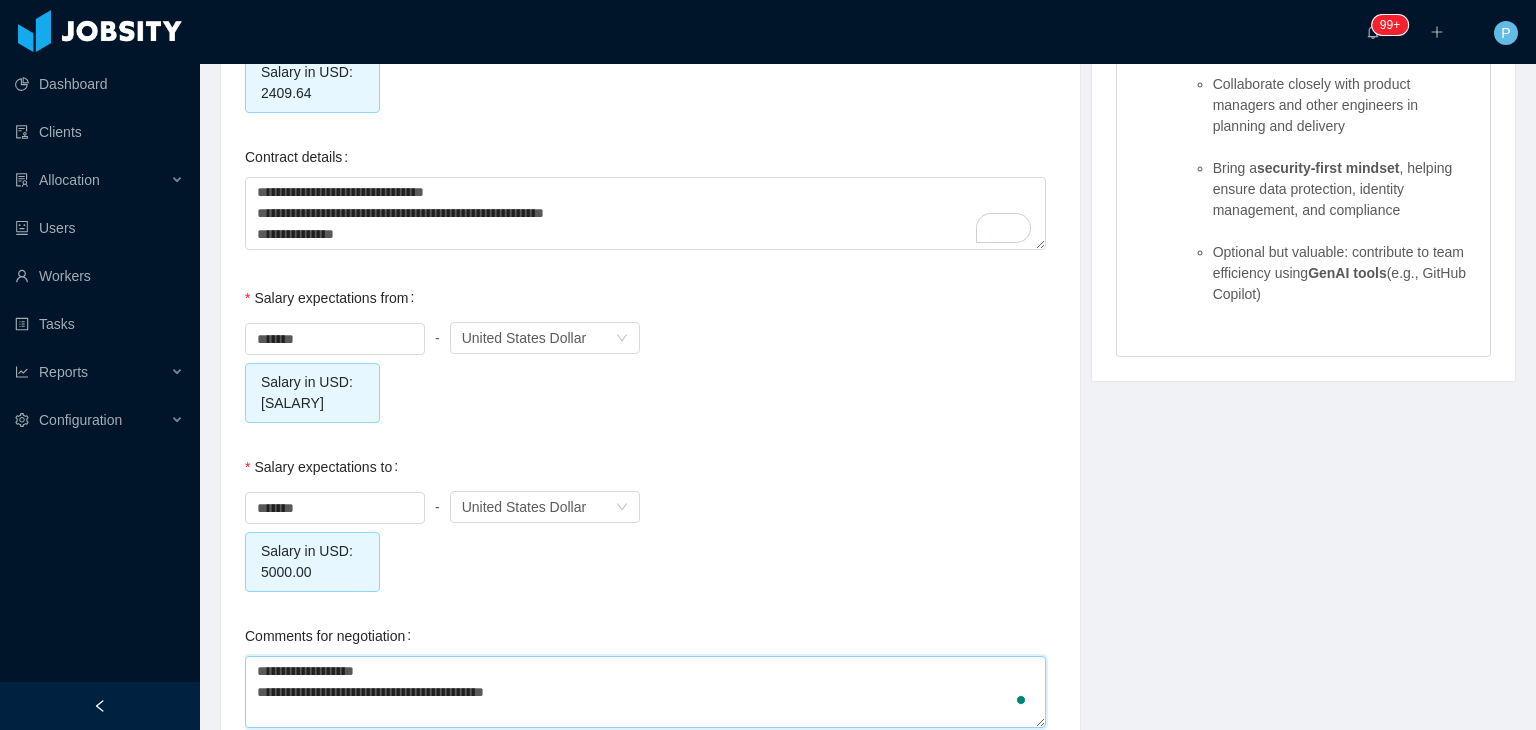 type 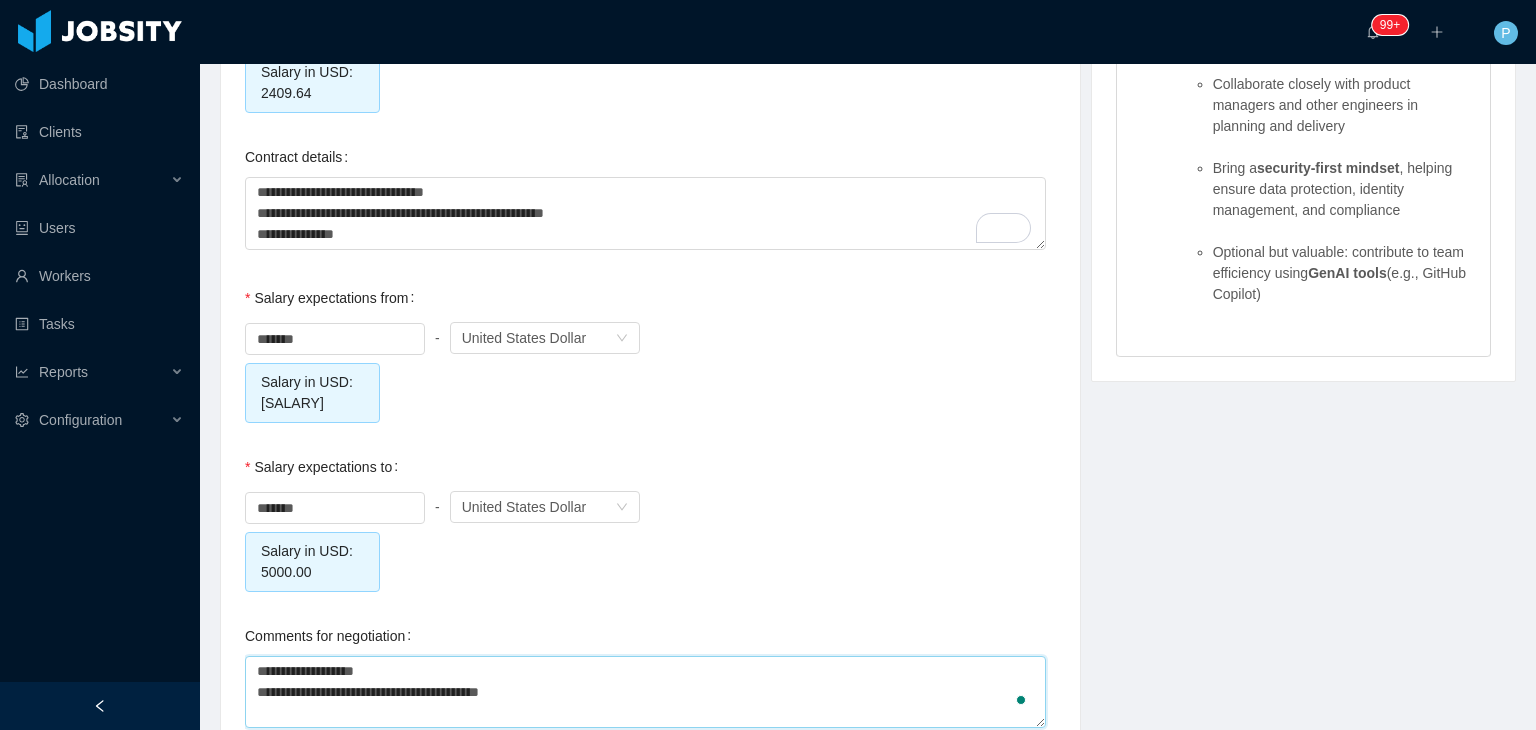 type on "**********" 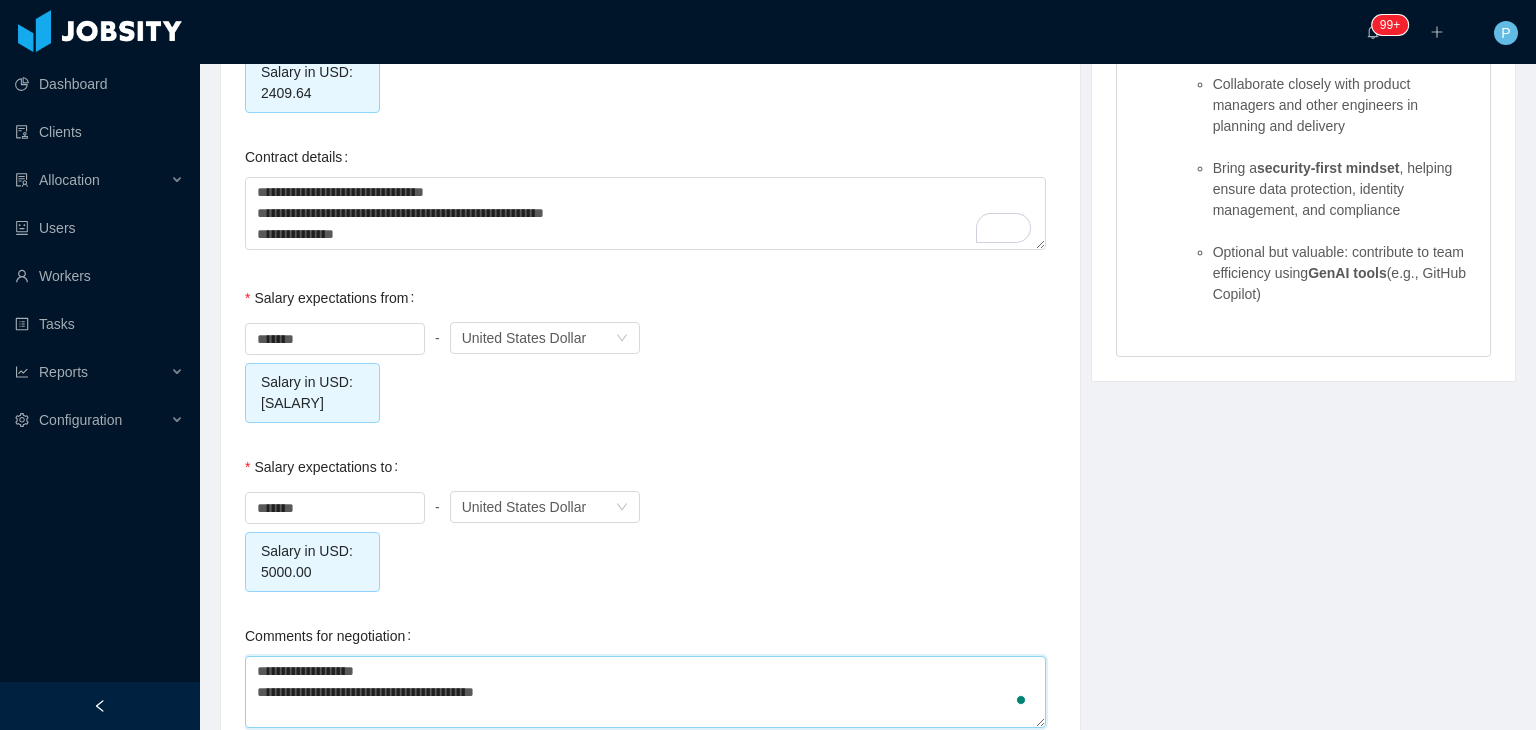type on "**********" 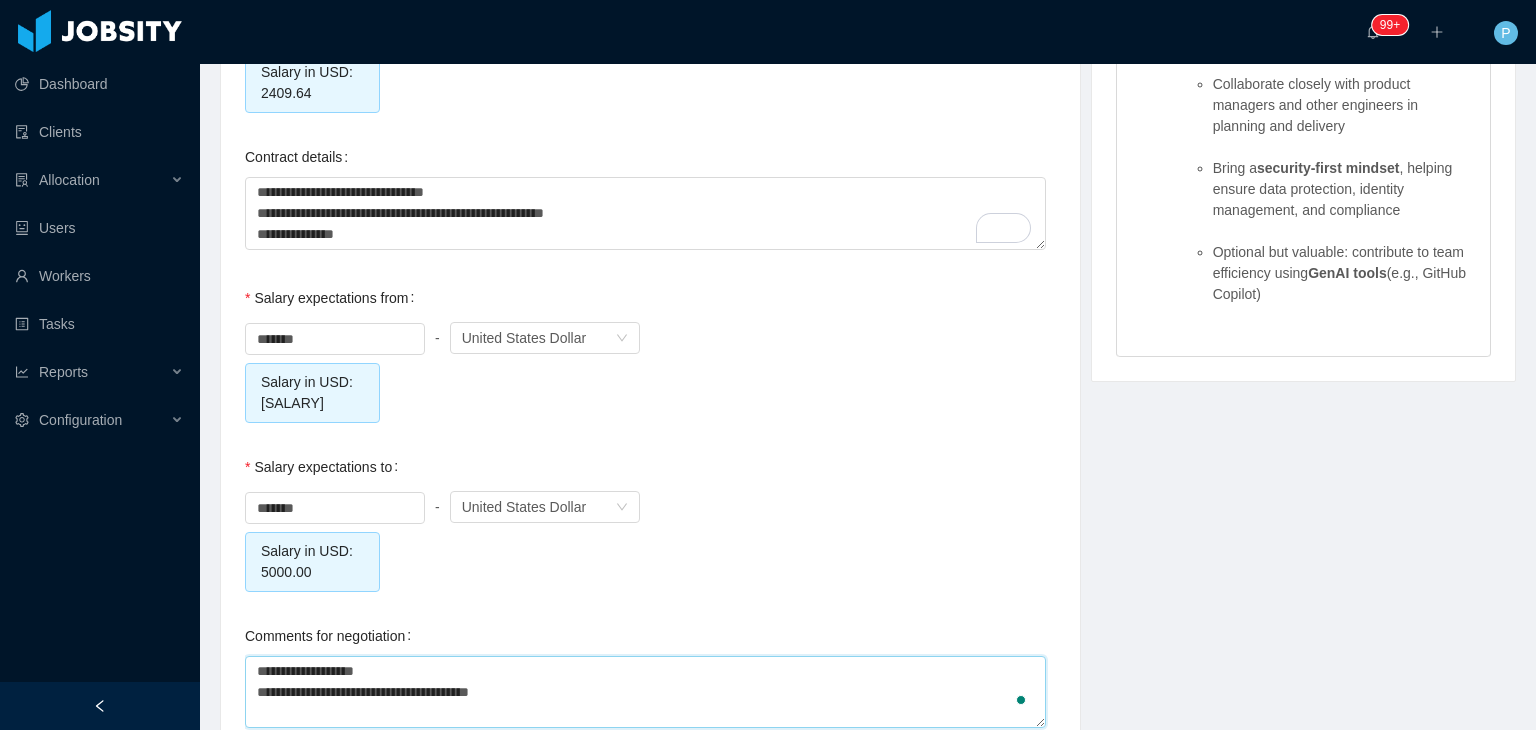 type on "**********" 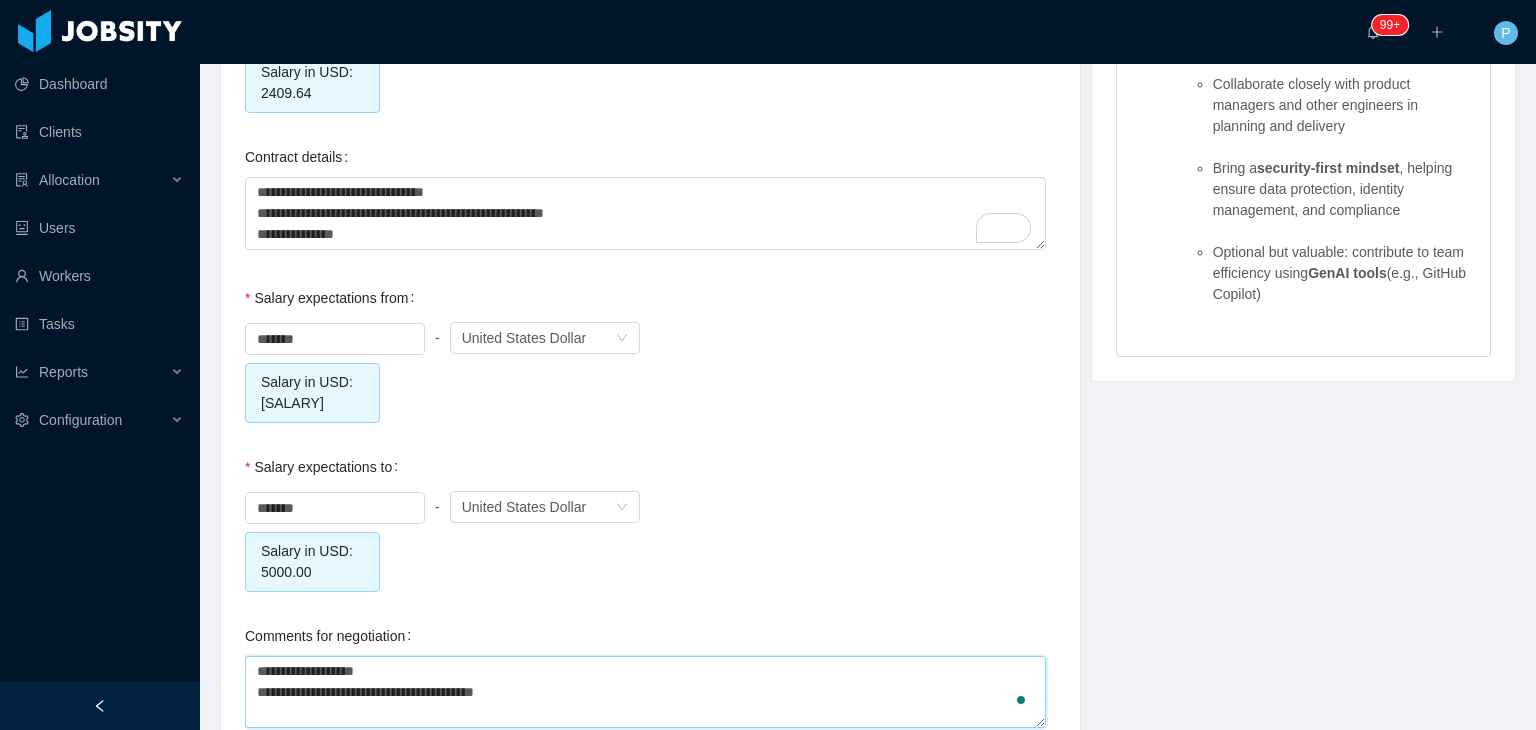 type on "**********" 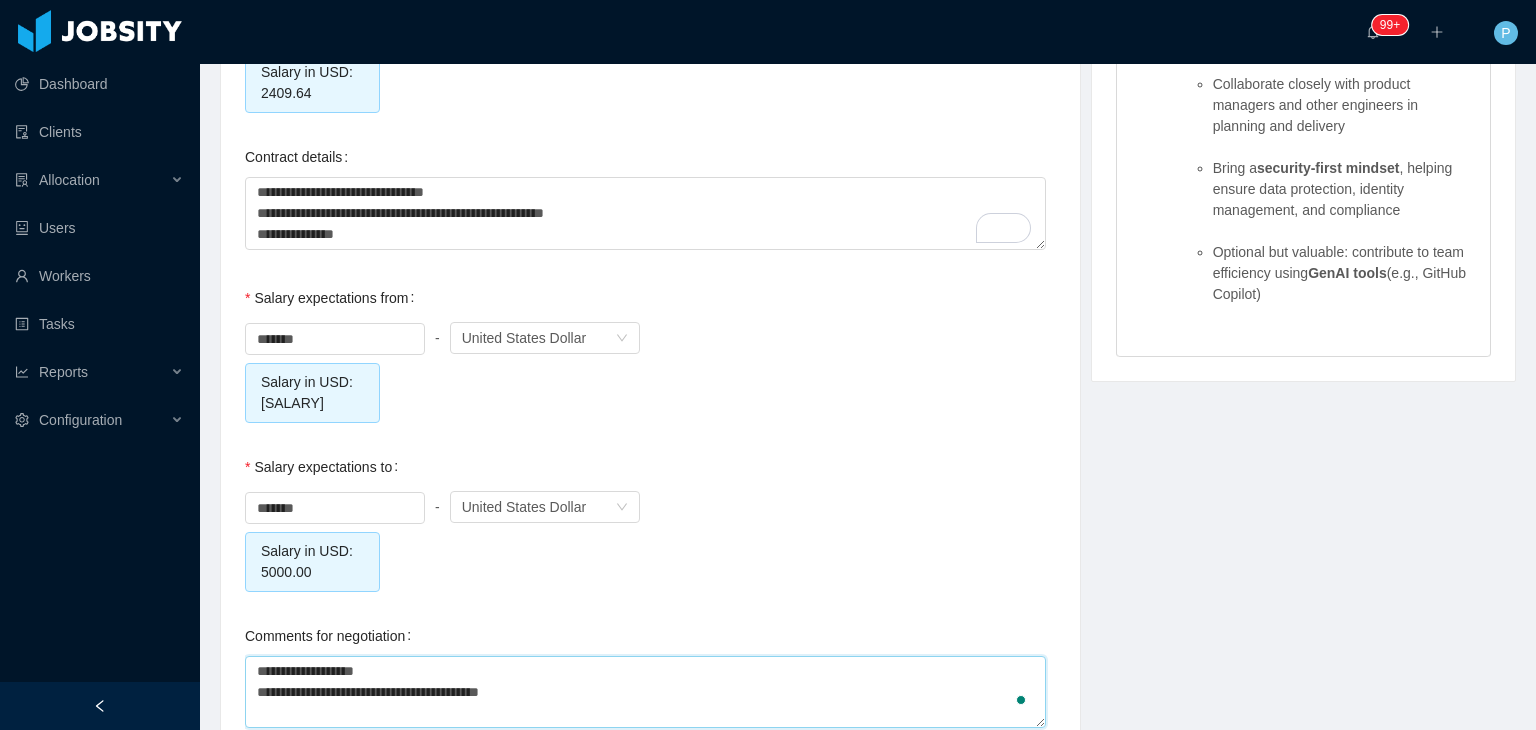 type on "**********" 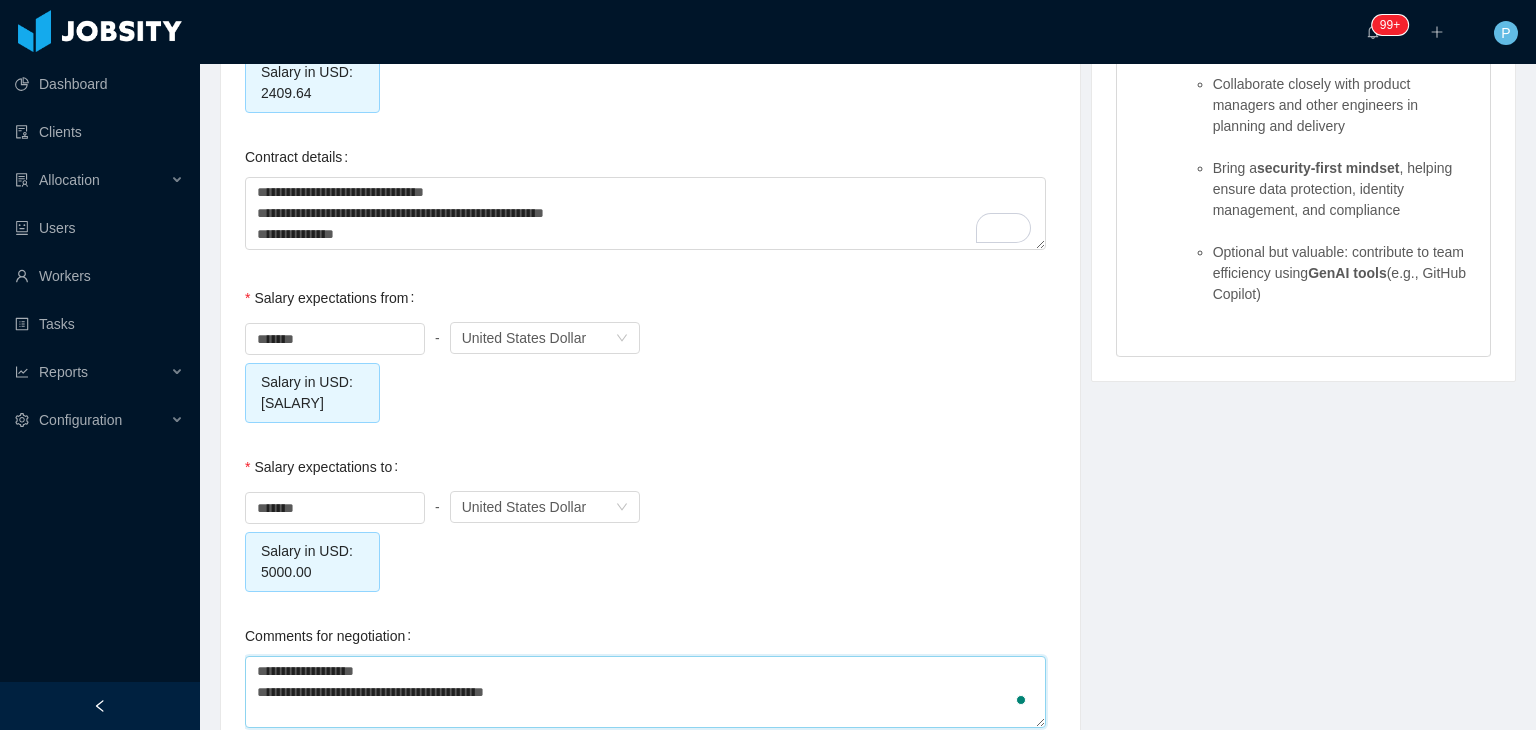 type on "**********" 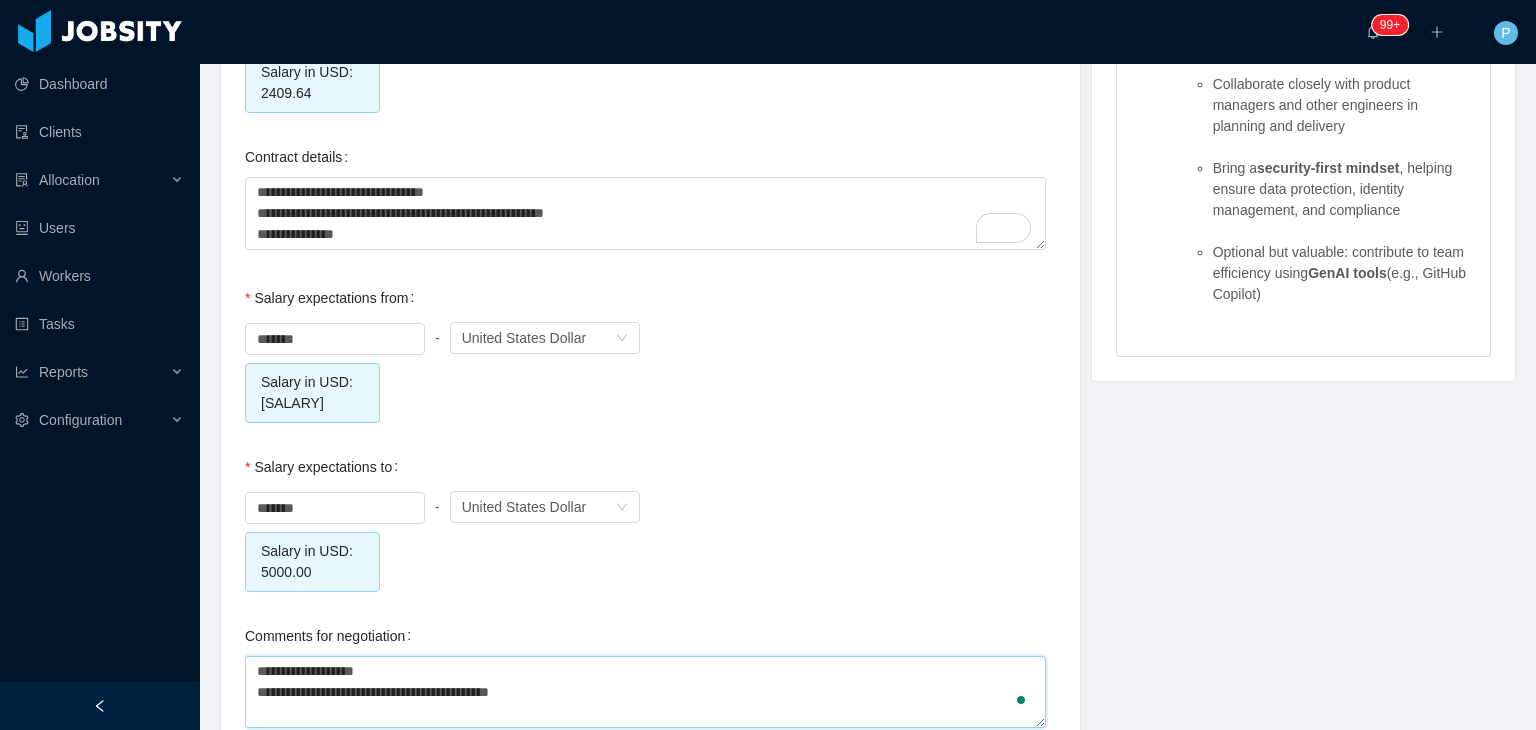 type on "**********" 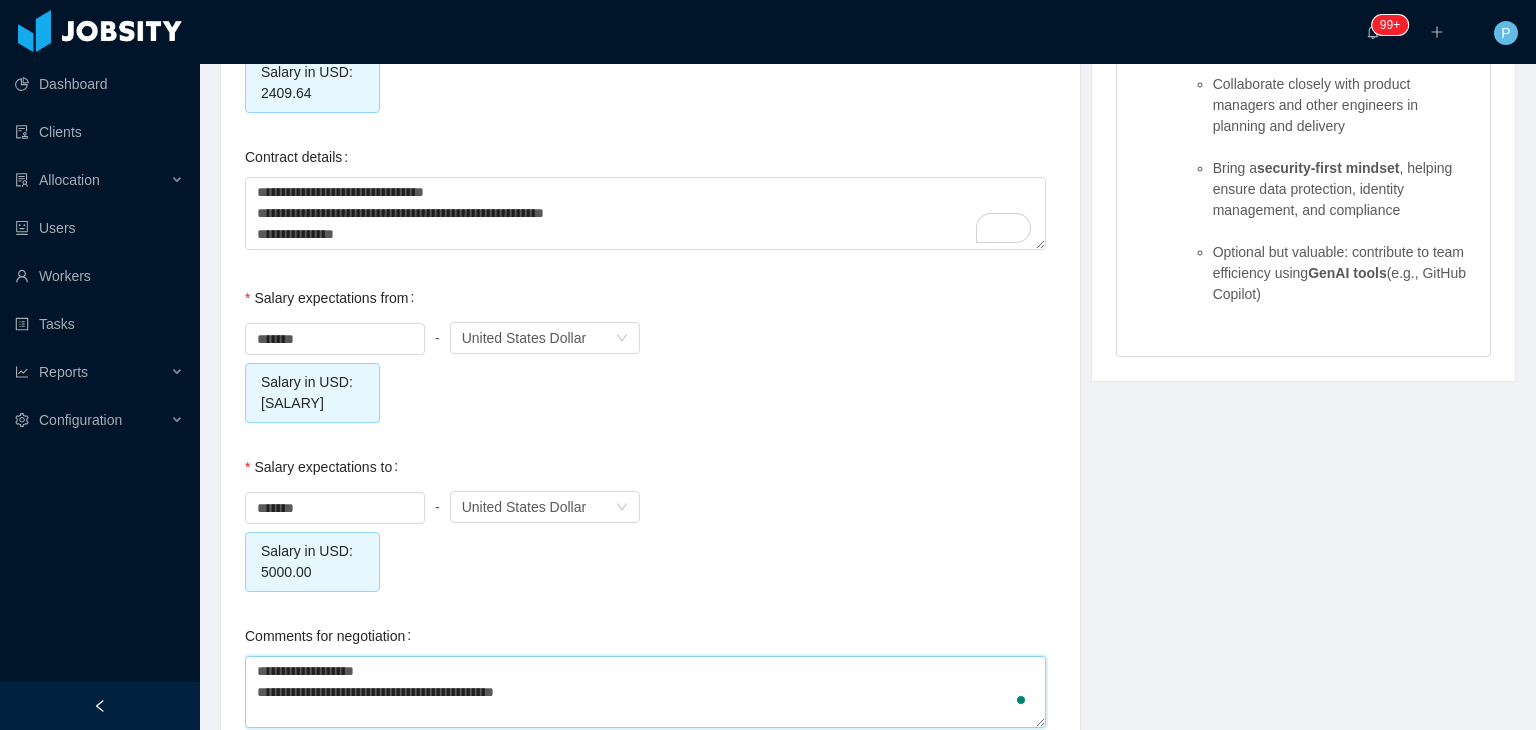 type on "**********" 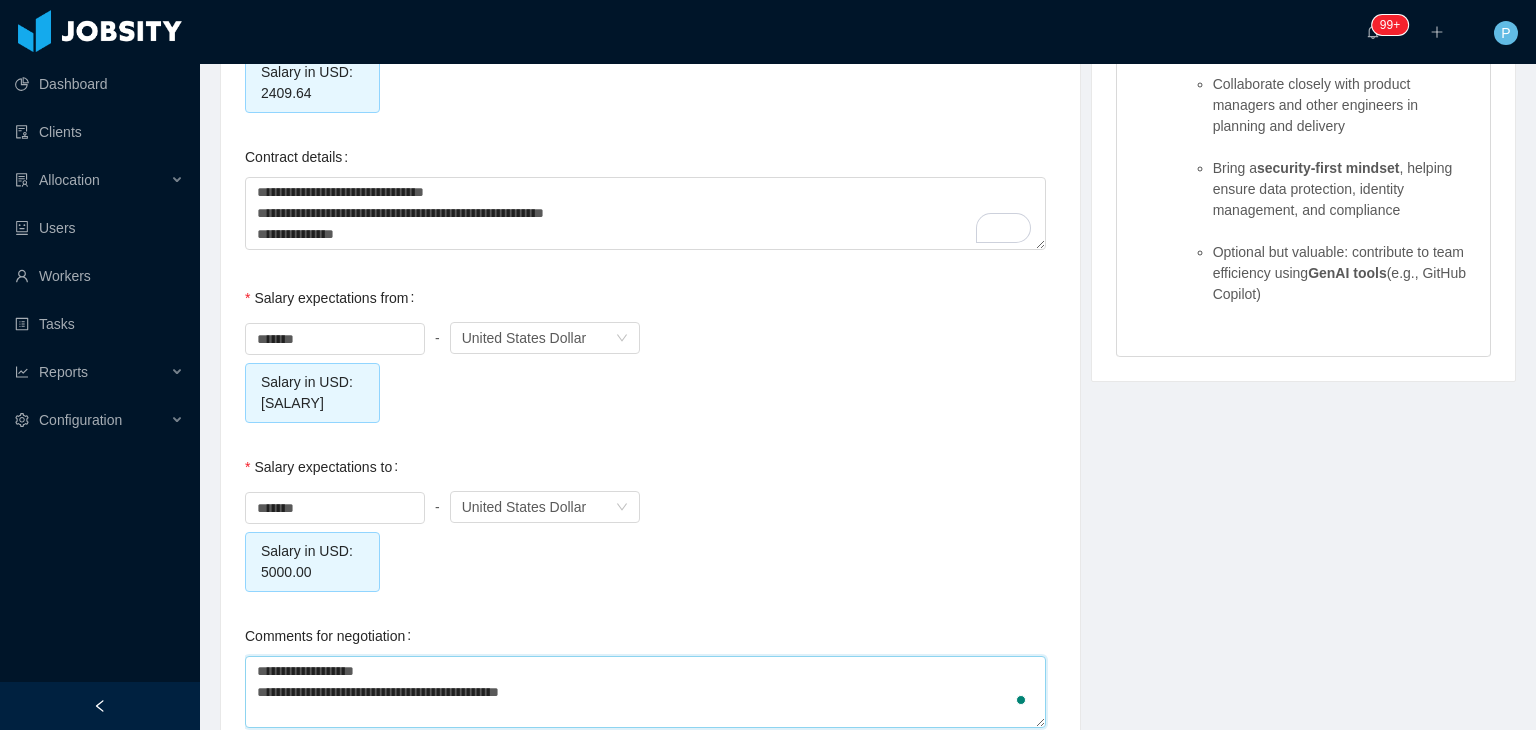 type on "**********" 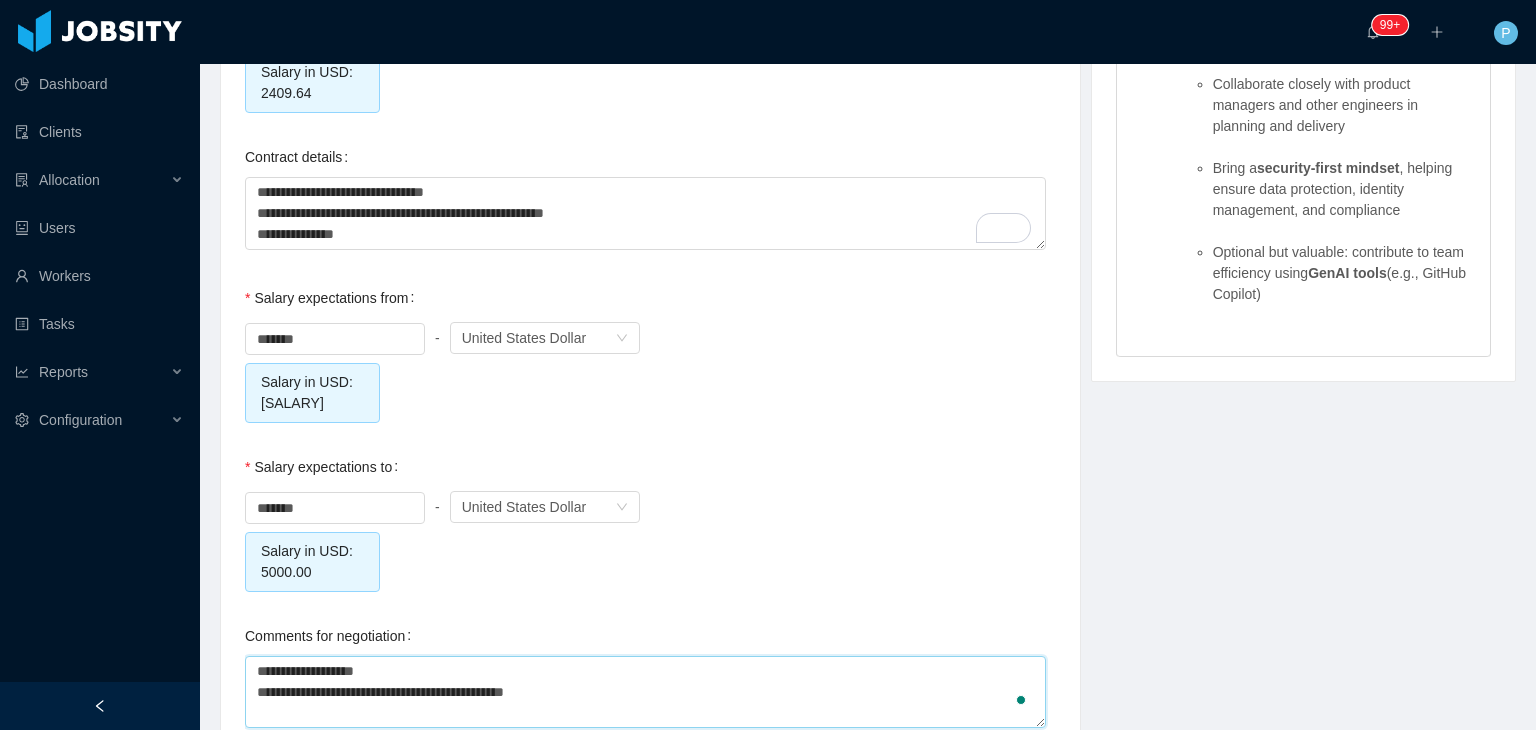 type on "**********" 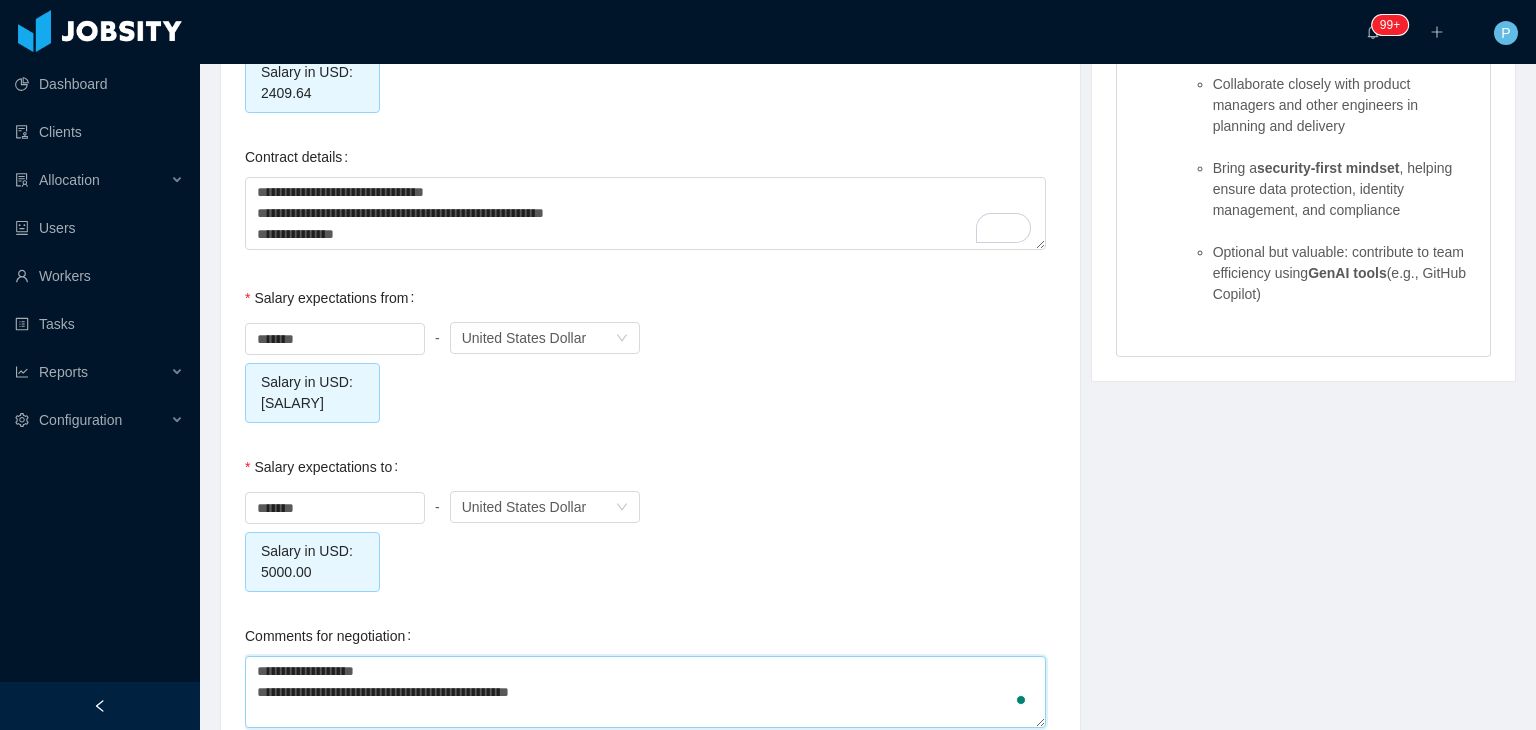 type on "**********" 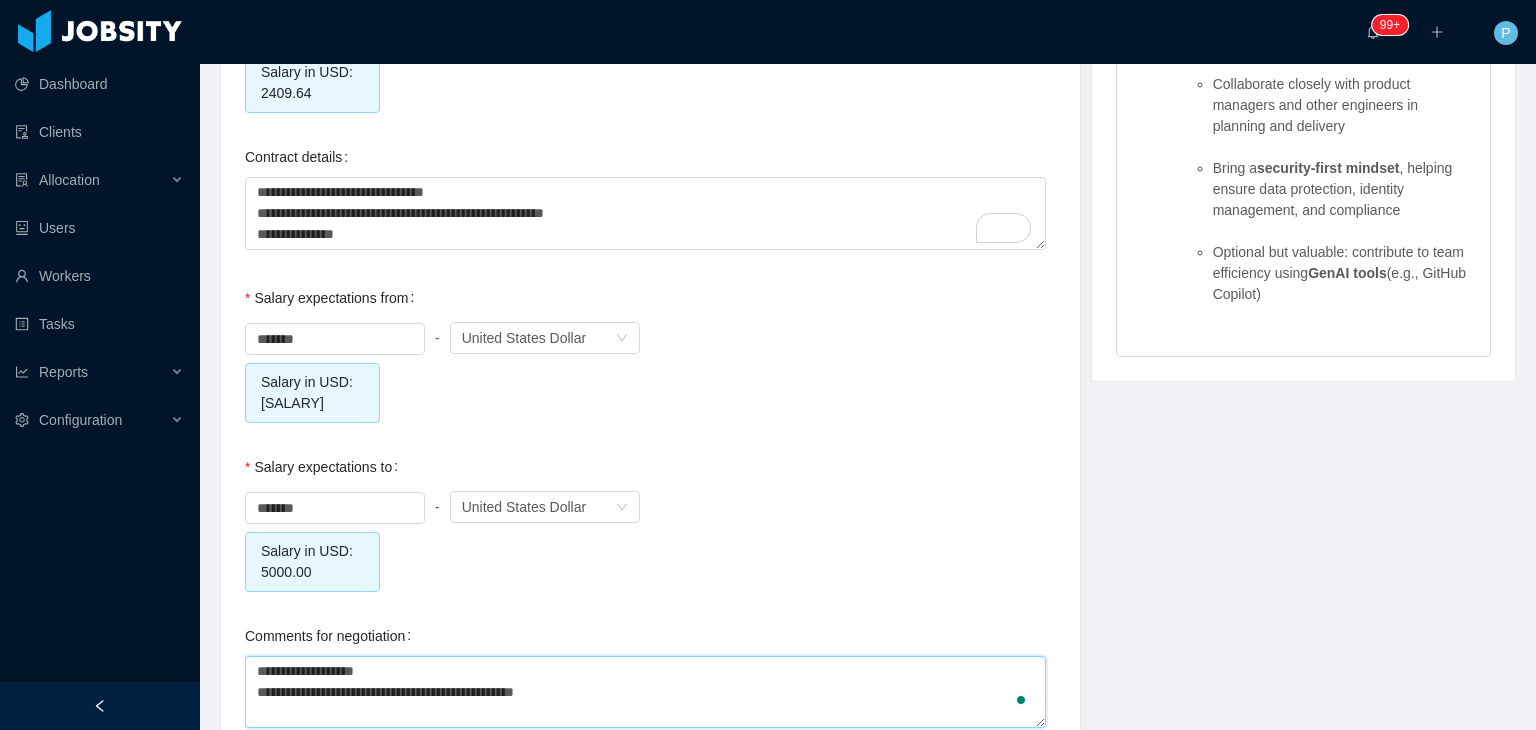 type on "**********" 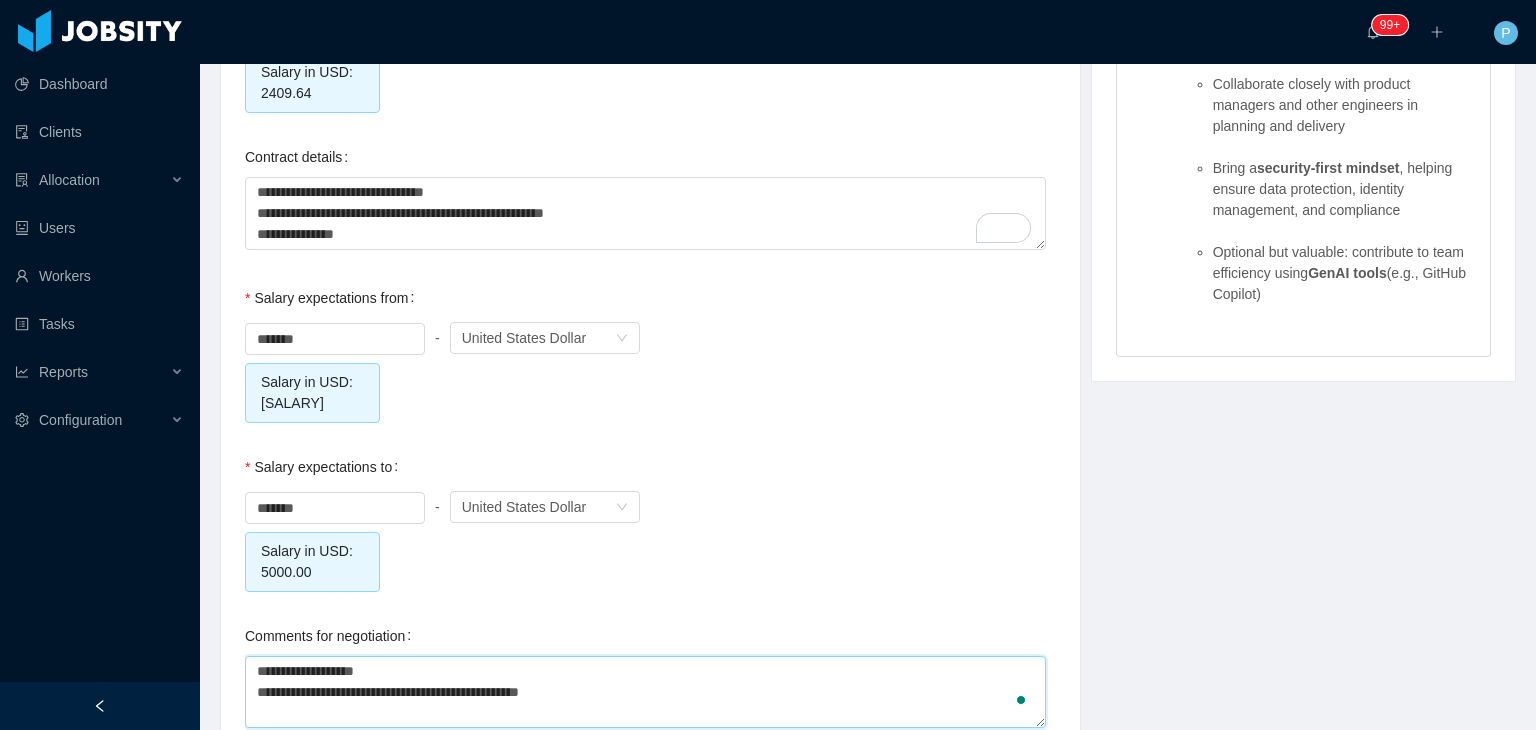 type on "**********" 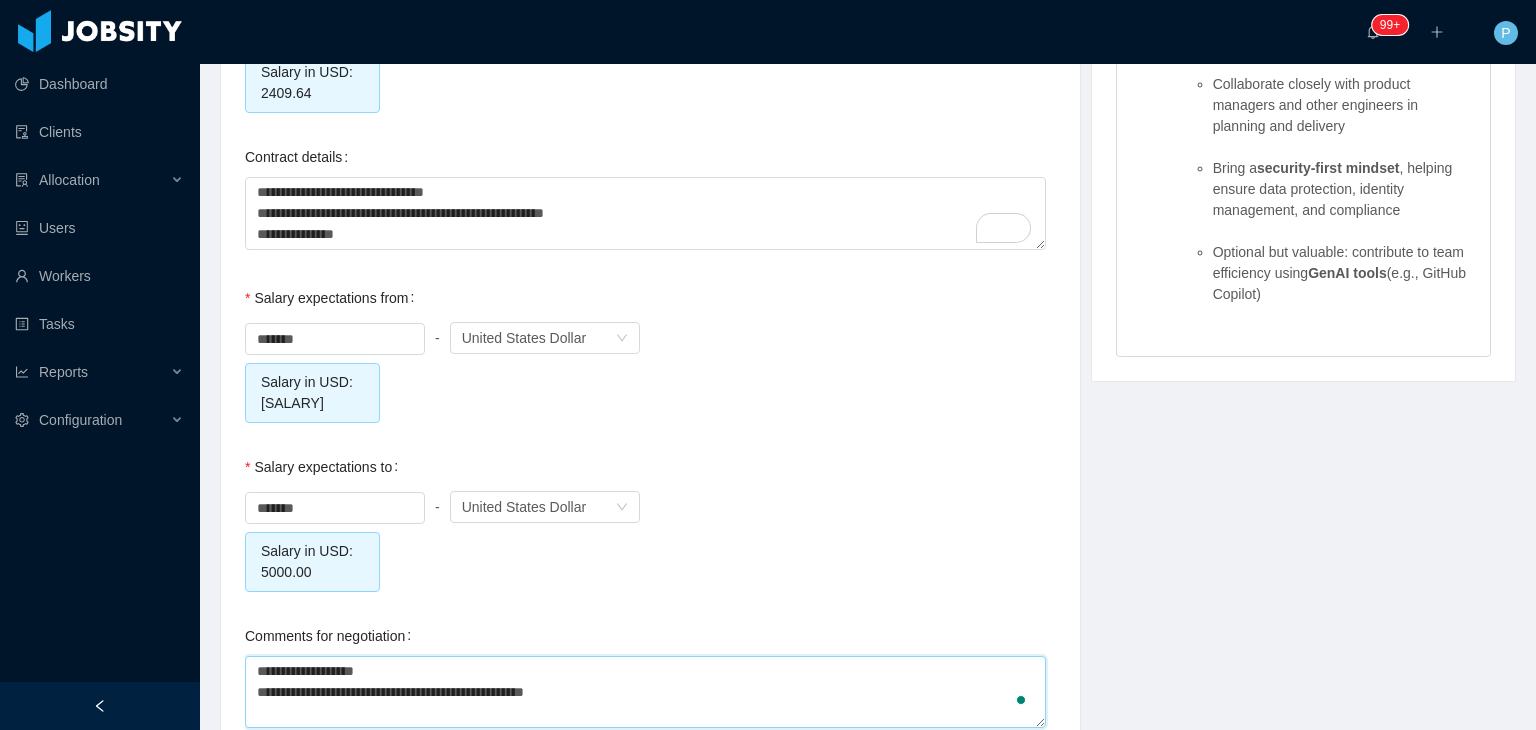 type on "**********" 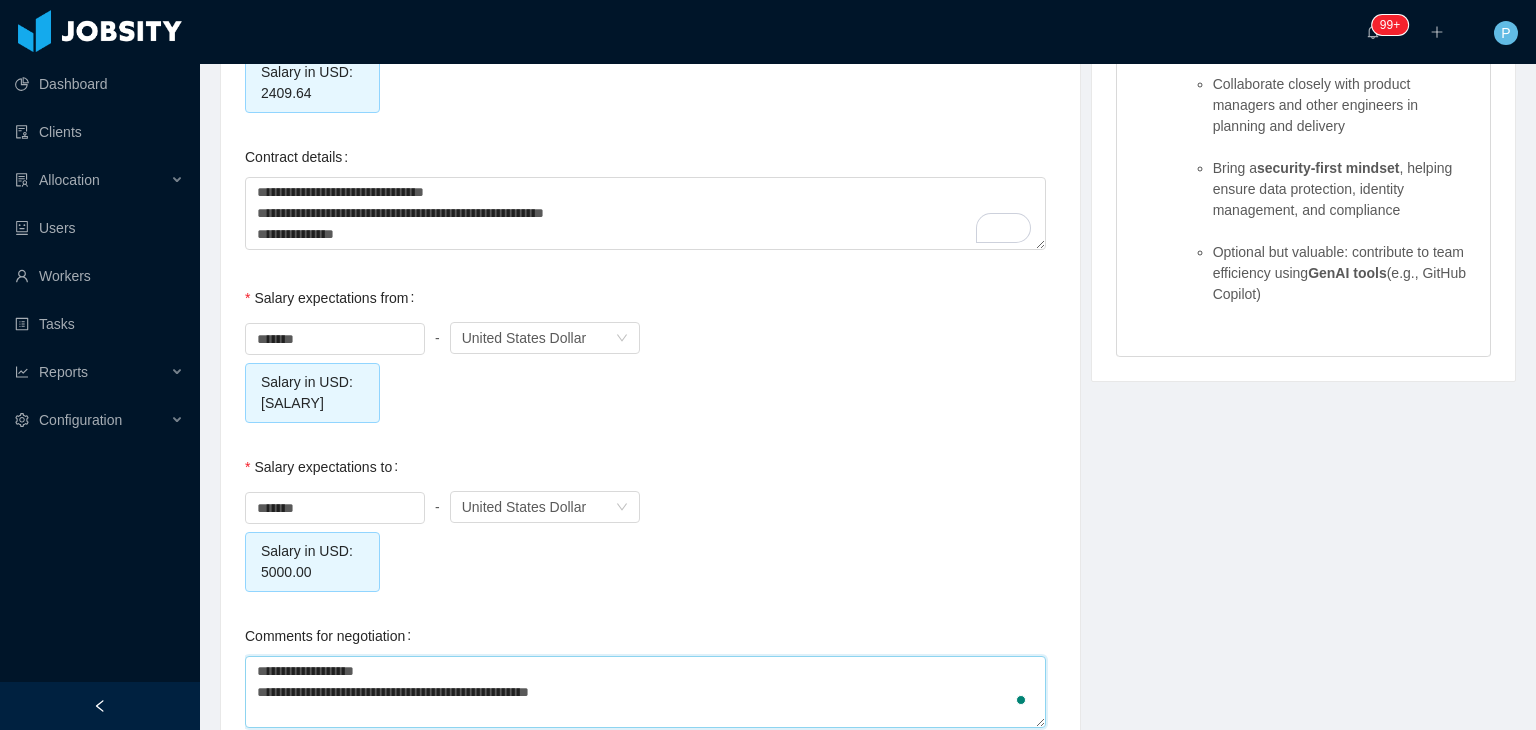 type on "**********" 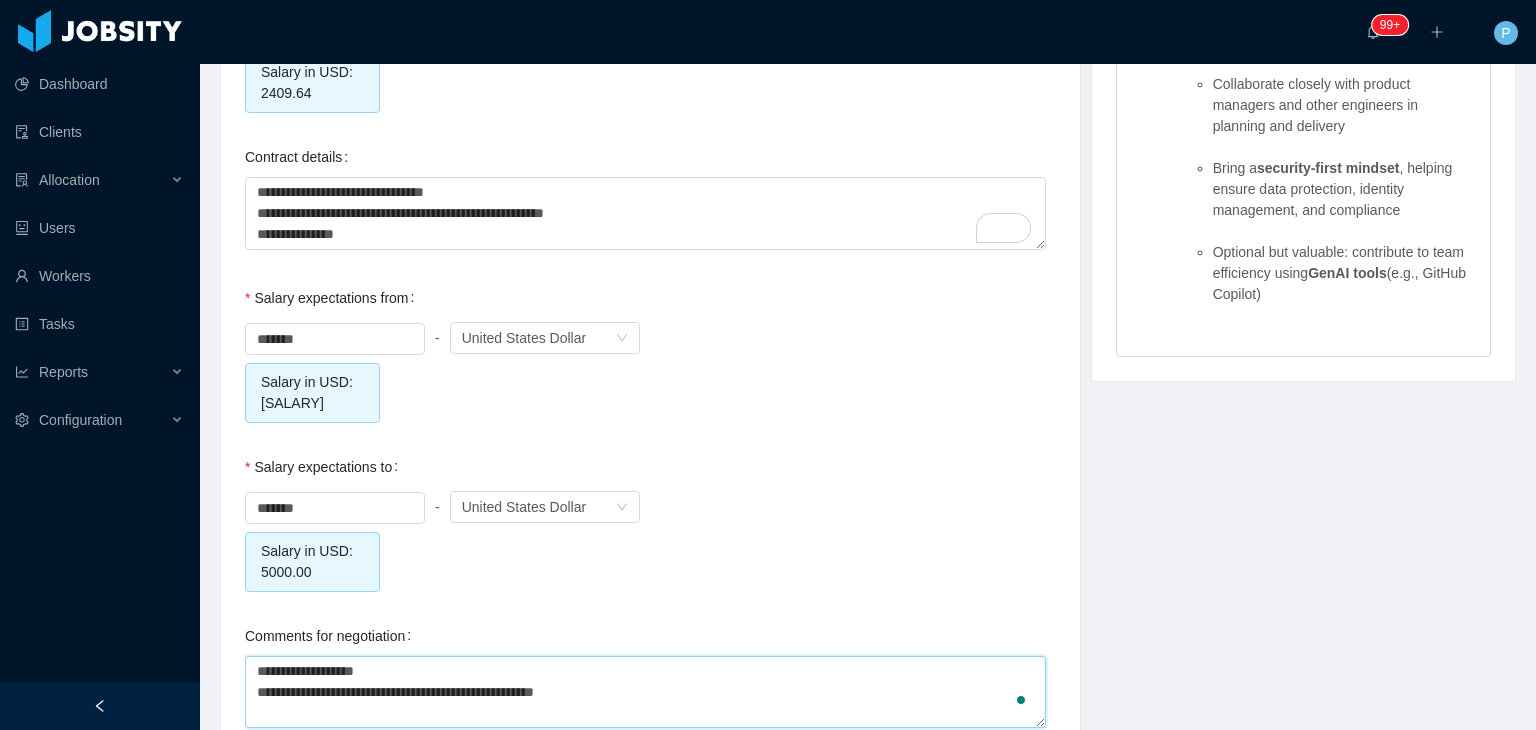 type 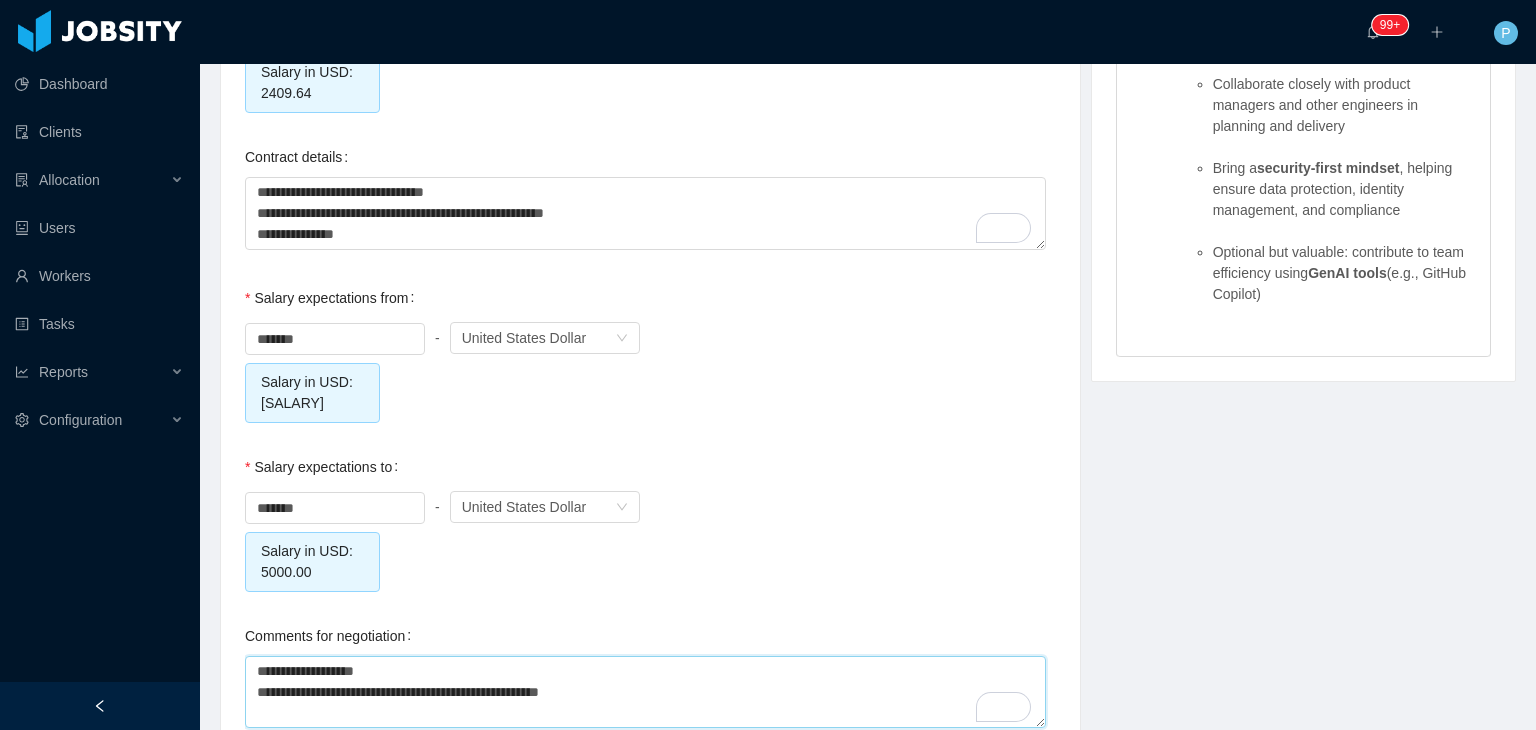 type on "**********" 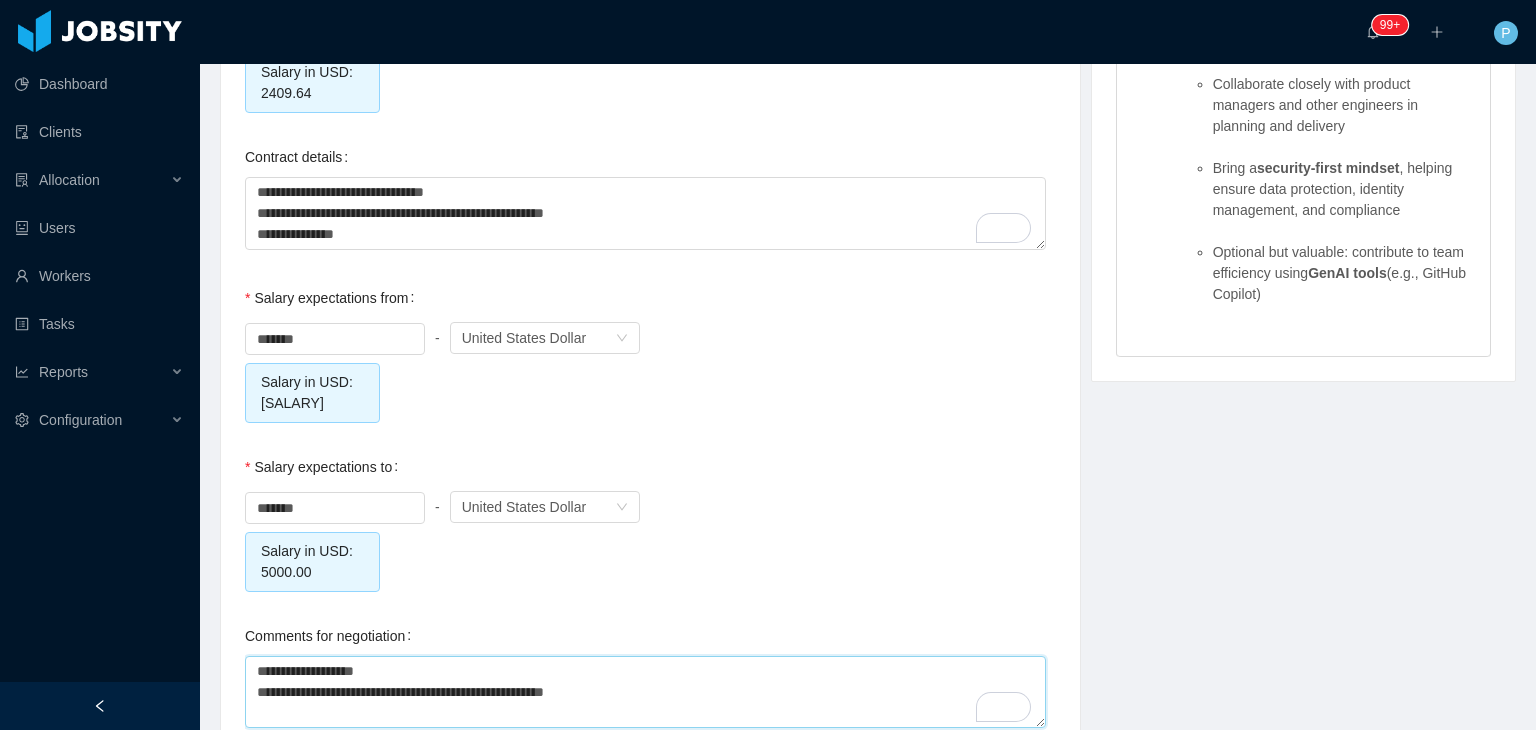 type on "**********" 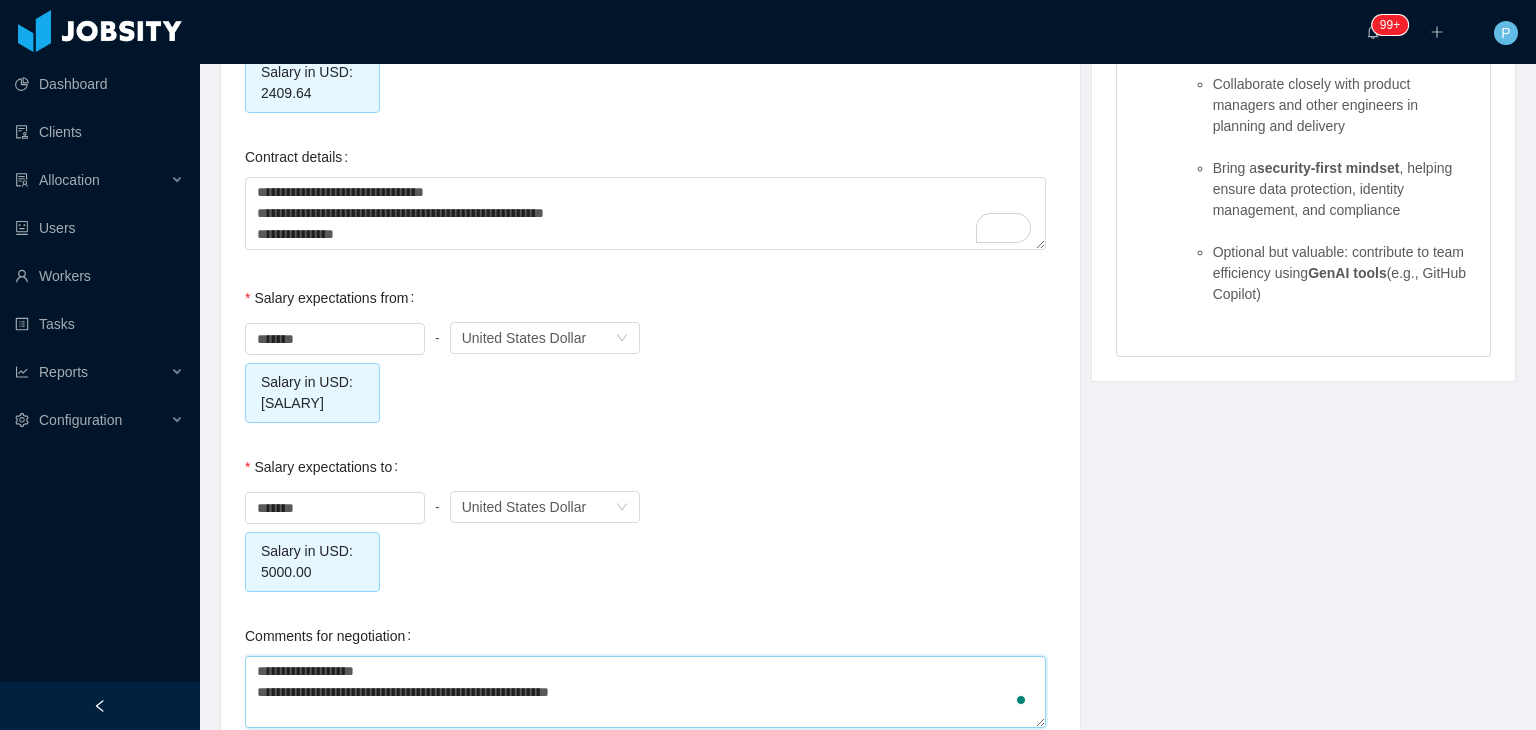 type on "**********" 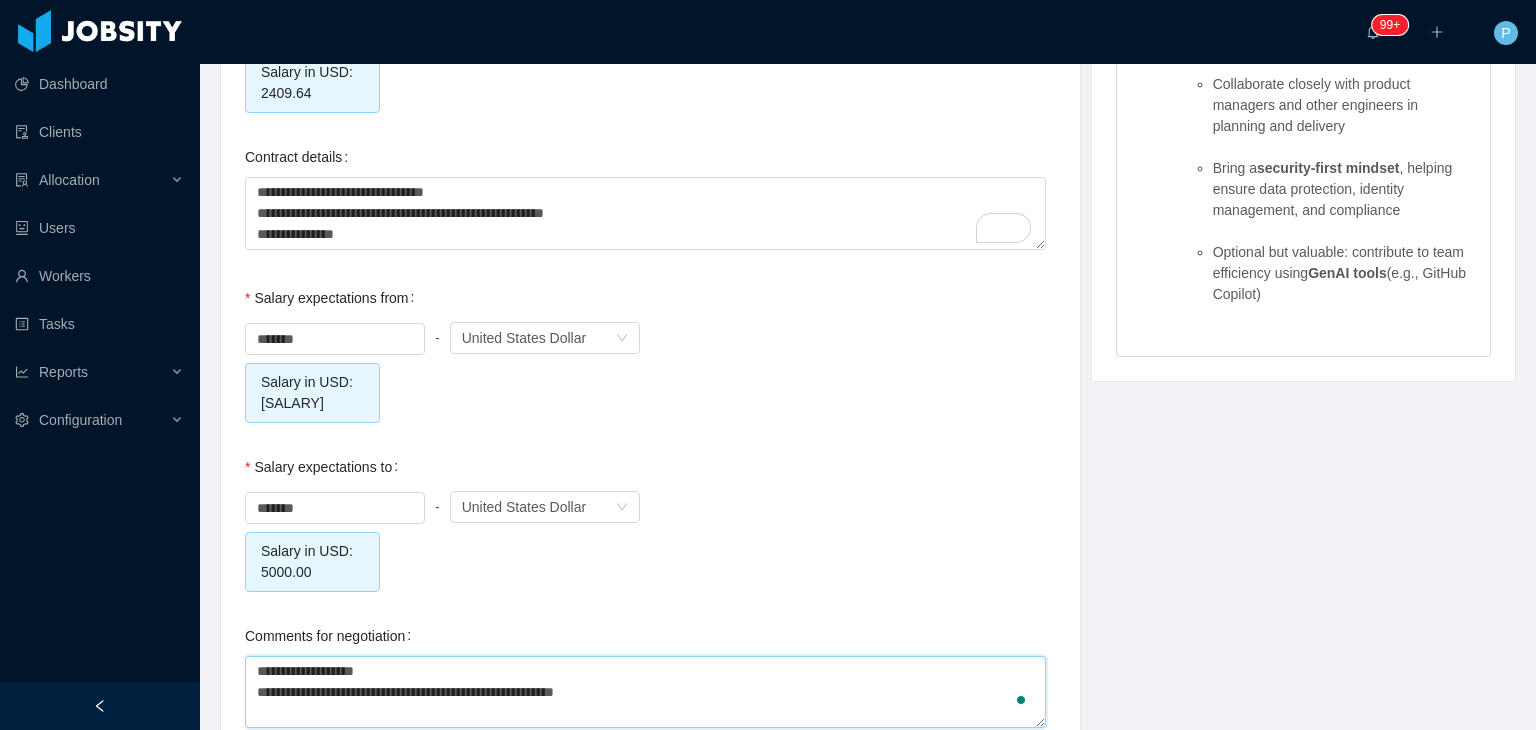 type on "**********" 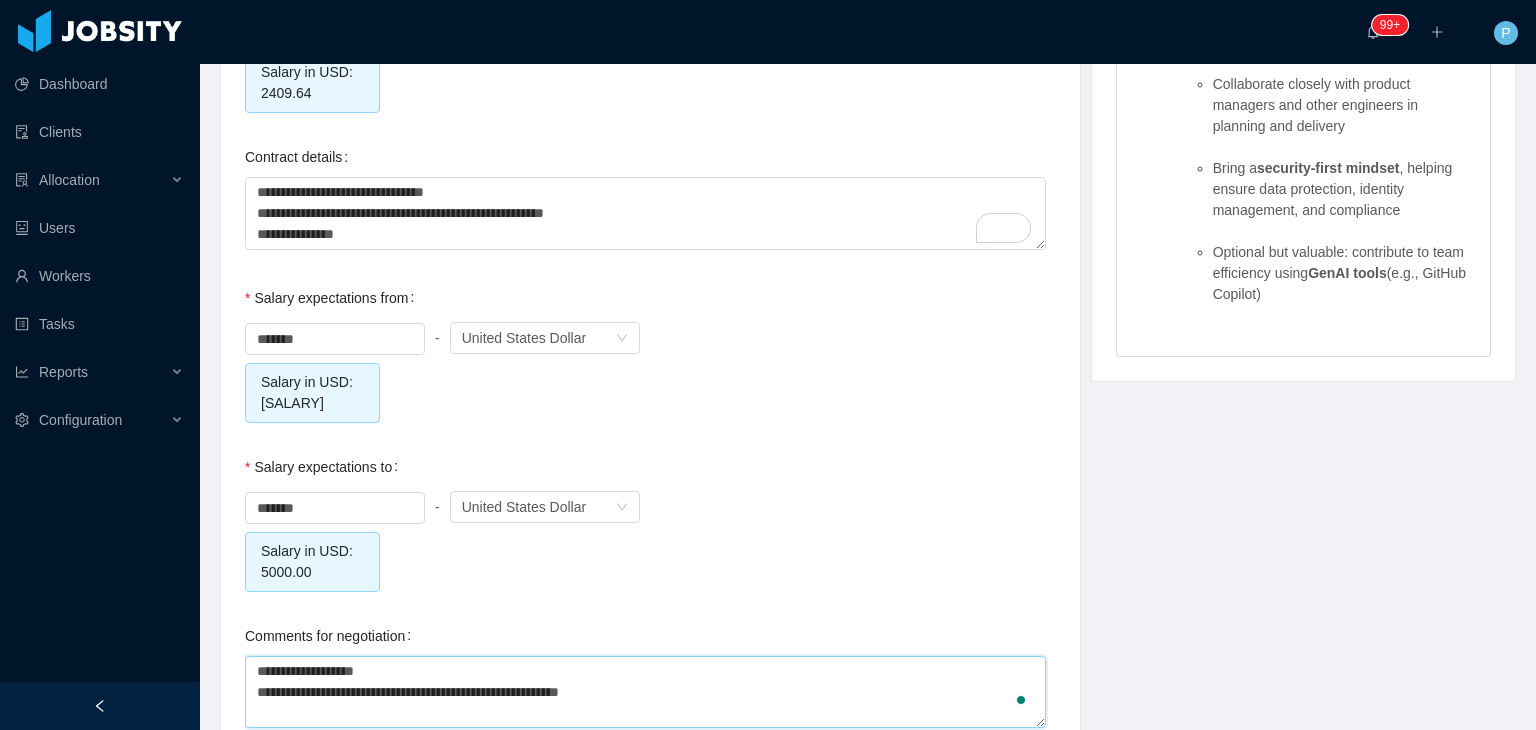 type 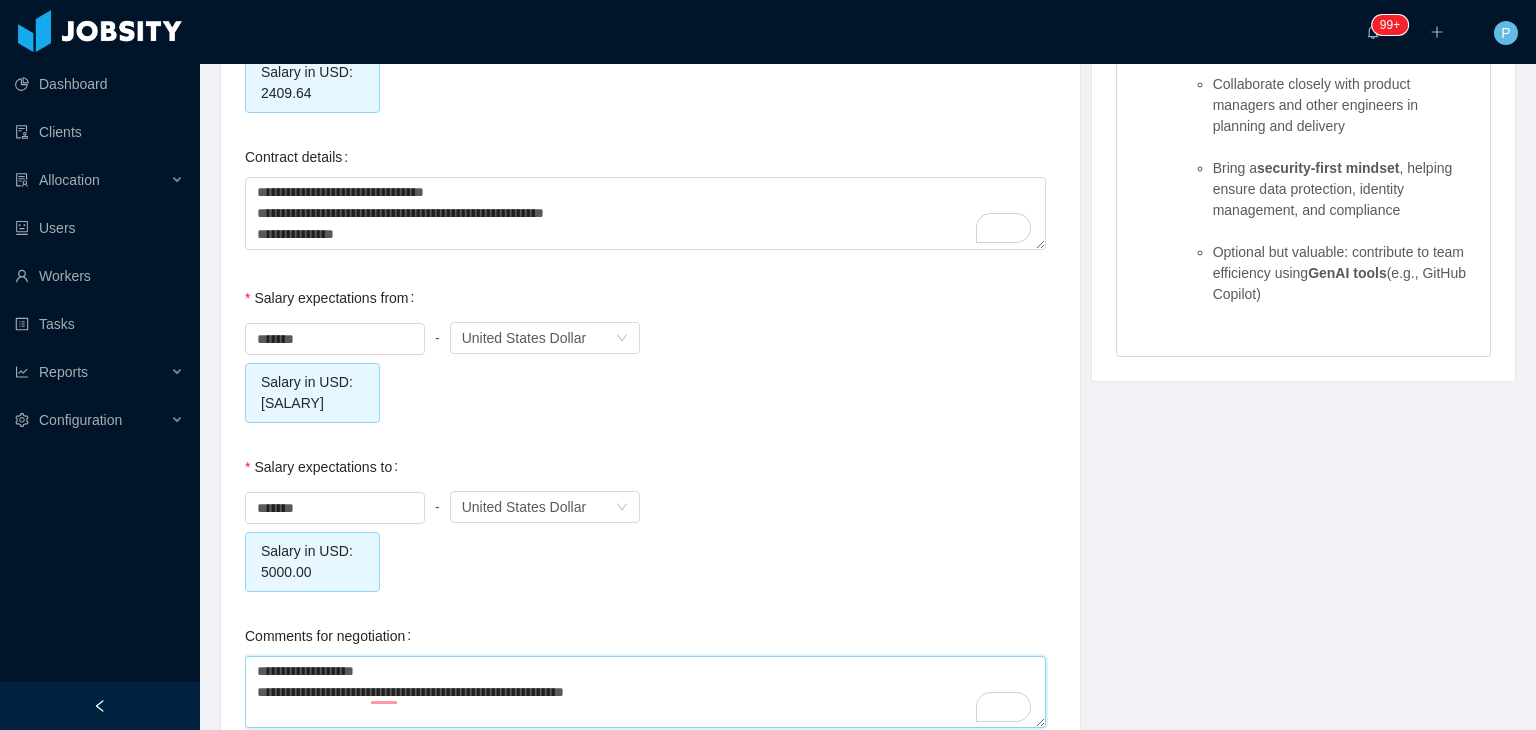type on "**********" 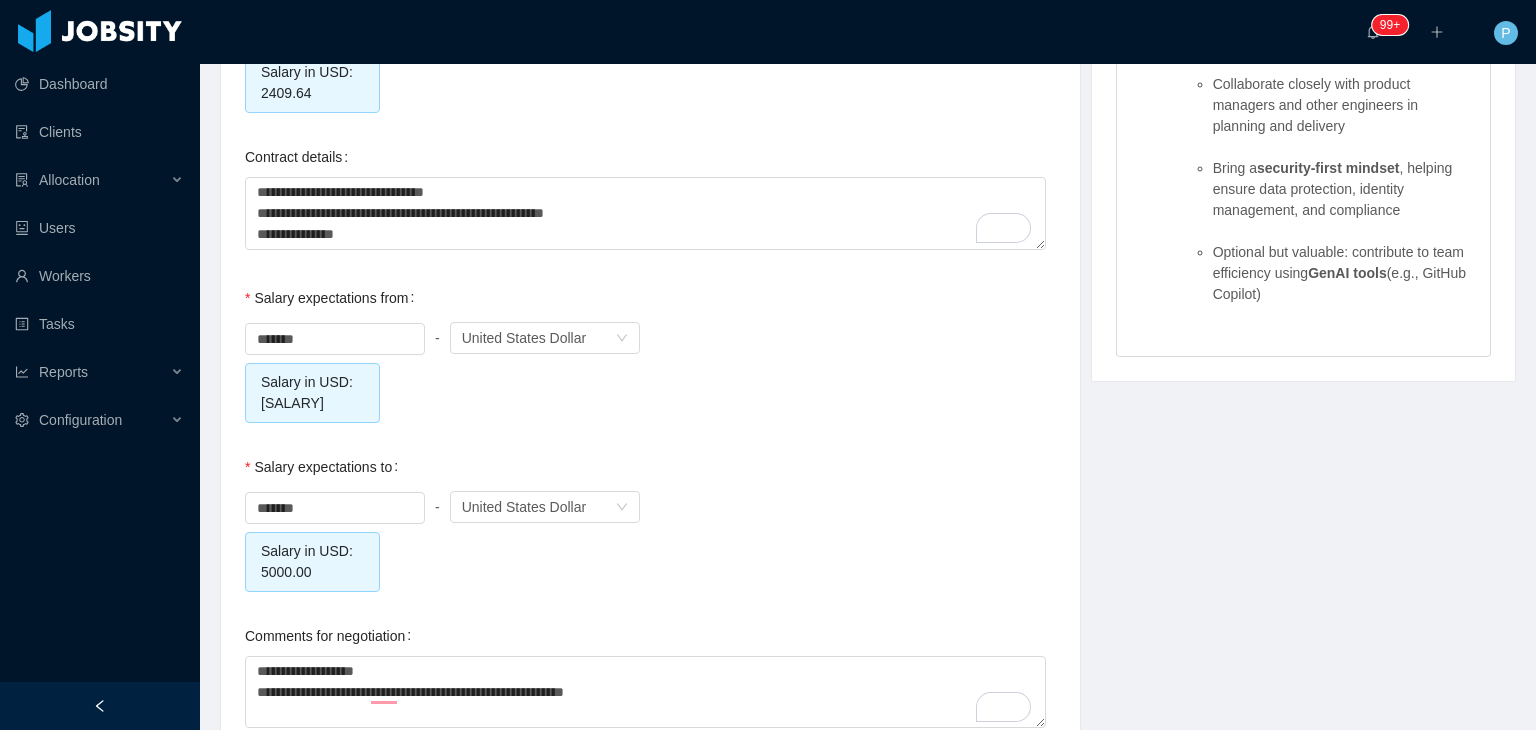 click on "**********" at bounding box center (650, -535) 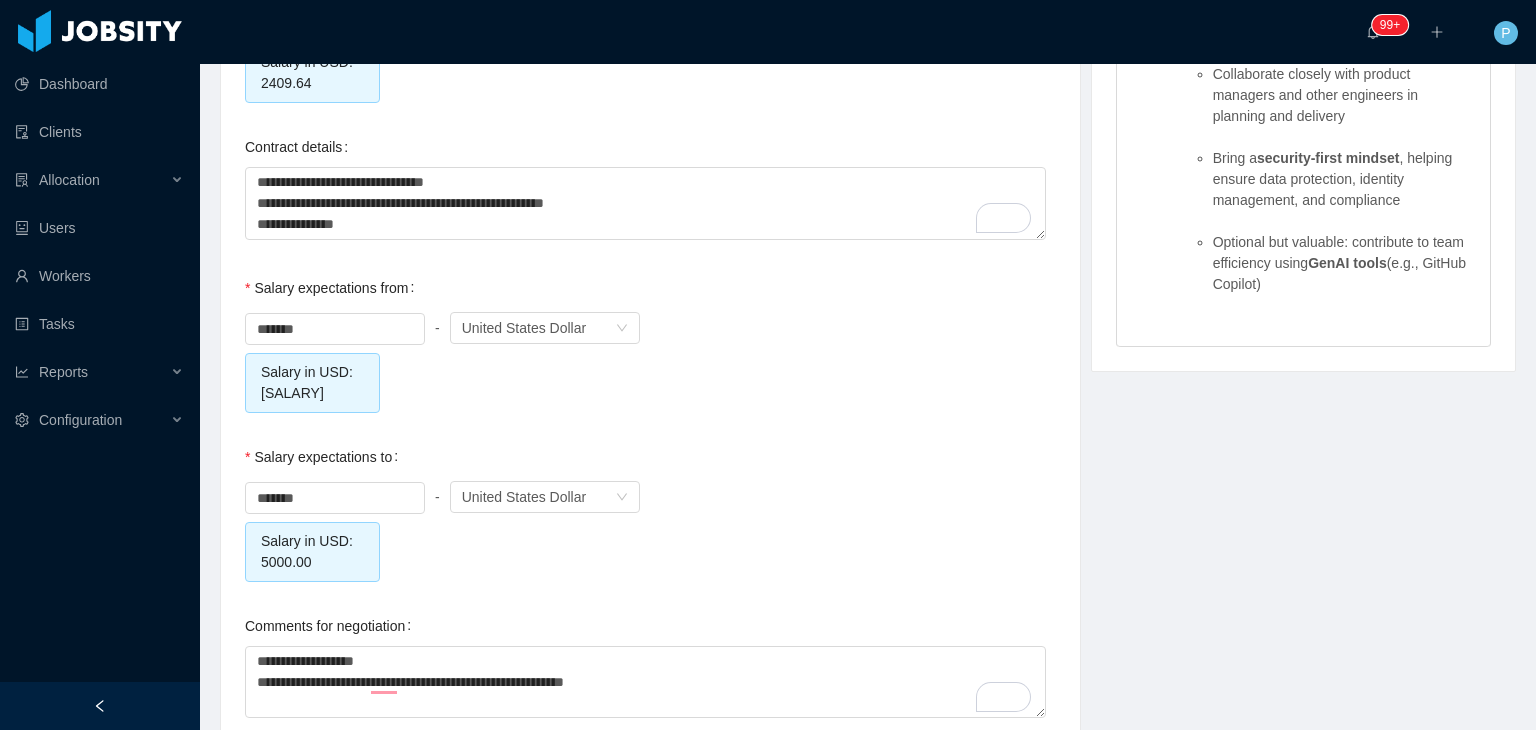 scroll, scrollTop: 2159, scrollLeft: 0, axis: vertical 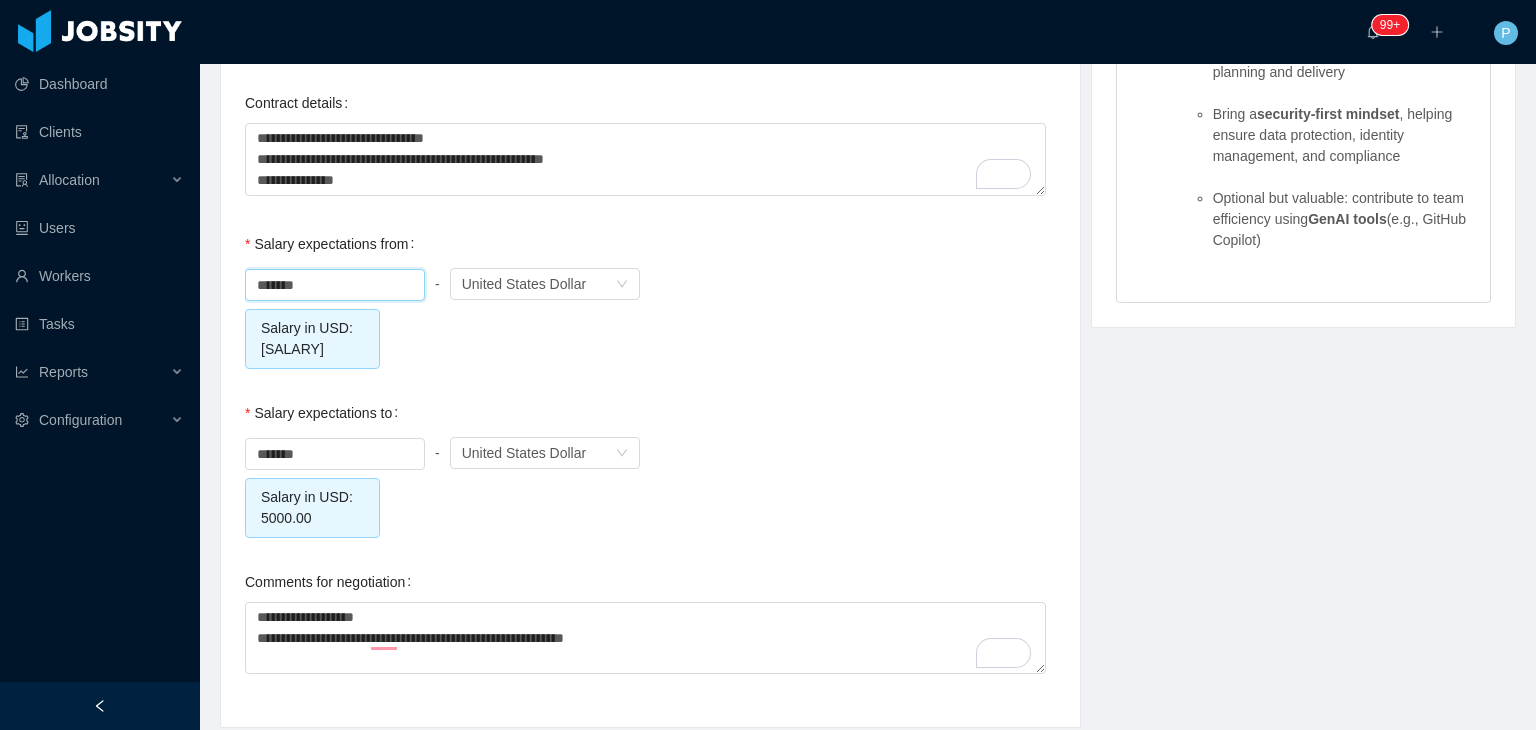 drag, startPoint x: 301, startPoint y: 269, endPoint x: 216, endPoint y: 292, distance: 88.0568 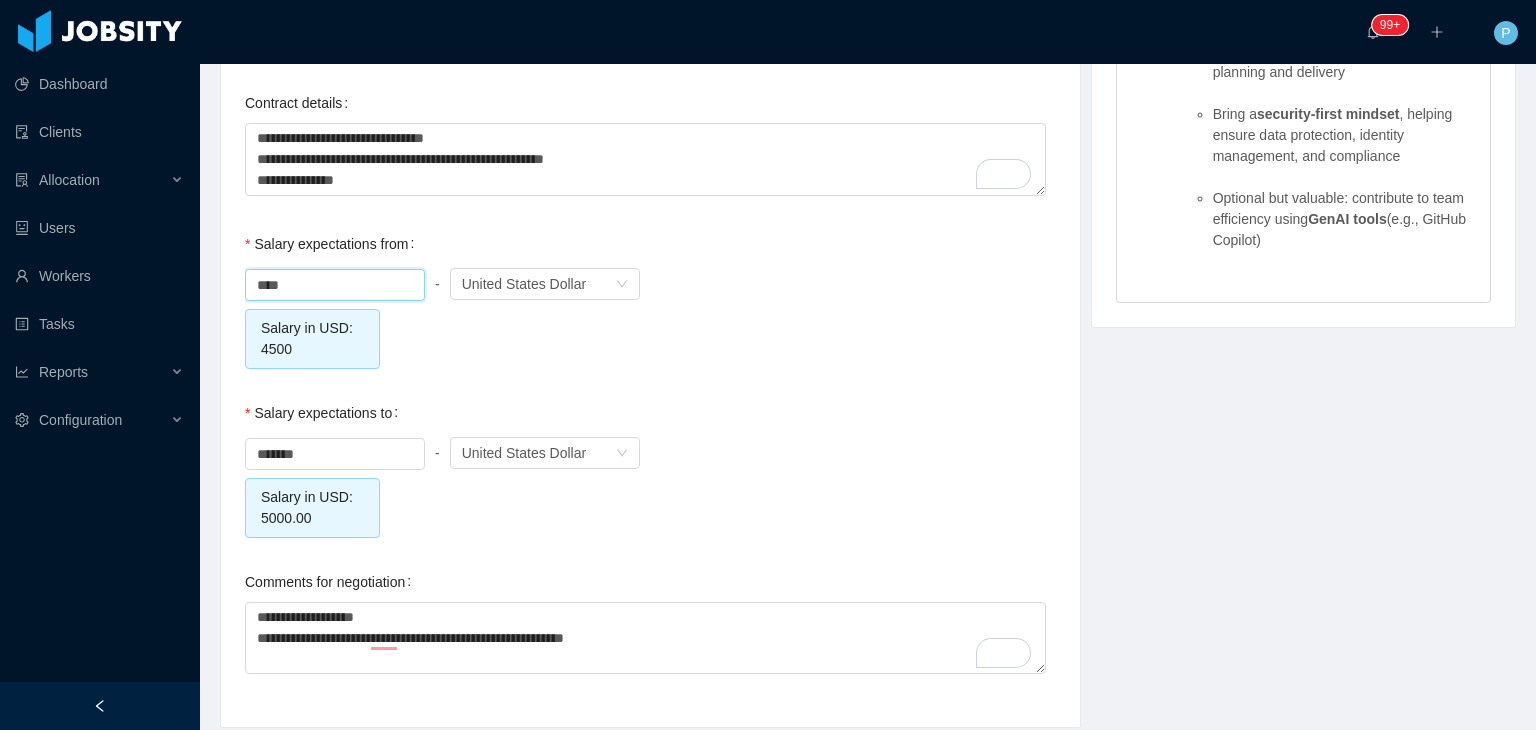 type on "*******" 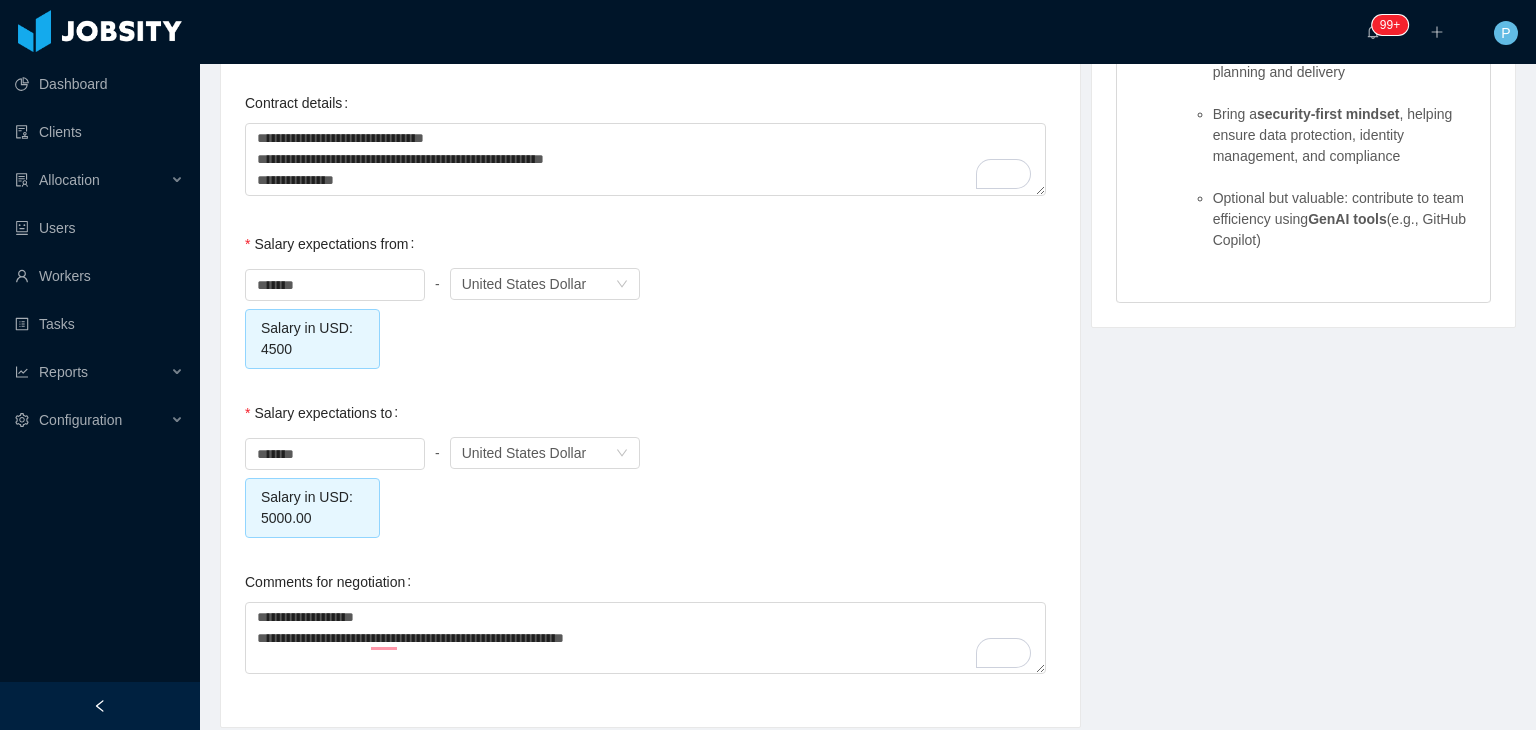 click on "Salary expectations to ******* - Currency United States Dollar   Salary in USD: 5000.00" at bounding box center (650, 465) 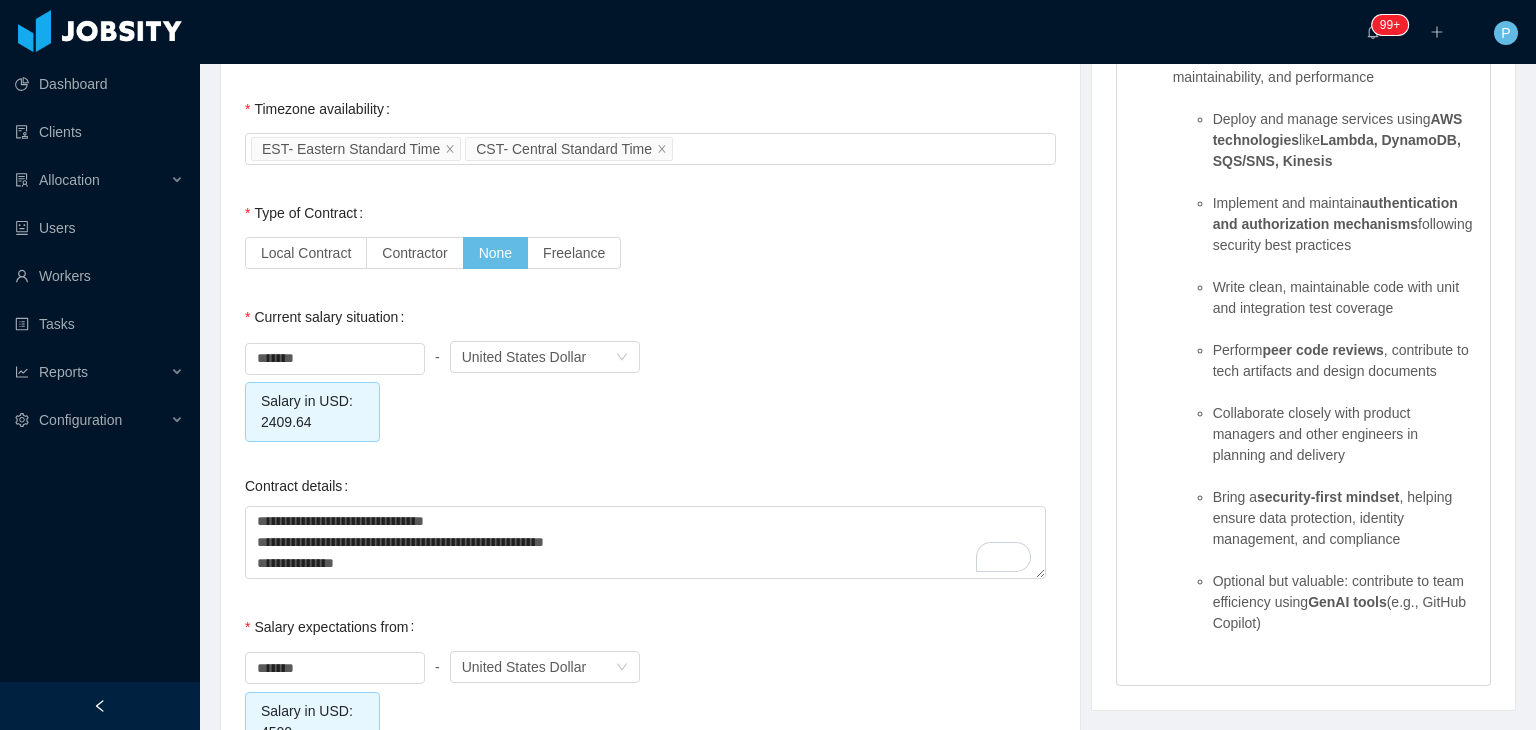 scroll, scrollTop: 1721, scrollLeft: 0, axis: vertical 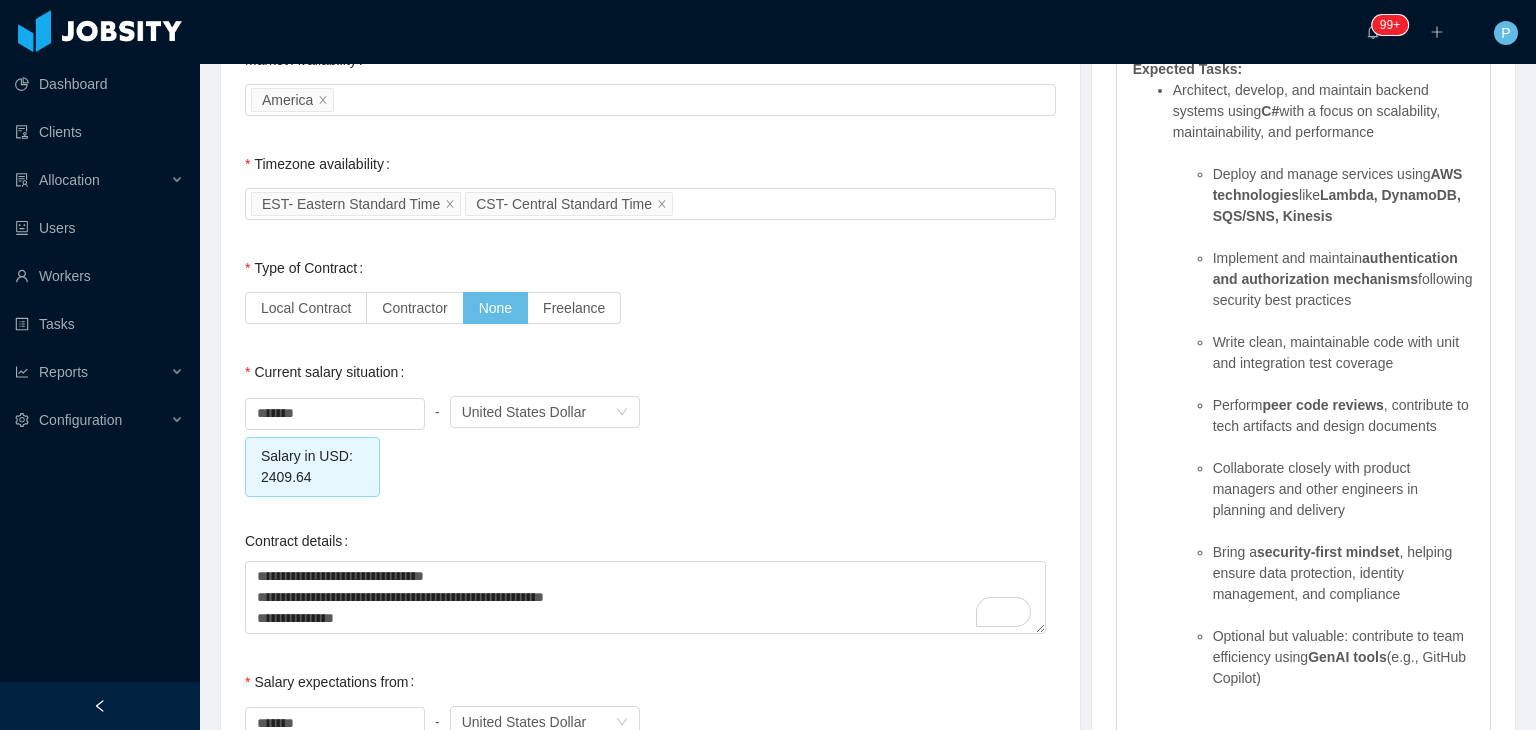 click on "******* - Currency United States Dollar   Salary in USD: 2409.64" at bounding box center [650, 444] 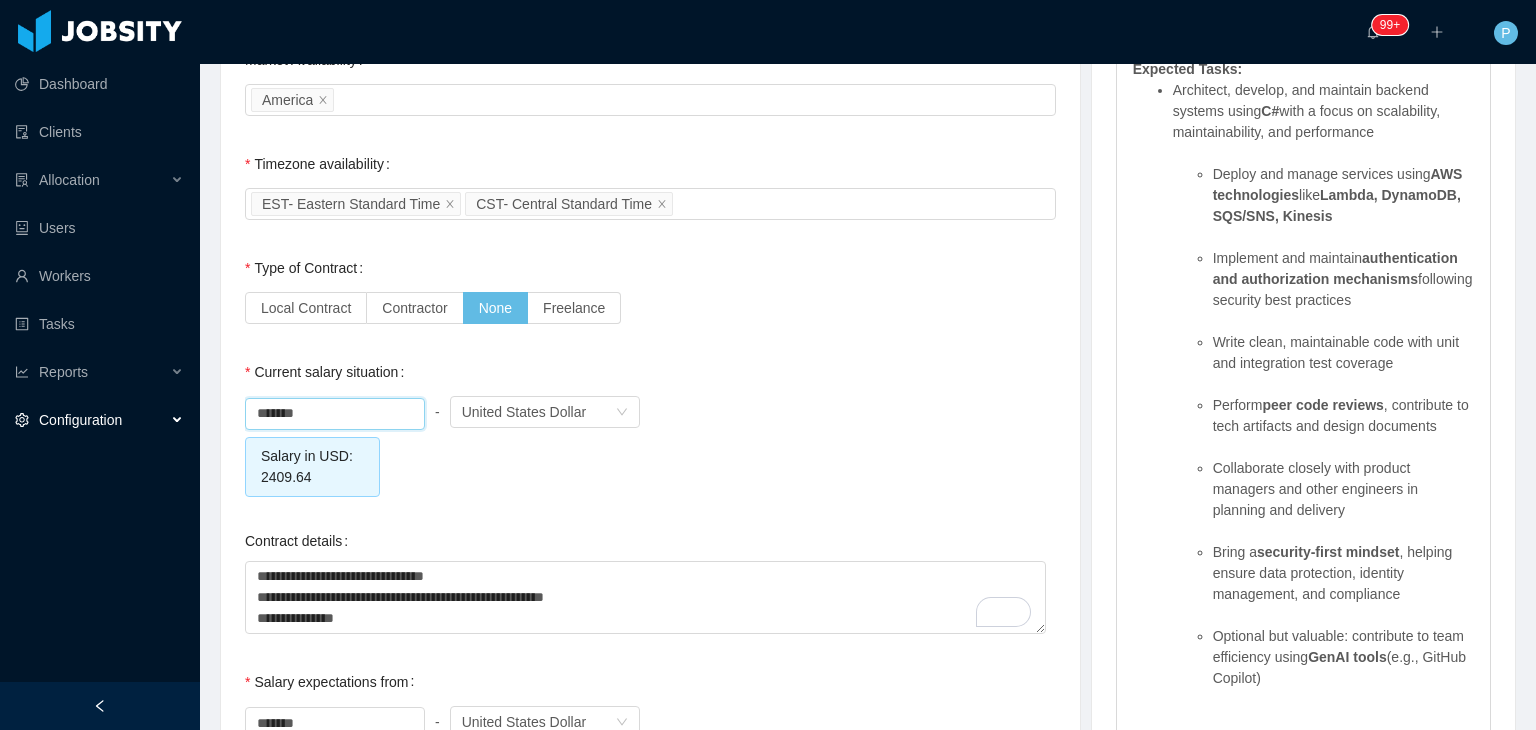 drag, startPoint x: 334, startPoint y: 409, endPoint x: 192, endPoint y: 424, distance: 142.79005 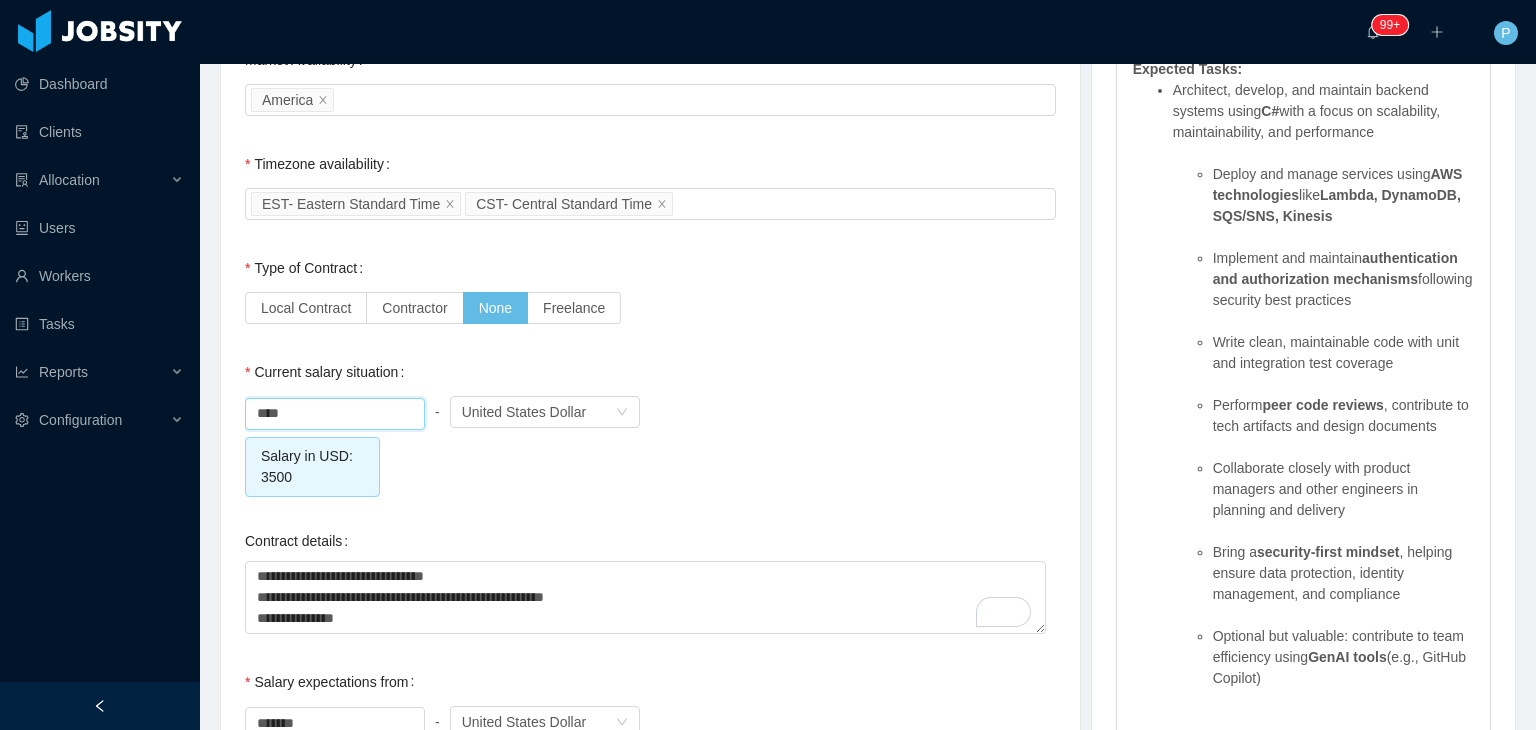 type on "*******" 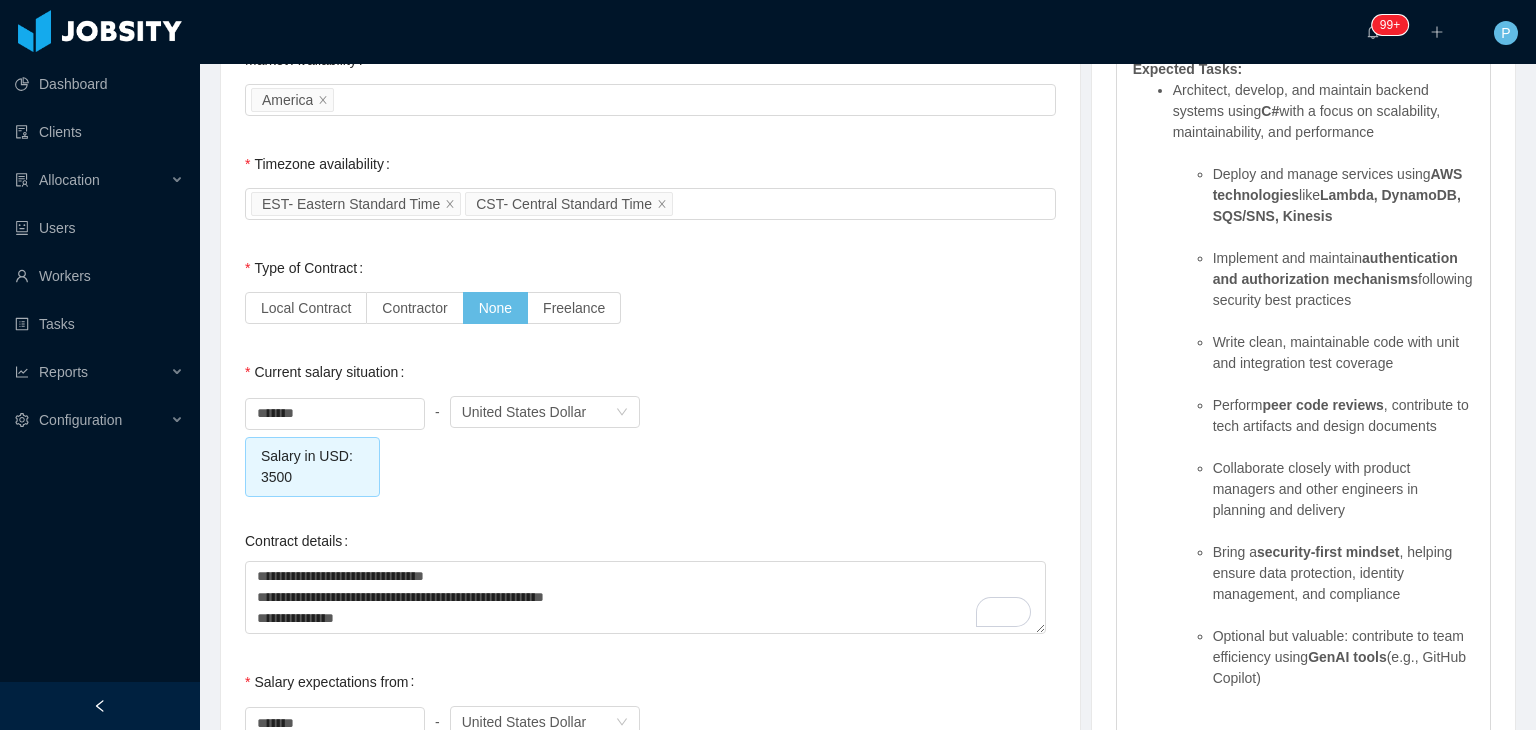 click on "******* - Currency United States Dollar   Salary in USD: 3500" at bounding box center (650, 444) 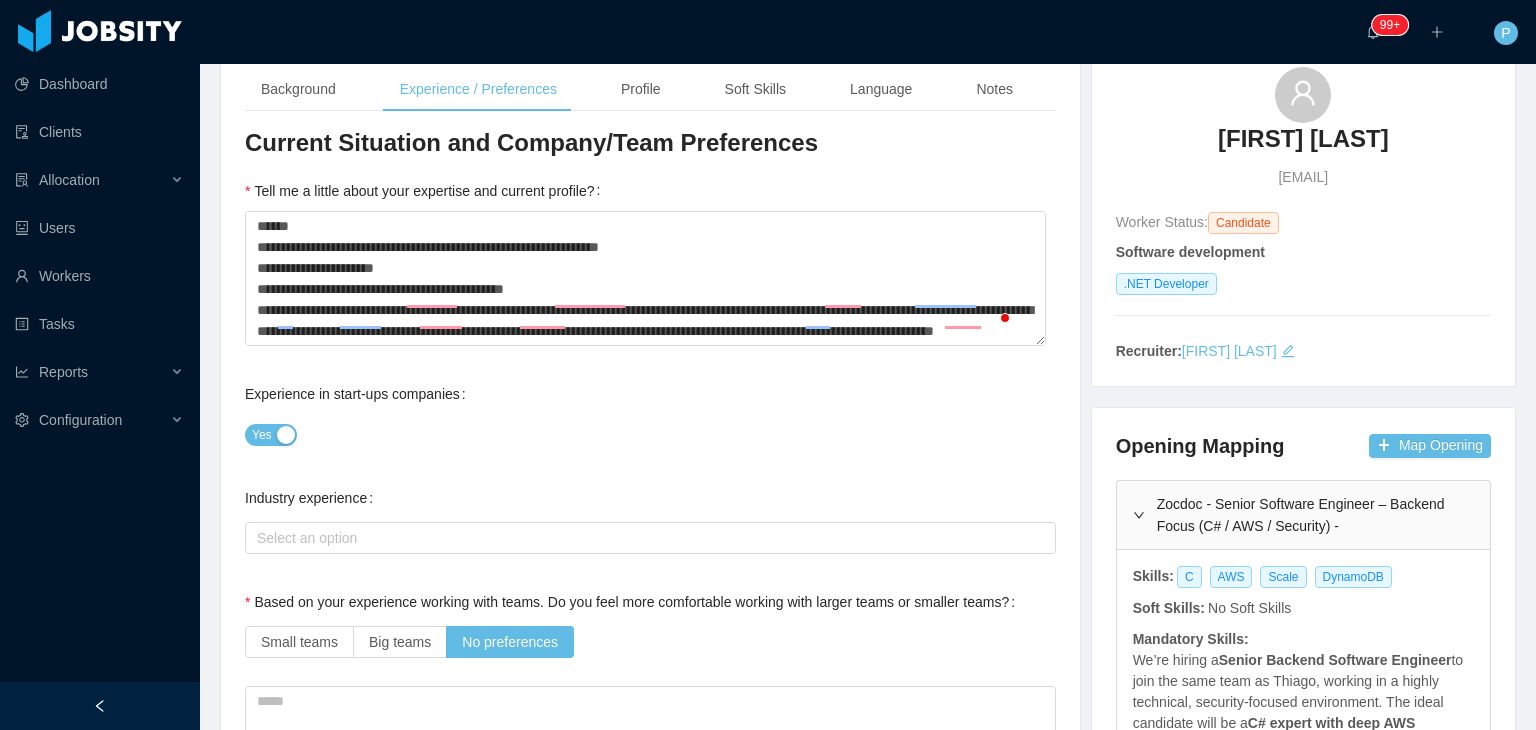 scroll, scrollTop: 0, scrollLeft: 0, axis: both 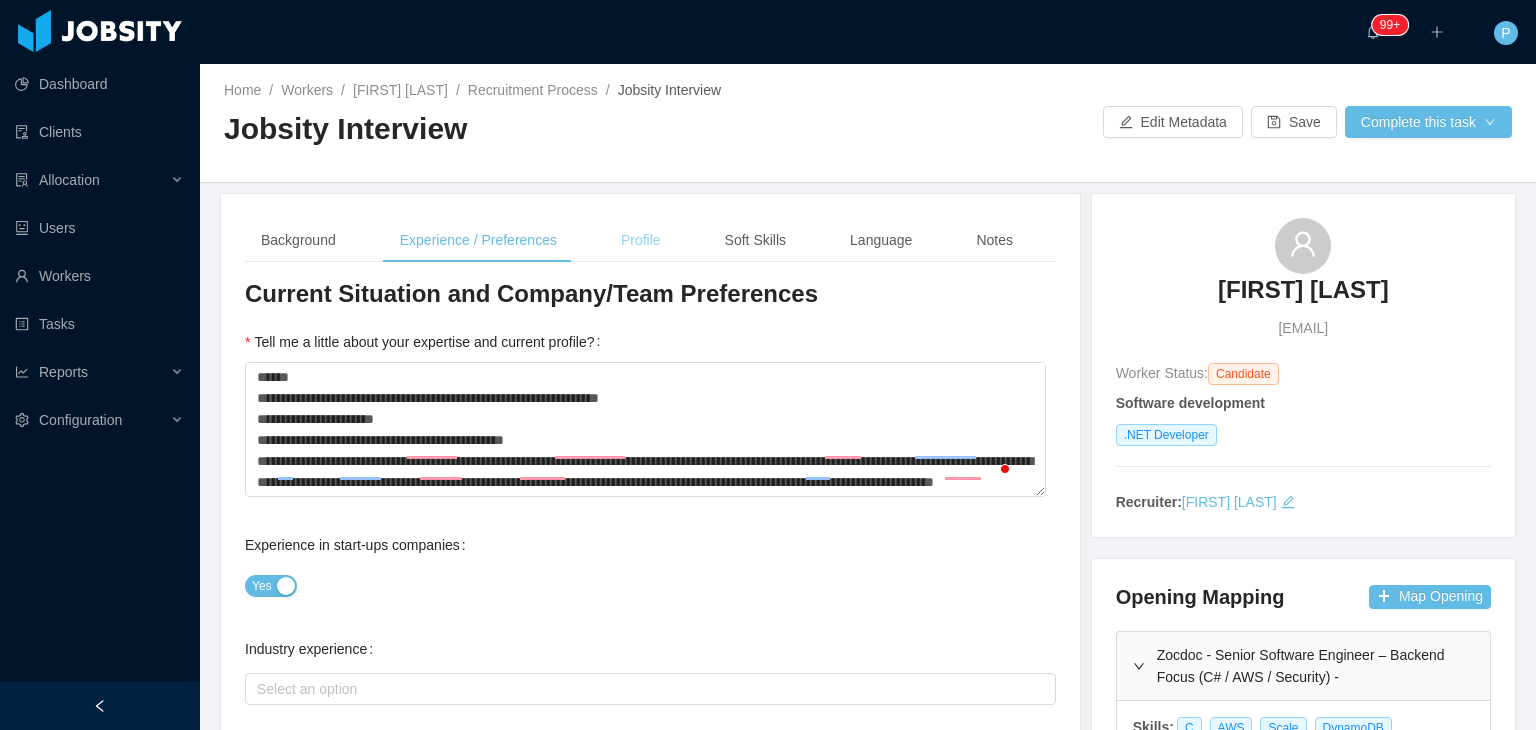 click on "Profile" at bounding box center [641, 240] 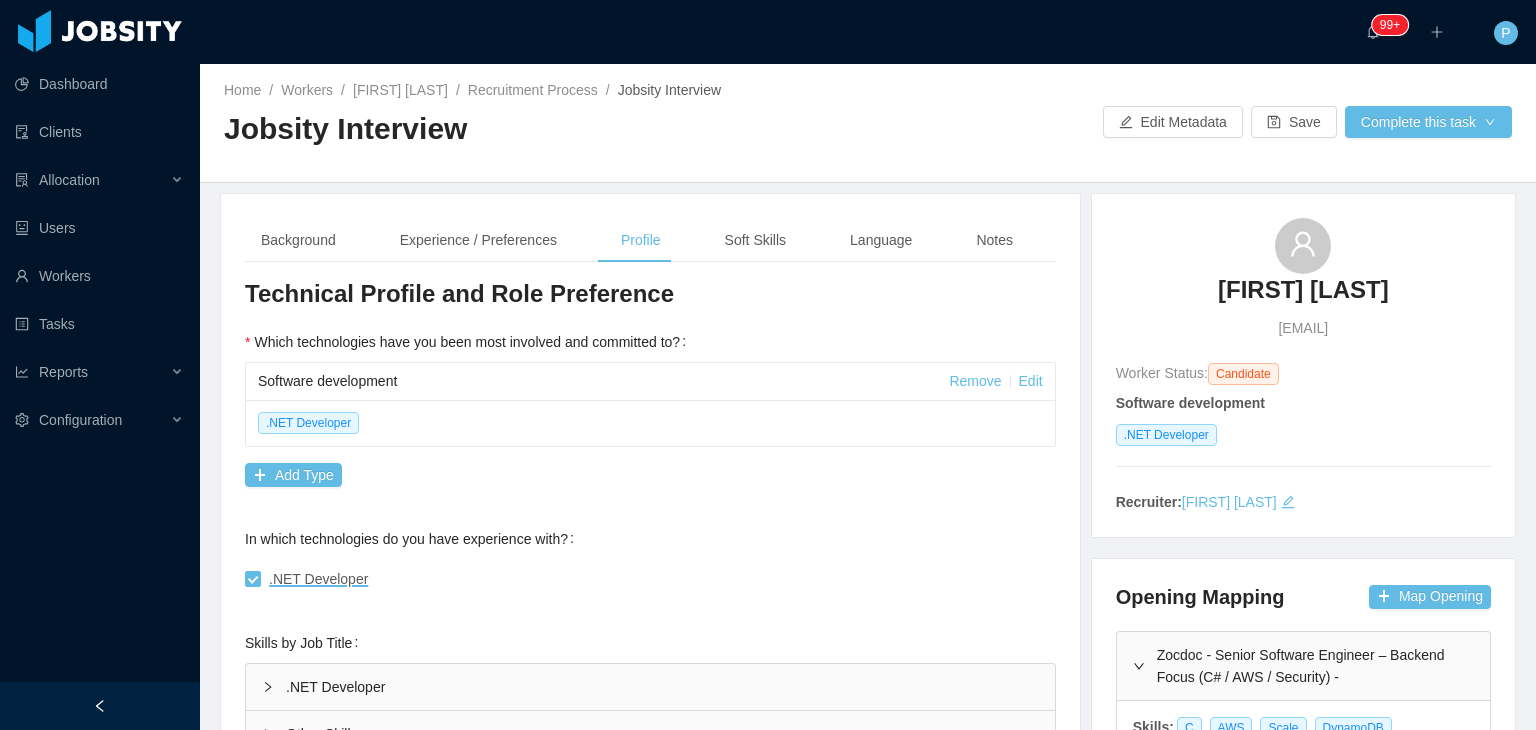 click at bounding box center [868, 165] 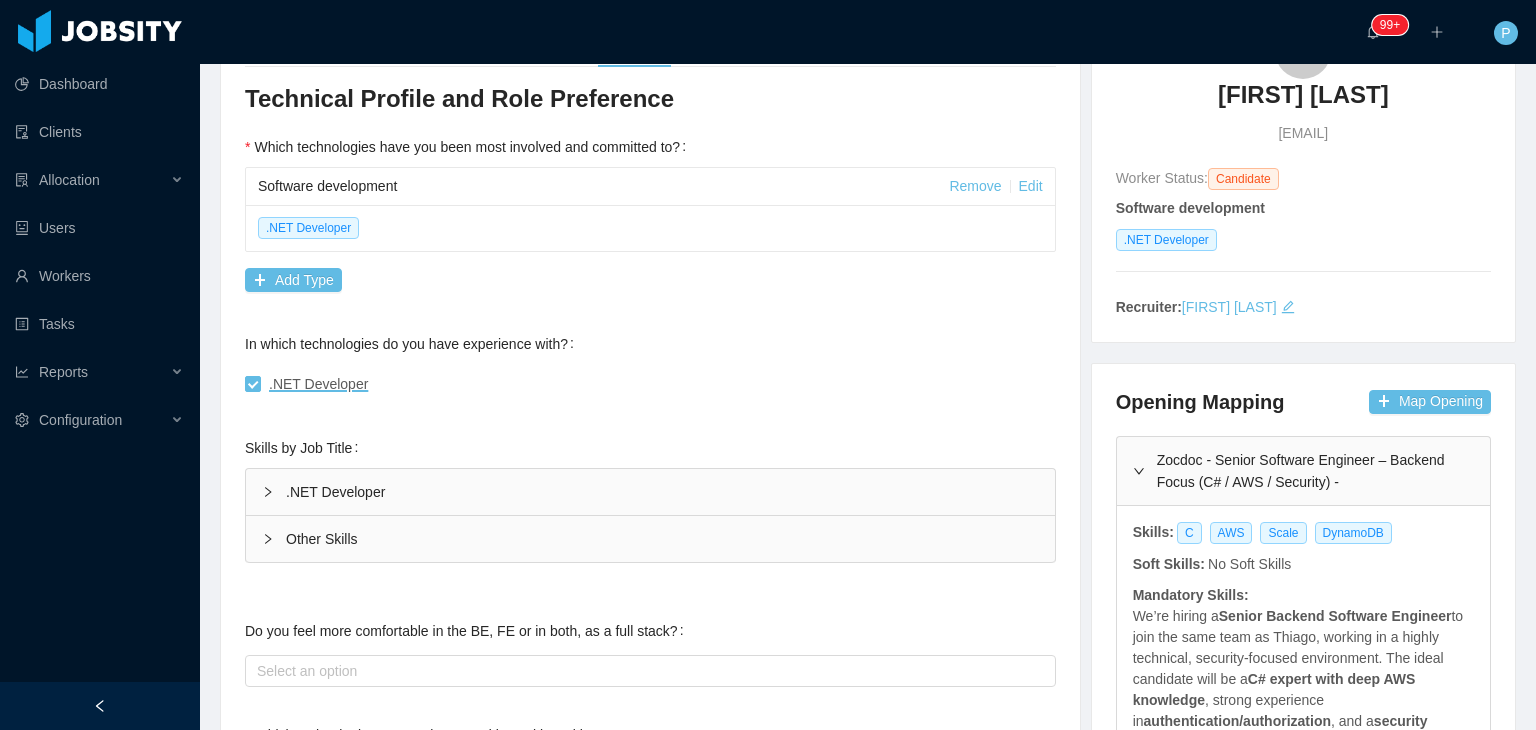 scroll, scrollTop: 208, scrollLeft: 0, axis: vertical 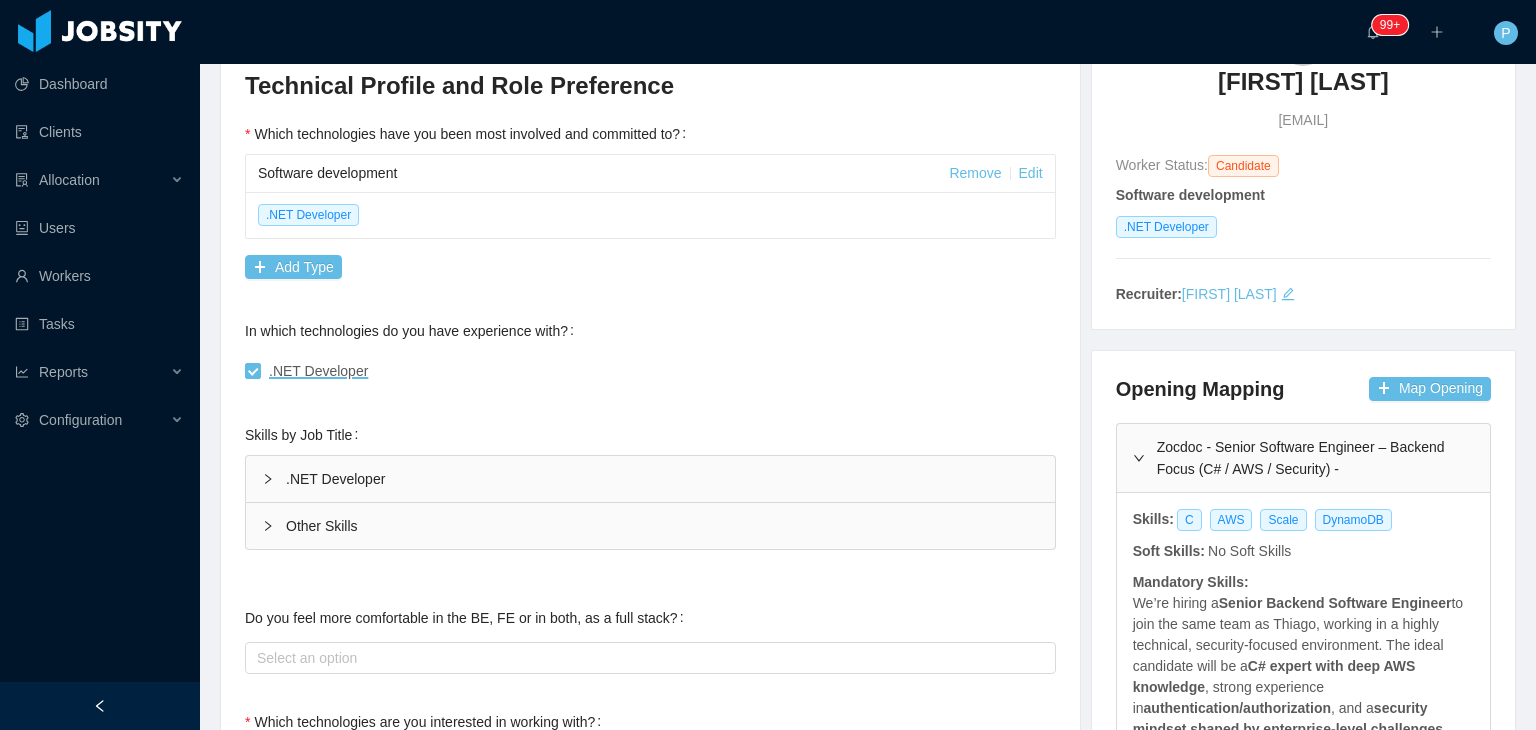 click on ".NET Developer" at bounding box center (650, 479) 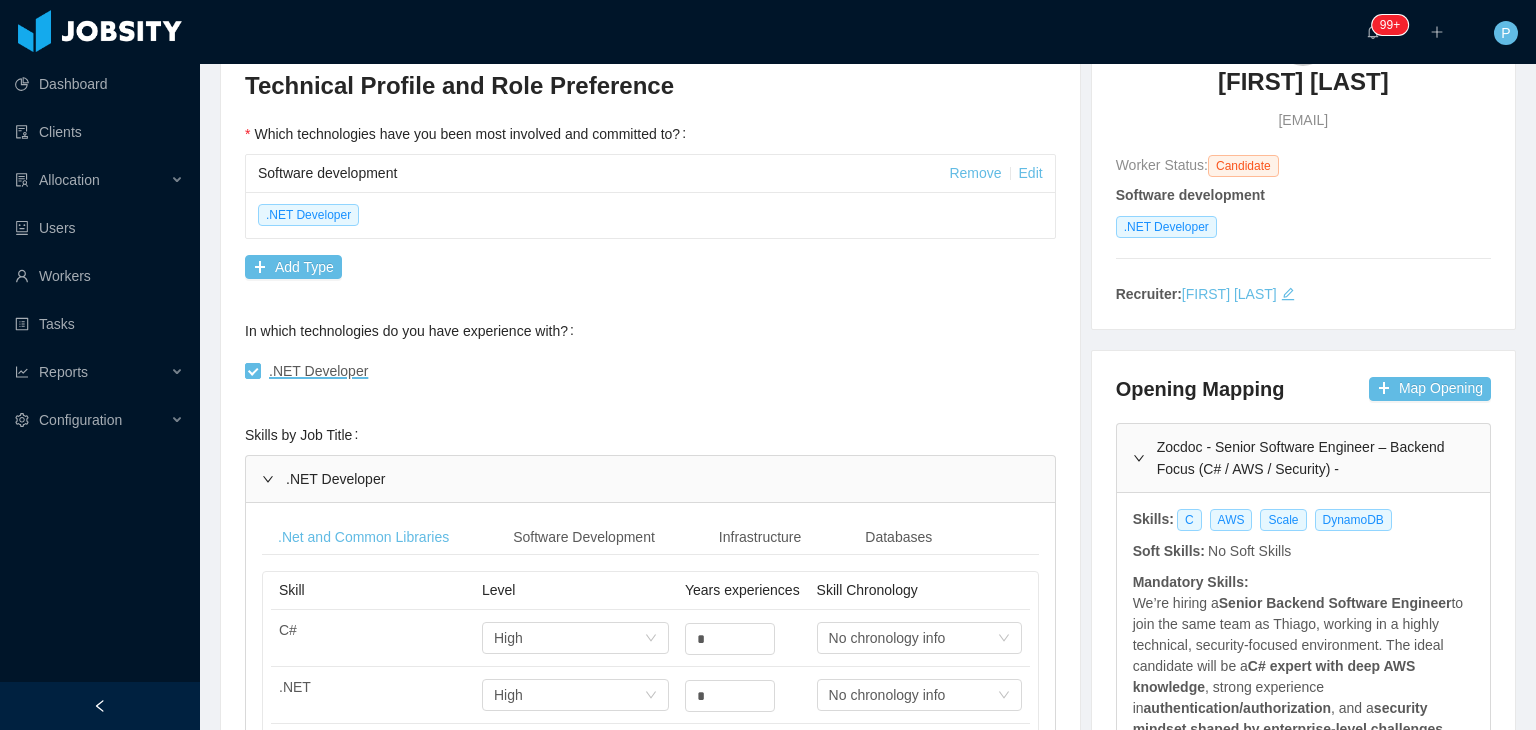 click on "In which technologies do you have experience with? .NET Developer" at bounding box center (650, 351) 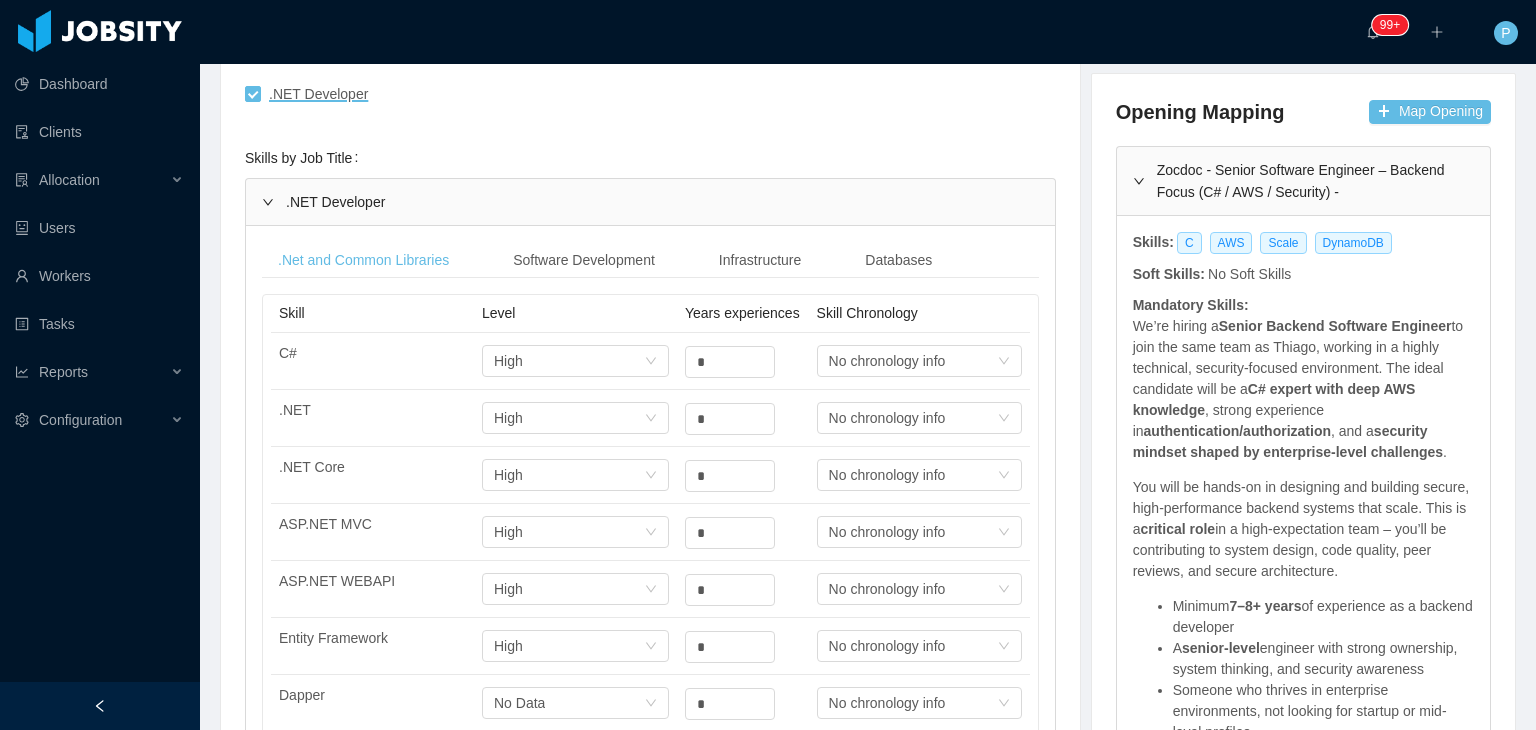 scroll, scrollTop: 488, scrollLeft: 0, axis: vertical 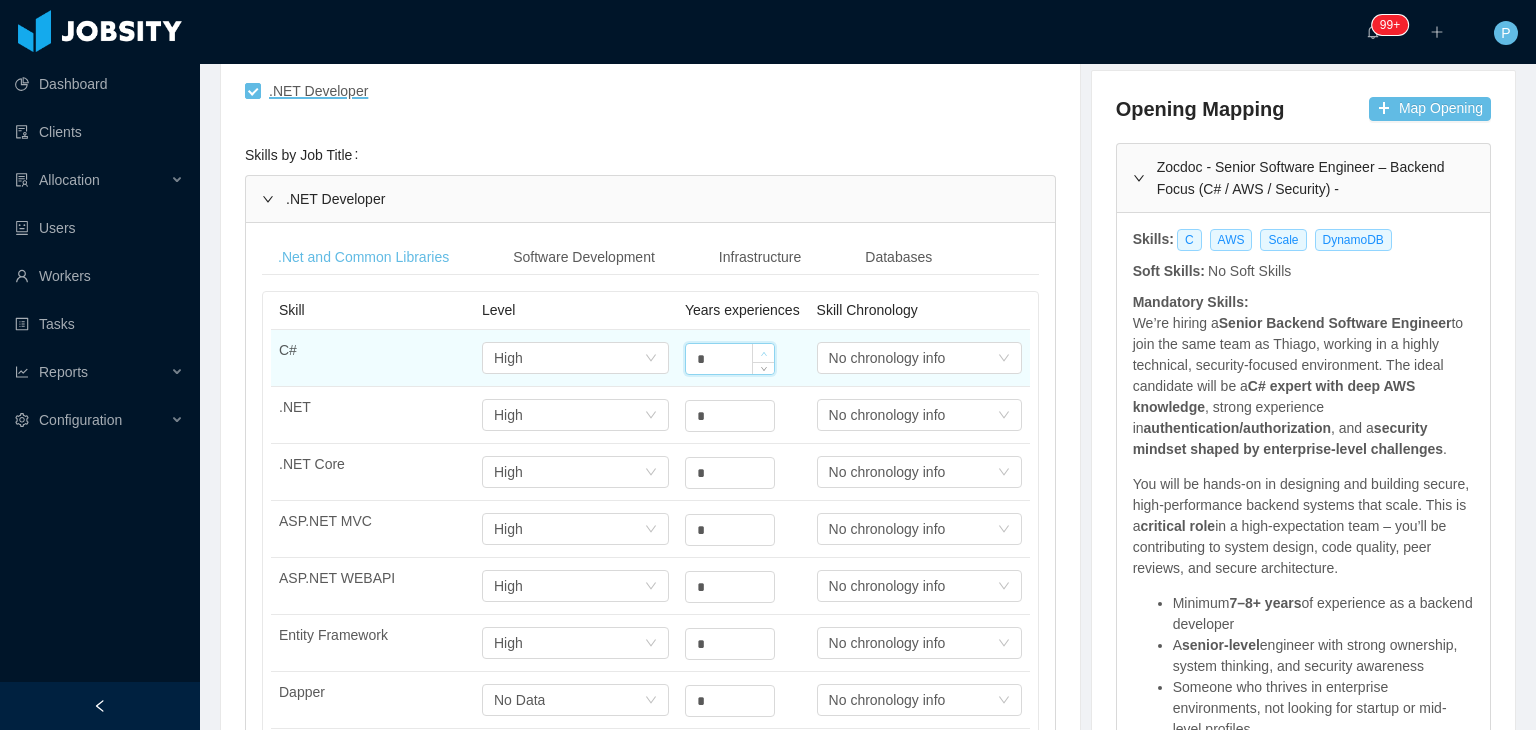 click 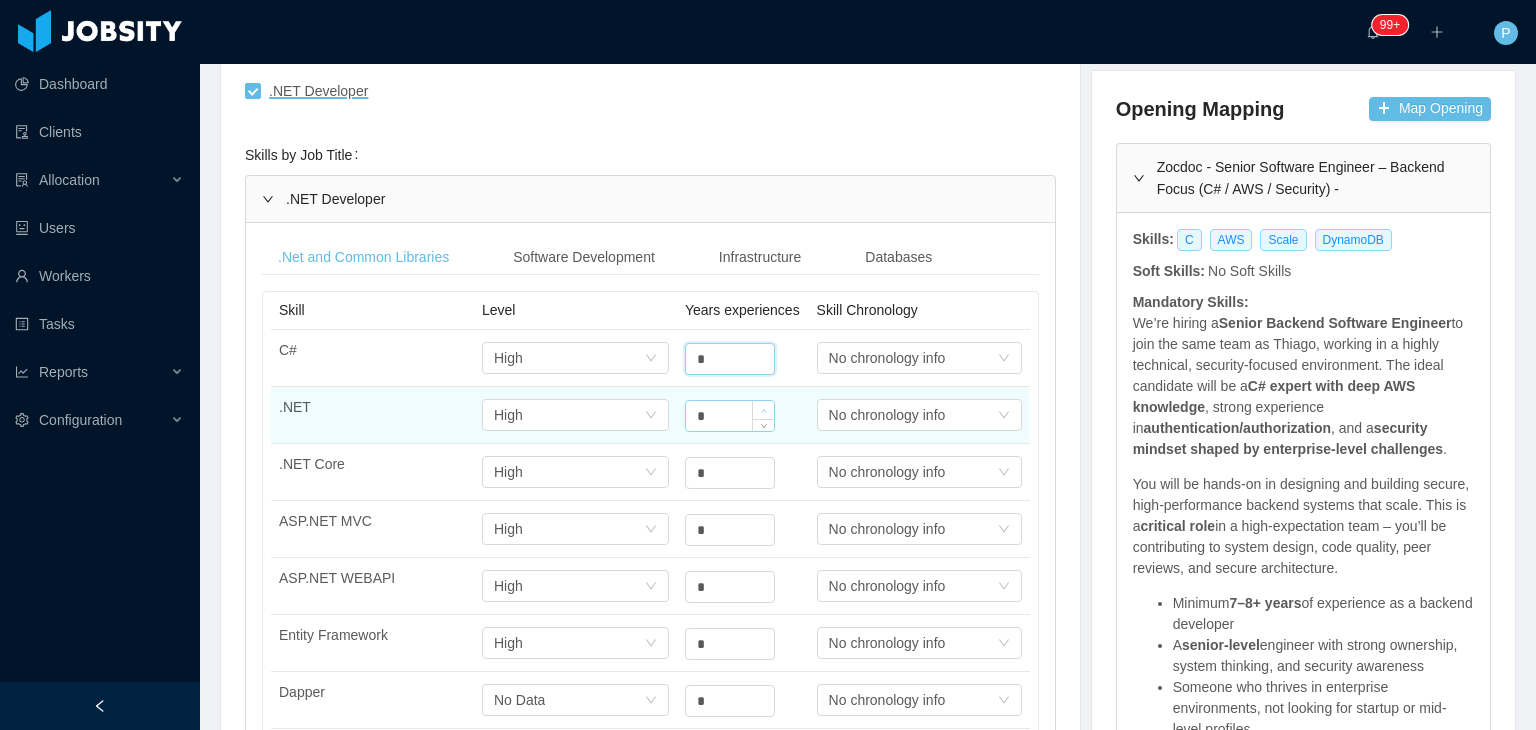 click at bounding box center [763, 410] 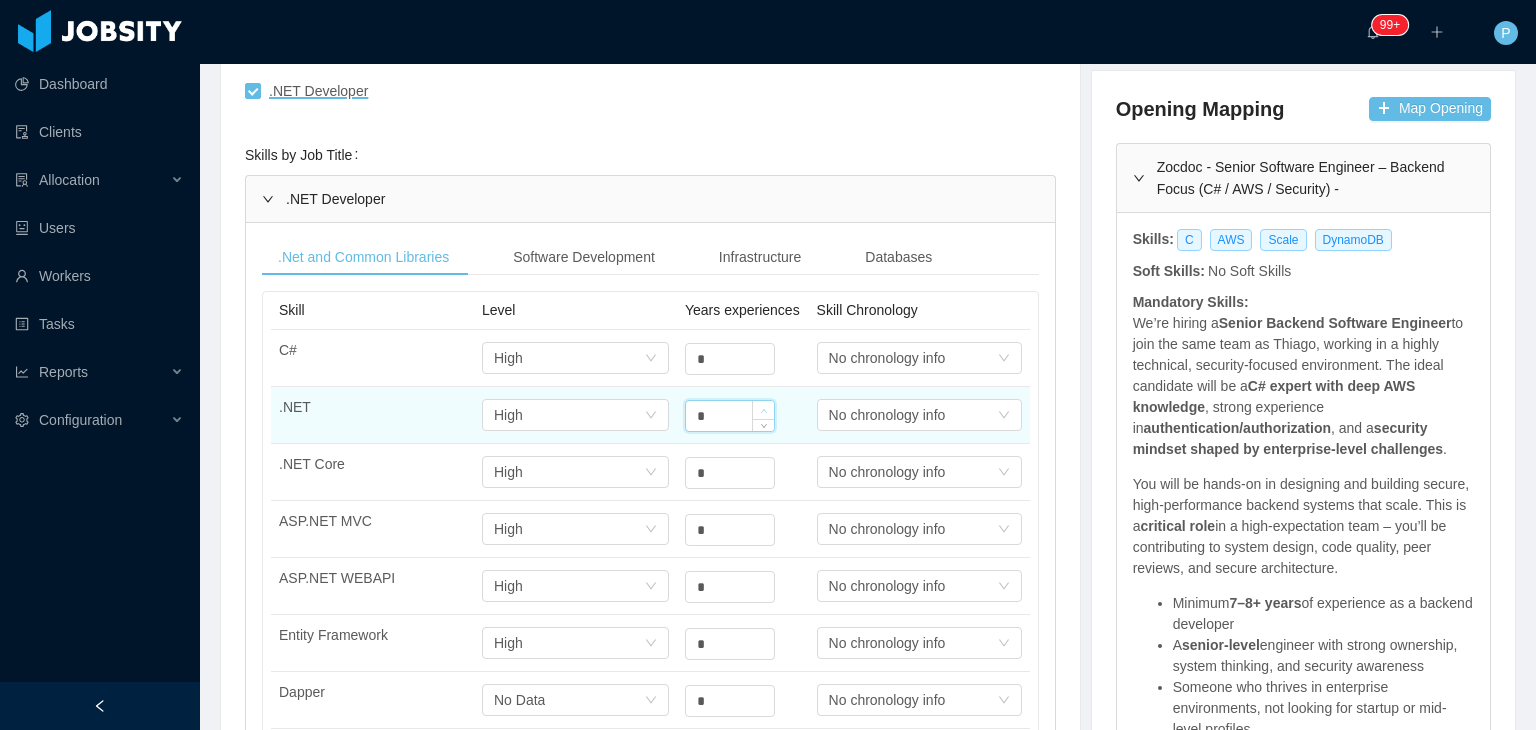 click at bounding box center (763, 410) 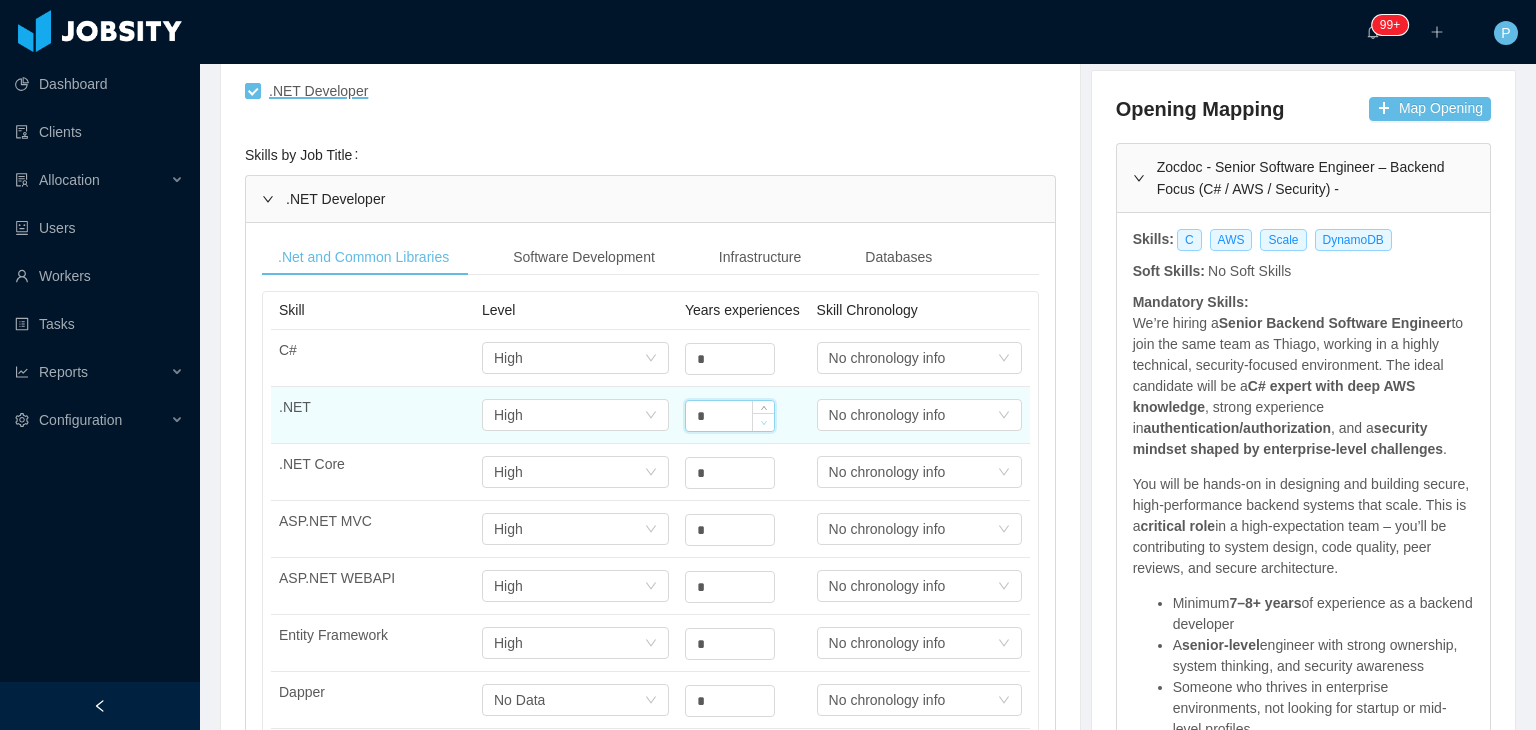 type on "*" 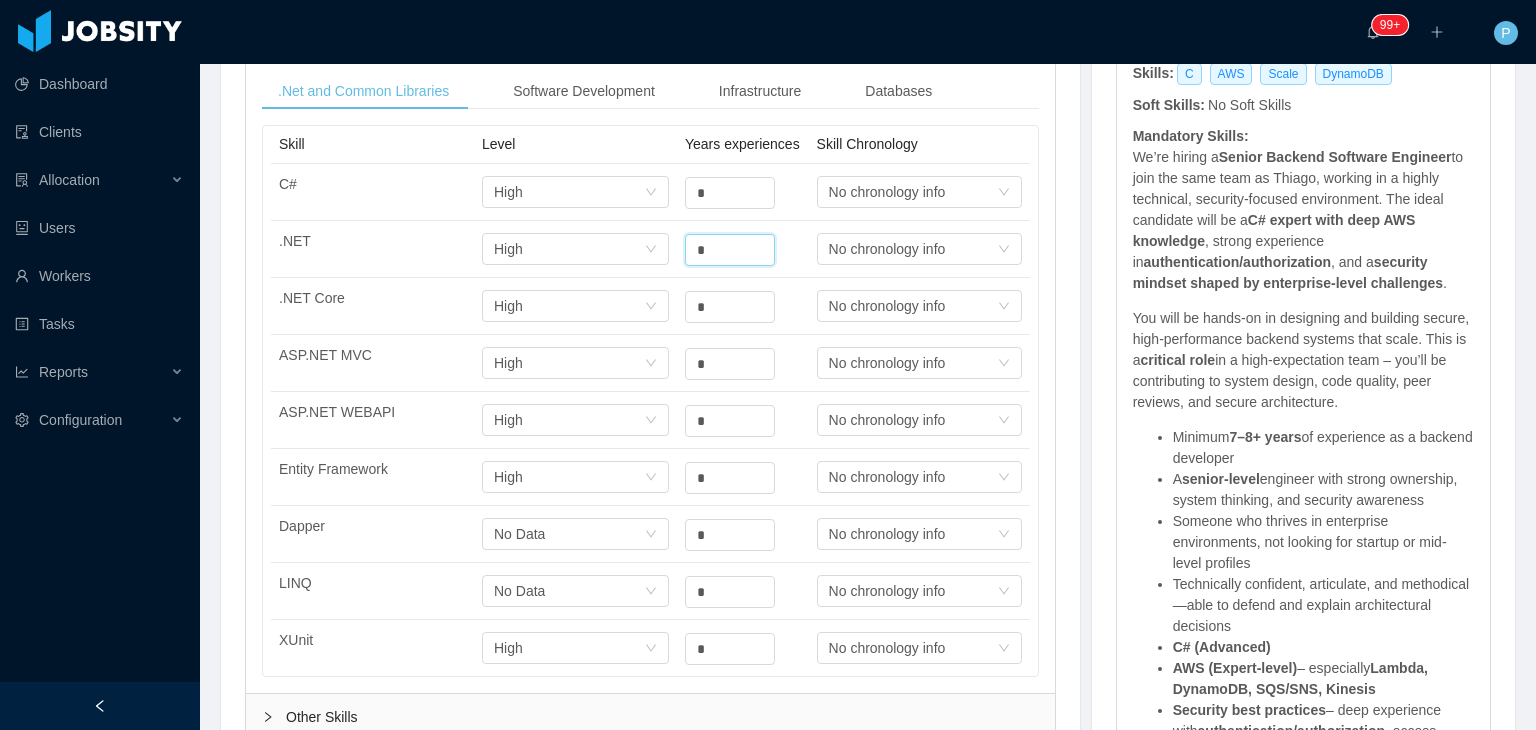 scroll, scrollTop: 648, scrollLeft: 0, axis: vertical 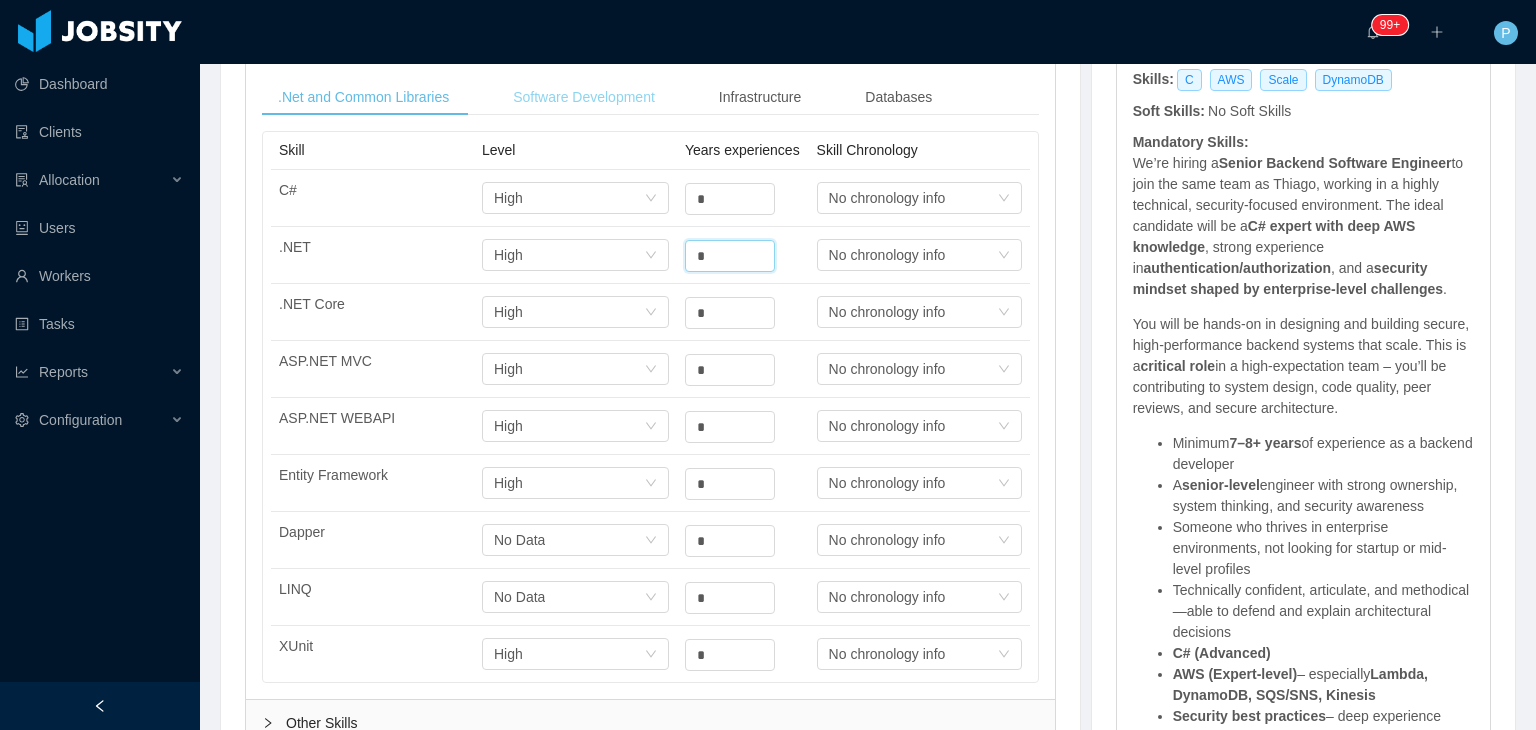click on "Software Development" at bounding box center [584, 97] 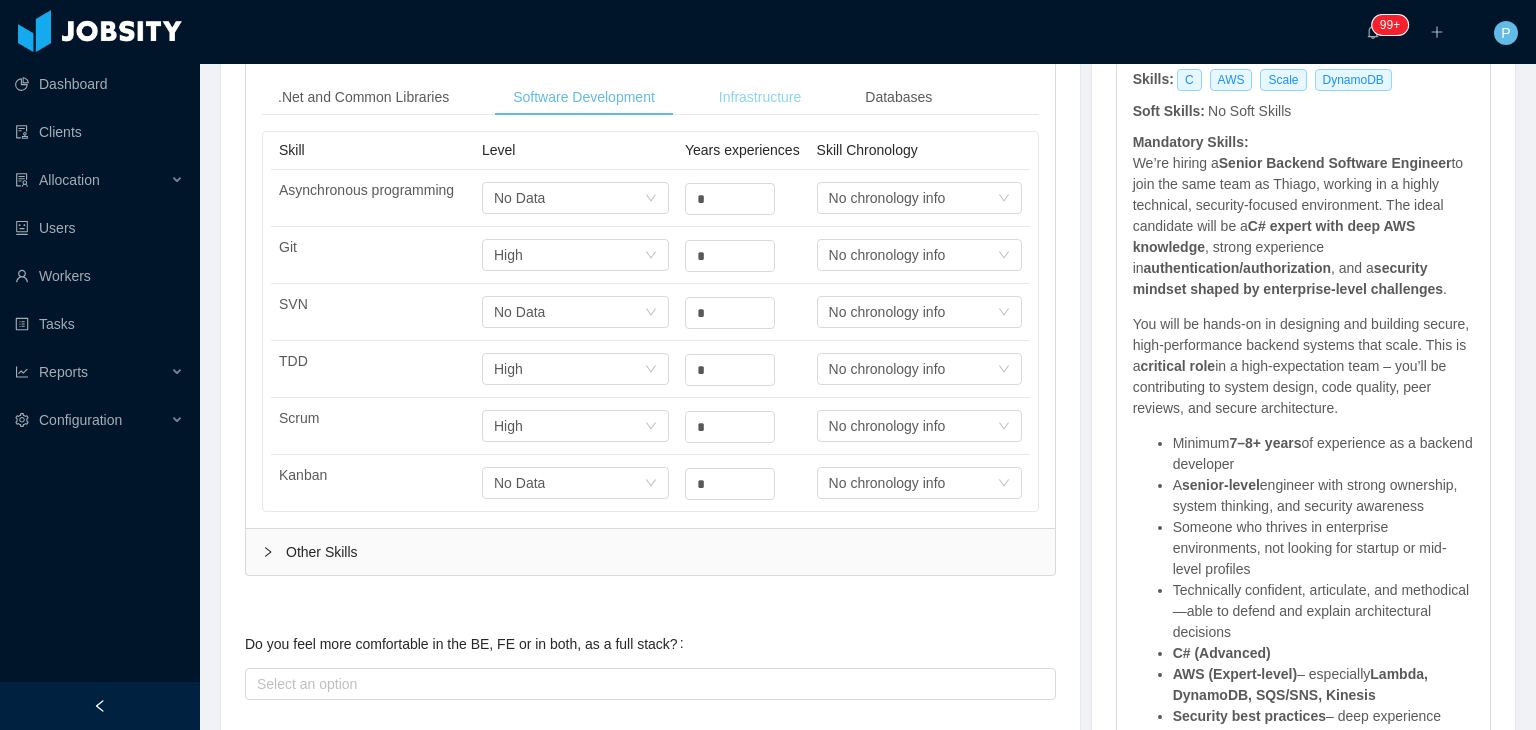click on "Infrastructure" at bounding box center (760, 97) 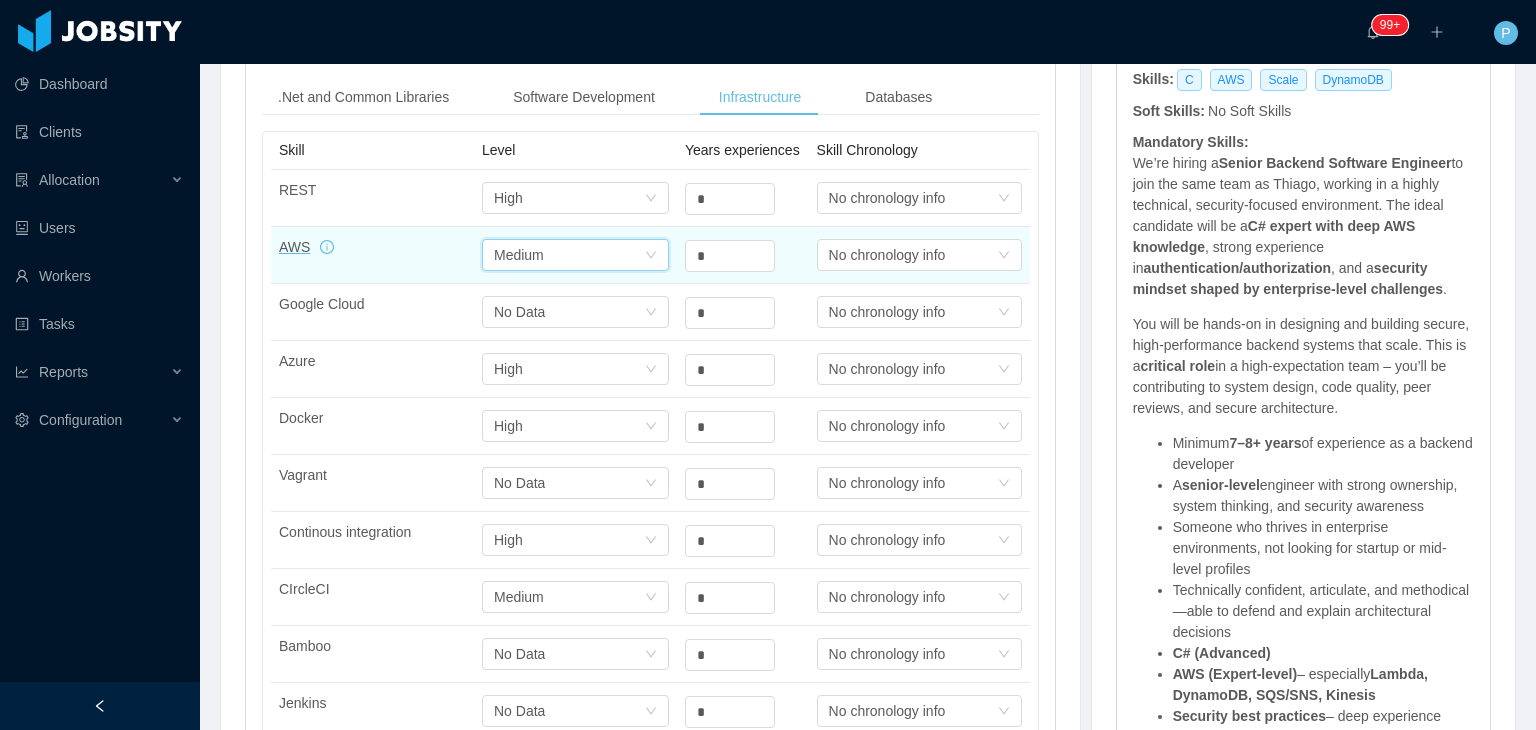 click on "Select one Medium" at bounding box center (569, 255) 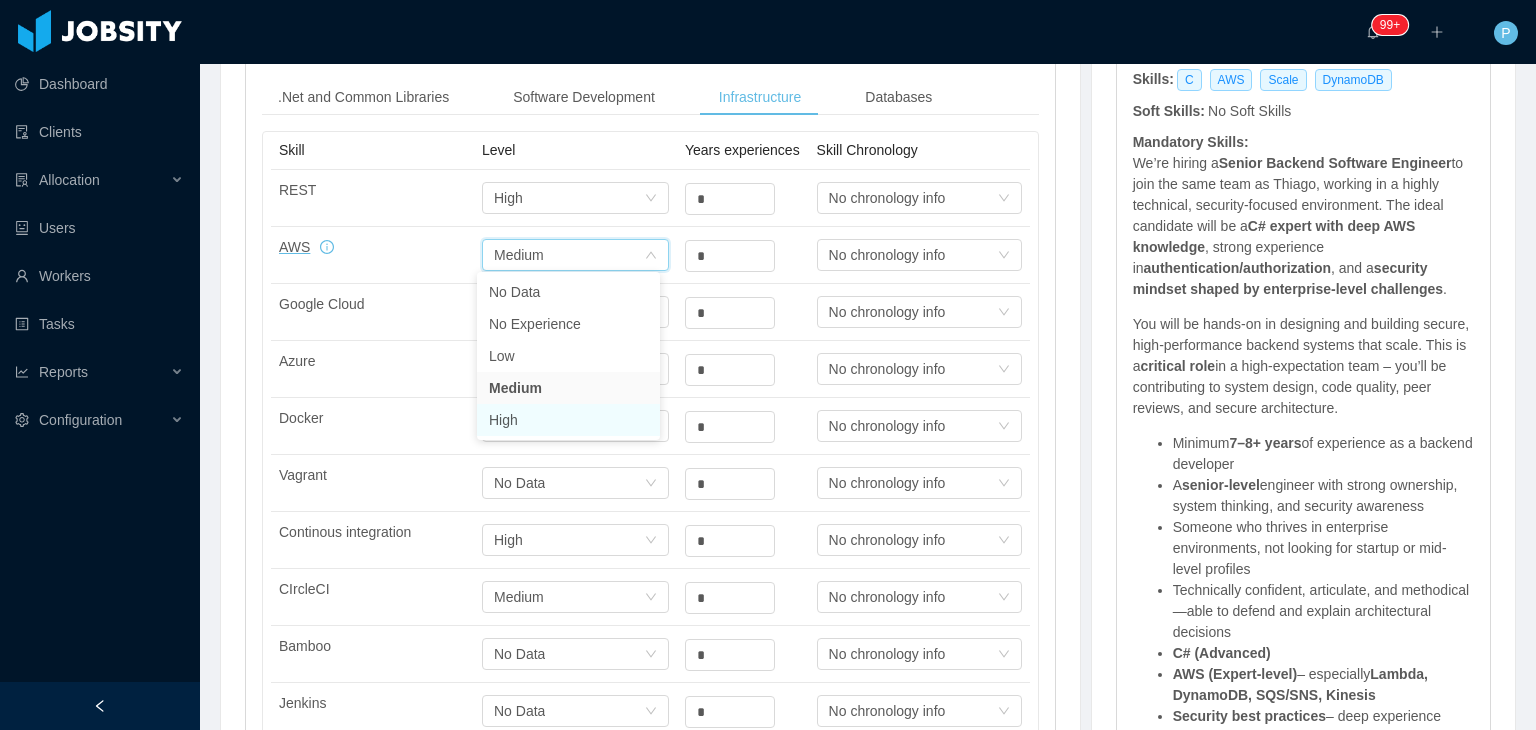 click on "High" at bounding box center (568, 420) 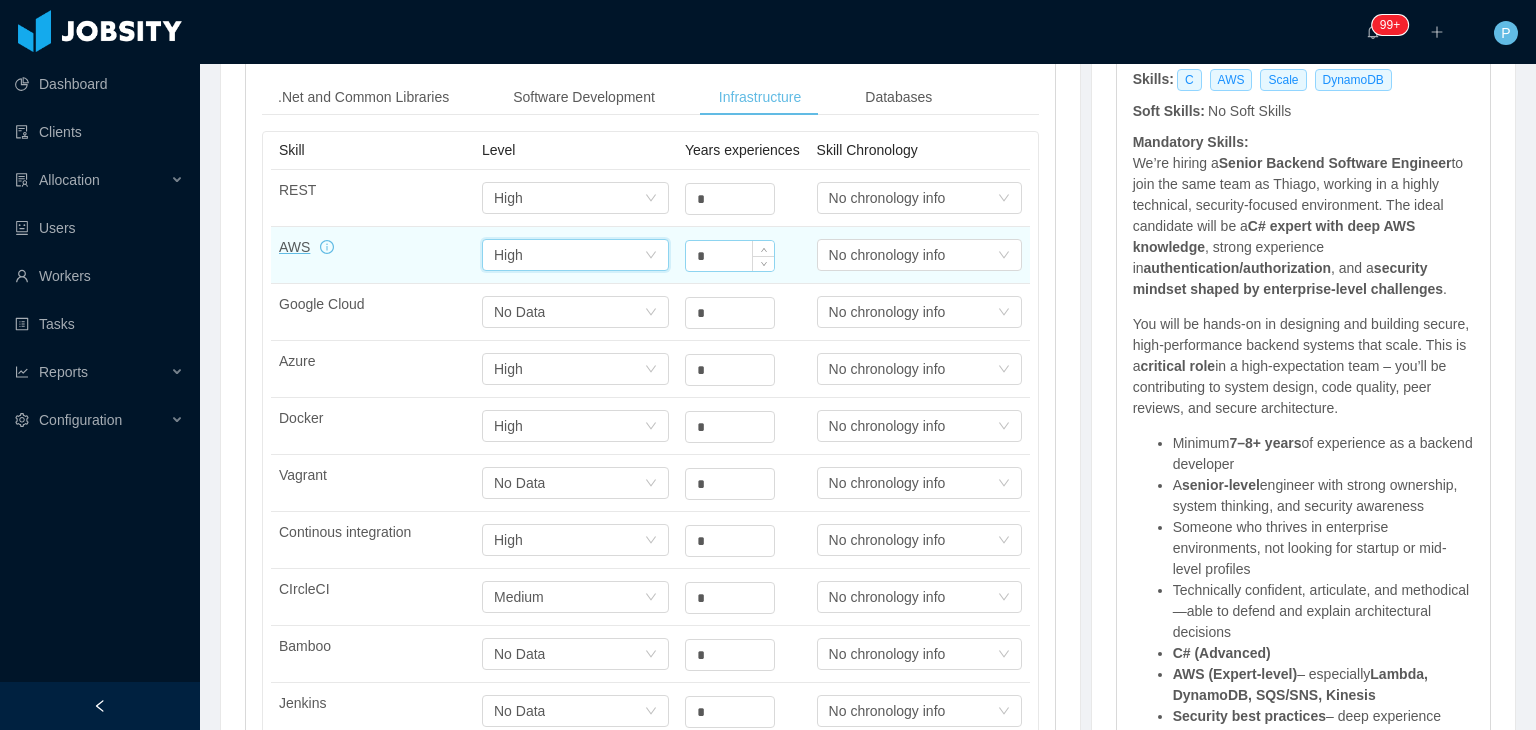 click on "*" at bounding box center (730, 199) 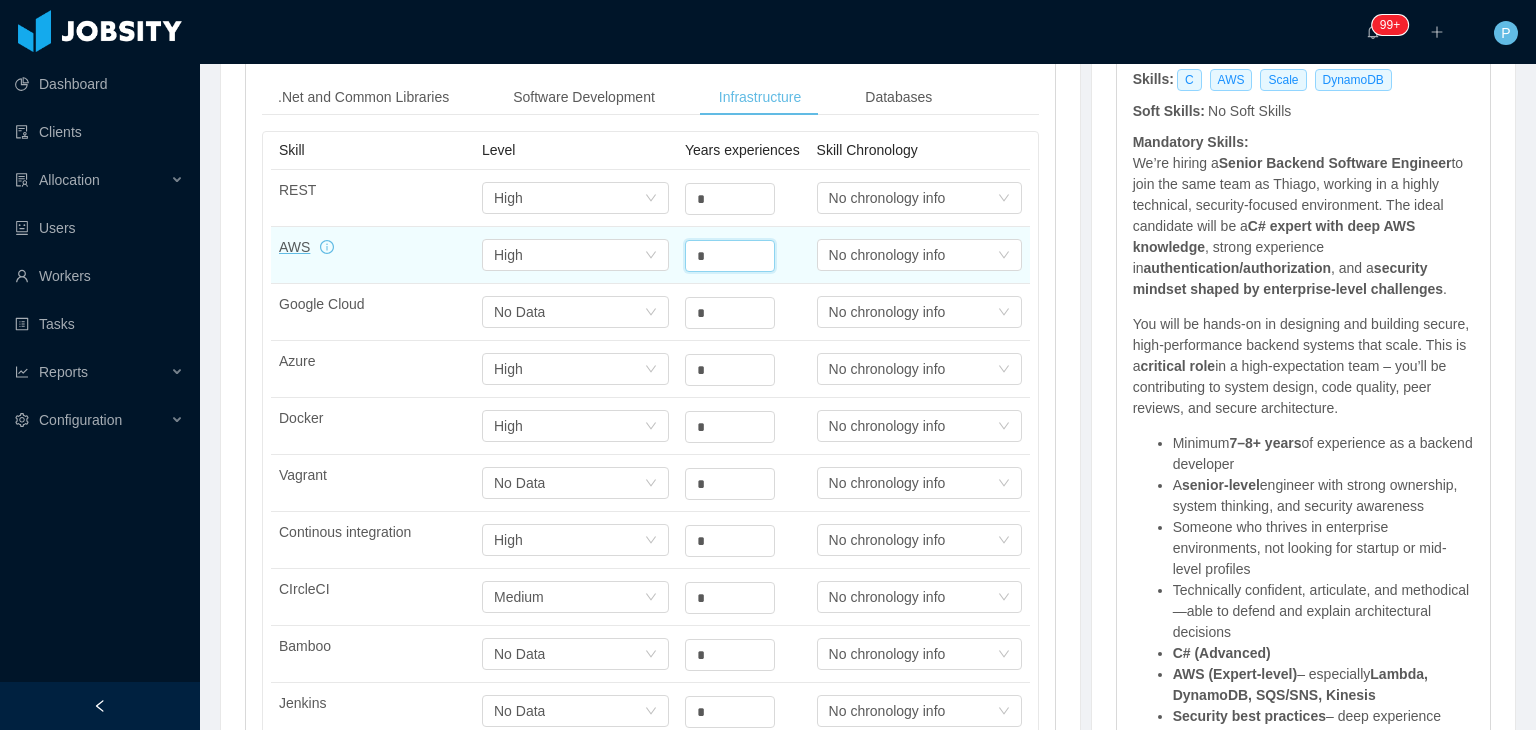 type on "*" 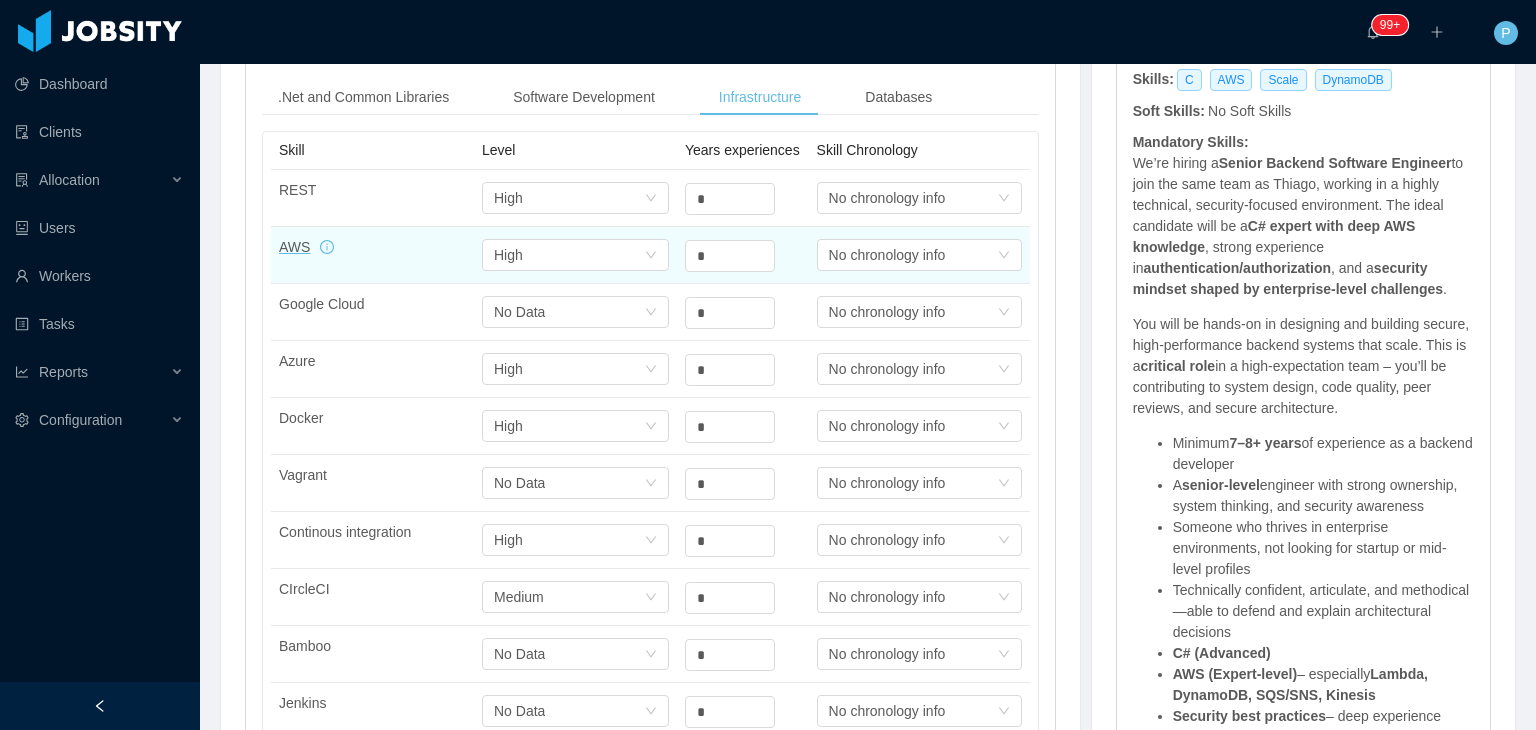 click on "*" at bounding box center [743, 255] 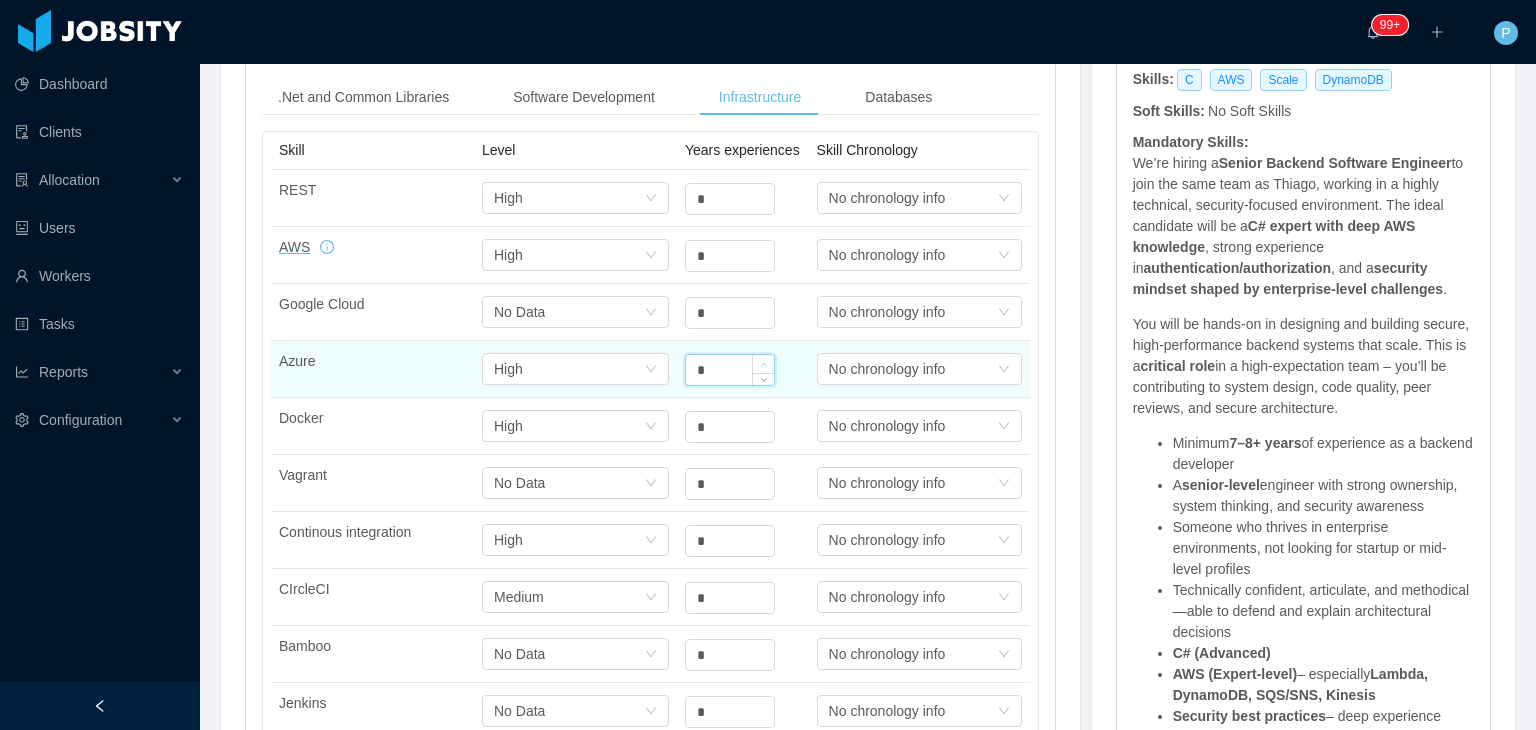 click at bounding box center (763, 364) 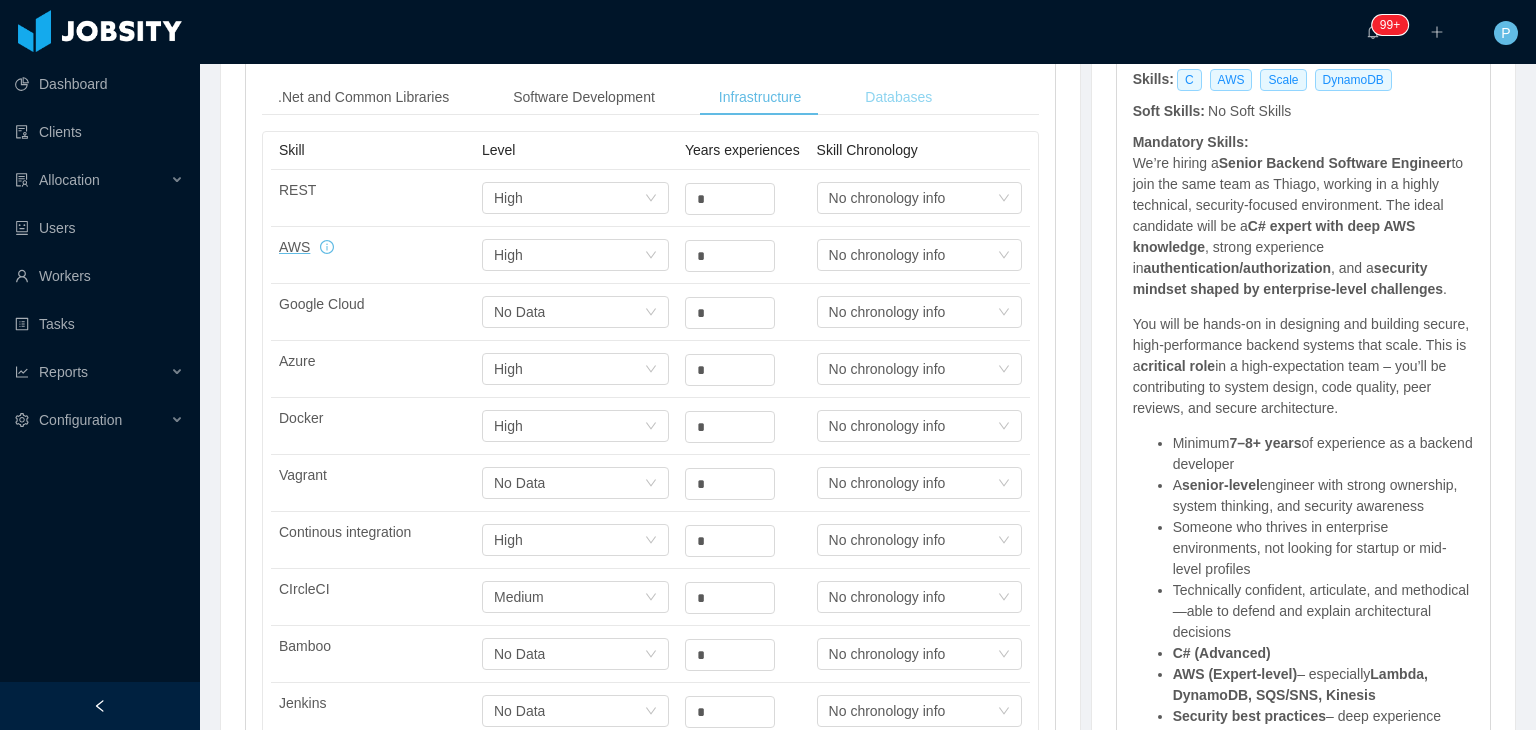 click on "Databases" at bounding box center (898, 97) 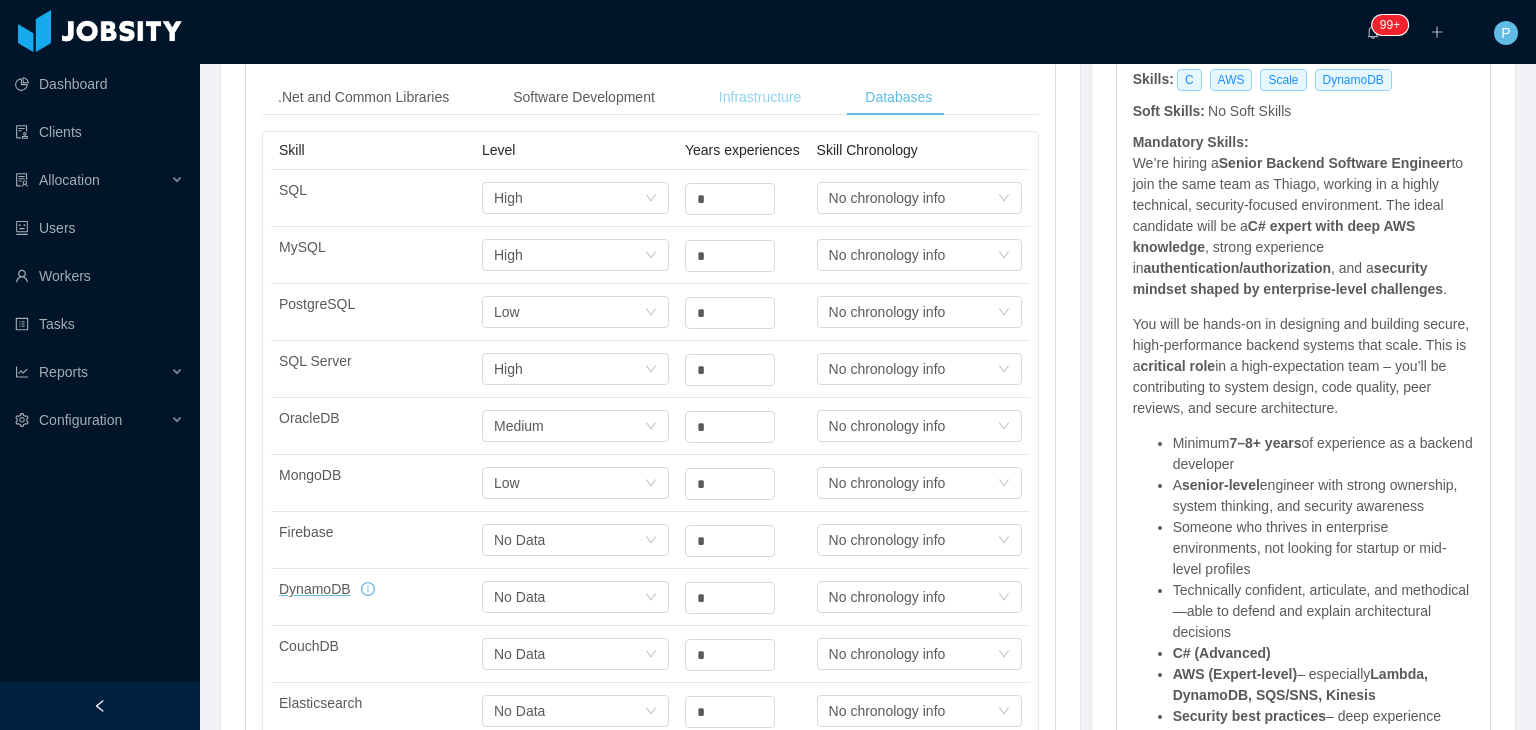 click on "Infrastructure" at bounding box center [760, 97] 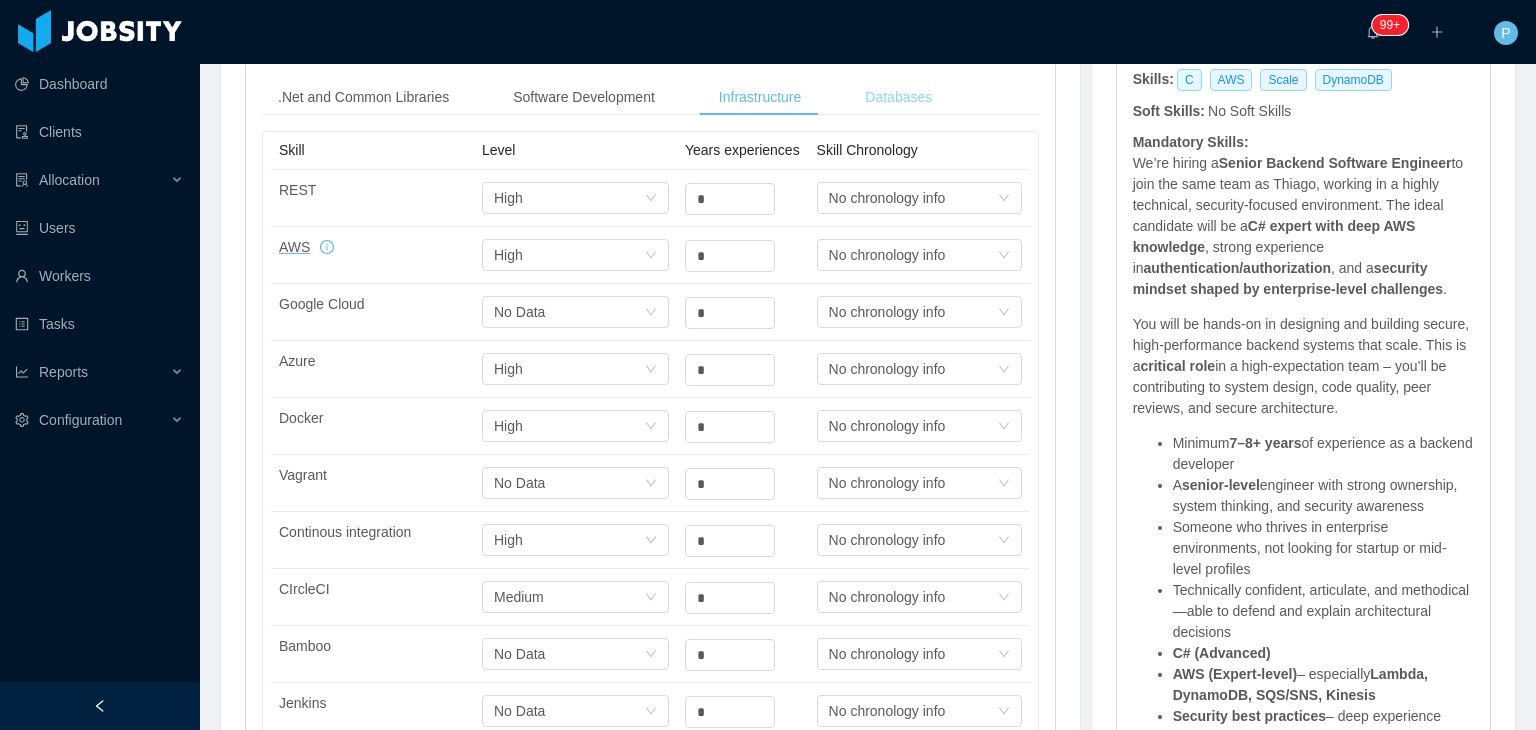 click on "Databases" at bounding box center (898, 97) 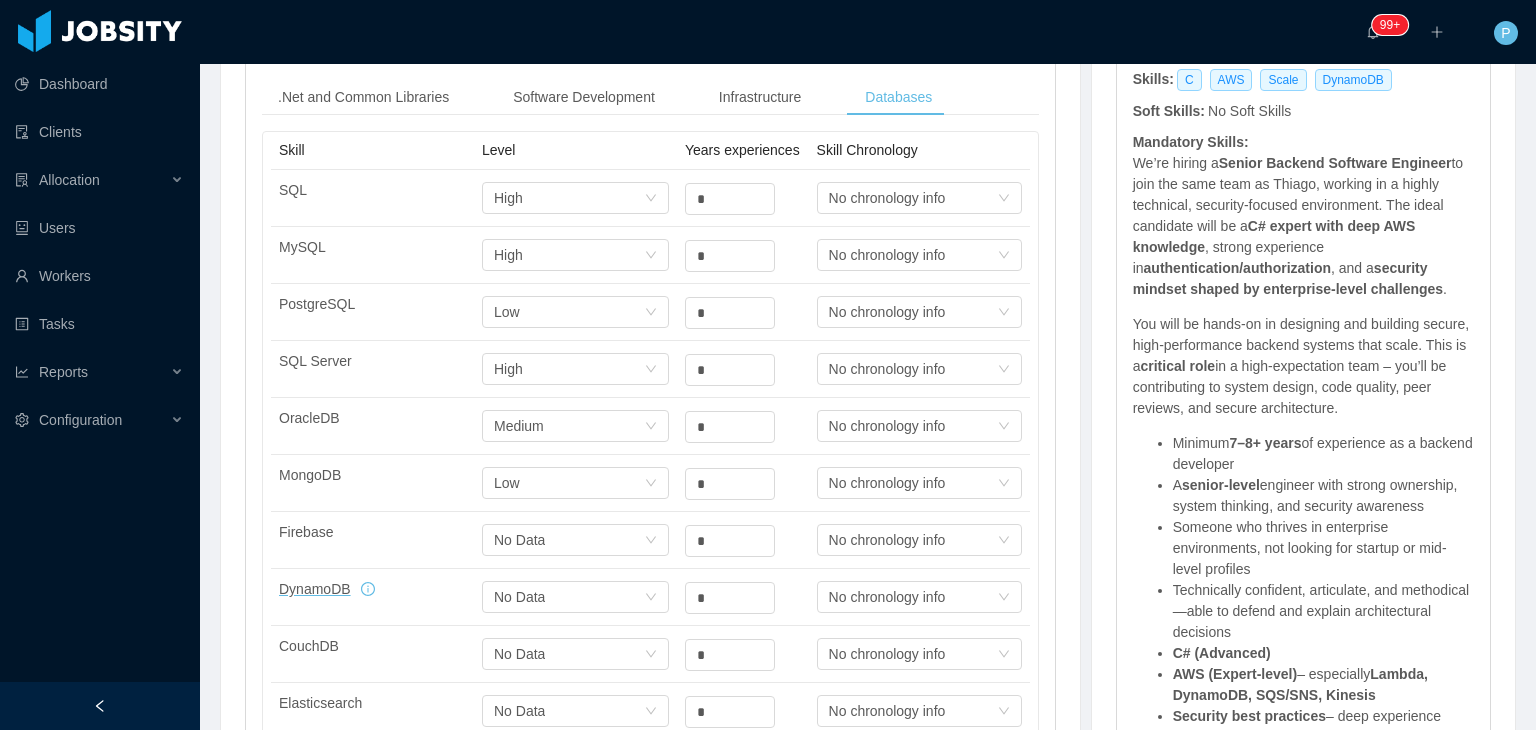 click on ".Net and Common Libraries Software Development Infrastructure Databases Skill Level Years experiences Skill Chronology C# Select one High * Select one No chronology info .NET Select one High * Select one No chronology info .NET Core Select one High * Select one No chronology info ASP.NET MVC Select one High * Select one No chronology info ASP.NET WEBAPI Select one High * Select one No chronology info Entity Framework Select one High * Select one No chronology info Dapper Select one No Data * Select one No chronology info LINQ Select one No Data * Select one No chronology info XUnit Select one High * Select one No chronology info Skill Level Years experiences Skill Chronology Asynchronous programming Select one No Data * Select one No chronology info Git Select one High * Select one No chronology info SVN Select one No Data * Select one No chronology info TDD Select one High * Select one No chronology info Scrum Select one High * Select one No chronology info Kanban Select one No Data * Select one Skill Level" at bounding box center (650, 466) 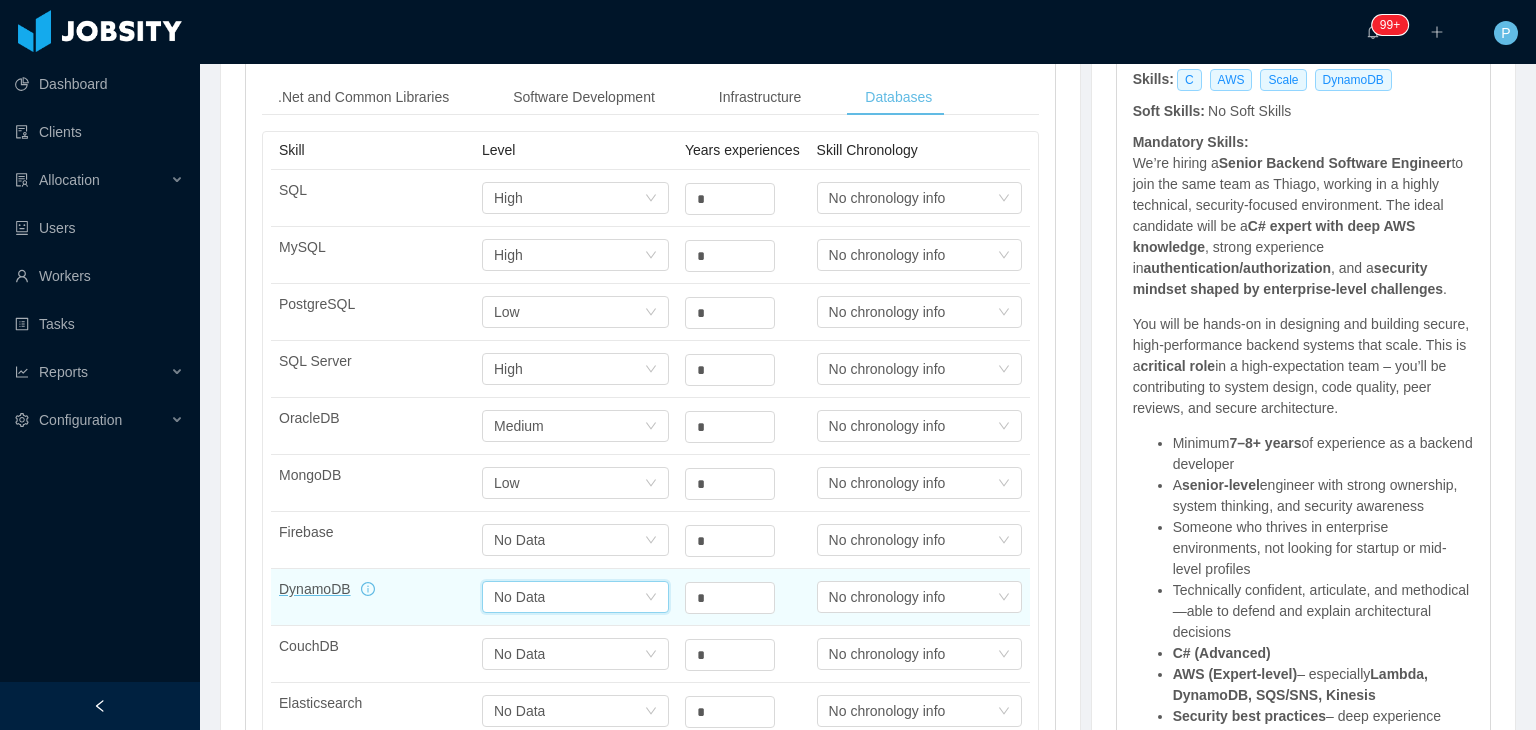 click on "Select one No Data" at bounding box center (569, 597) 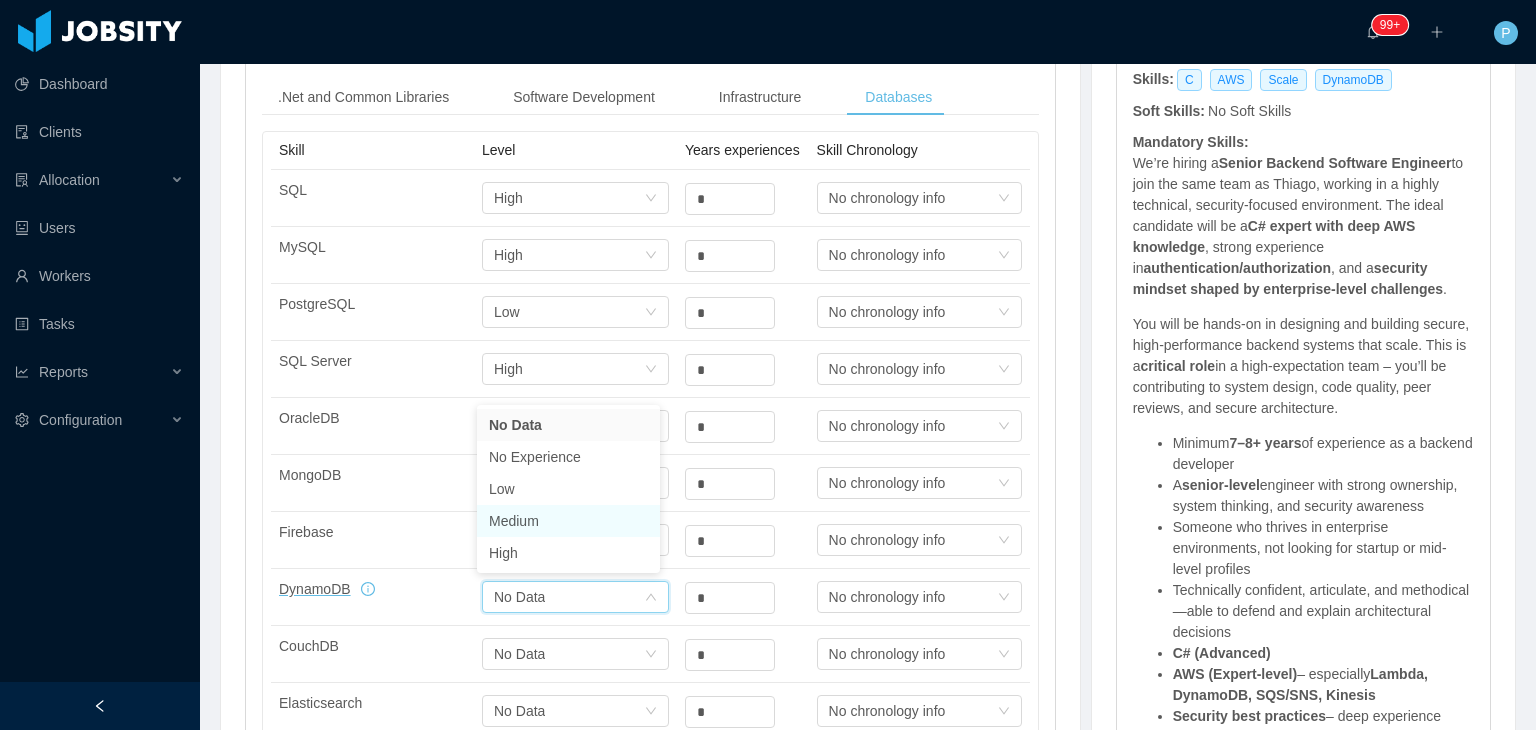 click on "Medium" at bounding box center (568, 521) 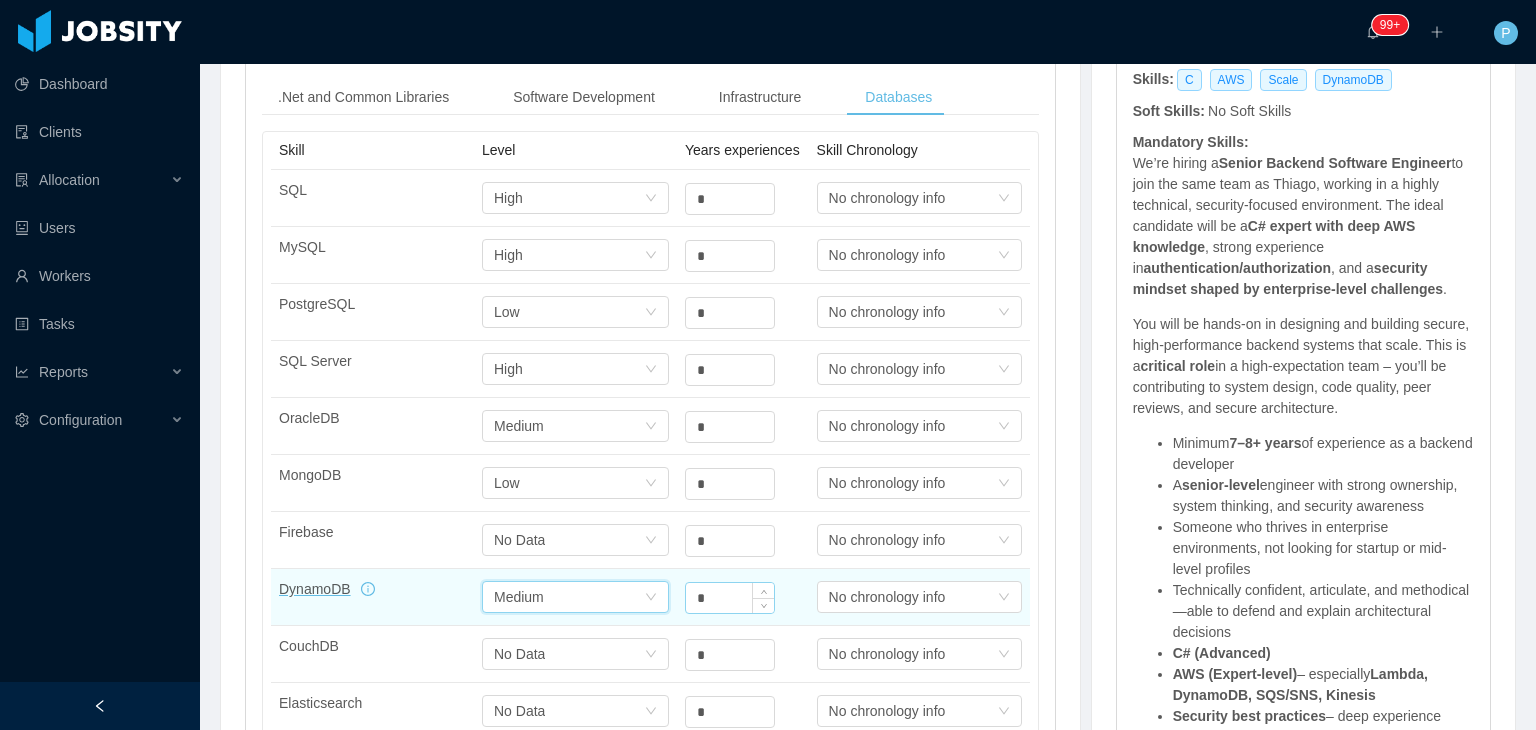 click on "*" at bounding box center (730, 199) 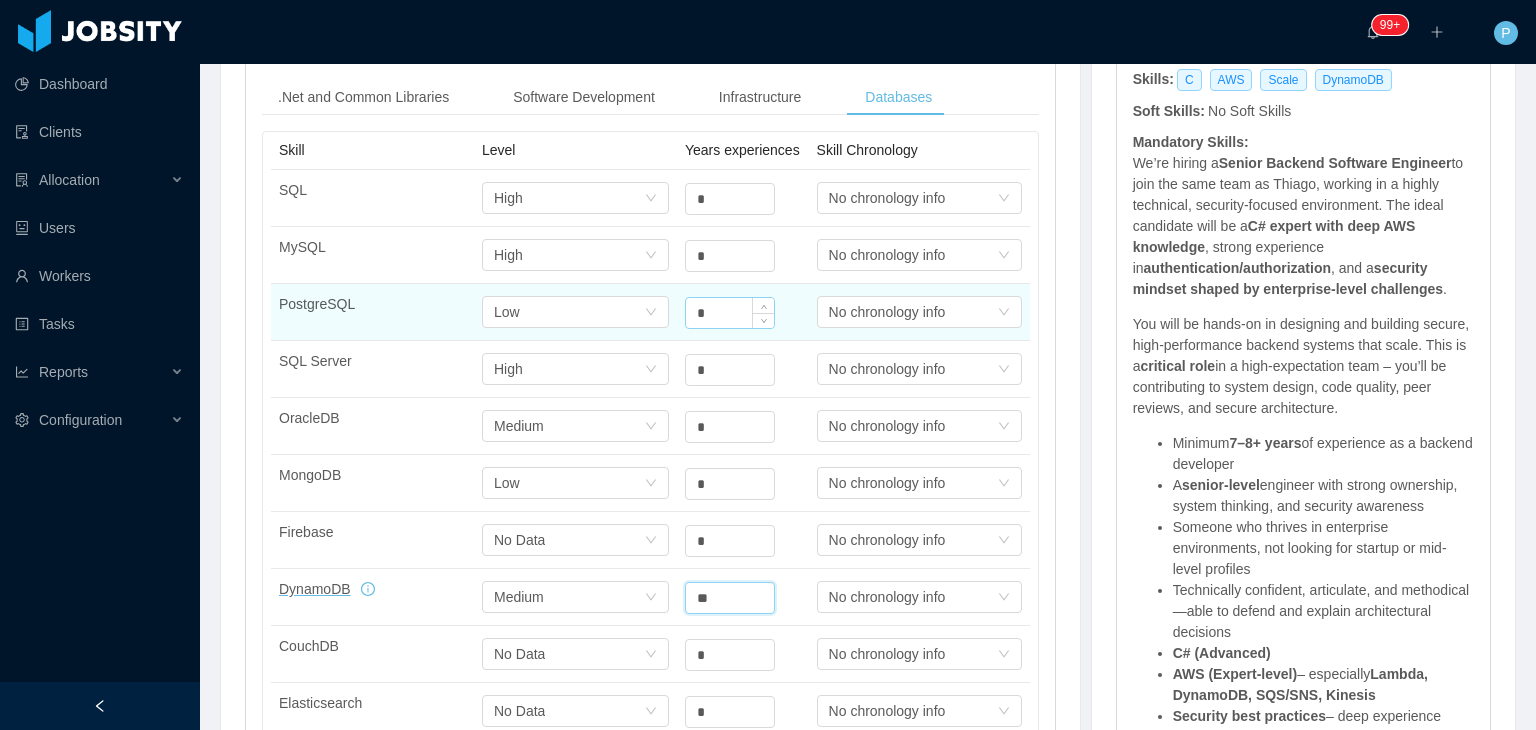 type on "*" 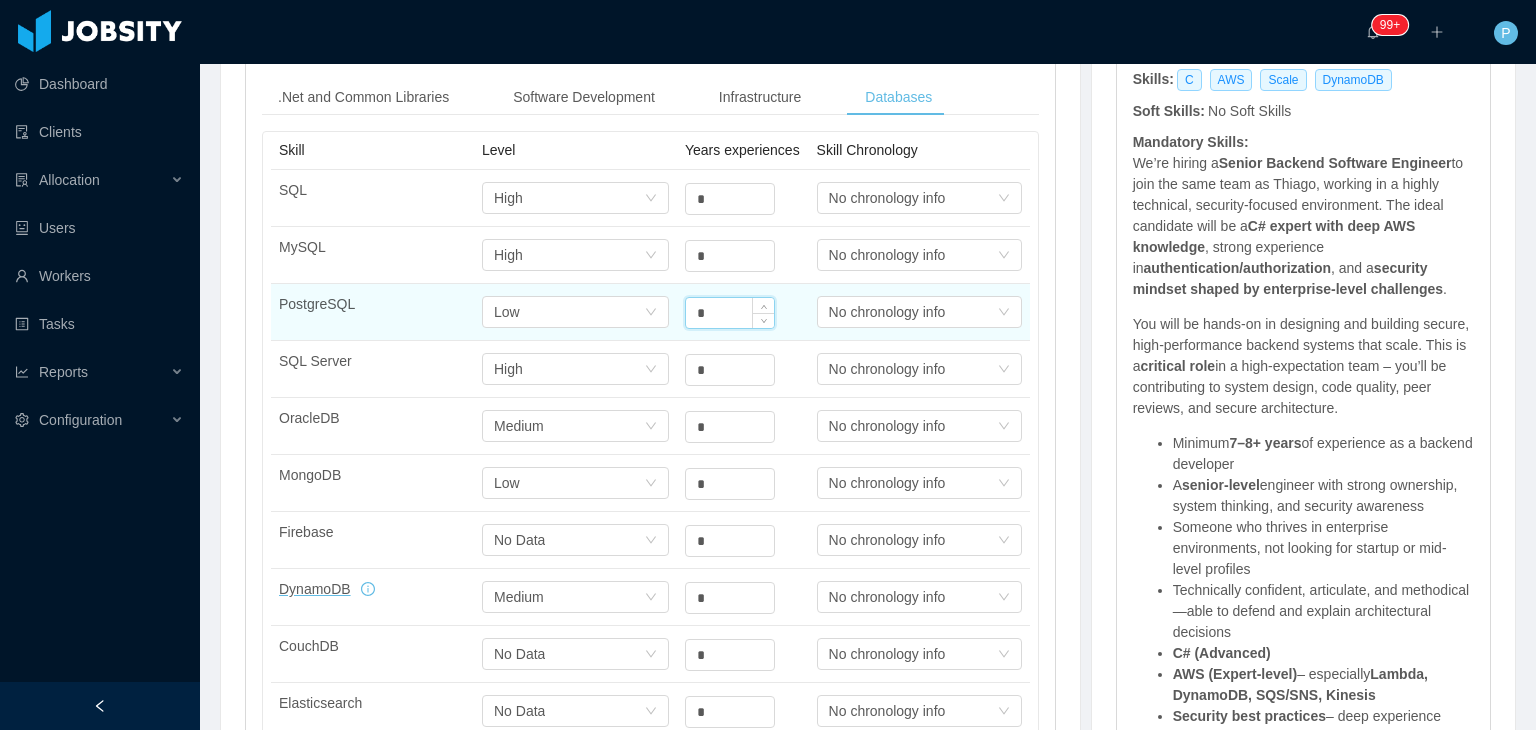 click on "*" at bounding box center (730, 313) 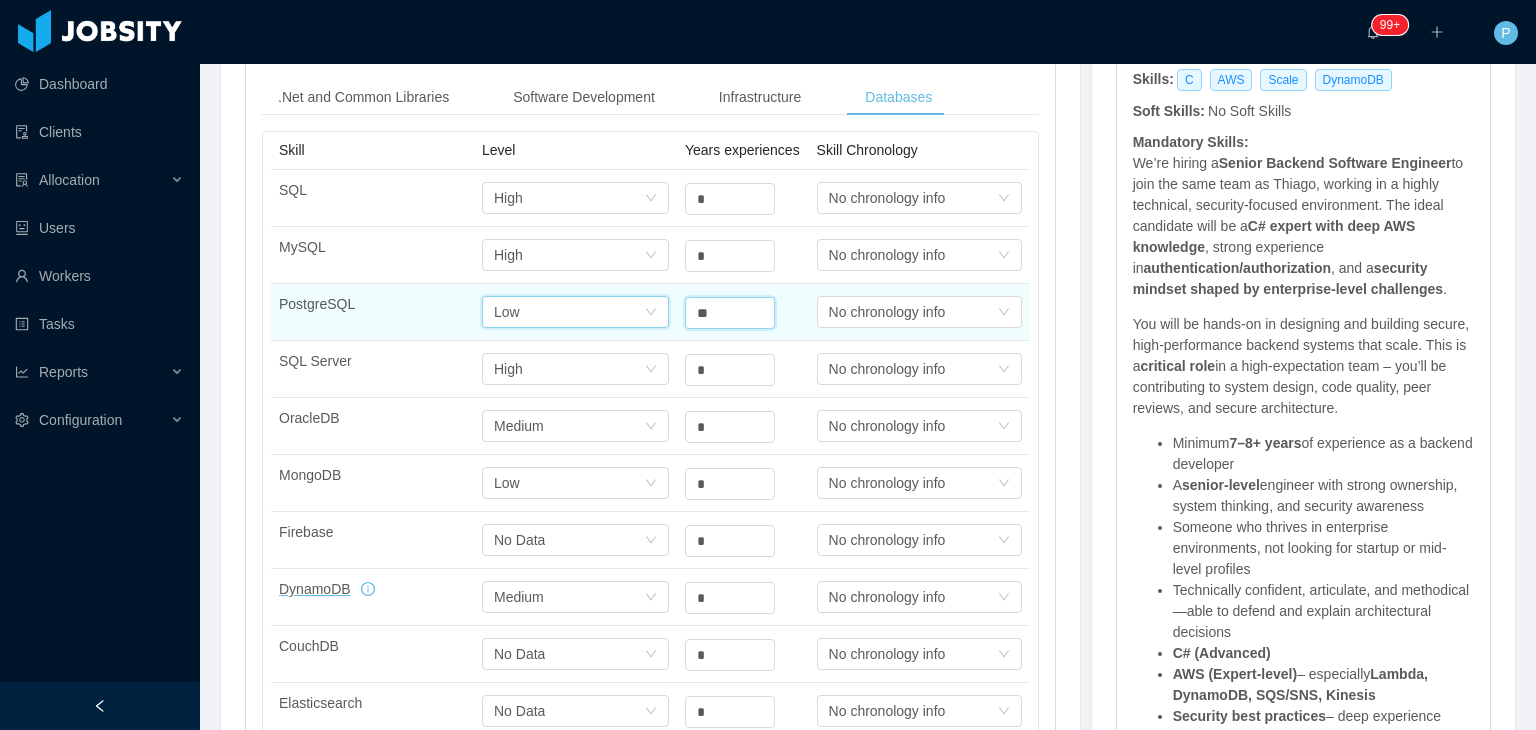 type on "*" 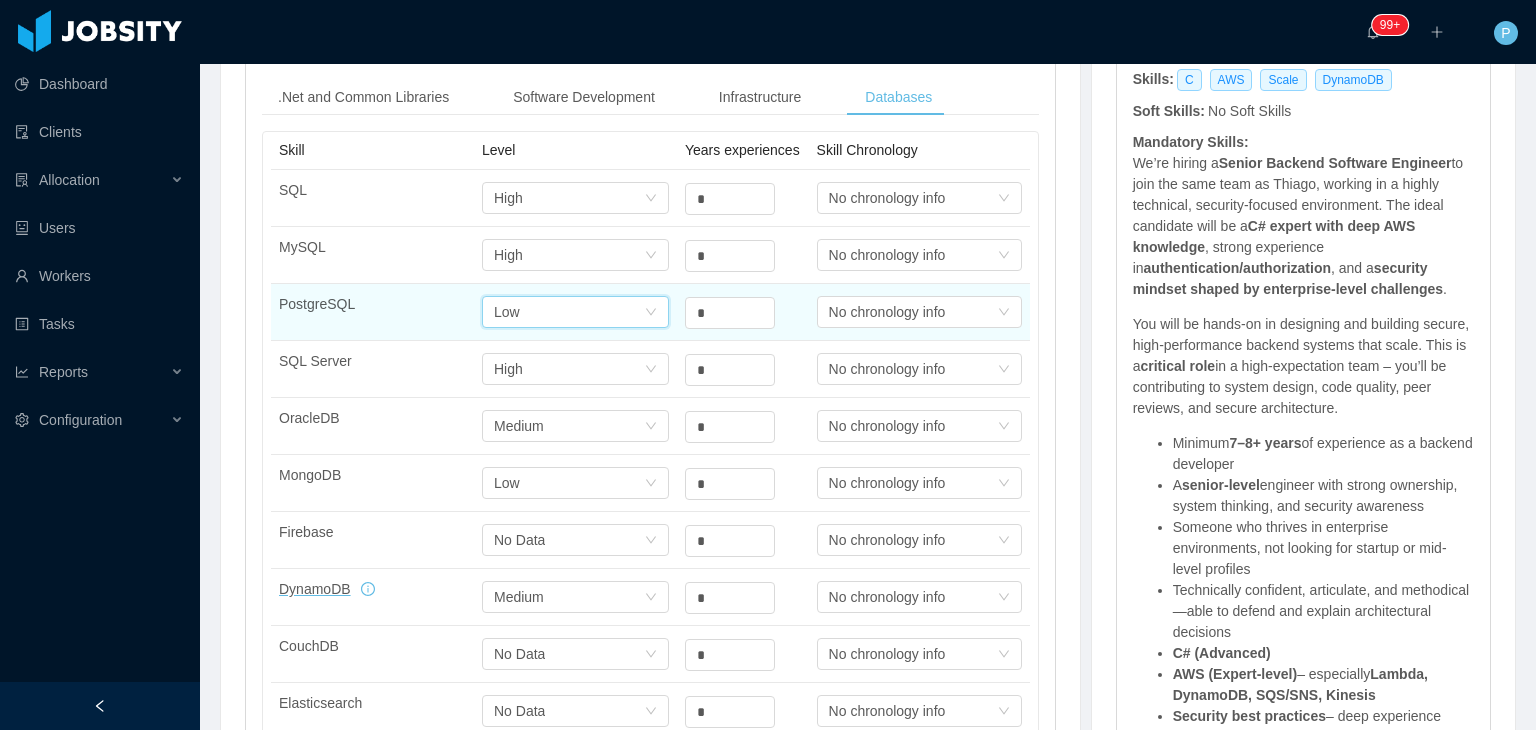 click on "Select one Low" at bounding box center [569, 312] 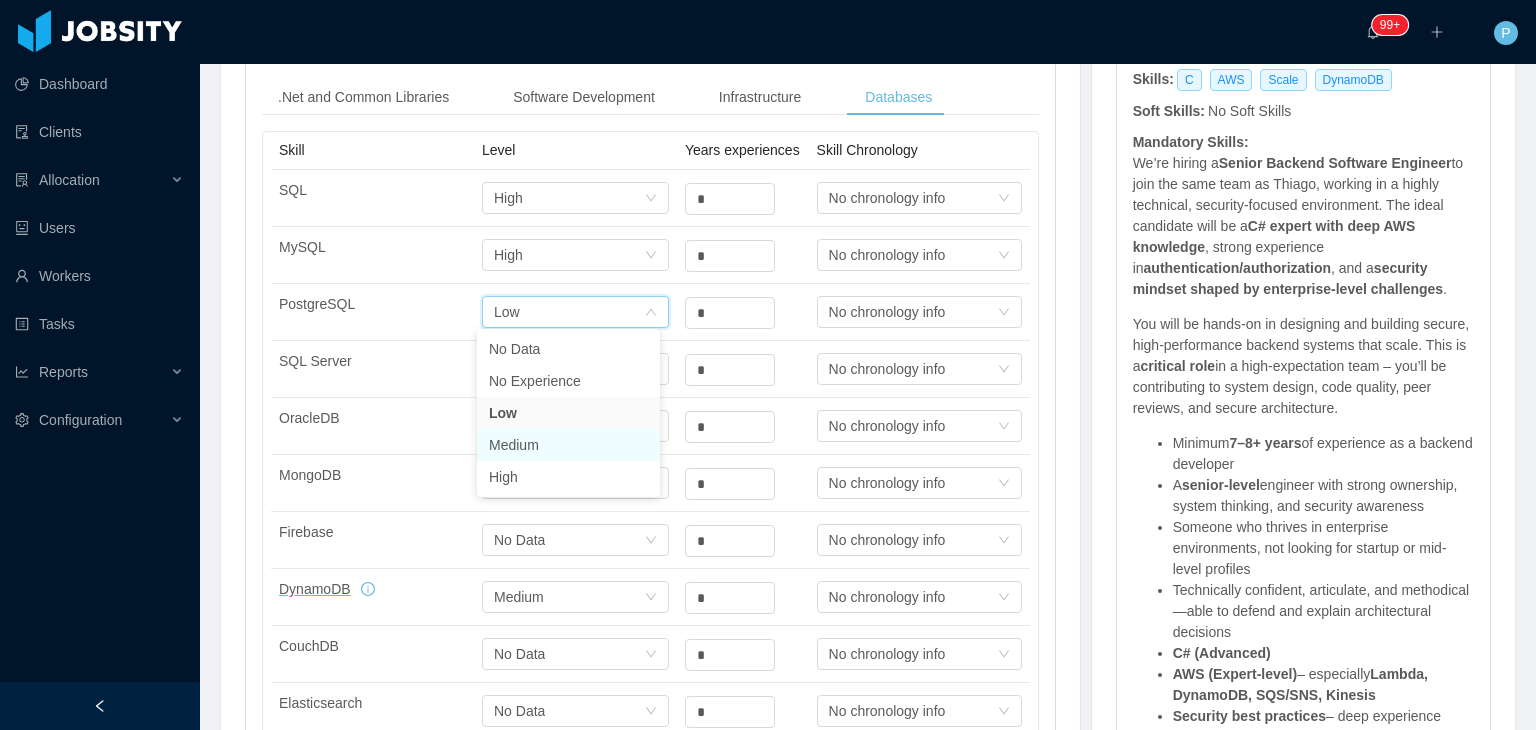 click on "Medium" at bounding box center (568, 445) 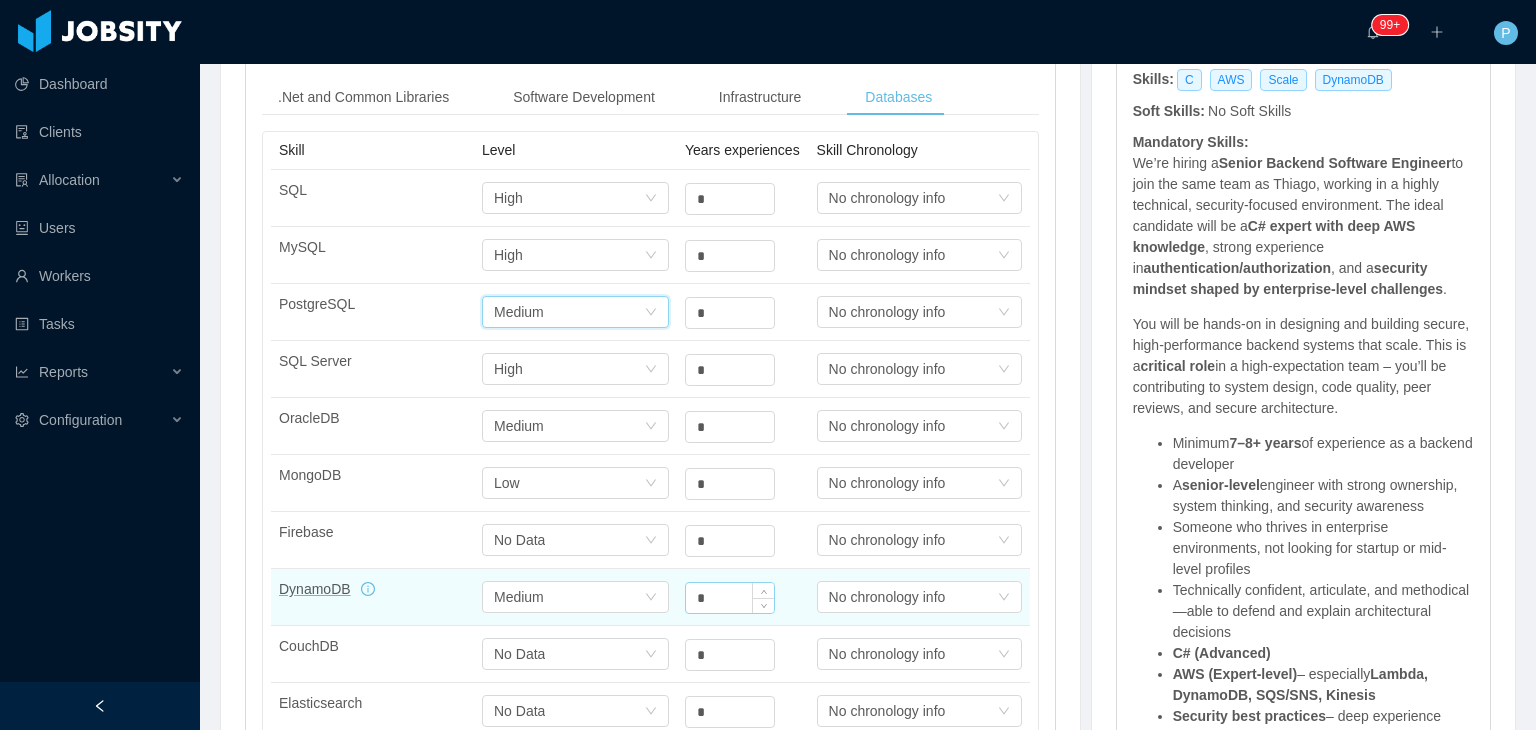click on "*" at bounding box center [730, 199] 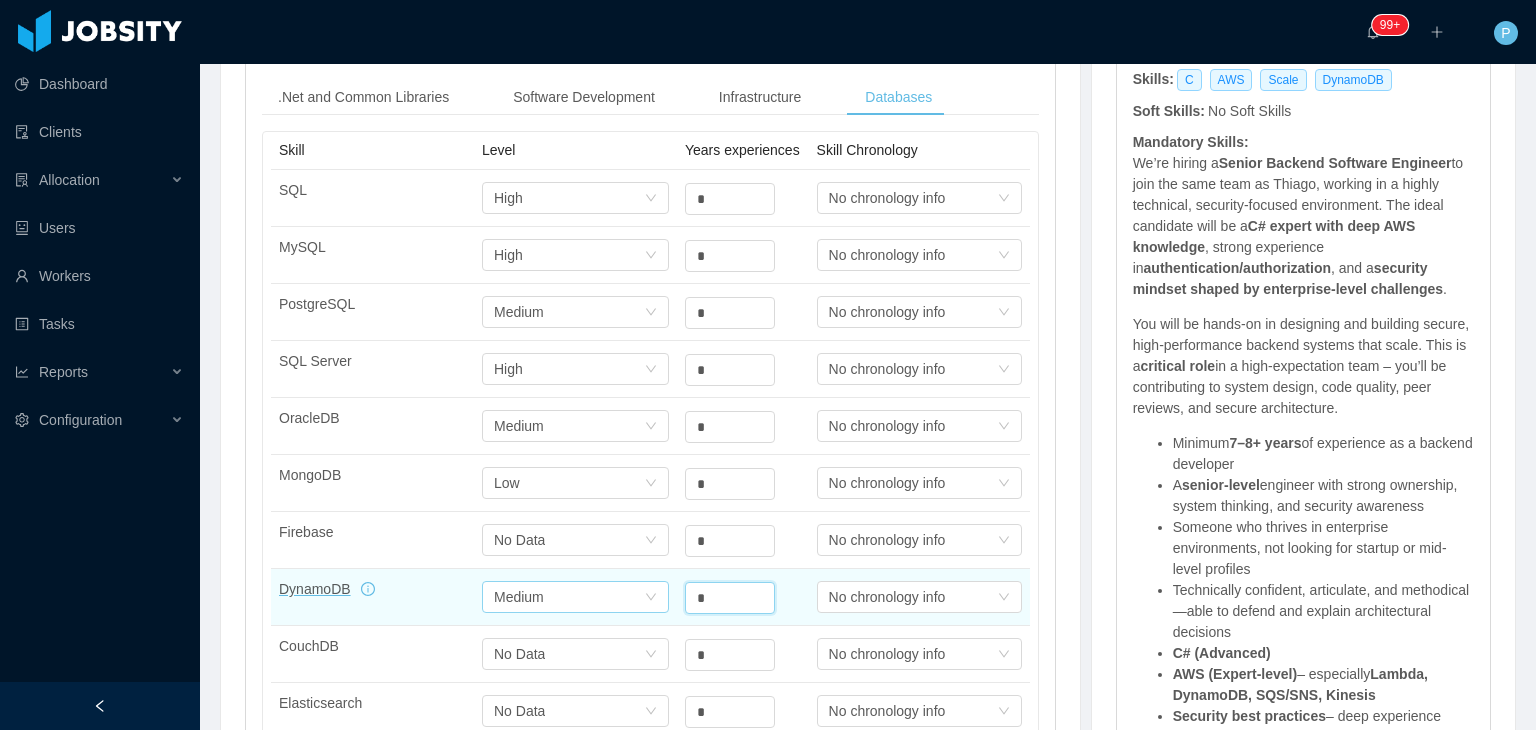 type on "*" 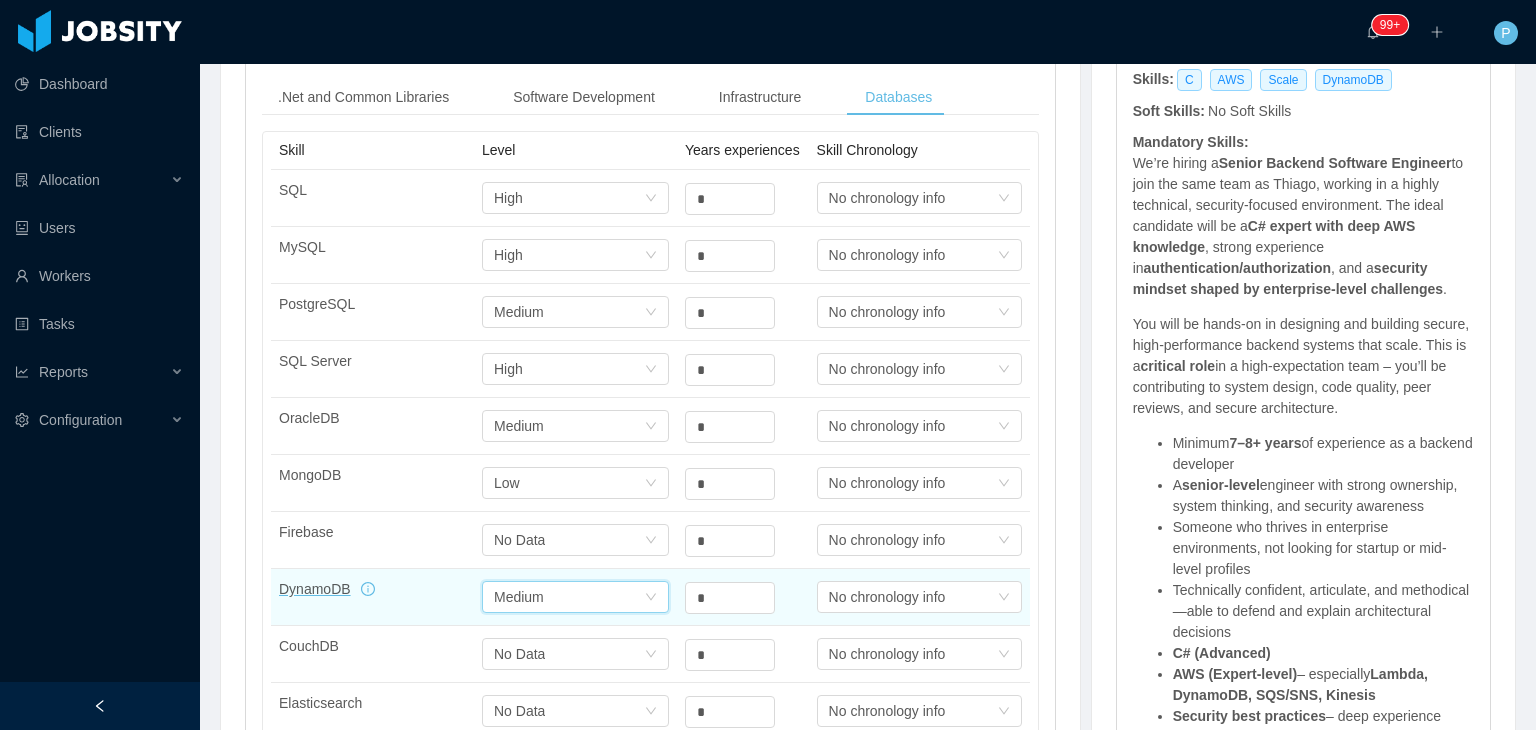 click on "Select one Medium" at bounding box center (569, 597) 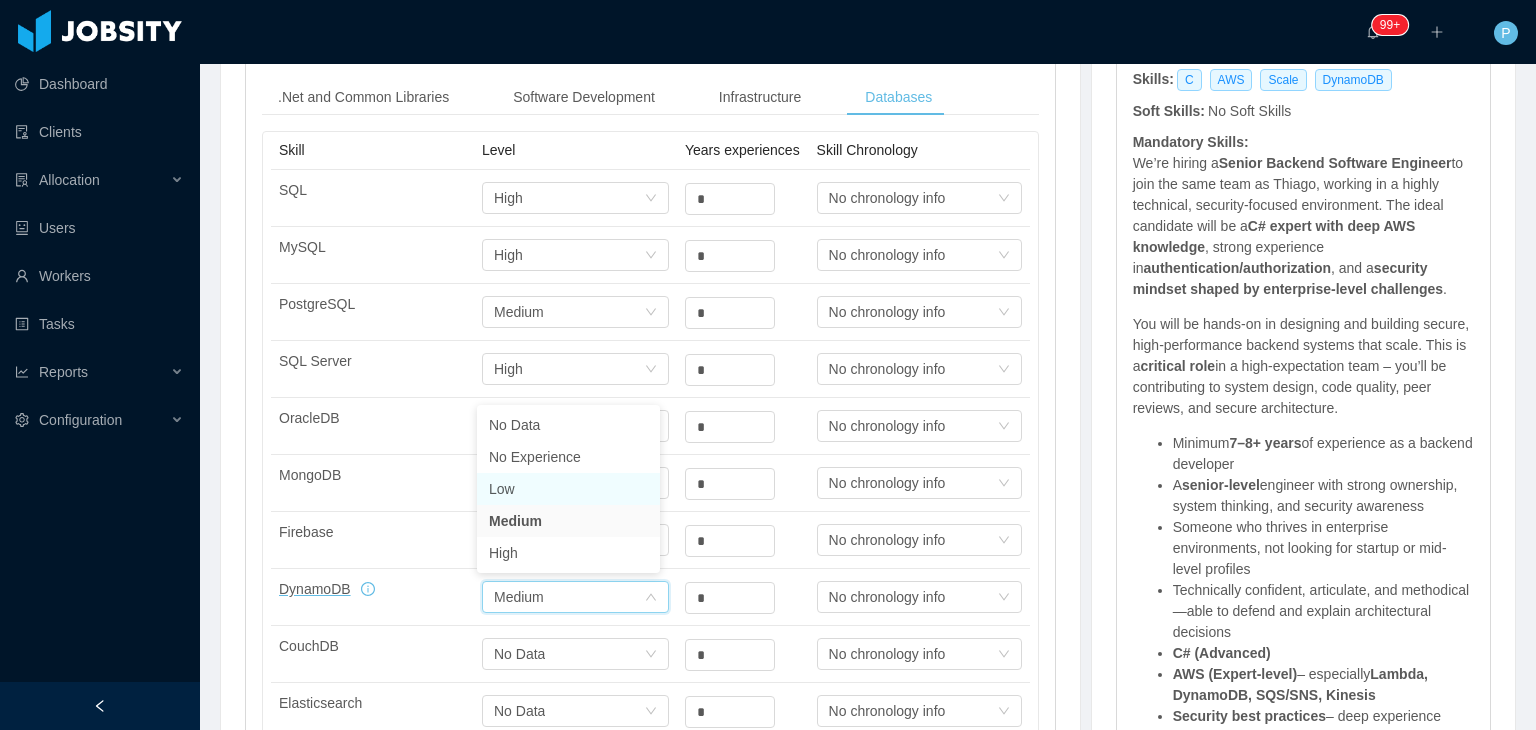click on "Low" at bounding box center (568, 489) 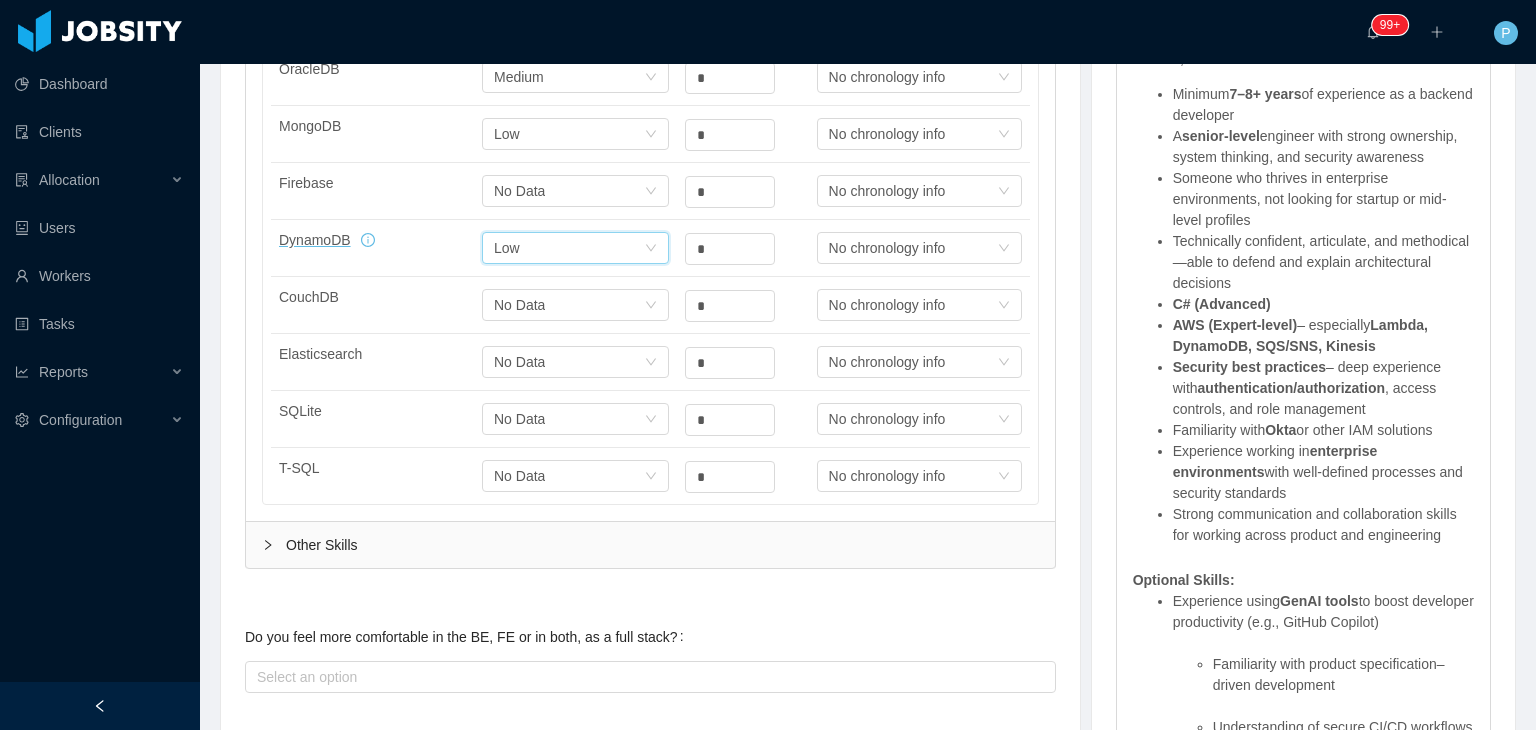 scroll, scrollTop: 1010, scrollLeft: 0, axis: vertical 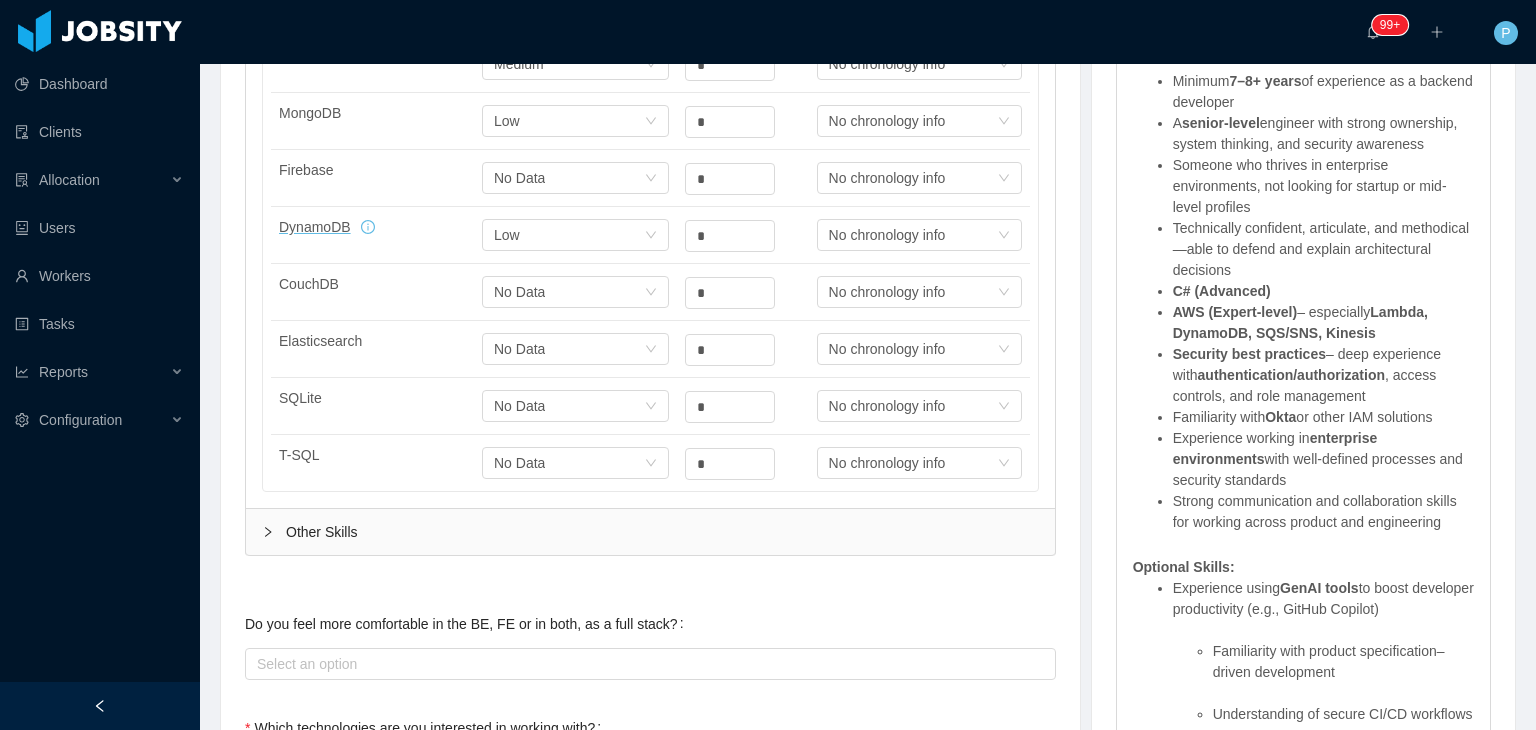 click on "Other Skills" at bounding box center [650, 532] 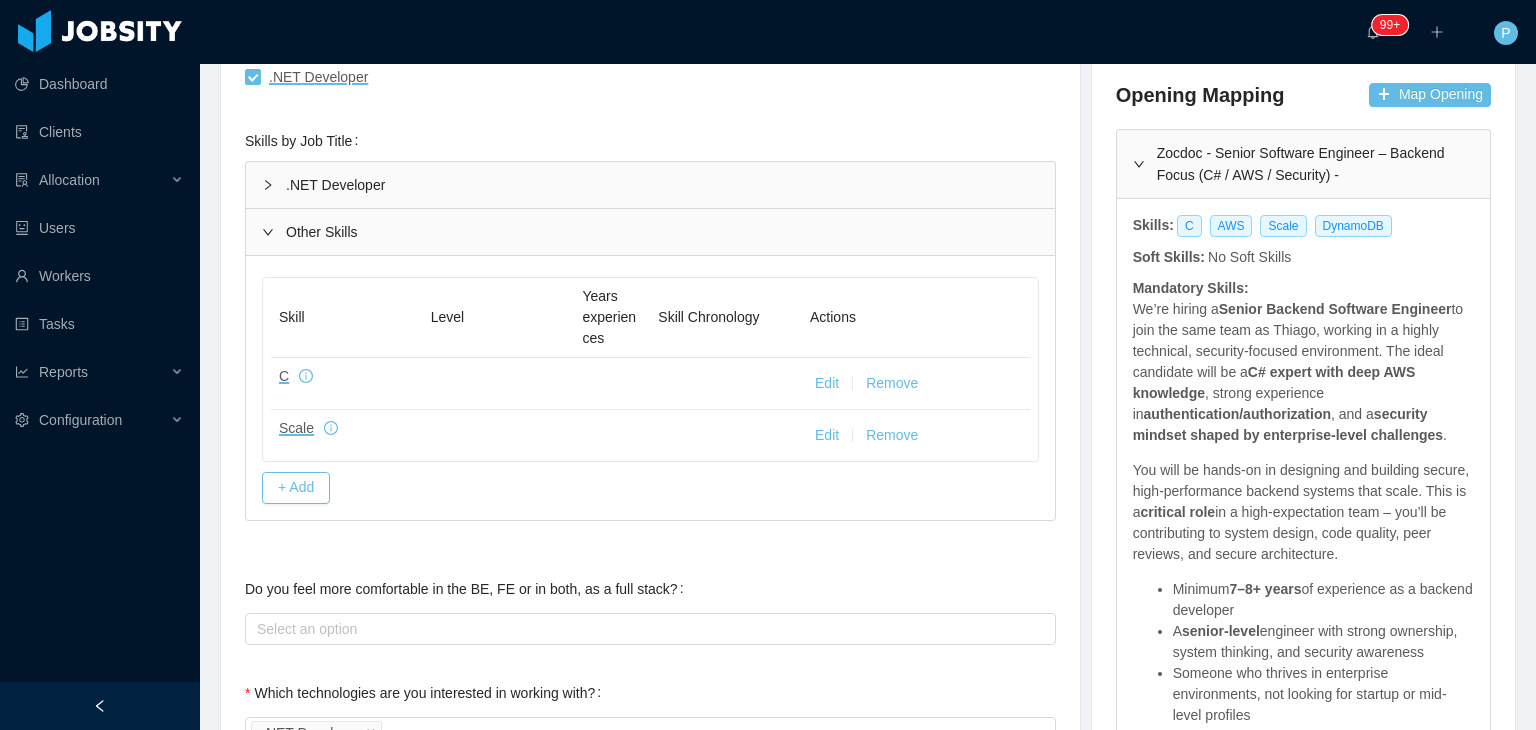 scroll, scrollTop: 489, scrollLeft: 0, axis: vertical 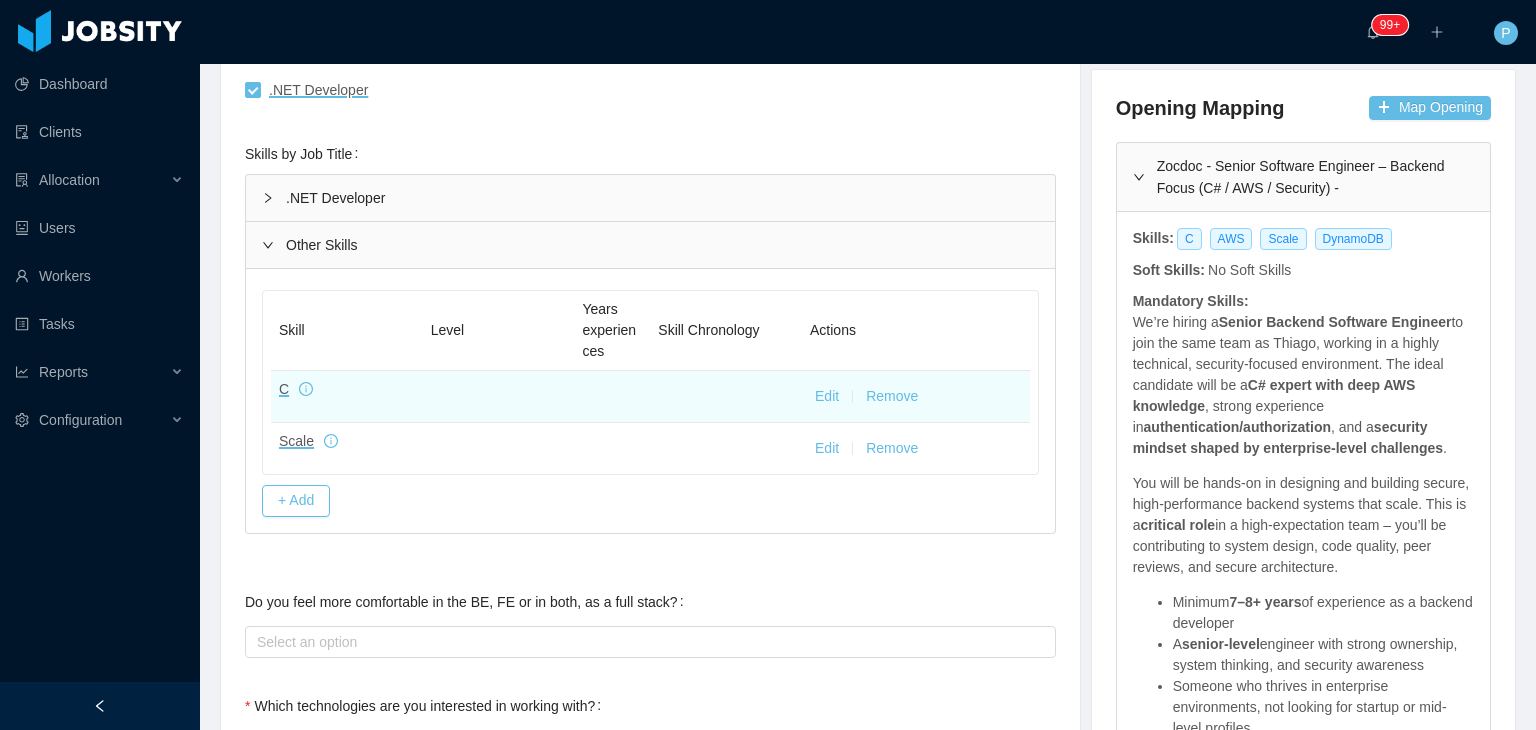 click on "Edit" at bounding box center (827, 396) 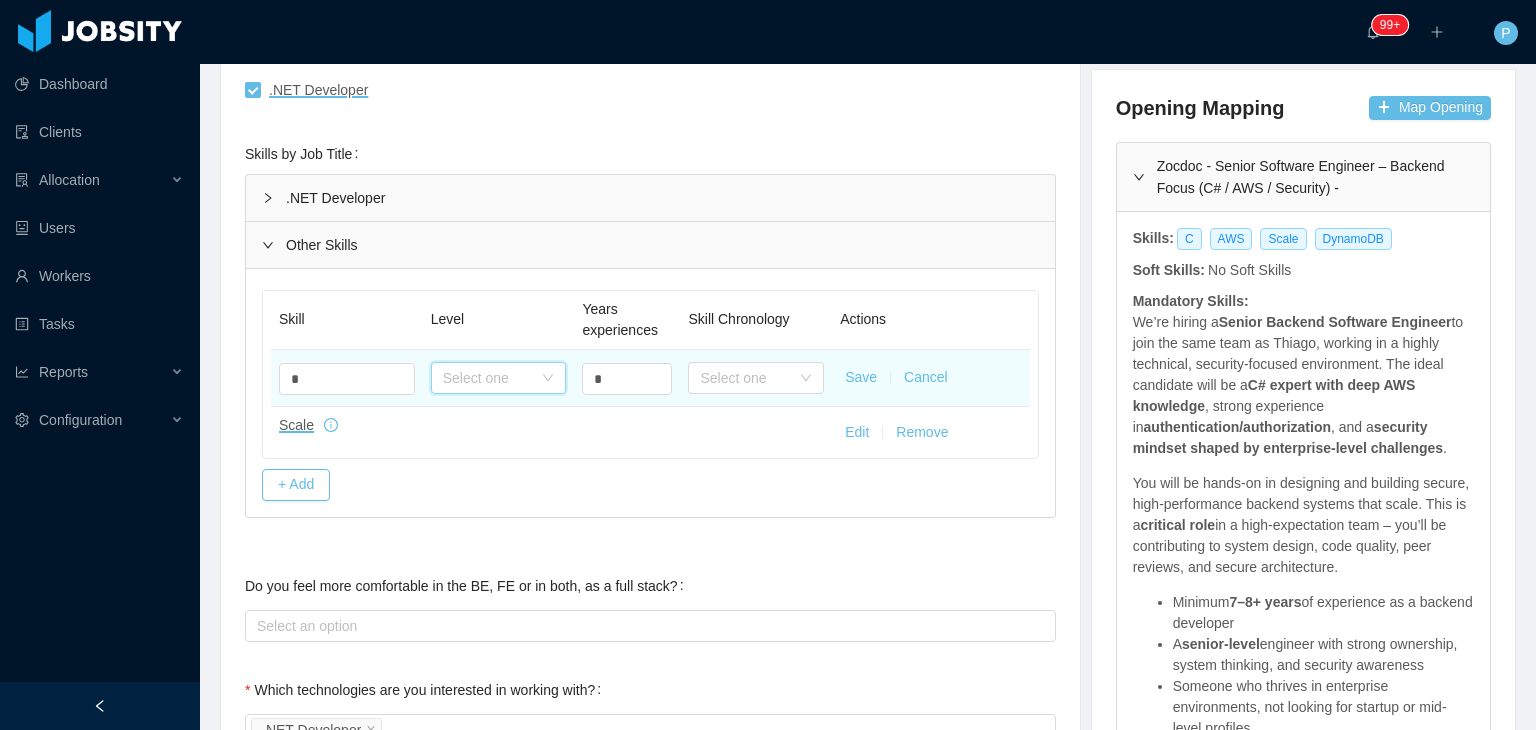 click on "Select one" at bounding box center [492, 378] 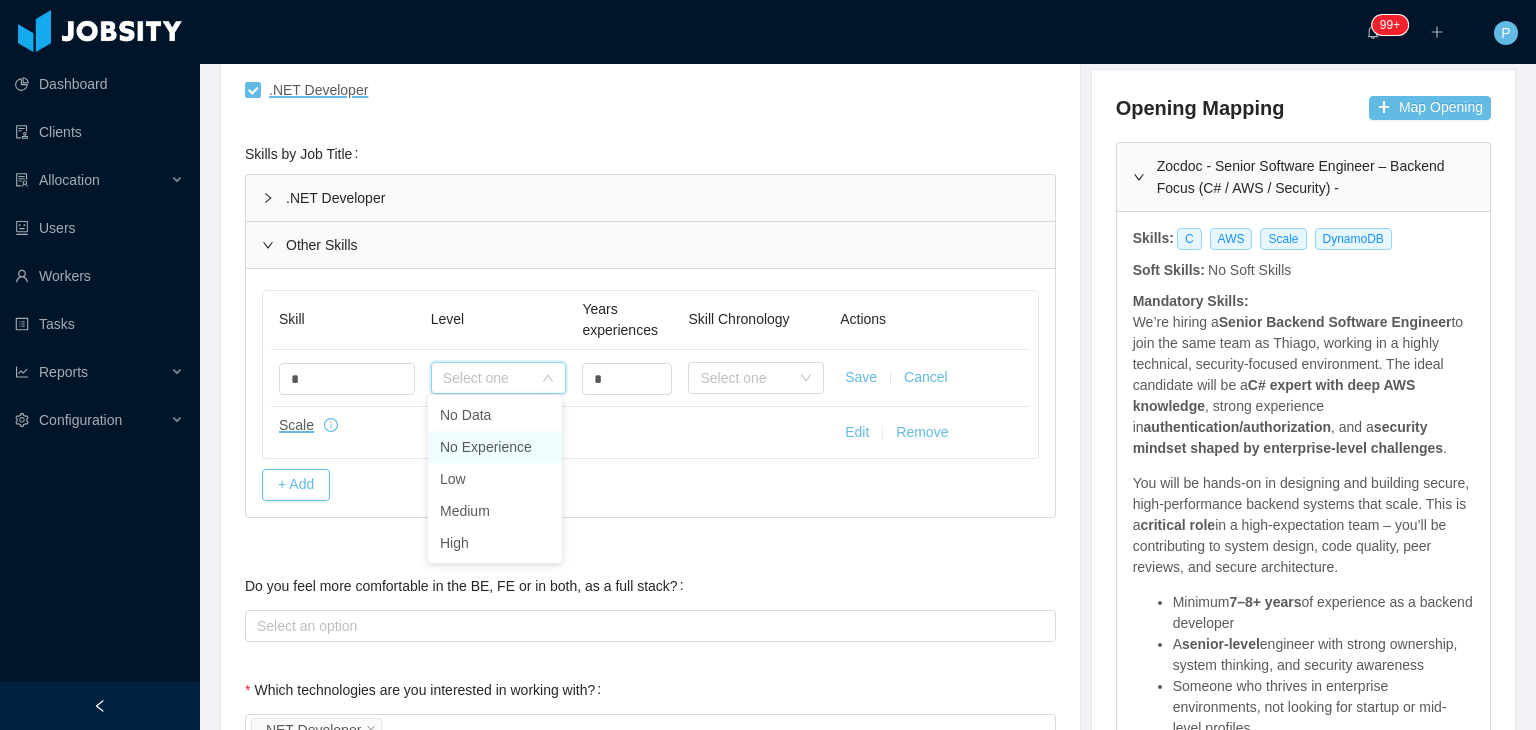 click on "No Experience" at bounding box center (495, 447) 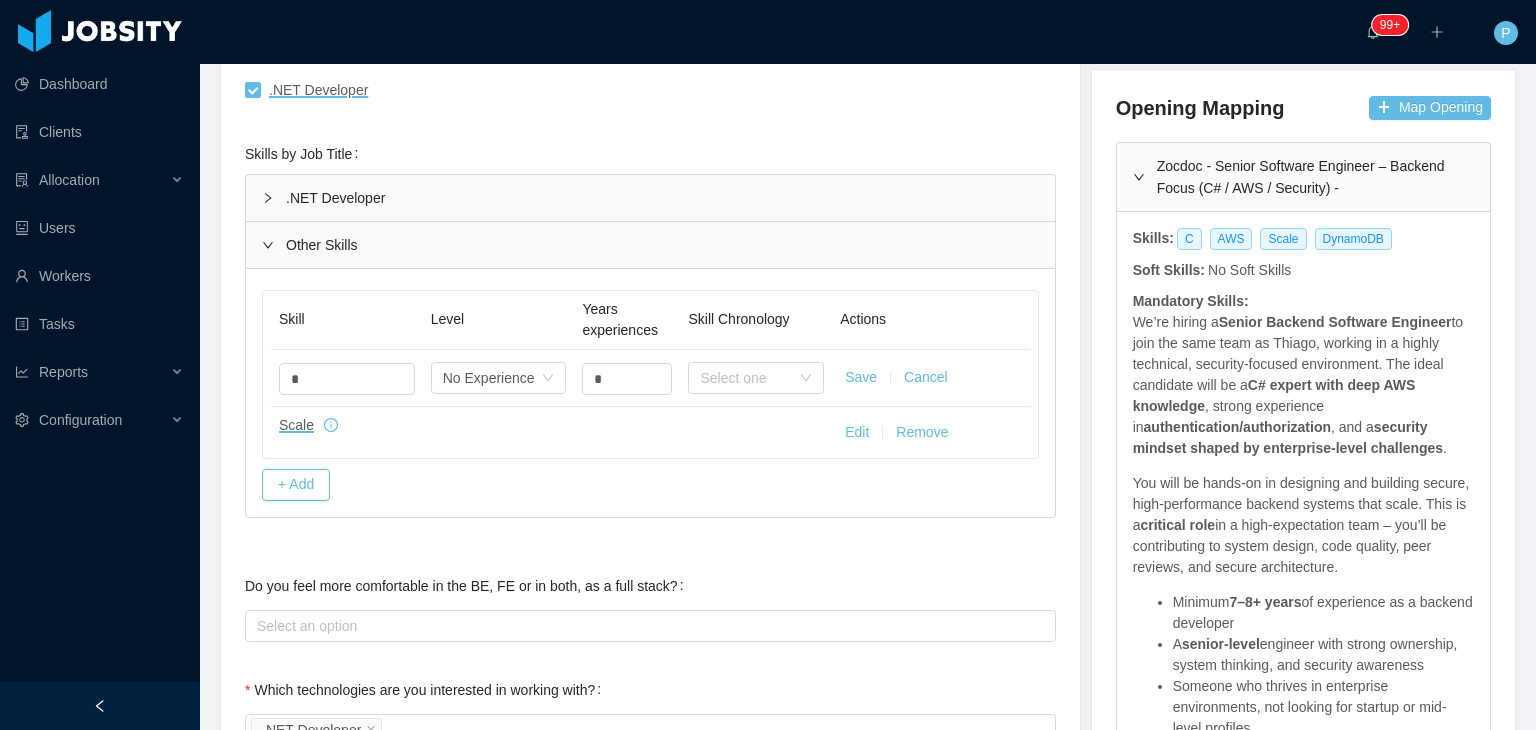 click on "Save" at bounding box center [861, 377] 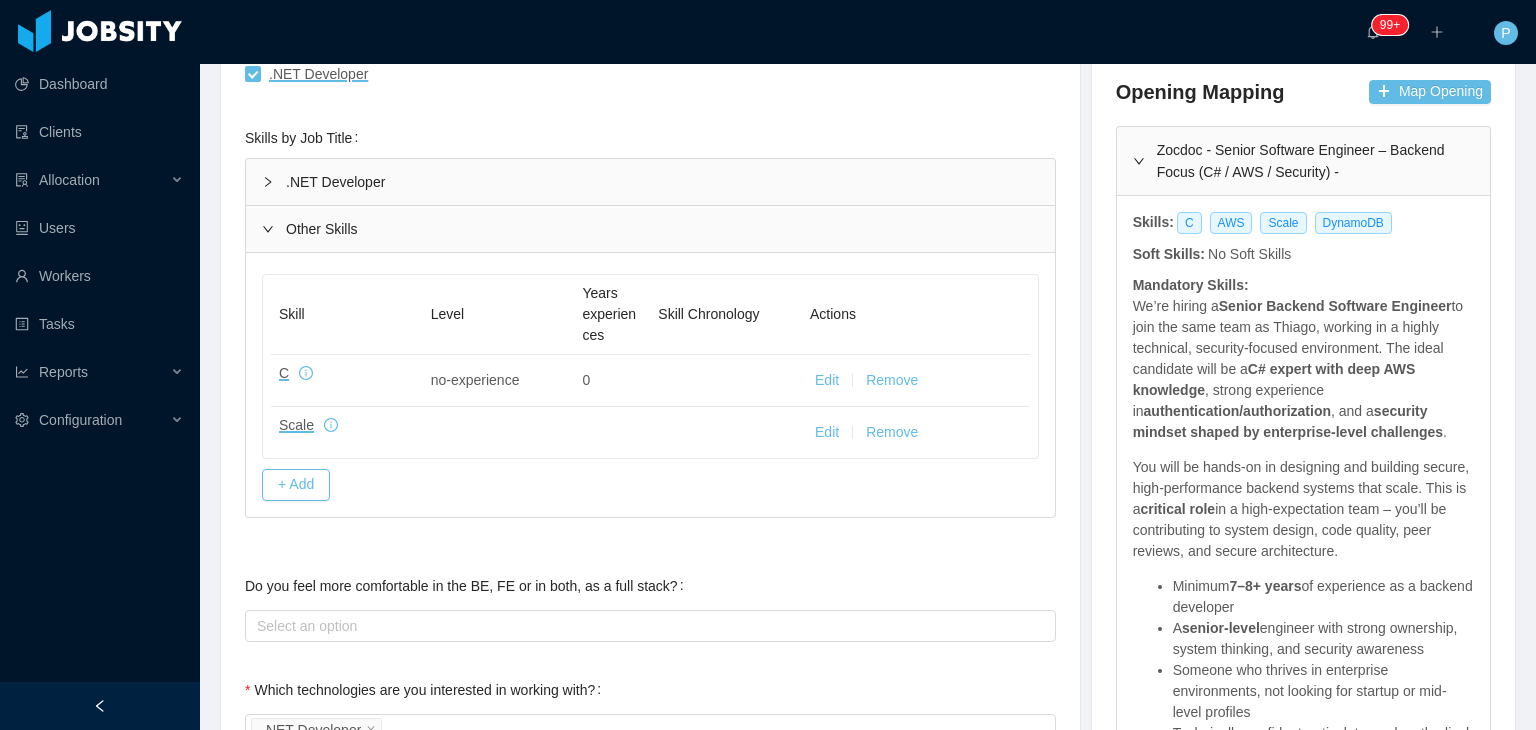 scroll, scrollTop: 558, scrollLeft: 0, axis: vertical 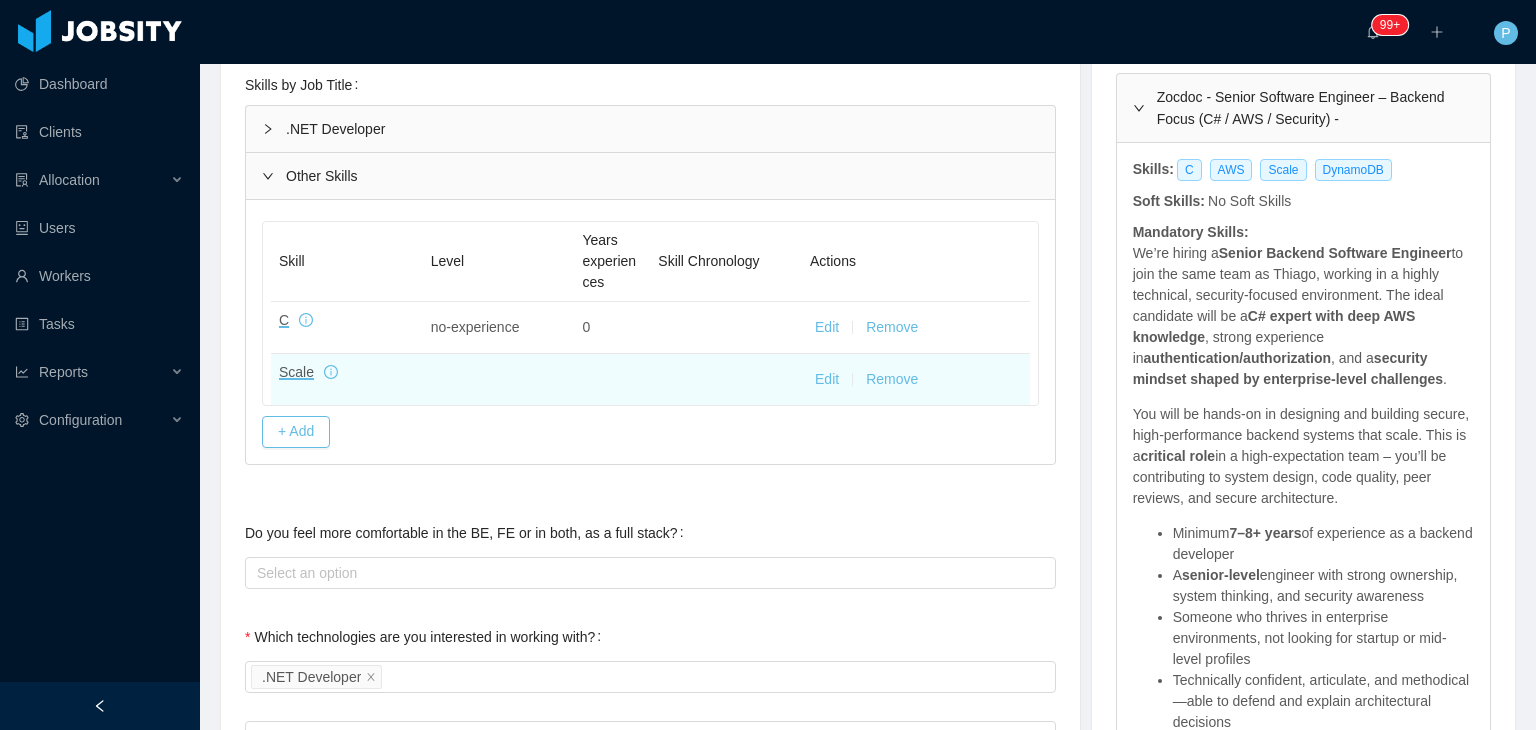 click on "Edit" at bounding box center [827, 379] 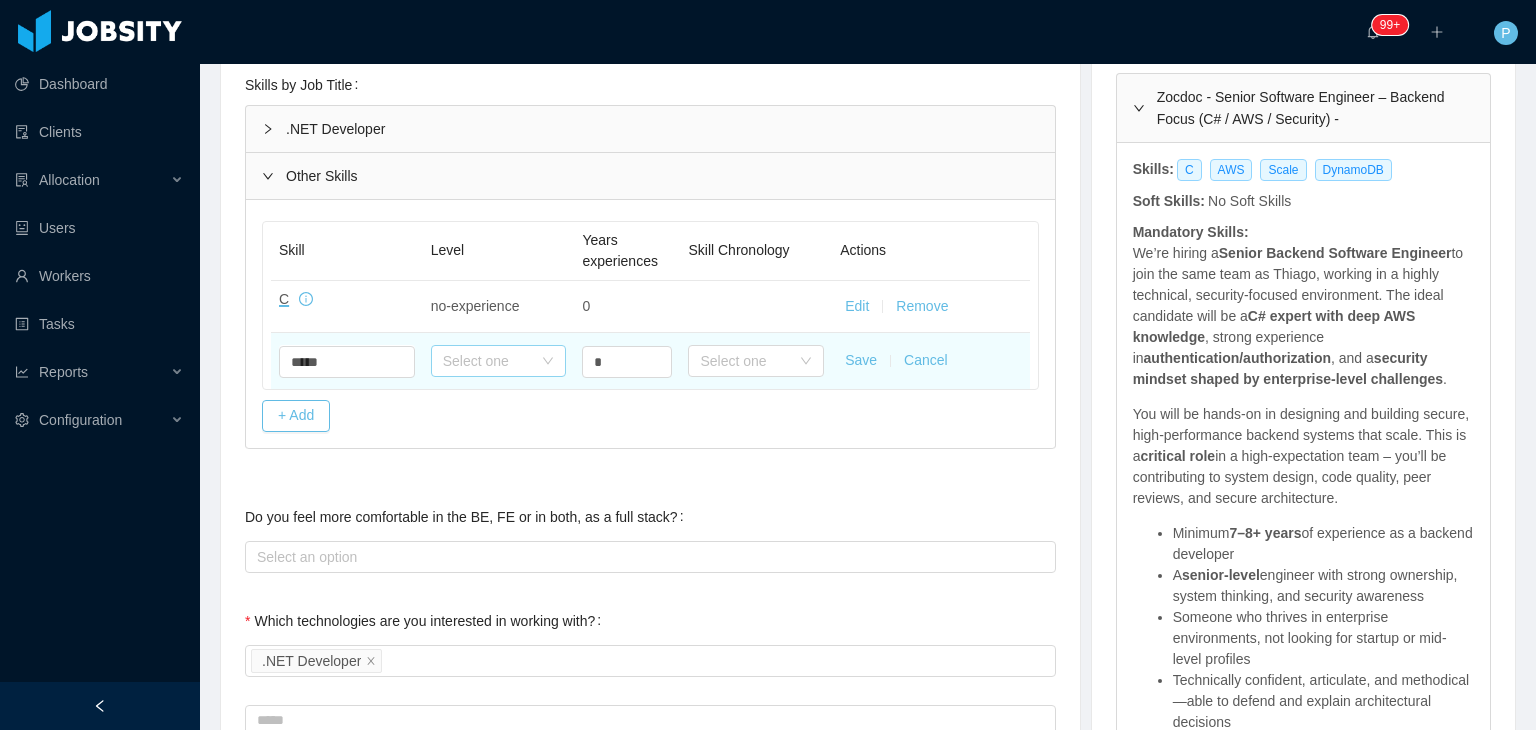 click on "Select one" at bounding box center (488, 361) 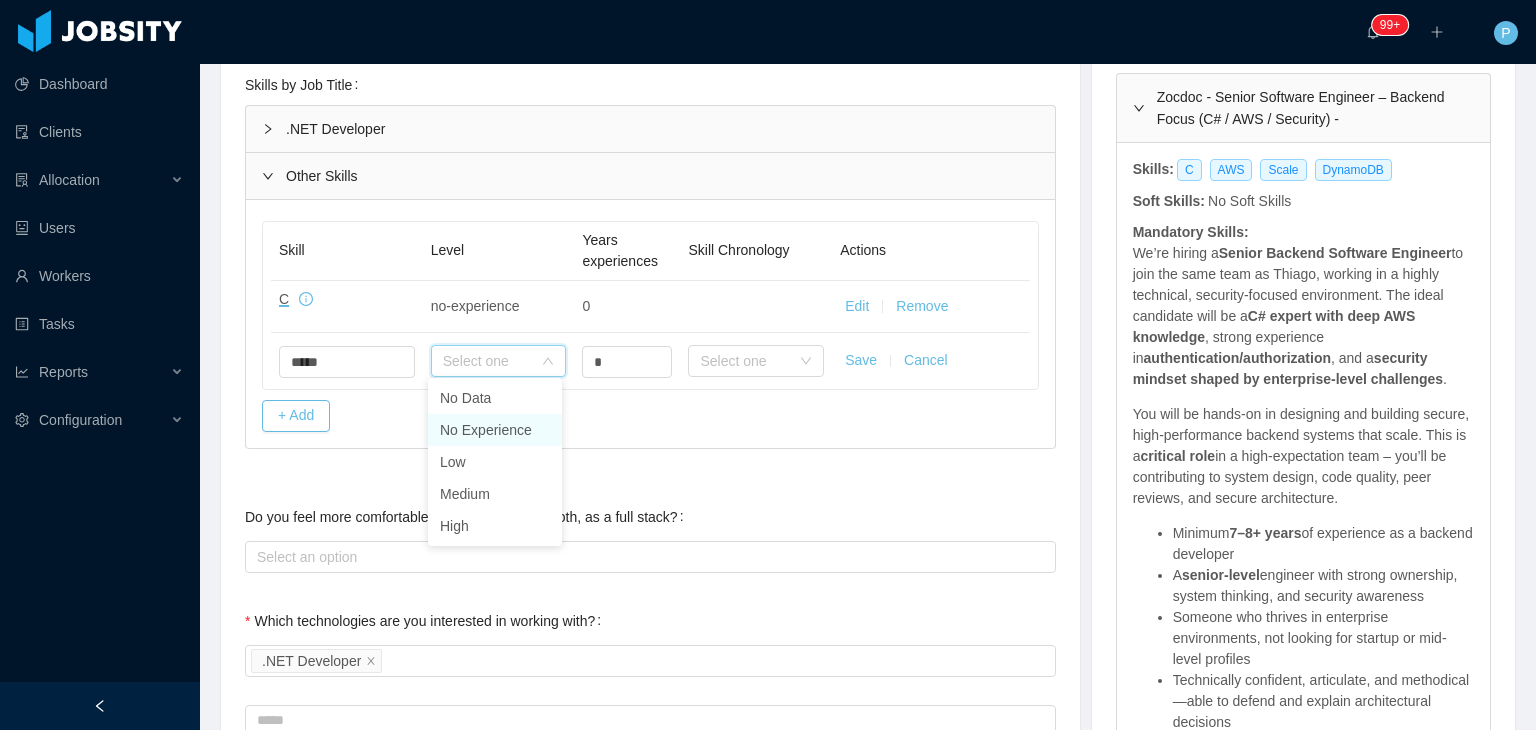 click on "No Experience" at bounding box center [495, 430] 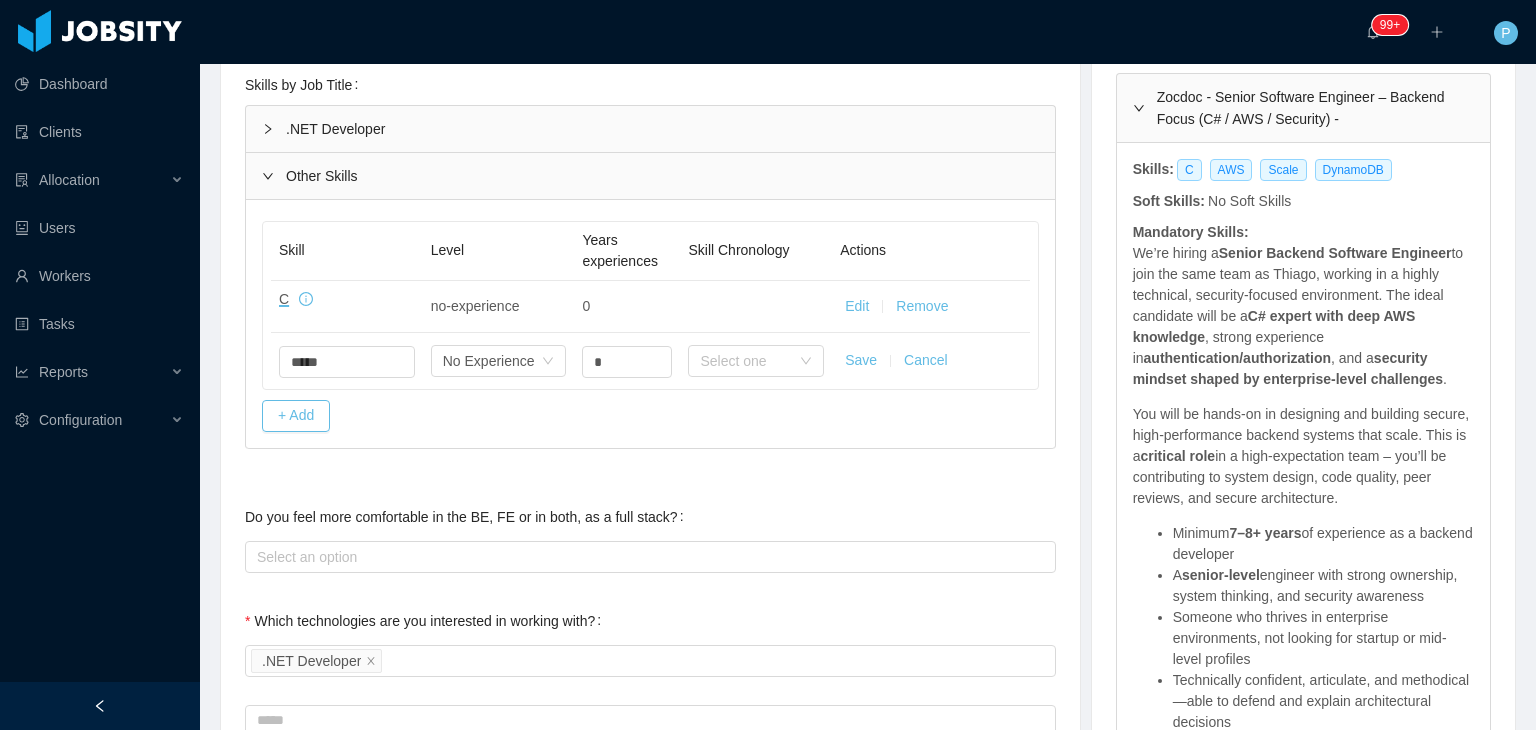 click on "Save" at bounding box center (861, 360) 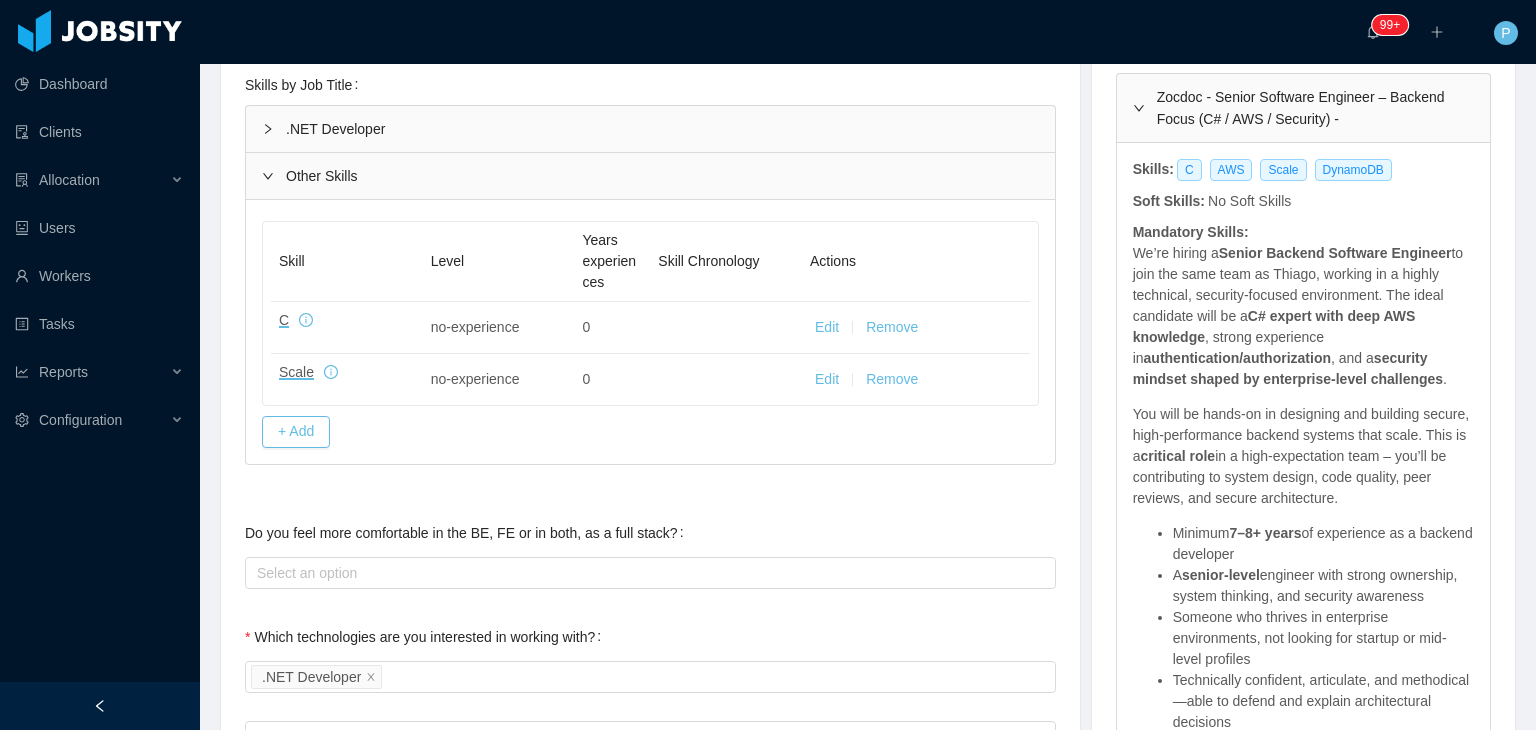 click on "Other Skills Skill Level Years experiences Skill Chronology Actions C no-experience 0 Edit Remove Scale no-experience 0 Edit Remove + Add" at bounding box center [650, 309] 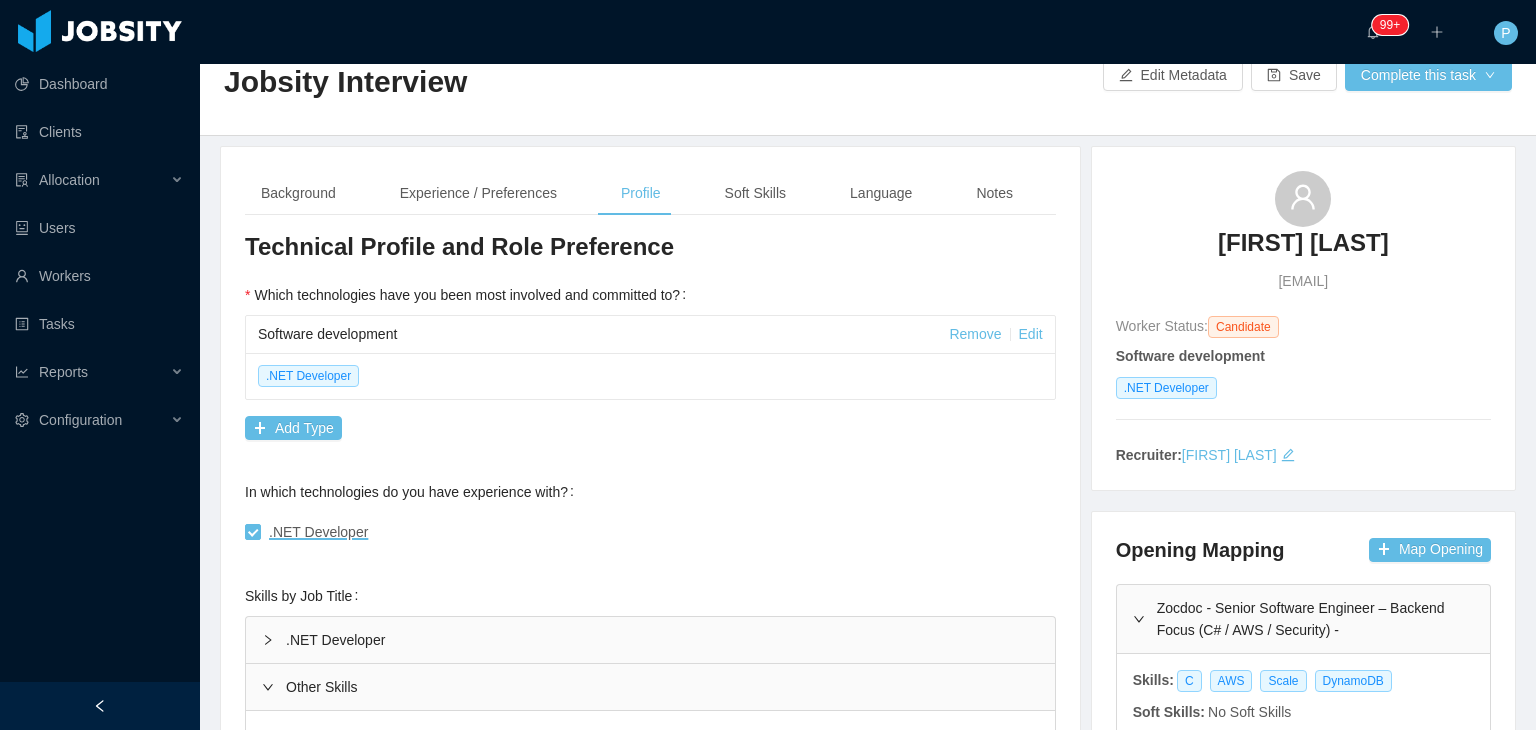 scroll, scrollTop: 0, scrollLeft: 0, axis: both 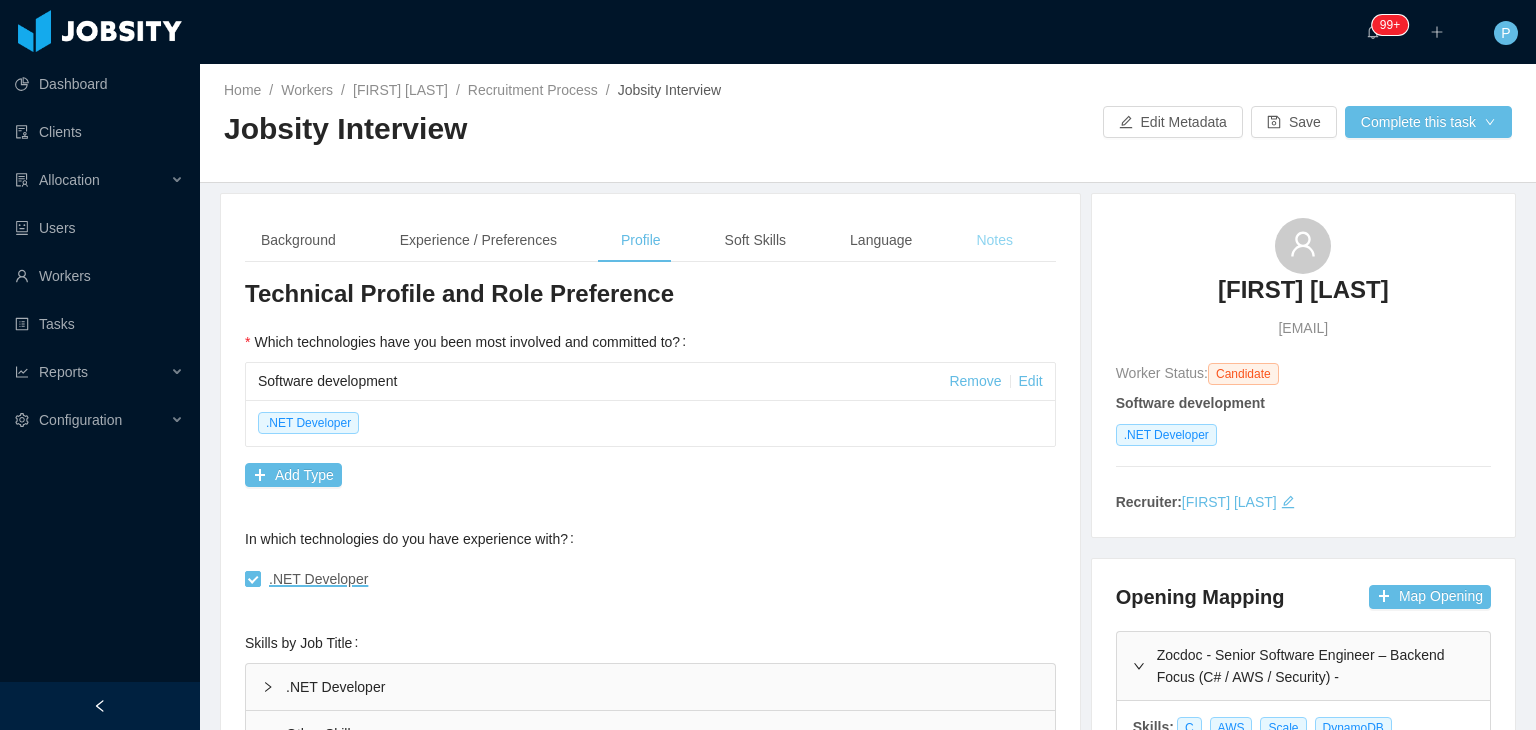 click on "Notes" at bounding box center (994, 240) 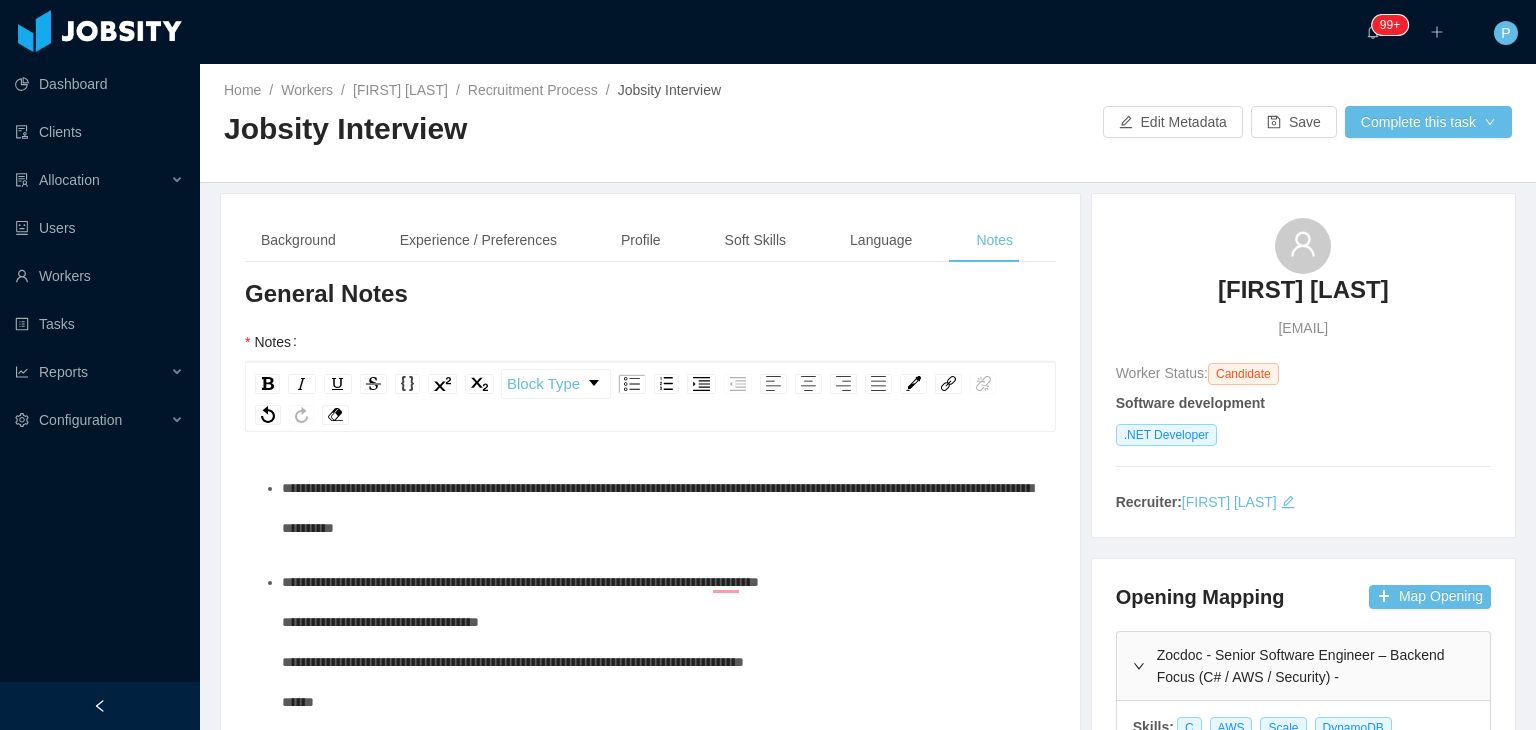 click on "**********" at bounding box center (661, 508) 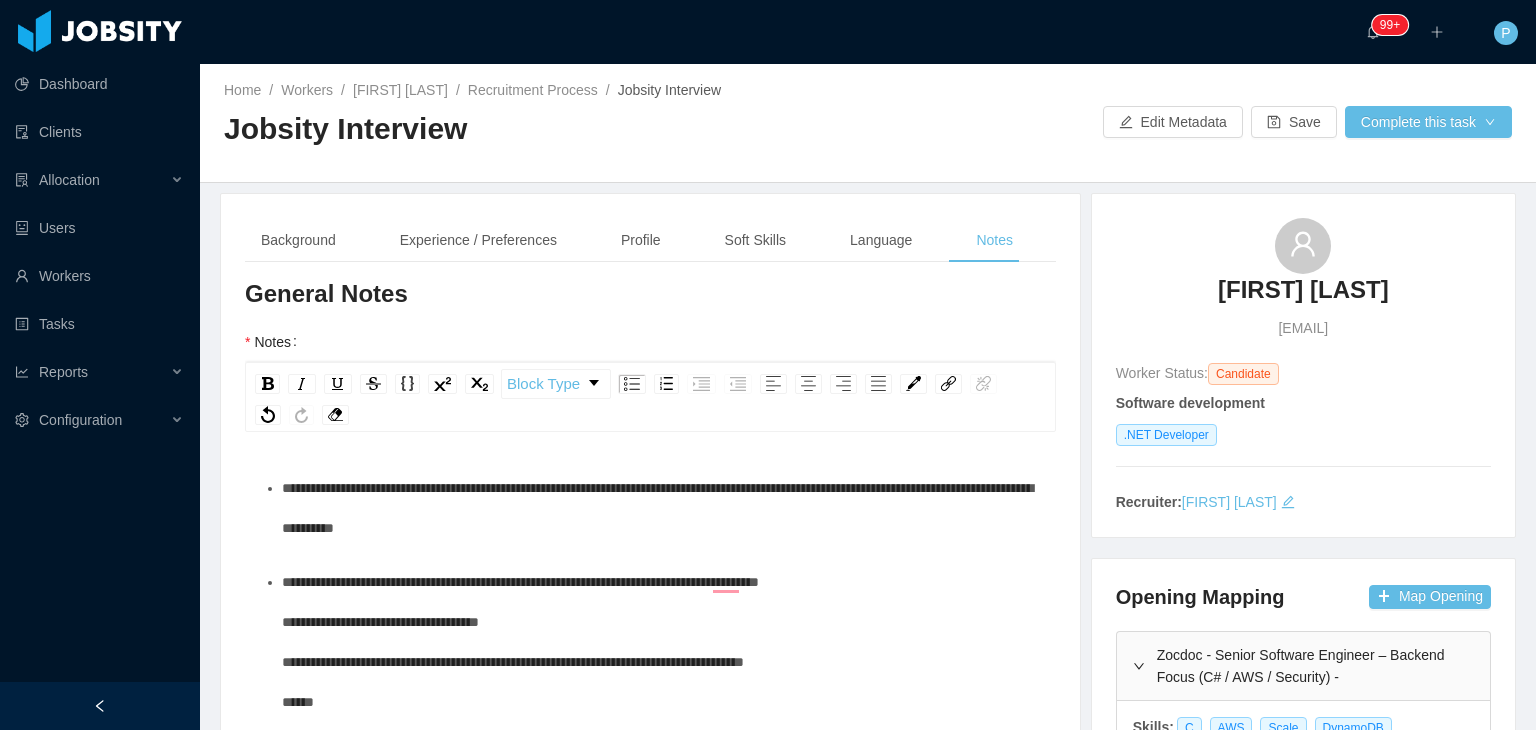 type 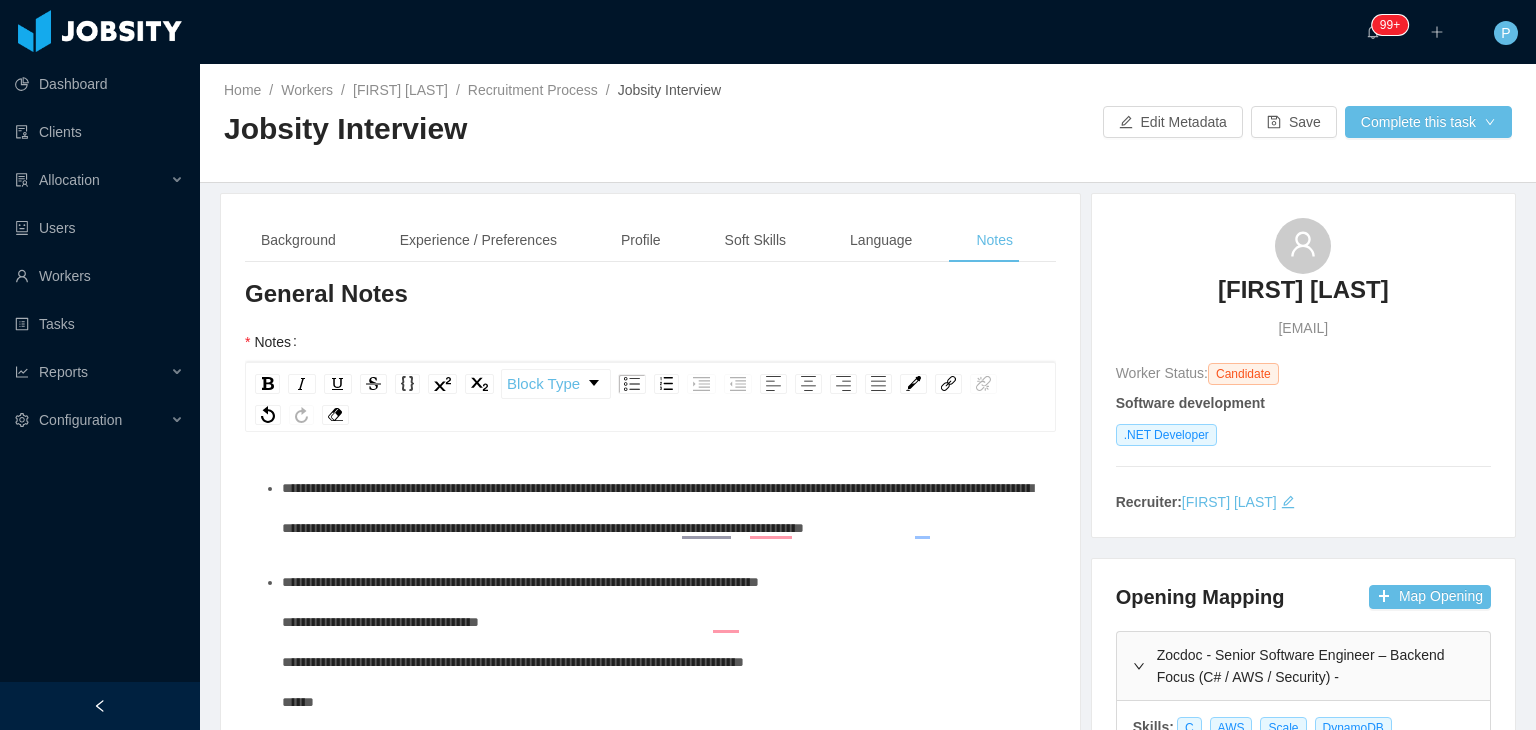 click on "**********" at bounding box center (657, 508) 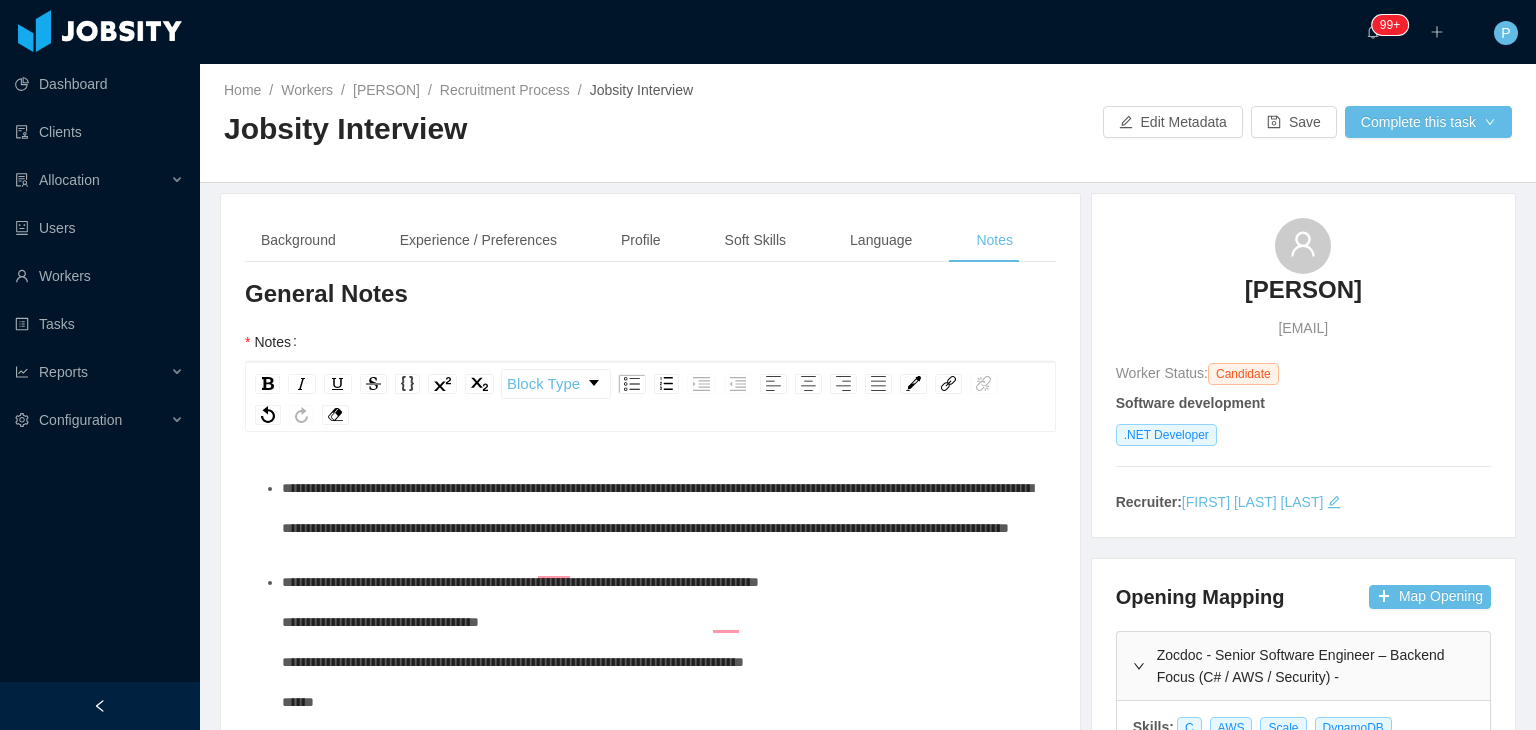 scroll, scrollTop: 0, scrollLeft: 0, axis: both 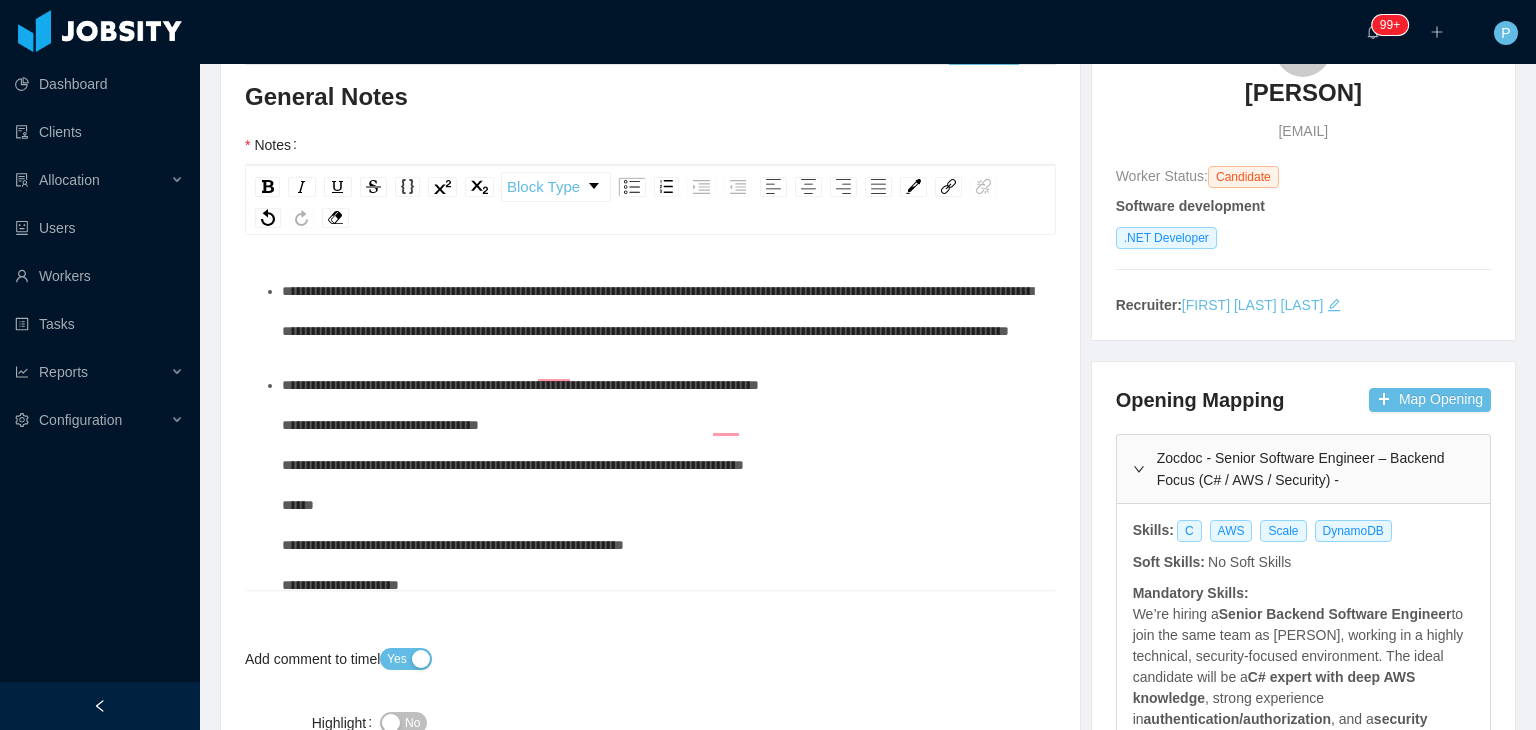 click on "**********" at bounding box center [657, 311] 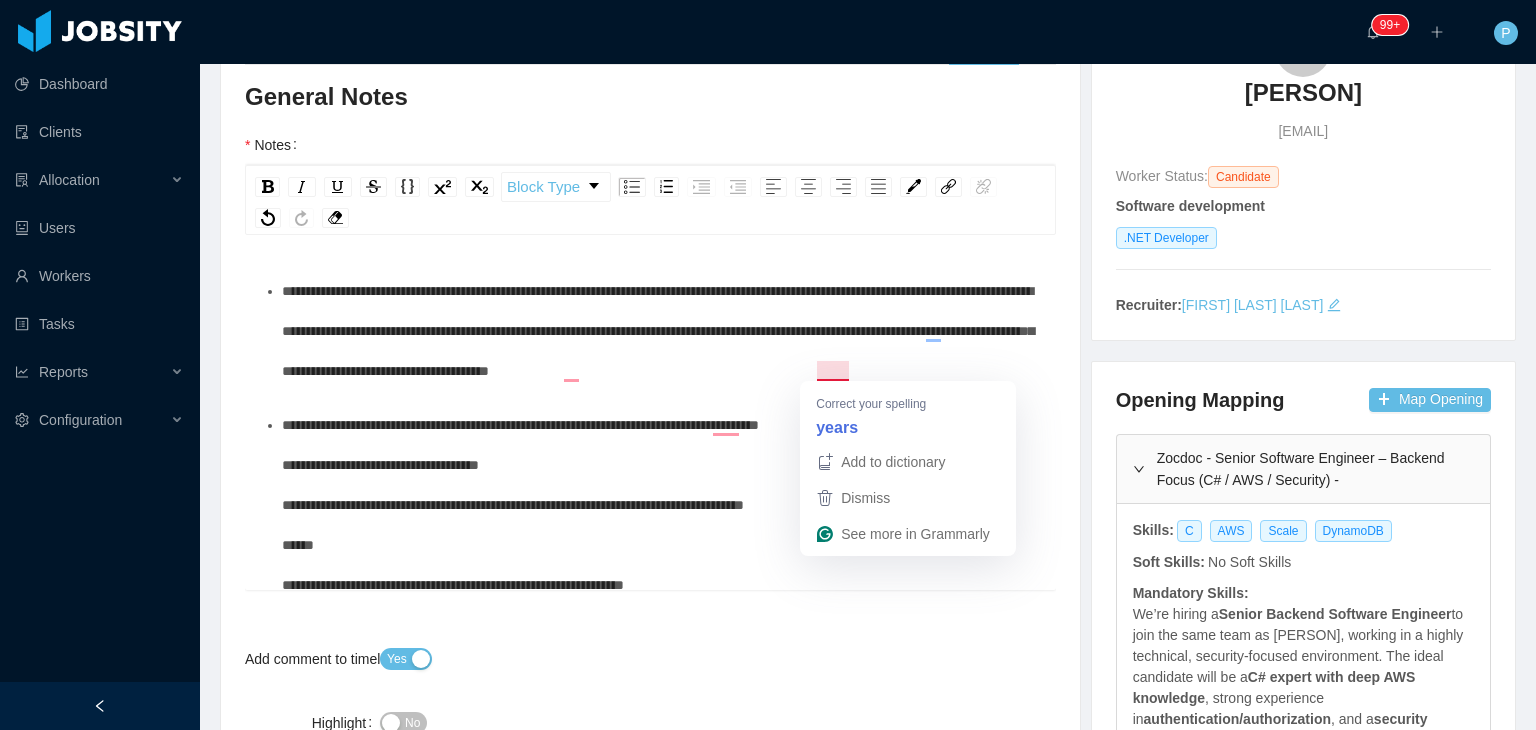click on "**********" at bounding box center (658, 331) 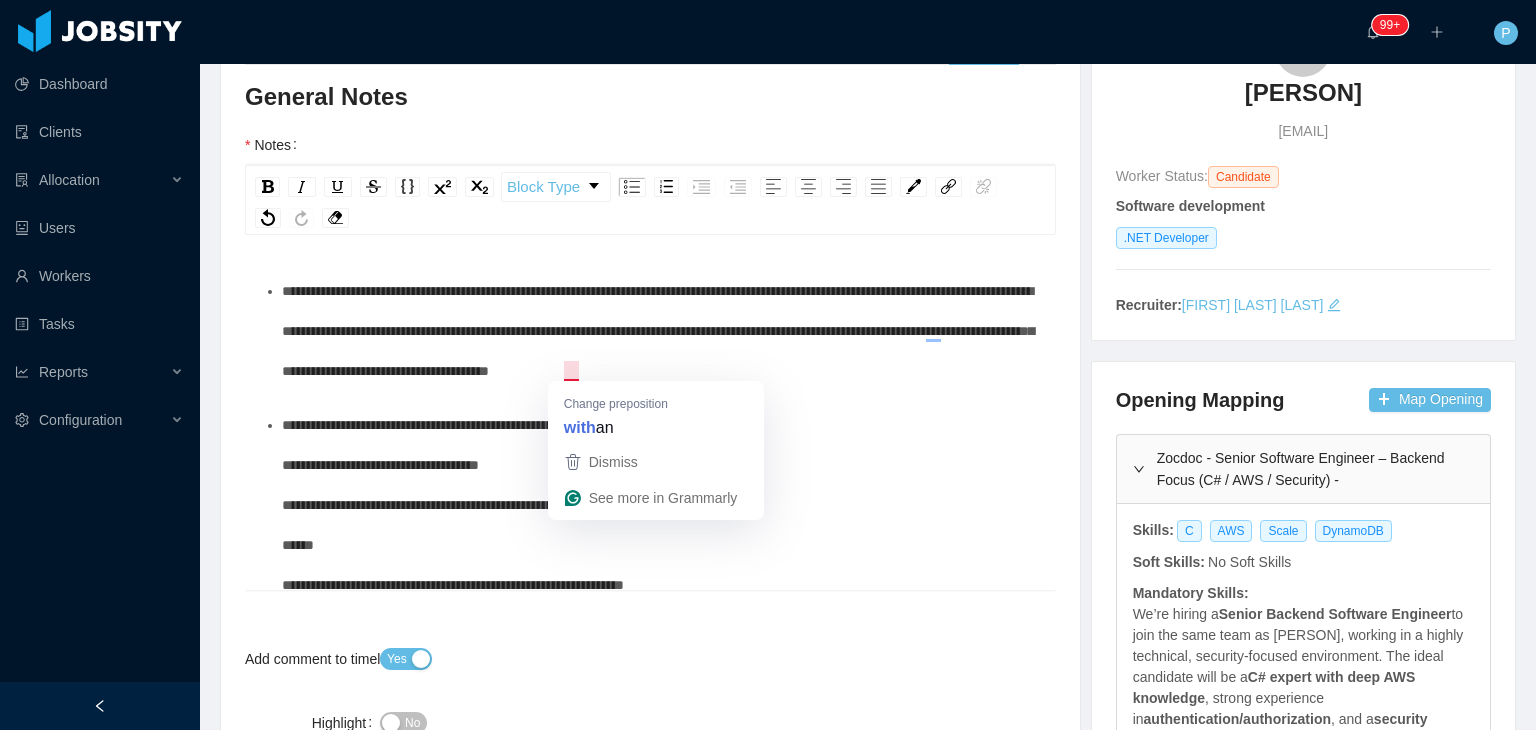click on "**********" at bounding box center [658, 331] 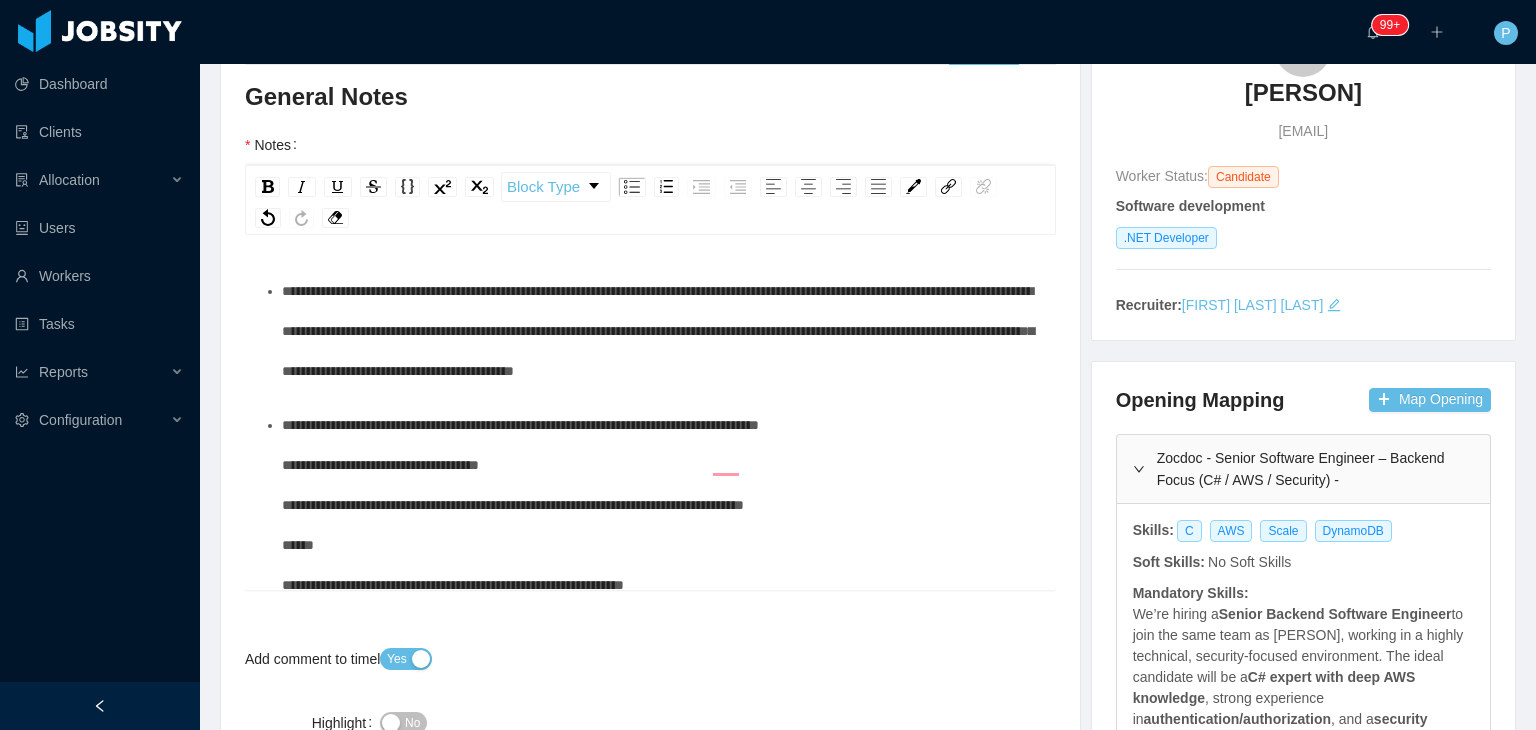click on "**********" at bounding box center [661, 331] 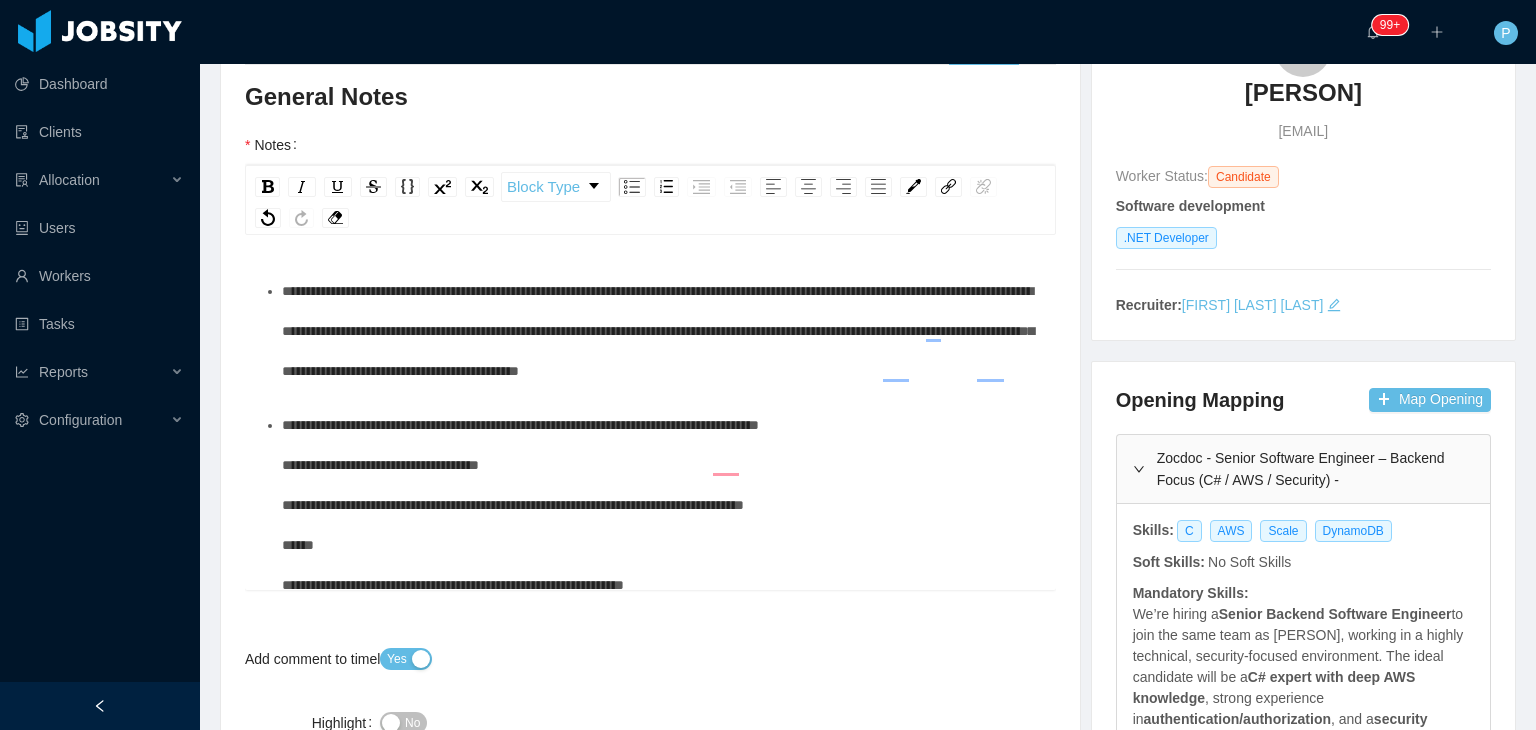 scroll, scrollTop: 57, scrollLeft: 0, axis: vertical 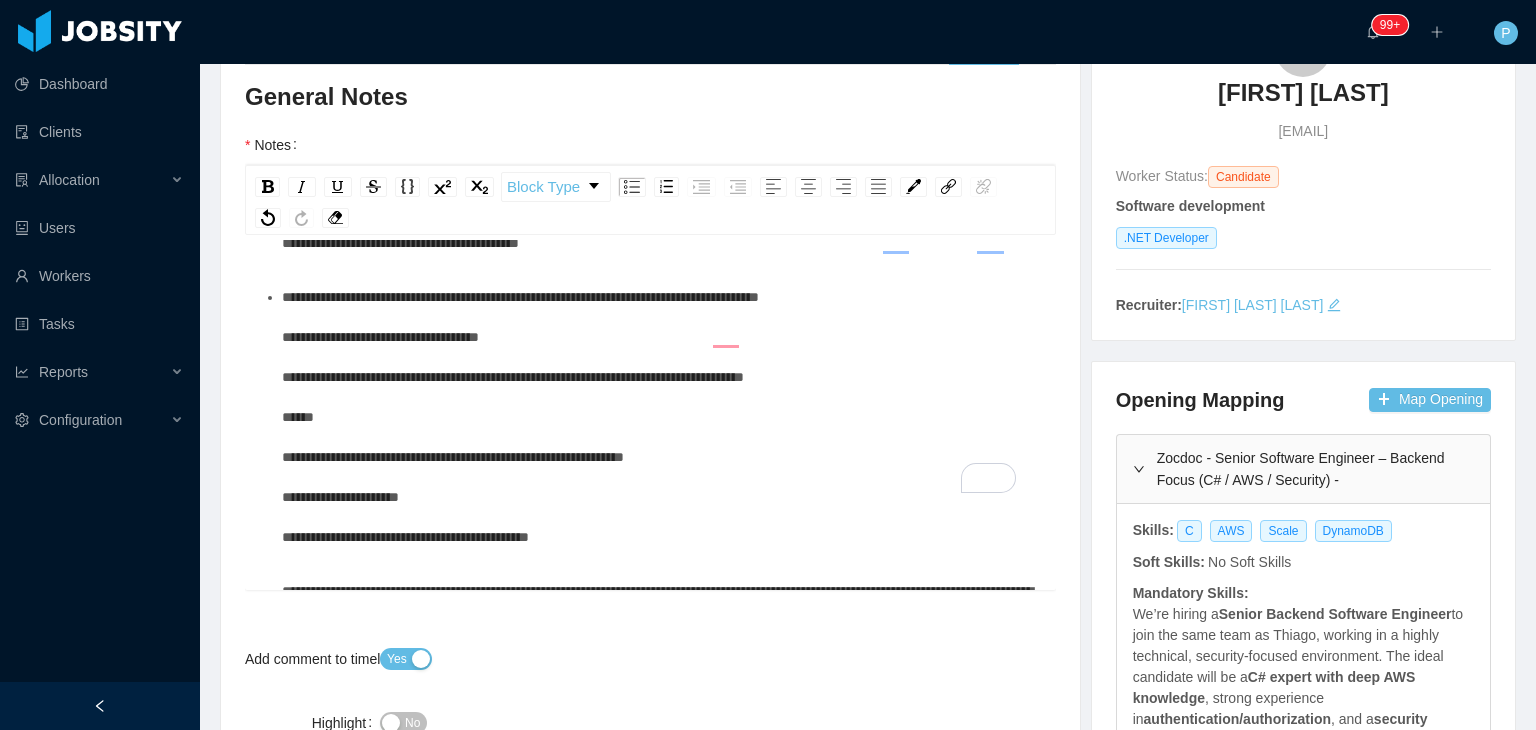 click on "**********" at bounding box center [661, 417] 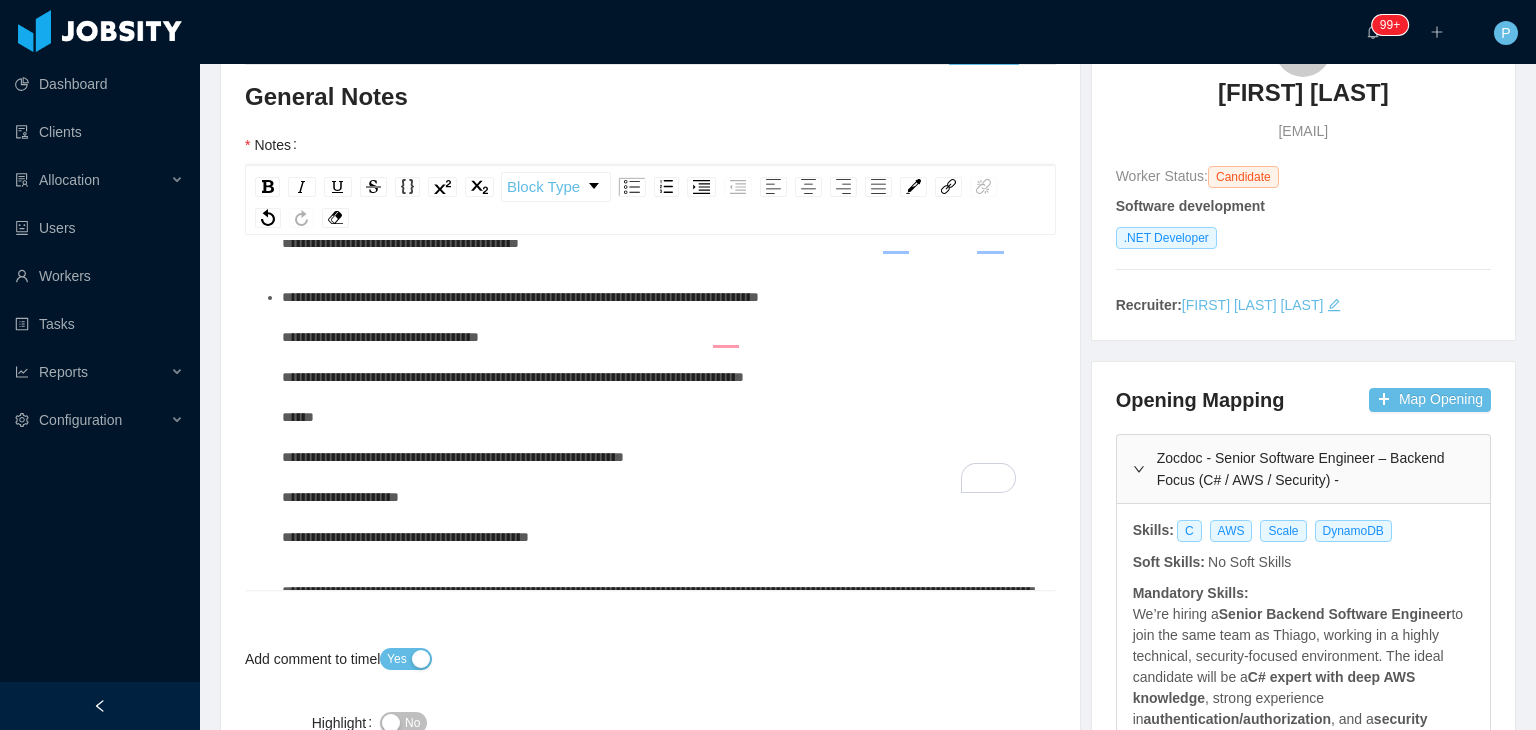 type 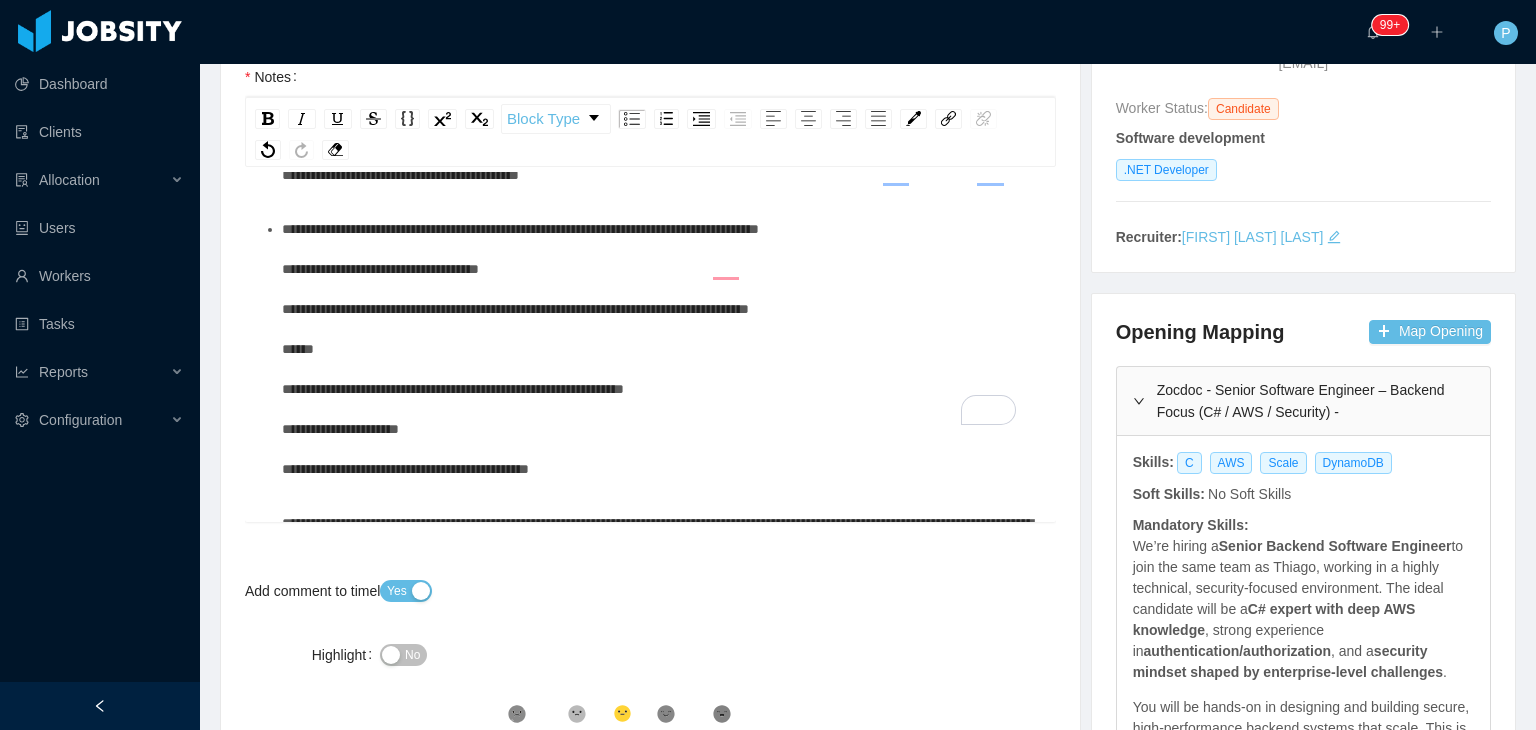 scroll, scrollTop: 223, scrollLeft: 0, axis: vertical 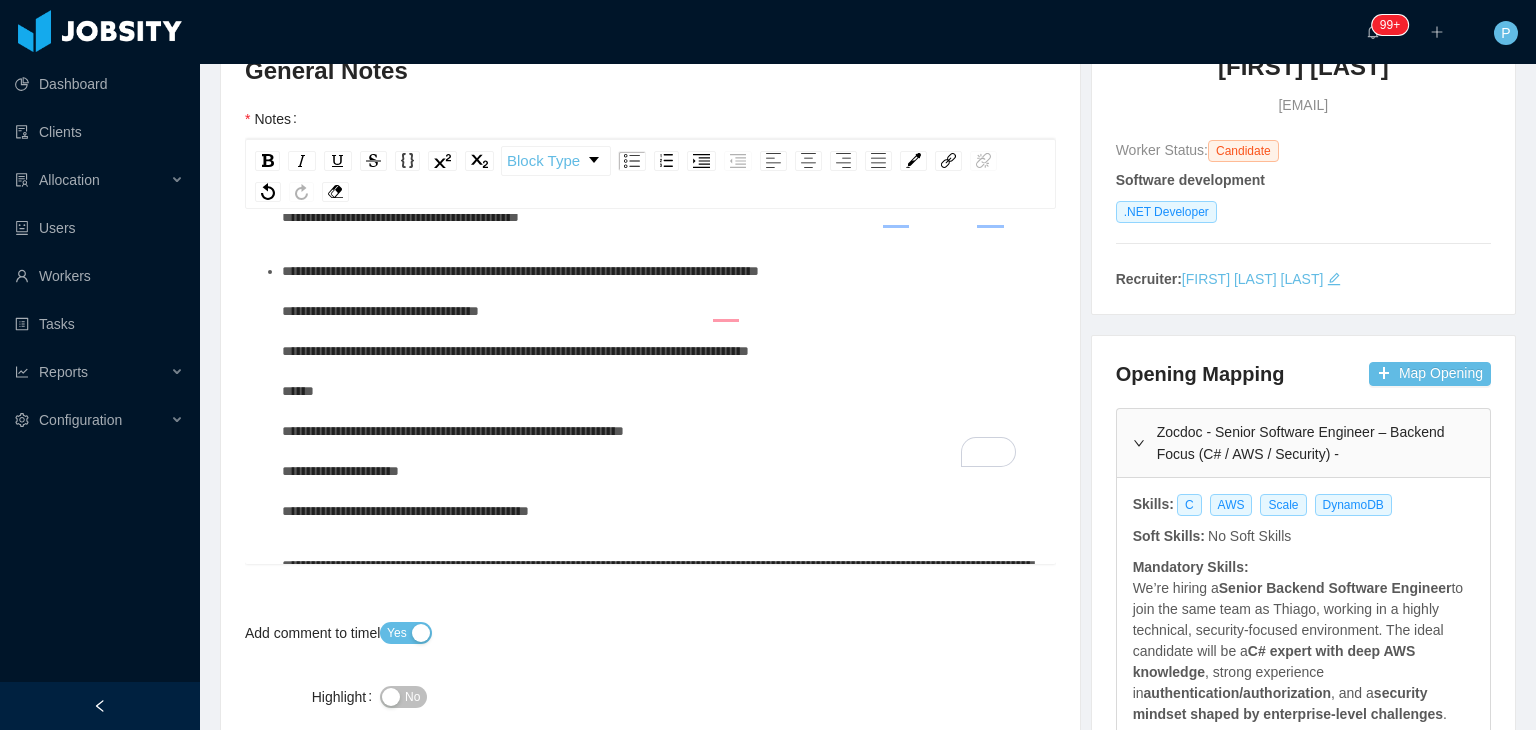 click on "**********" at bounding box center (661, 391) 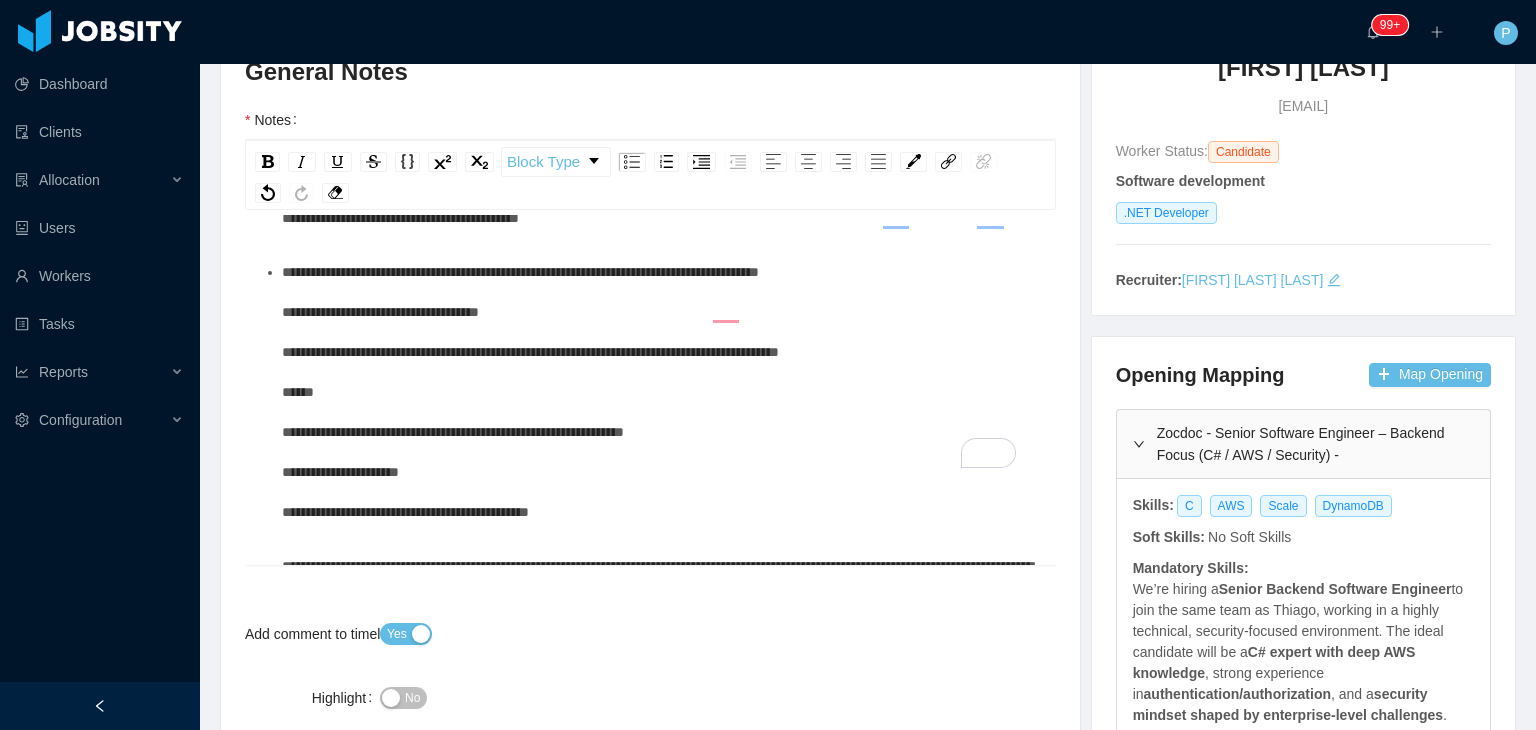 scroll, scrollTop: 219, scrollLeft: 0, axis: vertical 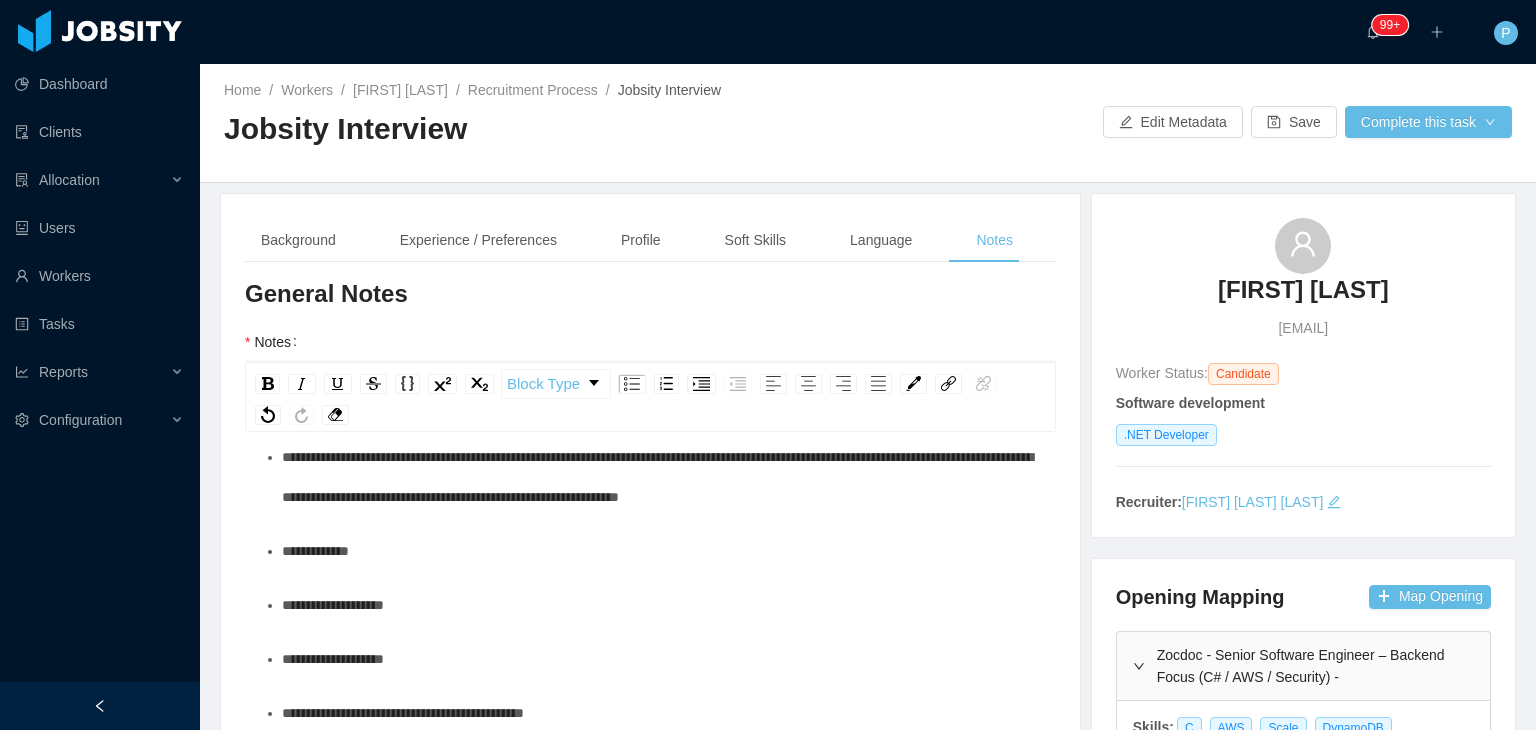 click on "**********" at bounding box center (661, 551) 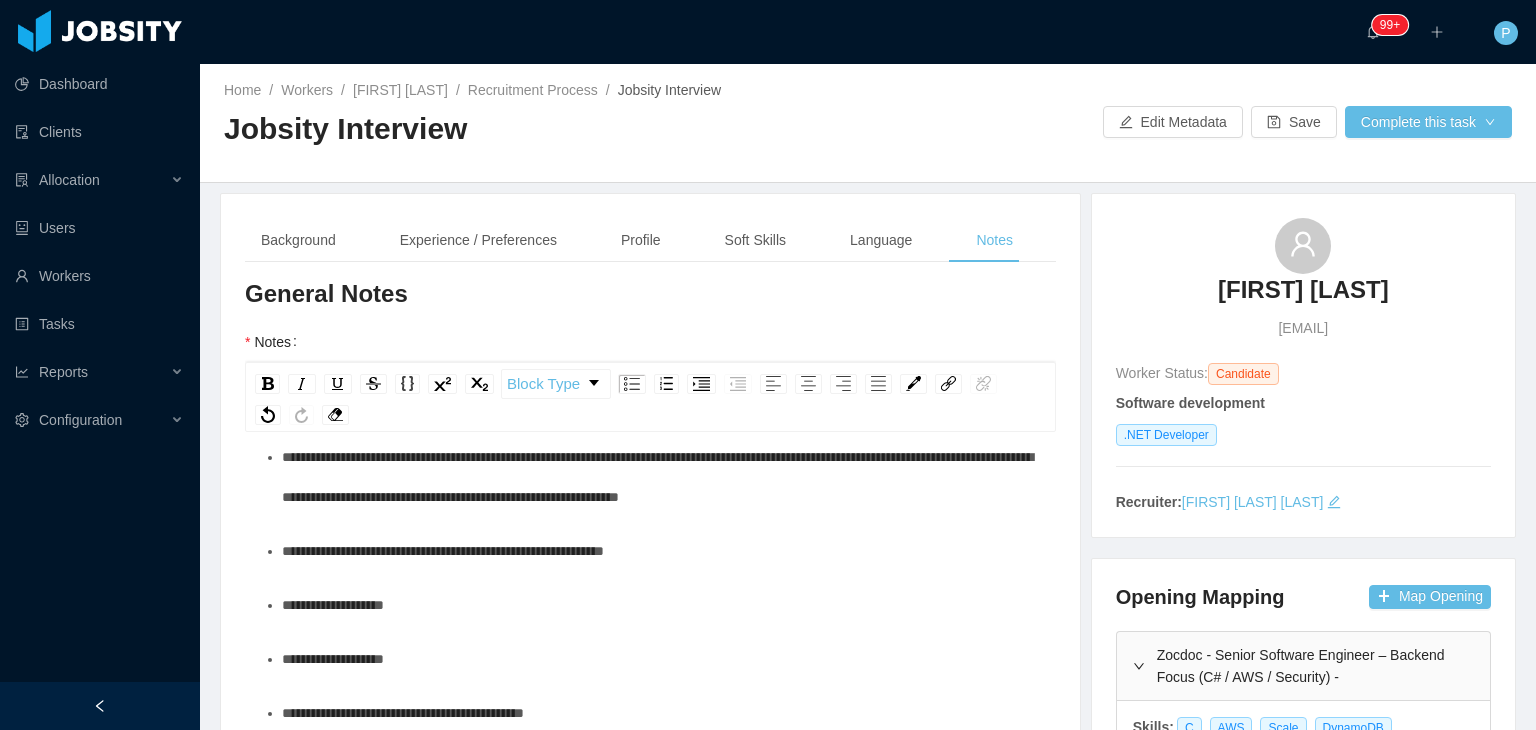 click on "**********" at bounding box center (661, 605) 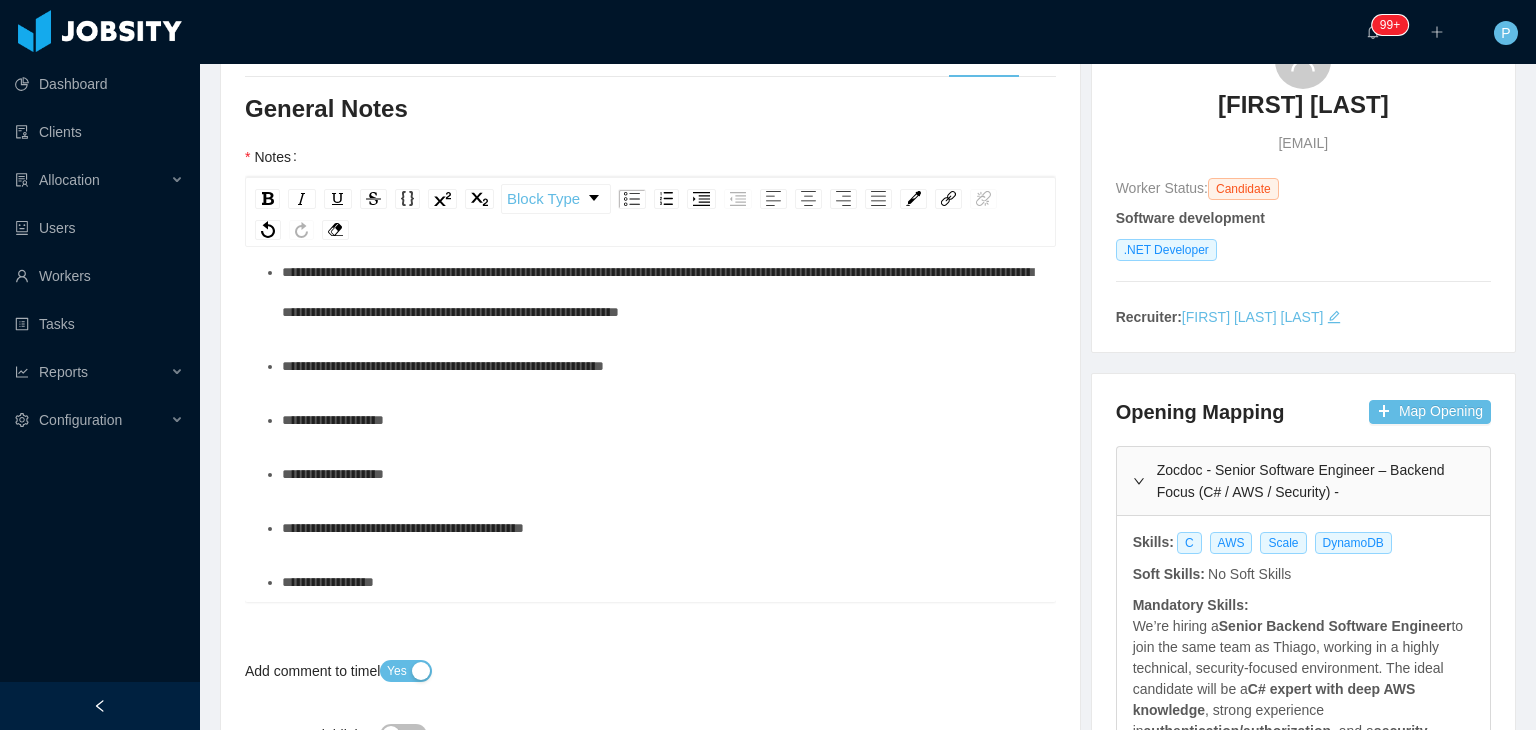 scroll, scrollTop: 0, scrollLeft: 0, axis: both 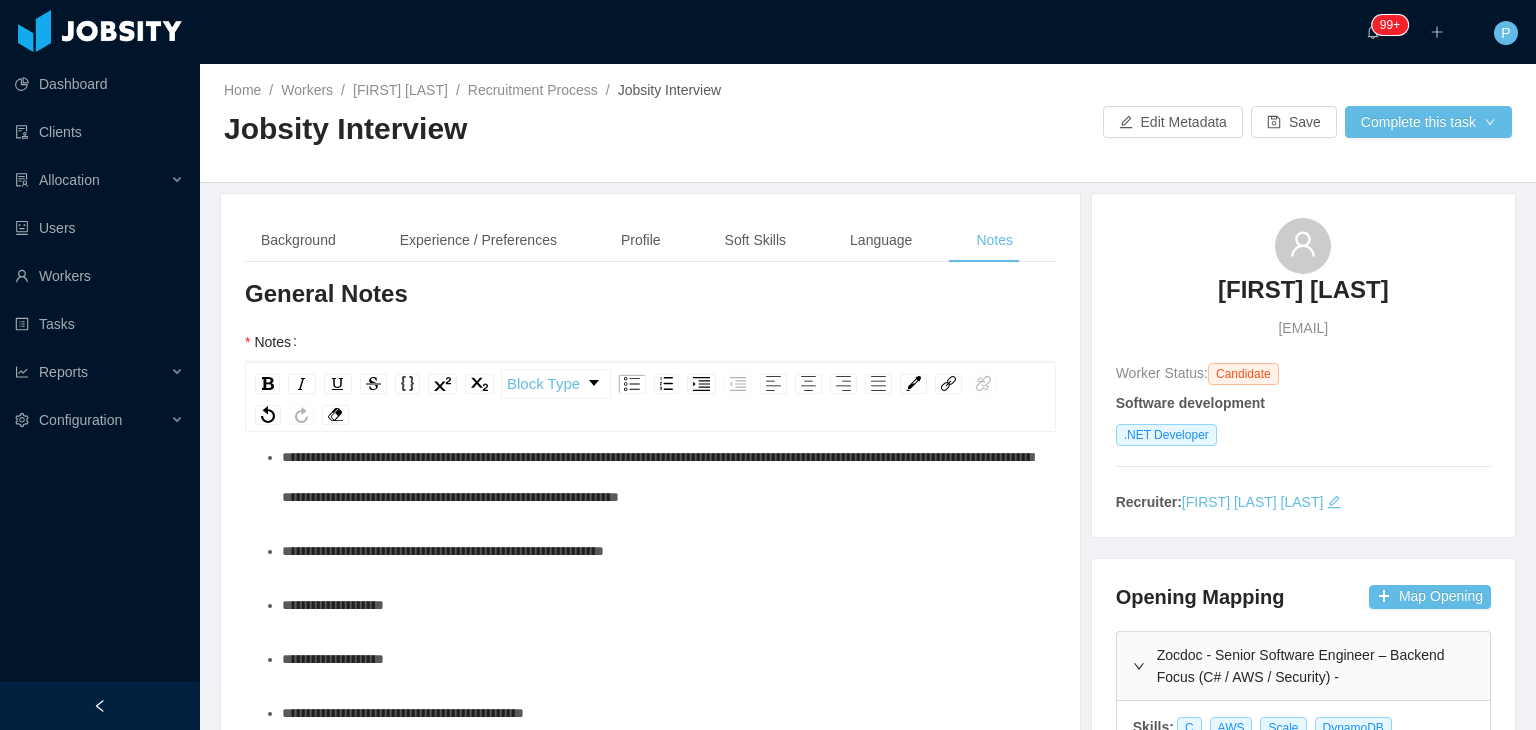 click on "Home / Workers / Diego Lanes / Recruitment Process / Jobsity Interview / Jobsity Interview Edit Metadata Save Complete this task" at bounding box center (868, 123) 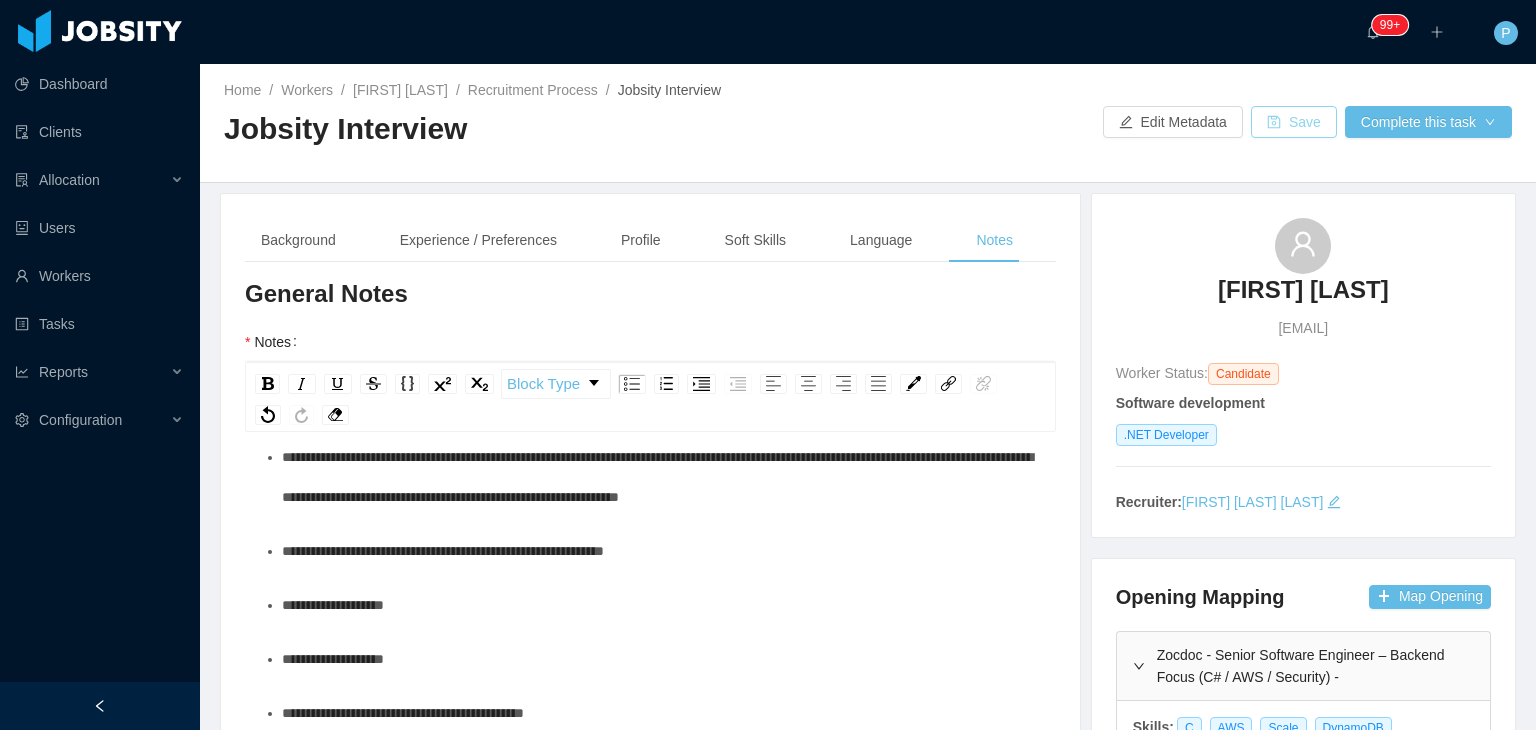 click on "Save" at bounding box center (1294, 122) 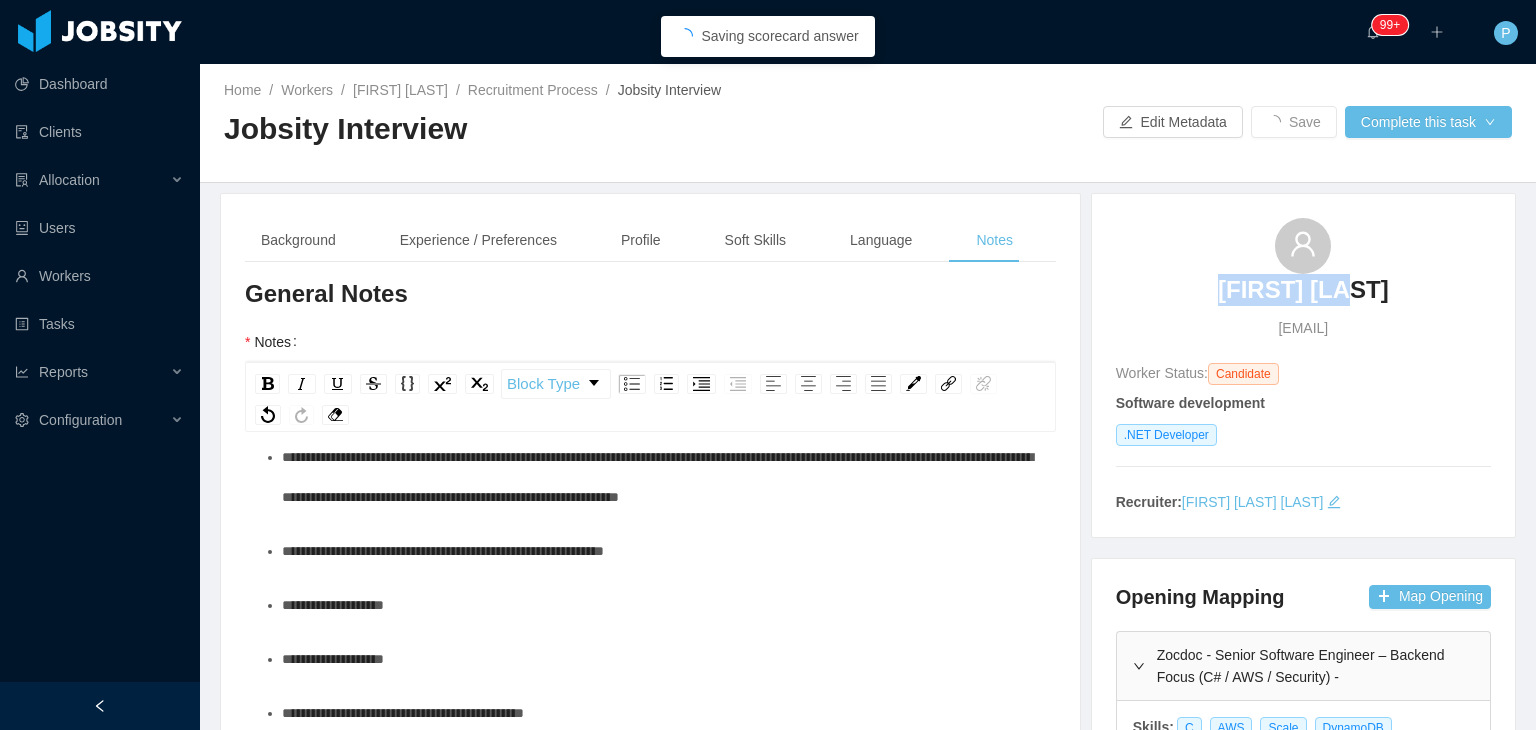 drag, startPoint x: 1371, startPoint y: 286, endPoint x: 1231, endPoint y: 306, distance: 141.42136 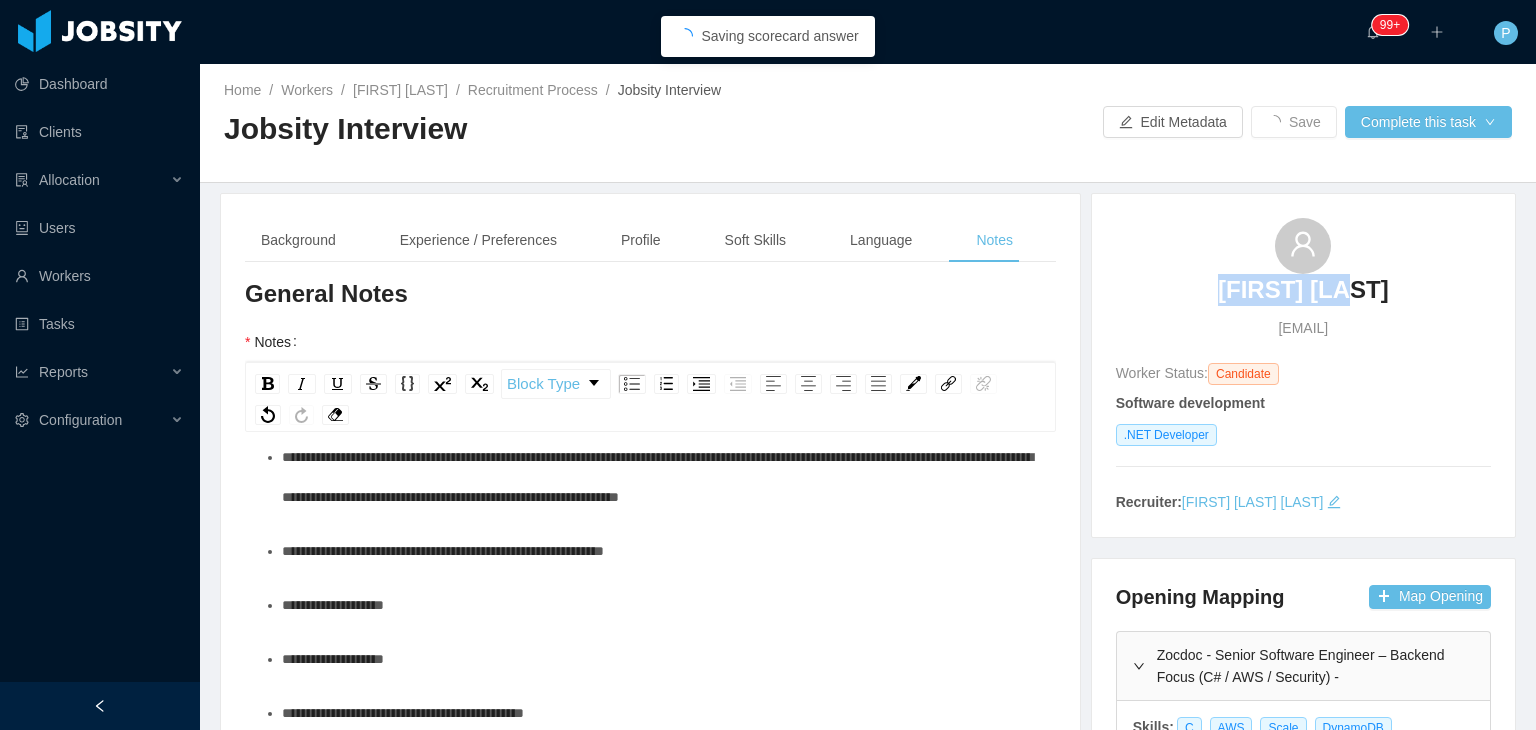 click on "Diego Lanes diegodslanes@gmail.com" at bounding box center (1303, 278) 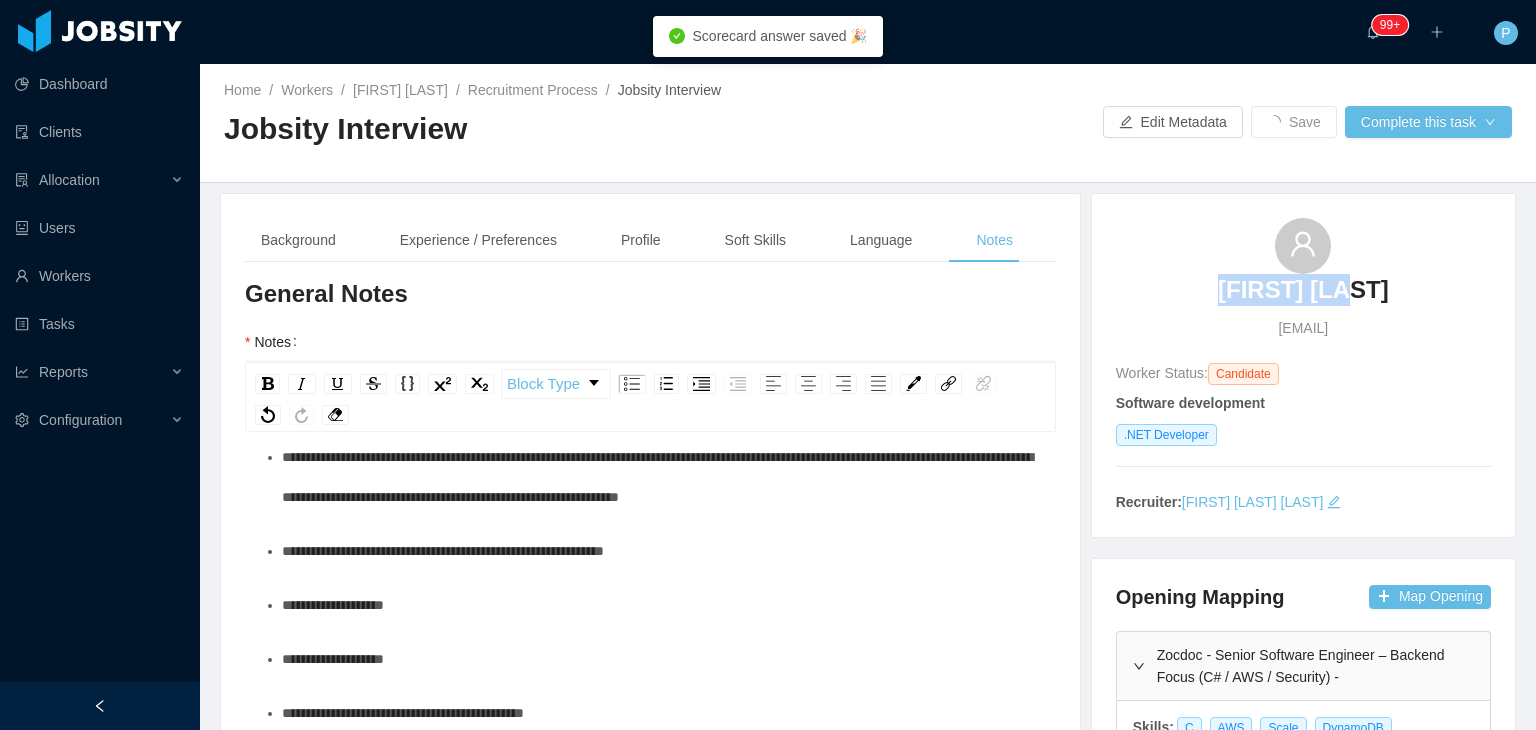 copy on "[FIRST] [LAST]" 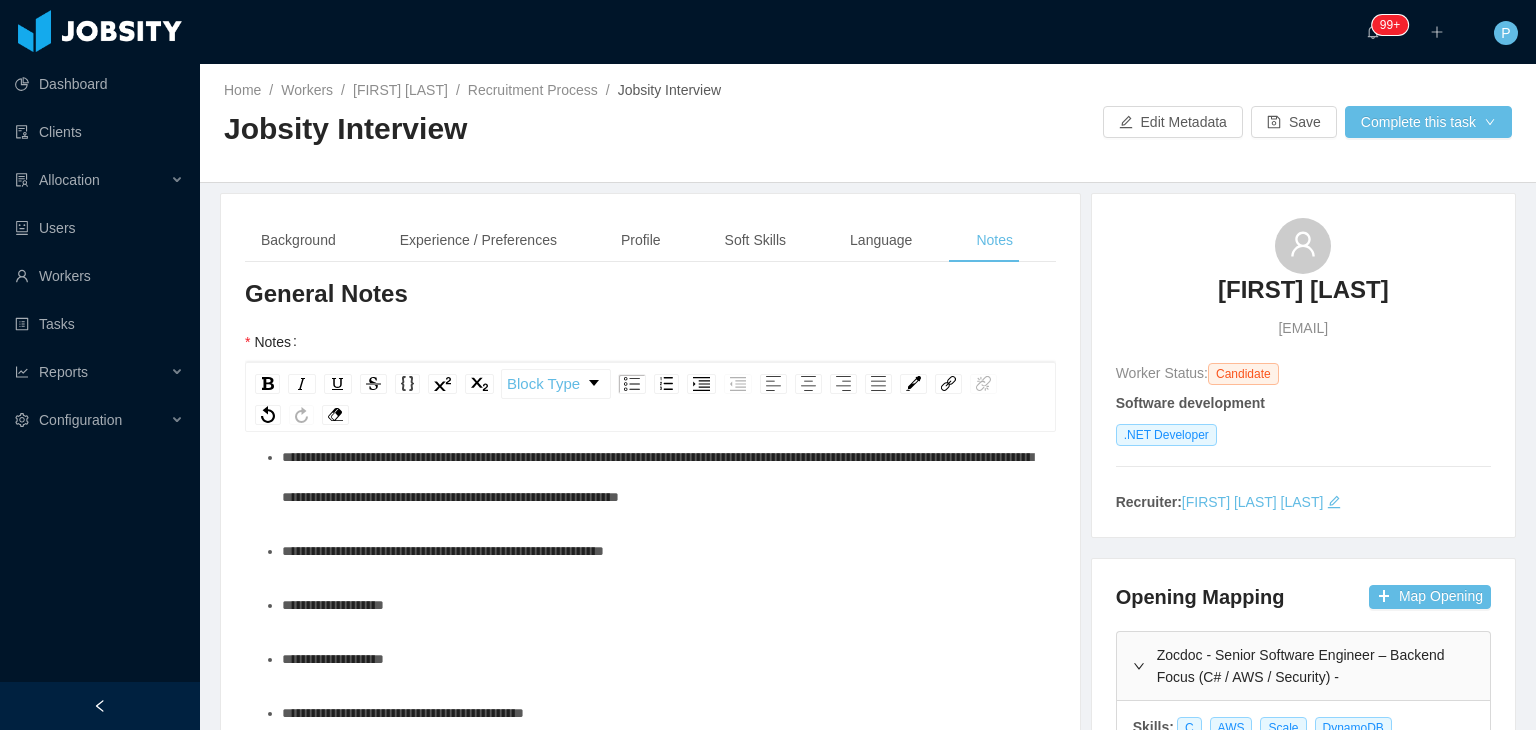 click on "**********" at bounding box center (661, 605) 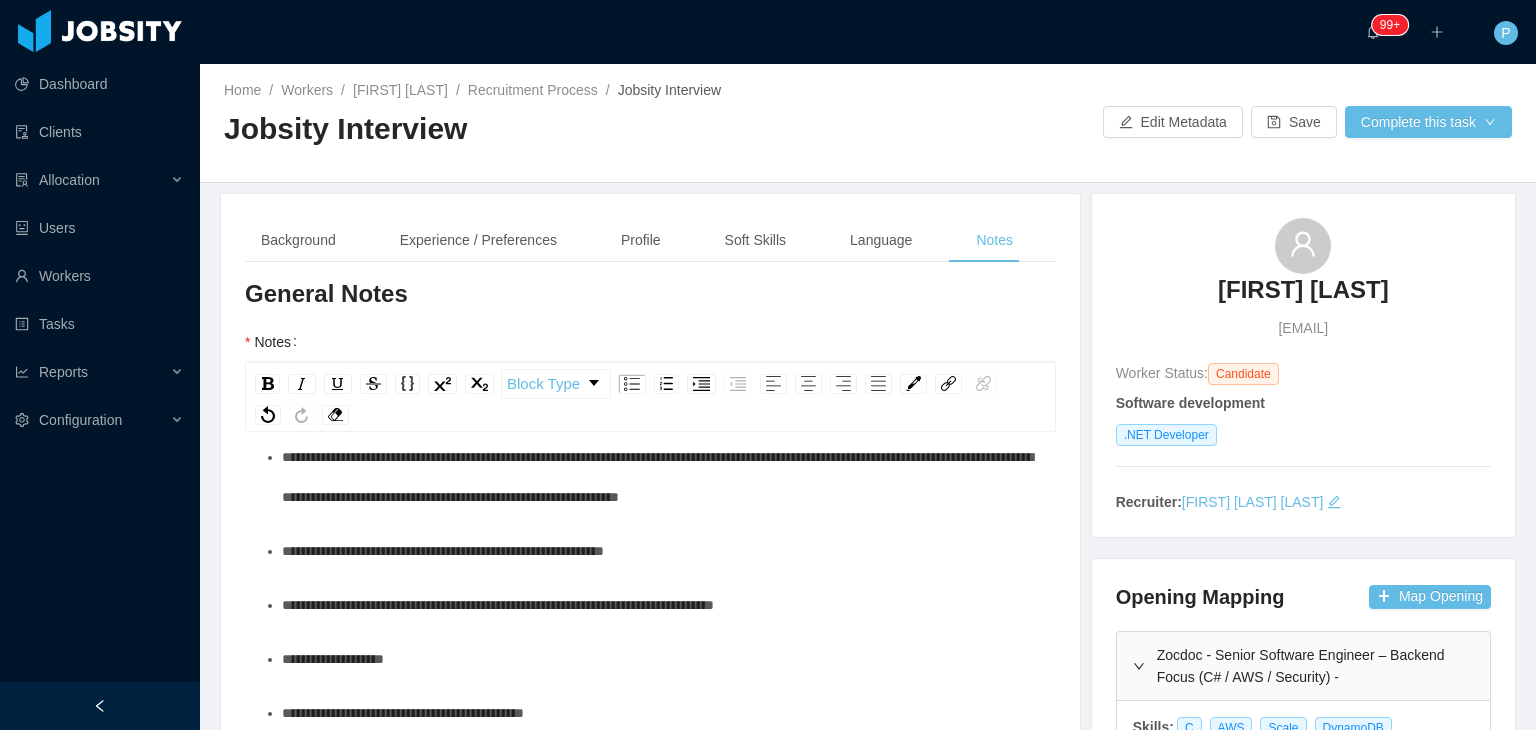 click on "**********" at bounding box center [661, 551] 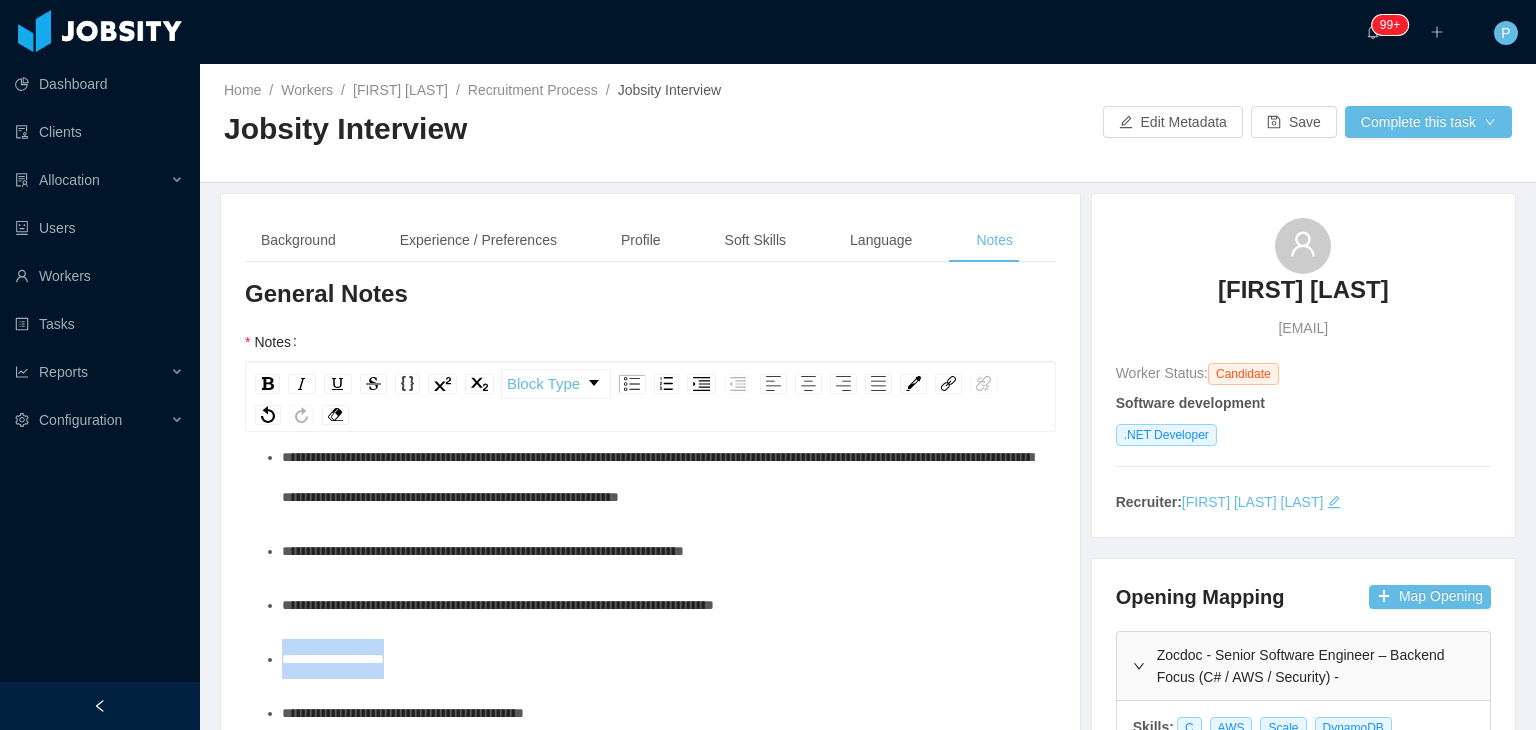 drag, startPoint x: 476, startPoint y: 656, endPoint x: 275, endPoint y: 664, distance: 201.15913 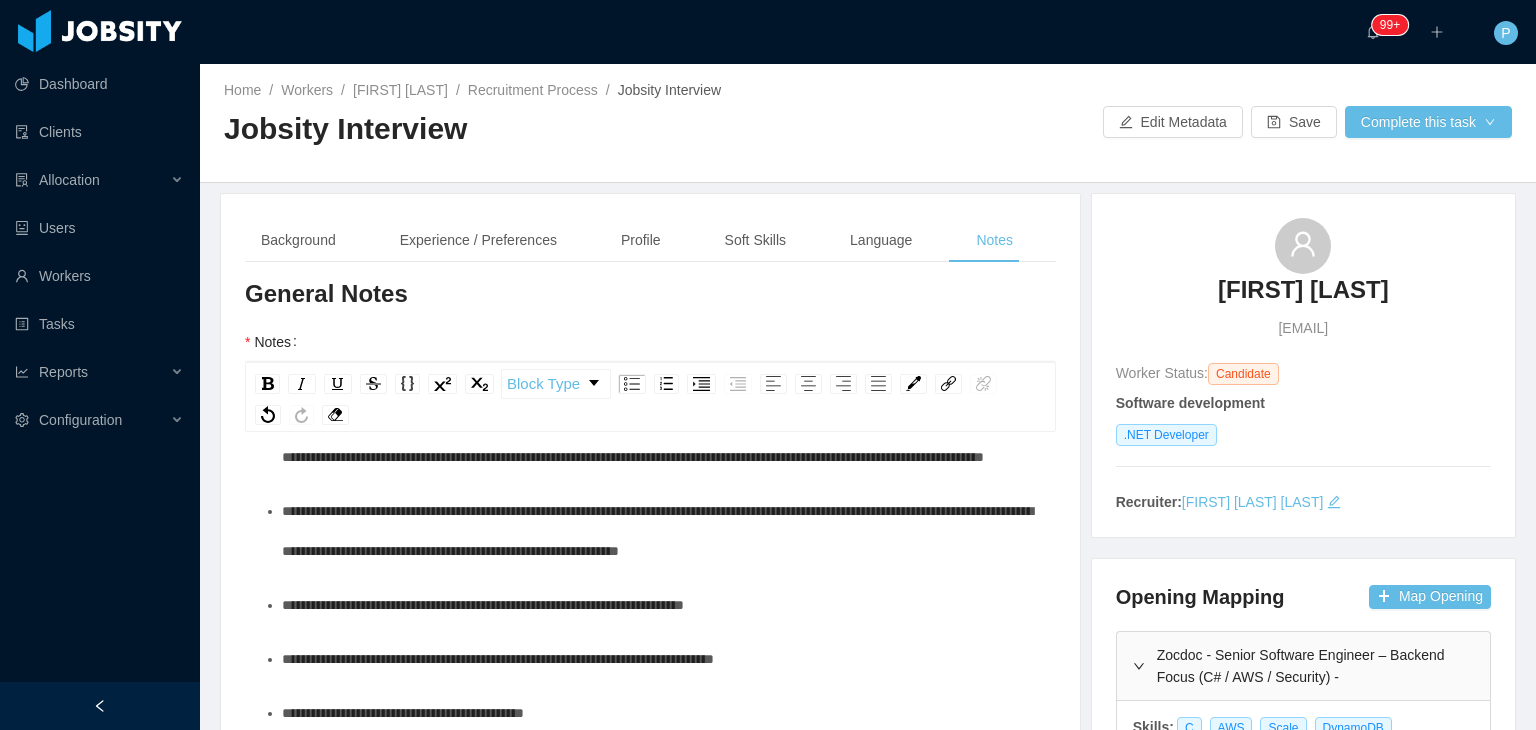scroll, scrollTop: 578, scrollLeft: 0, axis: vertical 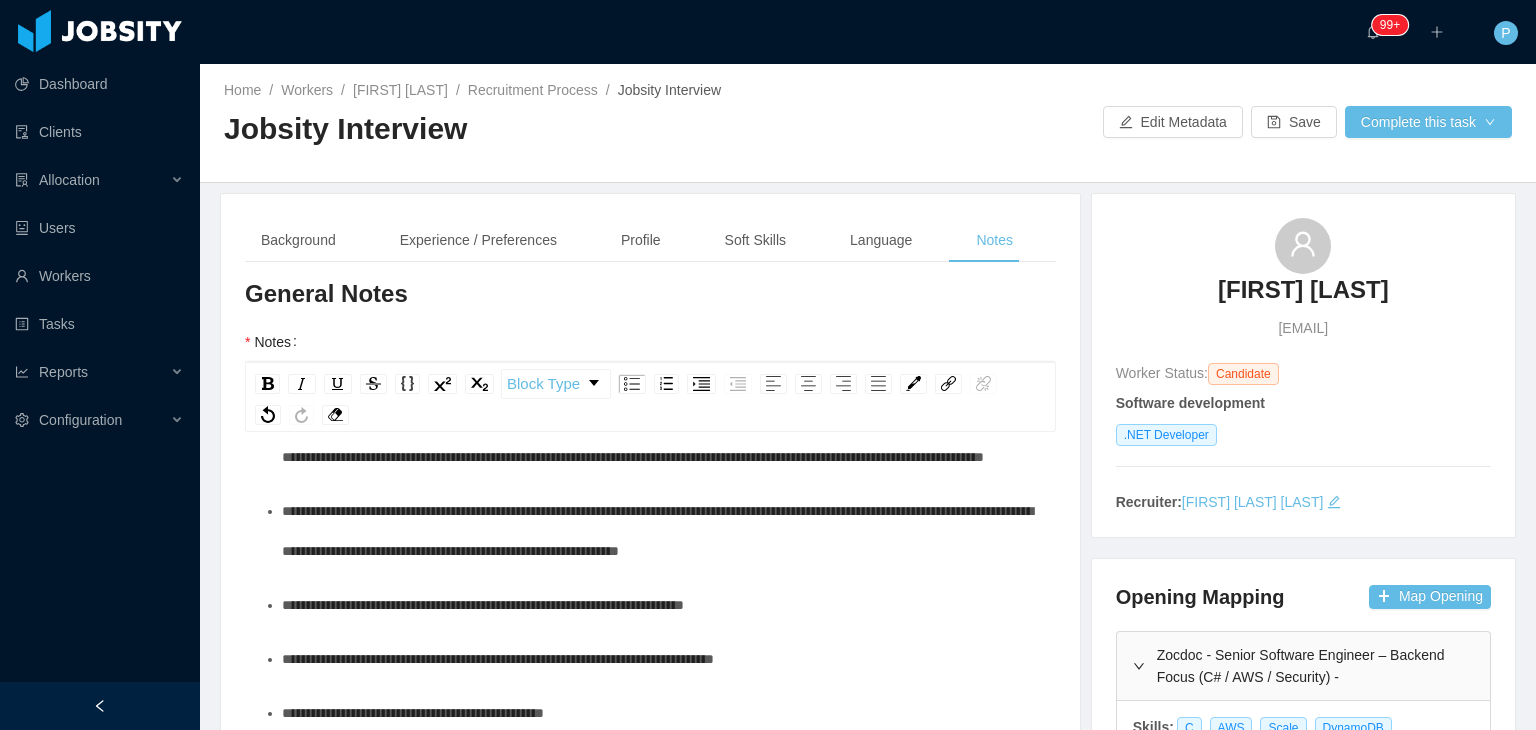click on "**********" at bounding box center [661, 713] 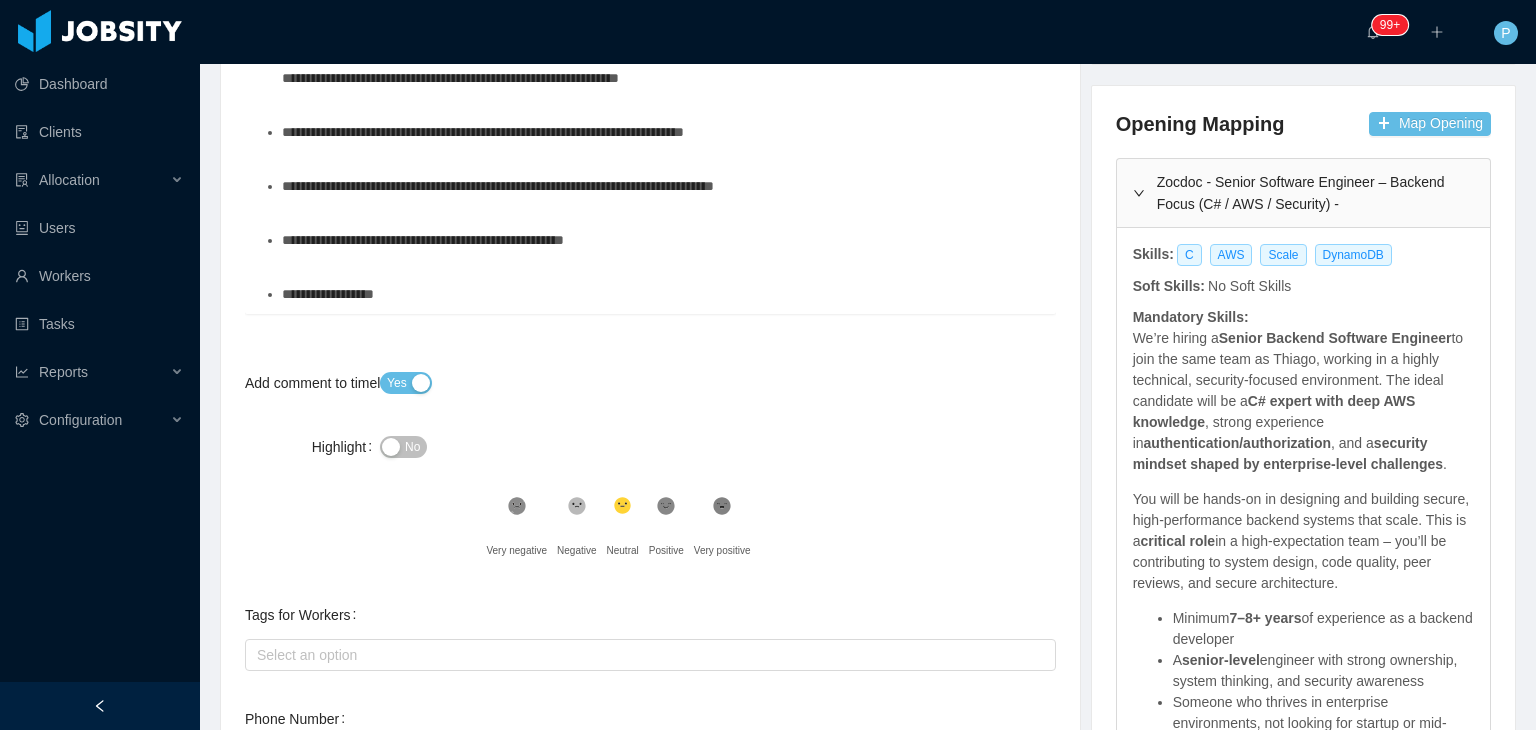 scroll, scrollTop: 440, scrollLeft: 0, axis: vertical 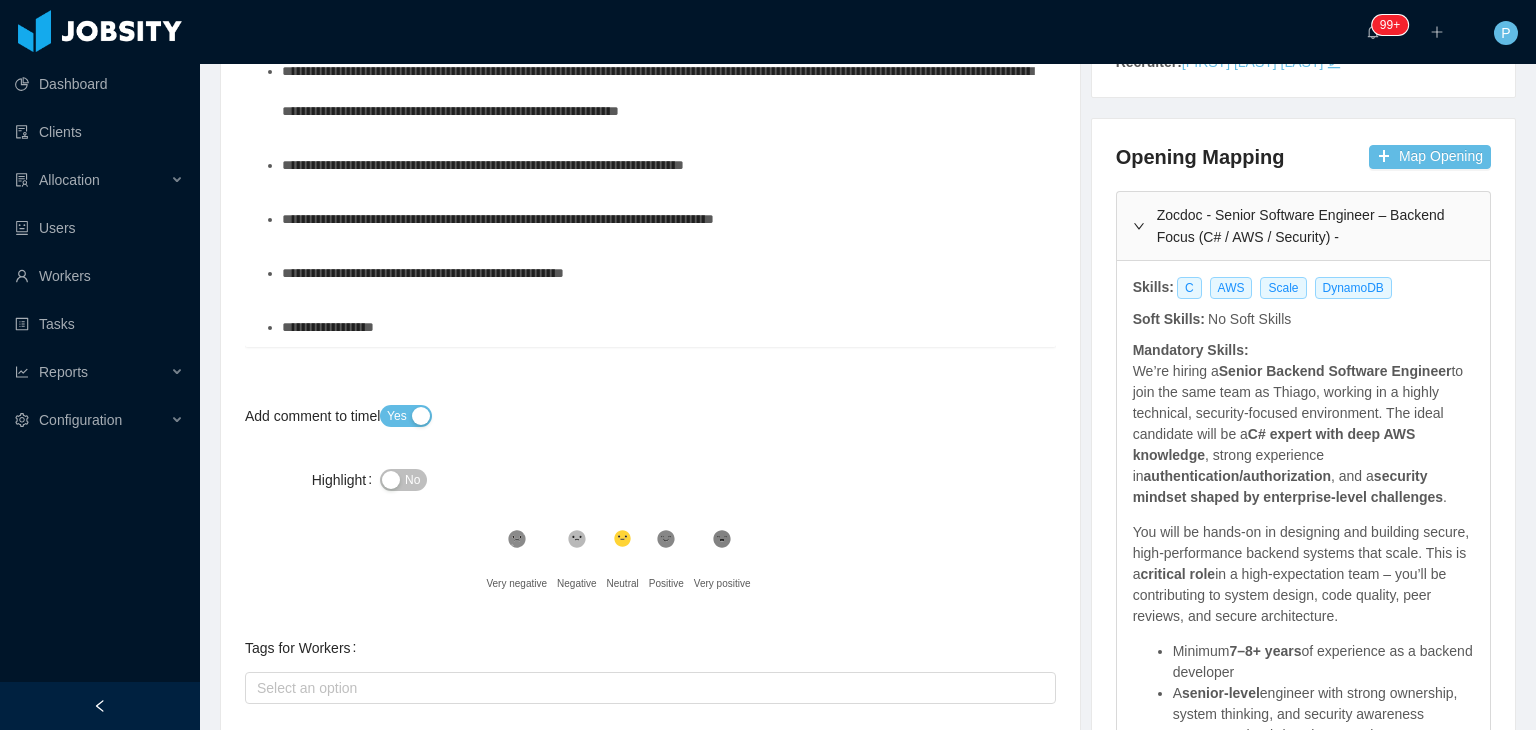 click on "**********" at bounding box center (661, 327) 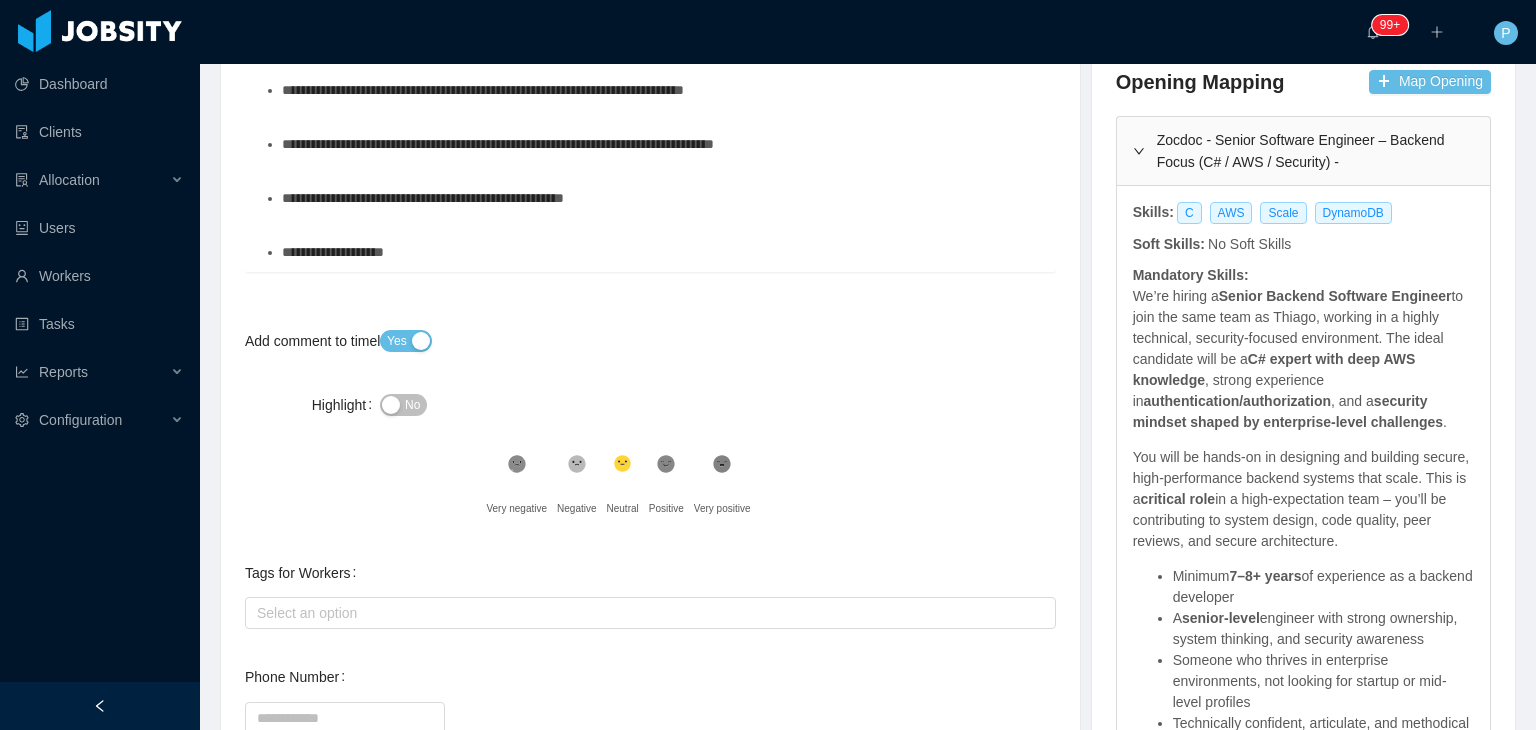 scroll, scrollTop: 465, scrollLeft: 0, axis: vertical 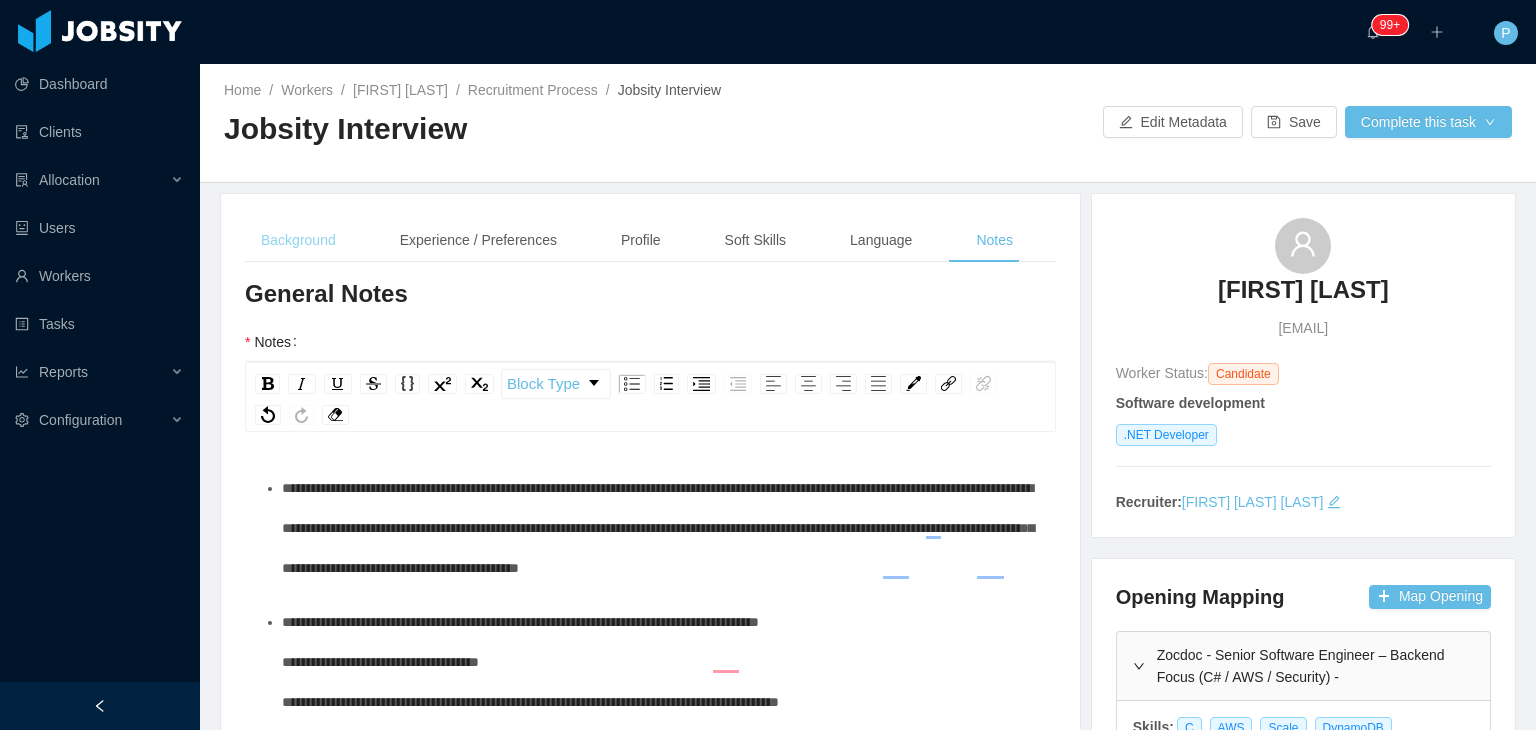click on "Background" at bounding box center [298, 240] 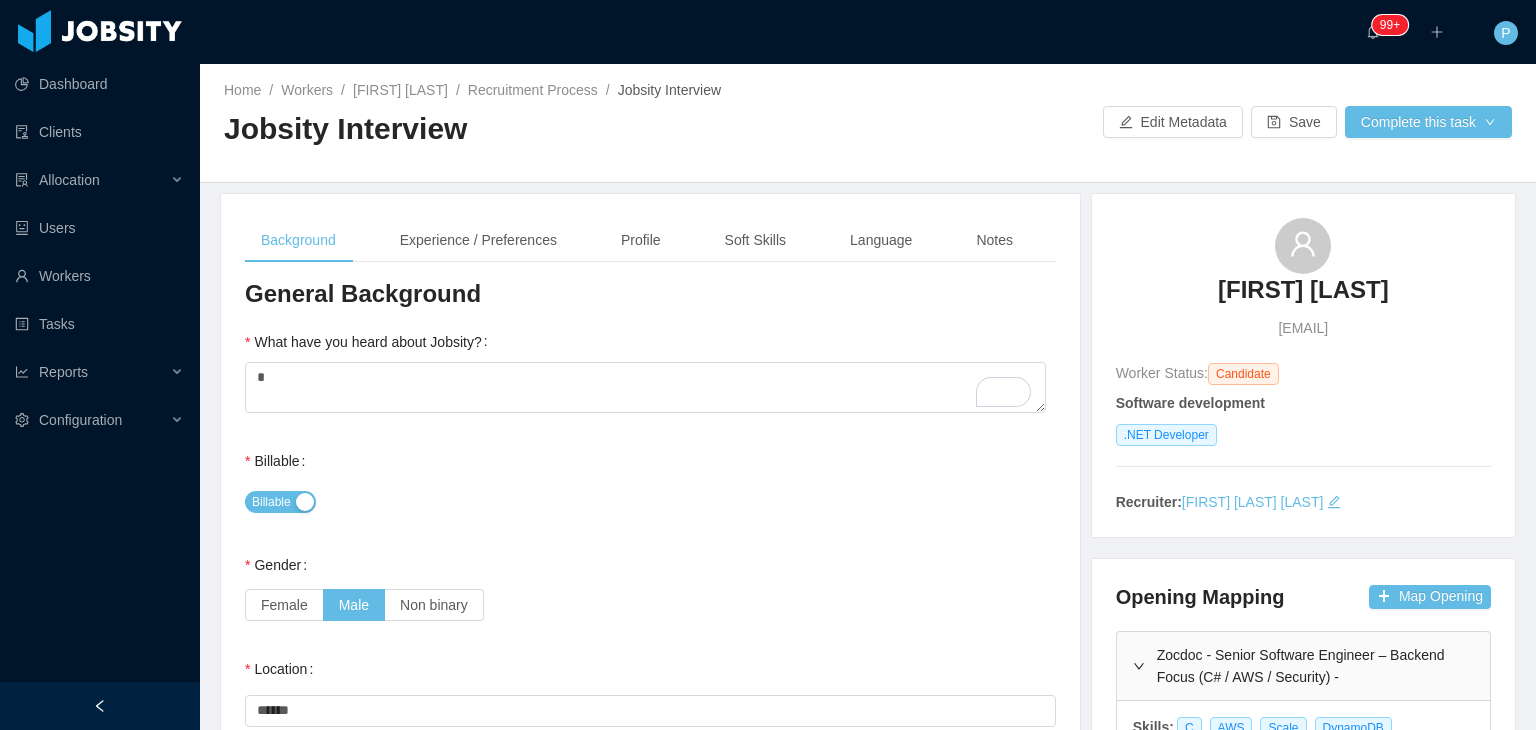 click on "Billable" at bounding box center (650, 501) 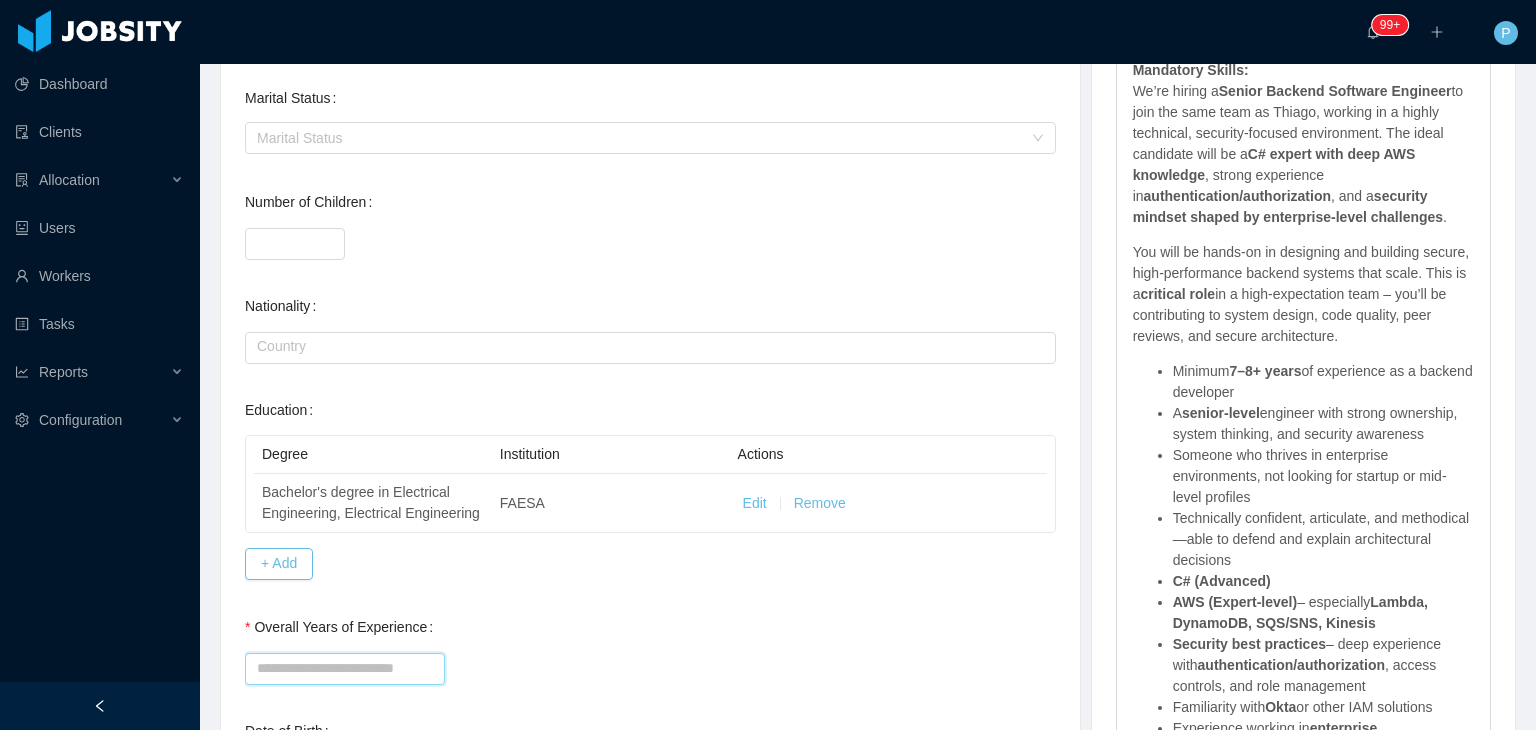 click on "Overall Years of Experience" at bounding box center [345, 669] 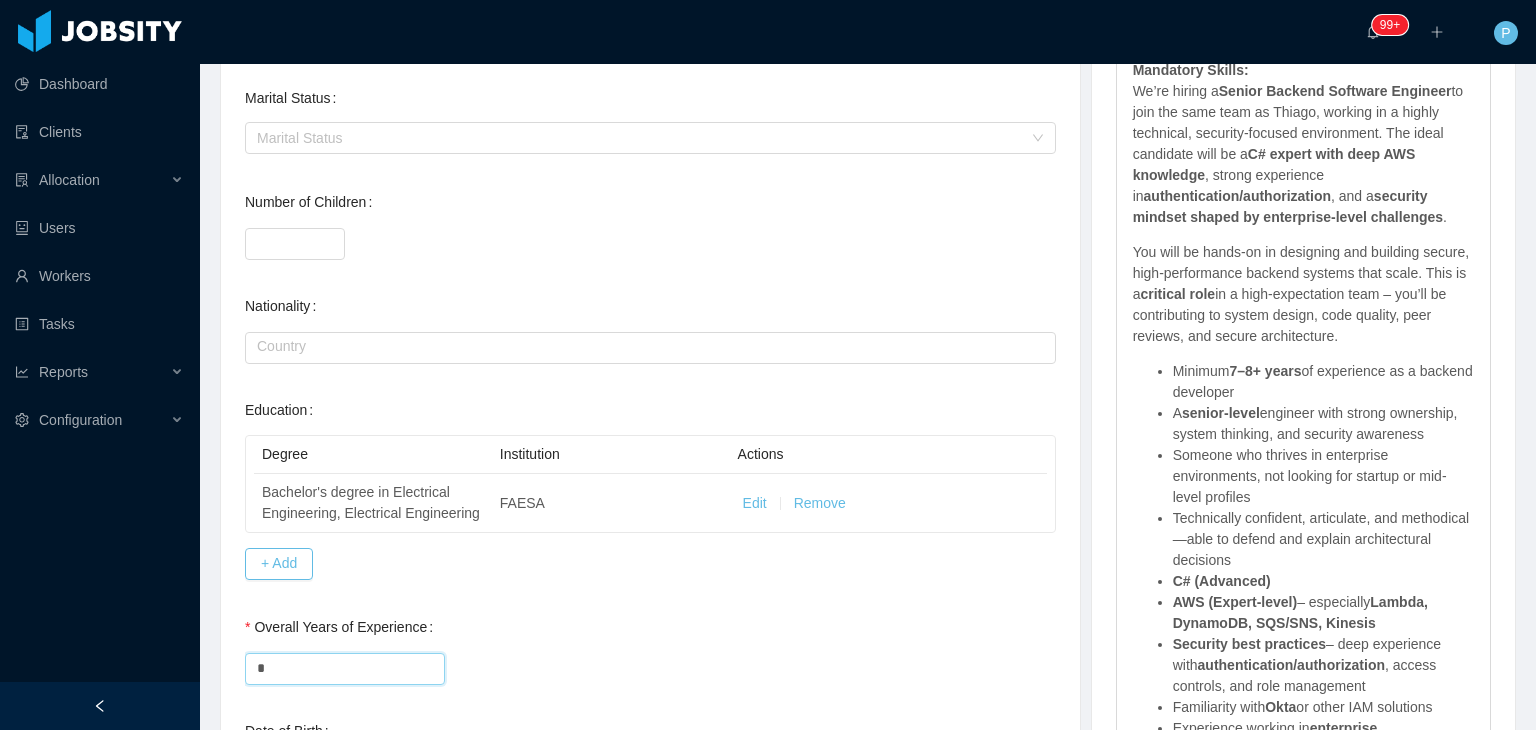 type on "*" 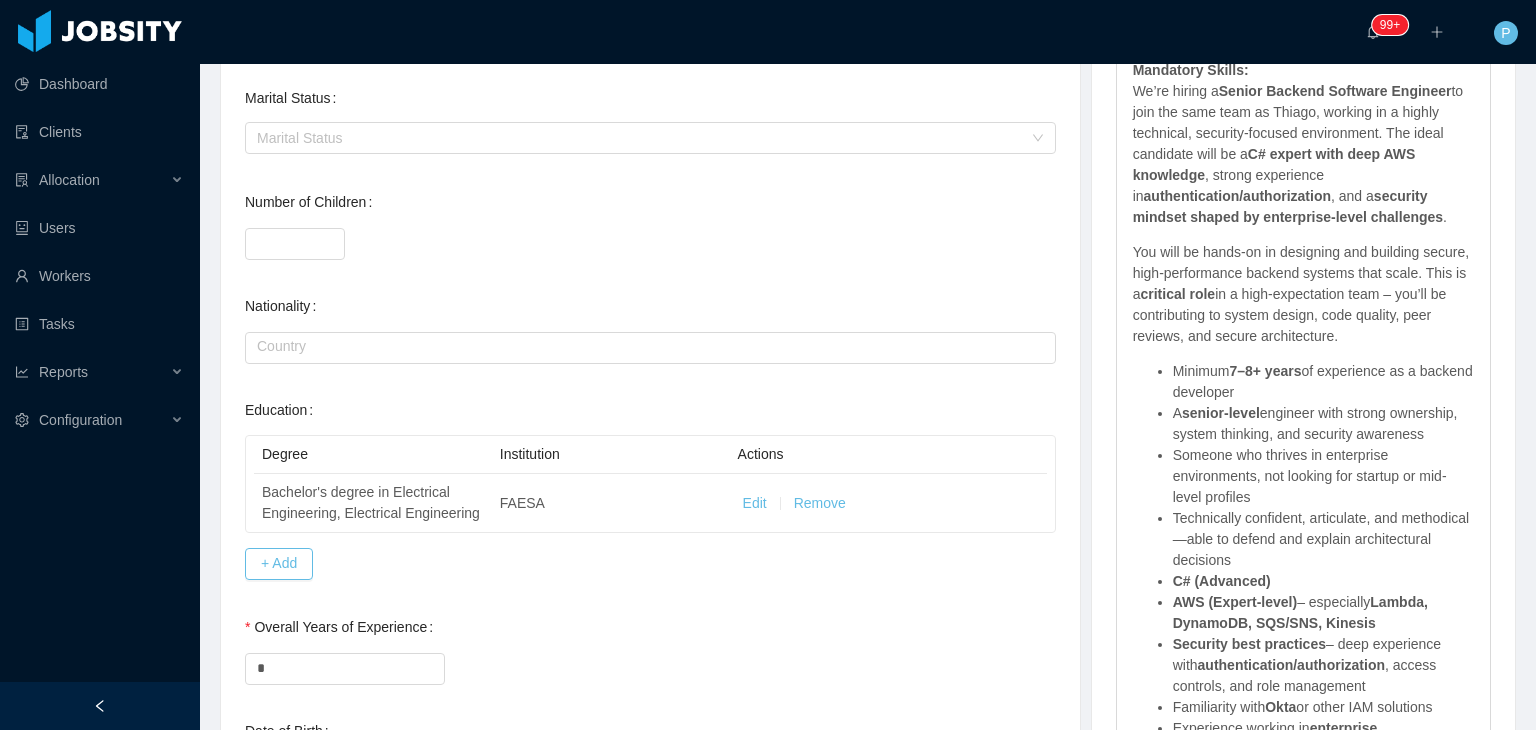 click on "Overall Years of Experience *" at bounding box center [650, 647] 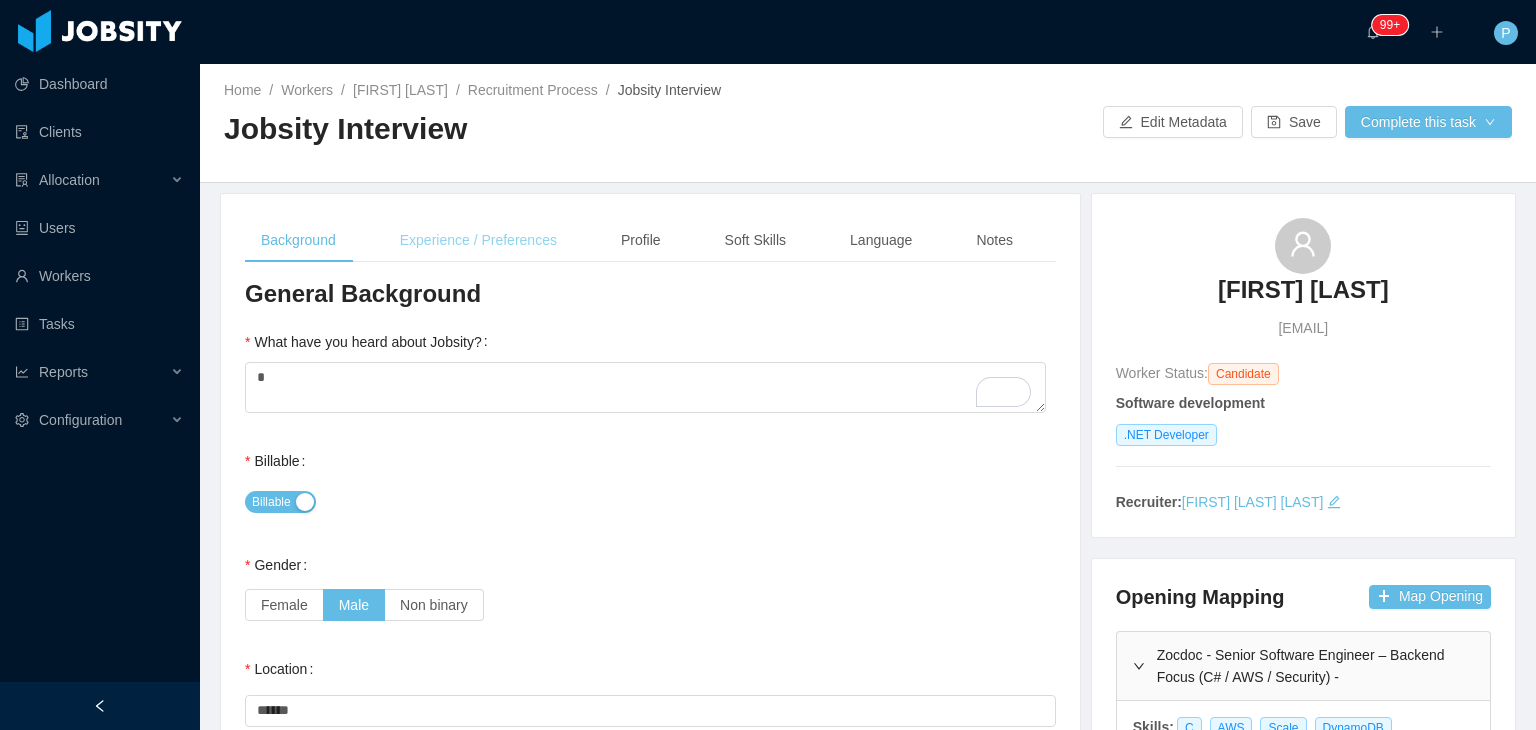 click on "Experience / Preferences" at bounding box center [478, 240] 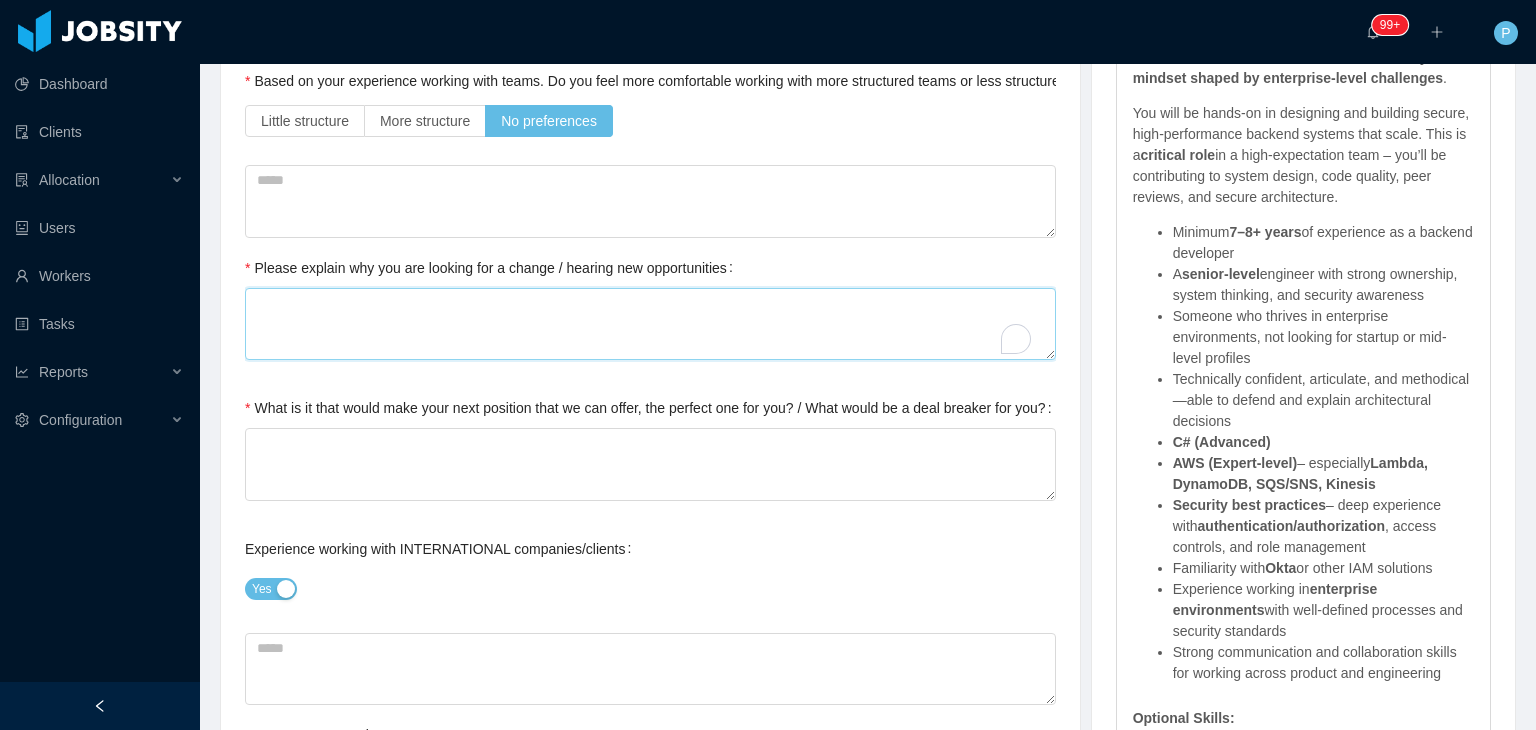 click on "Please explain why you are looking for a change / hearing new opportunities" at bounding box center (650, 324) 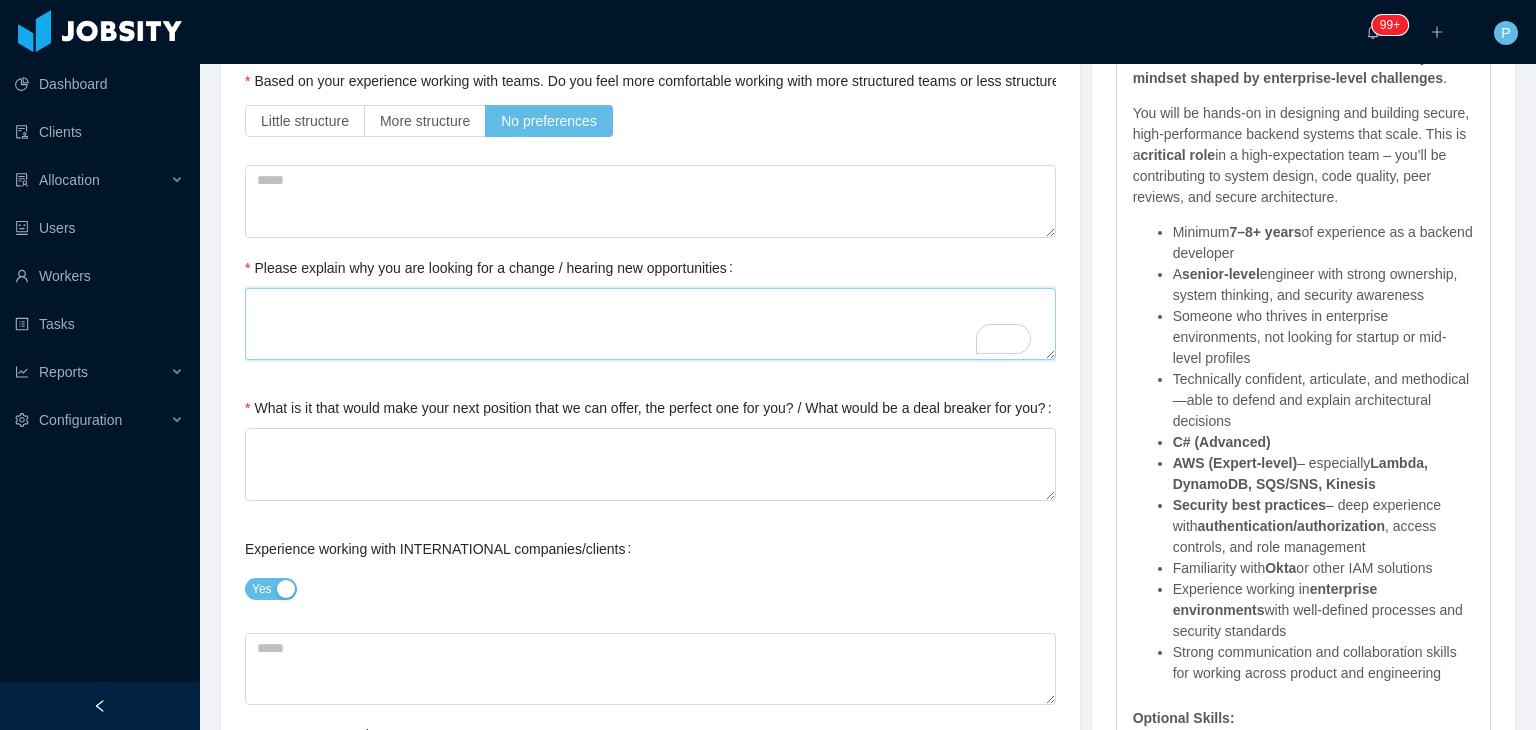 type on "*" 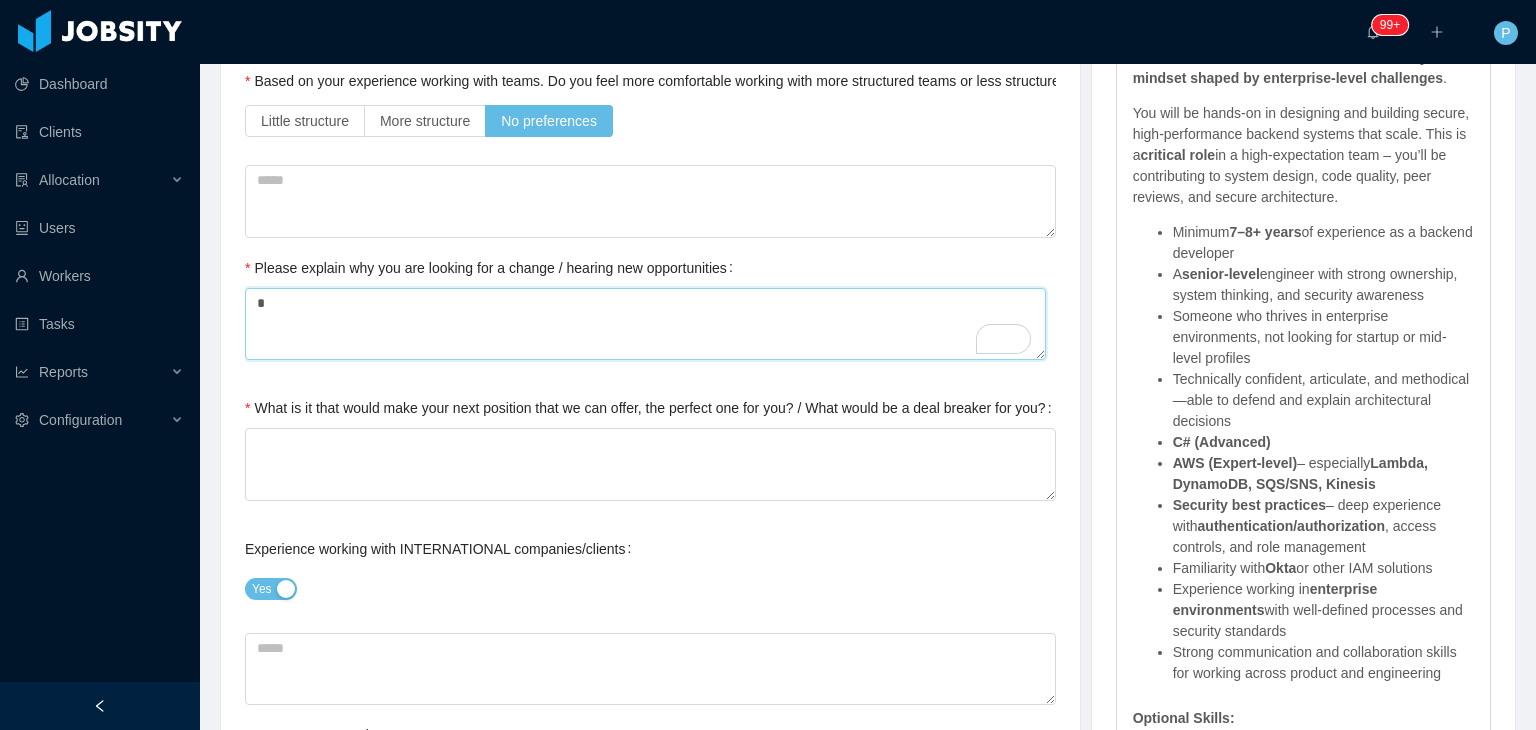 type on "**" 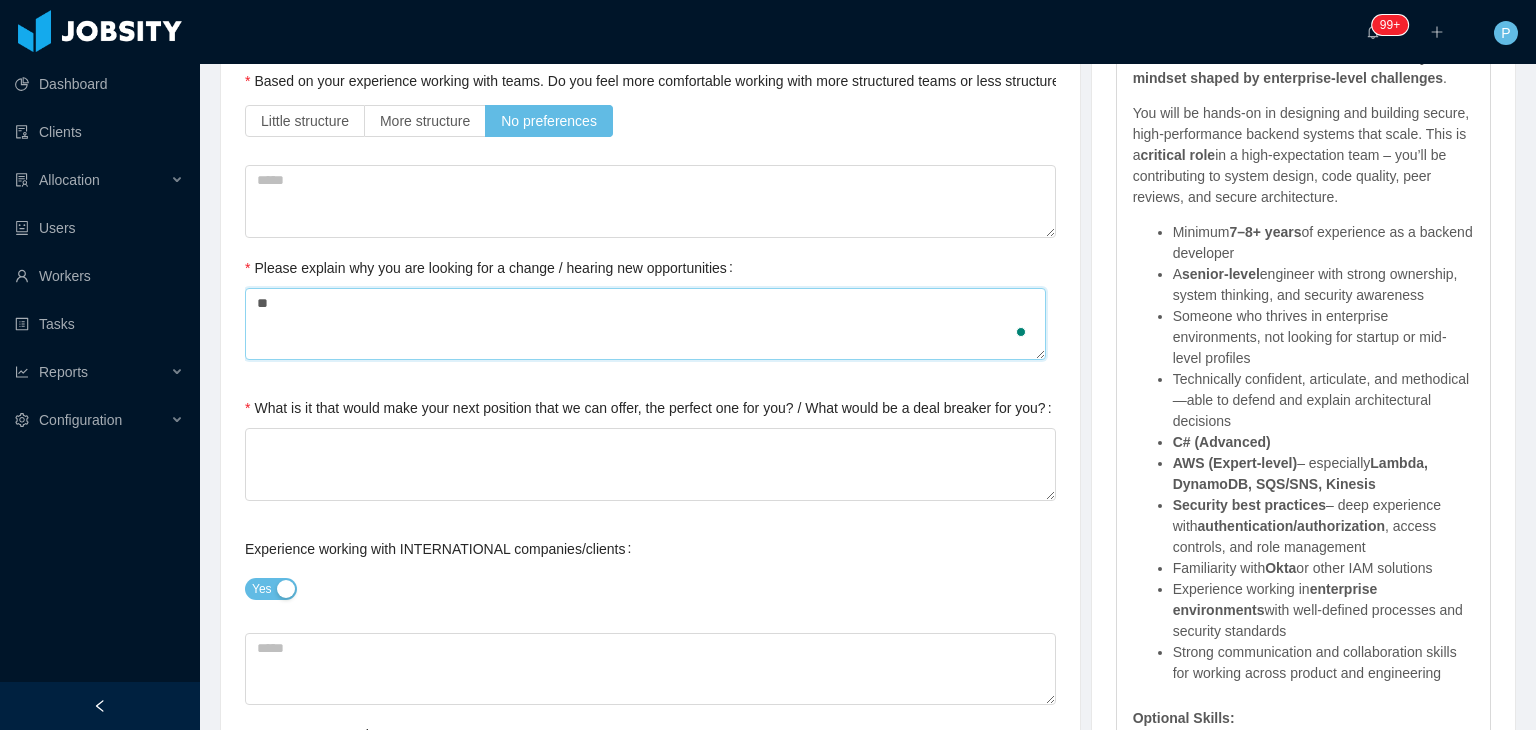 type on "***" 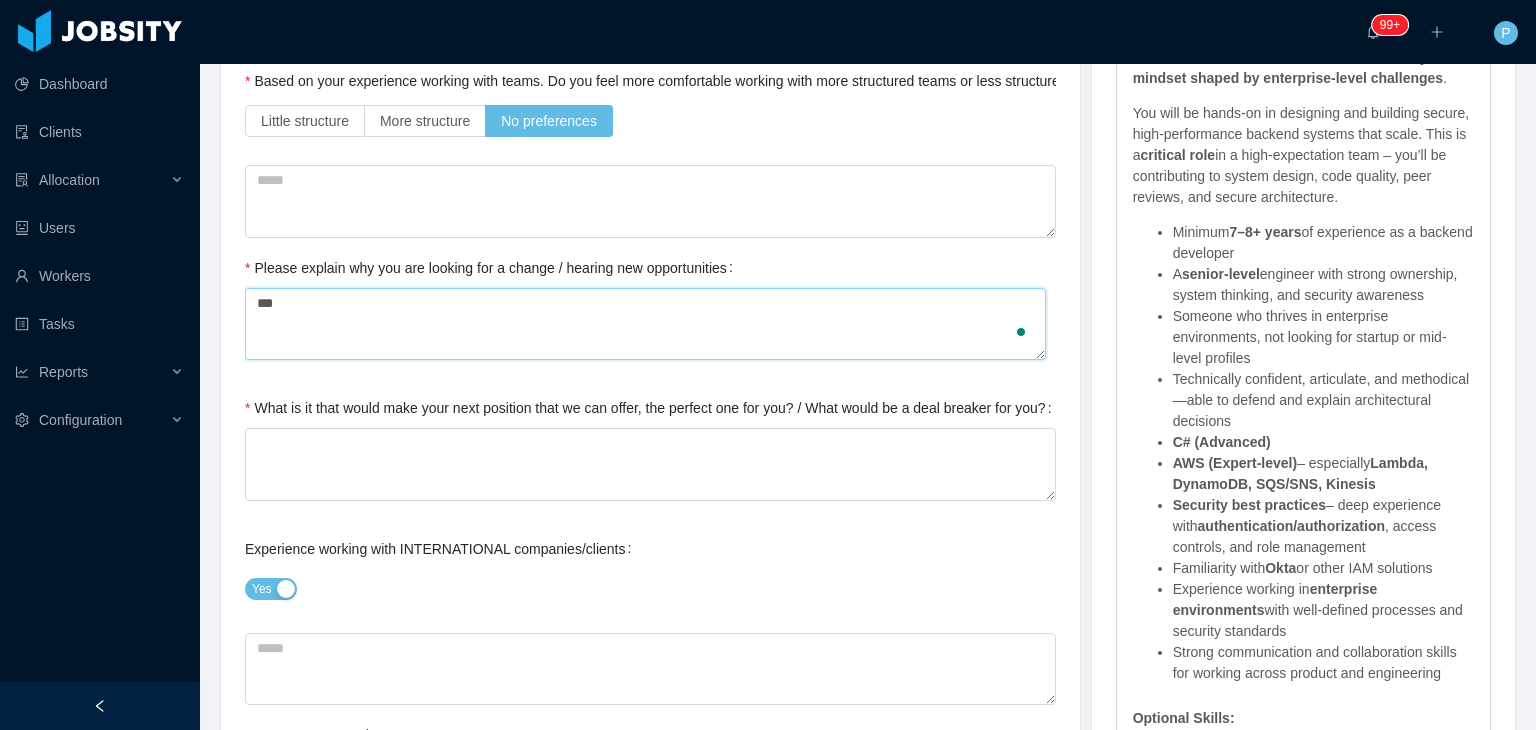 type on "****" 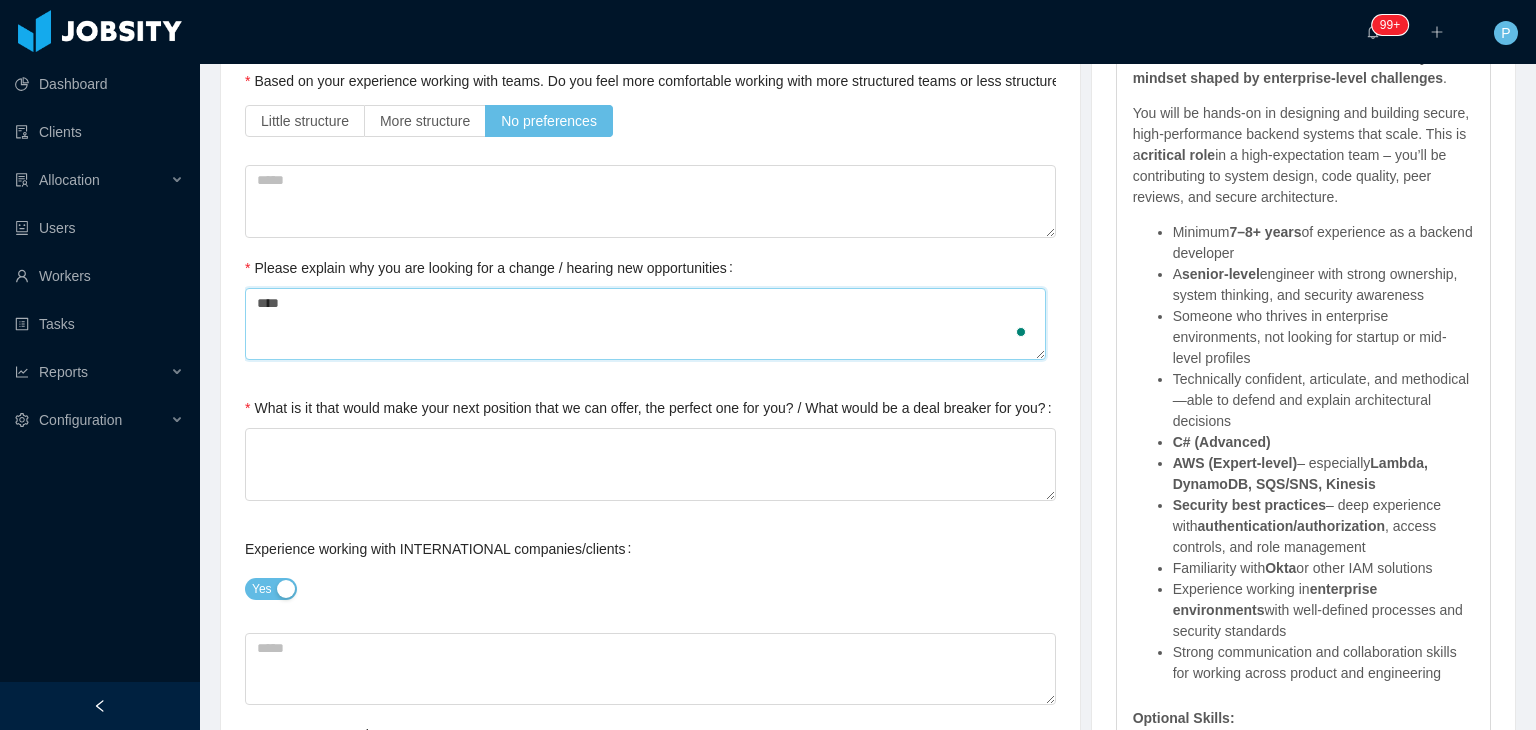type on "*****" 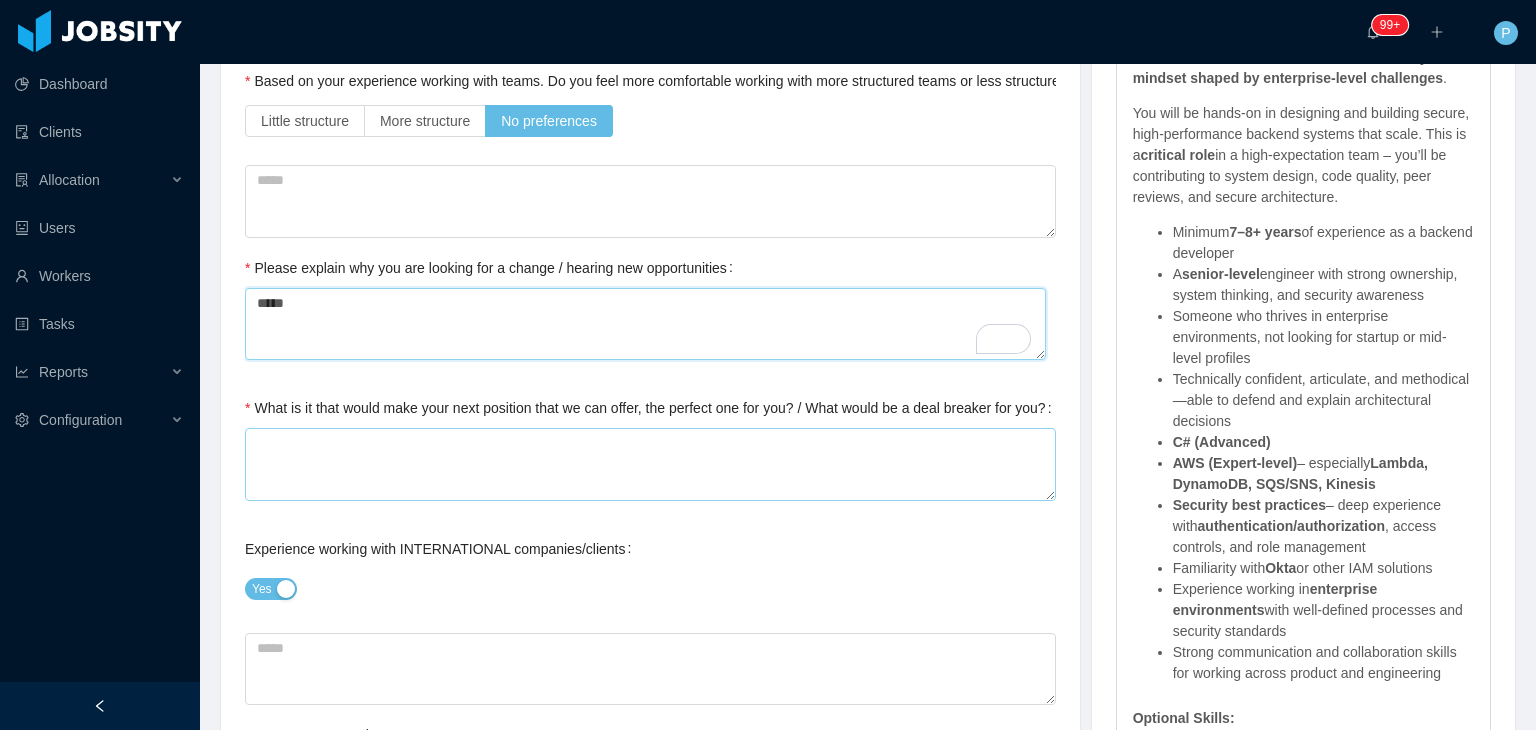 type on "*****" 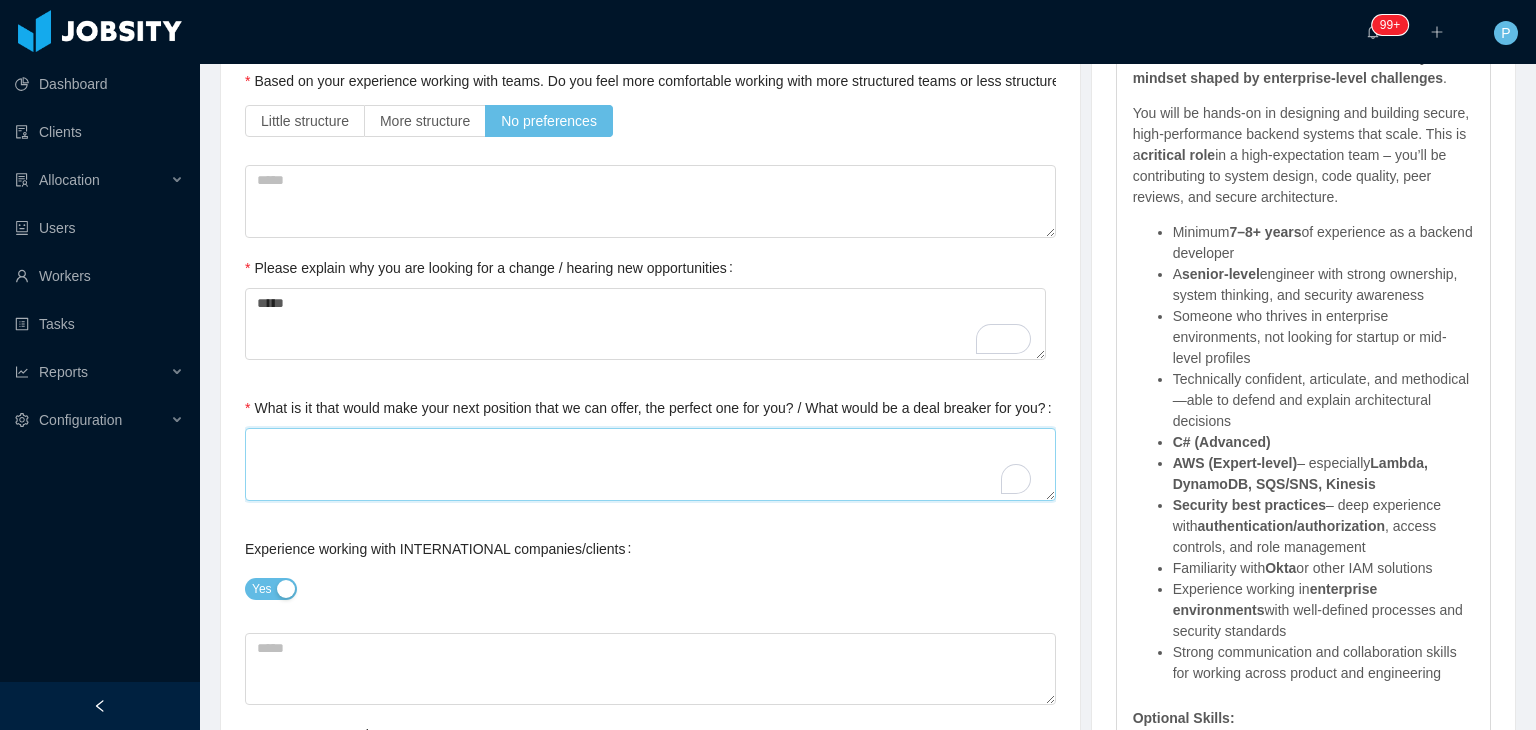 click on "What is it that would make your next position that we can offer, the perfect one for you? / What would be a deal breaker for you?" at bounding box center (650, 464) 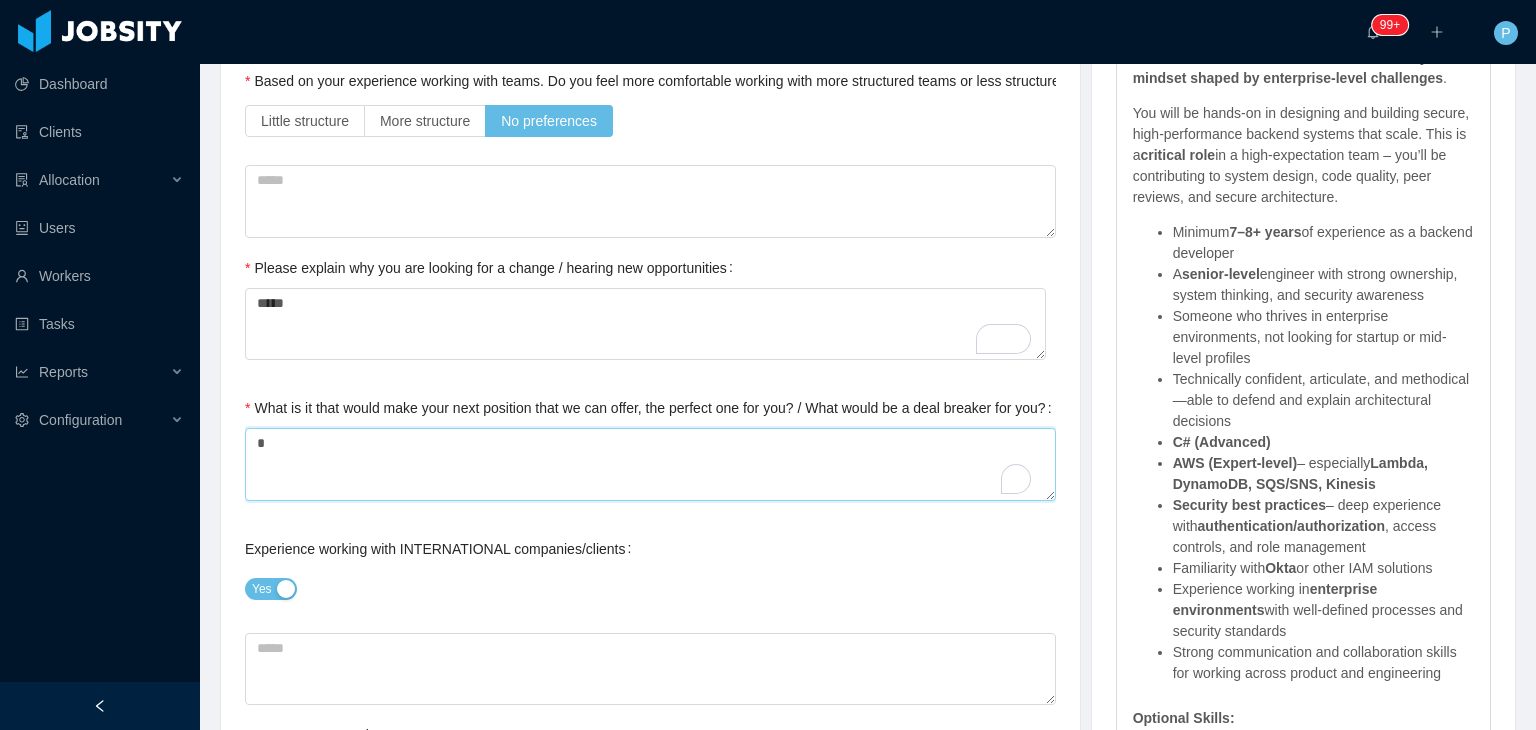 type on "**" 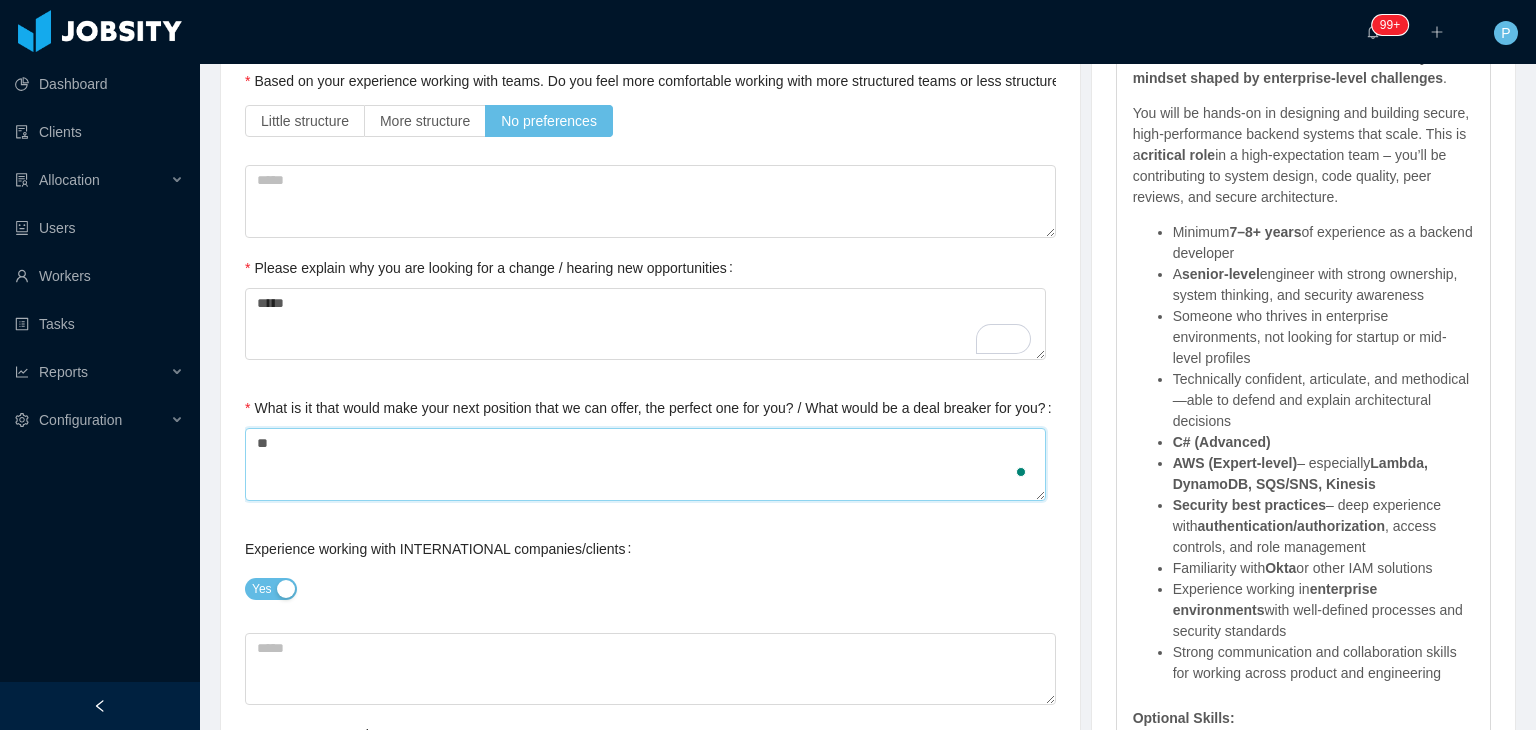 type on "*" 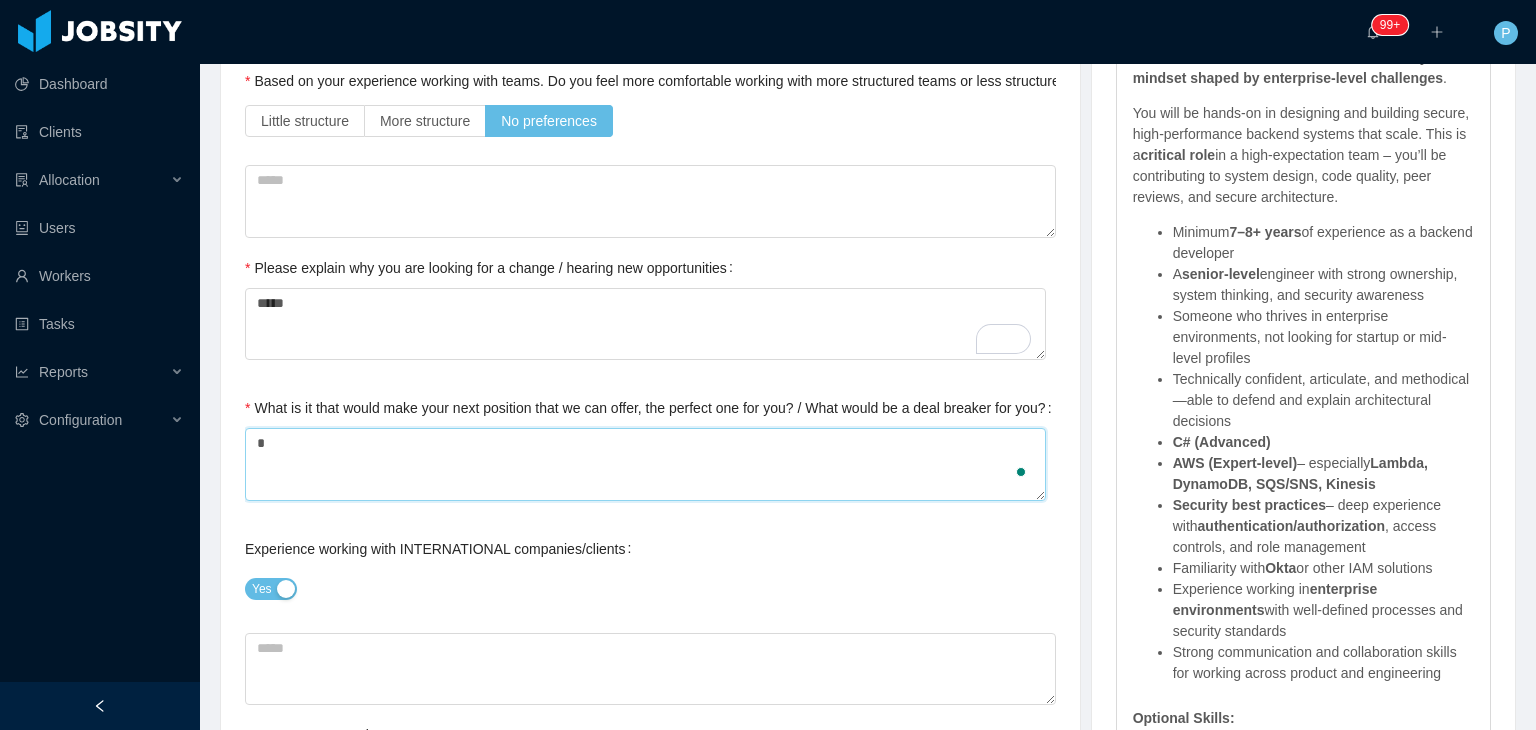 type on "**" 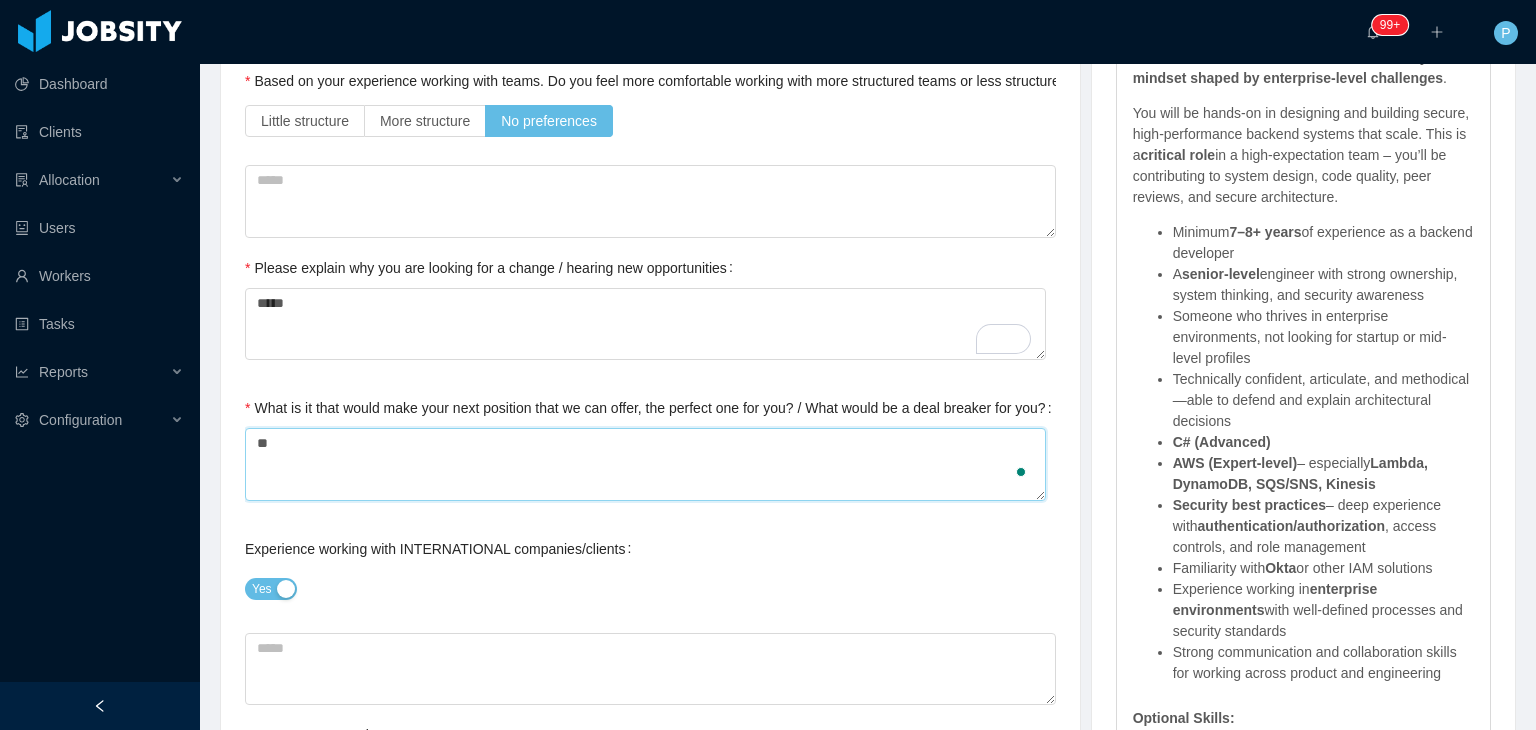 type on "***" 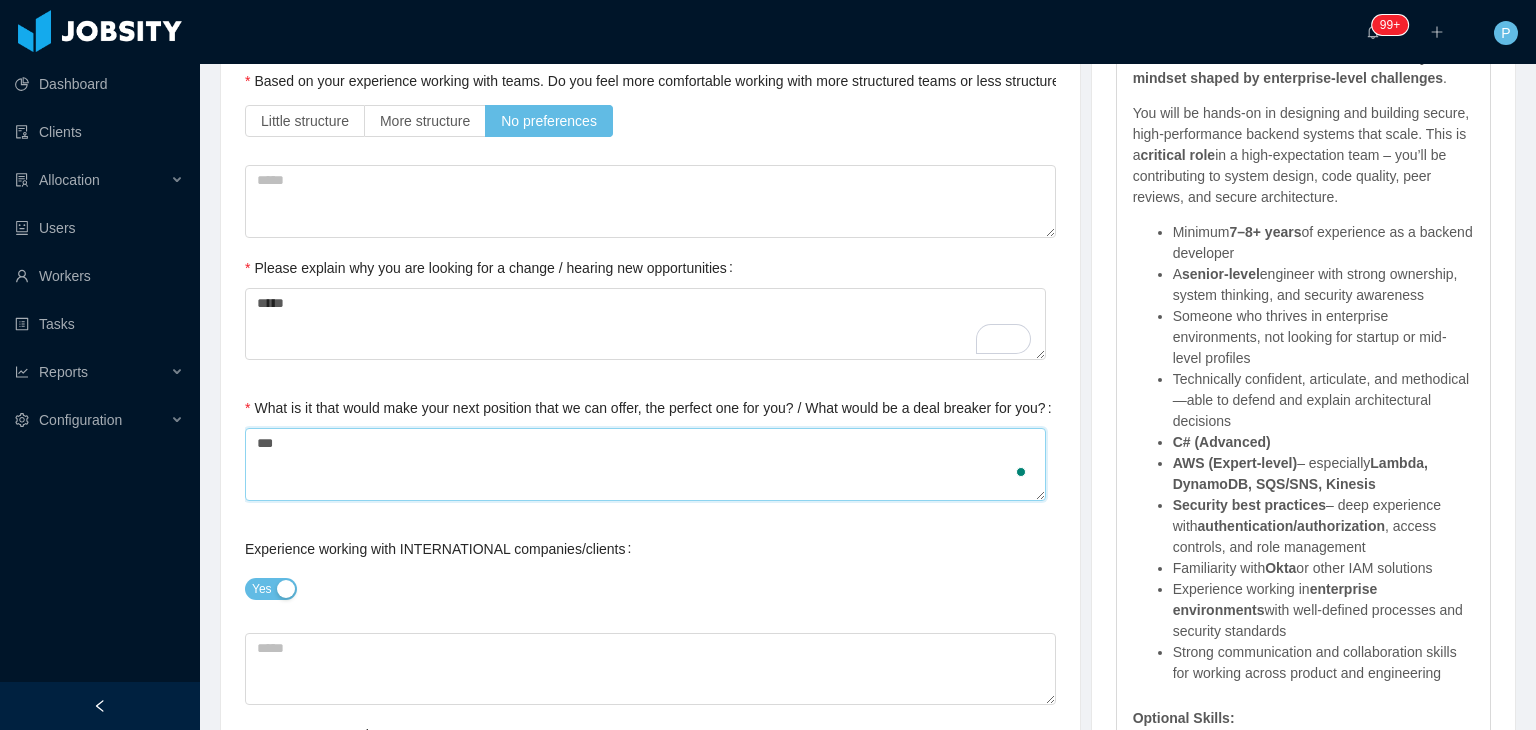 type on "****" 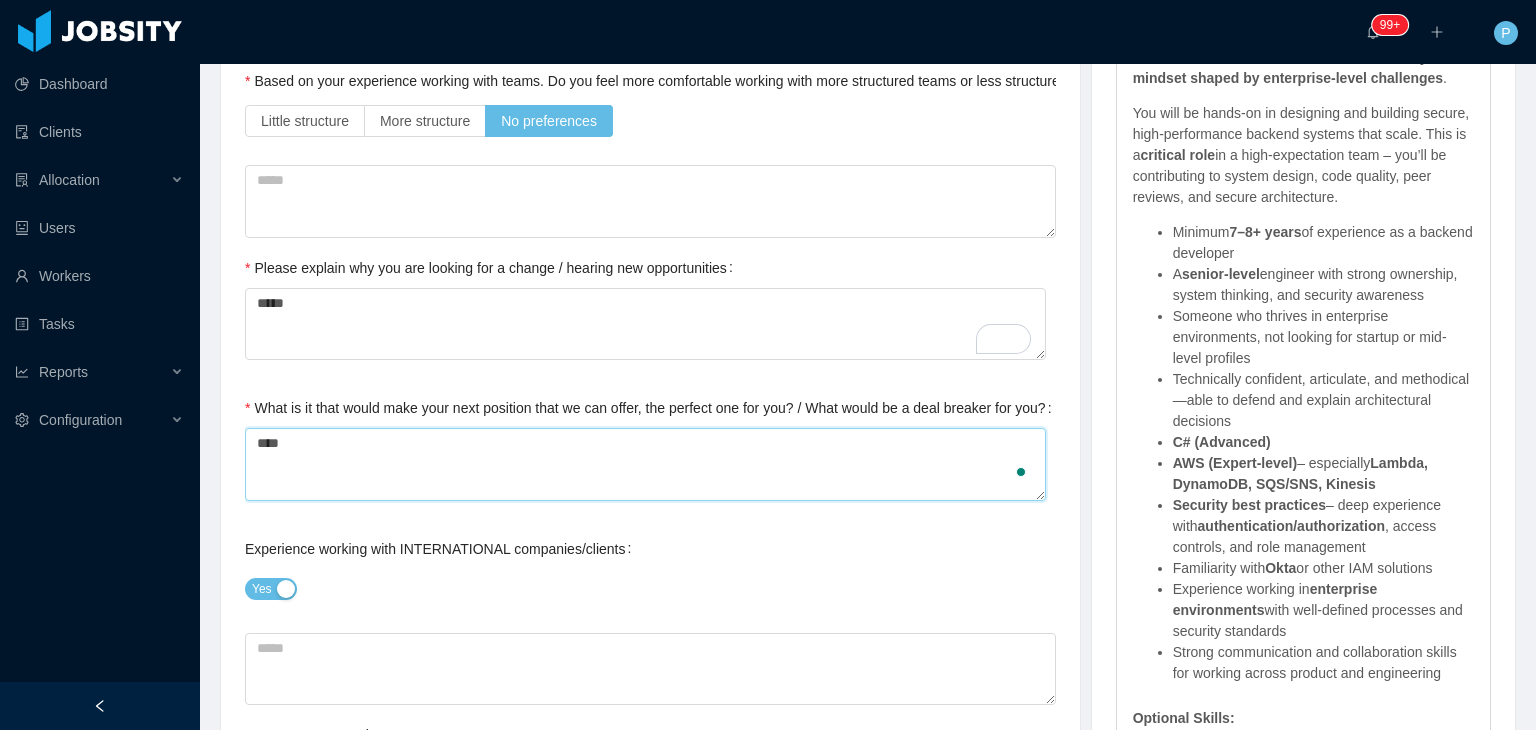 type on "*****" 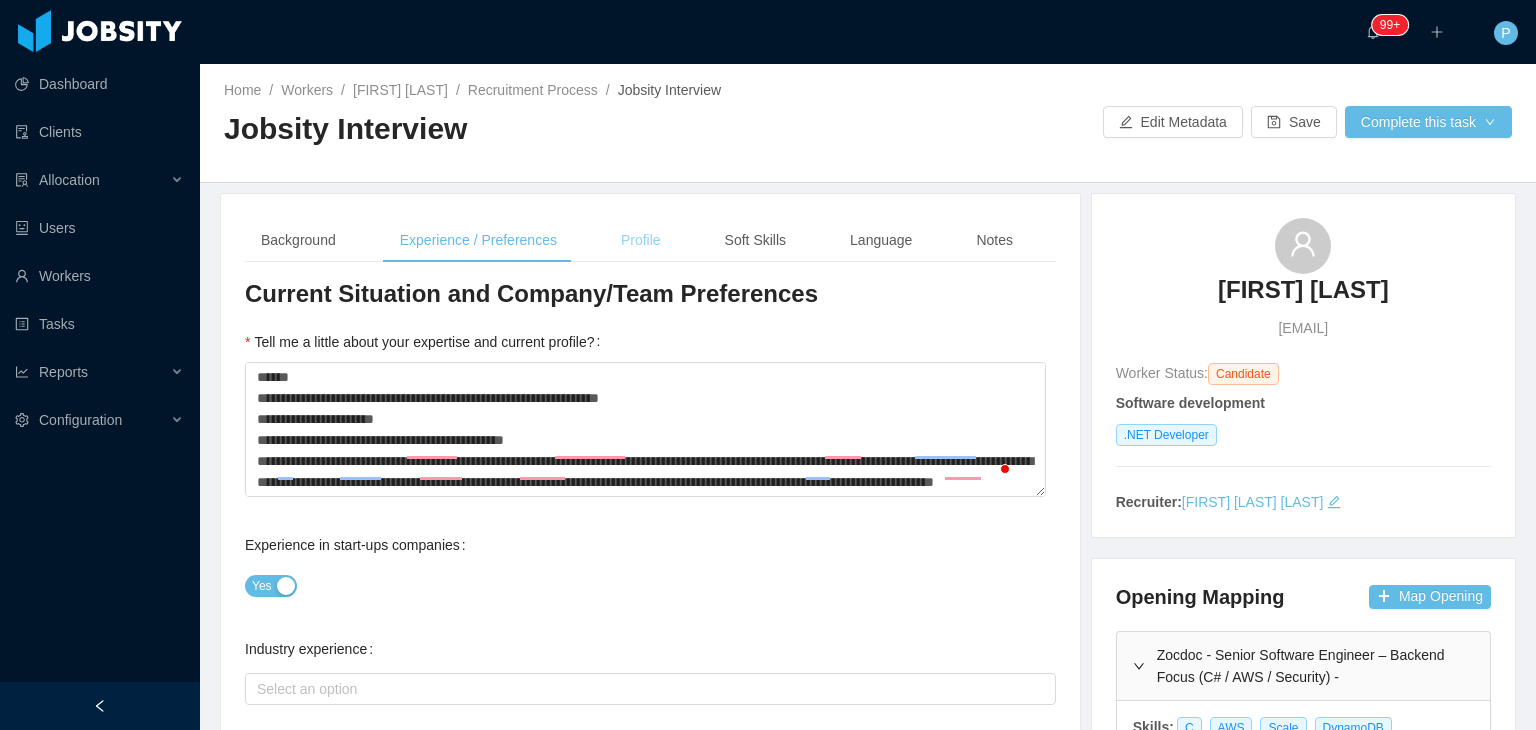 type on "*****" 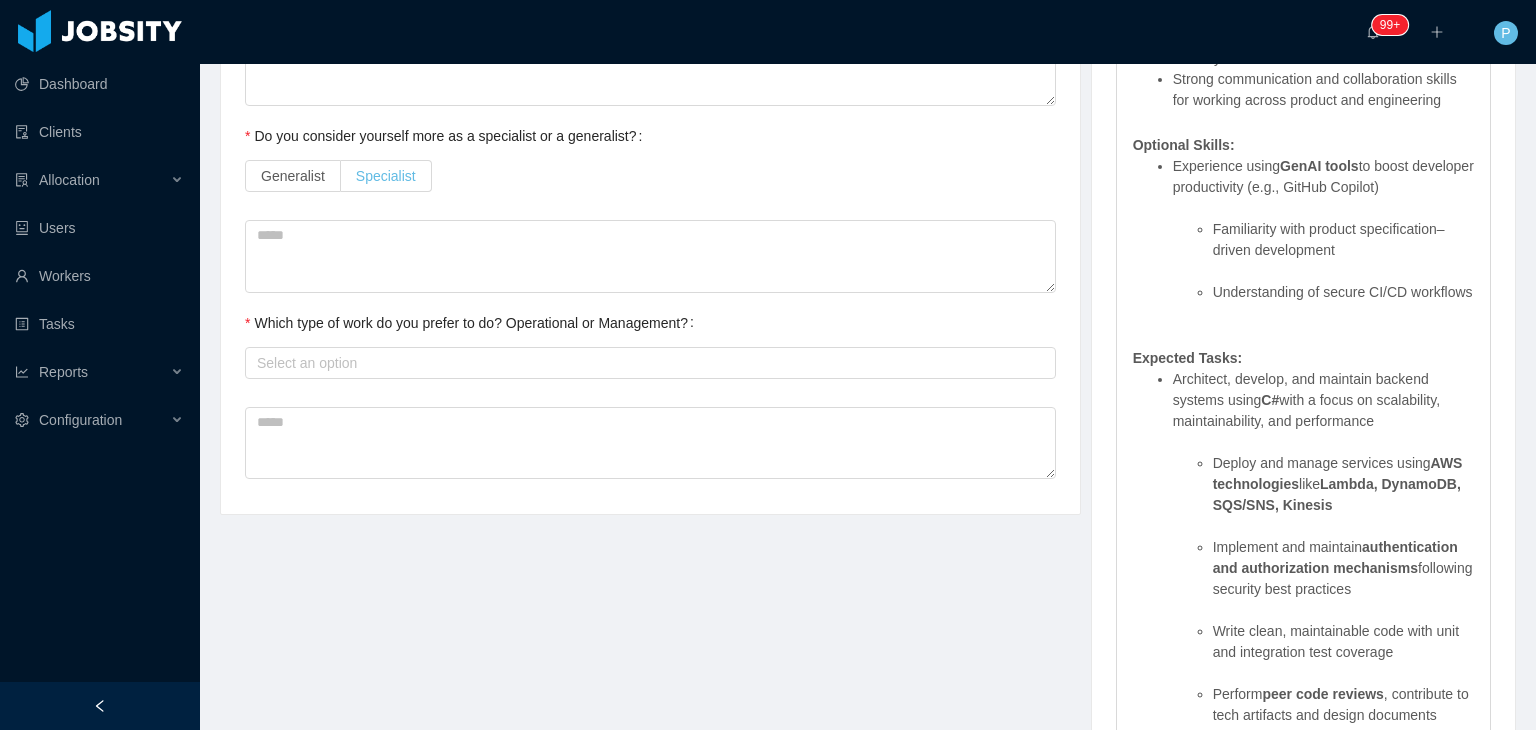 click on "Specialist" at bounding box center [386, 176] 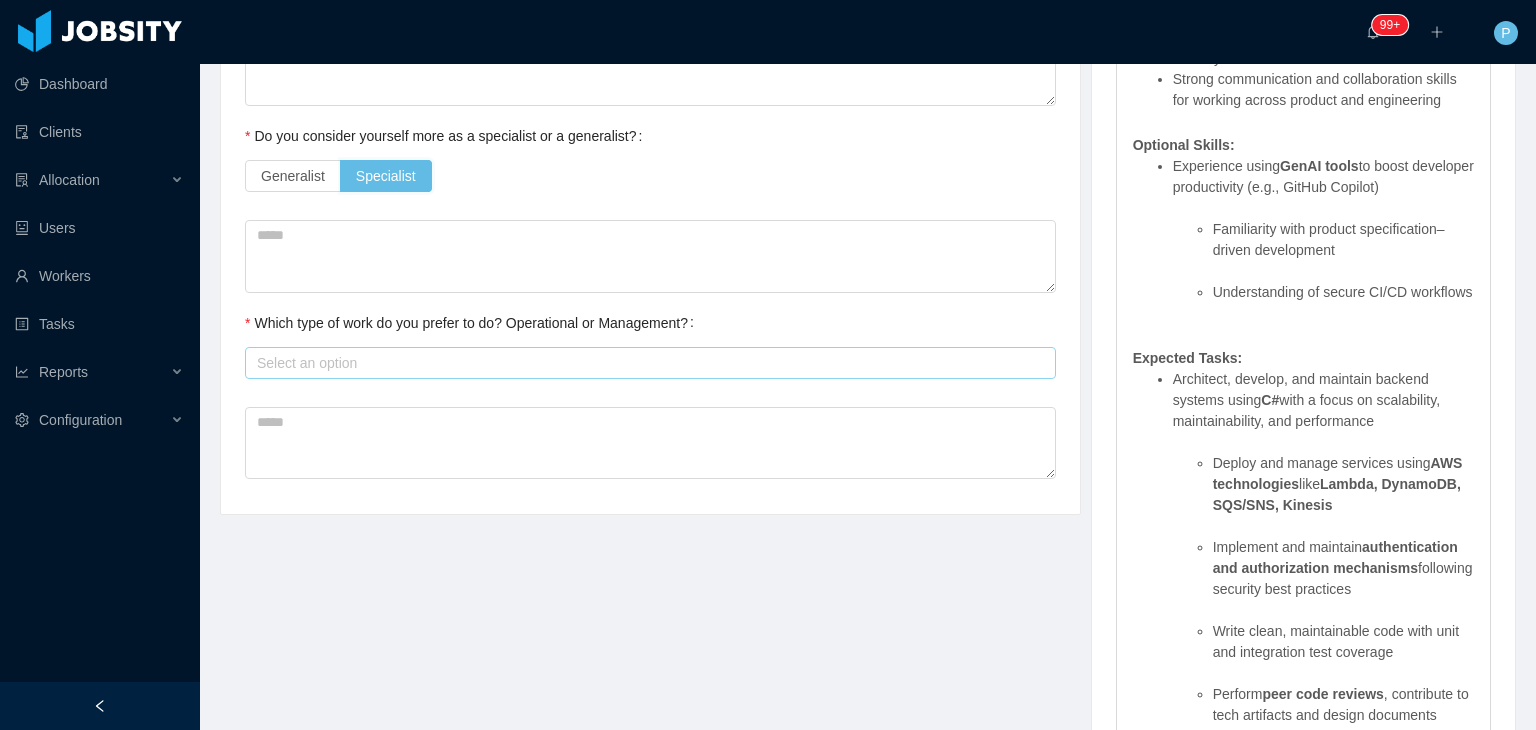click on "Select an option" at bounding box center (646, 363) 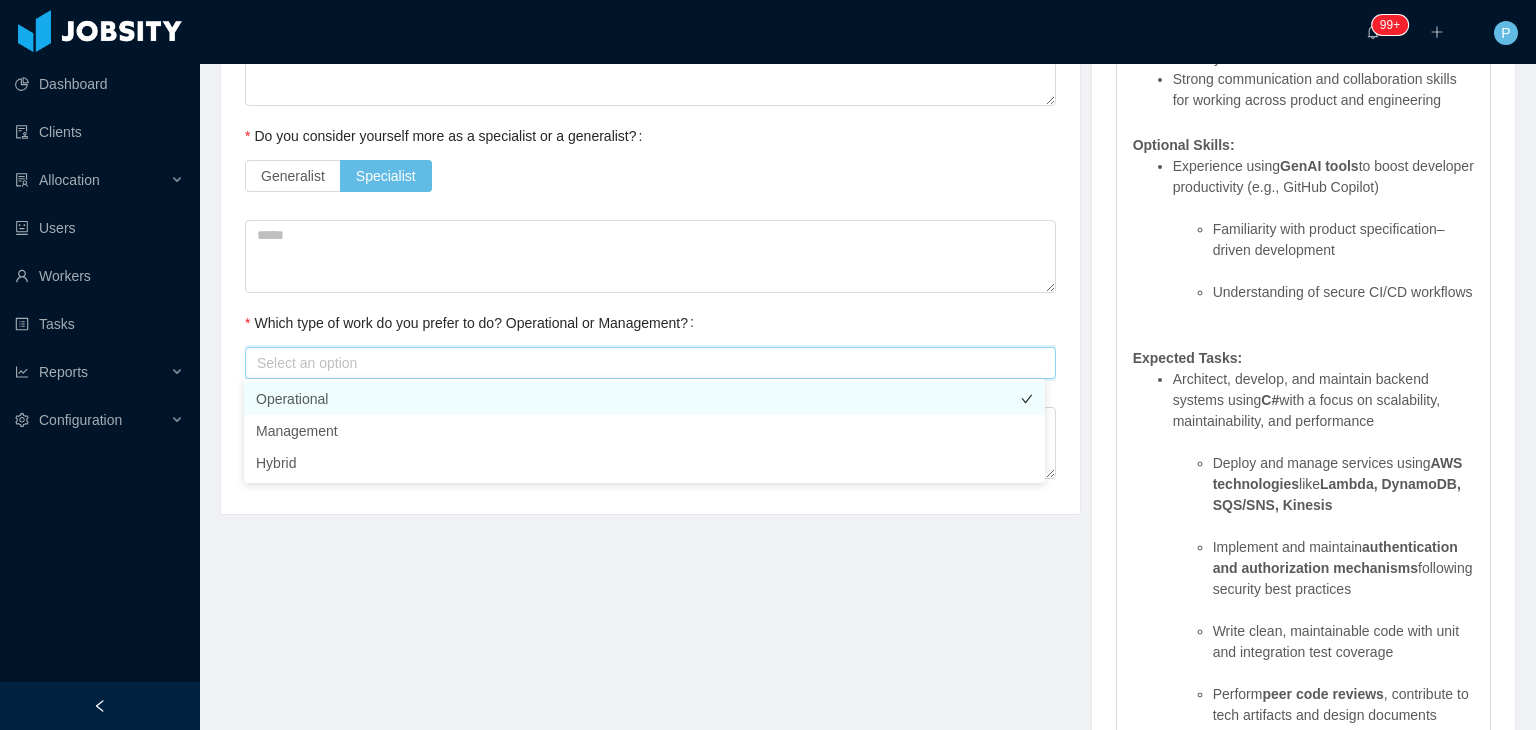 click on "Operational" at bounding box center (644, 399) 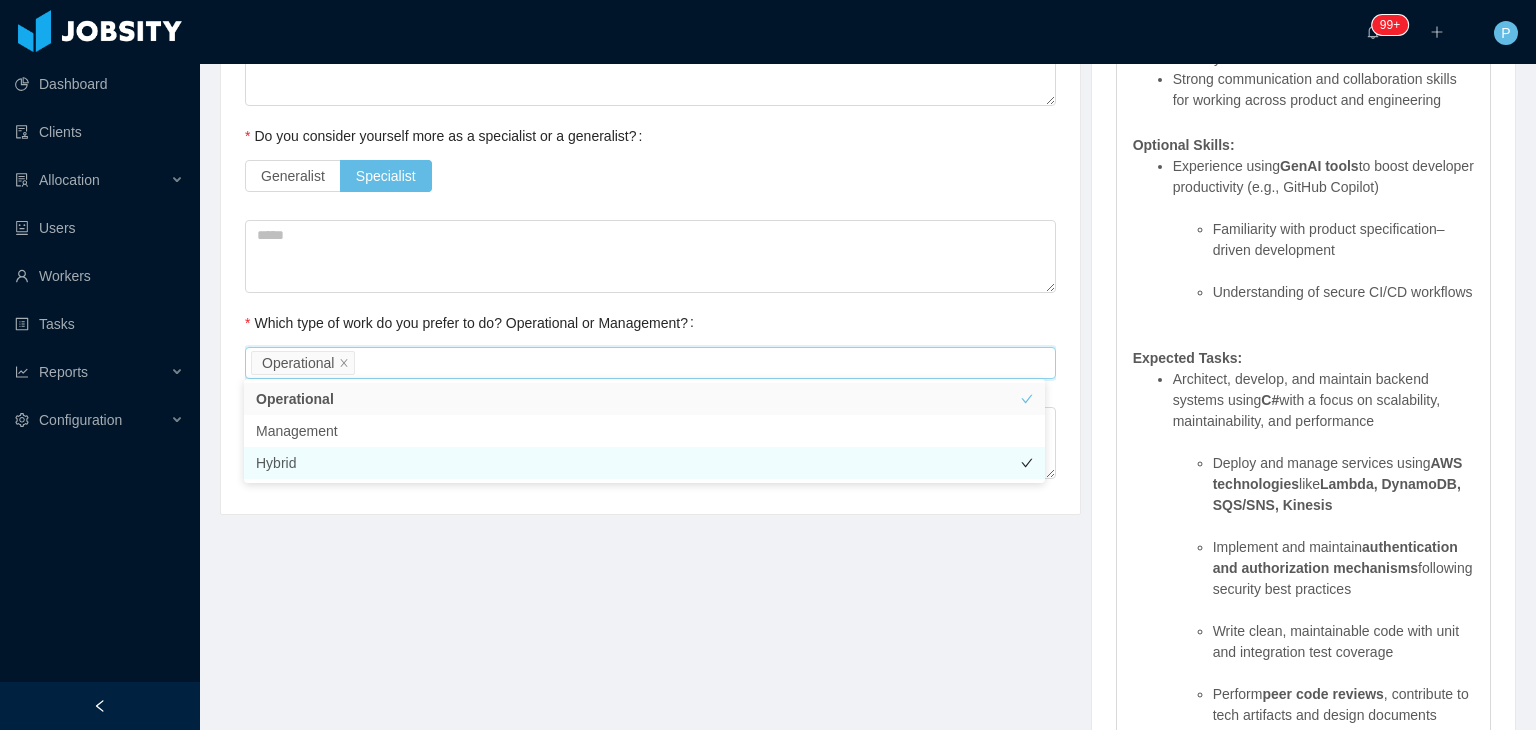 click on "Hybrid" at bounding box center [644, 463] 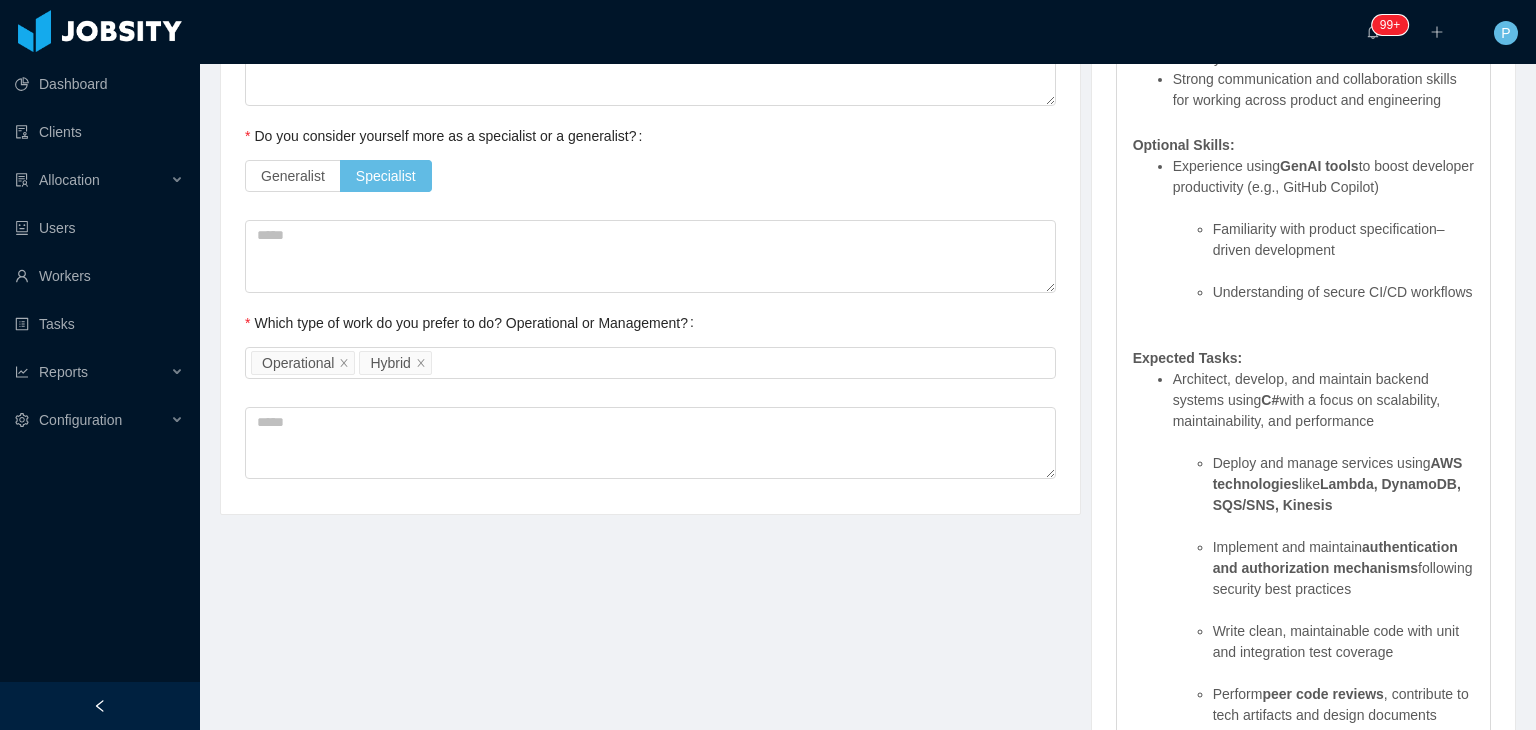 click on "Background Experience / Preferences Profile Soft Skills Language Notes General Background What have you heard about Jobsity? * Billable Billable Gender Female Male Non binary Location Country ****** Brazil   City ******* Vitória   Marital Status Marital Status Number of Children * Nationality Country   Education Degree Institution Actions Bachelor's degree in Electrical Engineering, Electrical Engineering FAESA Edit Remove + Add Overall Years of Experience * Date of Birth Current Situation and Company/Team Preferences Tell me a little about your expertise and current profile? Experience in start-ups companies Yes Industry experience Select an option   Based on your experience working with teams. Do you feel more comfortable working with larger teams or smaller teams? Small teams Big teams No preferences Based on your experience working with teams. Do you feel more comfortable working with more structured teams or less structured teams? Little structure More structure No preferences ***** ***** Yes Yes No" at bounding box center (868, -92) 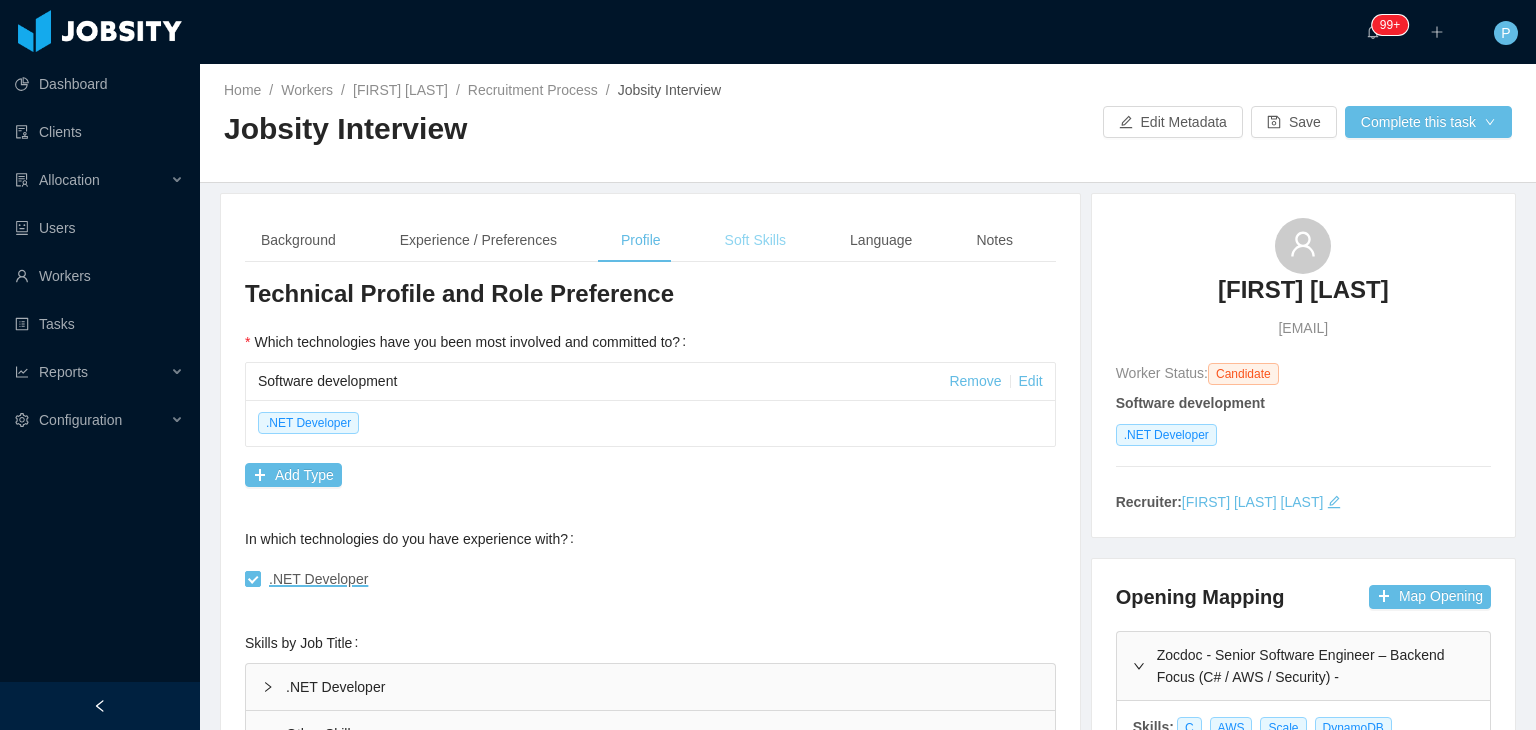 click on "Soft Skills" at bounding box center (755, 240) 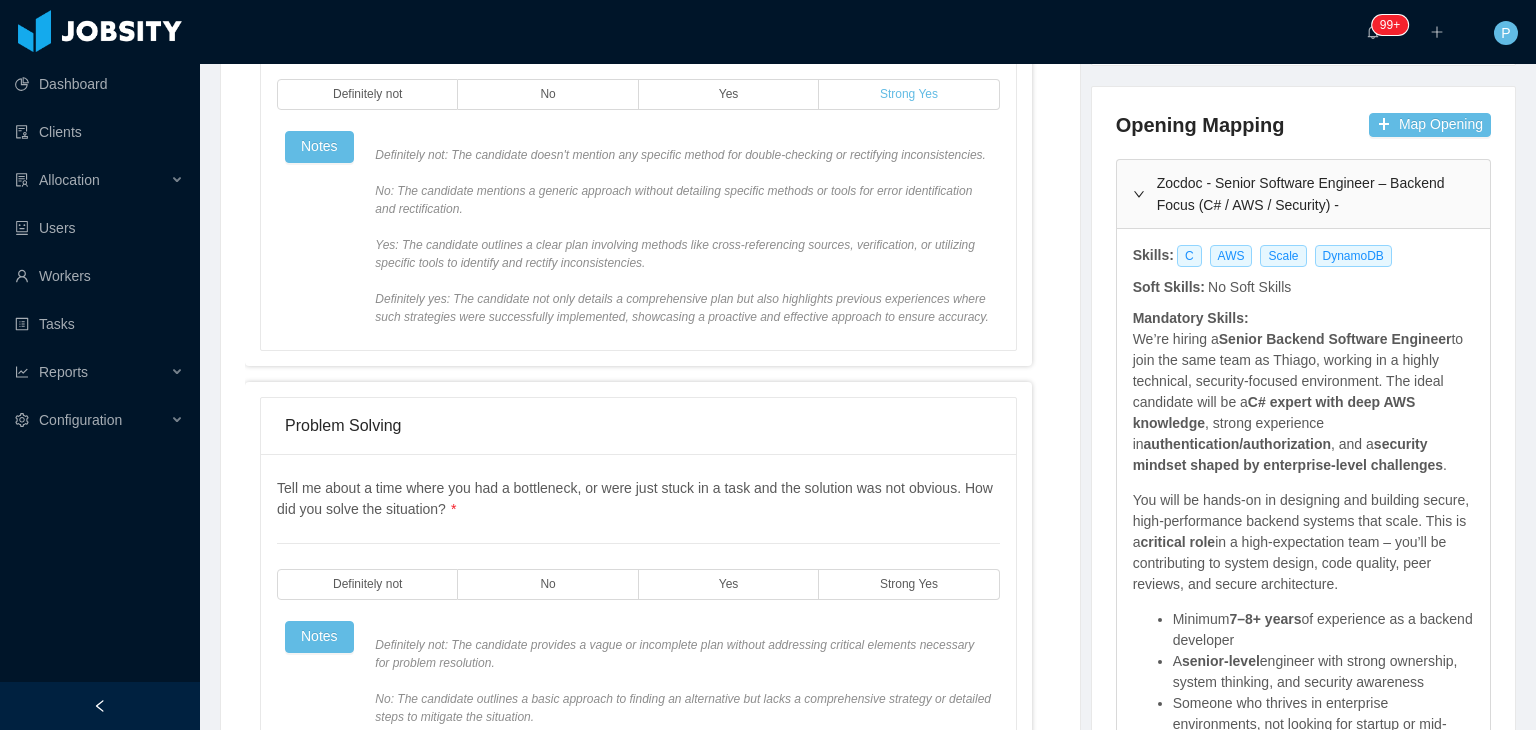 click on "Strong Yes" at bounding box center [909, 94] 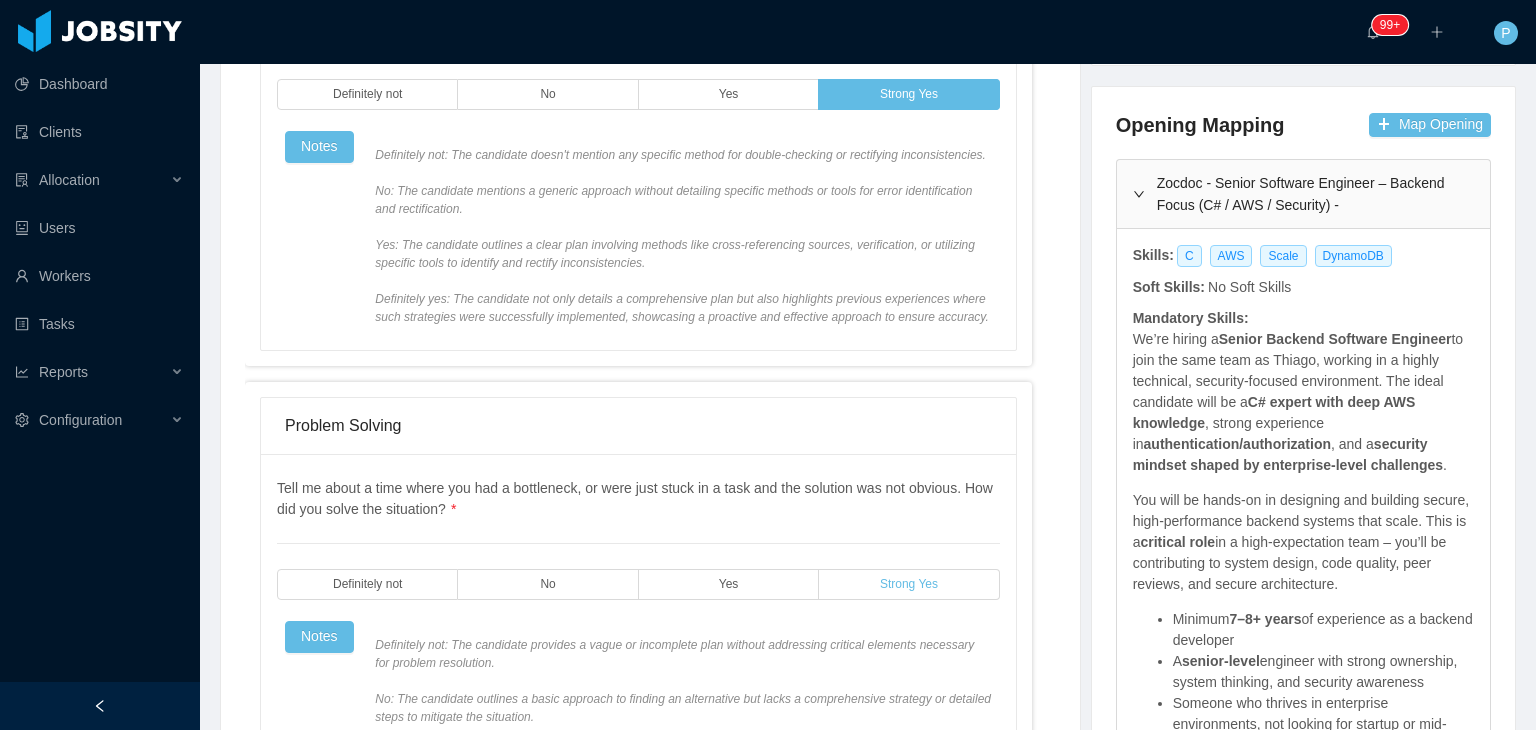 click on "Strong Yes" at bounding box center (909, 584) 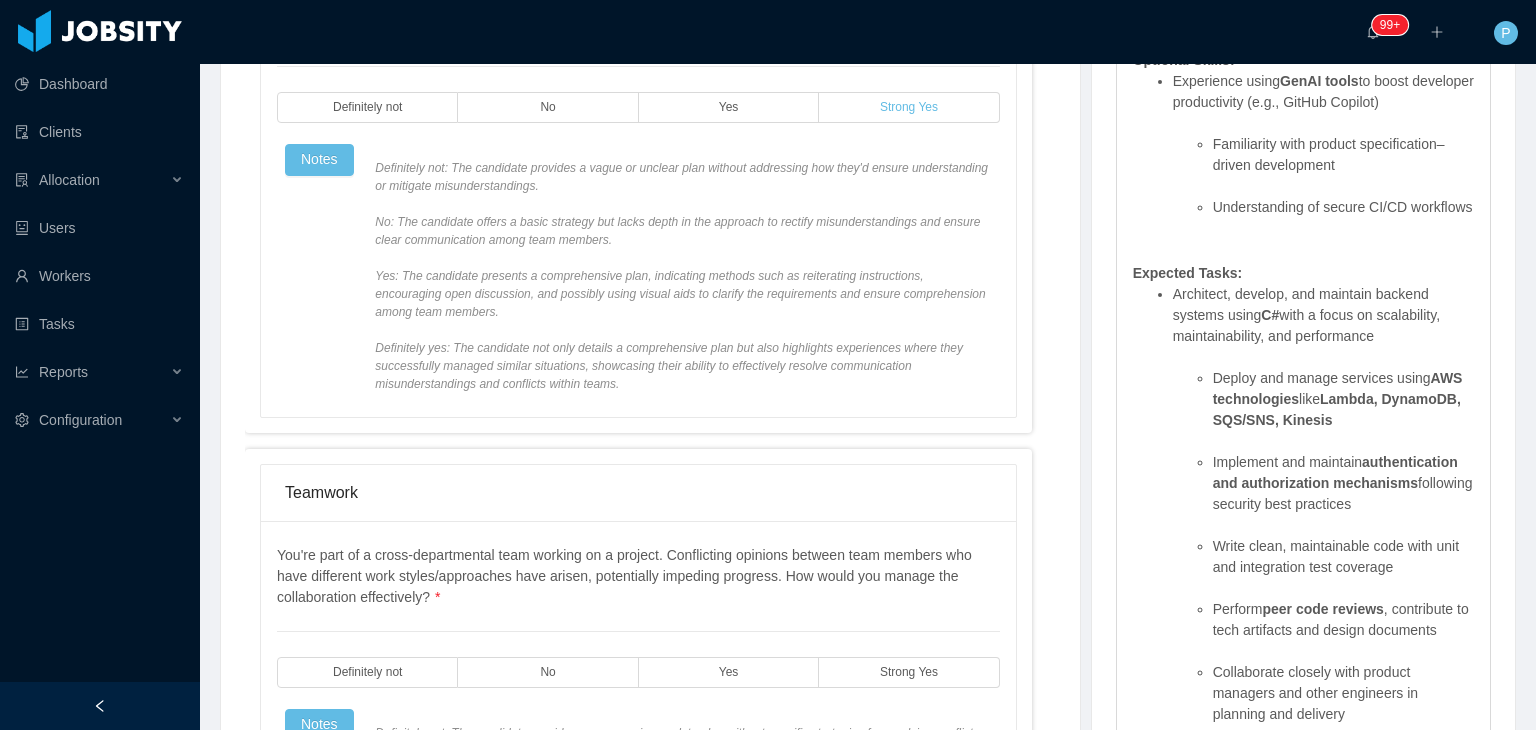 click on "Strong Yes" at bounding box center [909, 107] 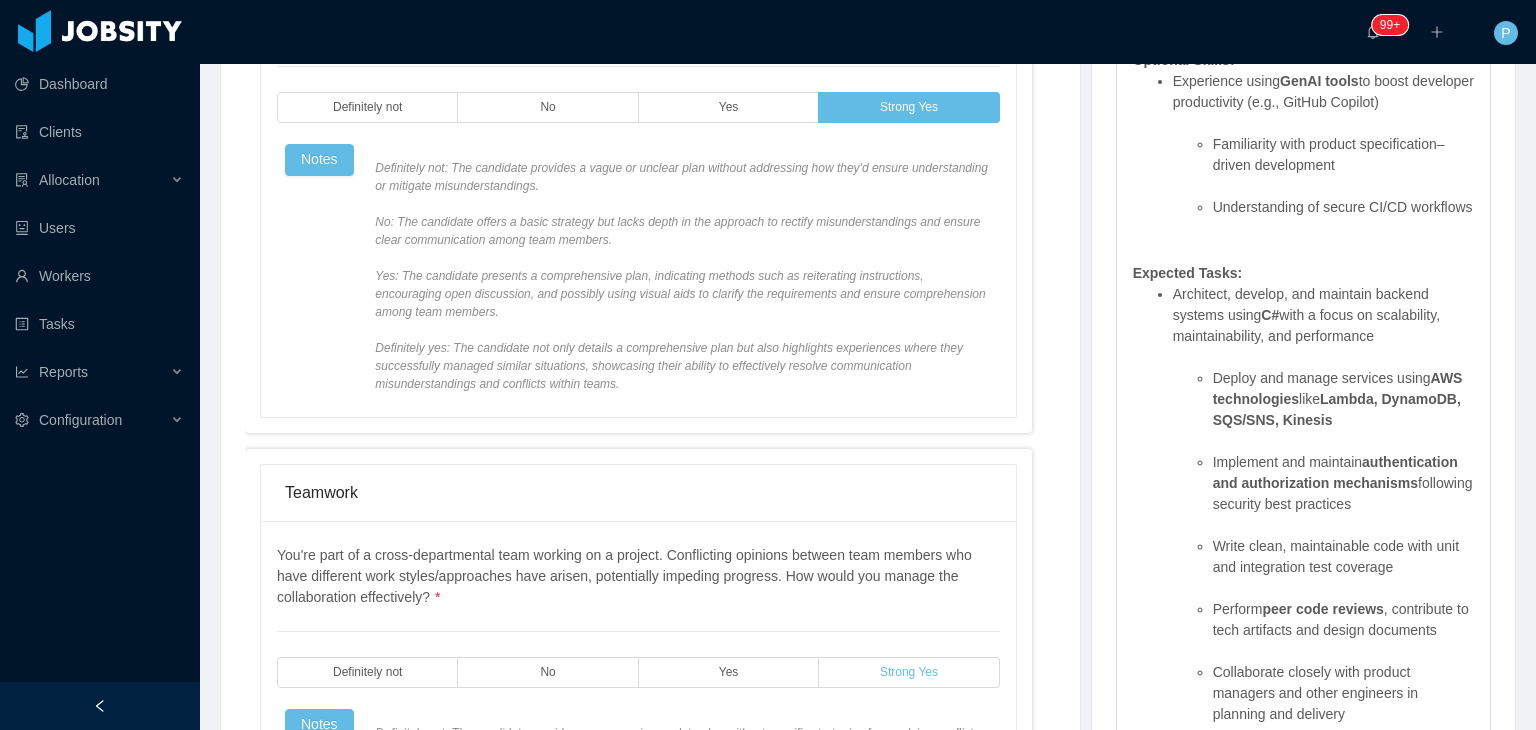 click on "Strong Yes" at bounding box center [909, 672] 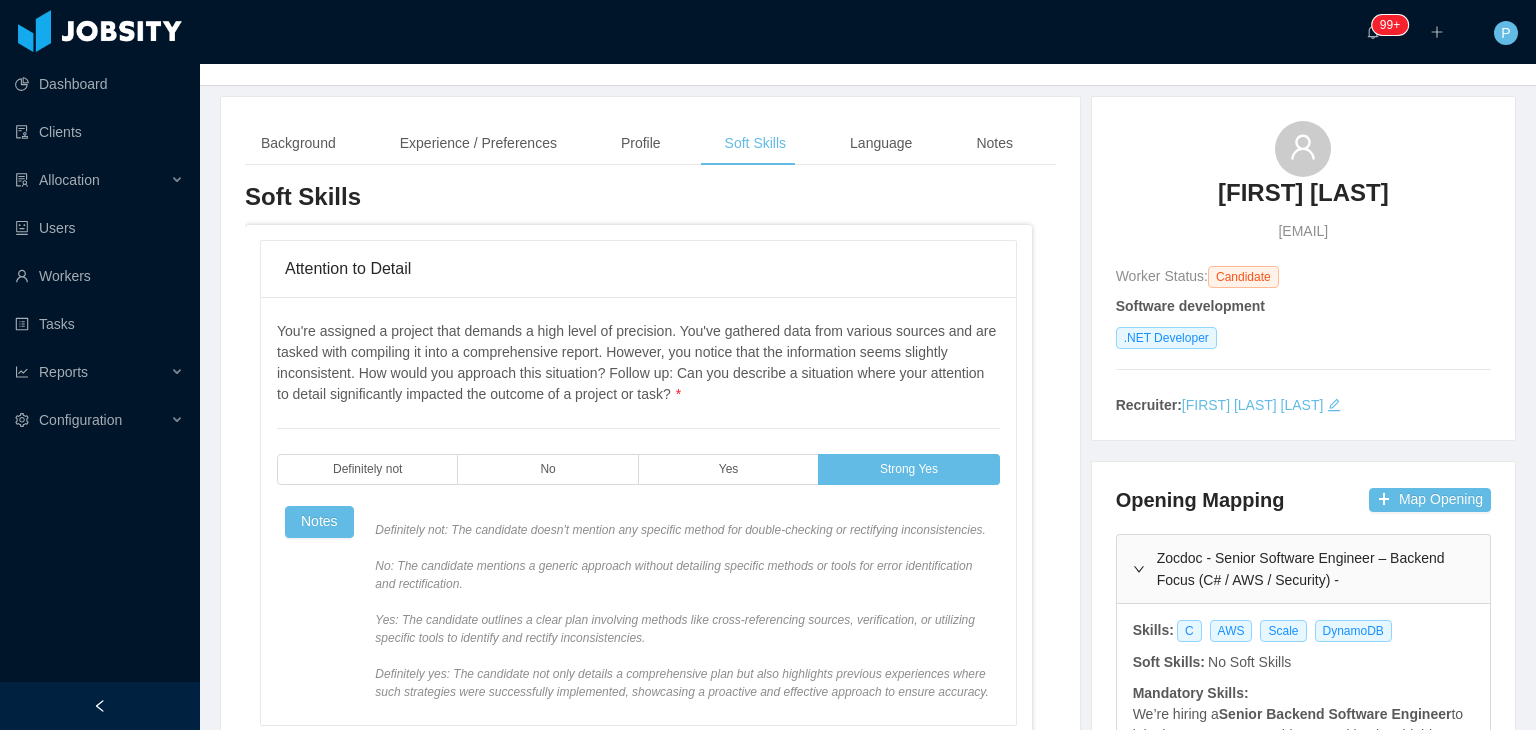 scroll, scrollTop: 0, scrollLeft: 0, axis: both 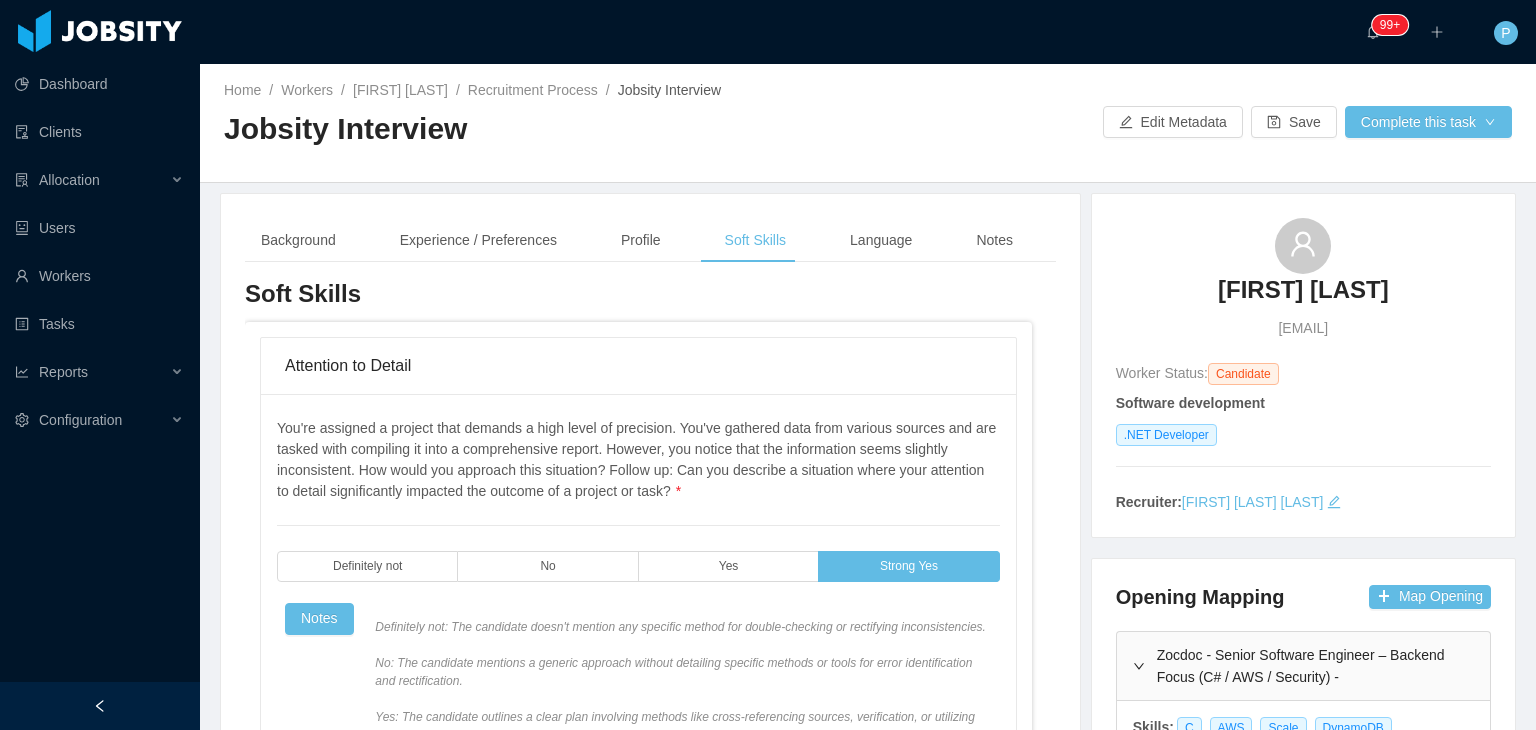 click on "Background Experience / Preferences Profile Soft Skills Language Notes" at bounding box center [637, 240] 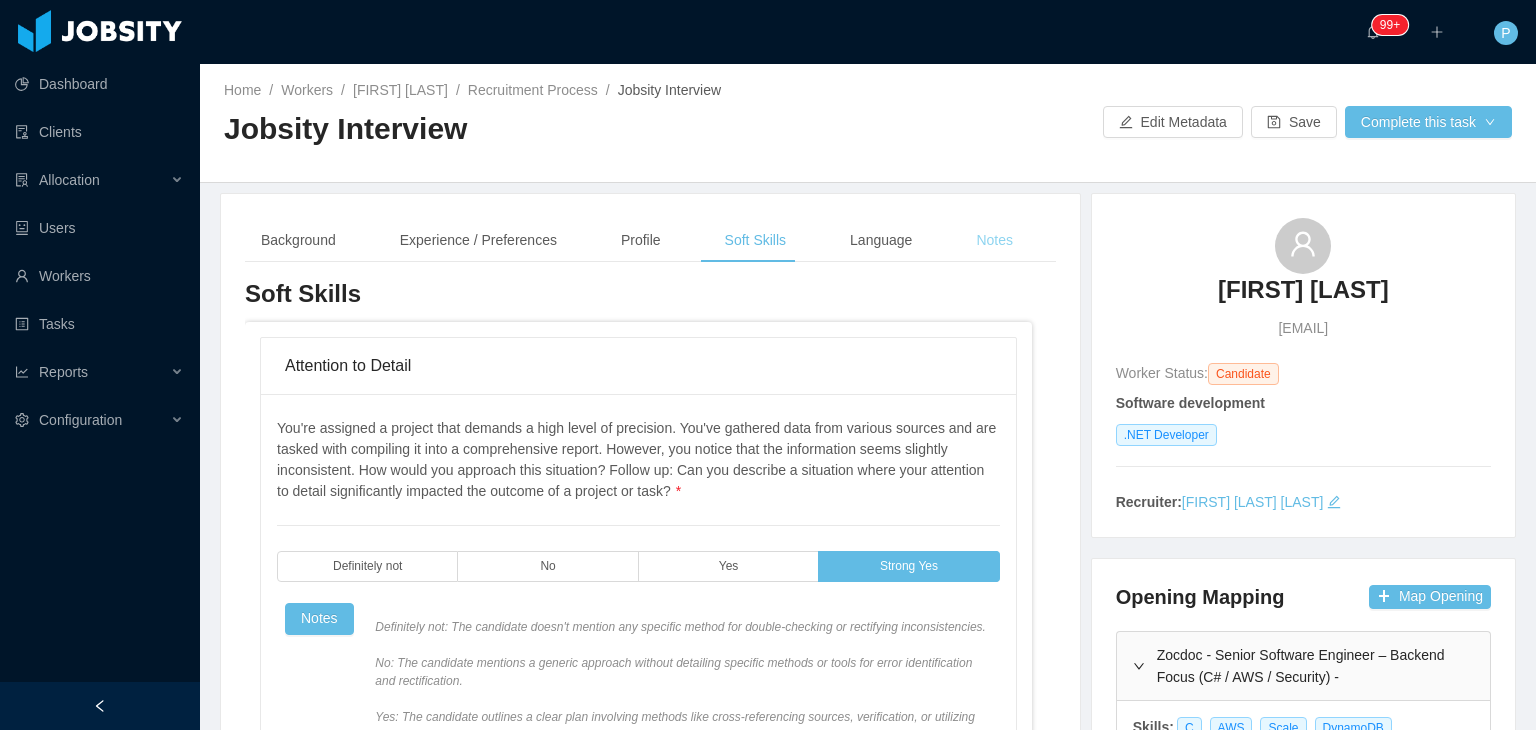 click on "Notes" at bounding box center [994, 240] 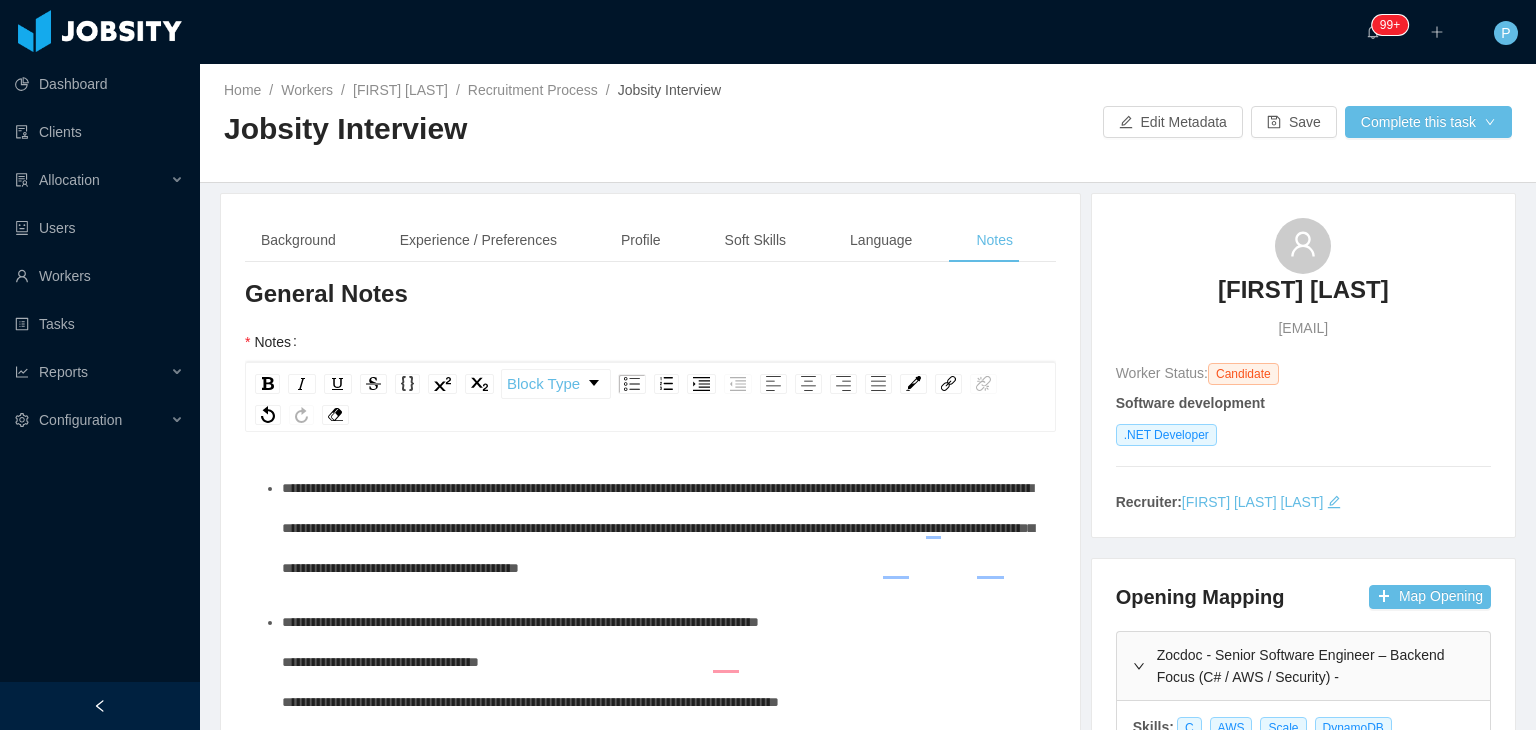 scroll, scrollTop: 101, scrollLeft: 0, axis: vertical 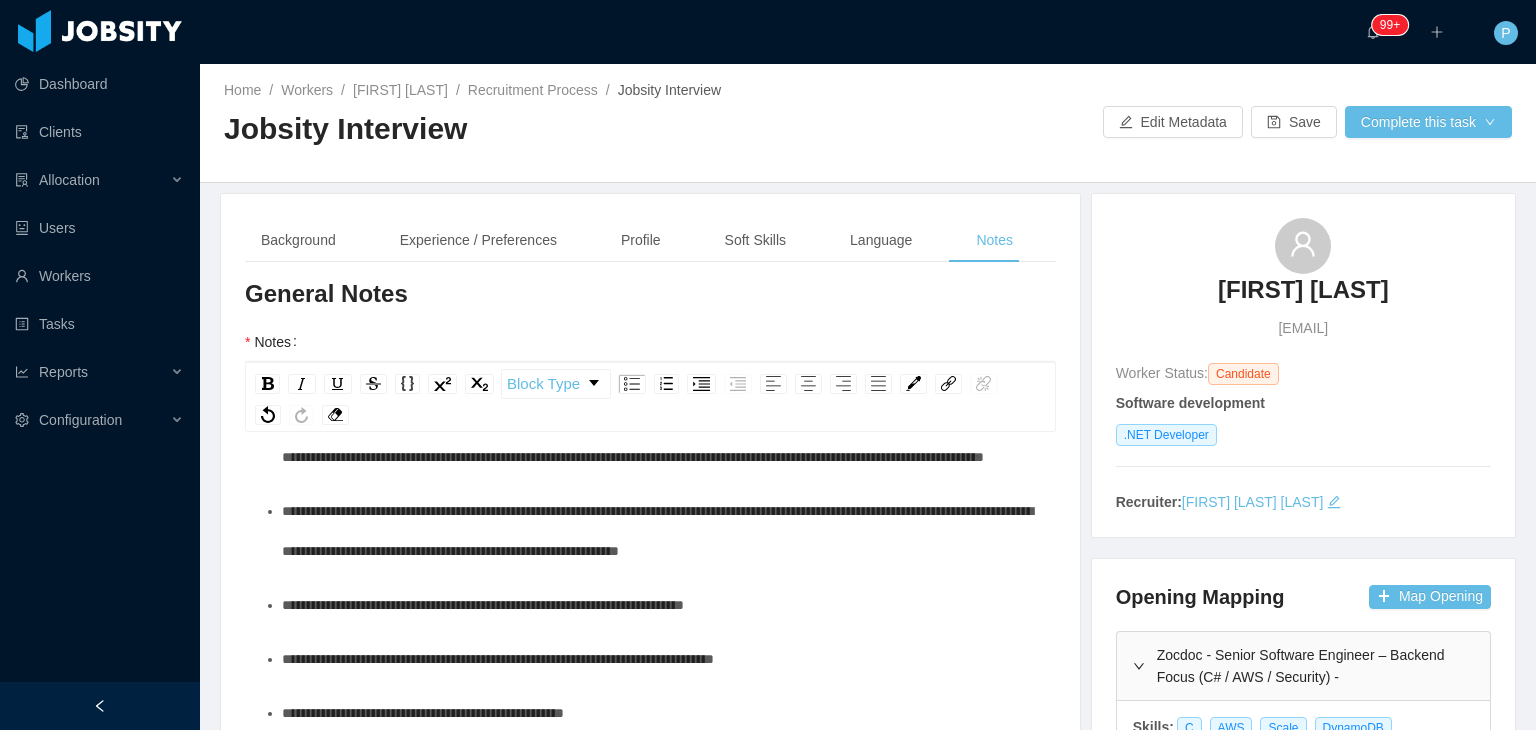 click on "**********" at bounding box center [661, 605] 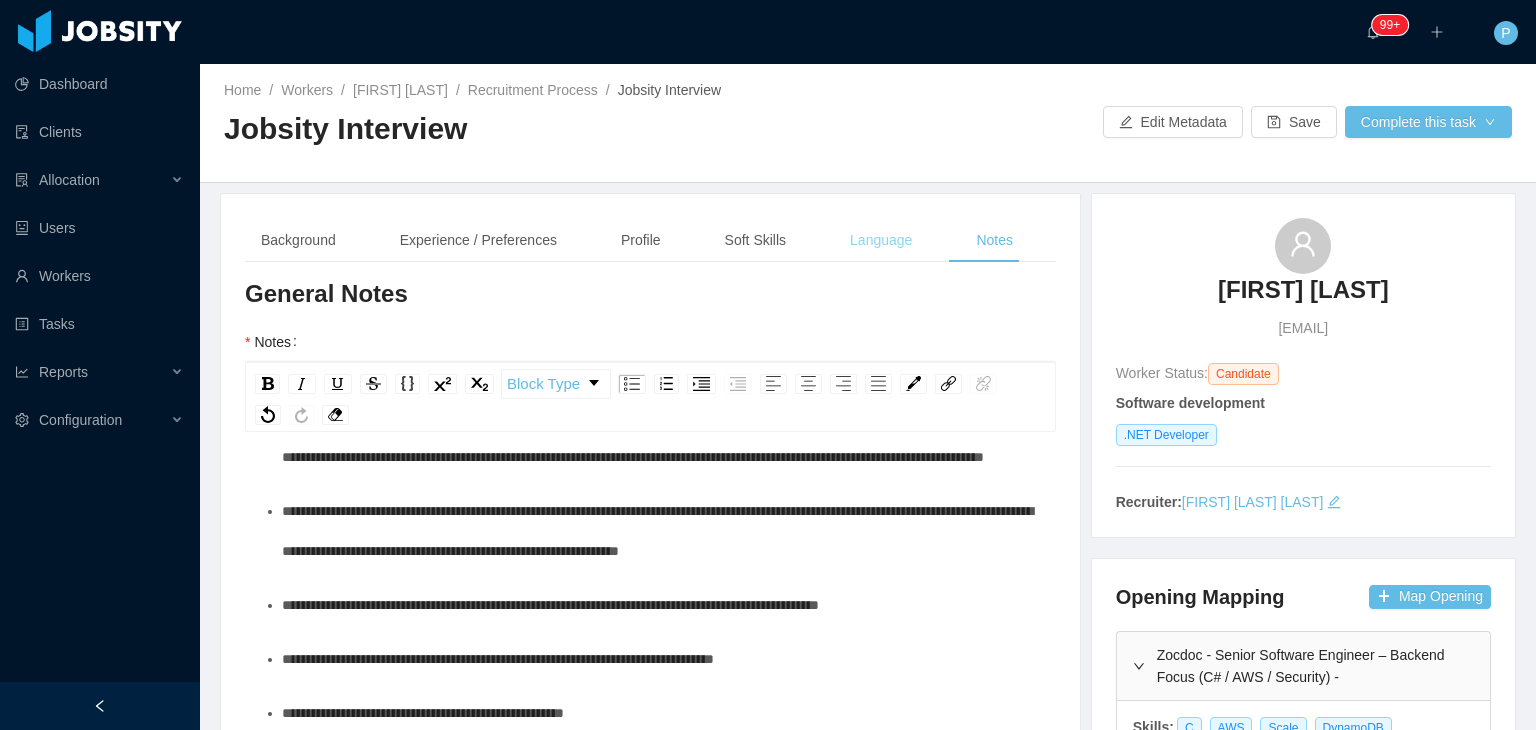 click on "Language" at bounding box center [881, 240] 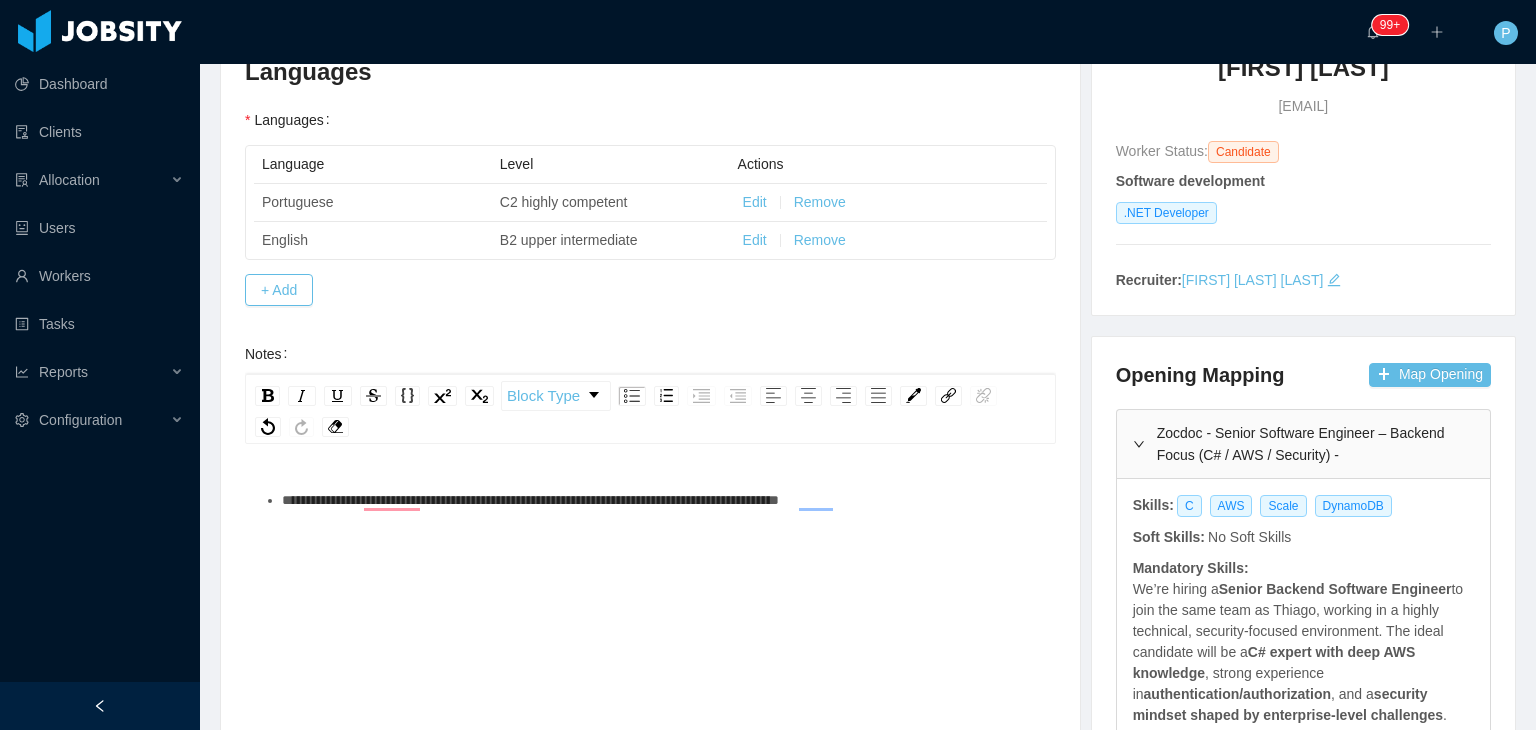 click on "**********" at bounding box center [661, 500] 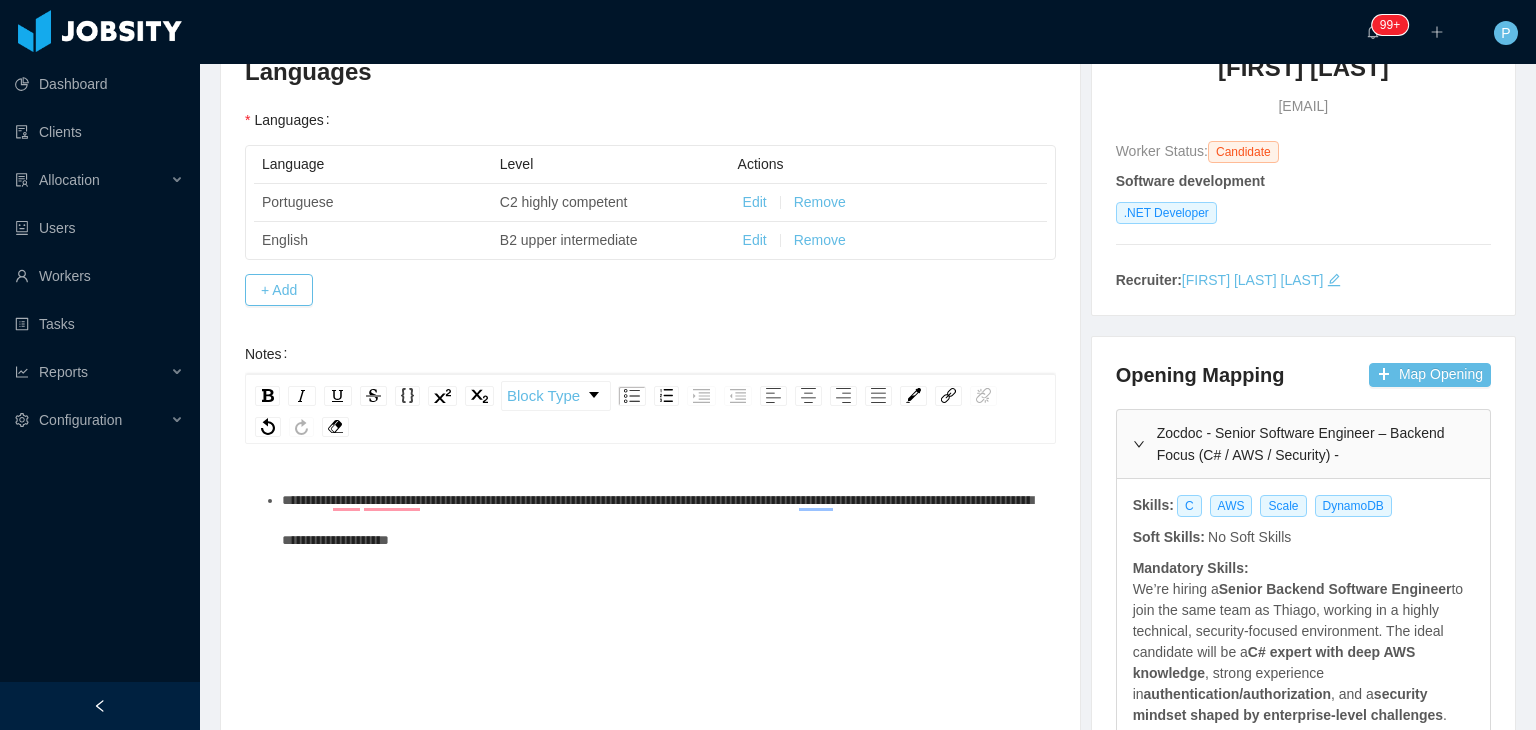 scroll, scrollTop: 0, scrollLeft: 0, axis: both 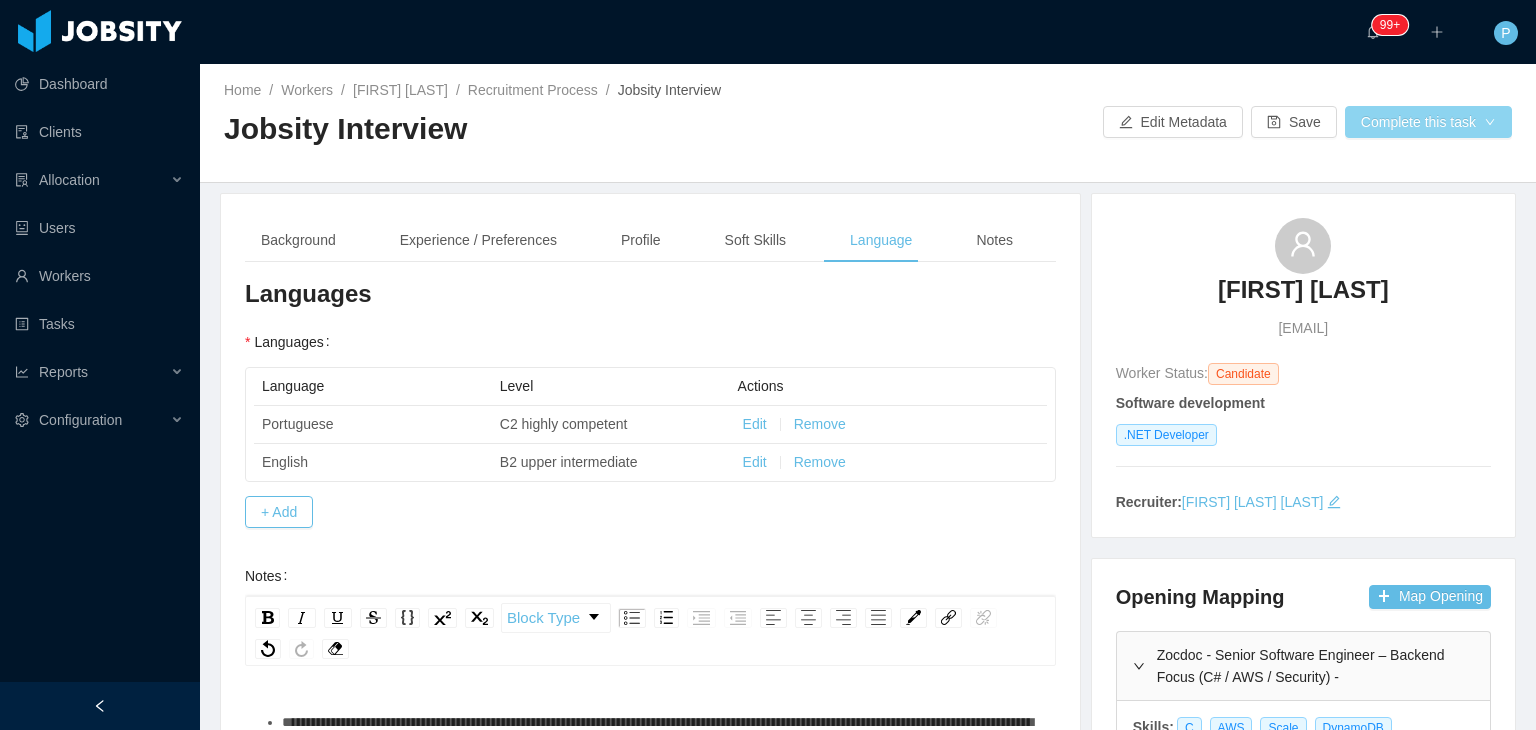 click on "Complete this task" at bounding box center (1428, 122) 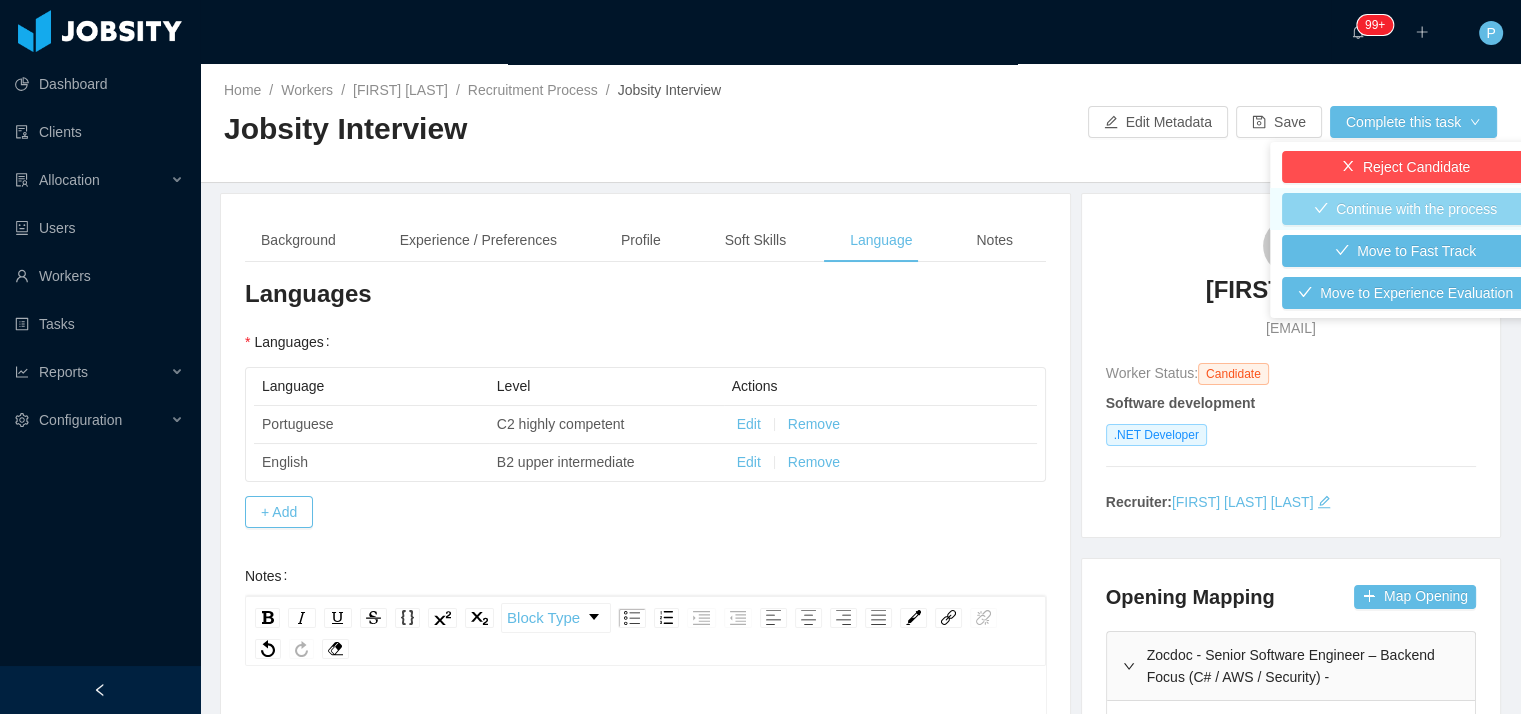 click on "Continue with the process" at bounding box center (1405, 209) 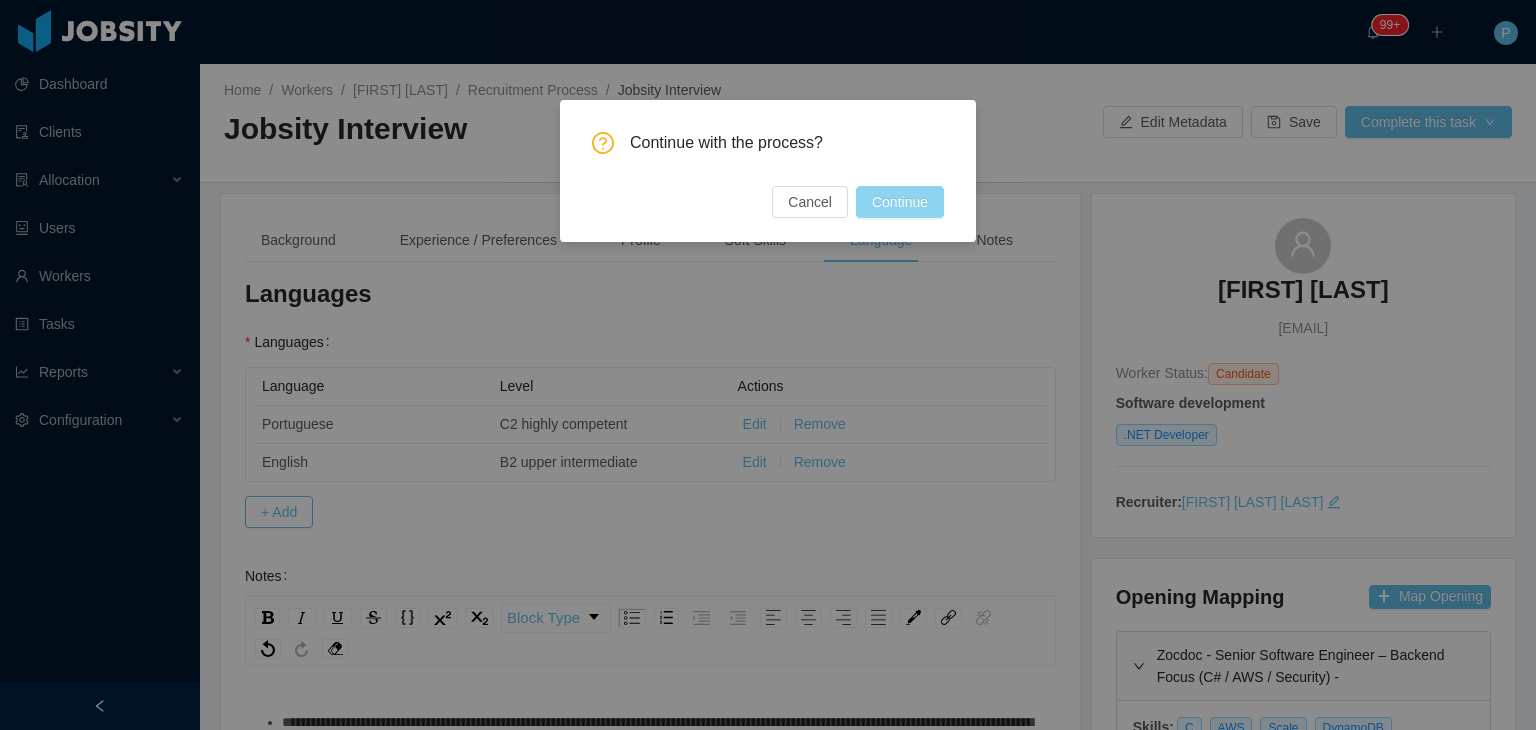 click on "Continue" at bounding box center [900, 202] 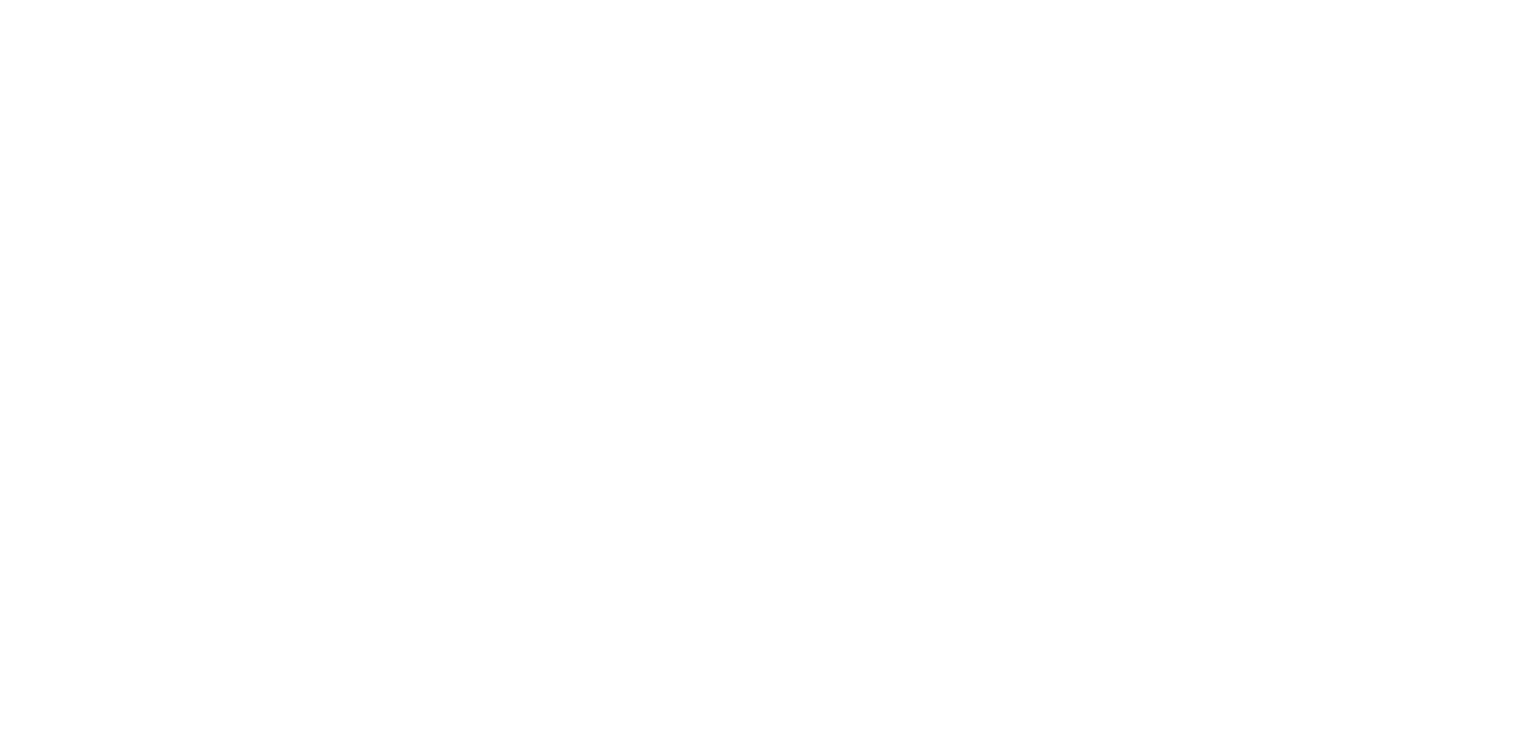 scroll, scrollTop: 0, scrollLeft: 0, axis: both 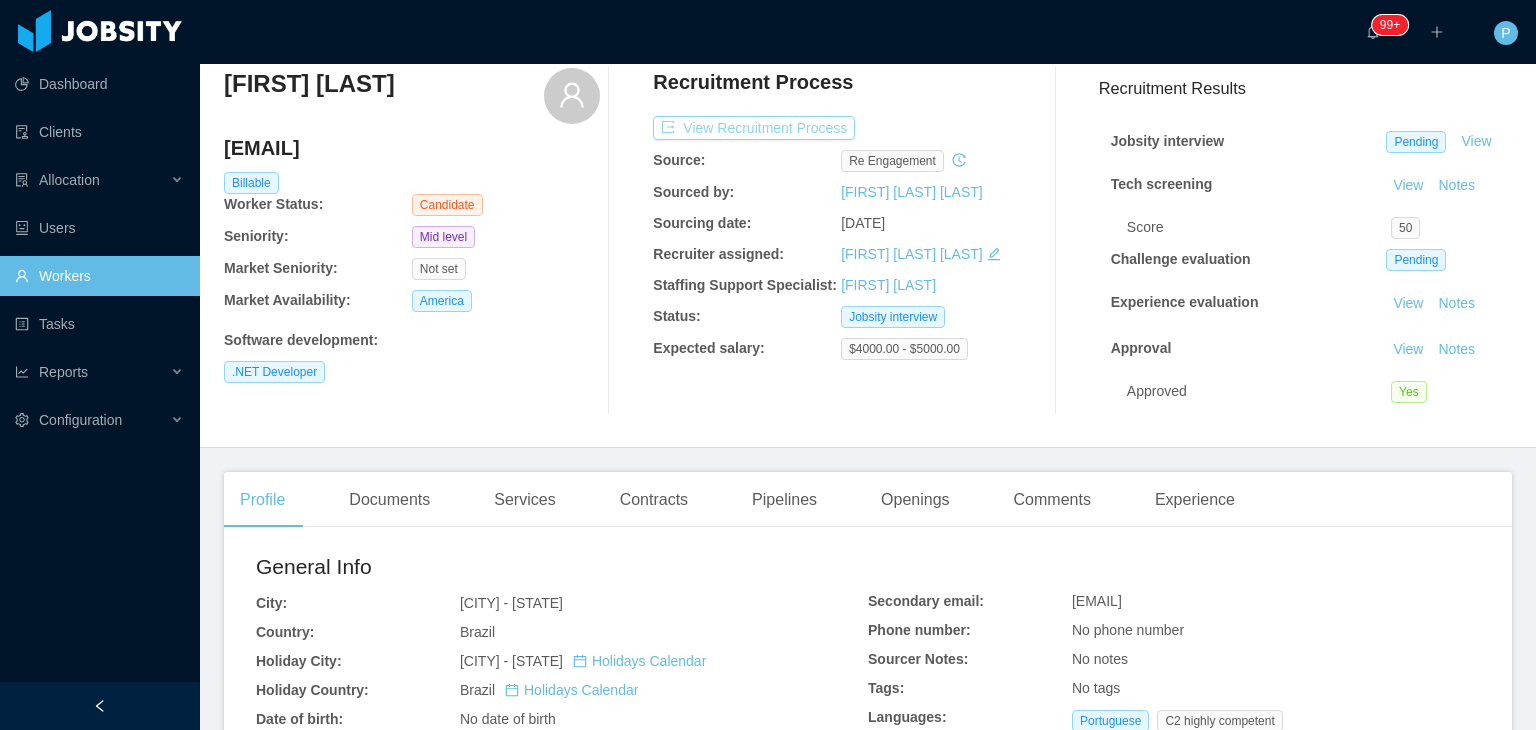 click on "View Recruitment Process" at bounding box center (754, 128) 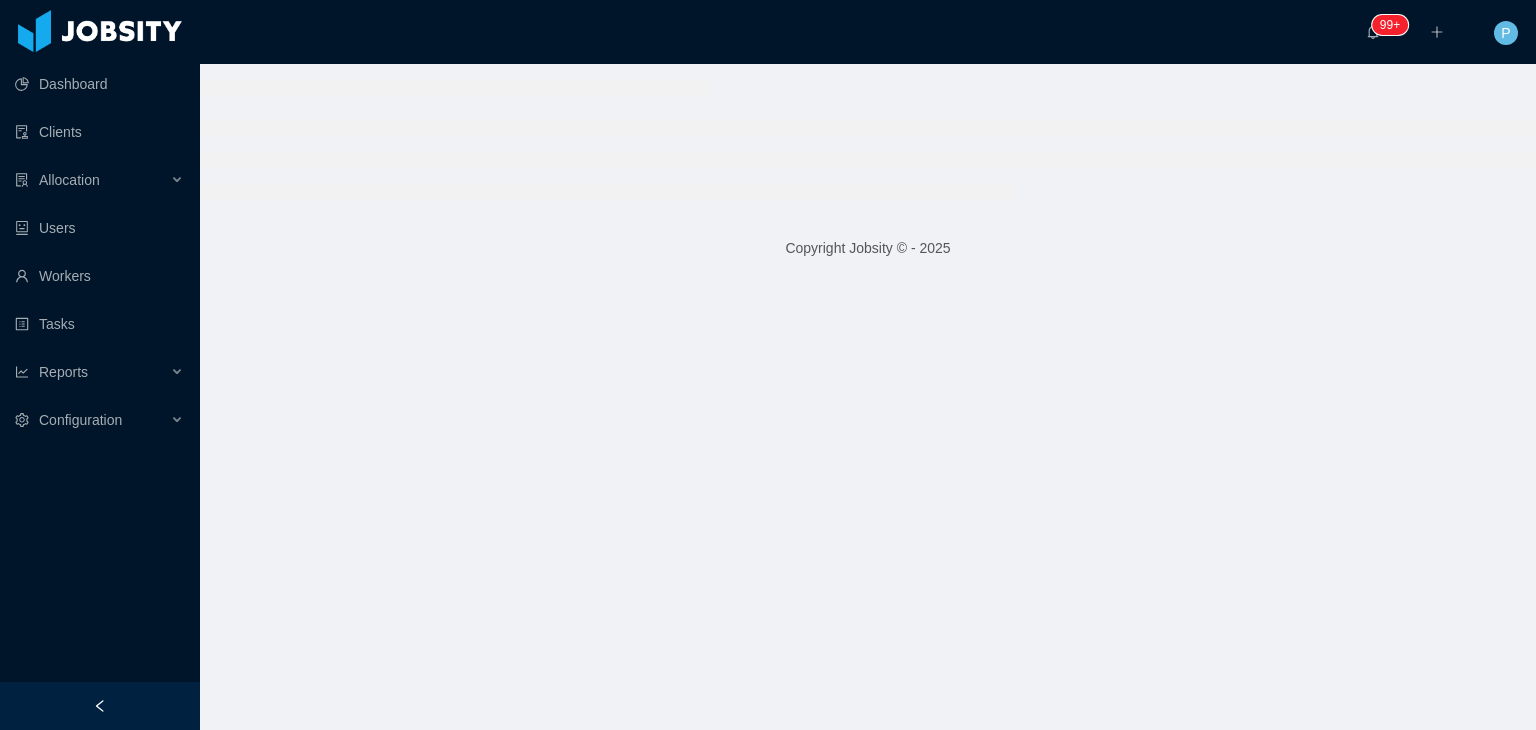 scroll, scrollTop: 0, scrollLeft: 0, axis: both 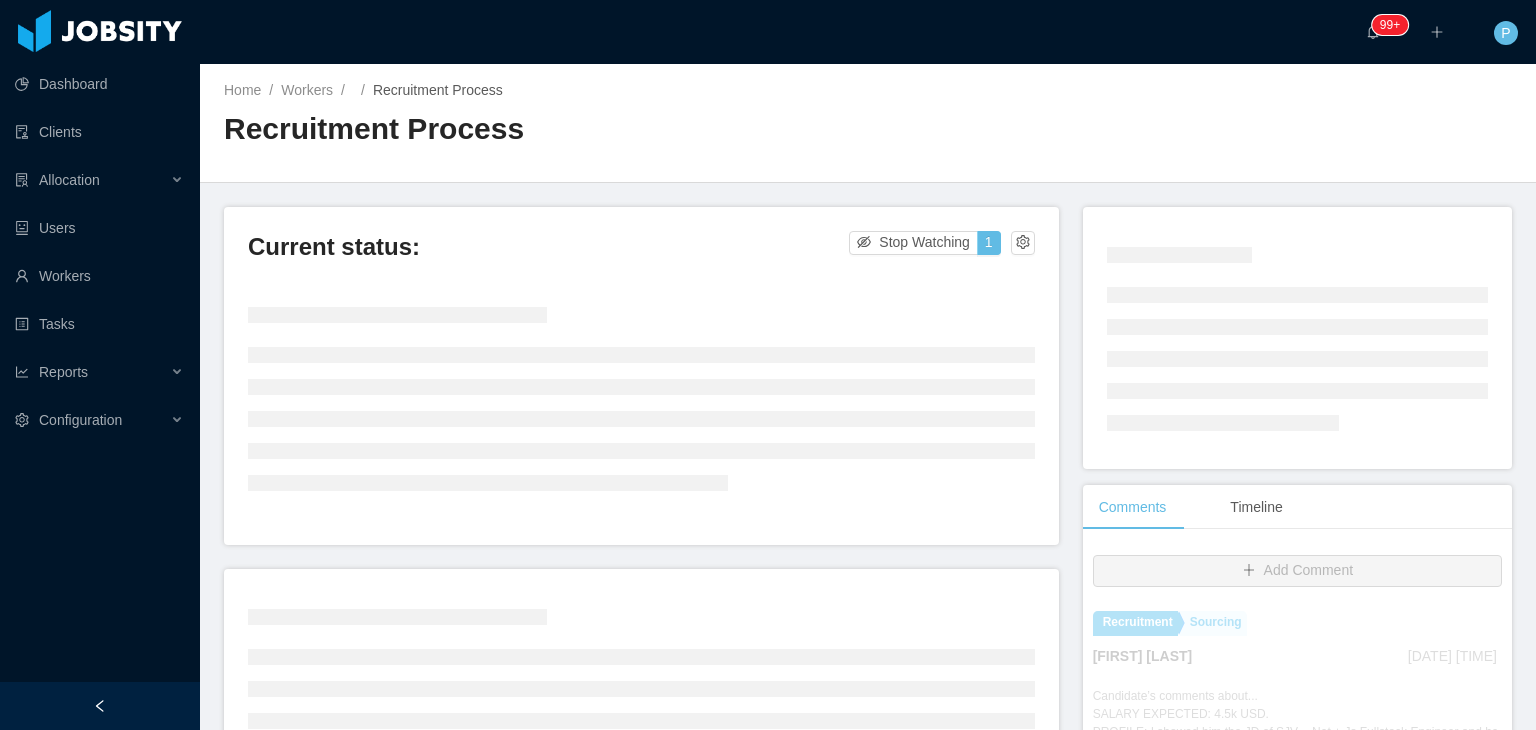 click on "Home / Workers / / Recruitment Process / Recruitment Process" at bounding box center (868, 123) 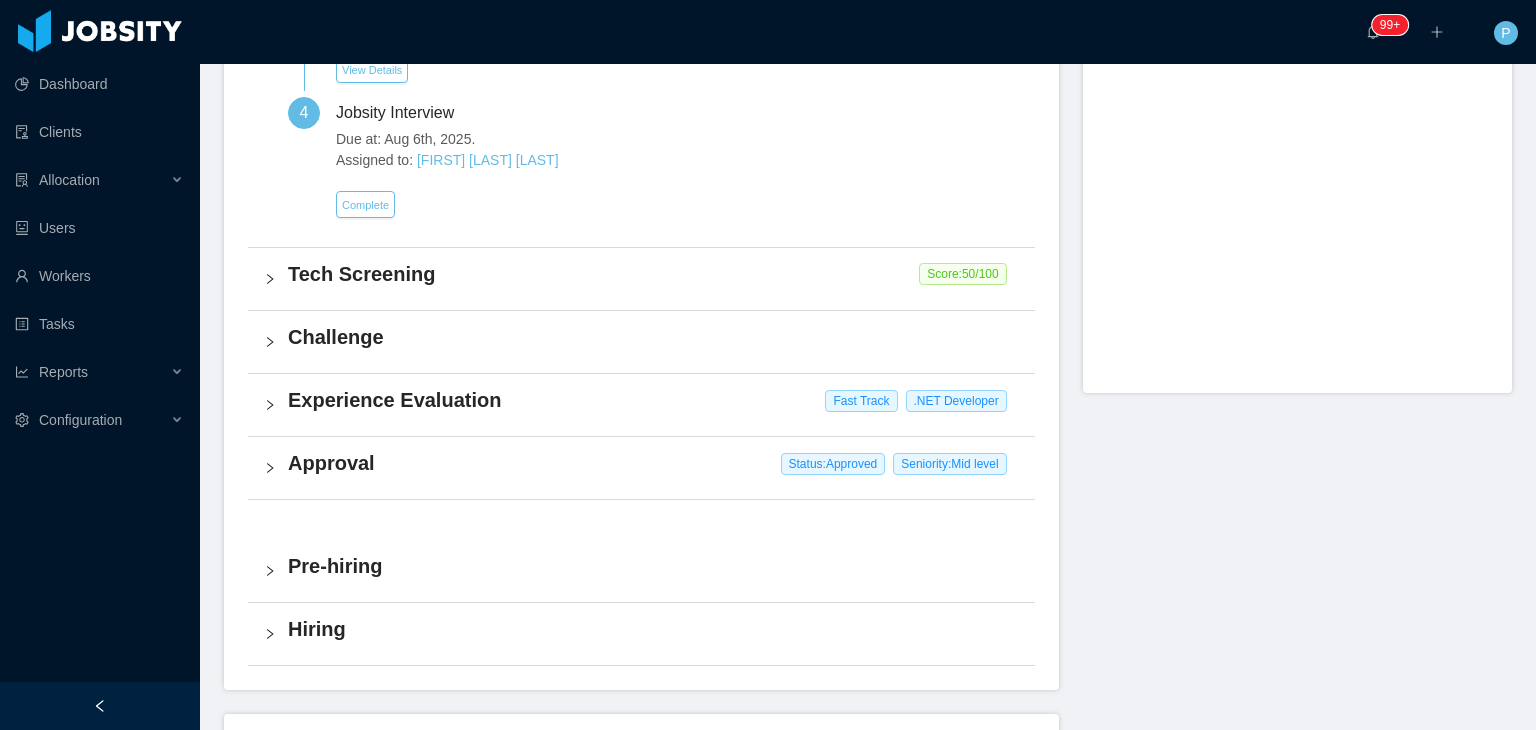 scroll, scrollTop: 937, scrollLeft: 0, axis: vertical 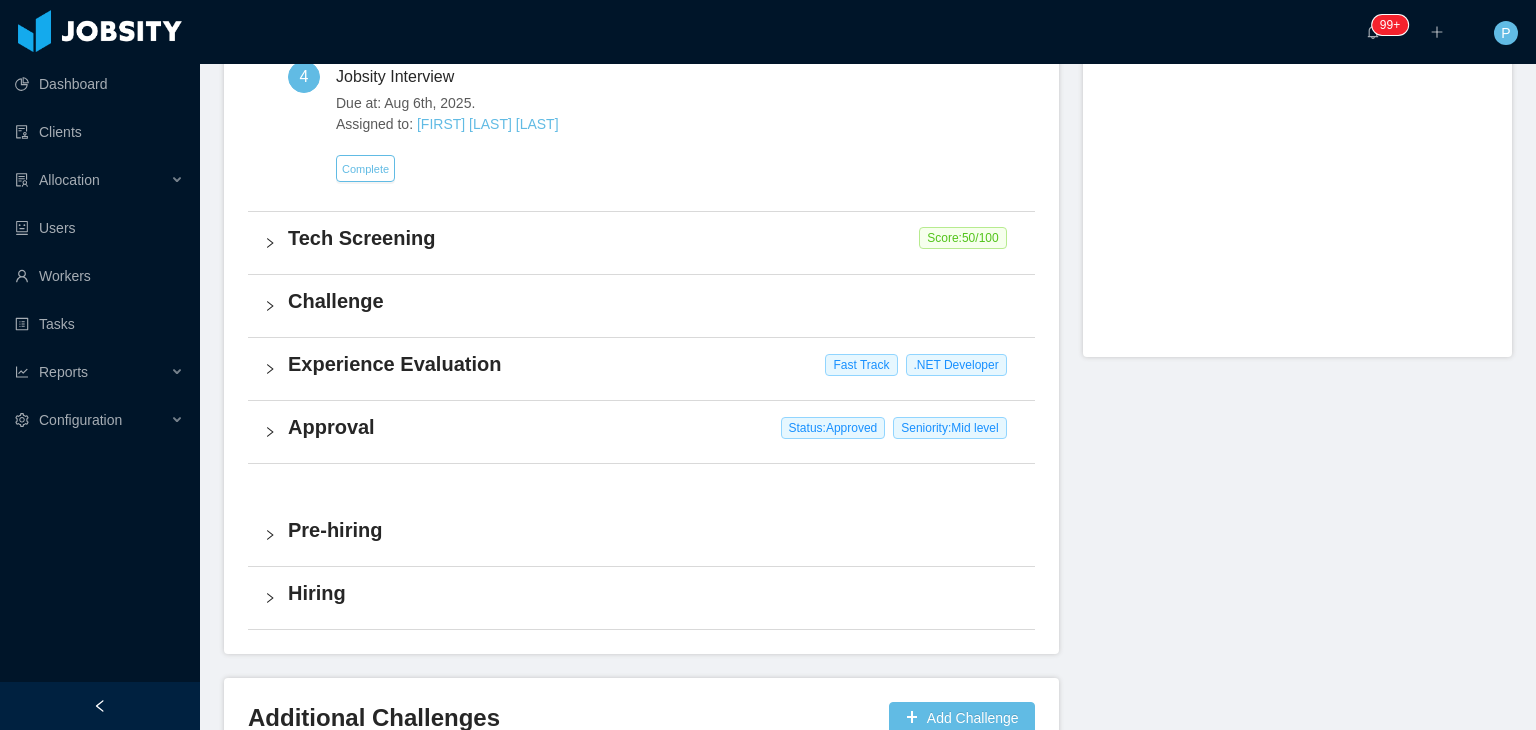click on "Challenge" at bounding box center (653, 301) 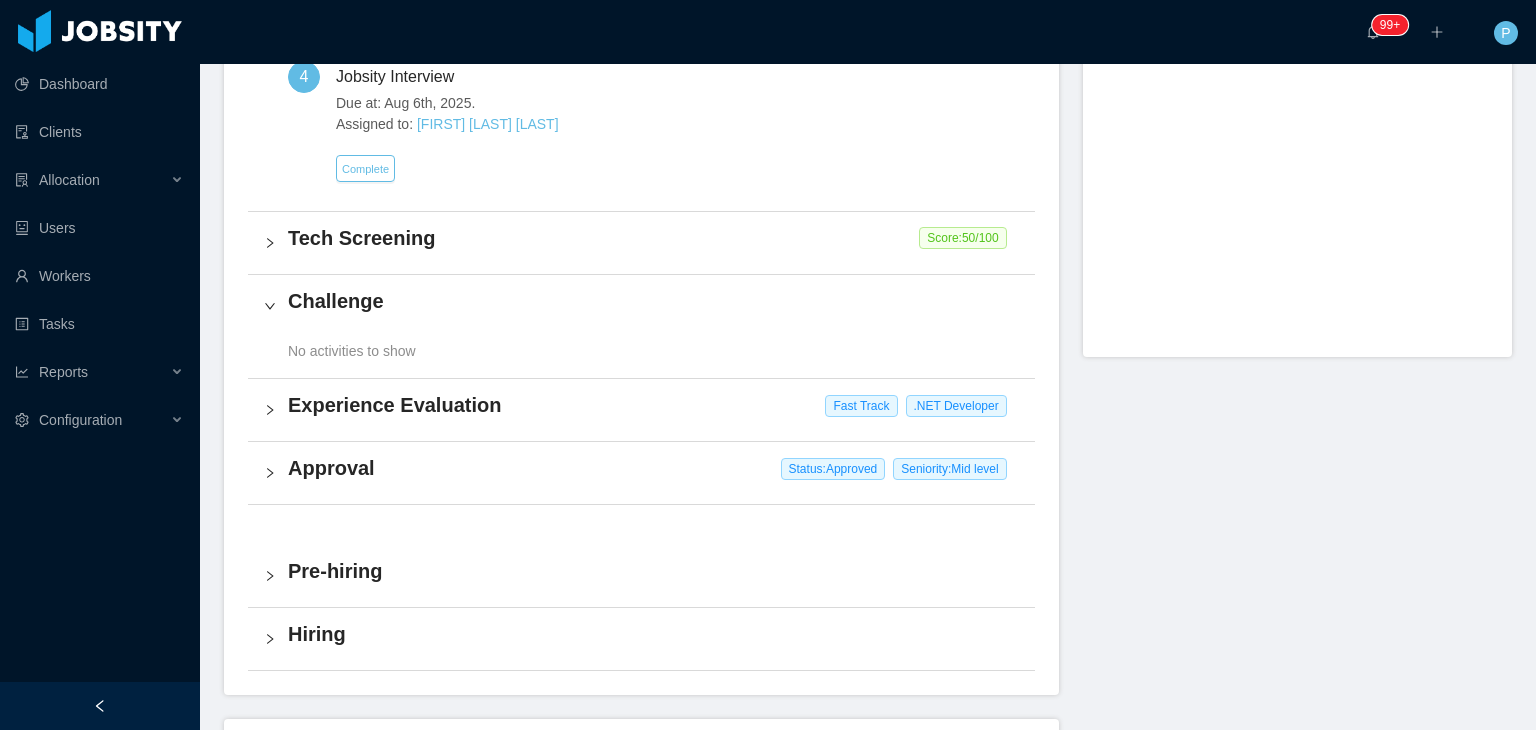 click on "Experience Evaluation Fast Track .NET Developer" at bounding box center (641, 410) 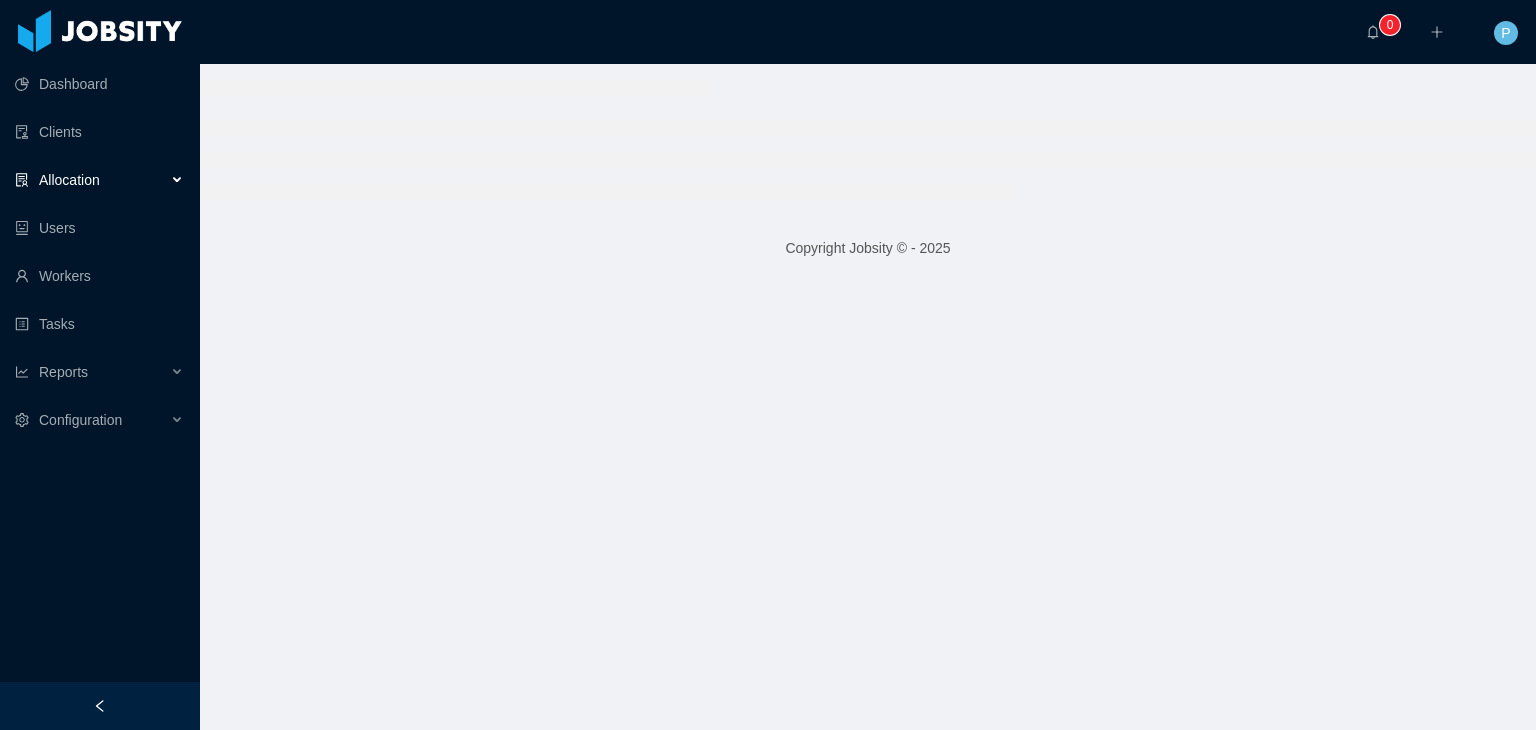 scroll, scrollTop: 0, scrollLeft: 0, axis: both 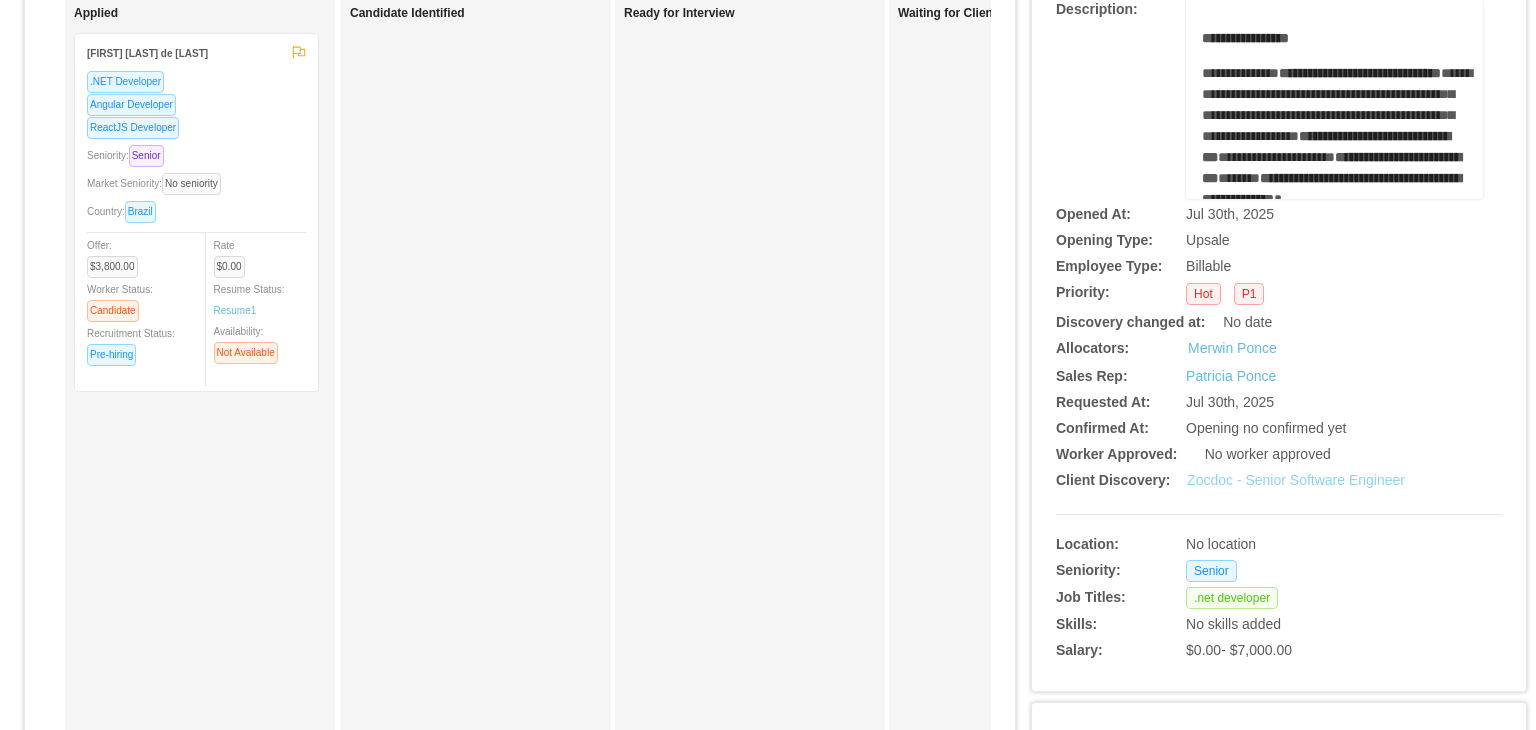 click on "Zocdoc - Senior Software Engineer" at bounding box center [1296, 480] 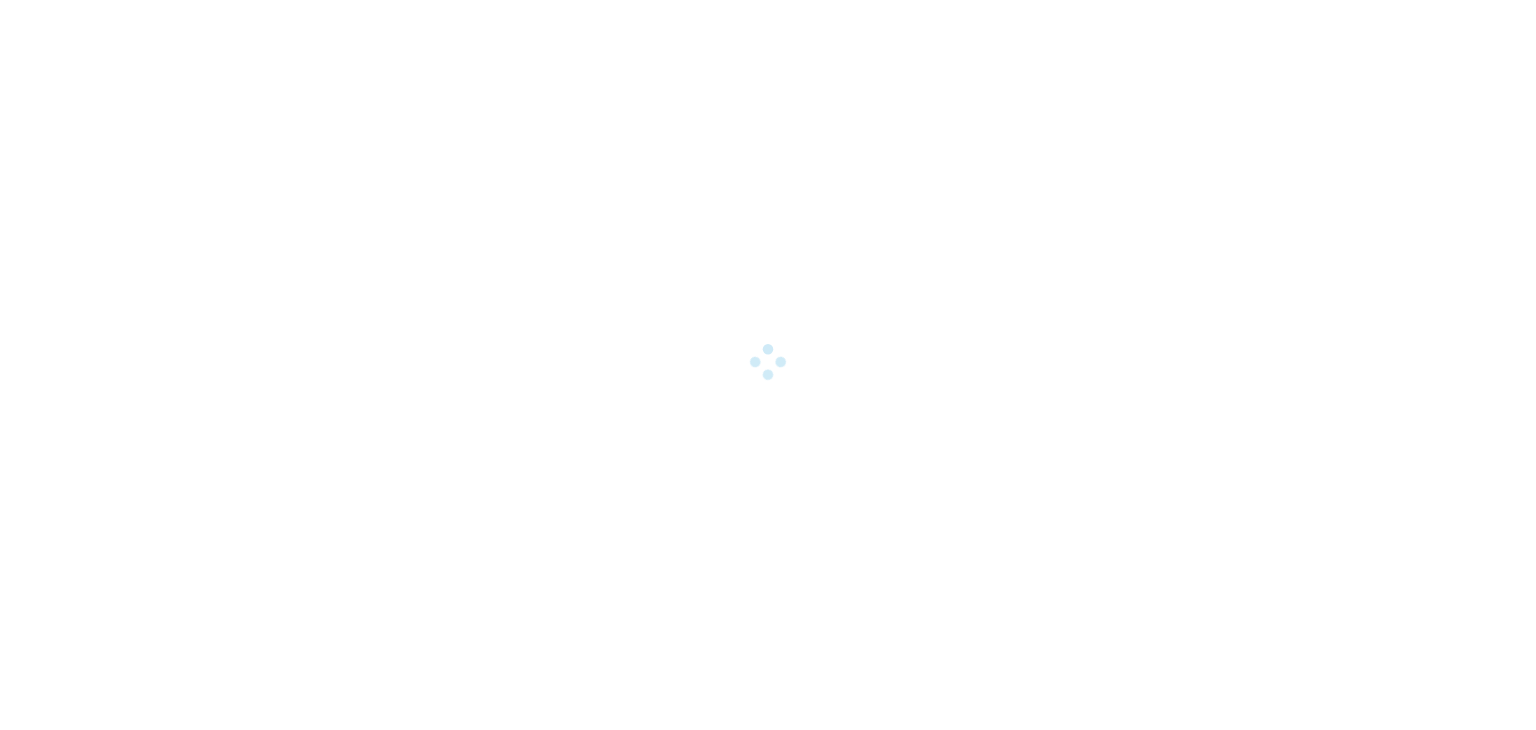 scroll, scrollTop: 0, scrollLeft: 0, axis: both 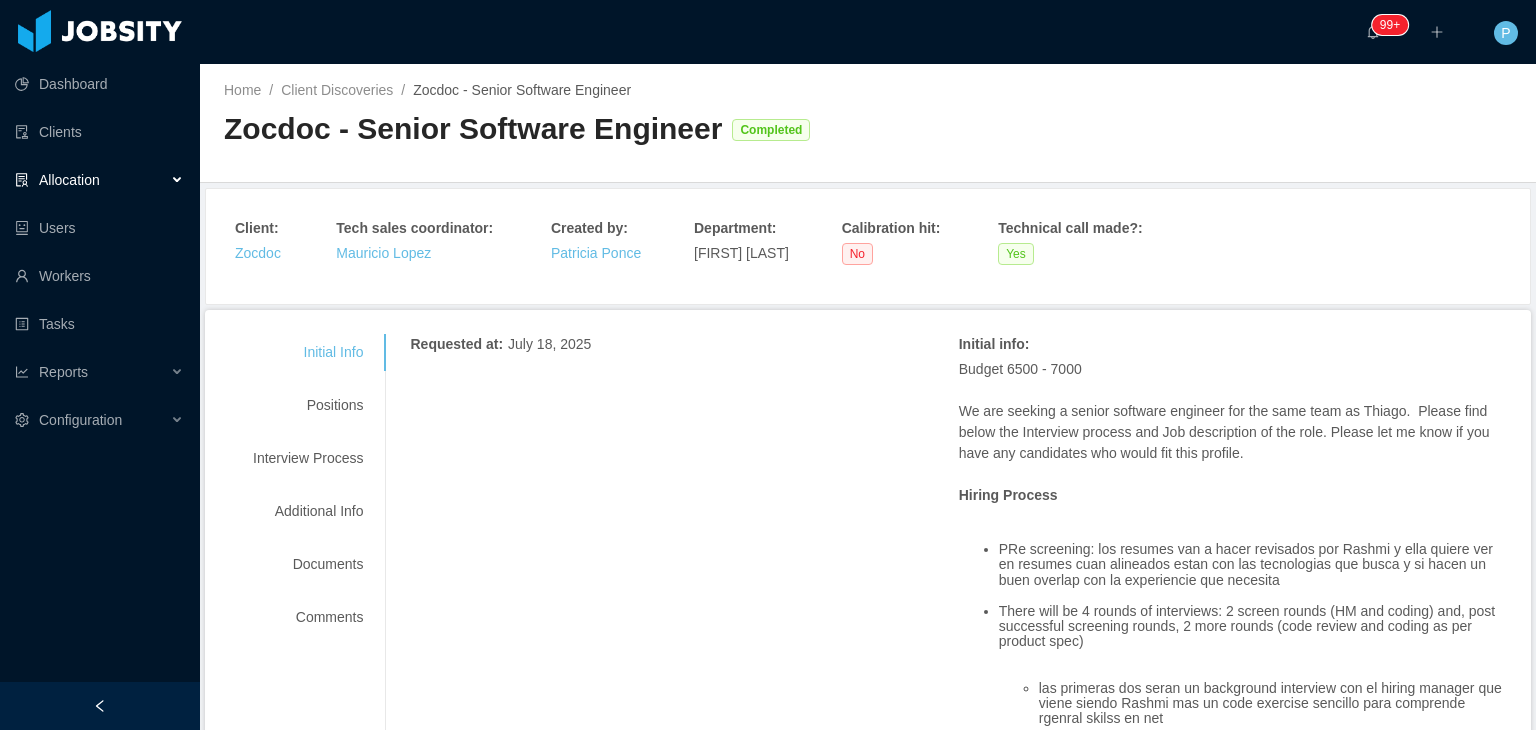 click on "Requested at :   [DATE] Initial info : Budget 6500 - 7000
We are seeking a senior software engineer for the same team as Thiago.  Please find below the Interview process and Job description of the role. Please let me know if you have any candidates who would fit this profile.
Hiring Process
PRe screening: los resumes van a hacer revisados por [FIRST] y ella quiere ver en resumes cuan alineados estan con las tecnologias que busca y si hacen un buen overlap con la experiencie que necesita
There will be 4 rounds of interviews: 2 screen rounds (HM and coding) and, post successful screening rounds, 2 more rounds (code review and coding as per product spec)
las primeras dos seran un background interview con el hiring manager que viene siendo [FIRST] mas un code exercise sencillo para comprende rgenral skilss en net
las ultimas dos van a hacer interviews enfocadas en coding, la 3ra sera implementation y proiduct con el eng team y la 4ta seria un per code review tambien con el ing team" at bounding box center (958, 1330) 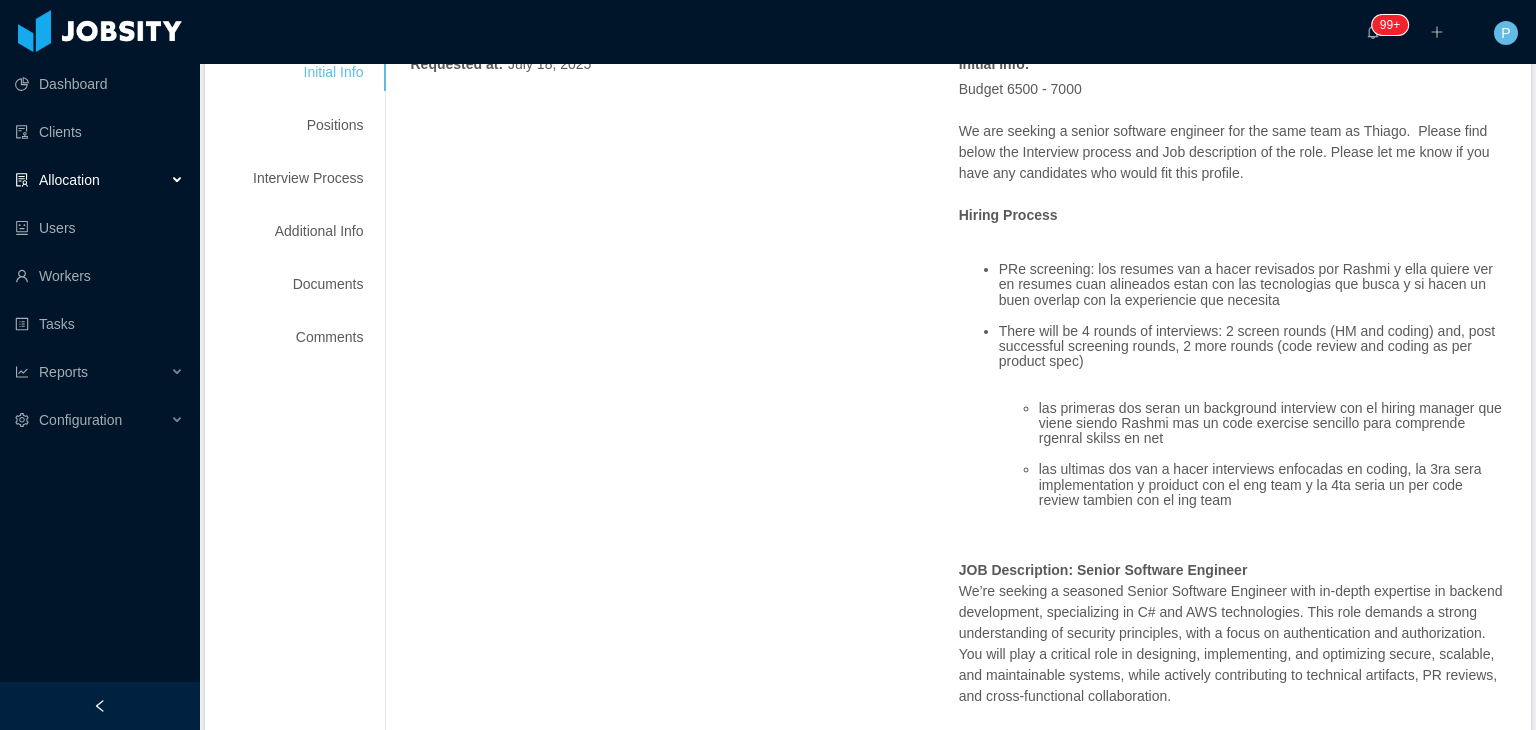 scroll, scrollTop: 320, scrollLeft: 0, axis: vertical 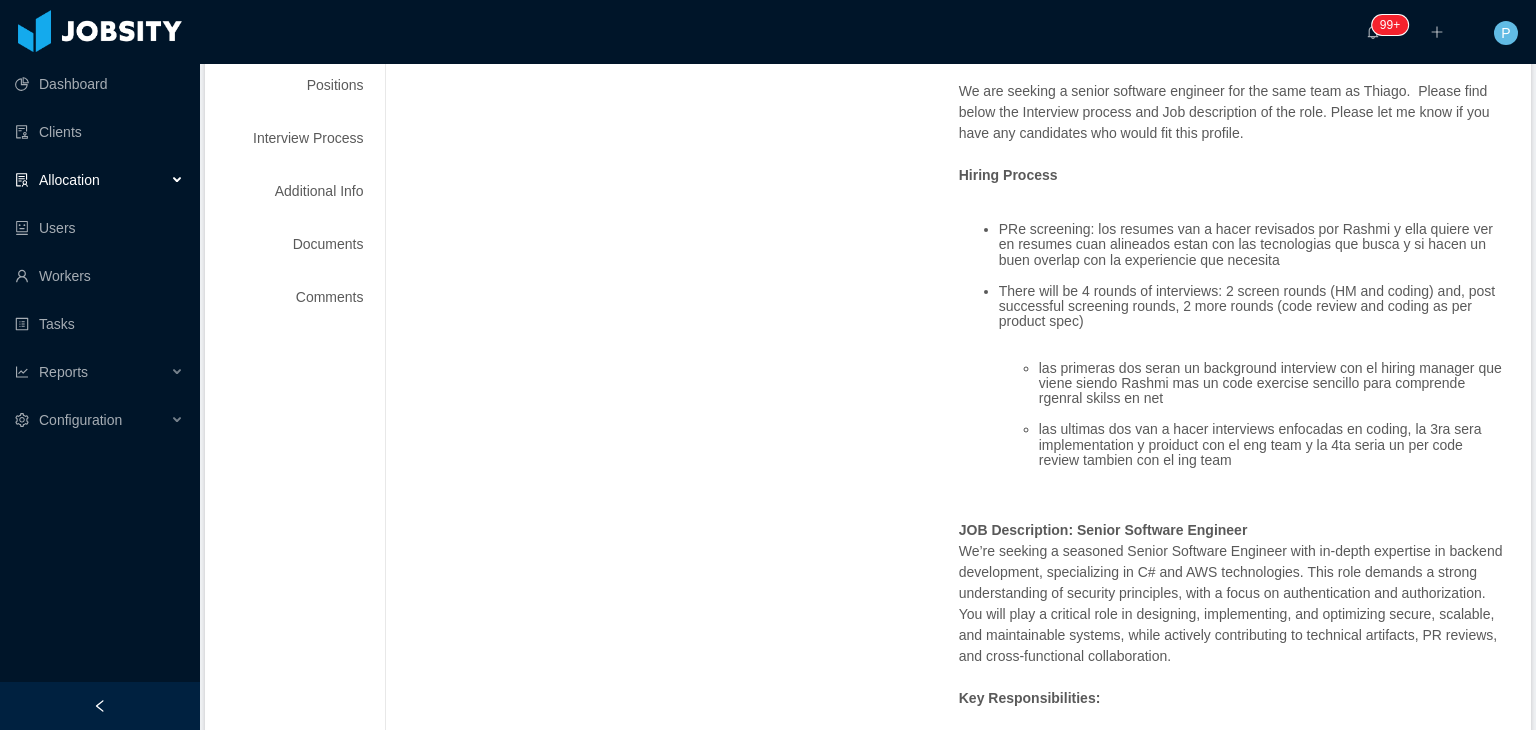 click on "Requested at :   [DATE] Initial info : Budget 6500 - 7000
We are seeking a senior software engineer for the same team as Thiago.  Please find below the Interview process and Job description of the role. Please let me know if you have any candidates who would fit this profile.
Hiring Process
PRe screening: los resumes van a hacer revisados por [FIRST] y ella quiere ver en resumes cuan alineados estan con las tecnologias que busca y si hacen un buen overlap con la experiencie que necesita
There will be 4 rounds of interviews: 2 screen rounds (HM and coding) and, post successful screening rounds, 2 more rounds (code review and coding as per product spec)
las primeras dos seran un background interview con el hiring manager que viene siendo [FIRST] mas un code exercise sencillo para comprende rgenral skilss en net
las ultimas dos van a hacer interviews enfocadas en coding, la 3ra sera implementation y proiduct con el eng team y la 4ta seria un per code review tambien con el ing team" at bounding box center [958, 1010] 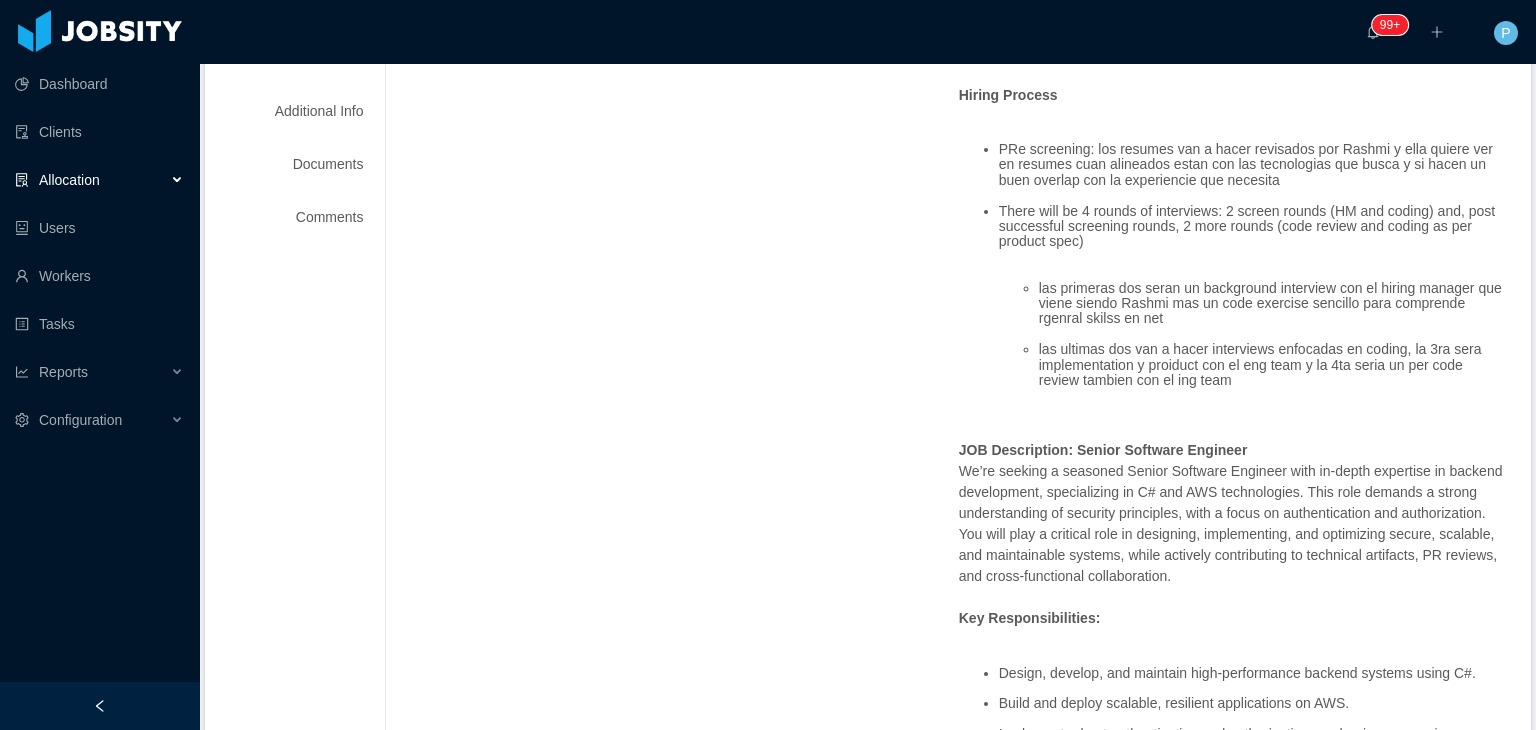 scroll, scrollTop: 440, scrollLeft: 0, axis: vertical 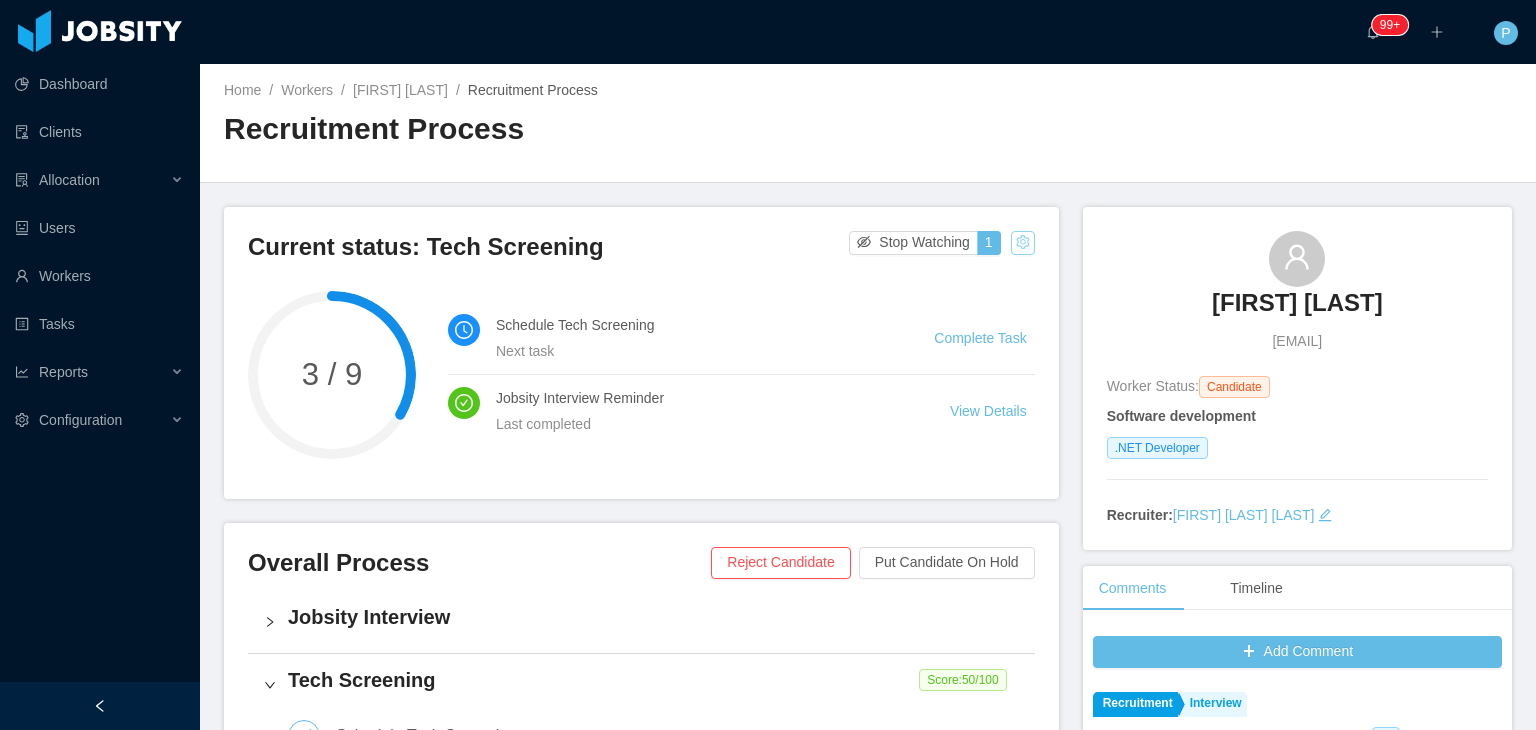 click at bounding box center (1023, 243) 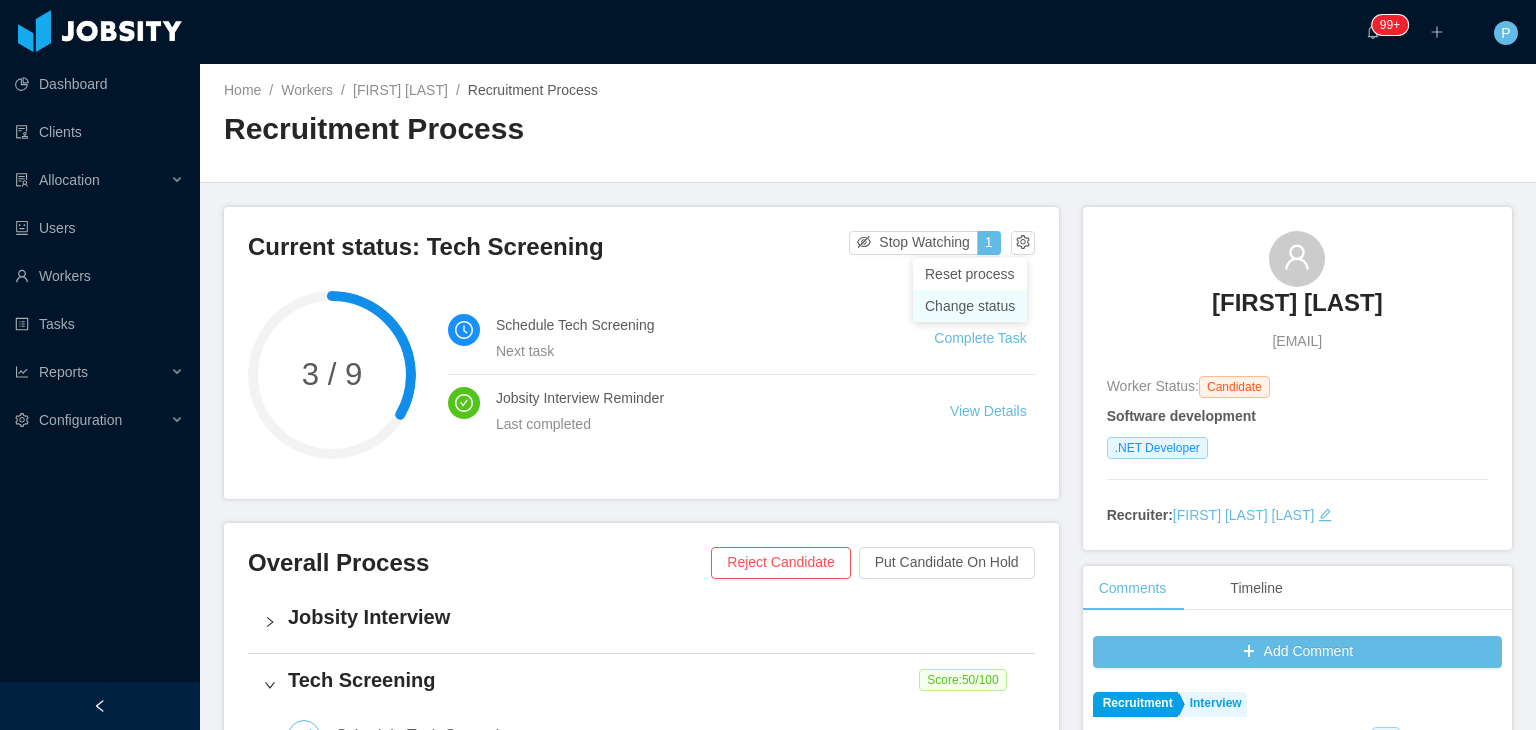click on "Change status" at bounding box center (970, 306) 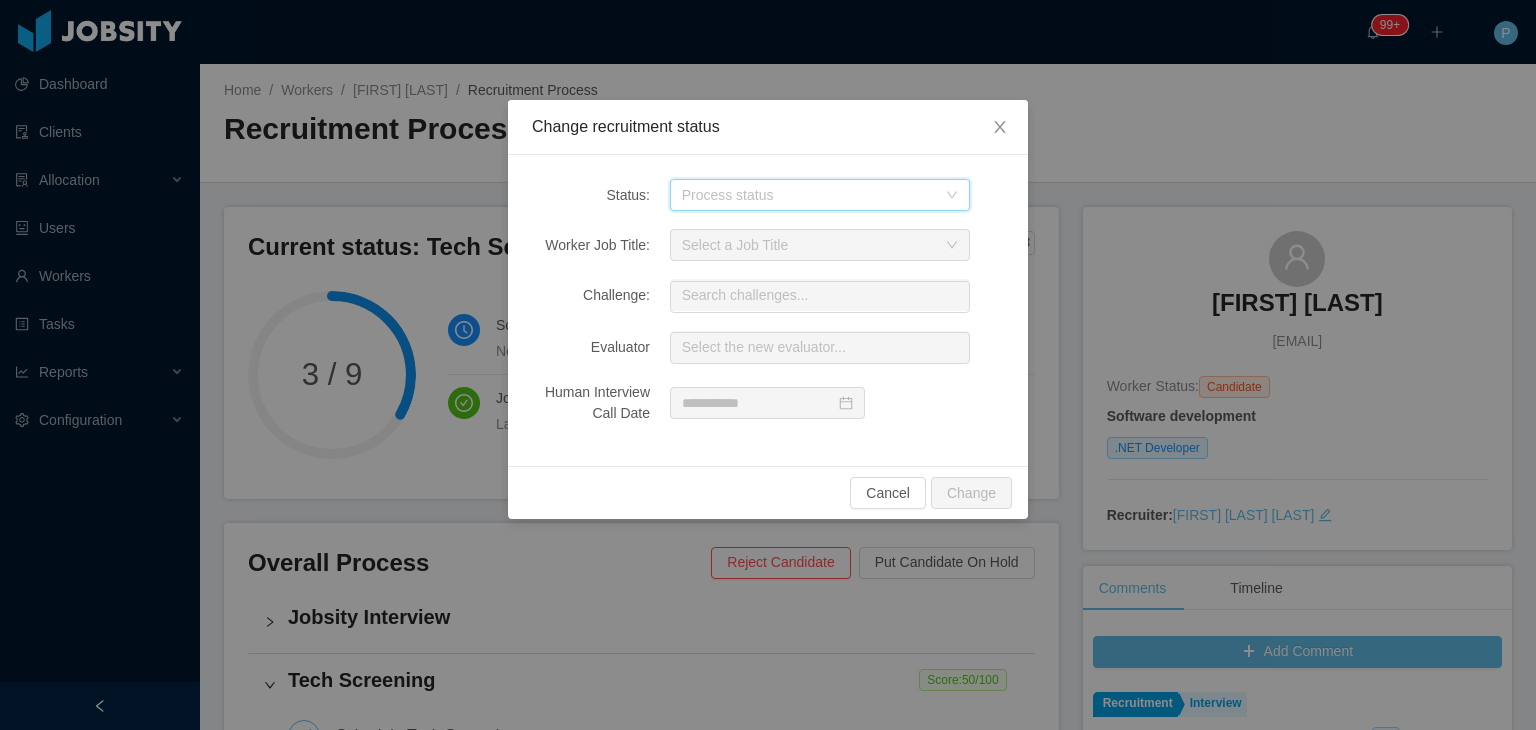 click 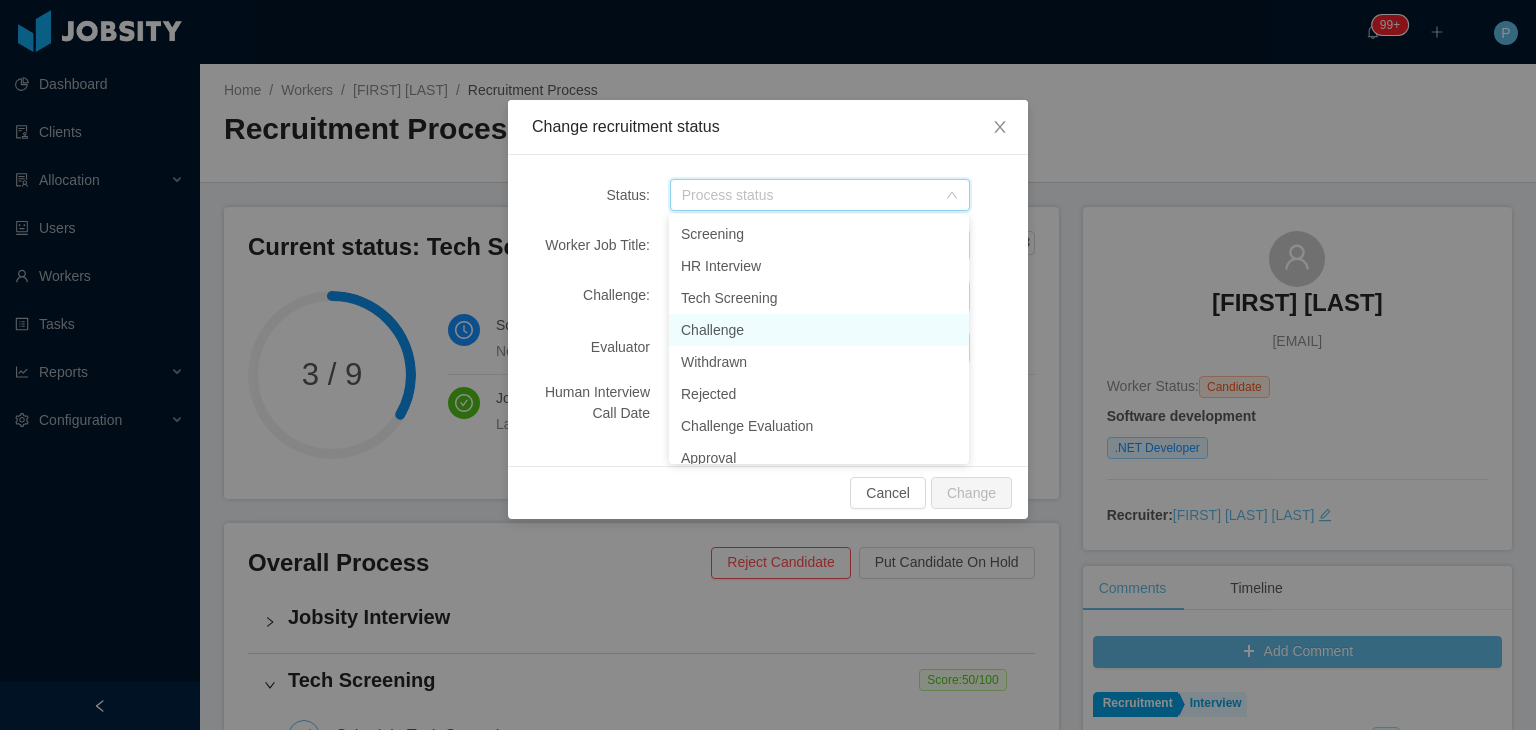 click on "Challenge" at bounding box center (819, 330) 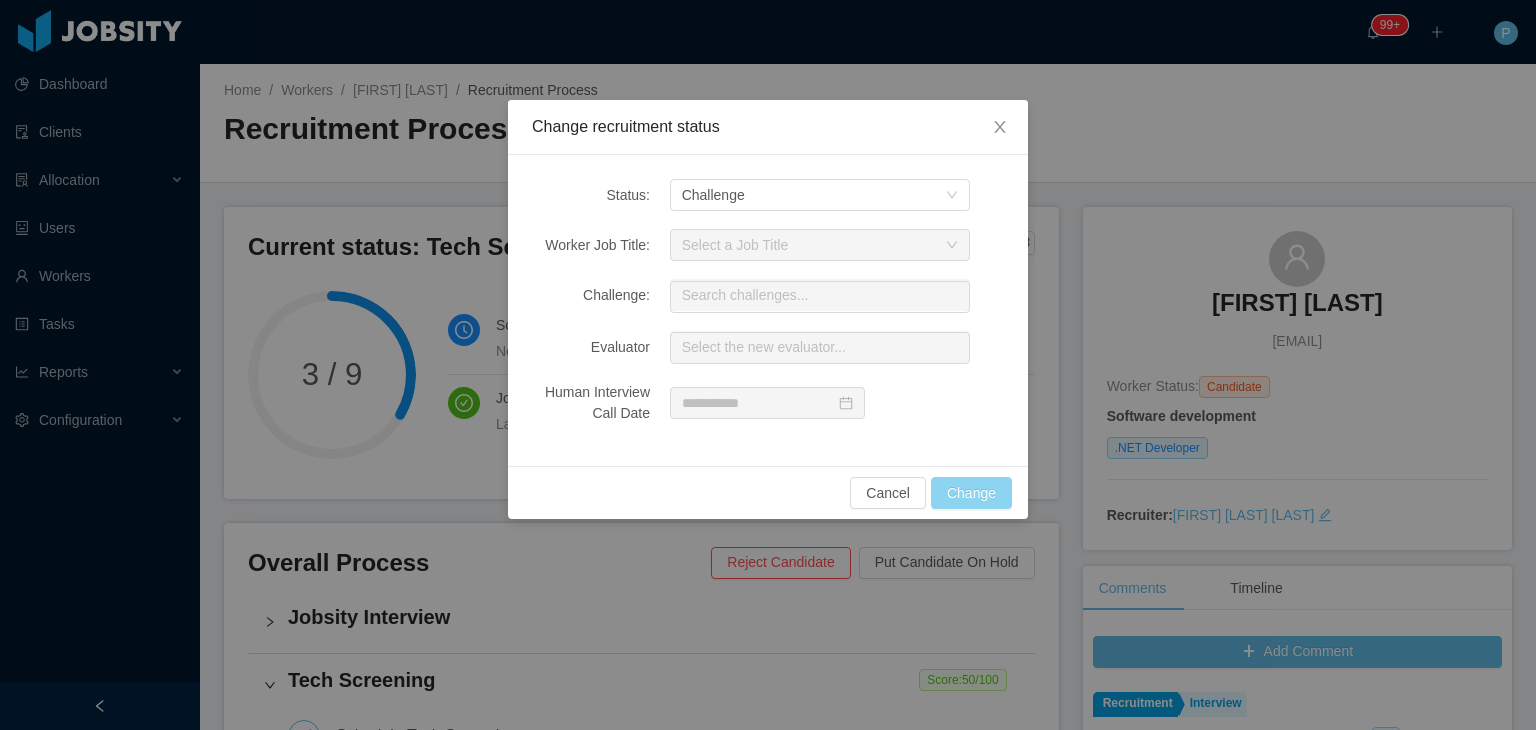 click on "Change" at bounding box center [971, 493] 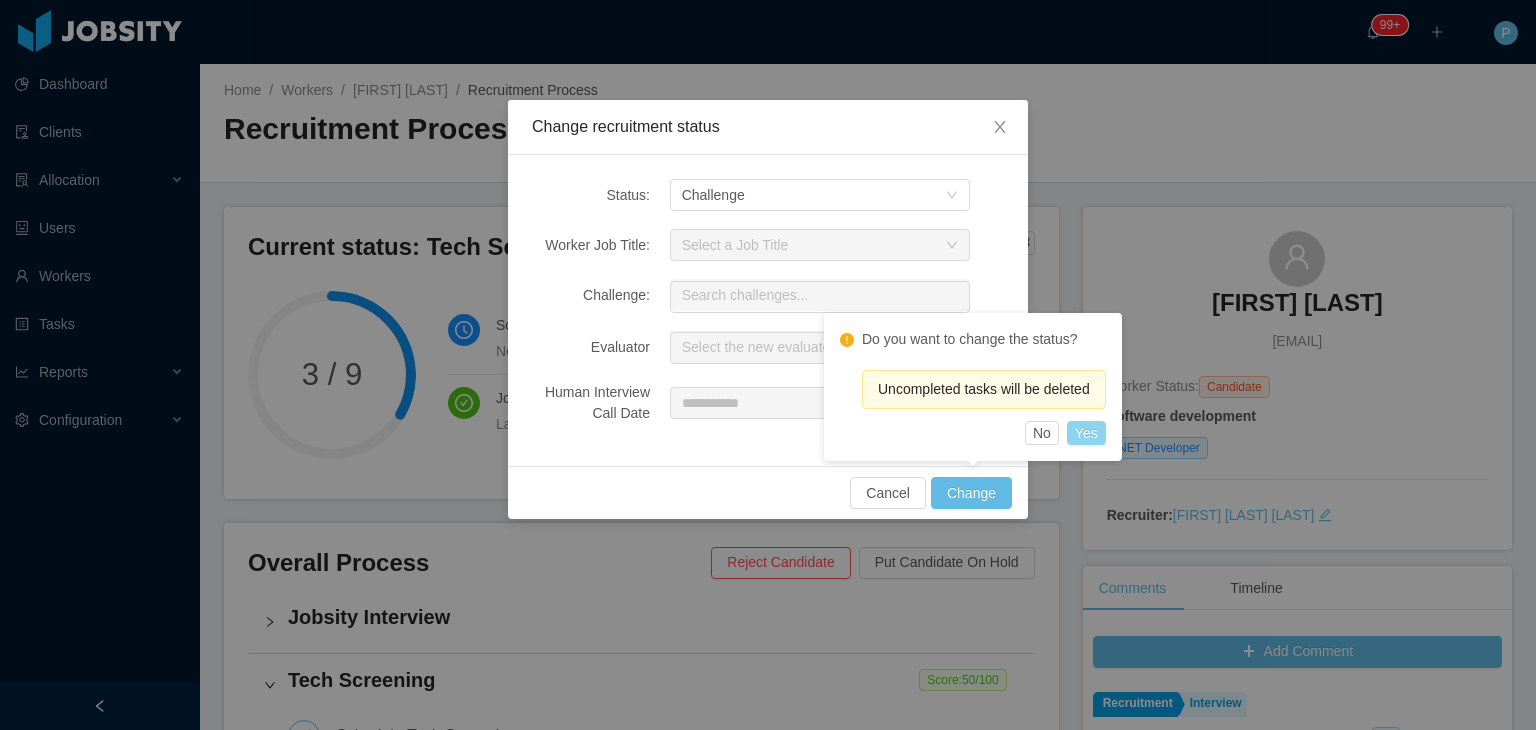 click on "Yes" at bounding box center (1086, 433) 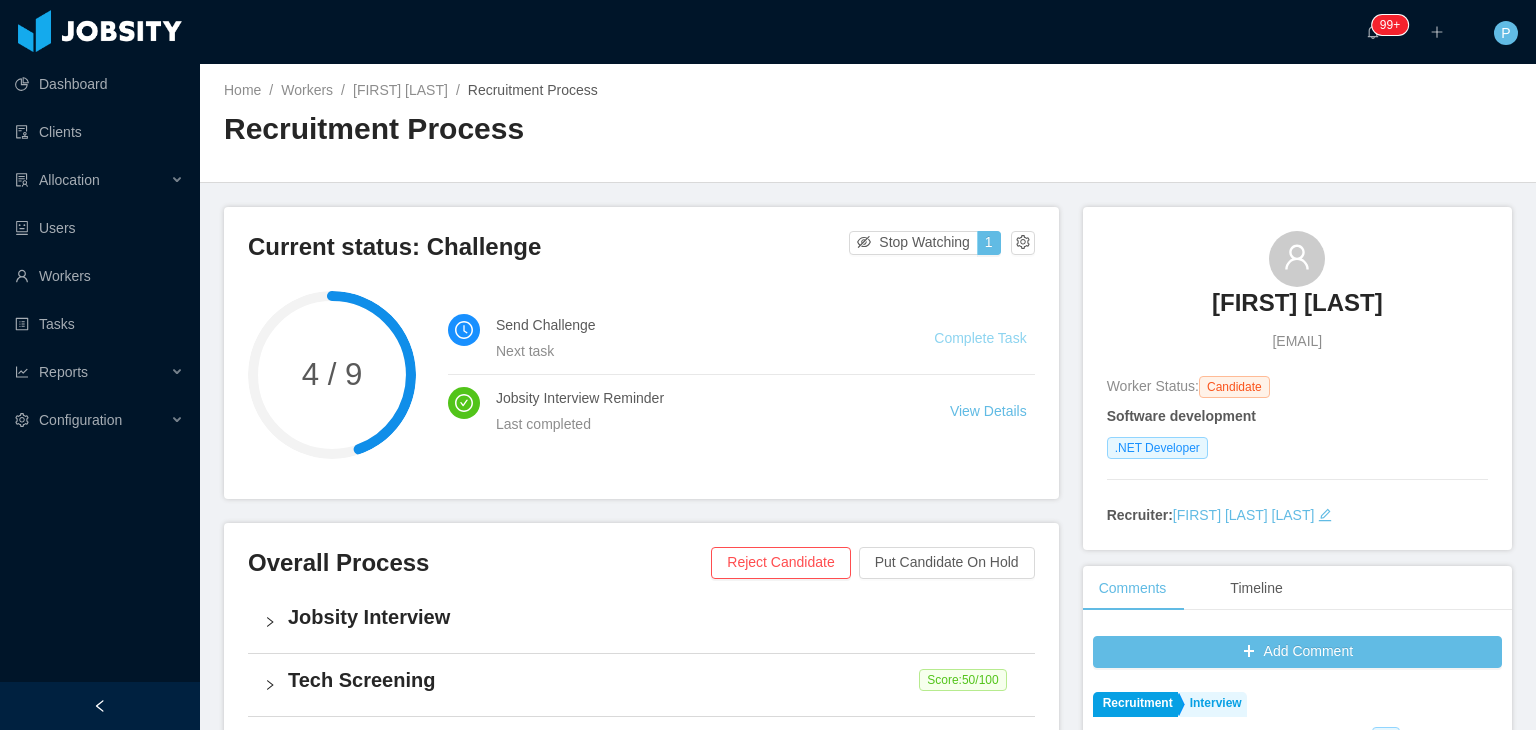 click on "Complete Task" at bounding box center (980, 338) 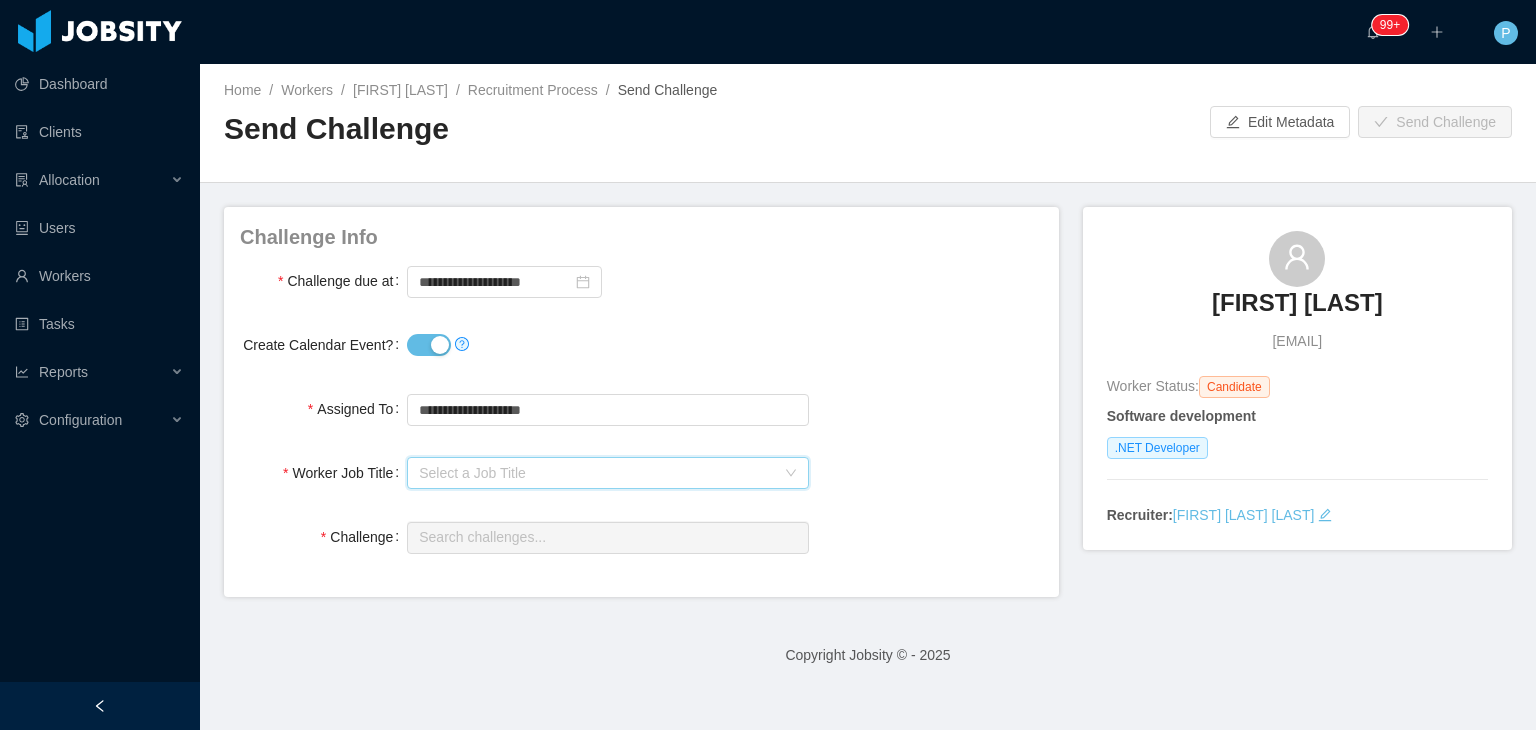 click on "Select a Job Title" at bounding box center [601, 473] 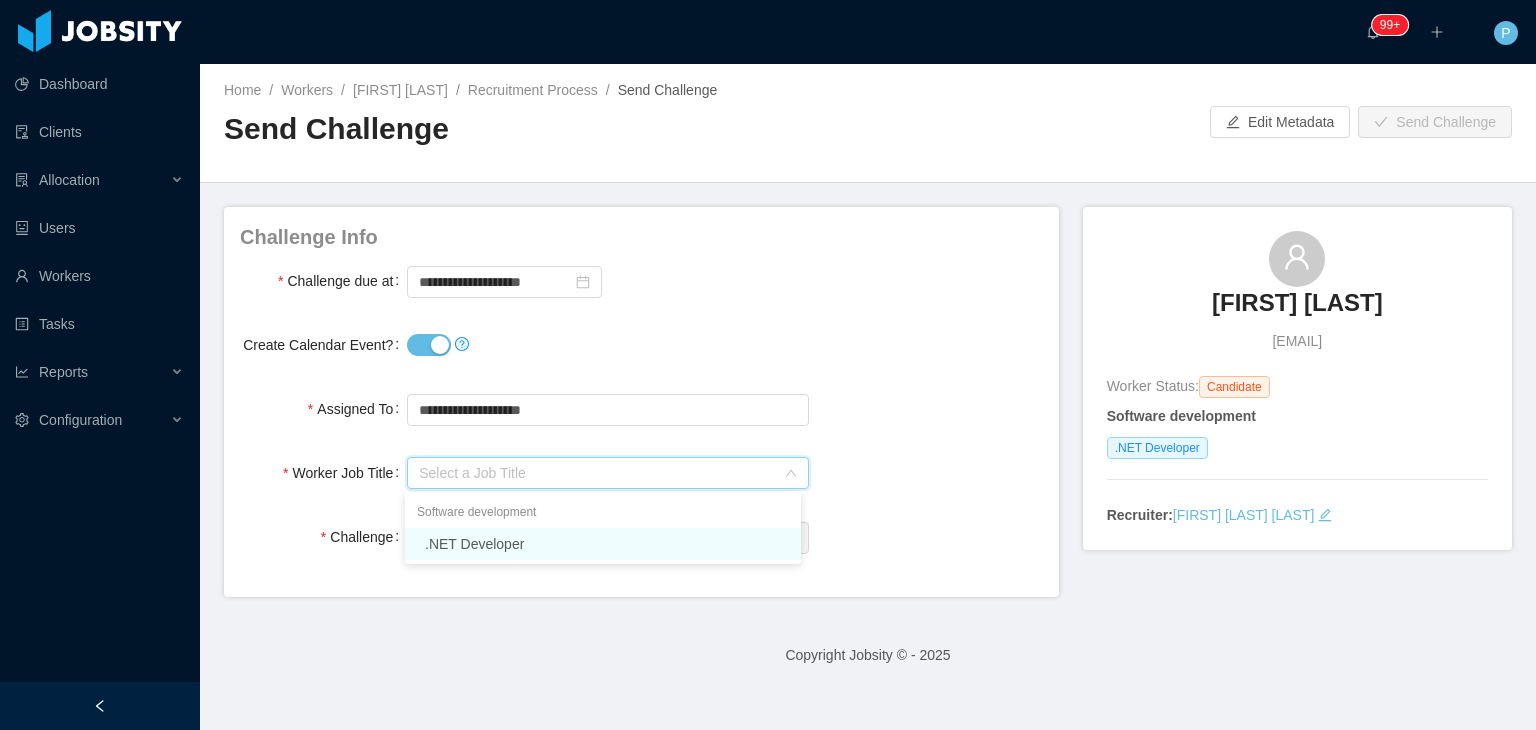 click on ".NET Developer" at bounding box center (603, 544) 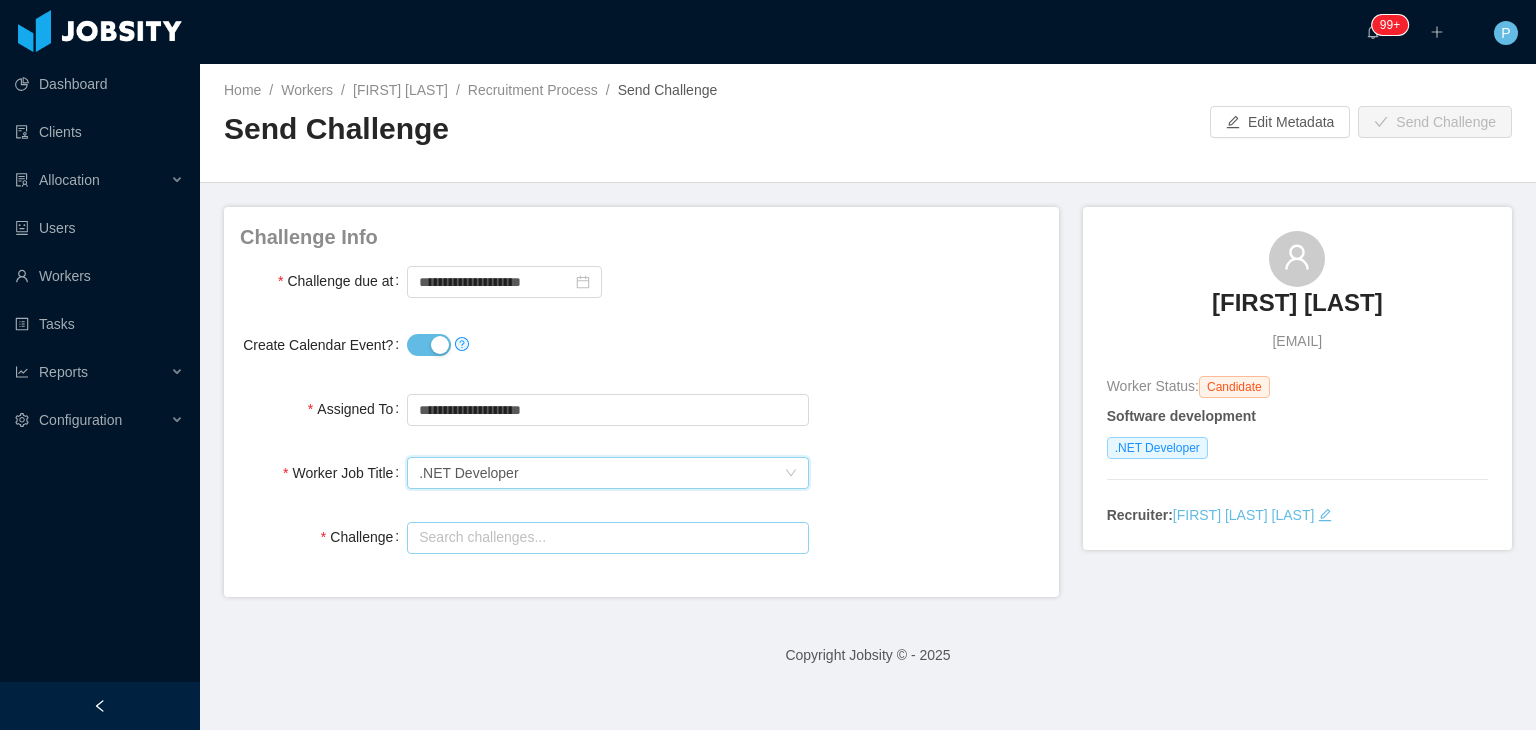 click at bounding box center [607, 538] 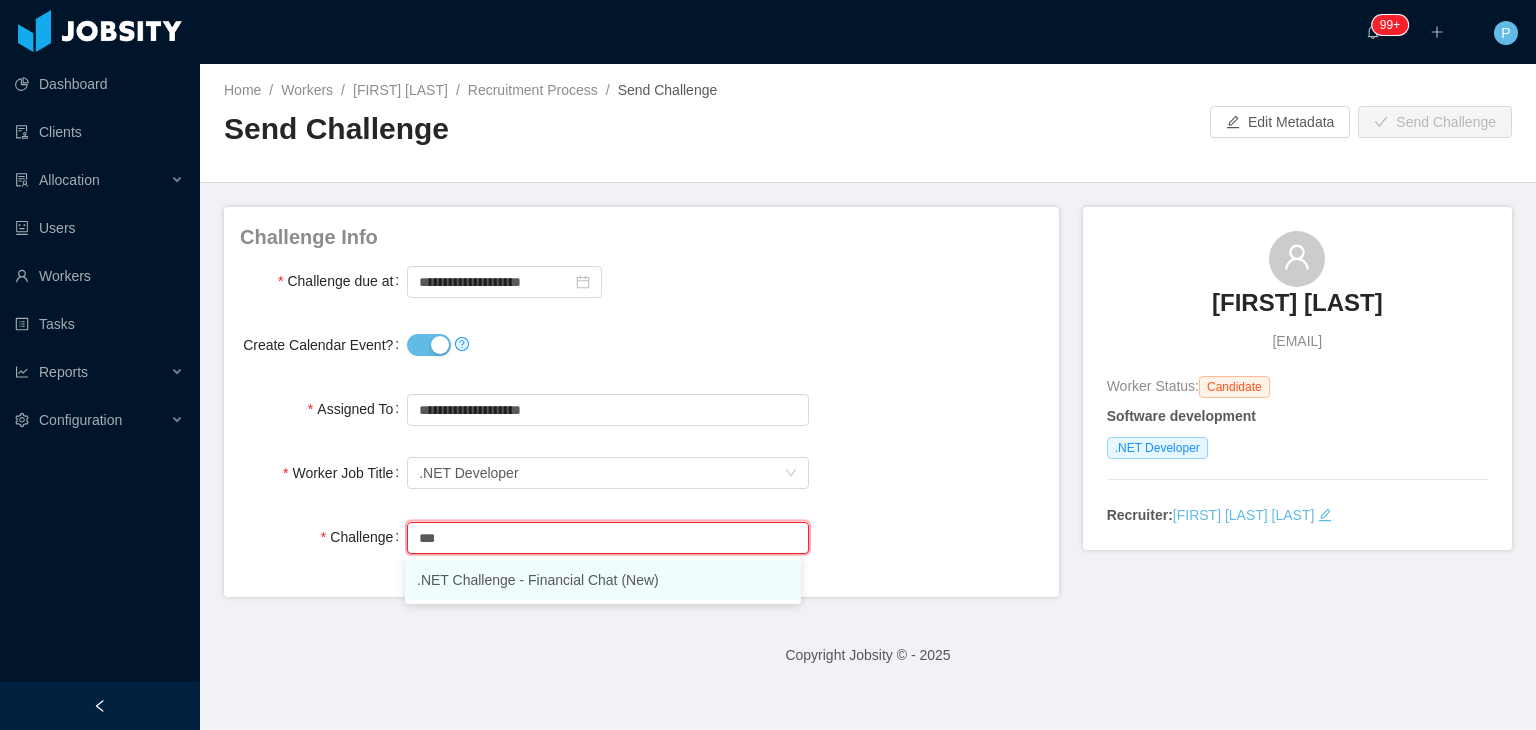 click on ".NET Challenge - Financial Chat (New)" at bounding box center (603, 580) 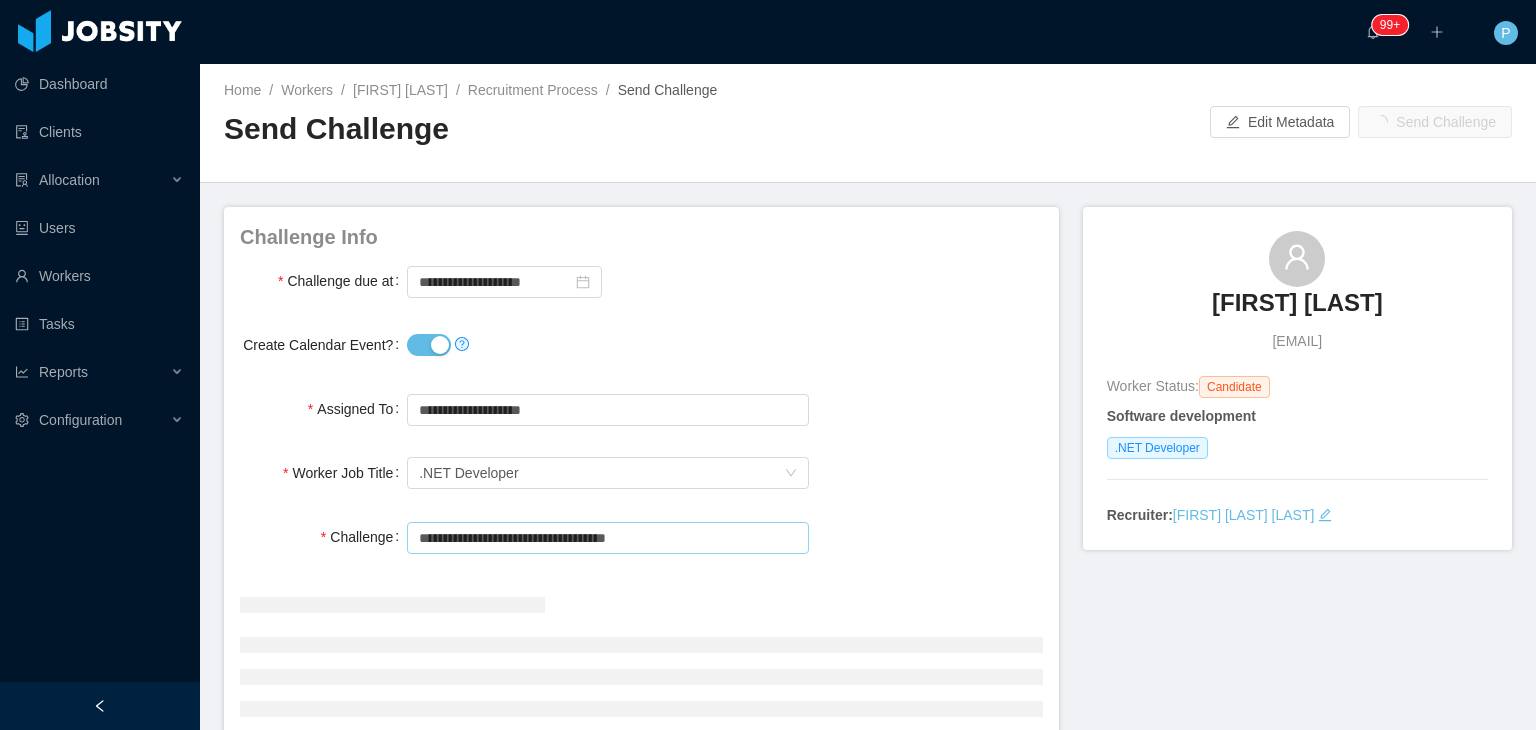 type on "**********" 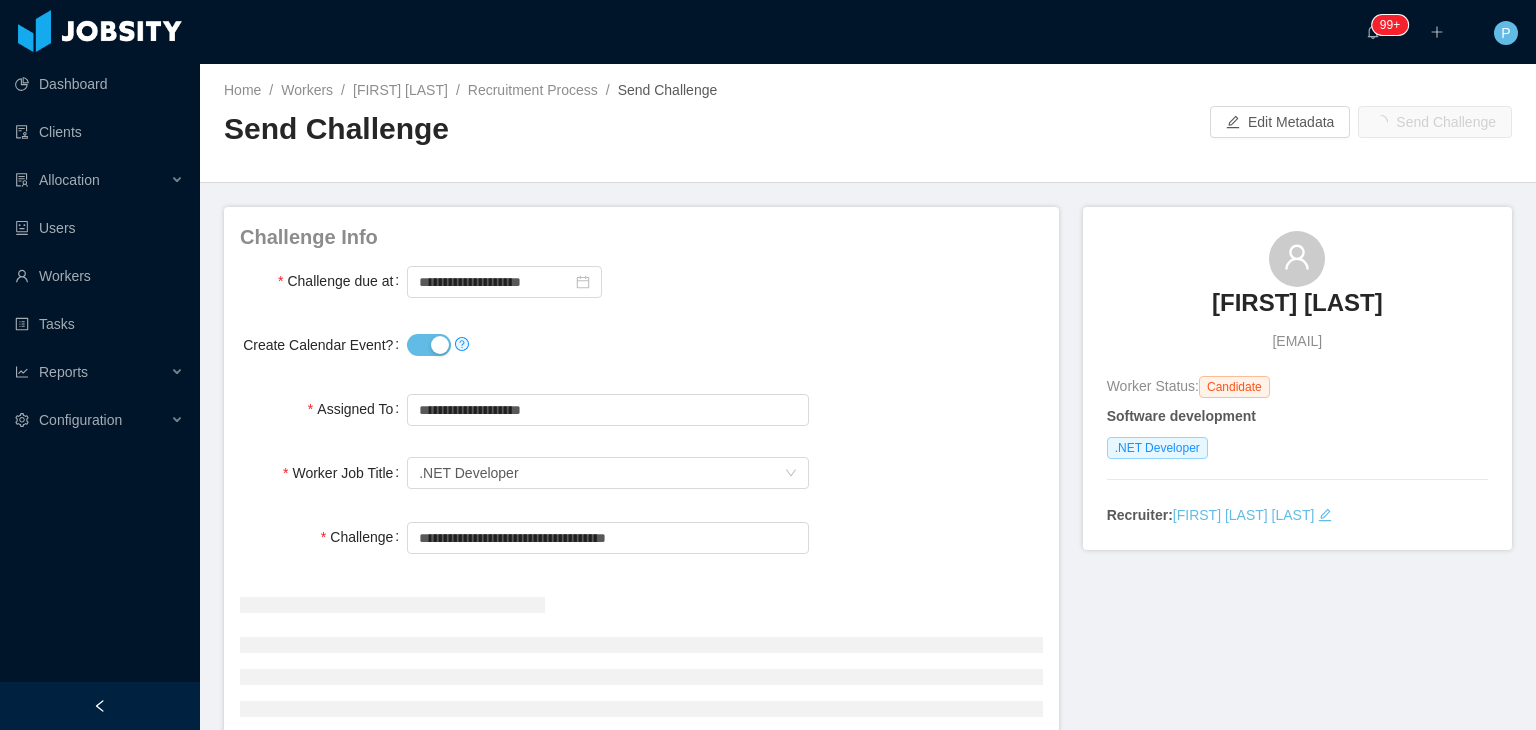 click on "**********" at bounding box center [641, 281] 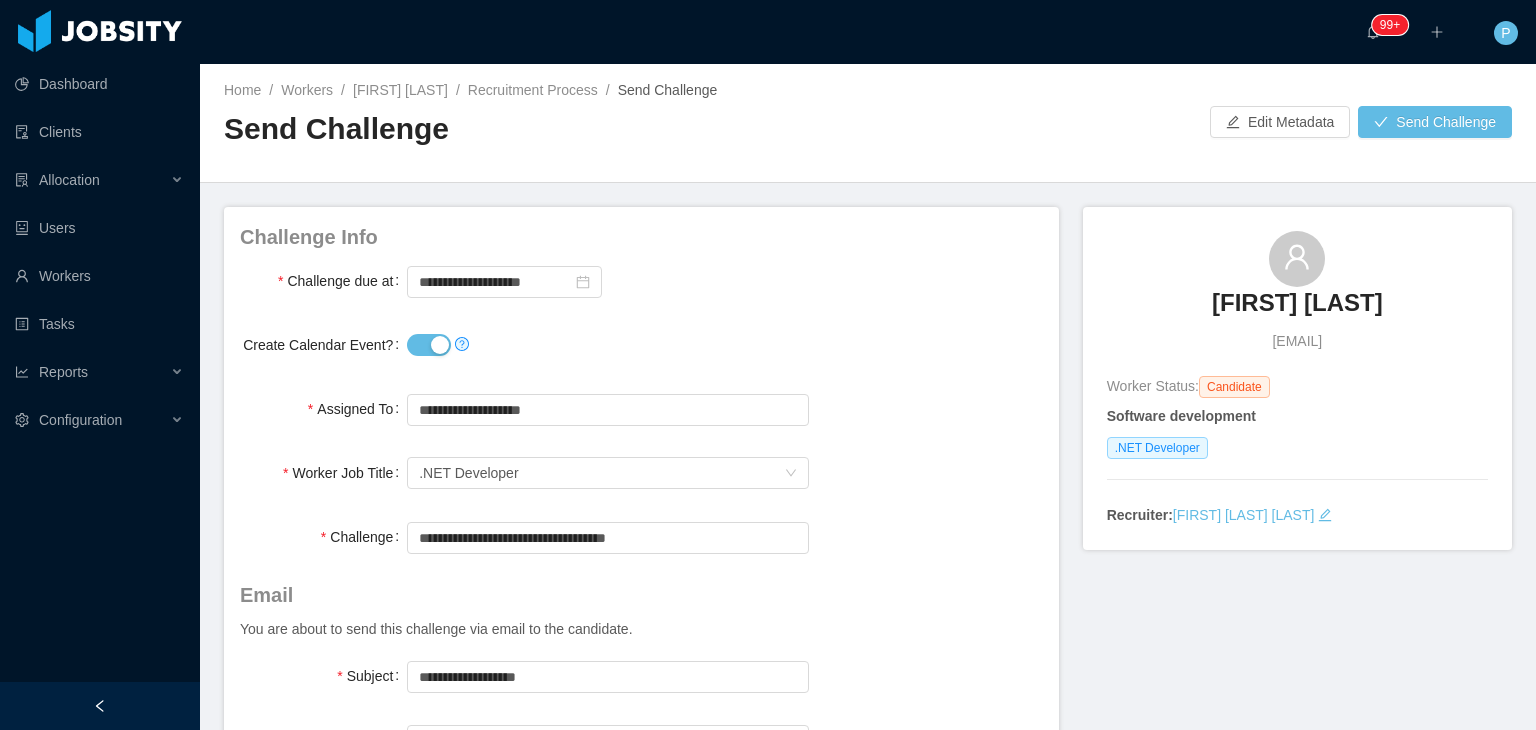 click on "Home / Workers / [FIRST] [LAST] / Recruitment Process / Send Challenge / Send Challenge Edit Metadata Send Challenge" at bounding box center (868, 123) 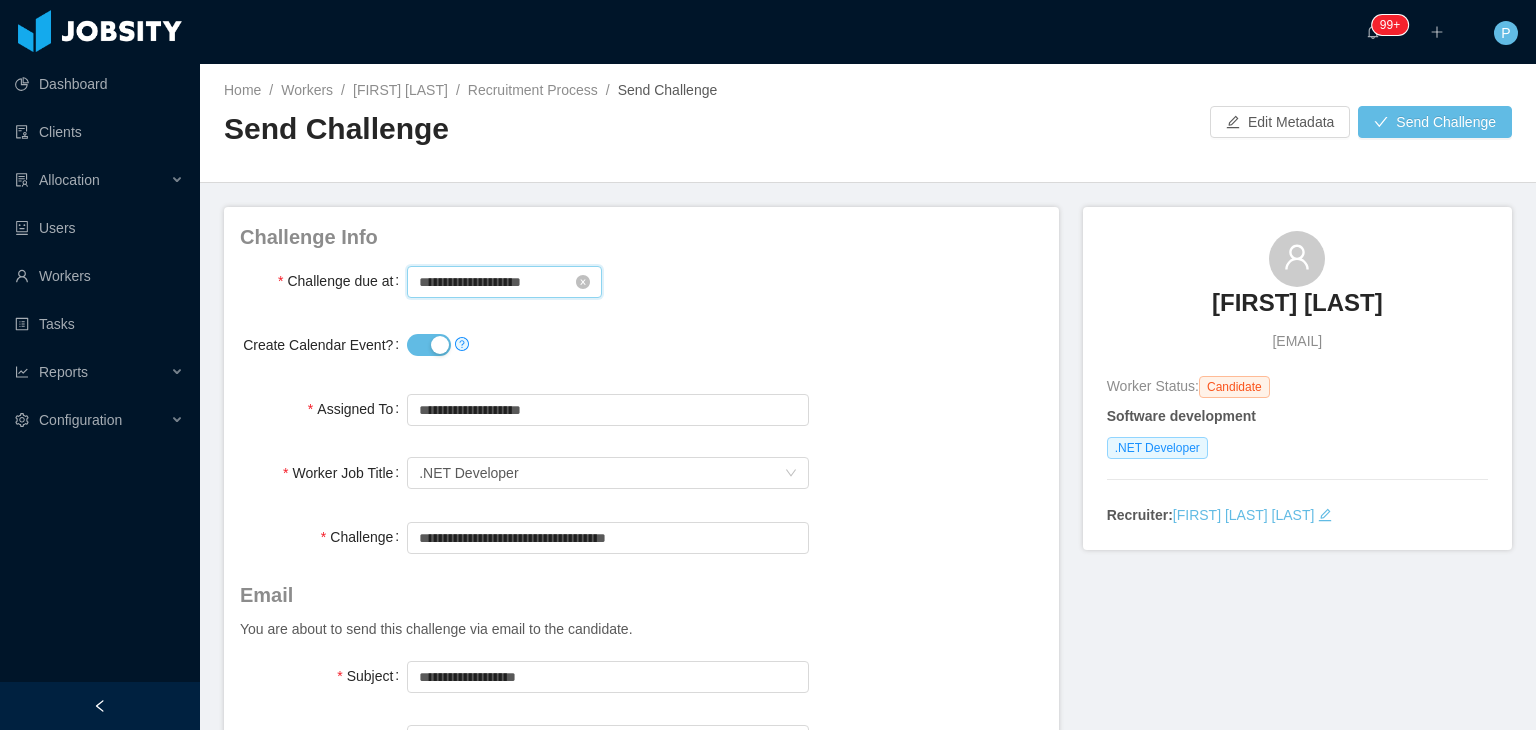 click on "**********" at bounding box center (504, 282) 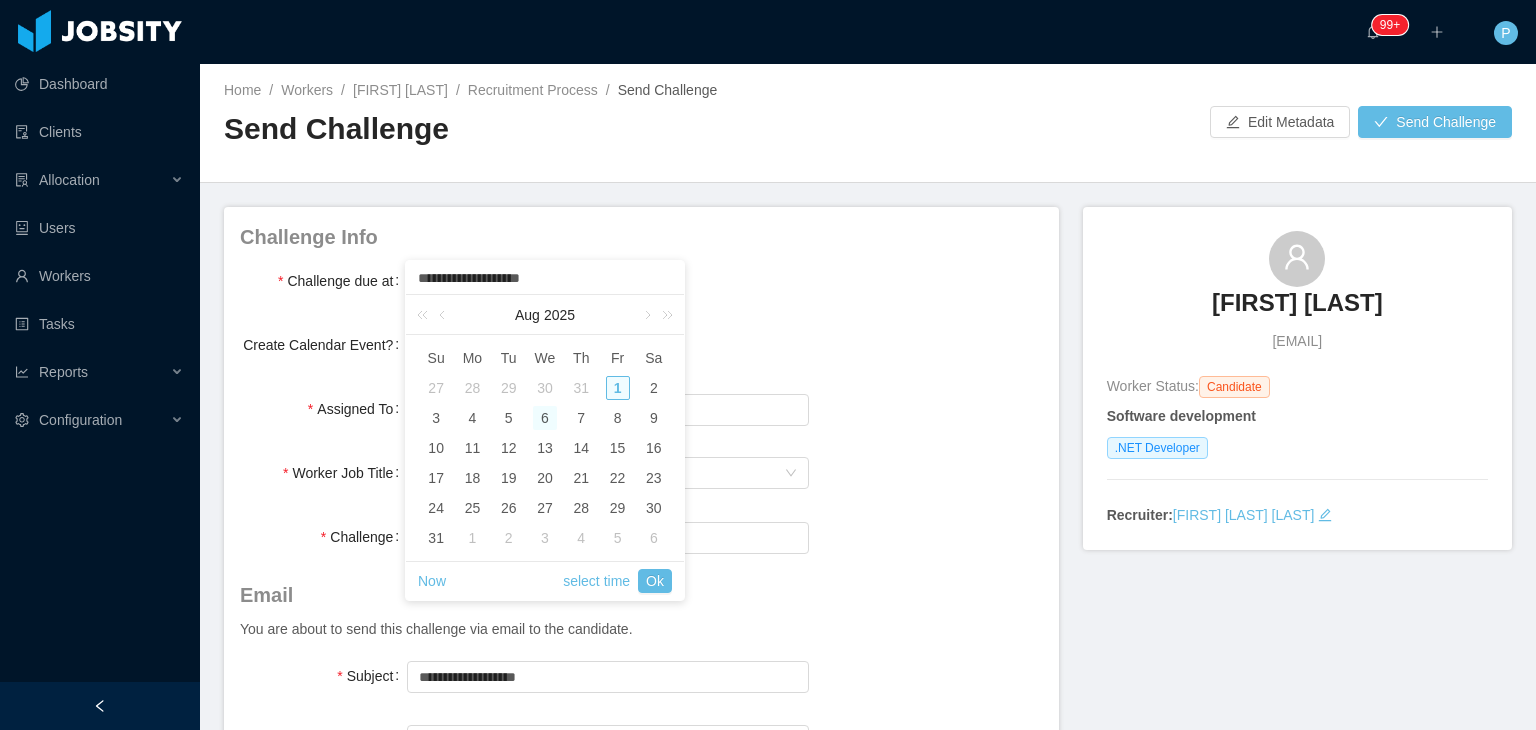 click on "6" at bounding box center (545, 418) 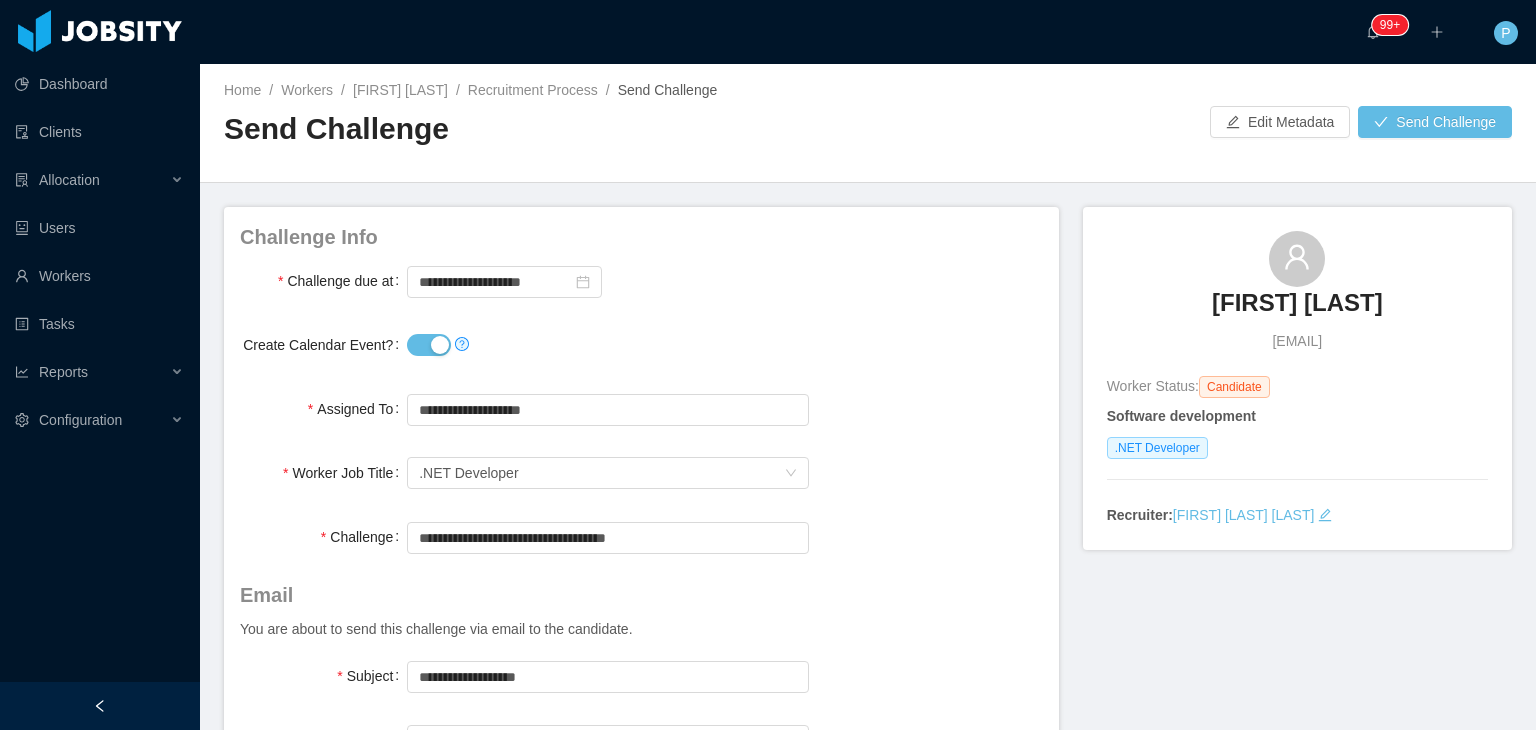 click on "Challenge Info" at bounding box center (641, 237) 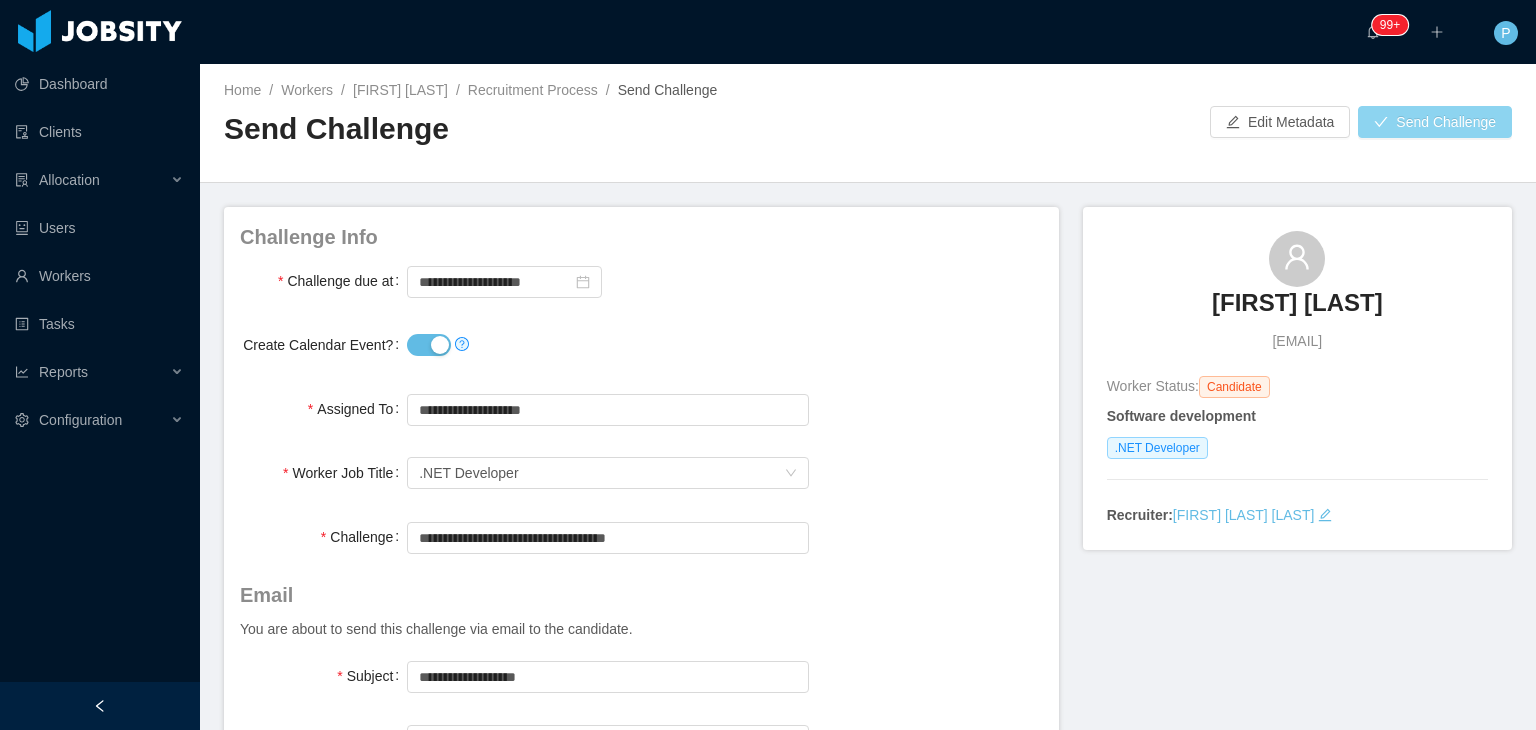click on "Send Challenge" at bounding box center [1435, 122] 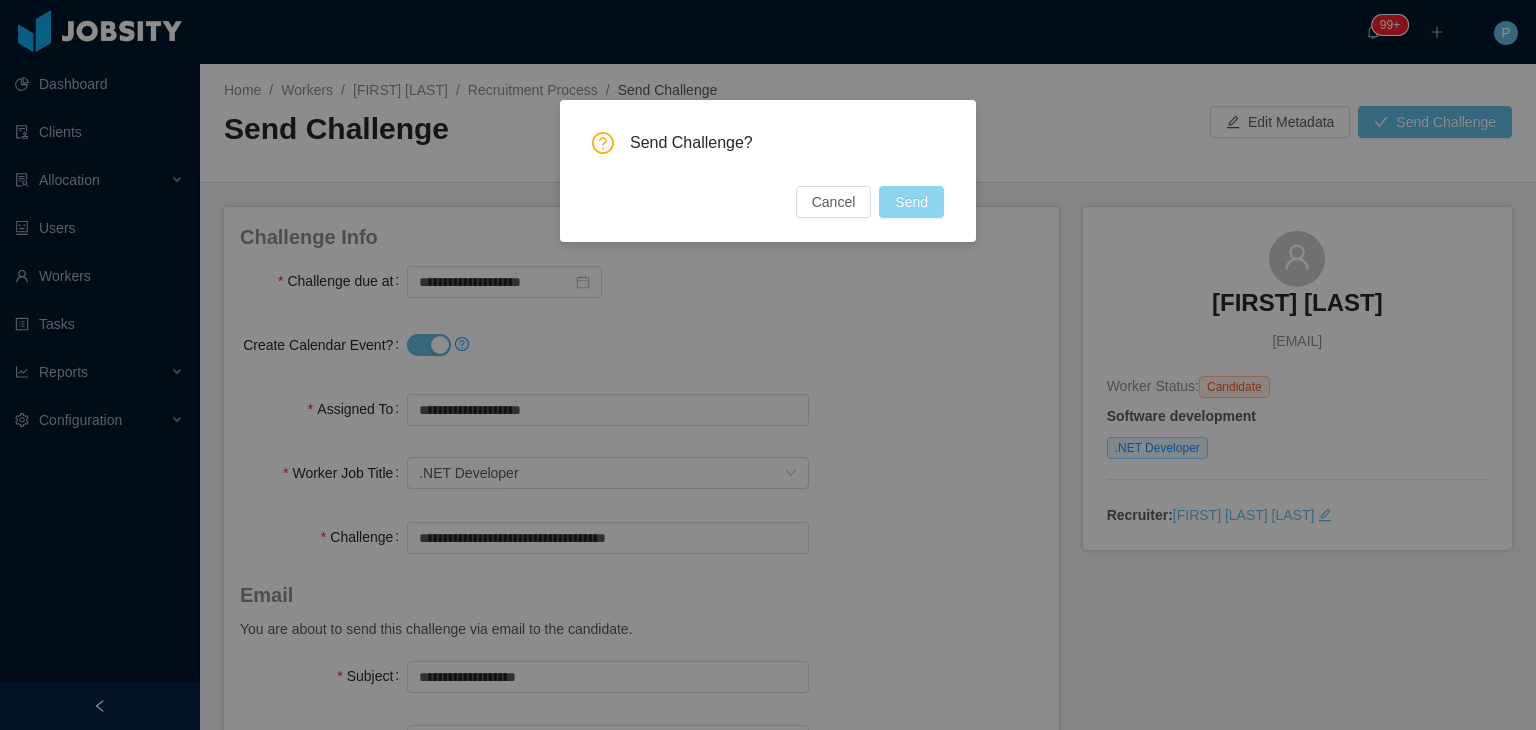 click on "Send" at bounding box center [911, 202] 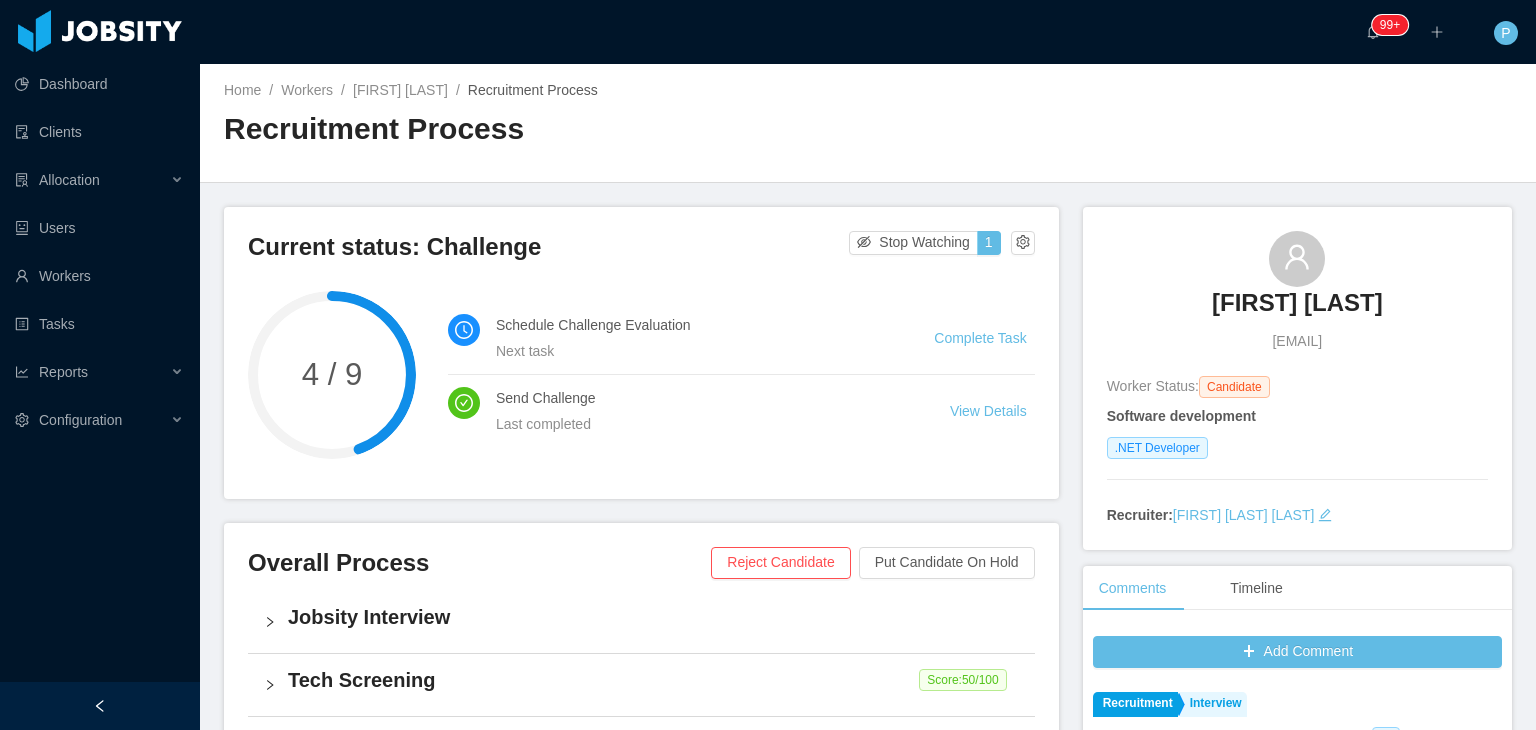 click on "Home / Workers / [FIRST] [LAST] / Recruitment Process / Recruitment Process" at bounding box center (868, 123) 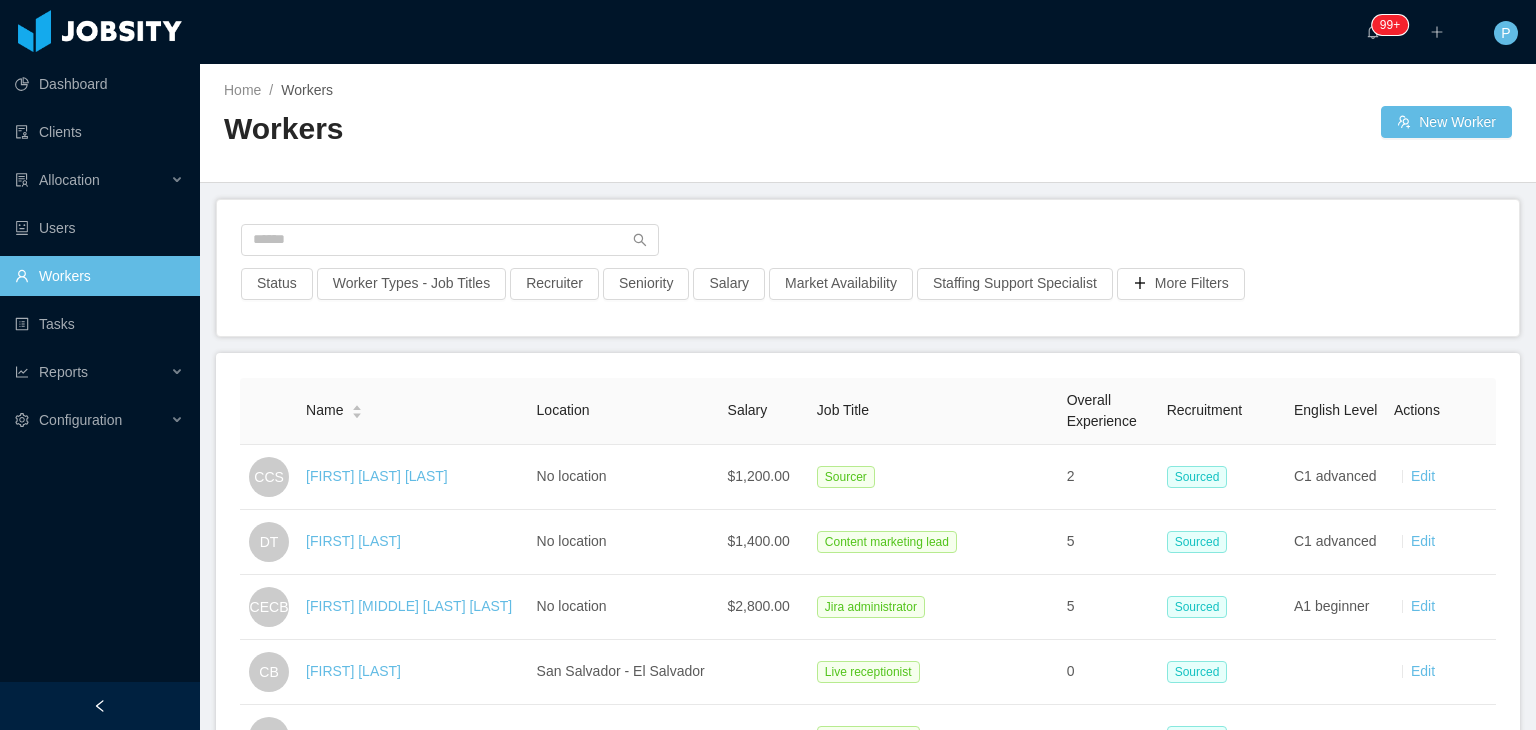 scroll, scrollTop: 0, scrollLeft: 0, axis: both 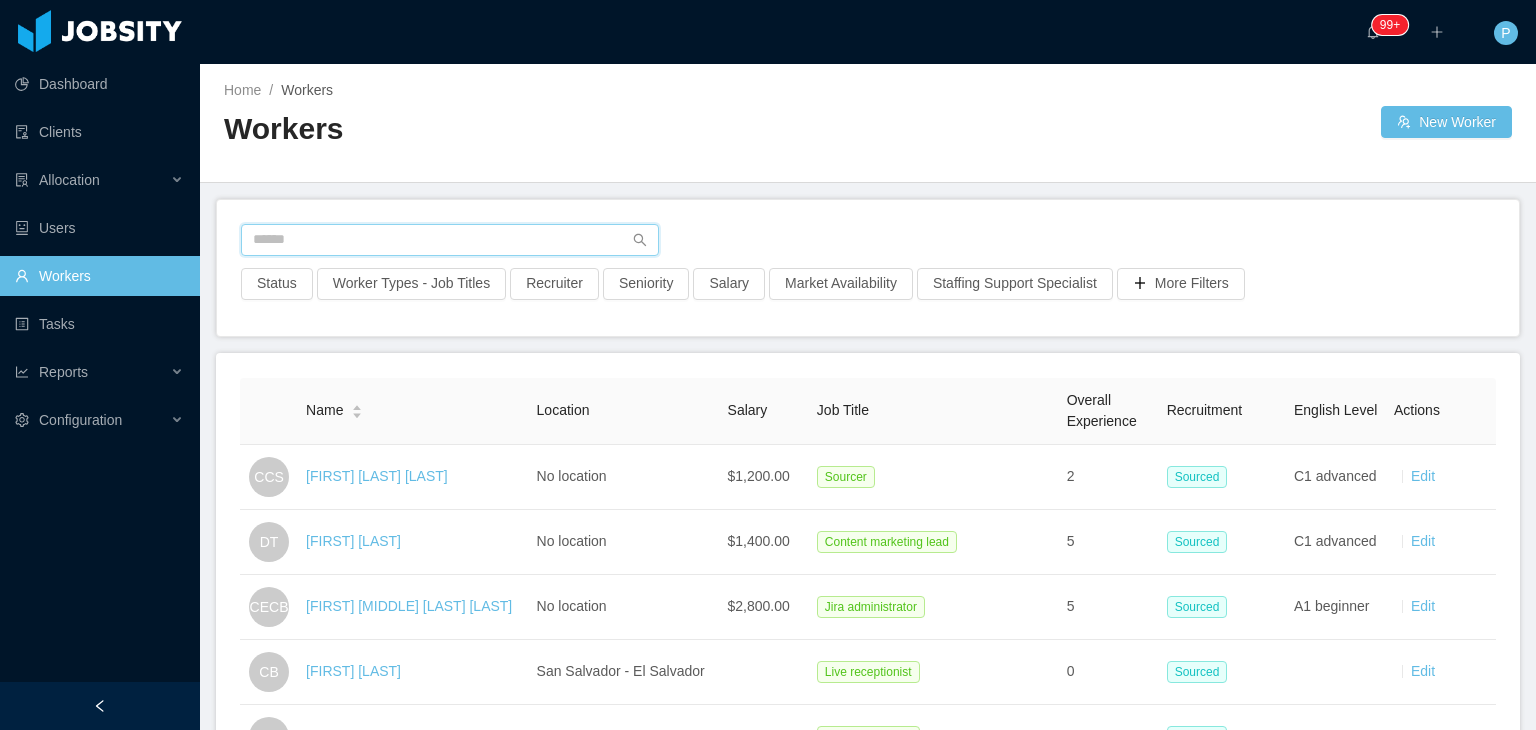 click at bounding box center [450, 240] 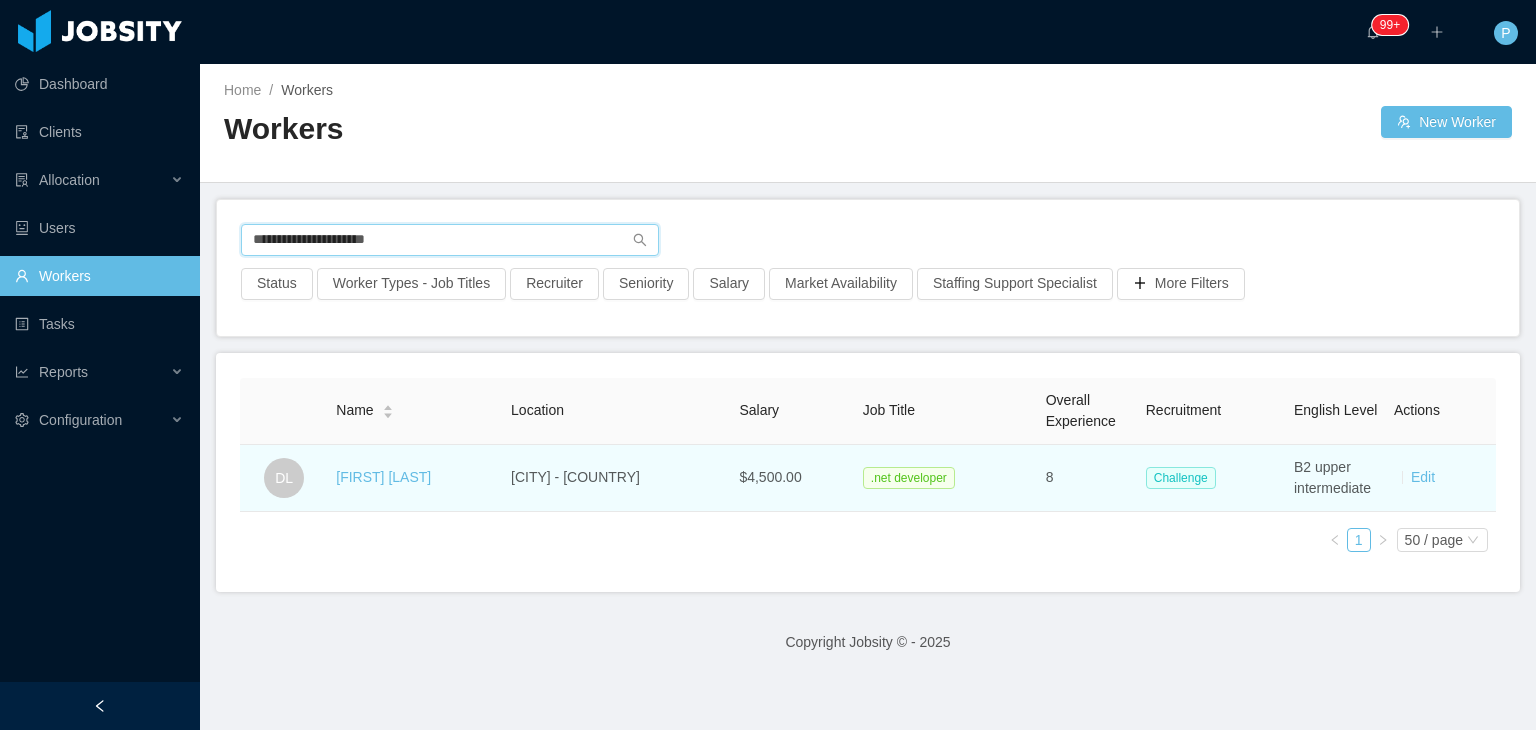 type on "**********" 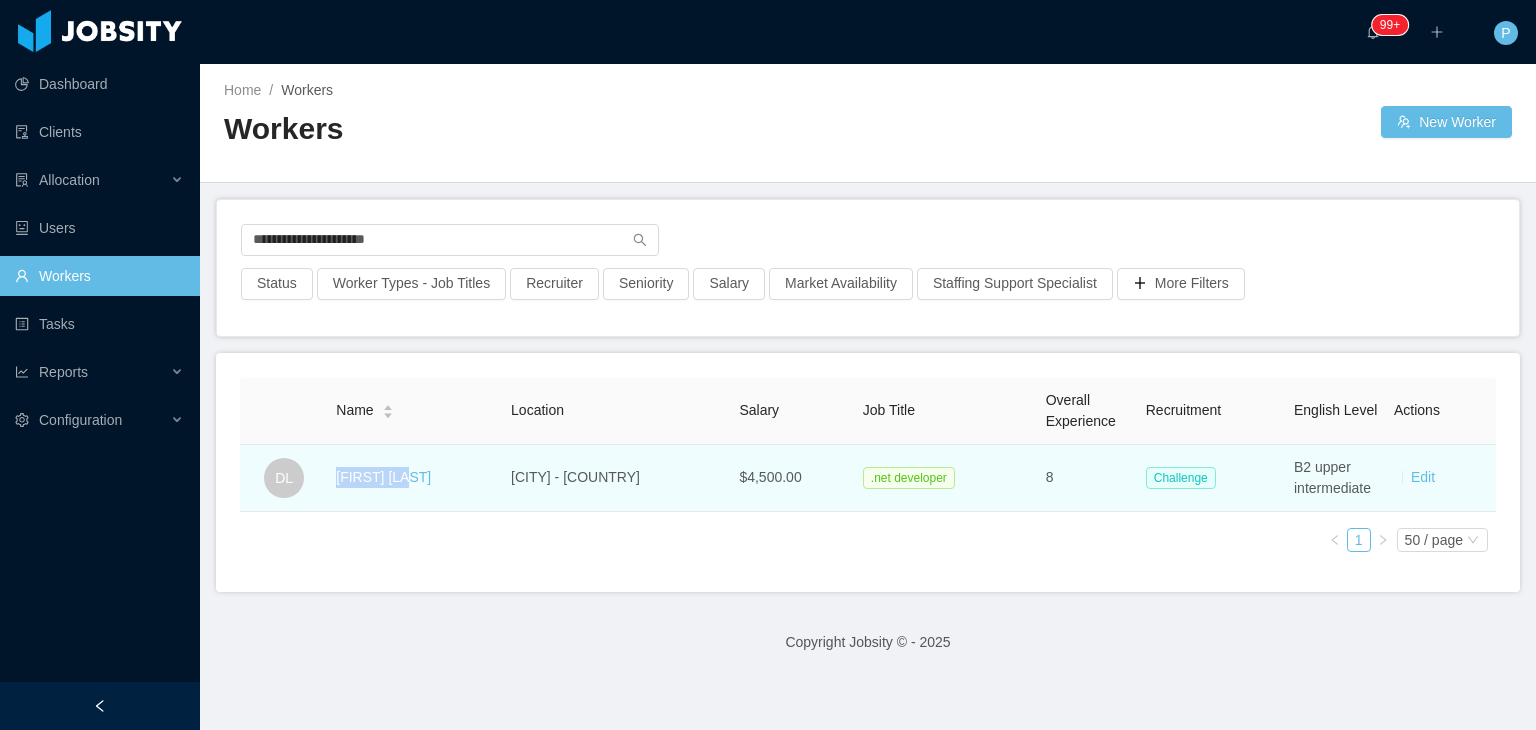 drag, startPoint x: 430, startPoint y: 477, endPoint x: 343, endPoint y: 485, distance: 87.36704 